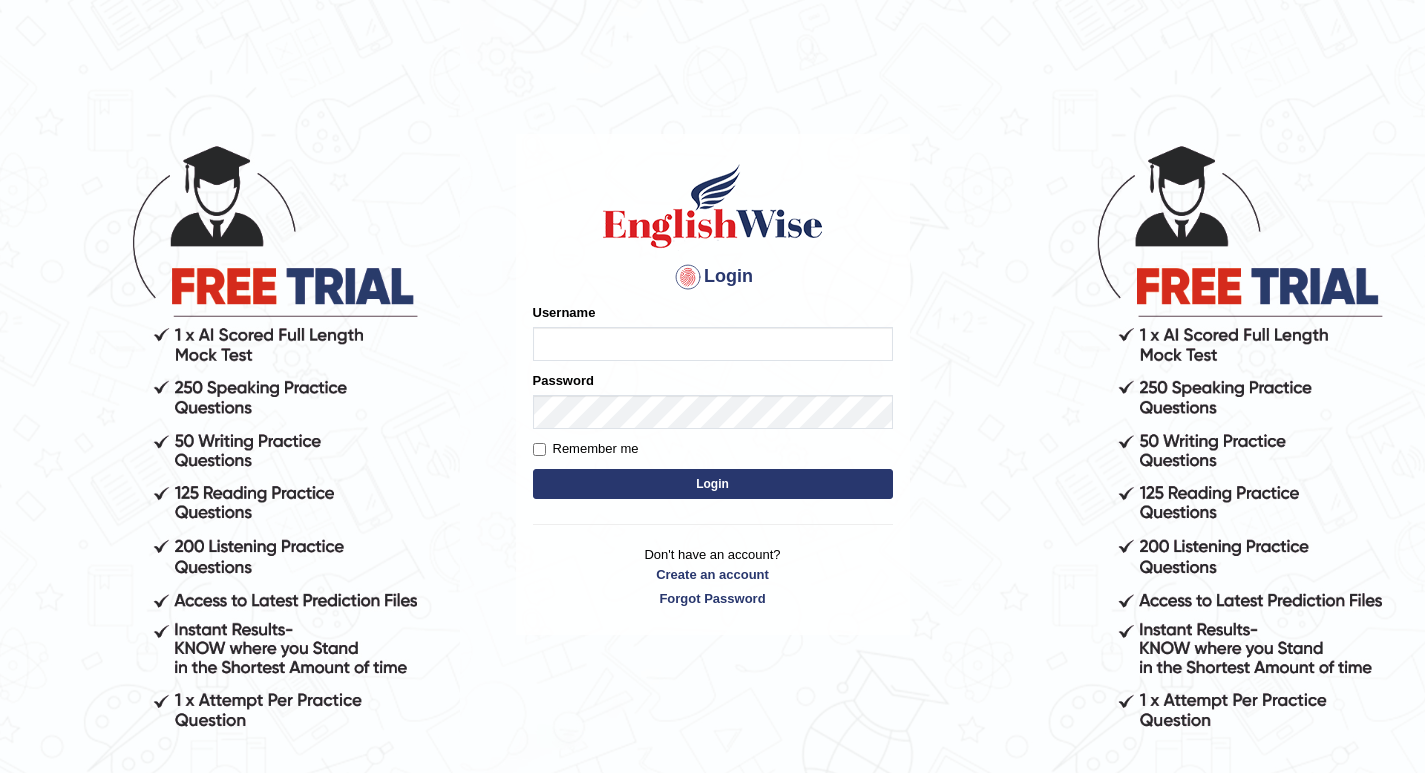 scroll, scrollTop: 0, scrollLeft: 0, axis: both 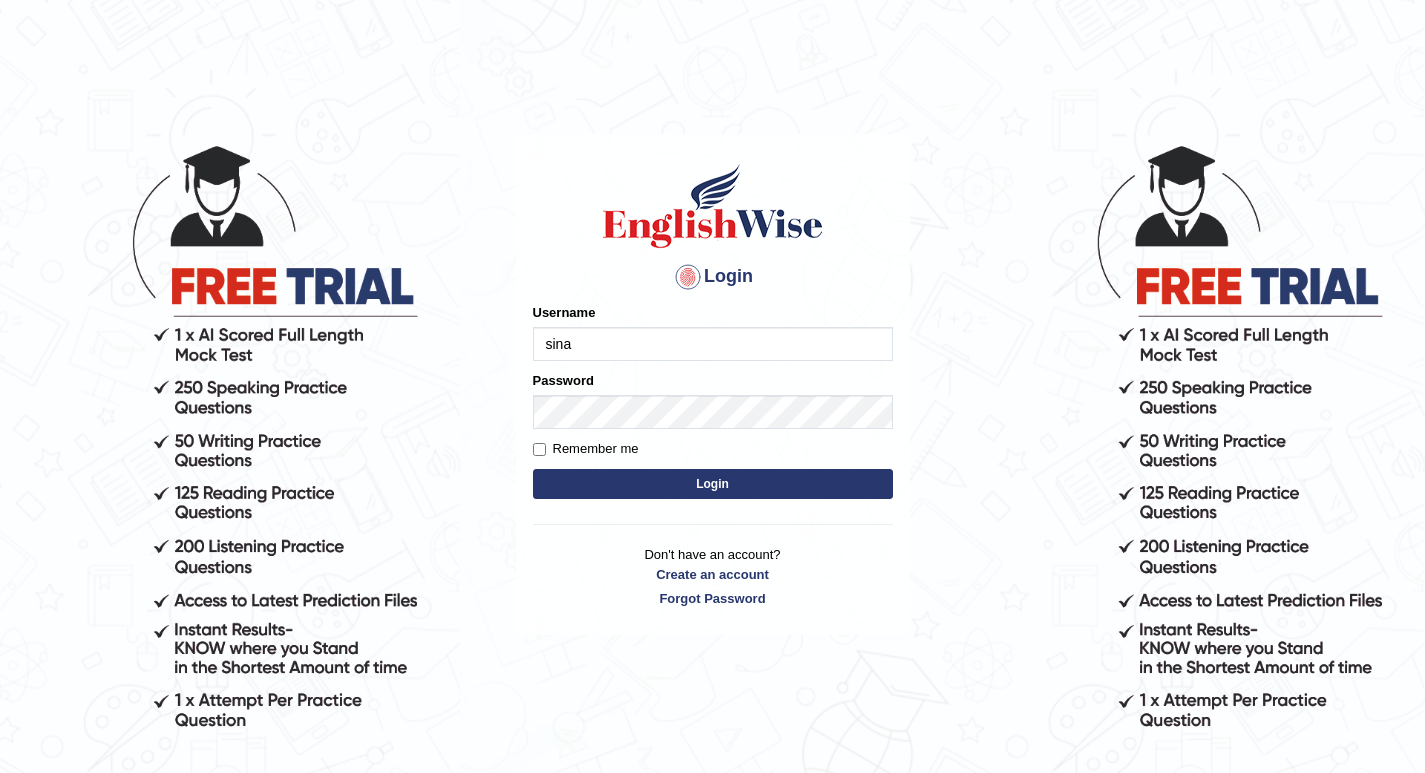 type on "sinan_parramatta" 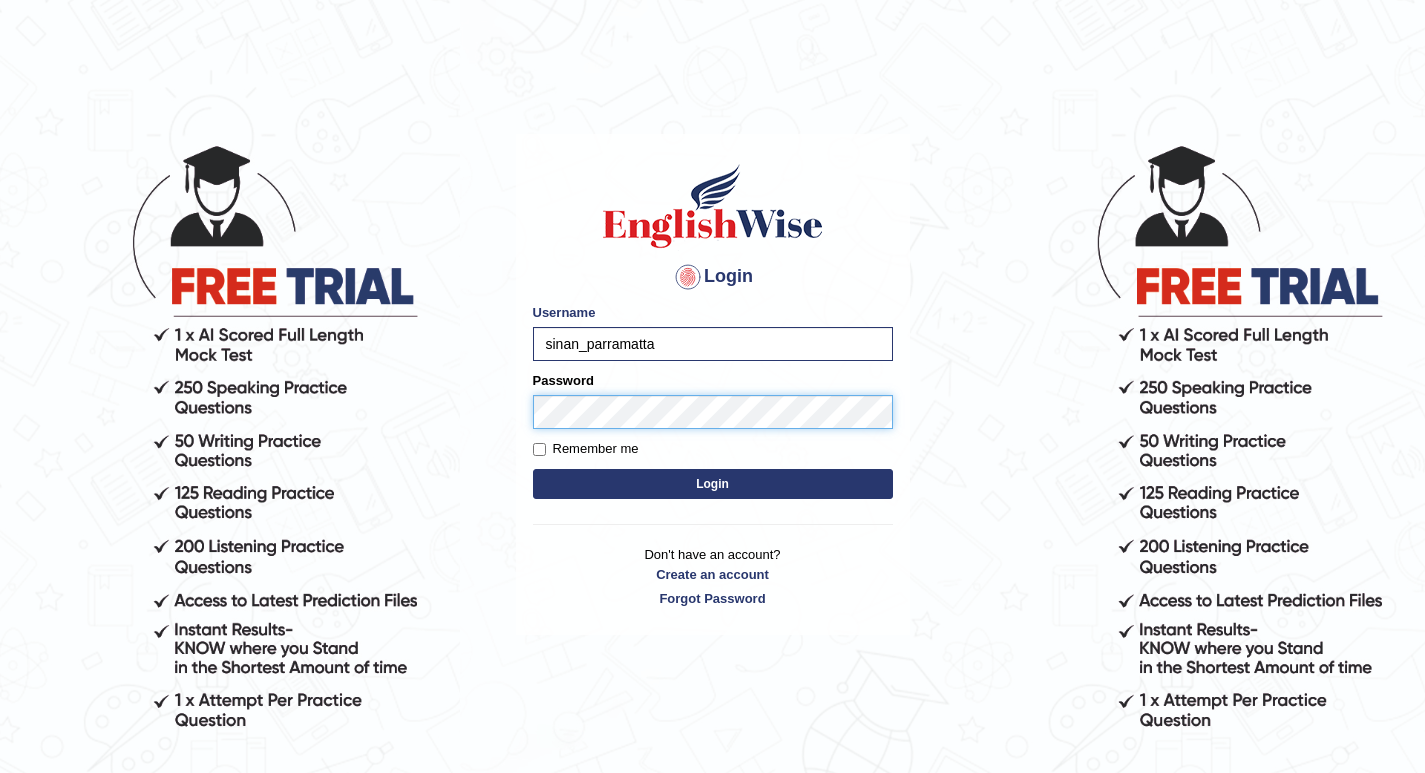 click on "Login" at bounding box center (713, 484) 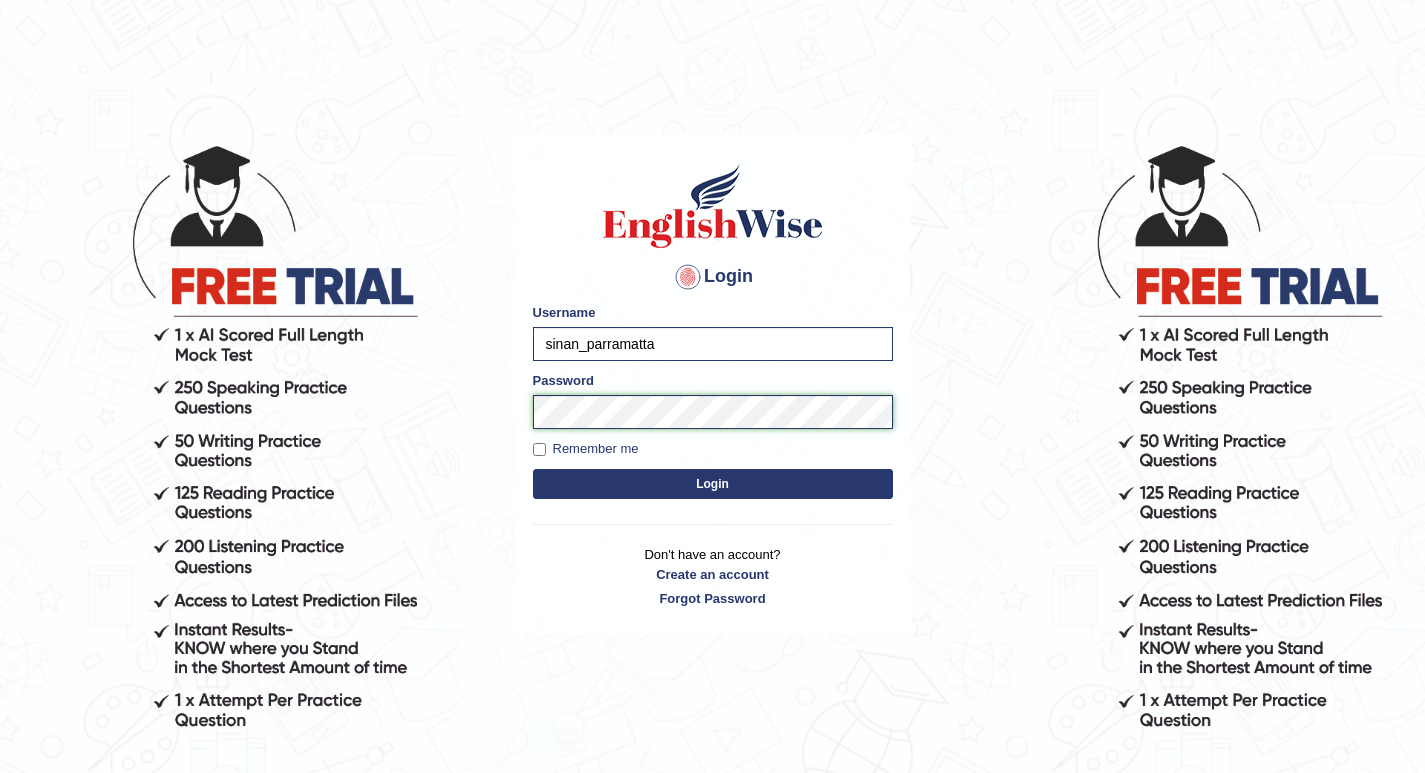 click on "Login
Please fix the following errors:
Username
sinan_parramatta
Password
Remember me
Login
Don't have an account?
Create an account
Forgot Password
2025 ©  English Wise.  All Rights Reserved  Back to English Wise" at bounding box center [712, 457] 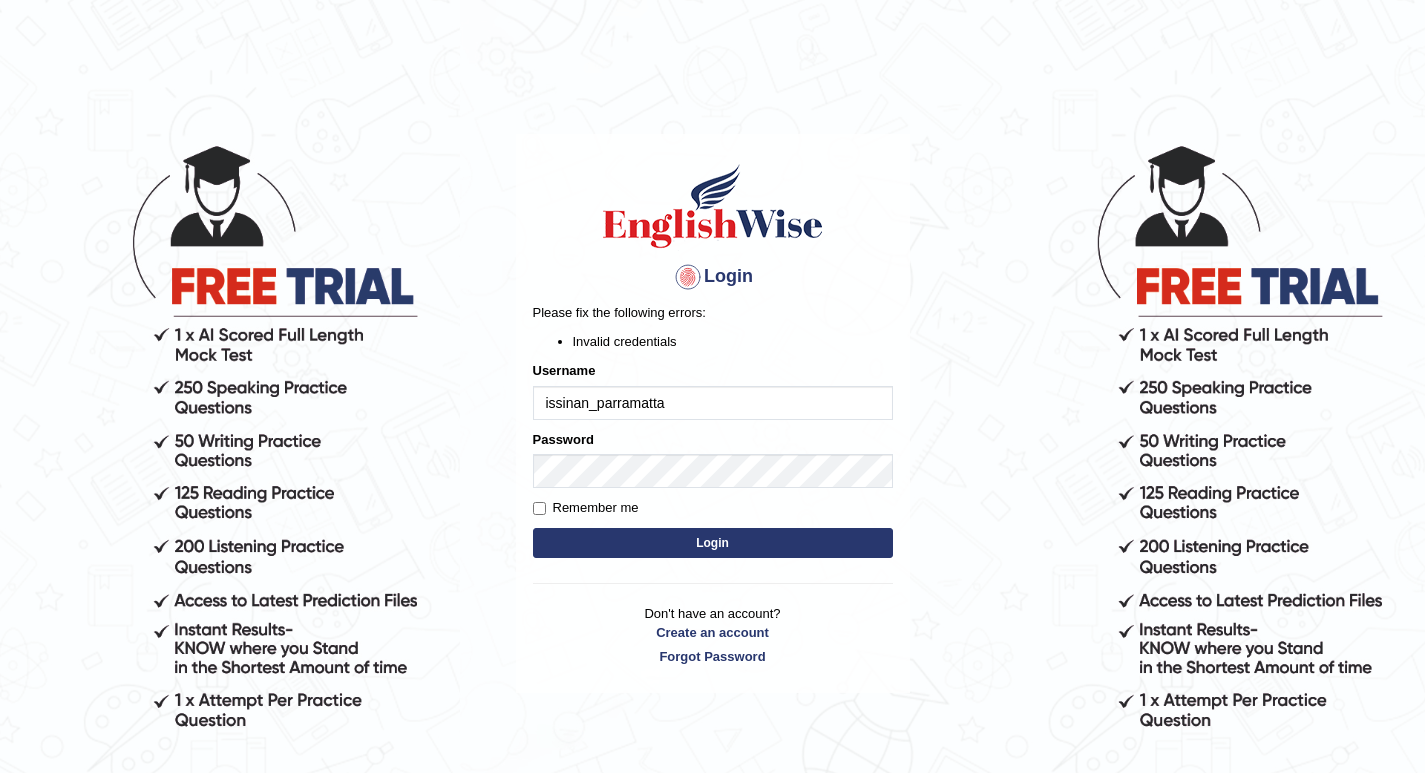 scroll, scrollTop: 0, scrollLeft: 0, axis: both 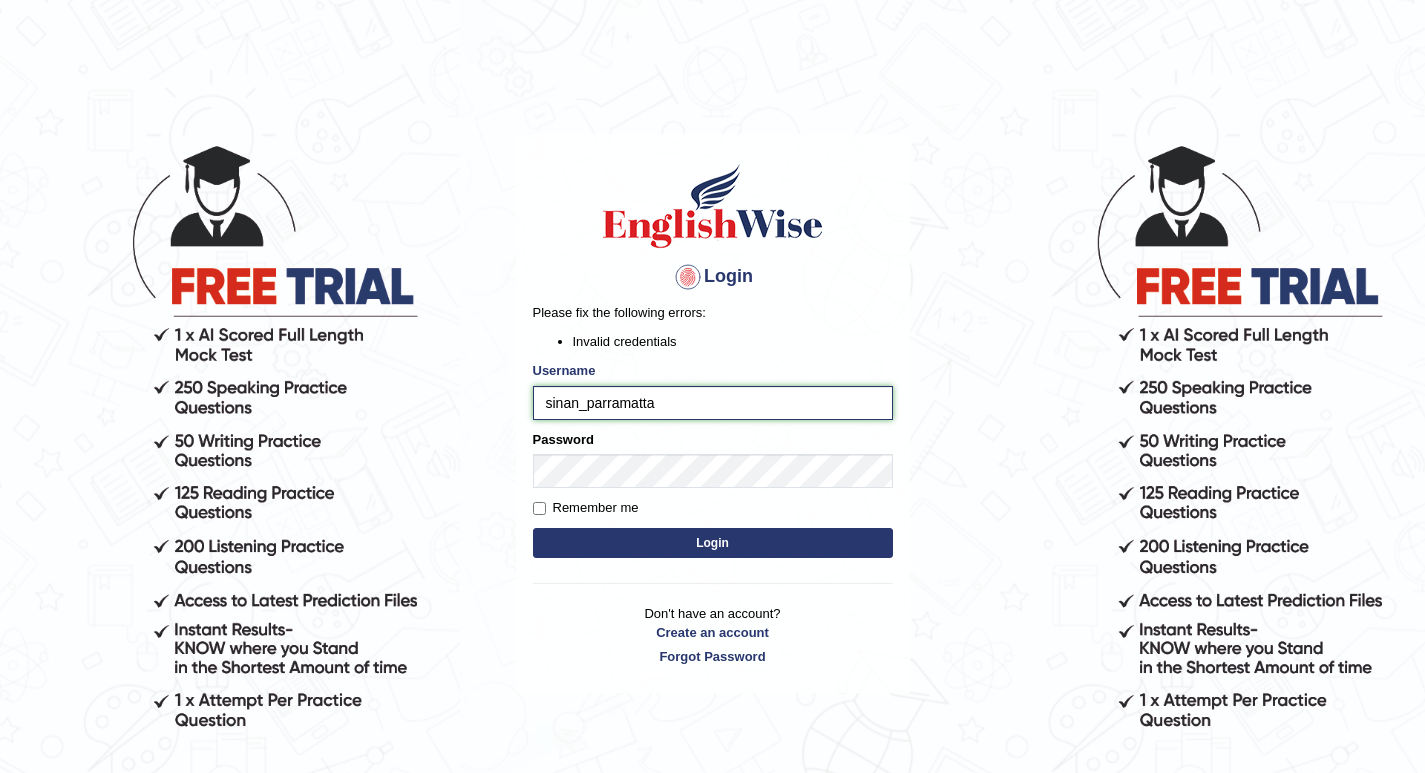 type on "sinan_parramatta" 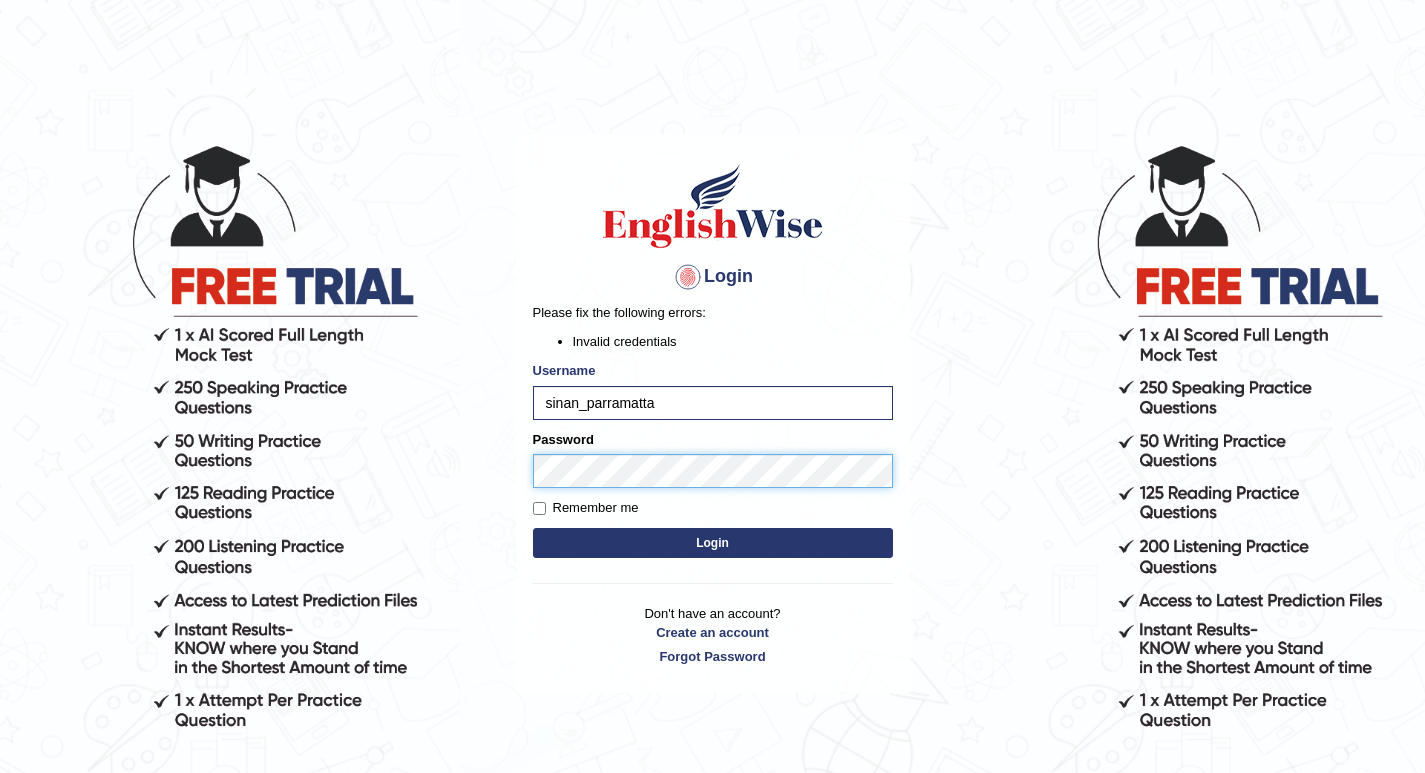 click on "Login
Please fix the following errors: Invalid credentials
Username
sinan_parramatta
Password
Remember me
Login
Don't have an account?
Create an account
Forgot Password
2025 ©  English Wise.  All Rights Reserved  Back to English Wise" at bounding box center (712, 457) 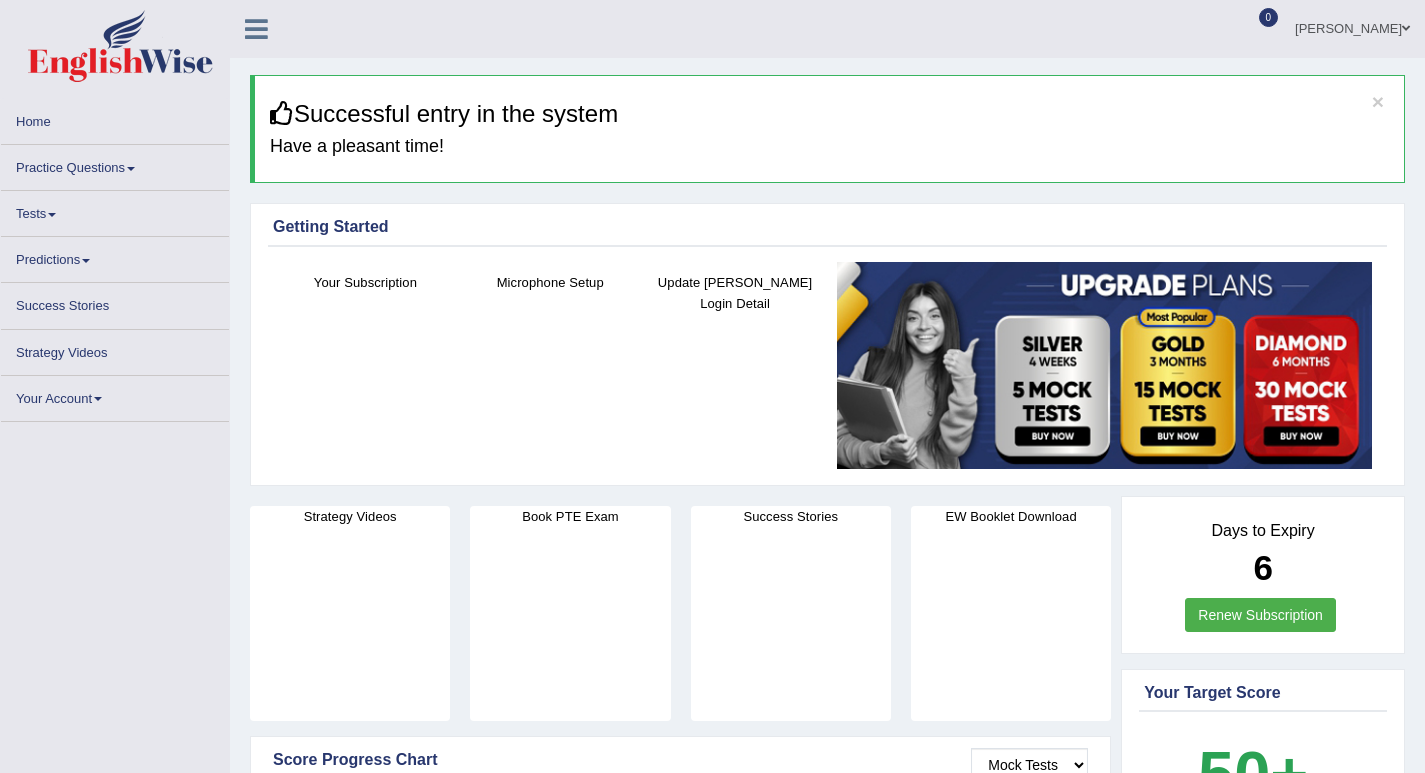 scroll, scrollTop: 0, scrollLeft: 0, axis: both 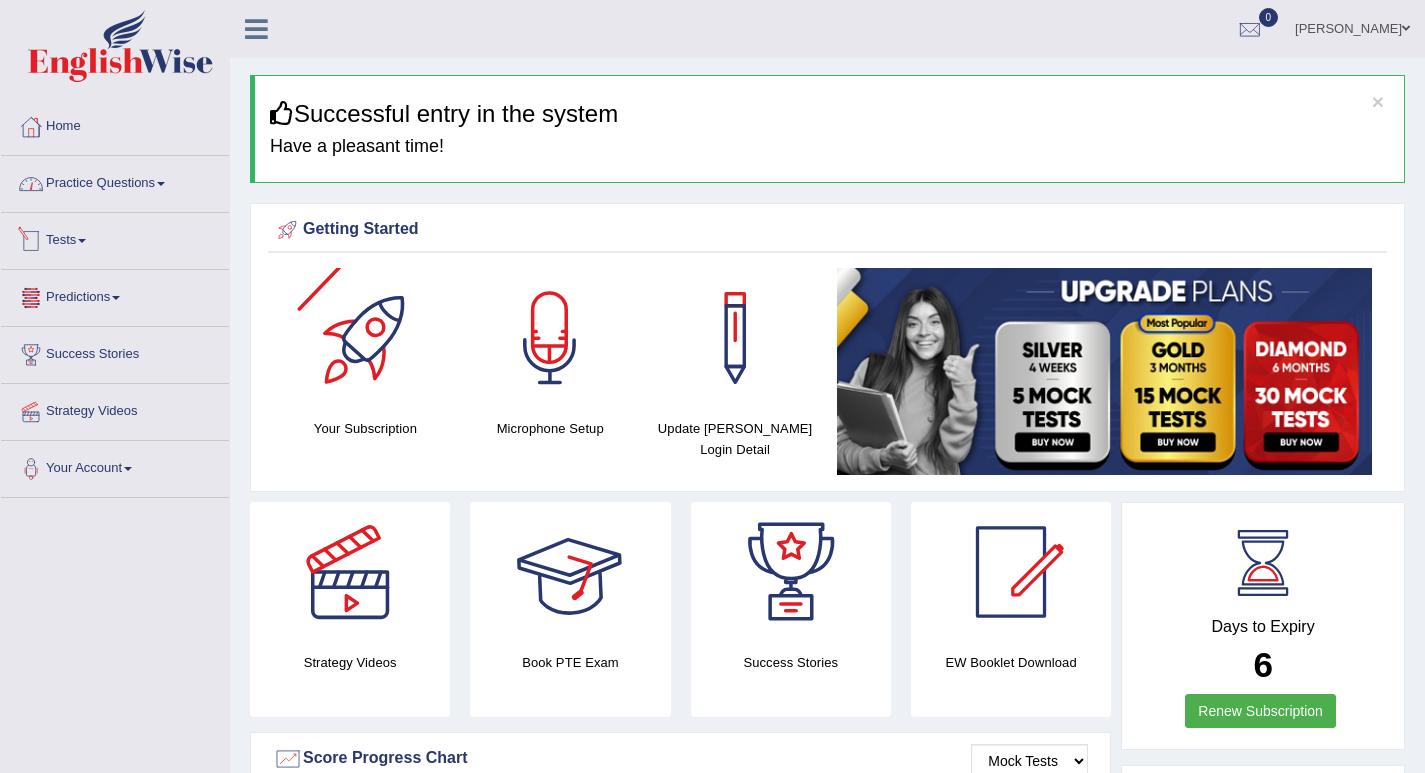 click on "Practice Questions" at bounding box center [115, 181] 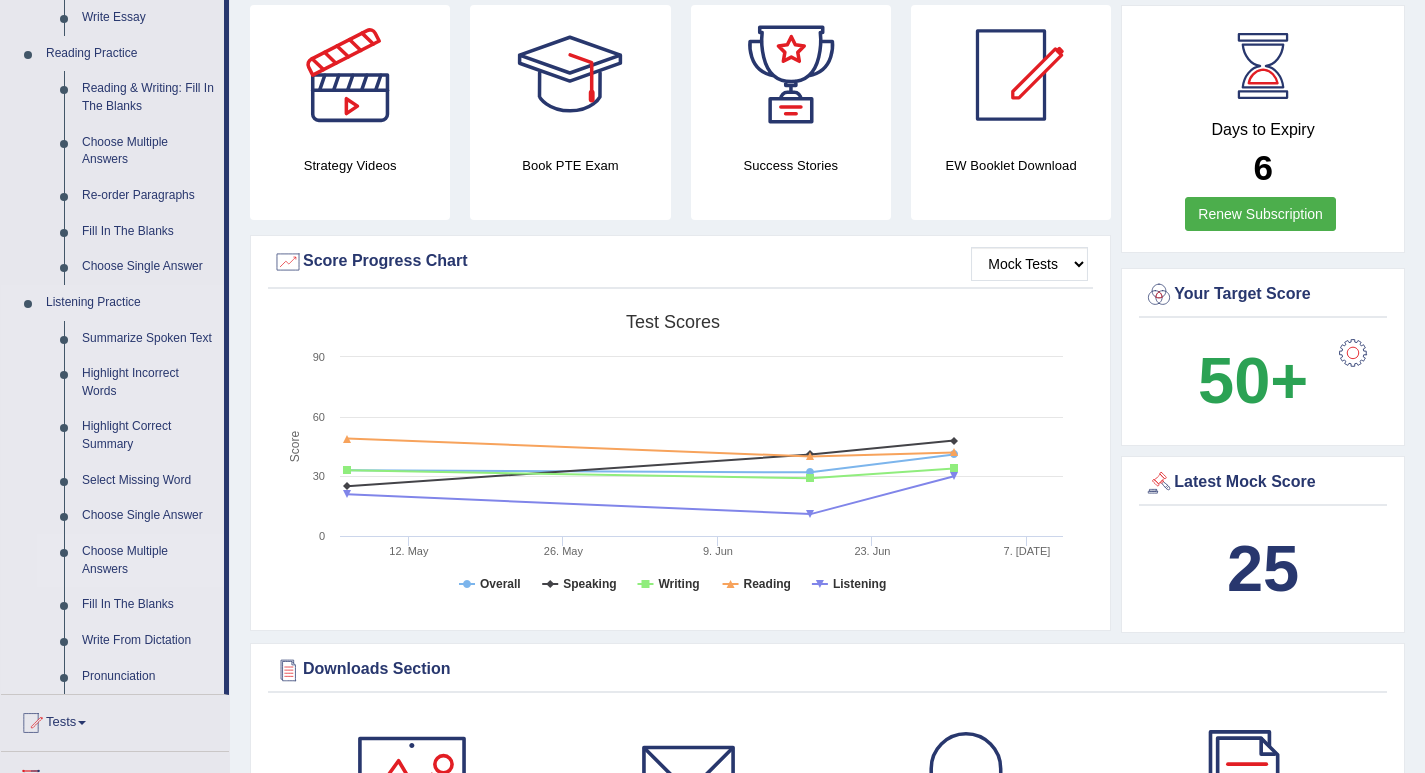 scroll, scrollTop: 500, scrollLeft: 0, axis: vertical 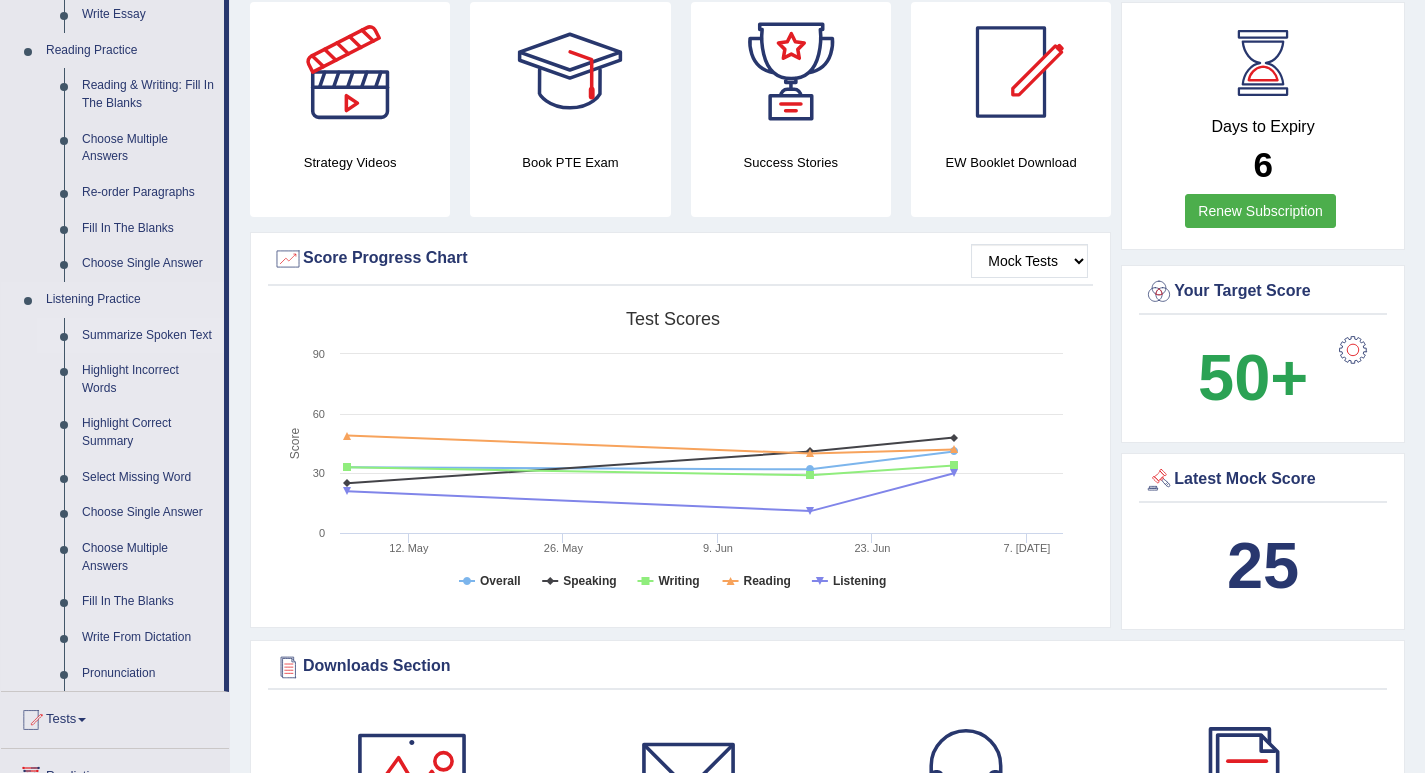 click on "Summarize Spoken Text" at bounding box center [148, 336] 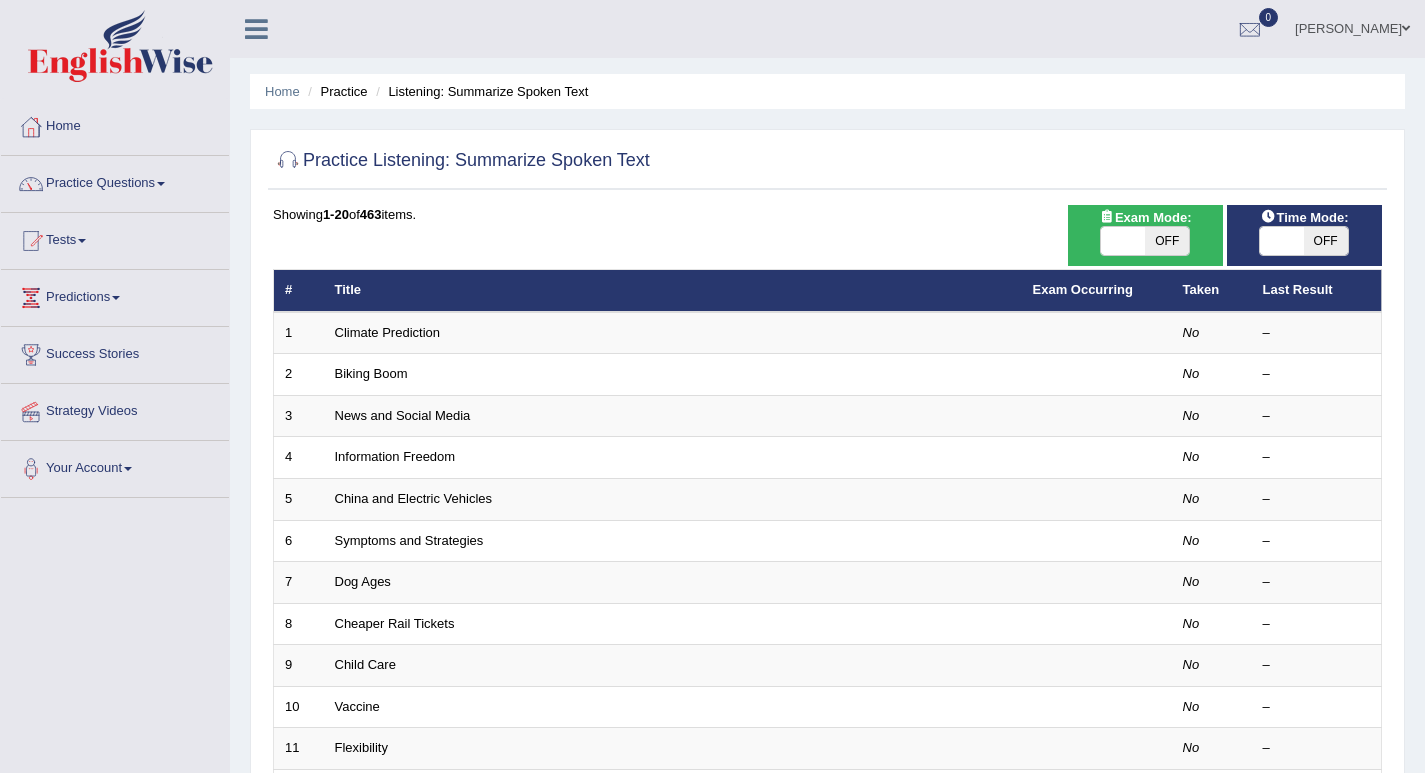 scroll, scrollTop: 0, scrollLeft: 0, axis: both 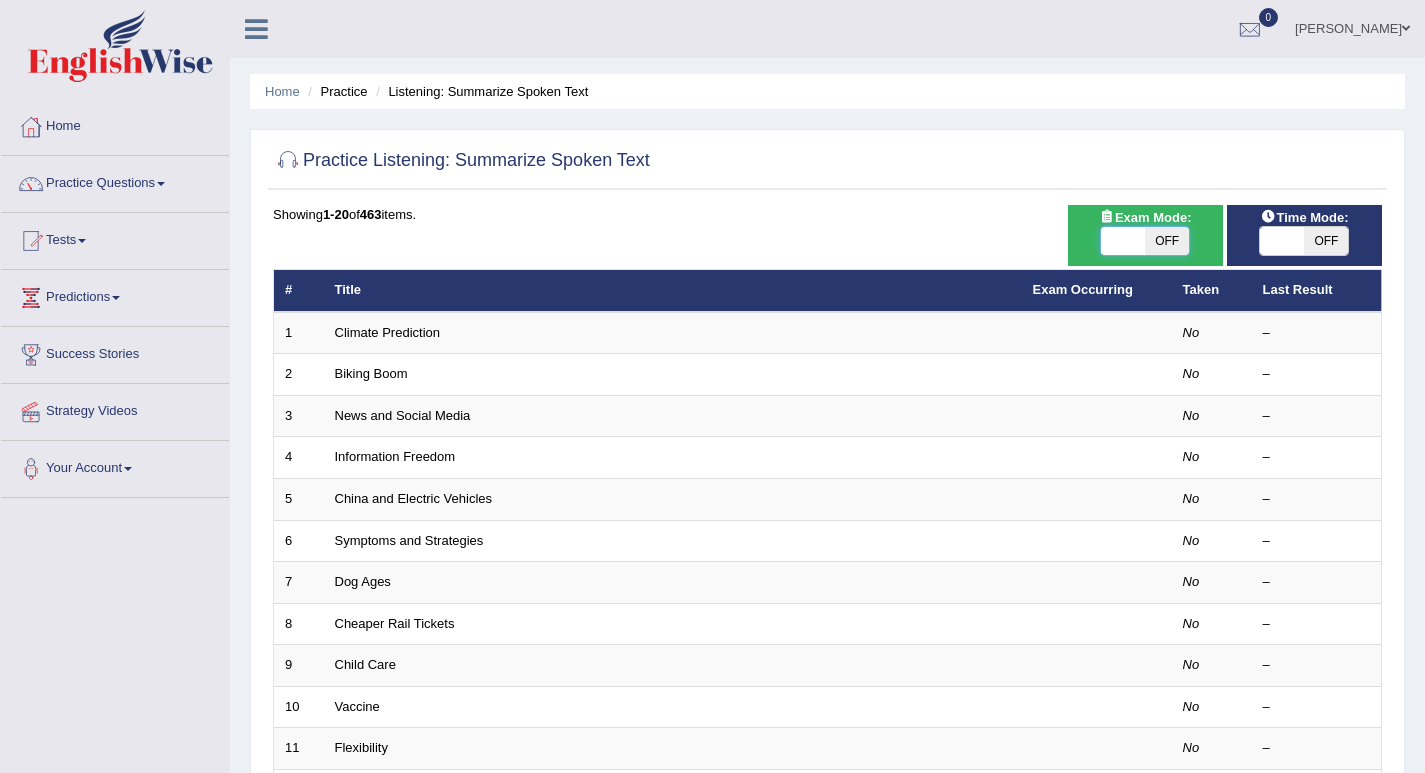click at bounding box center (1123, 241) 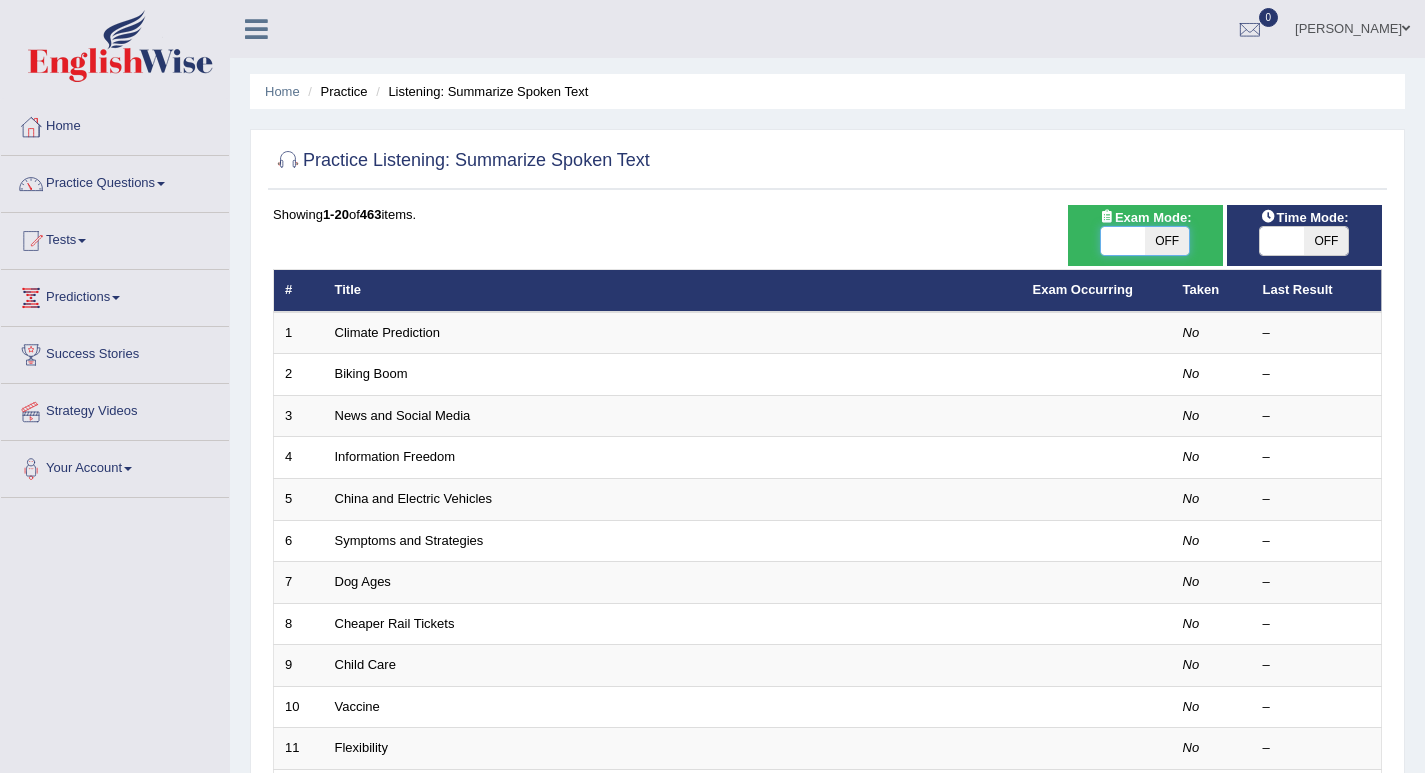 click at bounding box center [1123, 241] 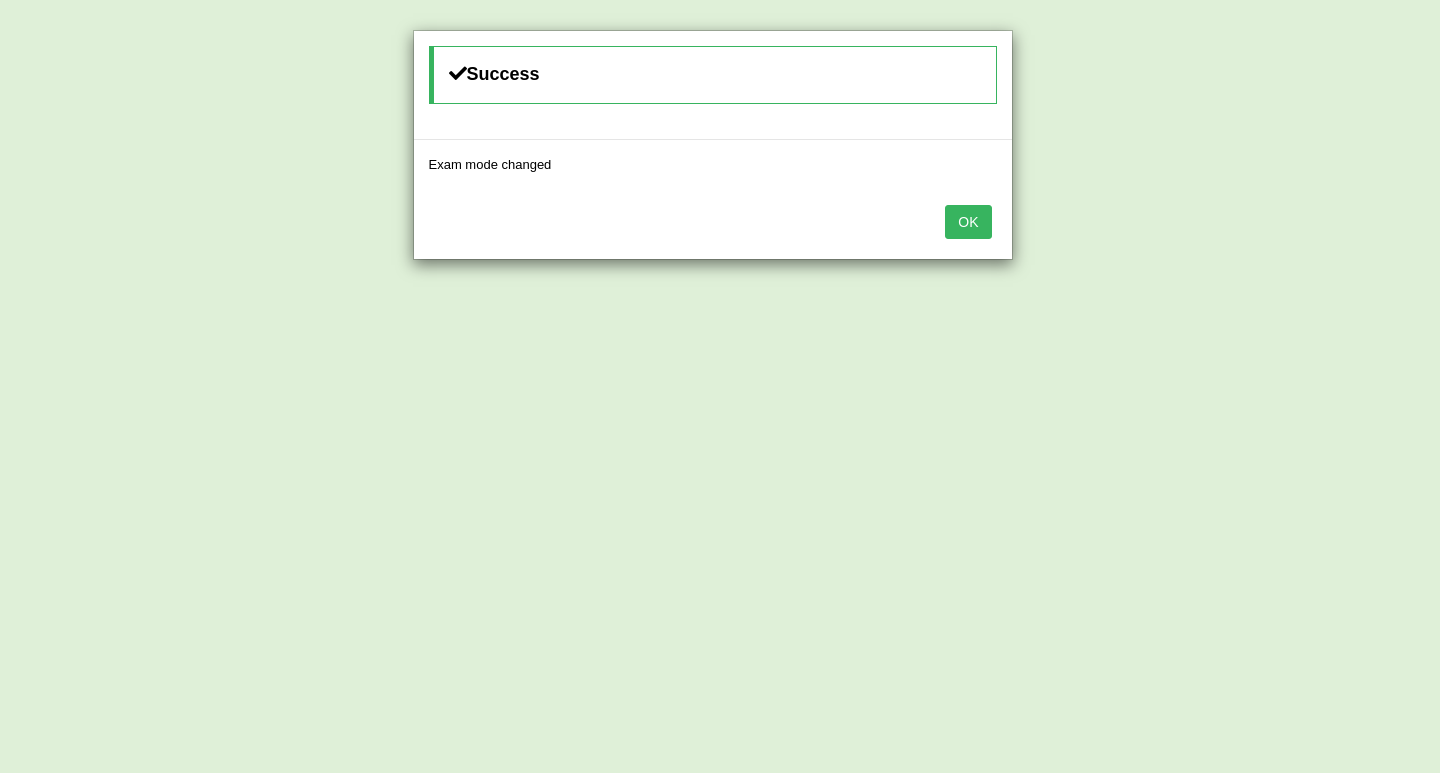 click on "OK" at bounding box center (968, 222) 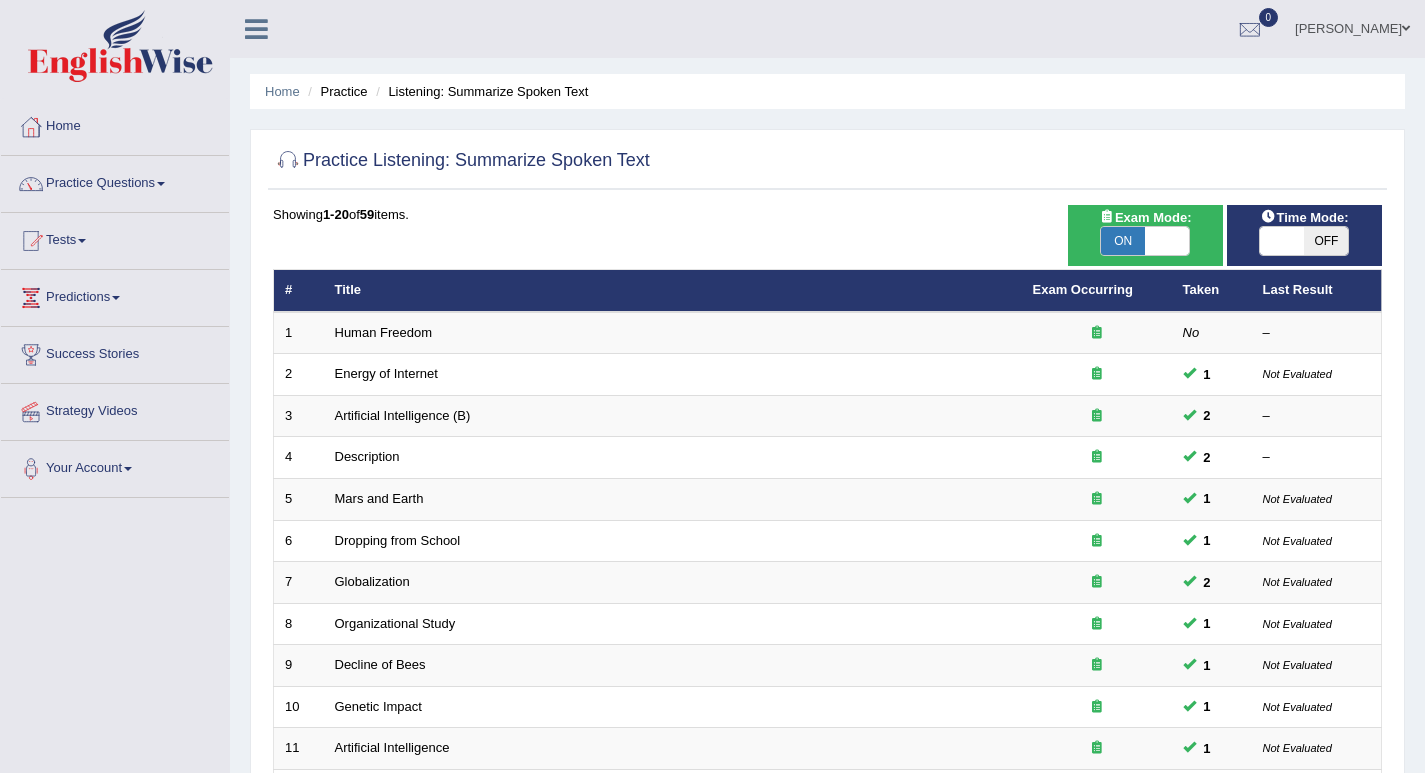 scroll, scrollTop: 0, scrollLeft: 0, axis: both 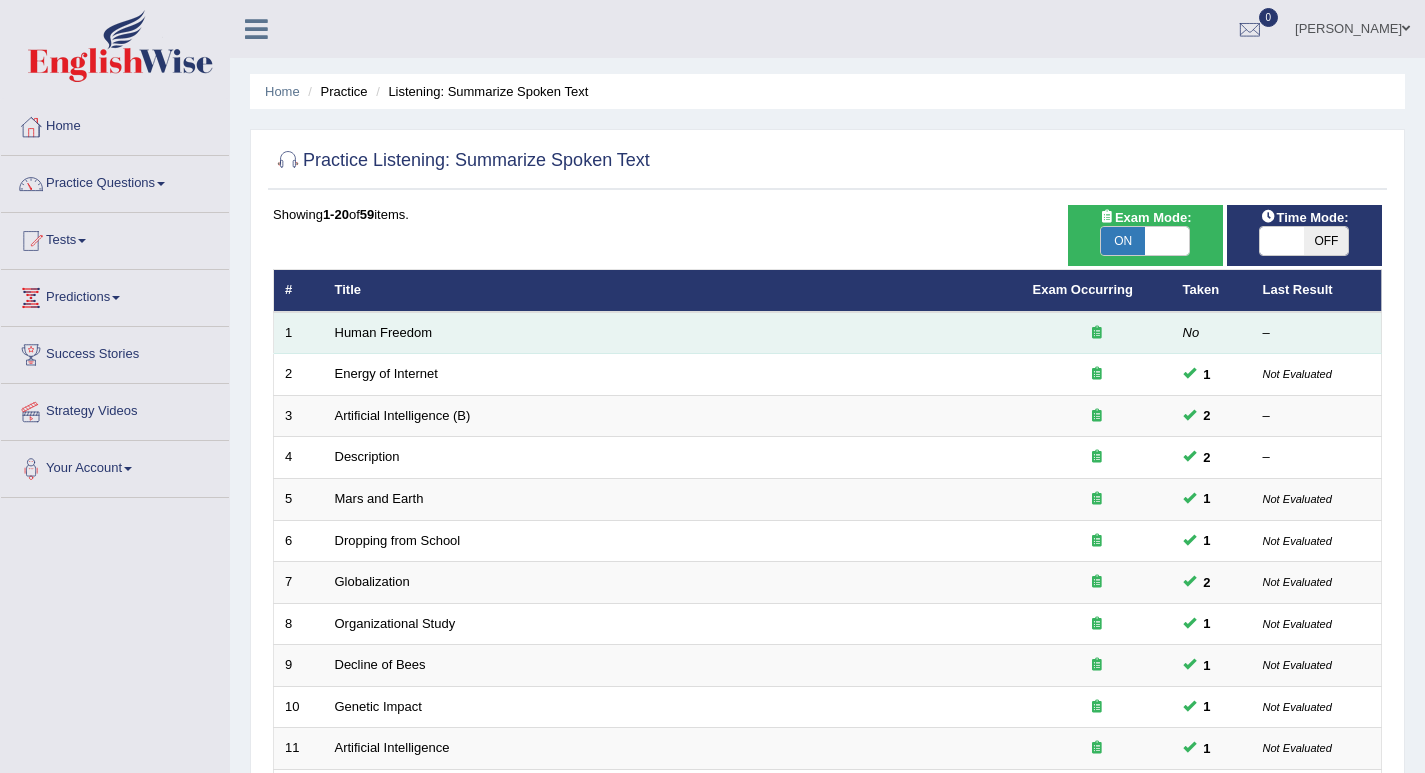click on "Human Freedom" at bounding box center (673, 333) 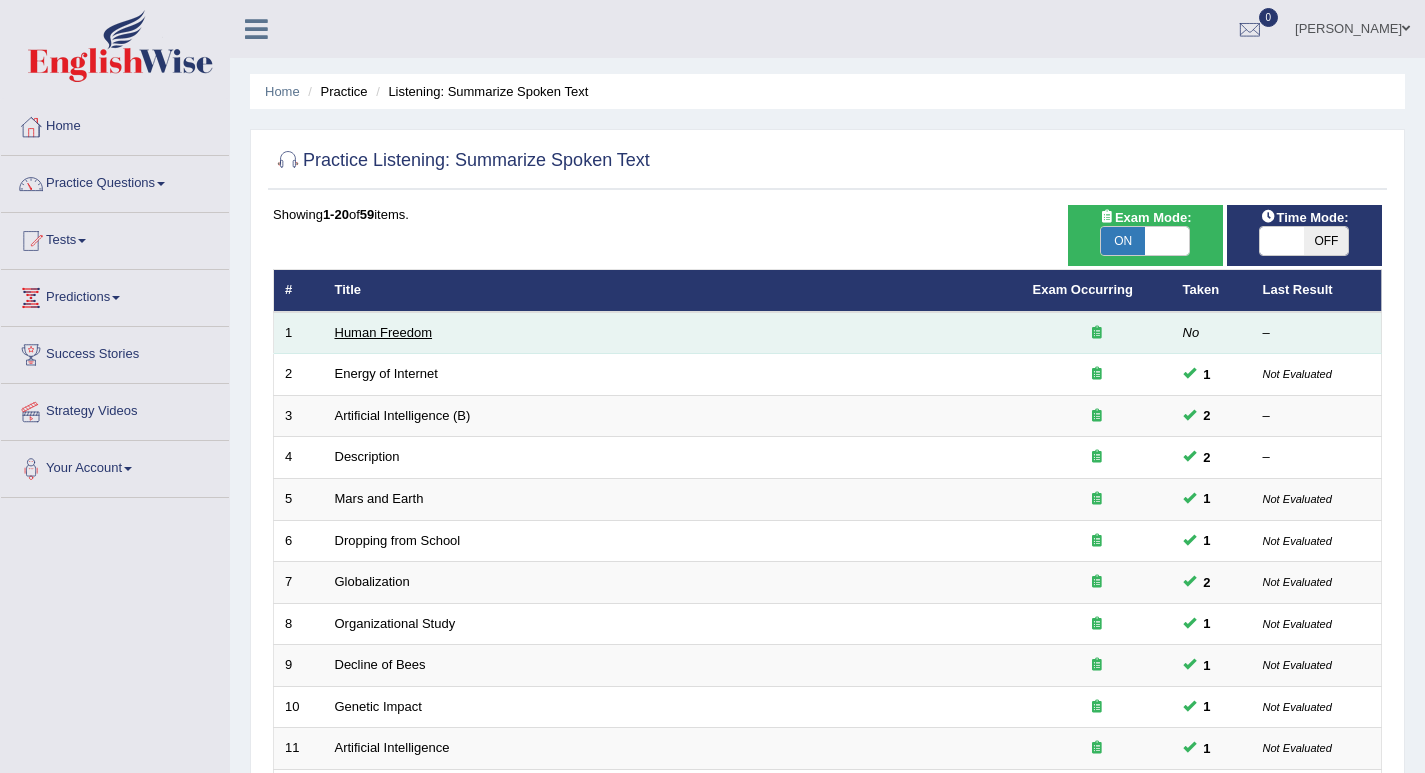 click on "Human Freedom" at bounding box center (384, 332) 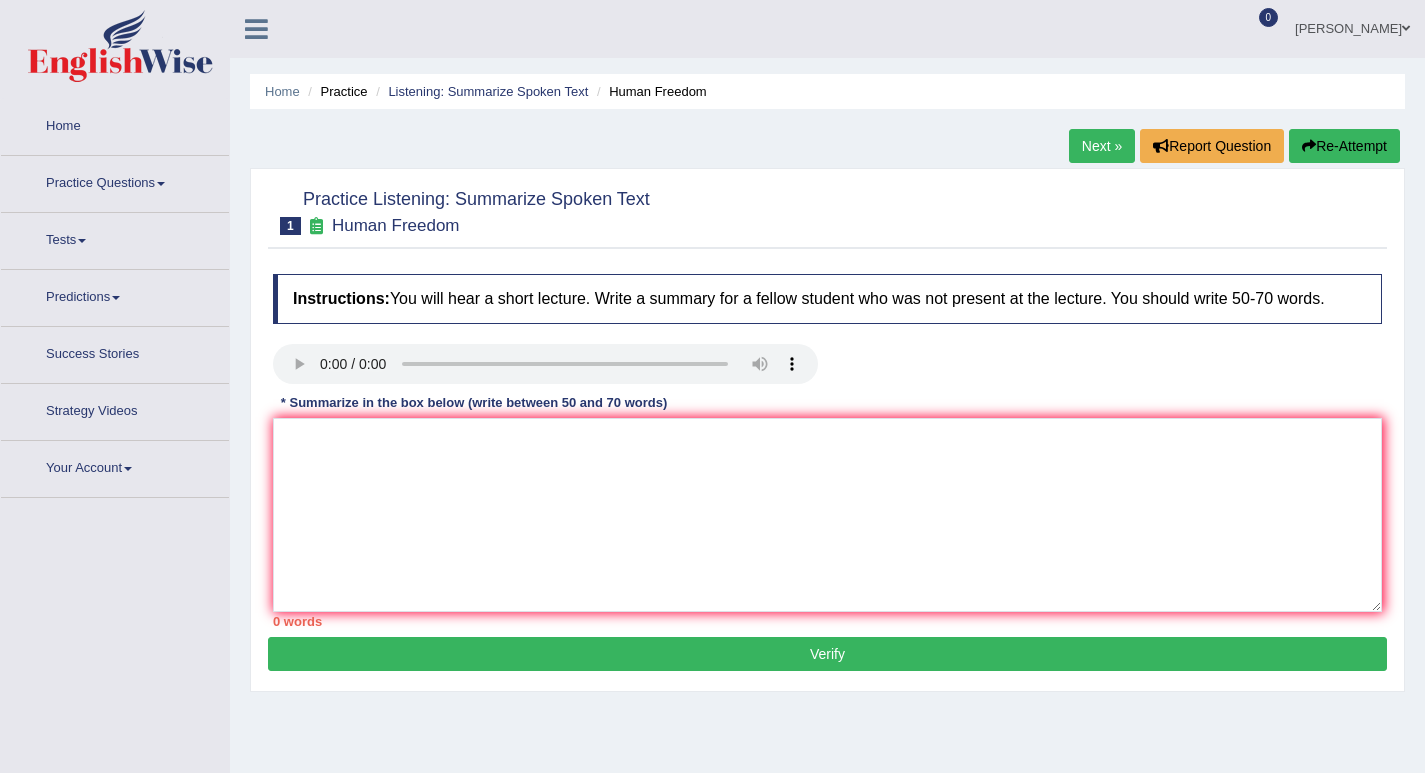 scroll, scrollTop: 0, scrollLeft: 0, axis: both 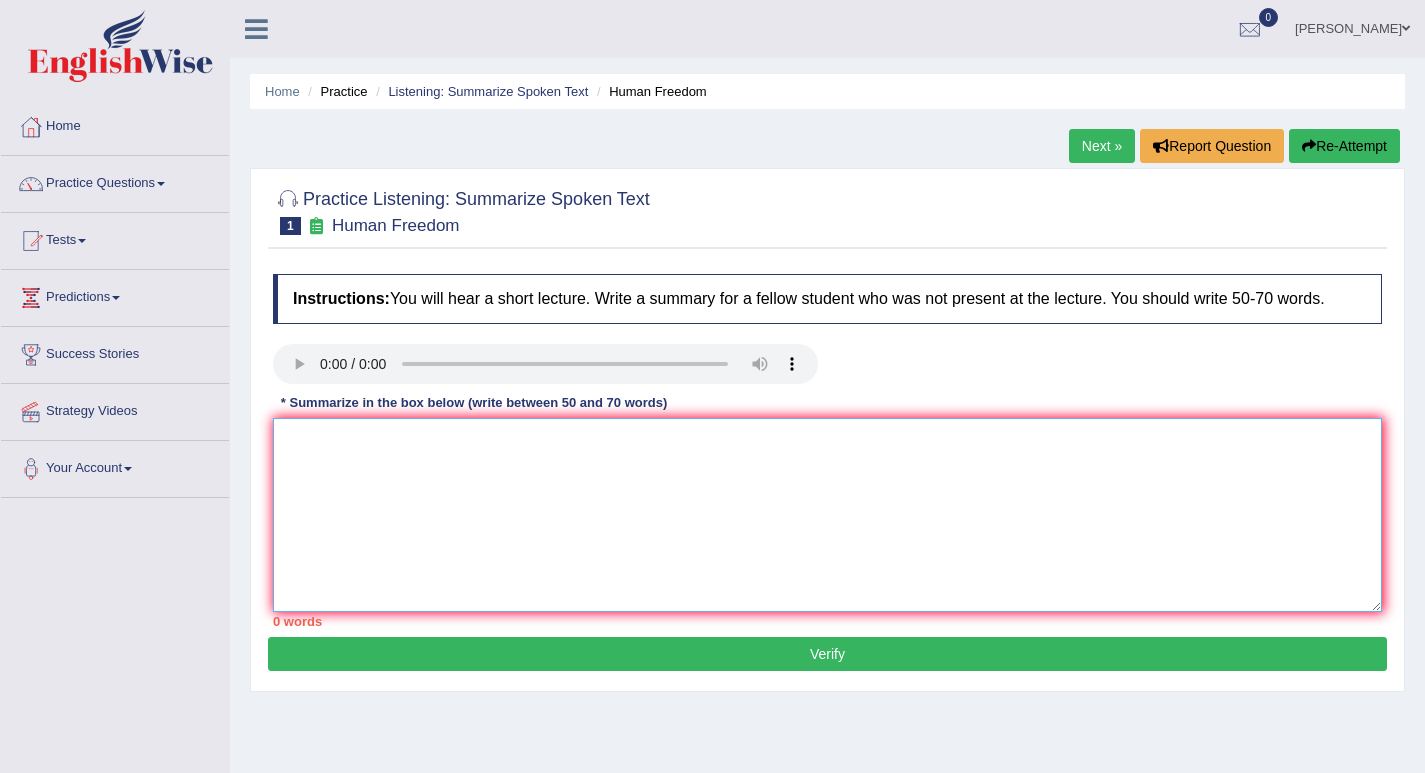click at bounding box center [827, 515] 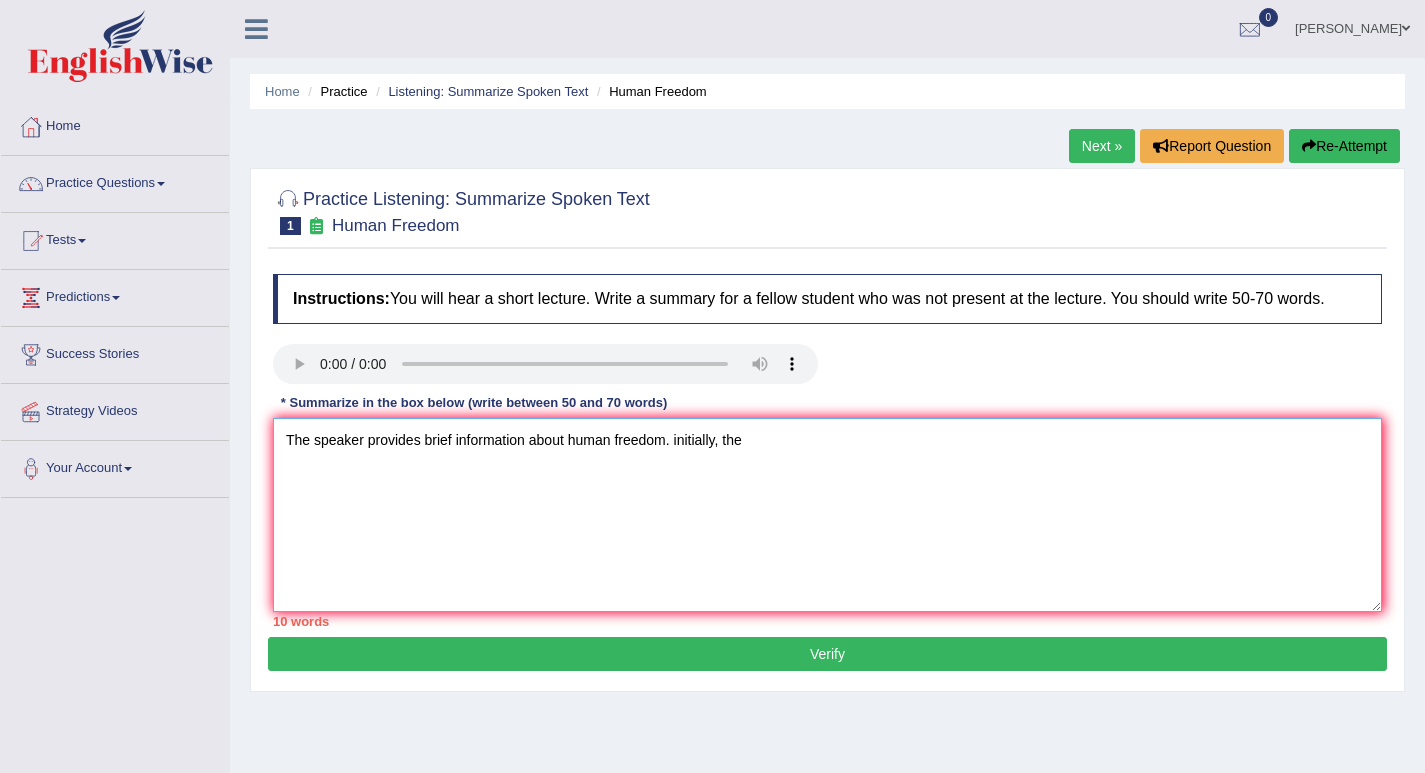 click on "The speaker provides brief information about human freedom. initially, the" at bounding box center (827, 515) 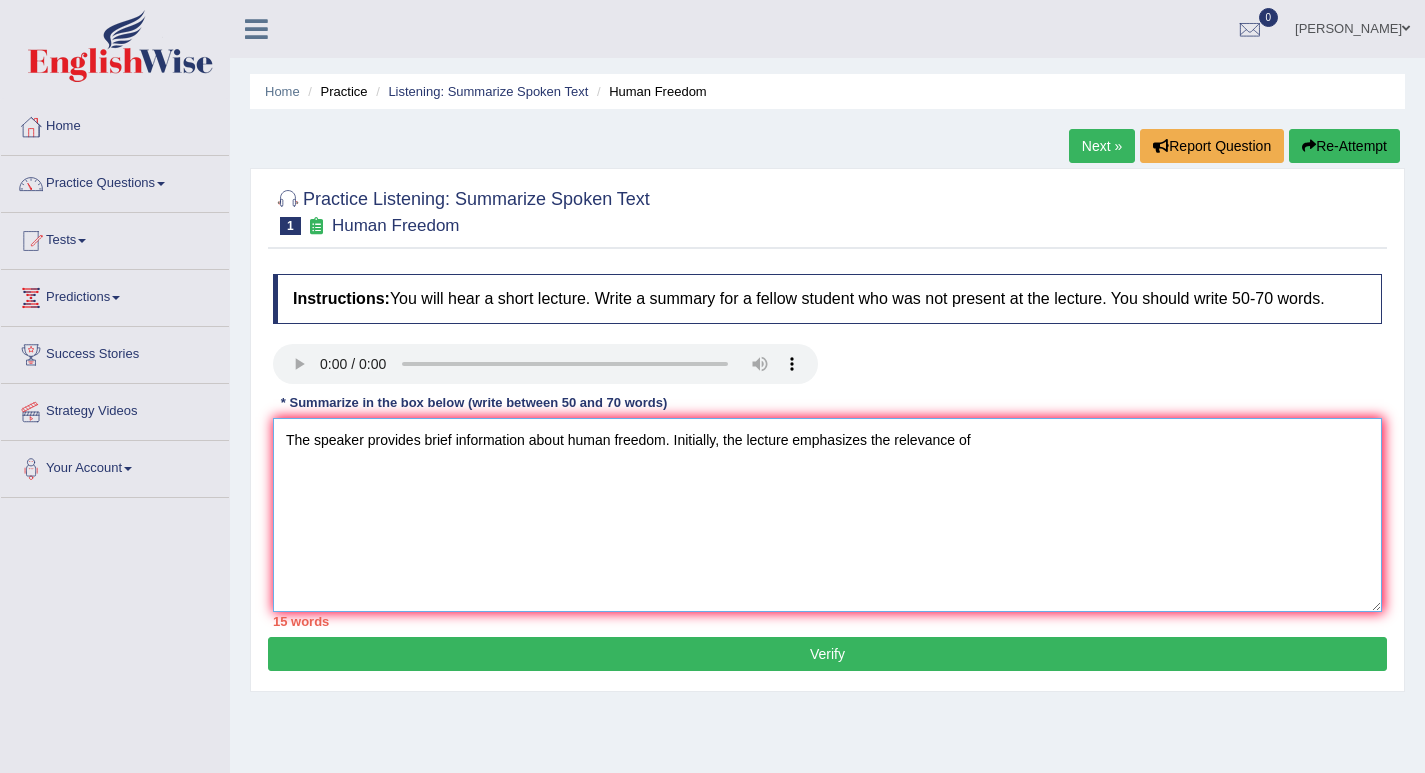 click on "The speaker provides brief information about human freedom. Initially, the lecture emphasizes the relevance of" at bounding box center [827, 515] 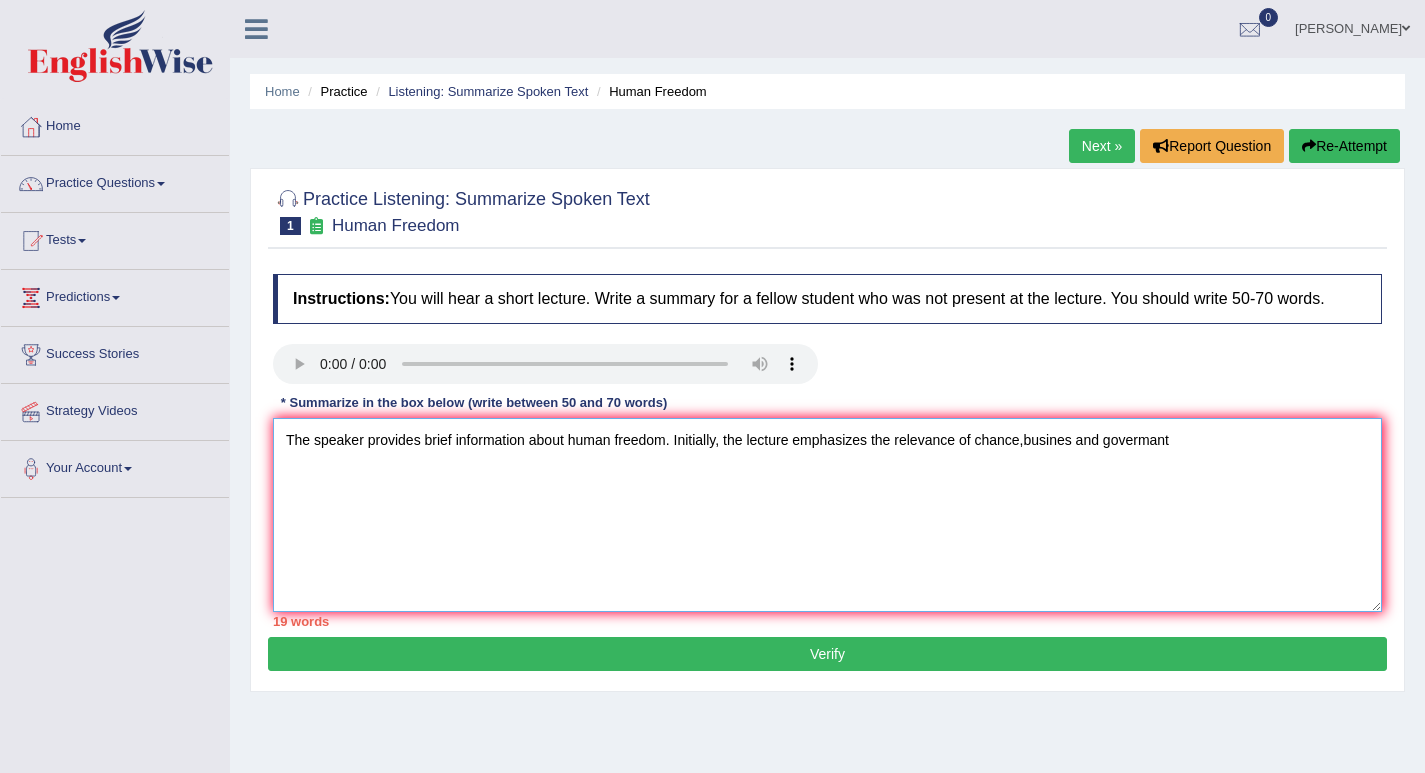 drag, startPoint x: 1176, startPoint y: 441, endPoint x: 1142, endPoint y: 440, distance: 34.0147 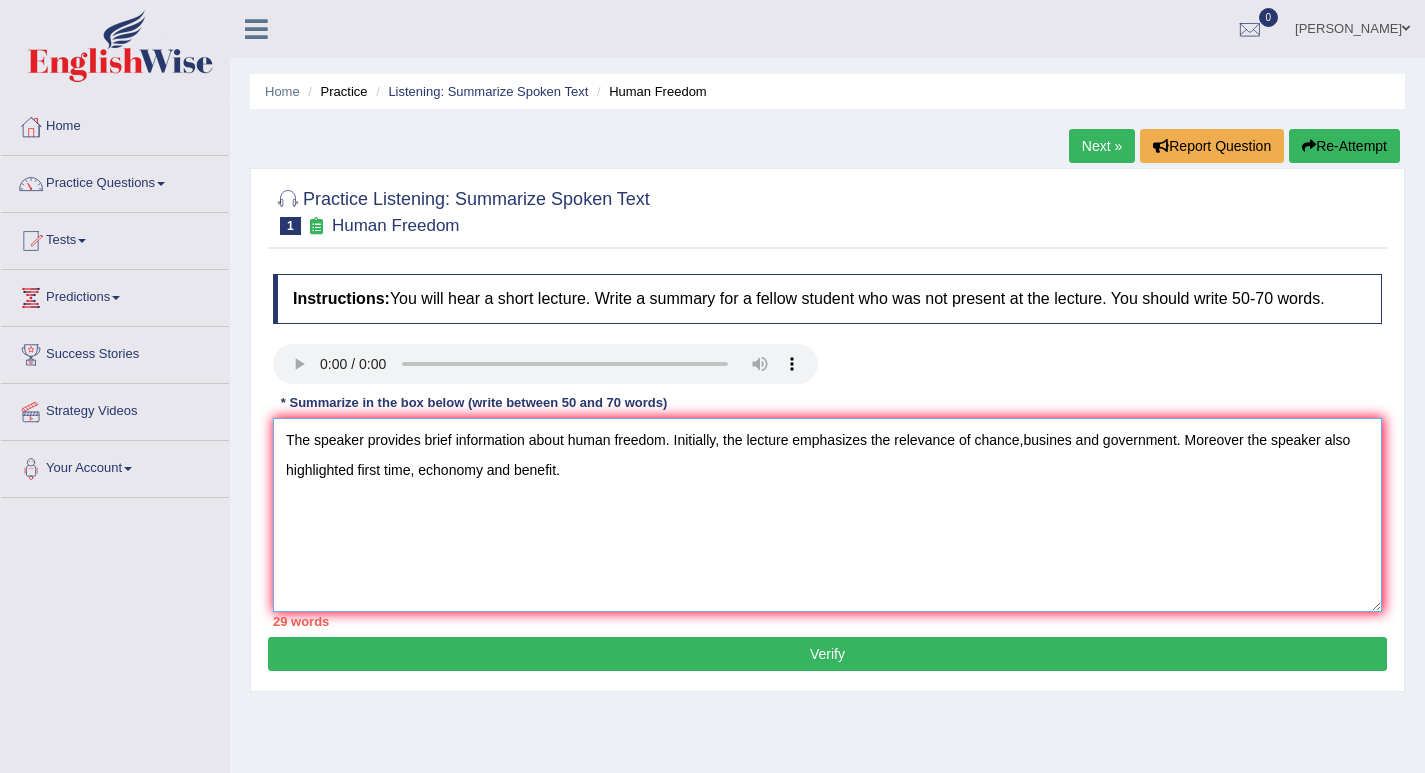 click on "The speaker provides brief information about human freedom. Initially, the lecture emphasizes the relevance of chance,busines and government. Moreover the speaker also highlighted first time, echonomy and benefit." at bounding box center (827, 515) 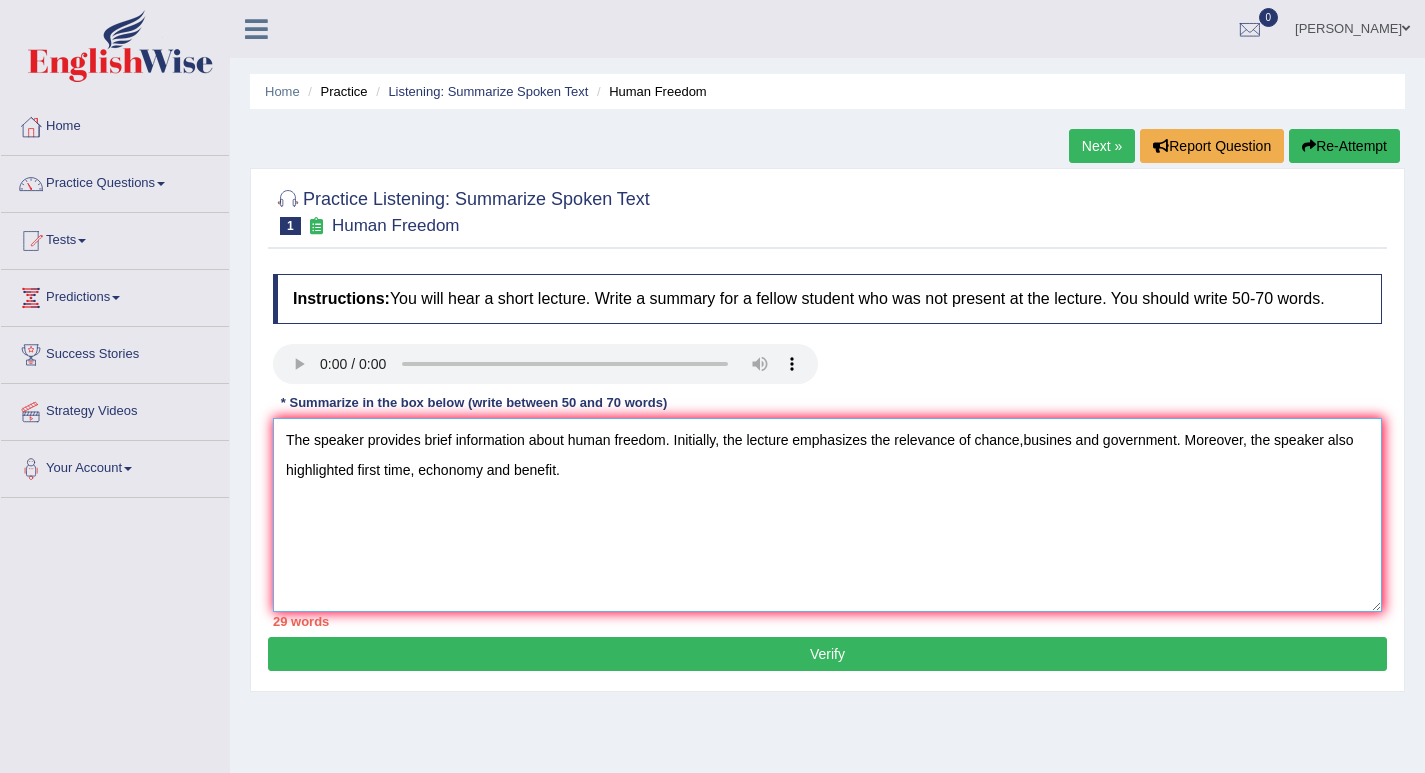 click on "The speaker provides brief information about human freedom. Initially, the lecture emphasizes the relevance of chance,busines and government. Moreover, the speaker also highlighted first time, echonomy and benefit." at bounding box center (827, 515) 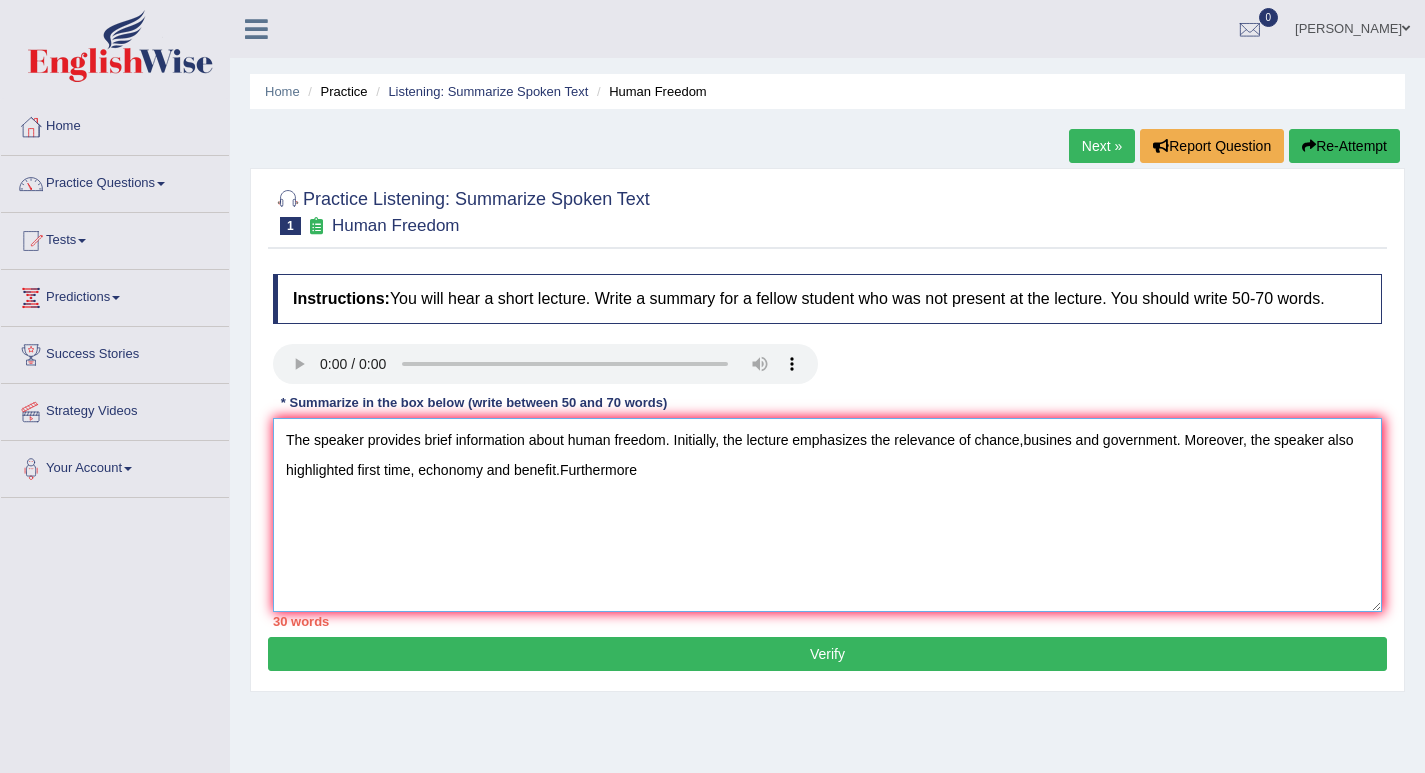 click on "The speaker provides brief information about human freedom. Initially, the lecture emphasizes the relevance of chance,busines and government. Moreover, the speaker also highlighted first time, echonomy and benefit.Furthermore" at bounding box center [827, 515] 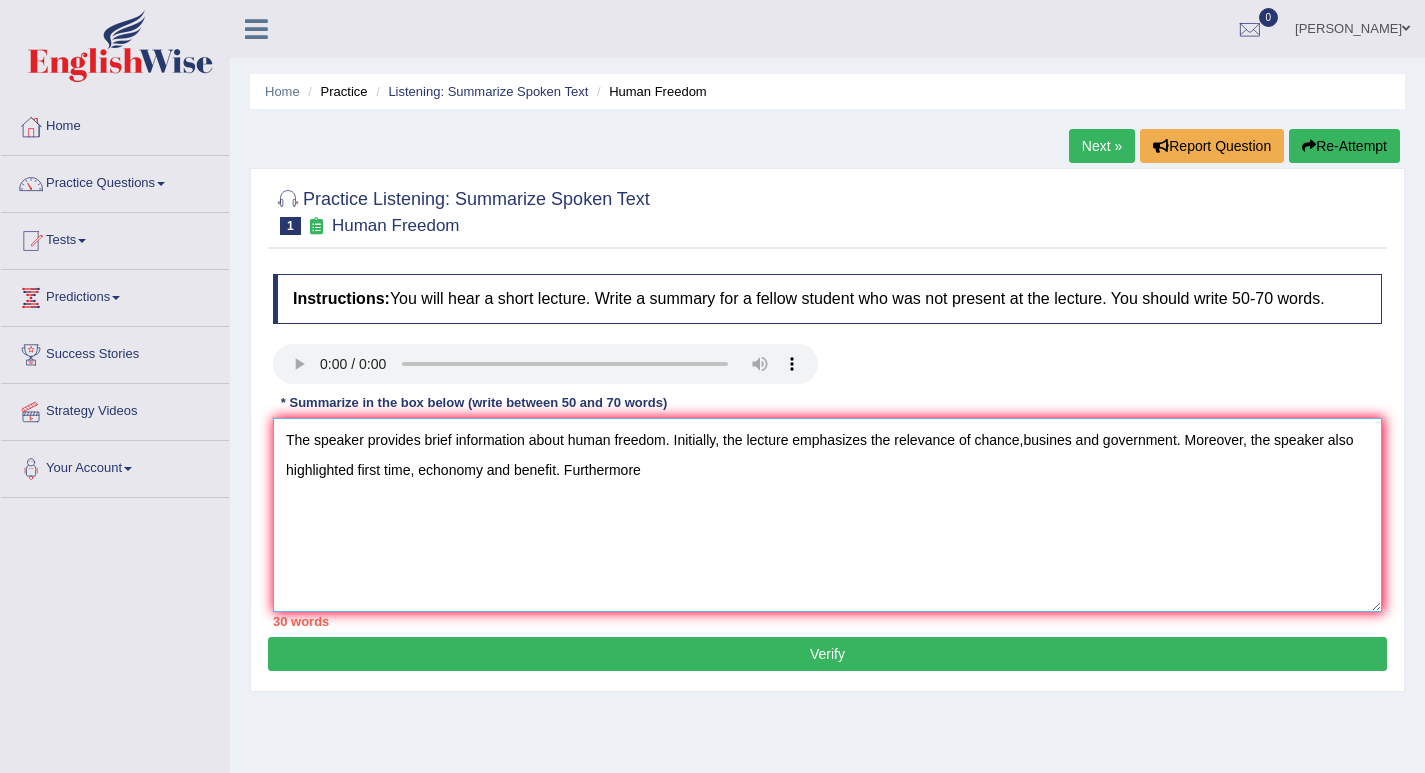 click on "The speaker provides brief information about human freedom. Initially, the lecture emphasizes the relevance of chance,busines and government. Moreover, the speaker also highlighted first time, echonomy and benefit. Furthermore" at bounding box center (827, 515) 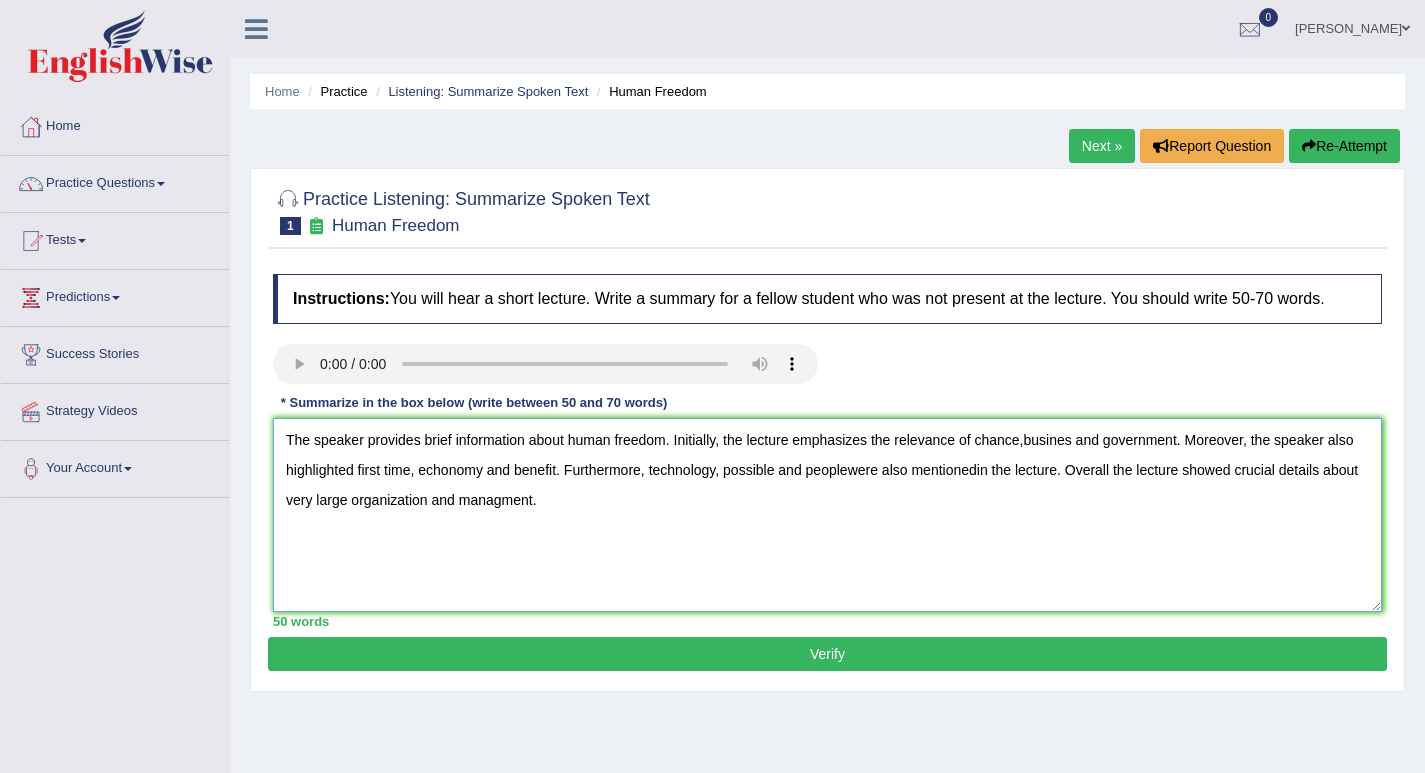 click on "The speaker provides brief information about human freedom. Initially, the lecture emphasizes the relevance of chance,busines and government. Moreover, the speaker also highlighted first time, echonomy and benefit. Furthermore, technology, possible and peoplewere also mentionedin the lecture. Overall the lecture showed crucial details about very large organization and managment." at bounding box center (827, 515) 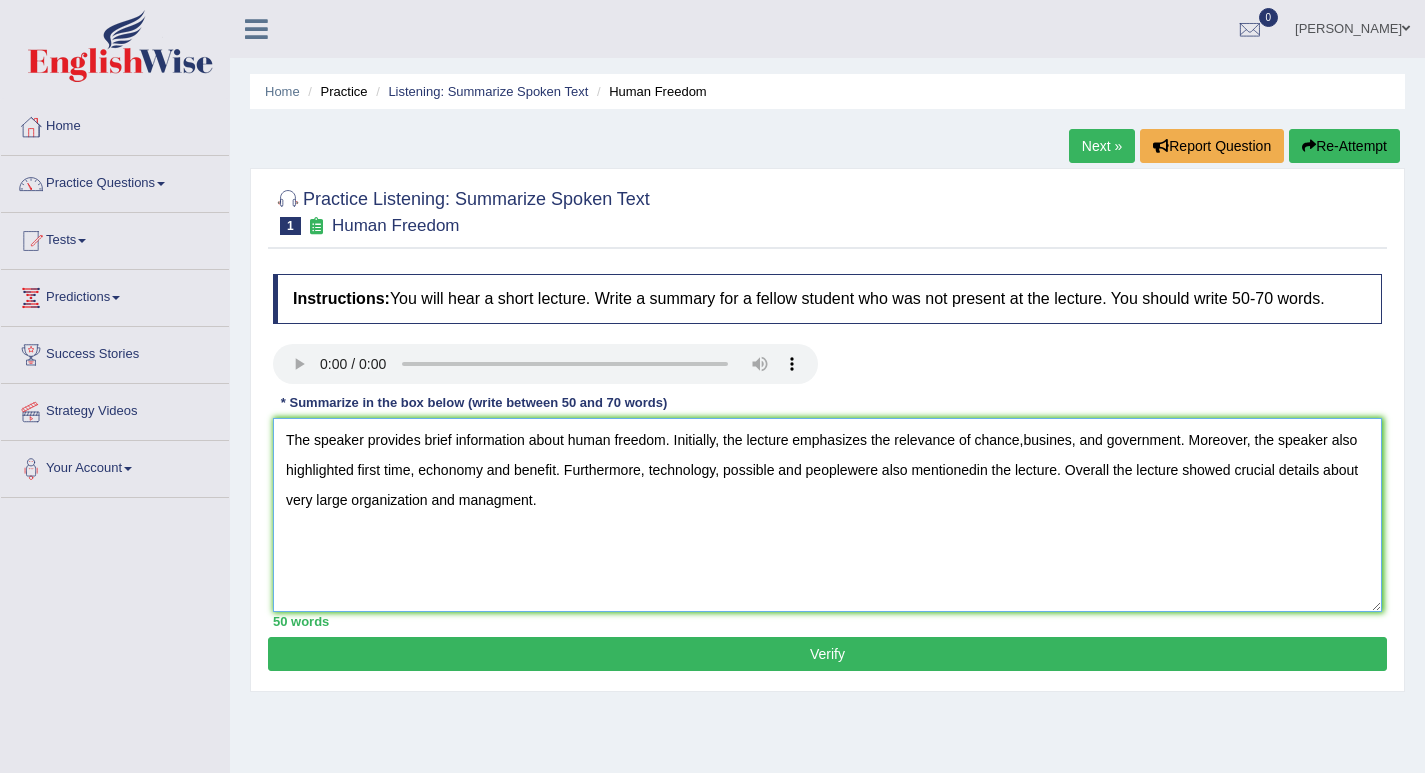 click on "The speaker provides brief information about human freedom. Initially, the lecture emphasizes the relevance of chance,busines, and government. Moreover, the speaker also highlighted first time, echonomy and benefit. Furthermore, technology, possible and peoplewere also mentionedin the lecture. Overall the lecture showed crucial details about very large organization and managment." at bounding box center (827, 515) 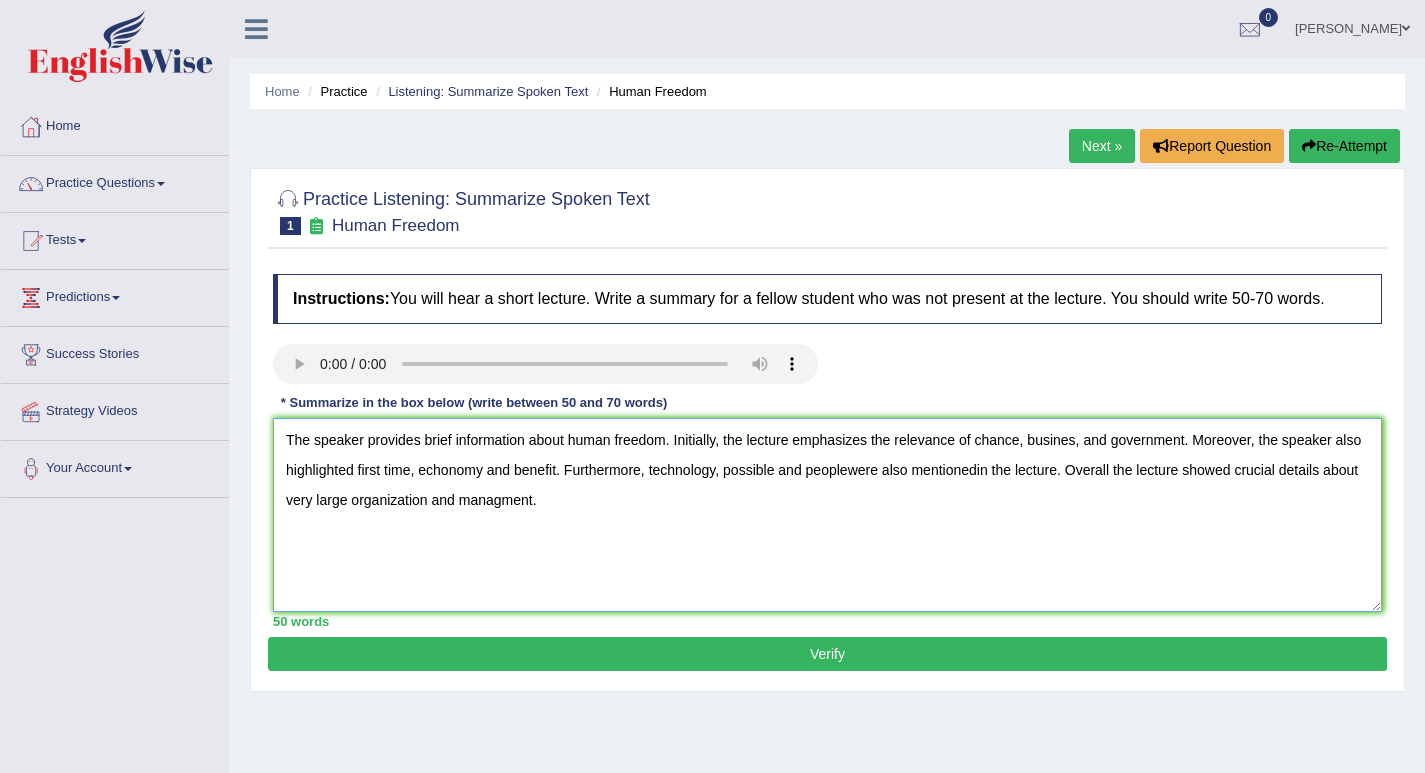 click on "The speaker provides brief information about human freedom. Initially, the lecture emphasizes the relevance of chance, busines, and government. Moreover, the speaker also highlighted first time, echonomy and benefit. Furthermore, technology, possible and peoplewere also mentionedin the lecture. Overall the lecture showed crucial details about very large organization and managment." at bounding box center [827, 515] 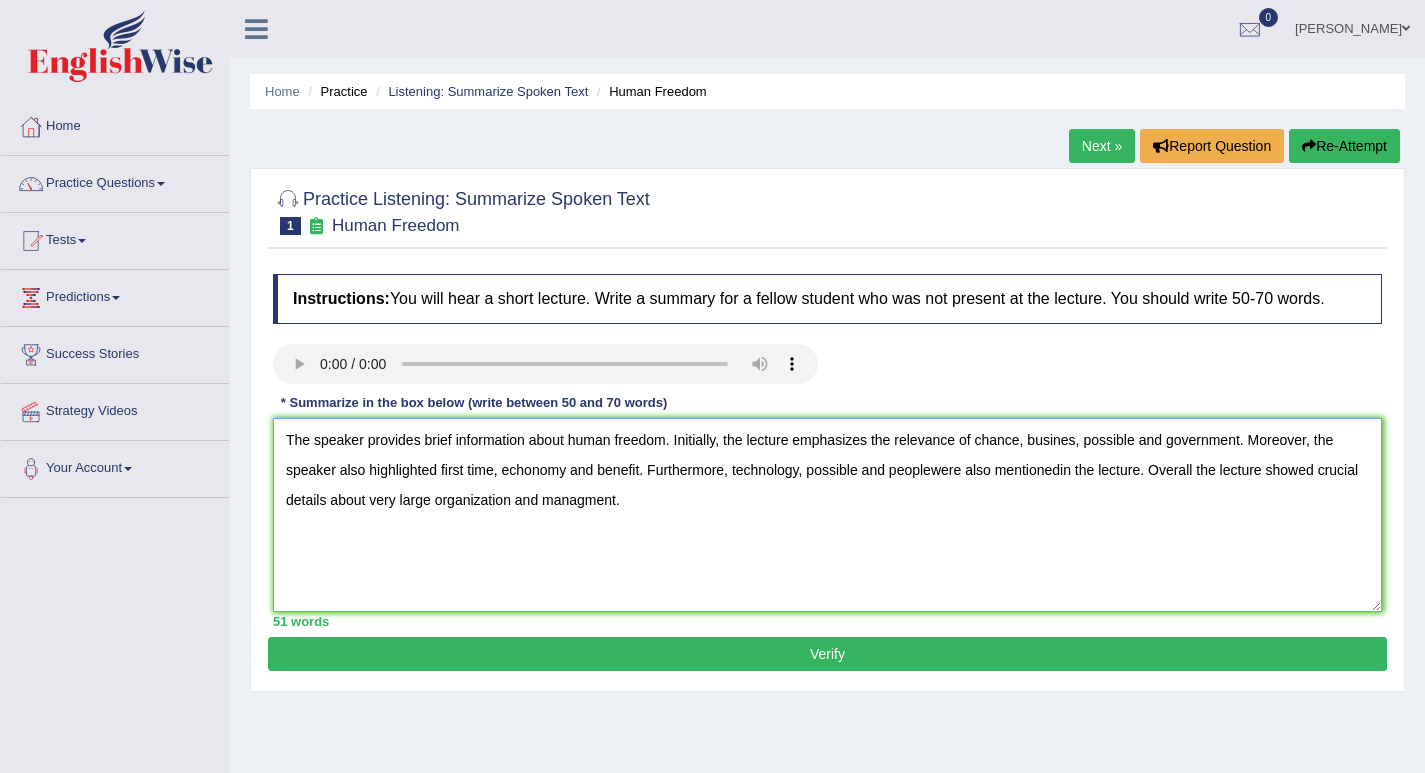 click on "The speaker provides brief information about human freedom. Initially, the lecture emphasizes the relevance of chance, busines, possible and government. Moreover, the speaker also highlighted first time, echonomy and benefit. Furthermore, technology, possible and peoplewere also mentionedin the lecture. Overall the lecture showed crucial details about very large organization and managment." at bounding box center (827, 515) 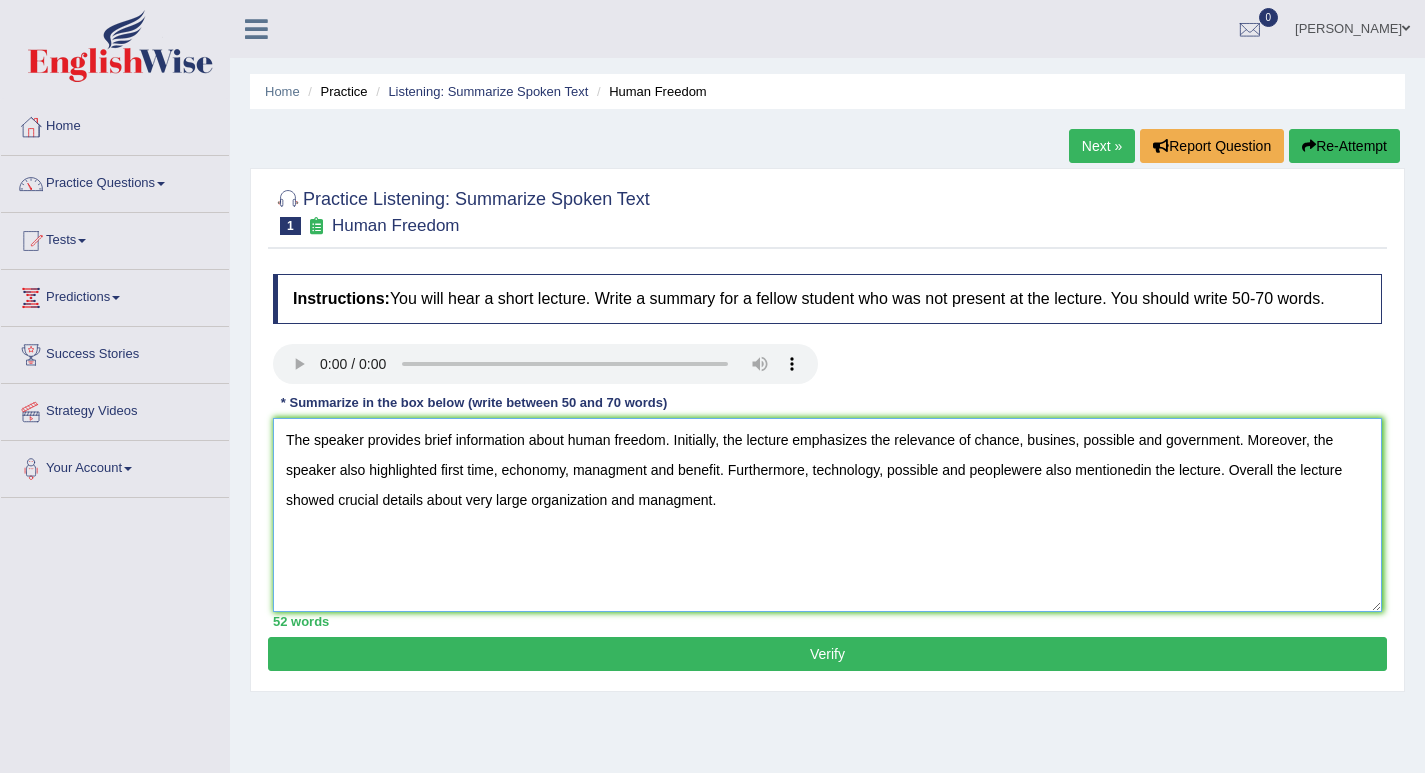 click on "The speaker provides brief information about human freedom. Initially, the lecture emphasizes the relevance of chance, busines, possible and government. Moreover, the speaker also highlighted first time, echonomy, managment and benefit. Furthermore, technology, possible and peoplewere also mentionedin the lecture. Overall the lecture showed crucial details about very large organization and managment." at bounding box center [827, 515] 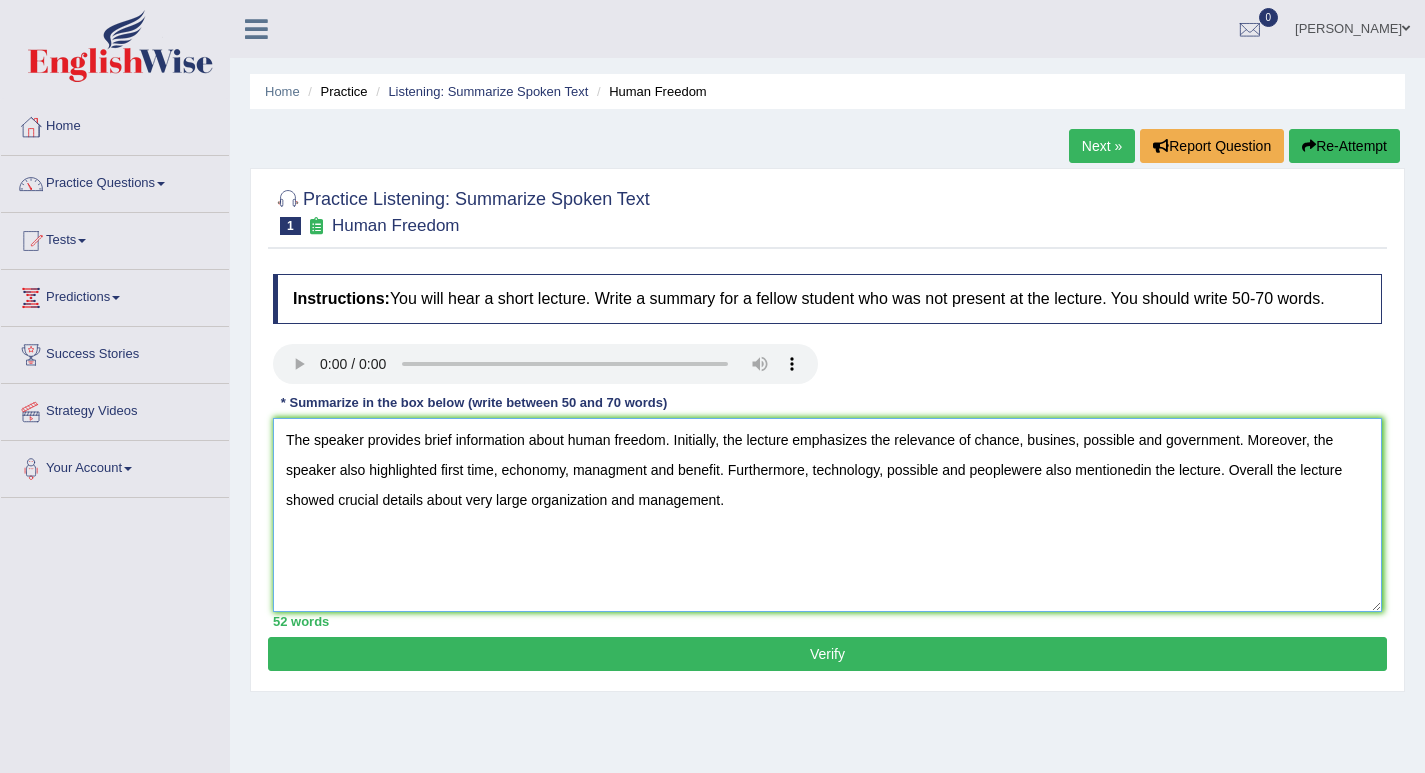 click on "The speaker provides brief information about human freedom. Initially, the lecture emphasizes the relevance of chance, busines, possible and government. Moreover, the speaker also highlighted first time, echonomy, managment and benefit. Furthermore, technology, possible and peoplewere also mentionedin the lecture. Overall the lecture showed crucial details about very large organization and management." at bounding box center (827, 515) 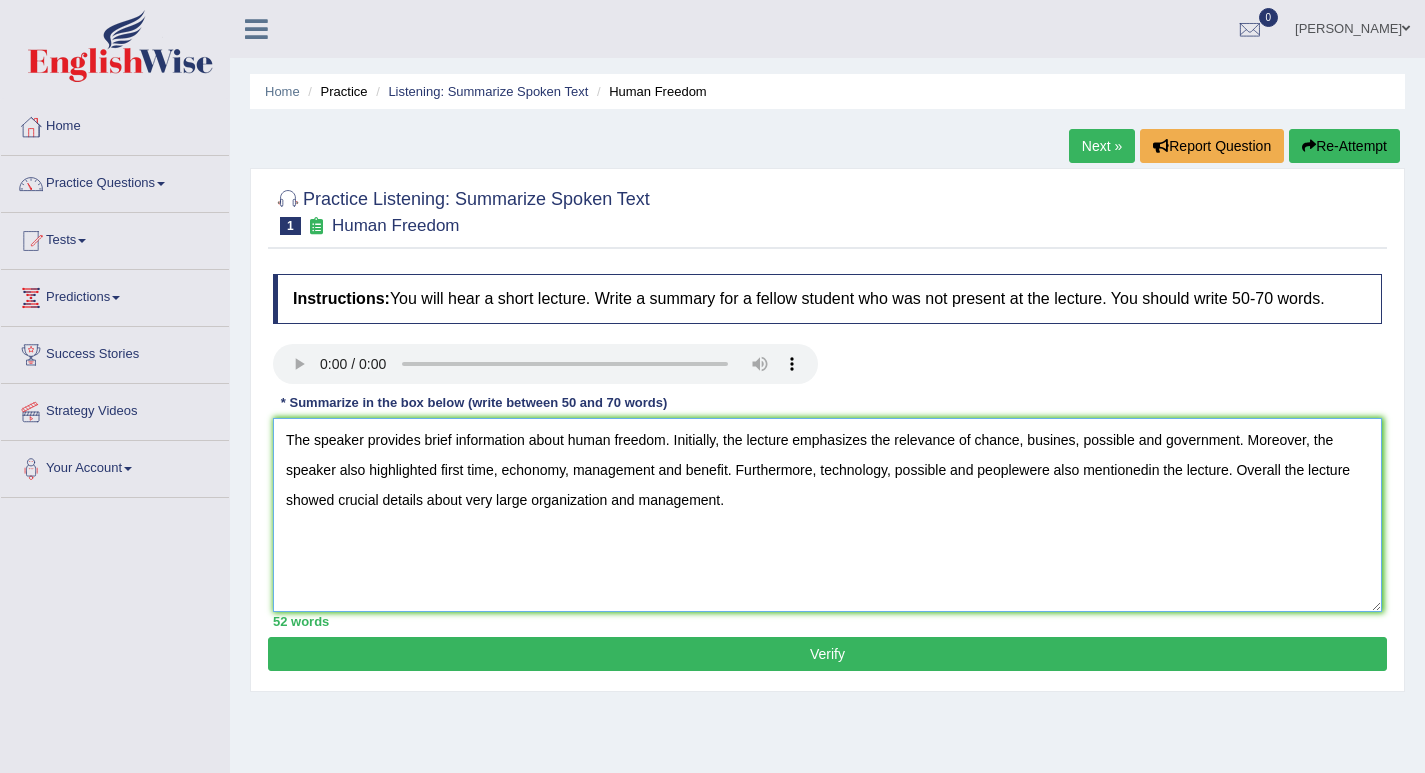 click on "The speaker provides brief information about human freedom. Initially, the lecture emphasizes the relevance of chance, busines, possible and government. Moreover, the speaker also highlighted first time, echonomy, management and benefit. Furthermore, technology, possible and peoplewere also mentionedin the lecture. Overall the lecture showed crucial details about very large organization and management." at bounding box center (827, 515) 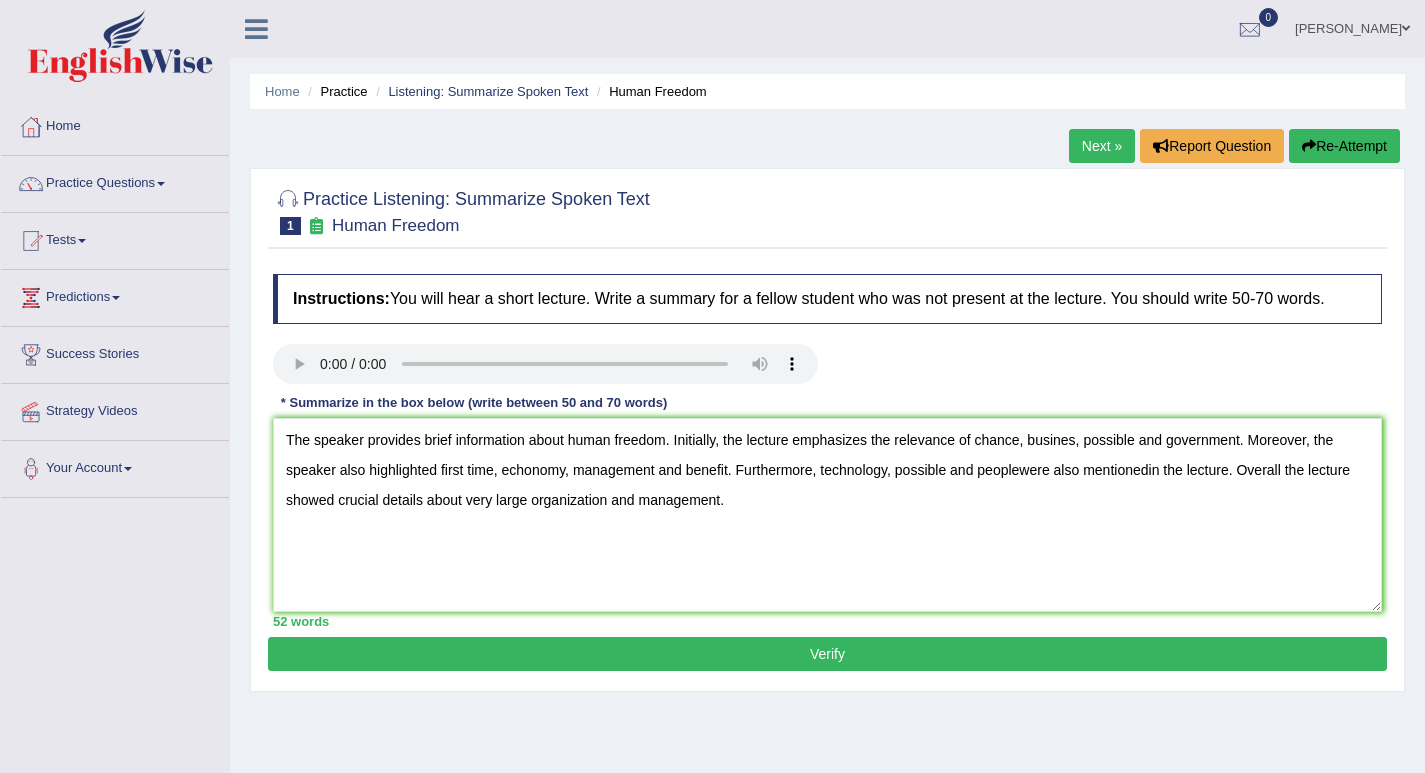 click on "Verify" at bounding box center [827, 654] 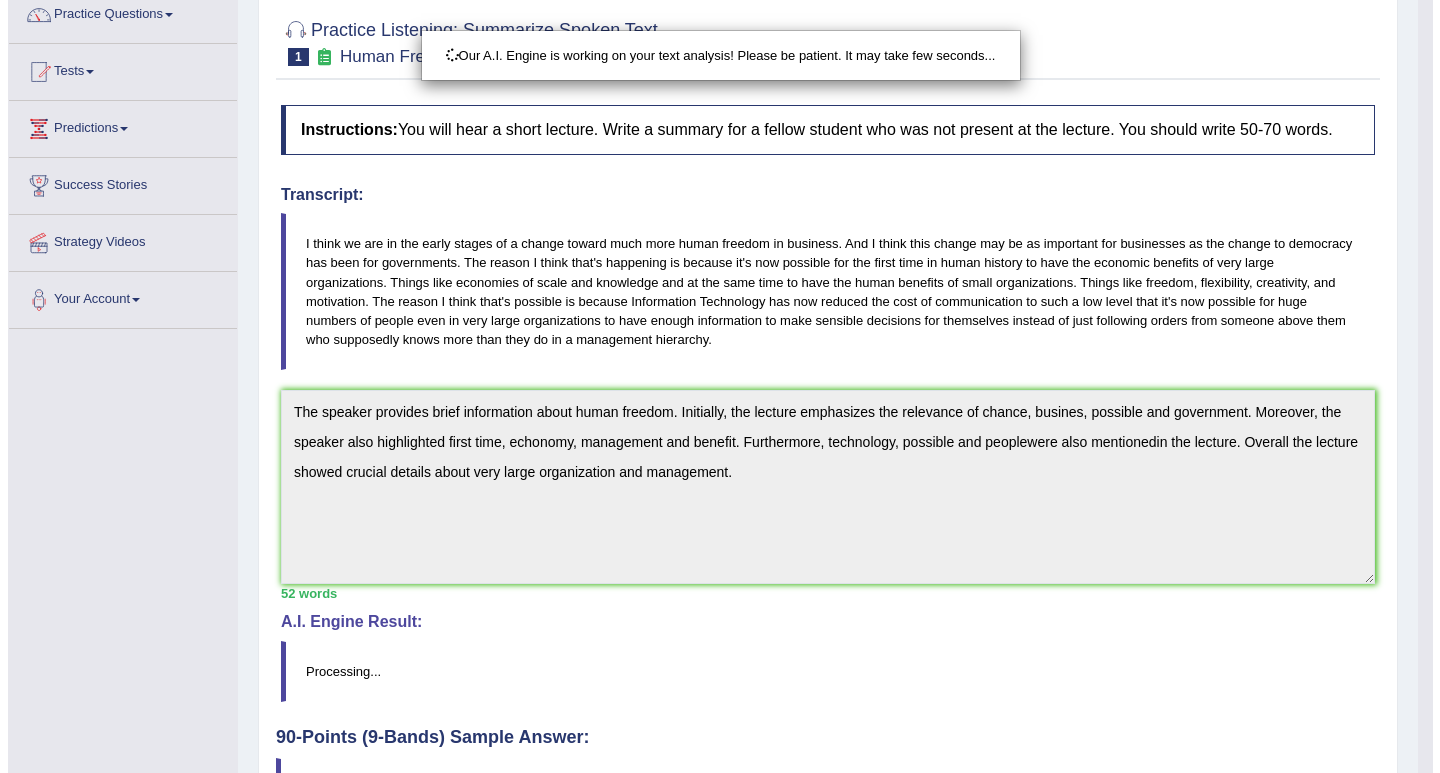 scroll, scrollTop: 300, scrollLeft: 0, axis: vertical 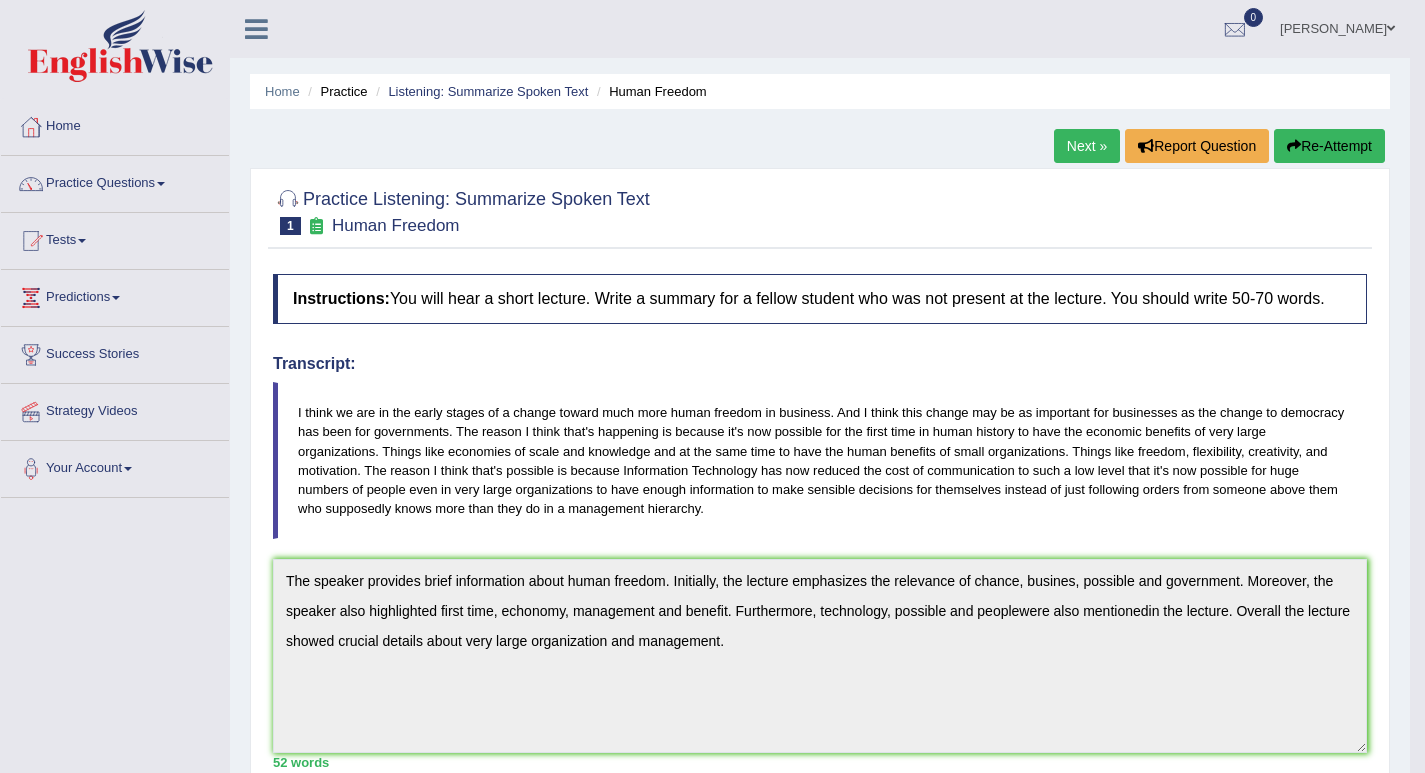 click on "Re-Attempt" at bounding box center [1329, 146] 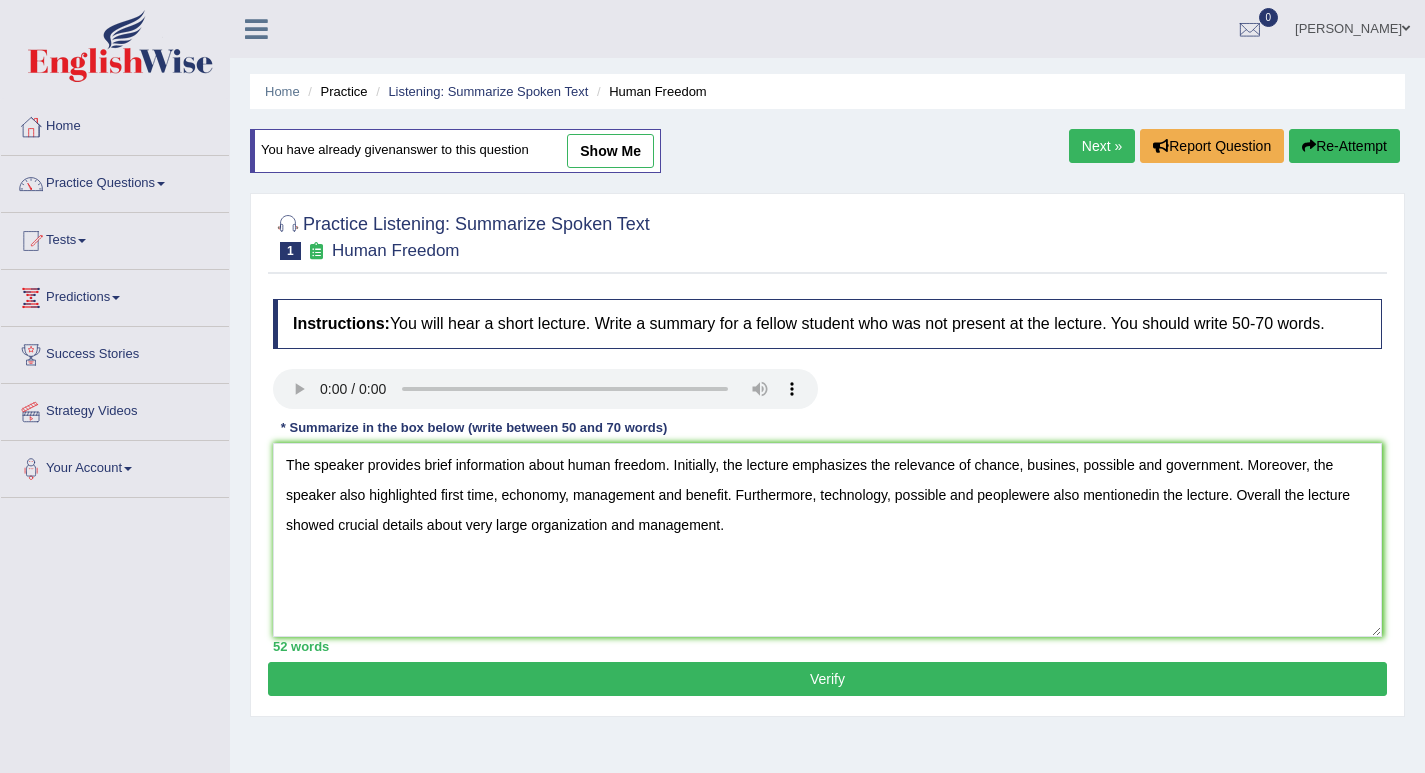 scroll, scrollTop: 0, scrollLeft: 0, axis: both 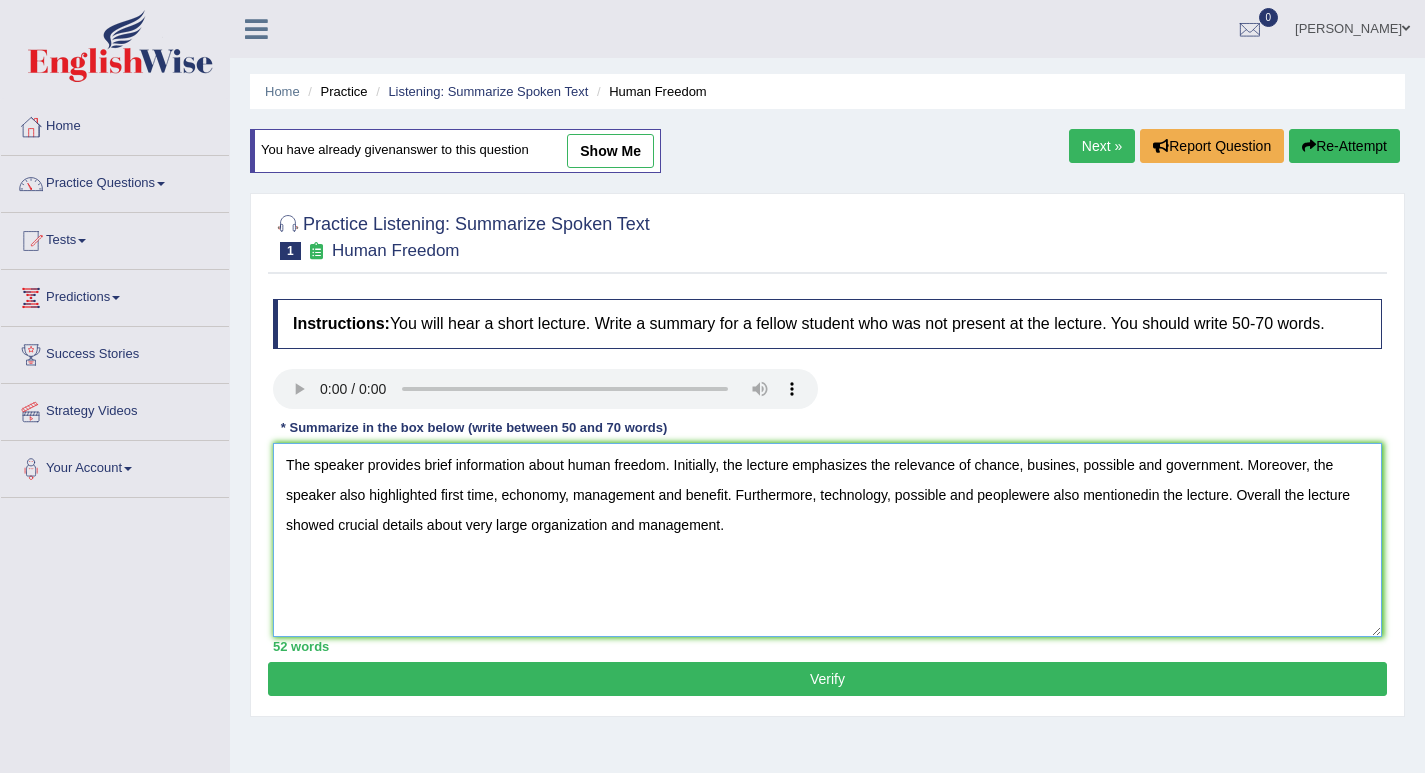 drag, startPoint x: 562, startPoint y: 494, endPoint x: 514, endPoint y: 493, distance: 48.010414 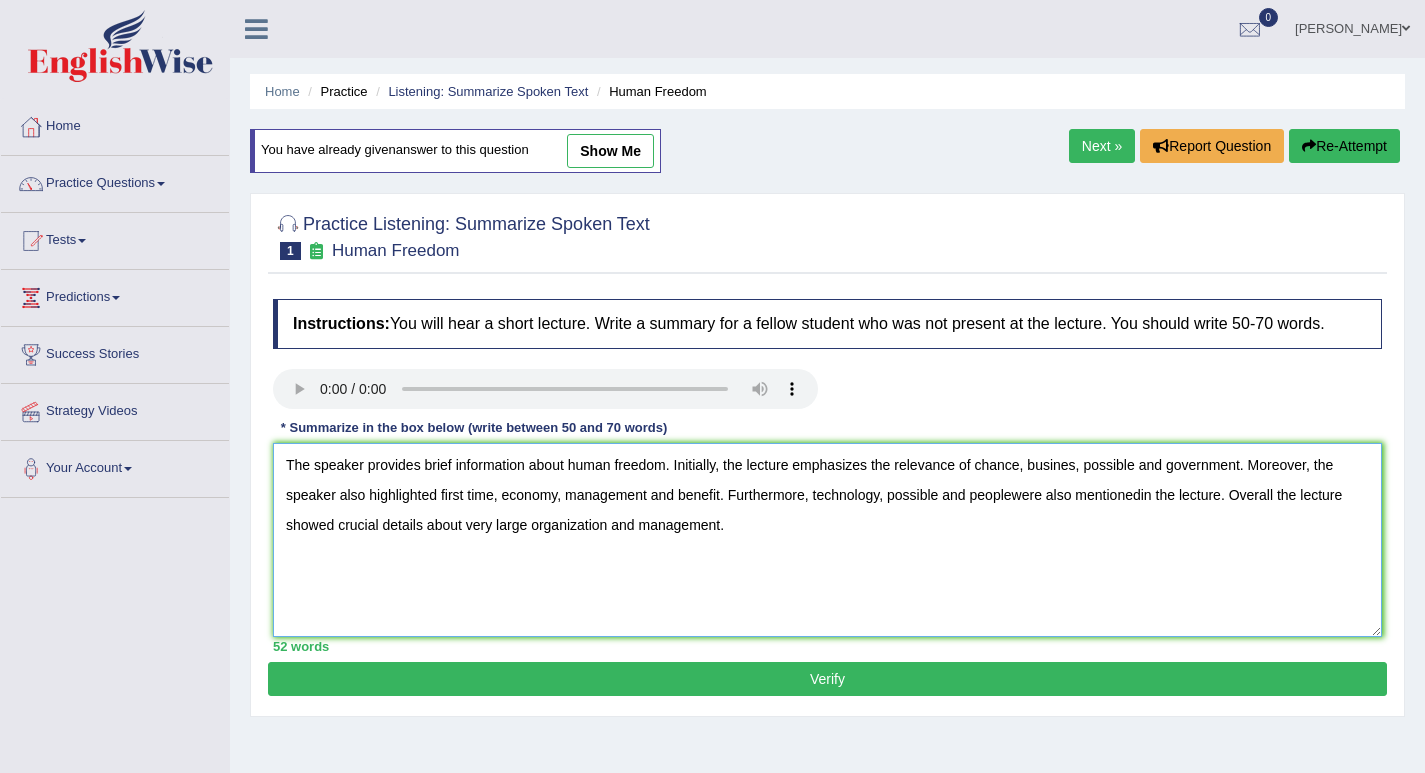 click on "The speaker provides brief information about human freedom. Initially, the lecture emphasizes the relevance of chance, busines, possible and government. Moreover, the speaker also highlighted first time, economy, management and benefit. Furthermore, technology, possible and peoplewere also mentionedin the lecture. Overall the lecture showed crucial details about very large organization and management." at bounding box center [827, 540] 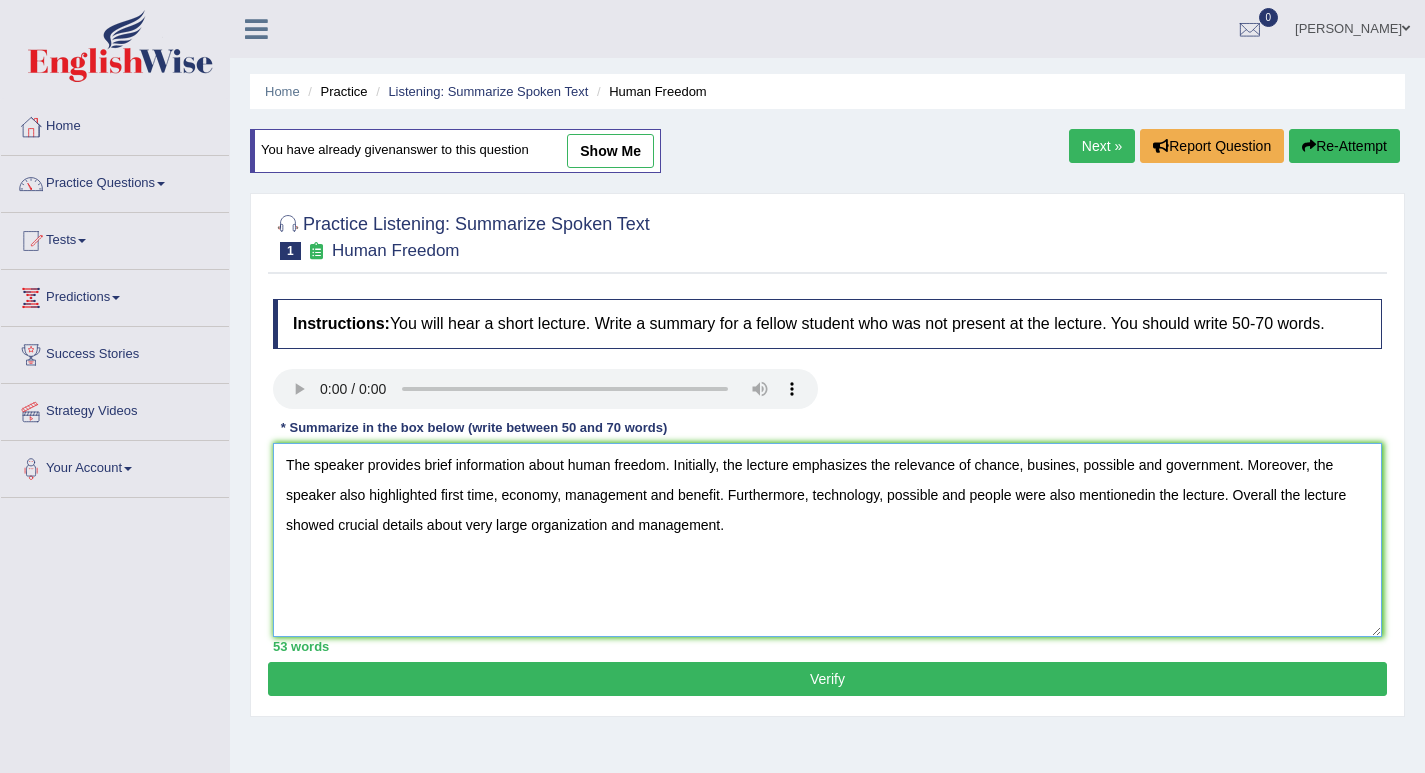 type on "The speaker provides brief information about human freedom. Initially, the lecture emphasizes the relevance of chance, busines, possible and government. Moreover, the speaker also highlighted first time, economy, management and benefit. Furthermore, technology, possible and people were also mentionedin the lecture. Overall the lecture showed crucial details about very large organization and management." 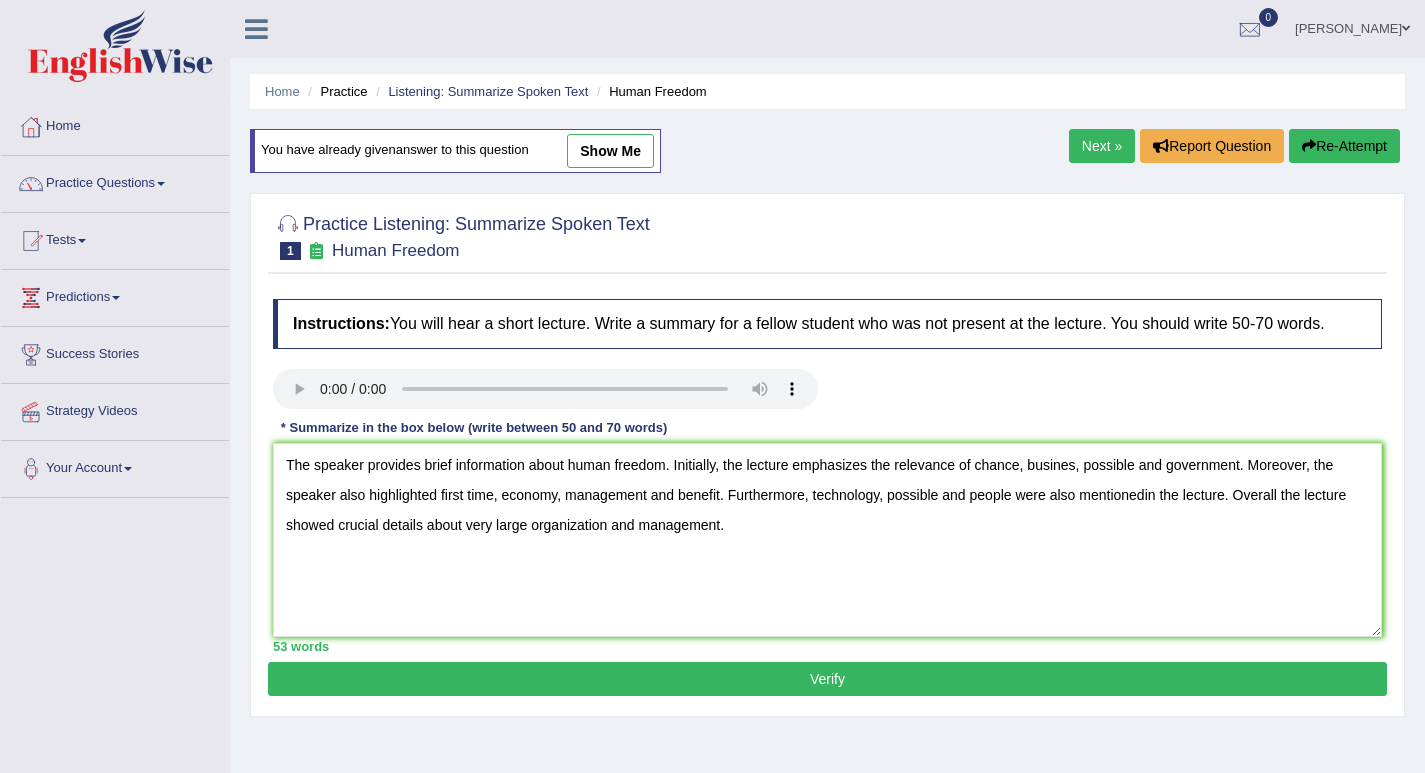 click on "Verify" at bounding box center [827, 679] 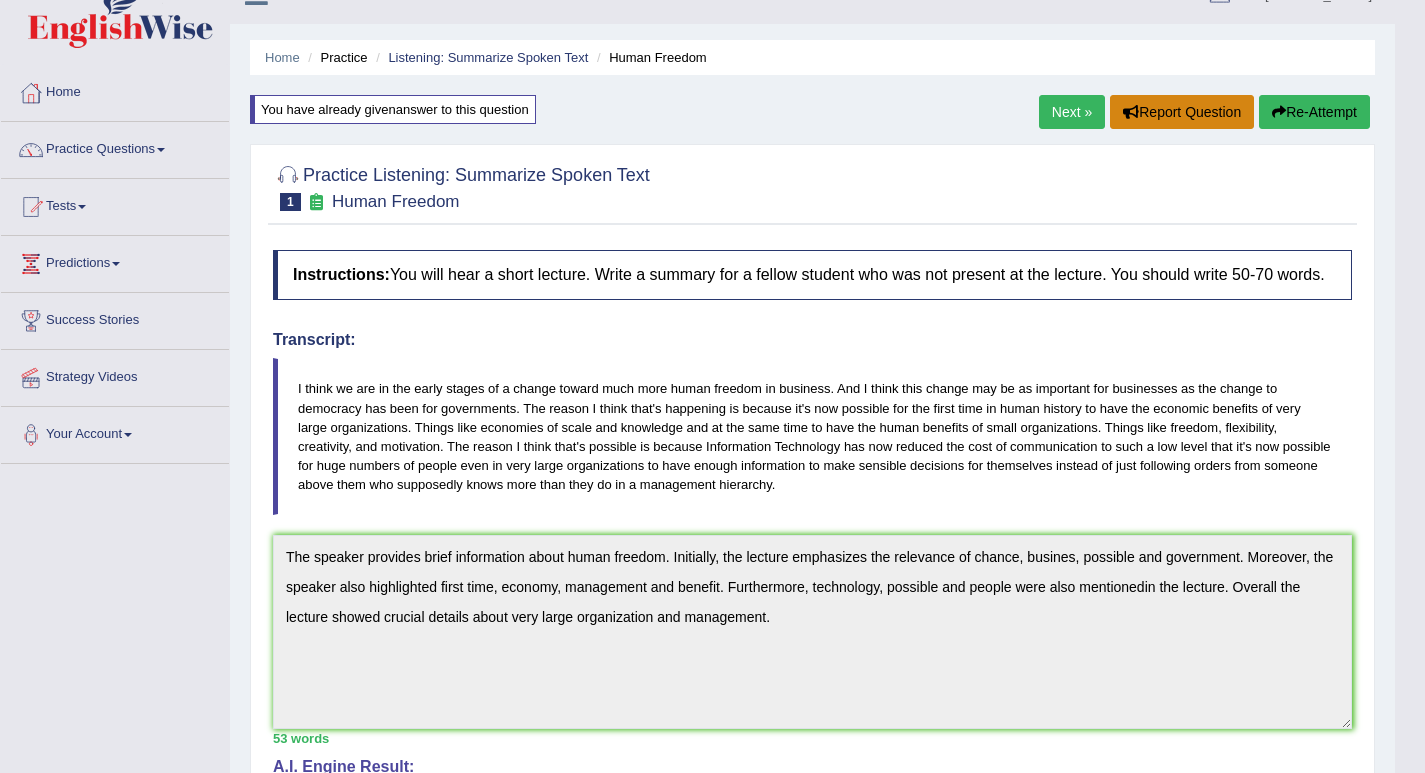 scroll, scrollTop: 0, scrollLeft: 0, axis: both 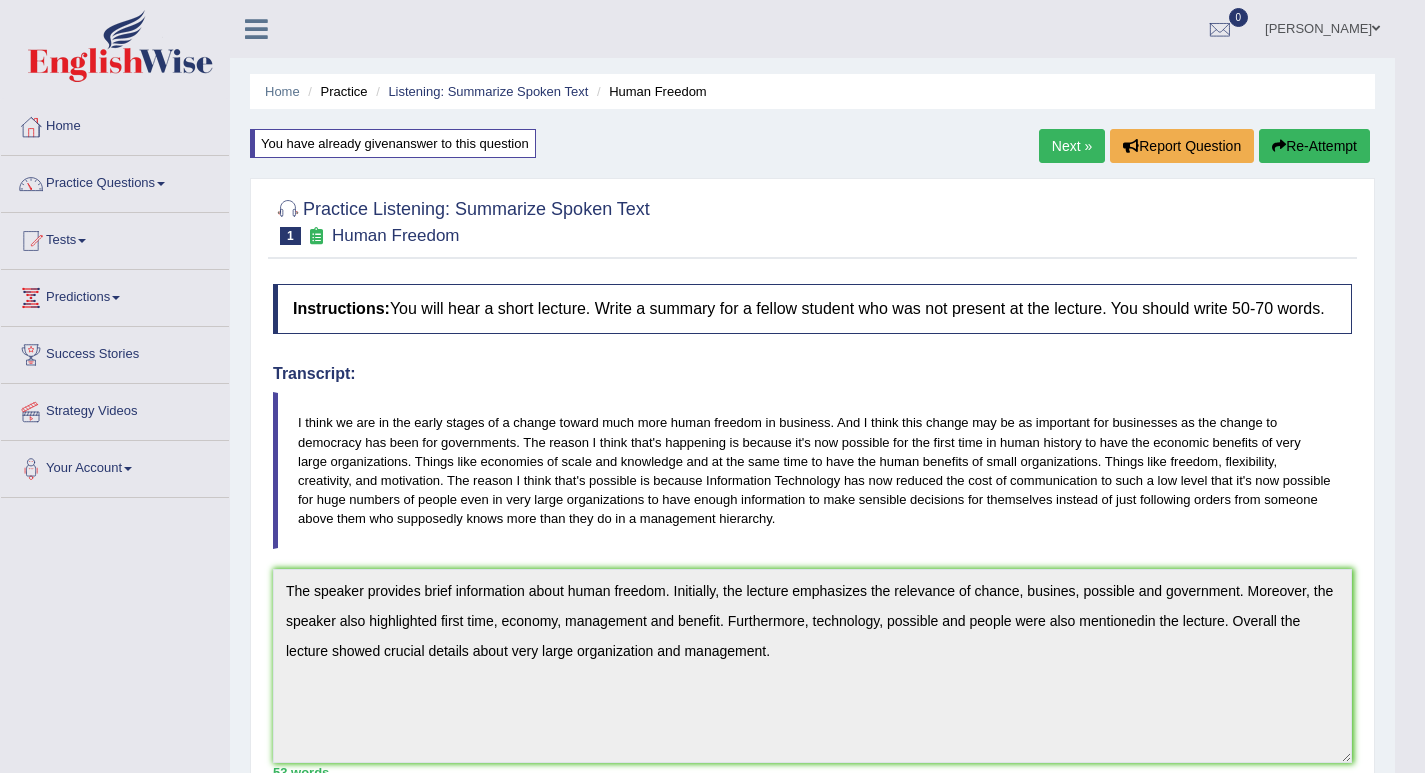 click on "Re-Attempt" at bounding box center (1314, 146) 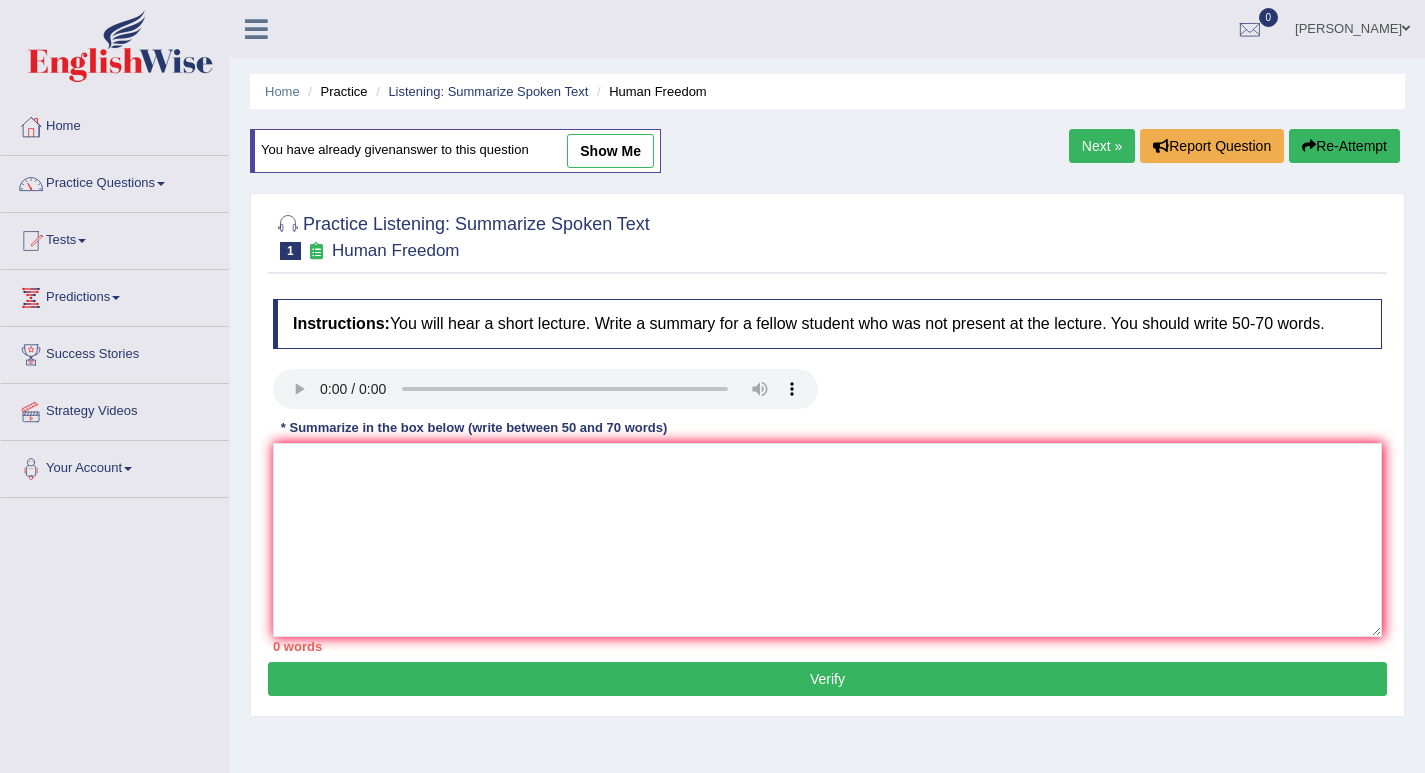 scroll, scrollTop: 0, scrollLeft: 0, axis: both 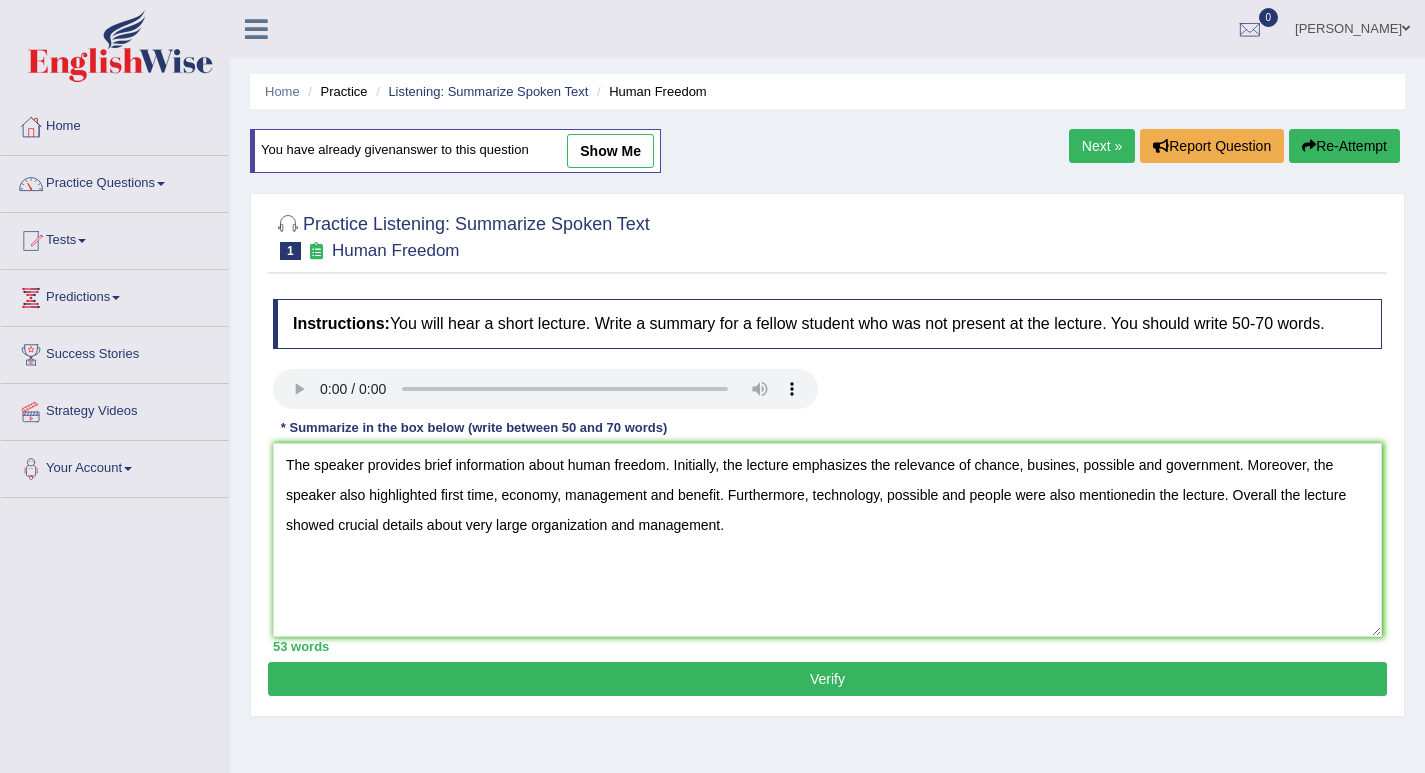 click on "The speaker provides brief information about human freedom. Initially, the lecture emphasizes the relevance of chance, busines, possible and government. Moreover, the speaker also highlighted first time, economy, management and benefit. Furthermore, technology, possible and people were also mentionedin the lecture. Overall the lecture showed crucial details about very large organization and management." at bounding box center [827, 540] 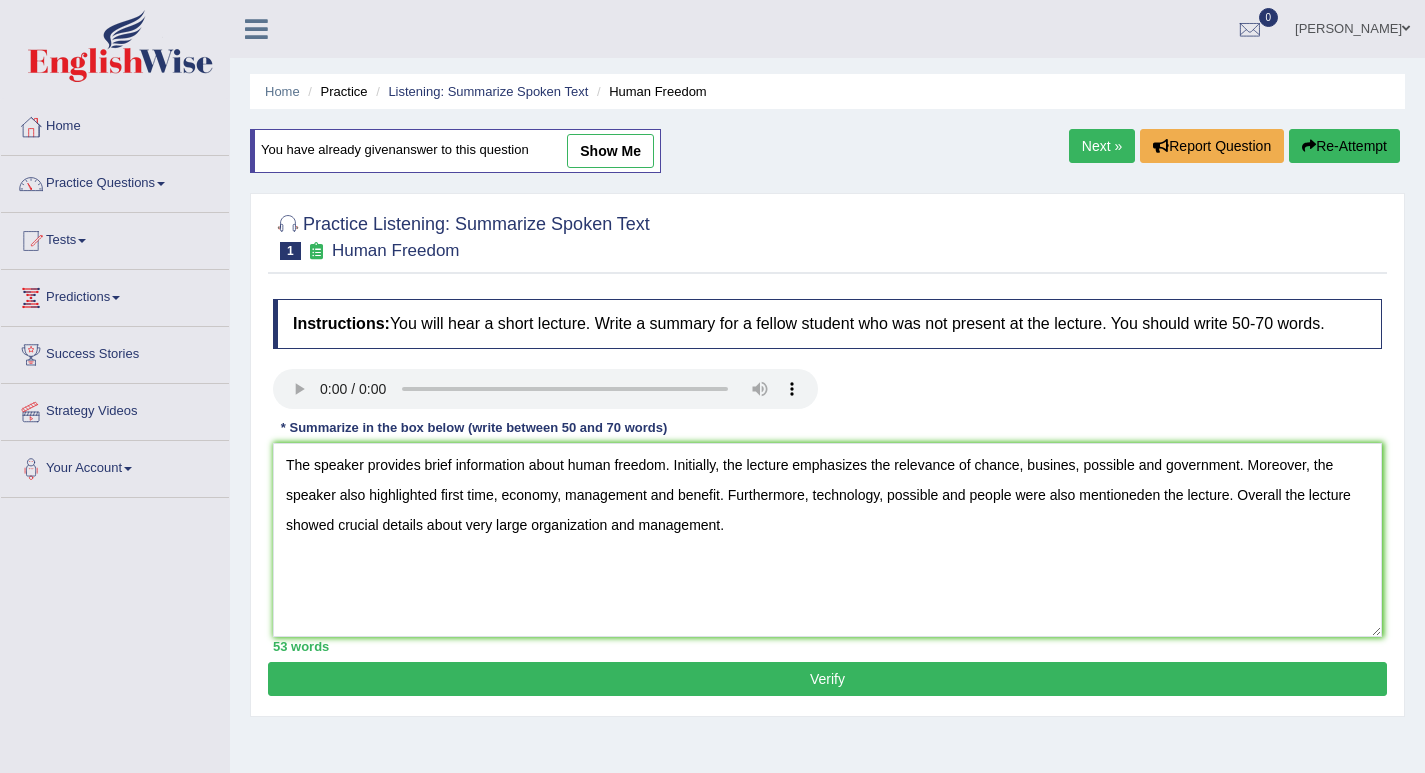 drag, startPoint x: 1162, startPoint y: 492, endPoint x: 1146, endPoint y: 493, distance: 16.03122 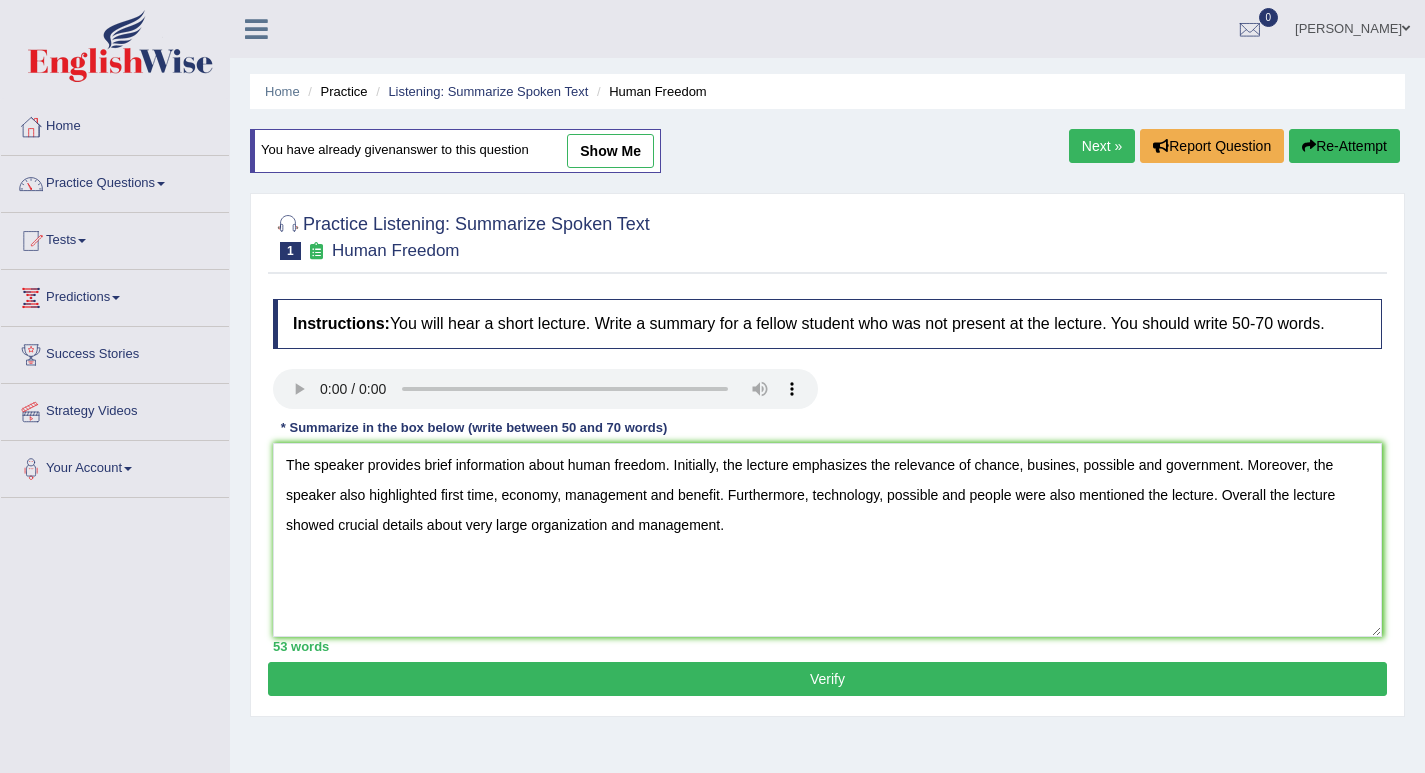 click on "The speaker provides brief information about human freedom. Initially, the lecture emphasizes the relevance of chance, busines, possible and government. Moreover, the speaker also highlighted first time, economy, management and benefit. Furthermore, technology, possible and people were also mentioned the lecture. Overall the lecture showed crucial details about very large organization and management." at bounding box center (827, 540) 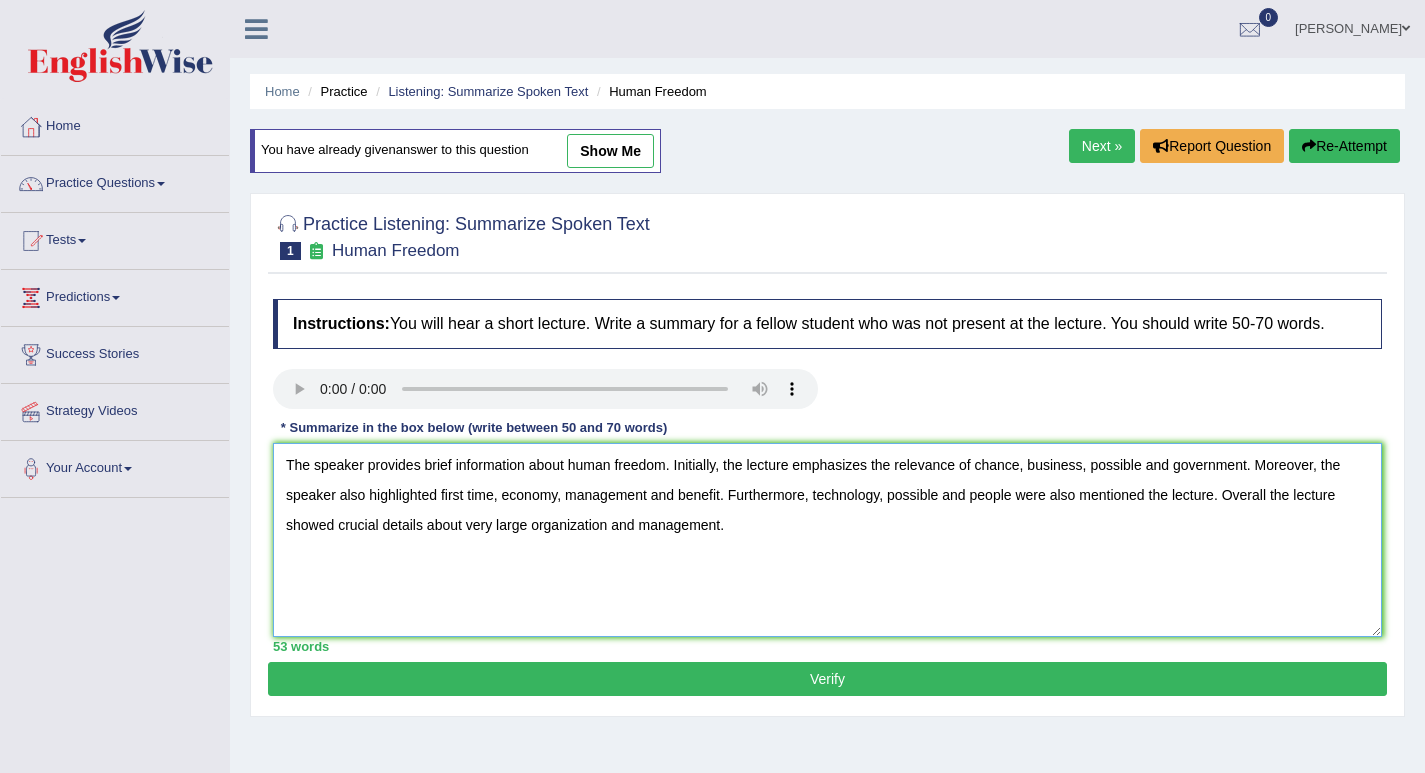 type on "The speaker provides brief information about human freedom. Initially, the lecture emphasizes the relevance of chance, business, possible and government. Moreover, the speaker also highlighted first time, economy, management and benefit. Furthermore, technology, possible and people were also mentioned the lecture. Overall the lecture showed crucial details about very large organization and management." 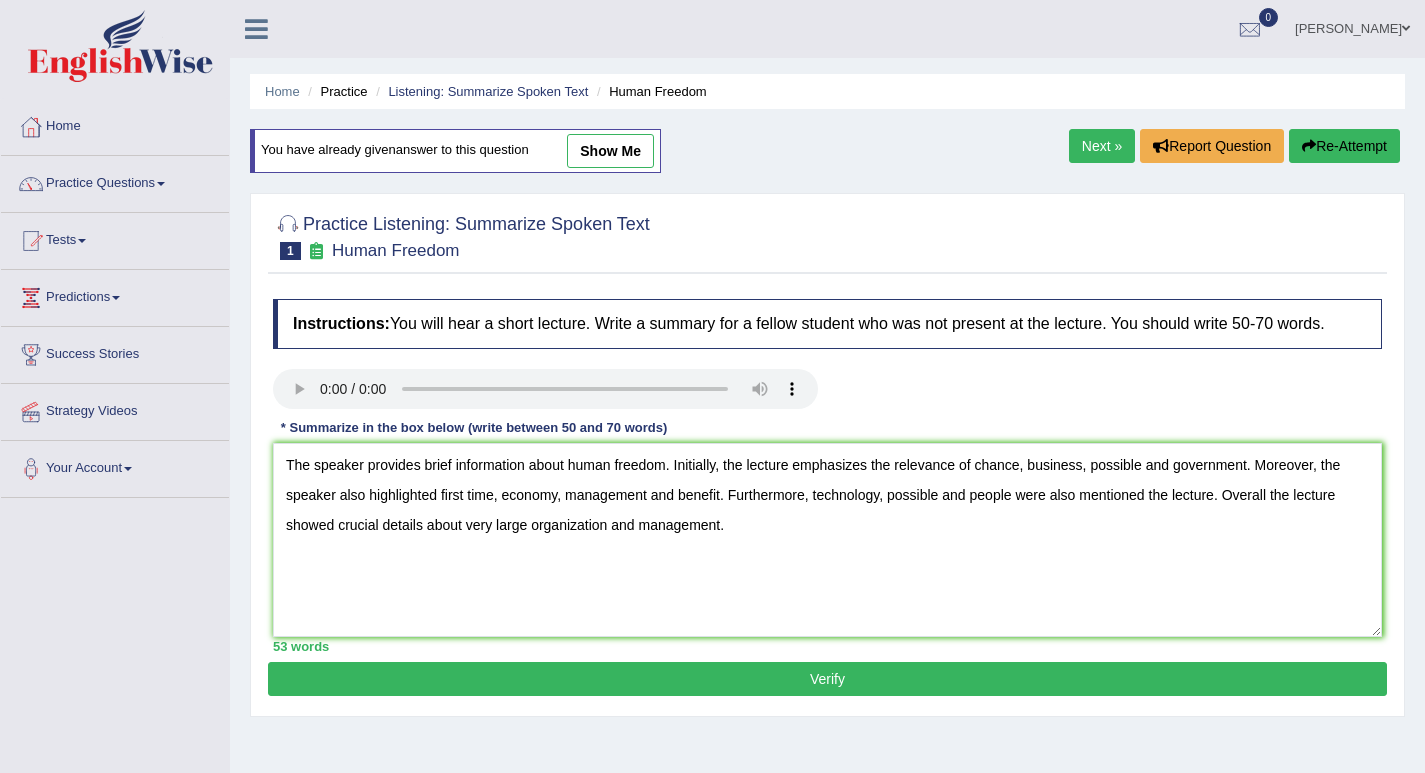 click on "Verify" at bounding box center (827, 679) 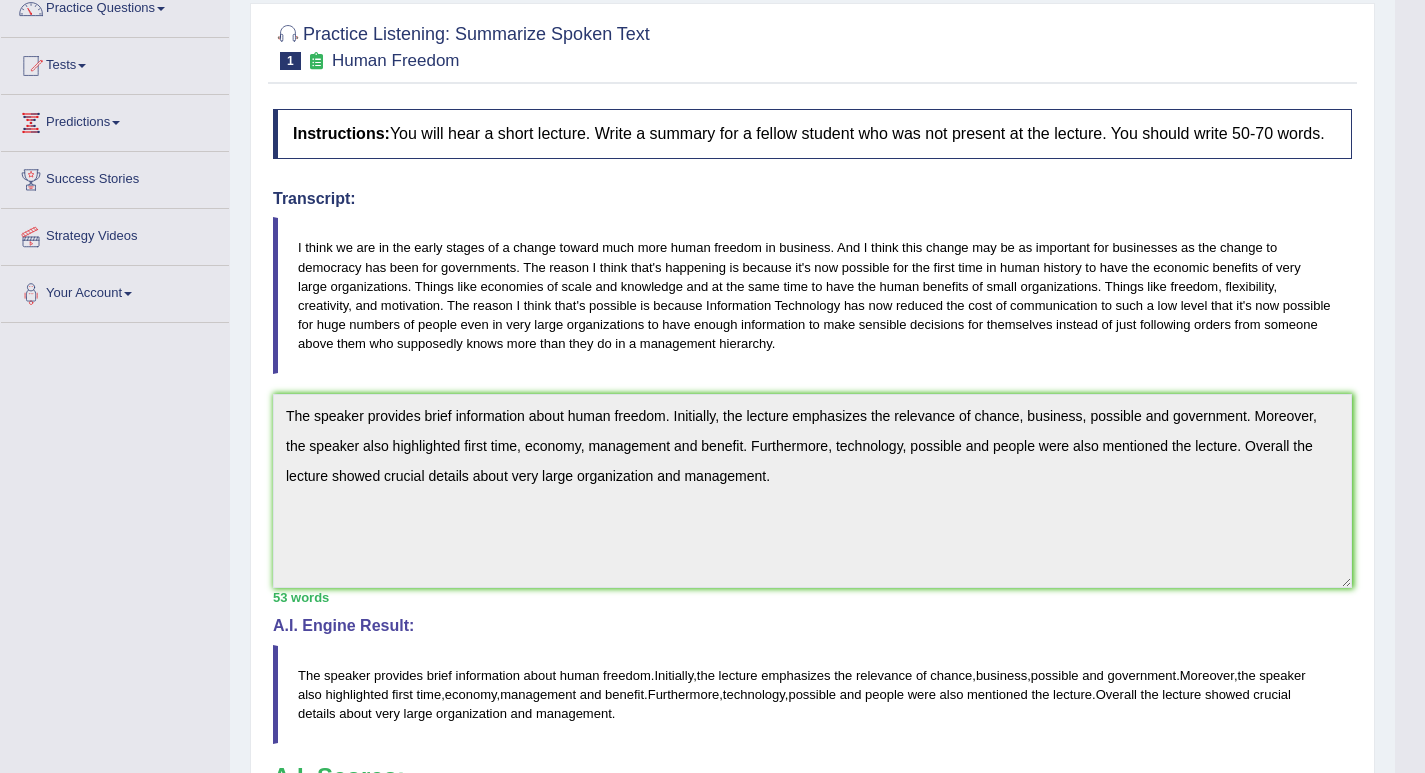 scroll, scrollTop: 0, scrollLeft: 0, axis: both 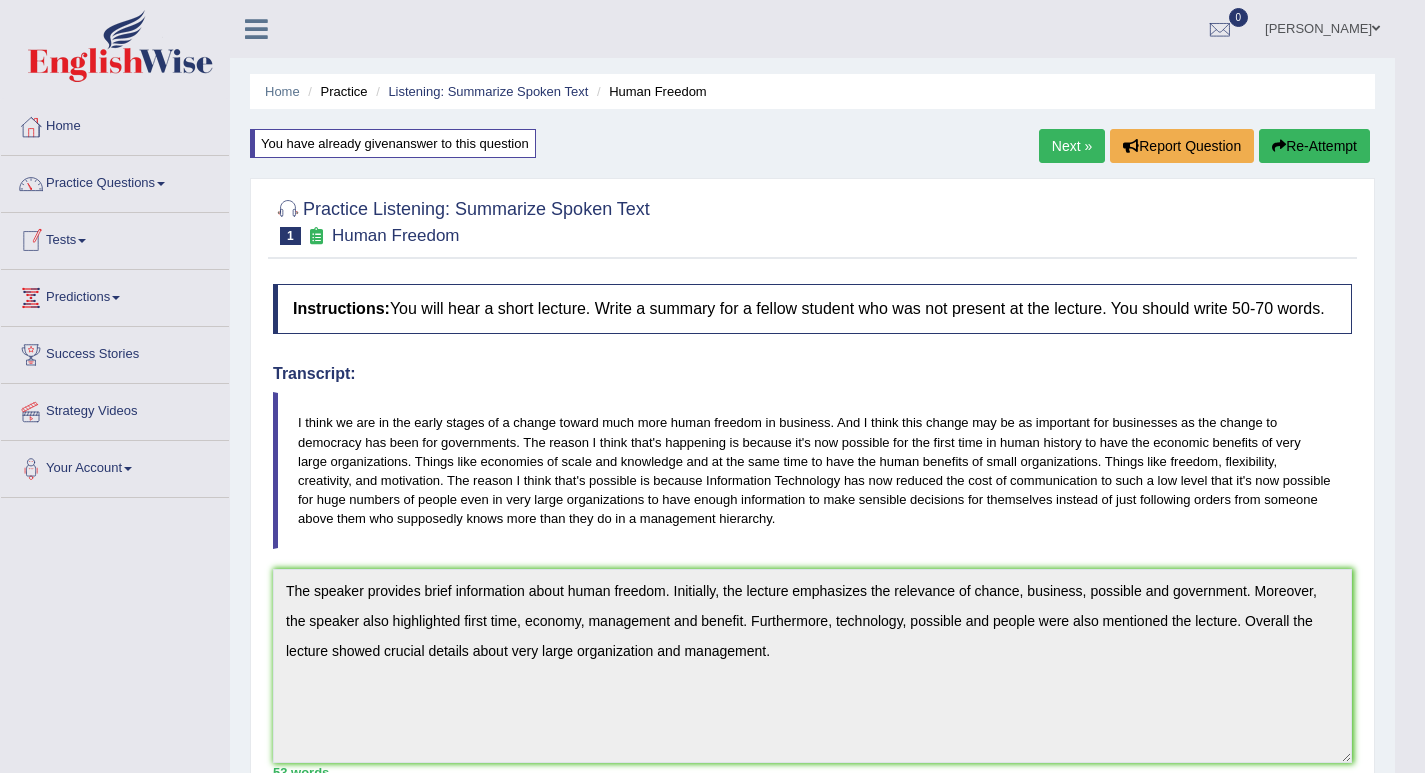 click on "Tests" at bounding box center (115, 238) 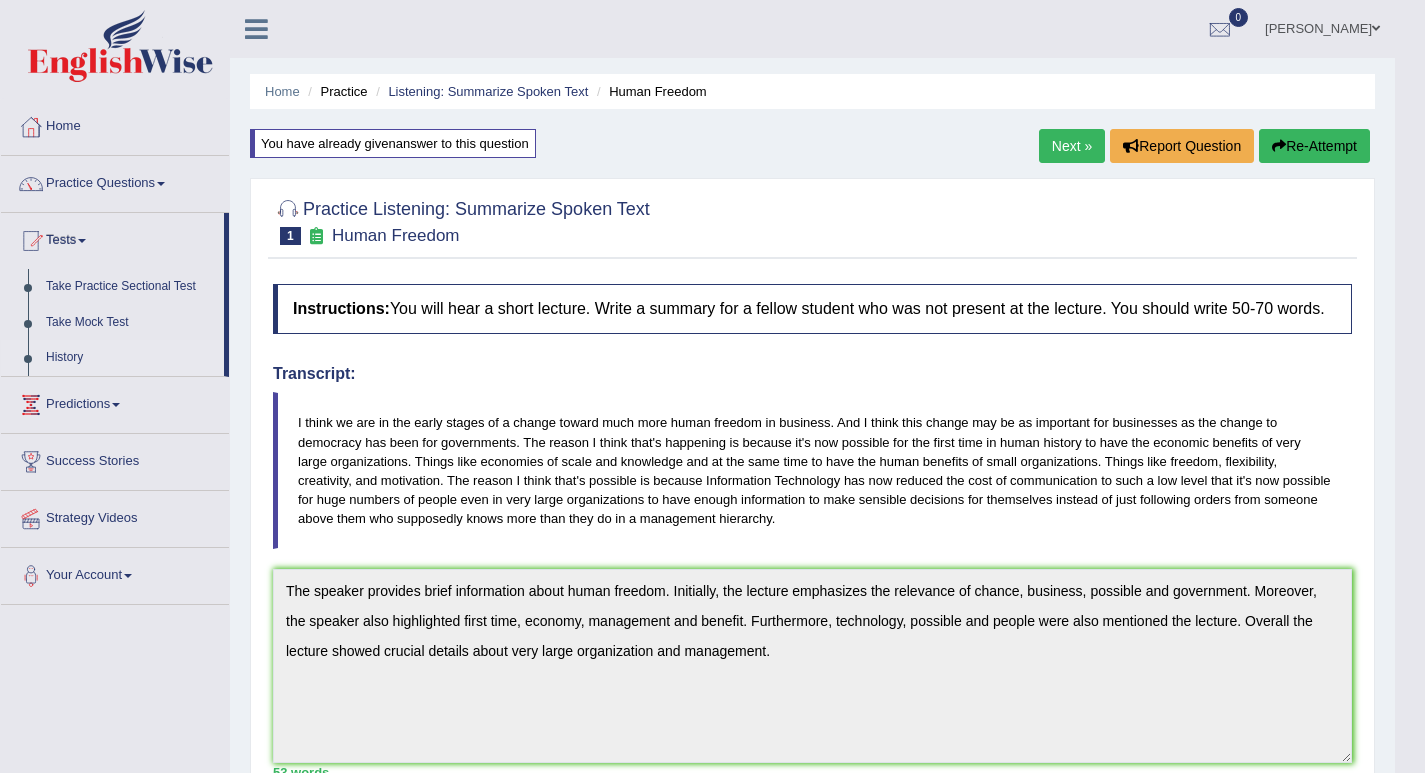 click on "History" at bounding box center [130, 358] 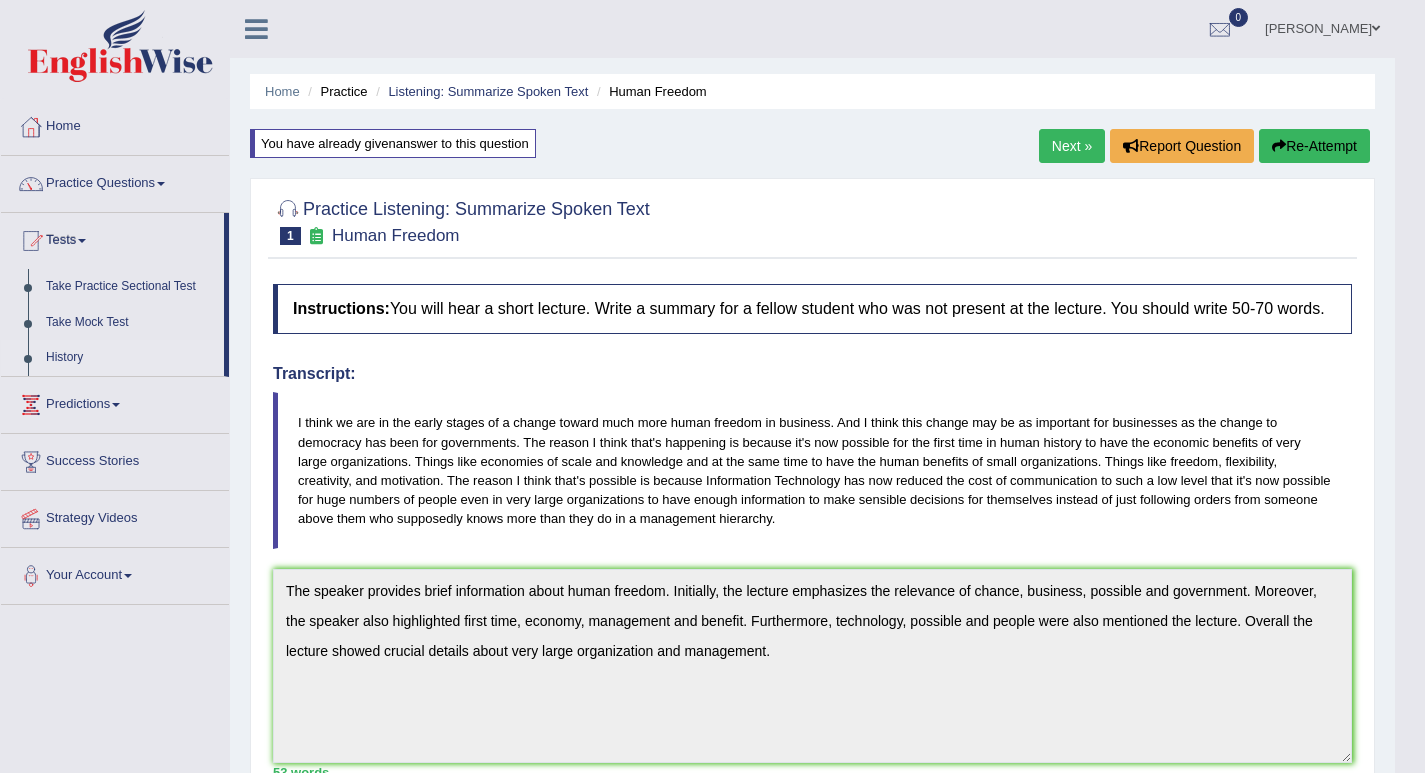 click on "History" at bounding box center [130, 358] 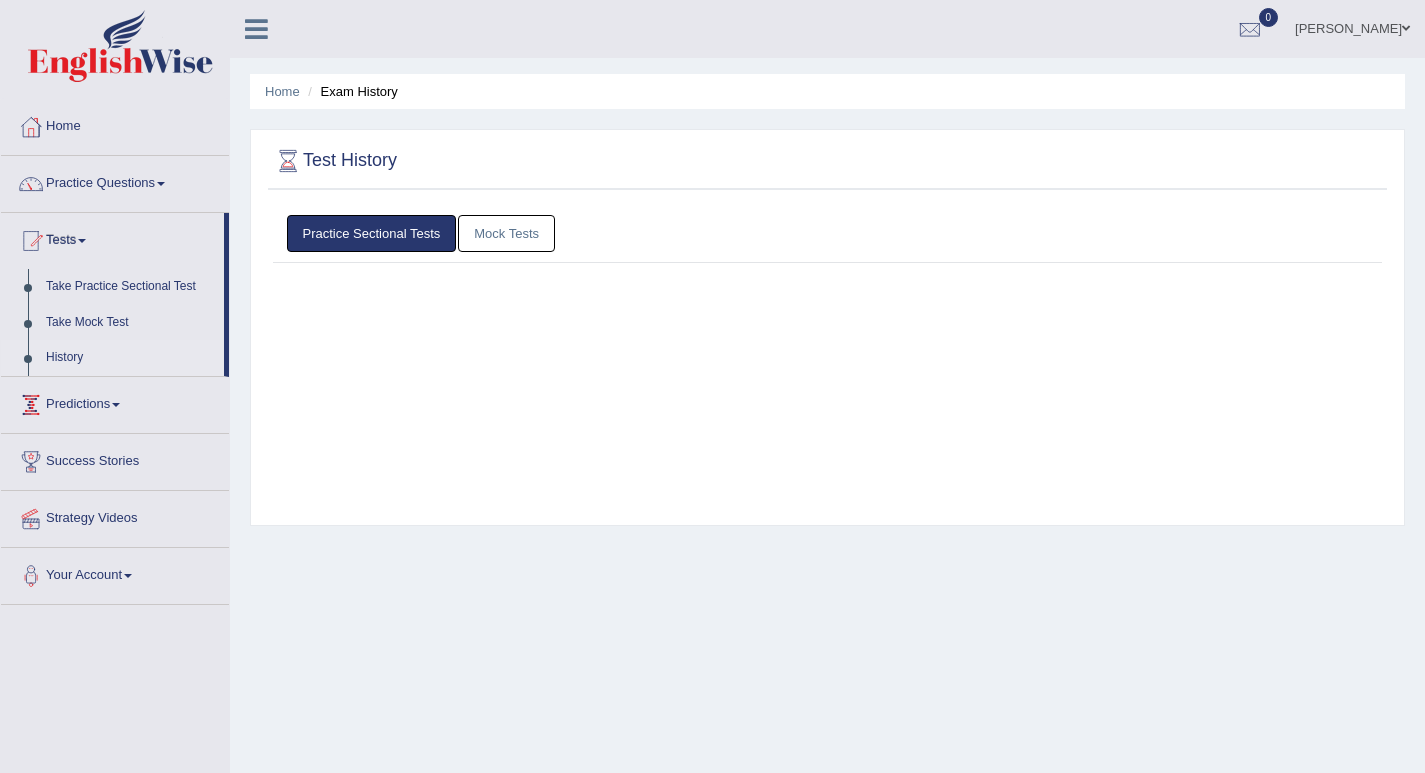 scroll, scrollTop: 0, scrollLeft: 0, axis: both 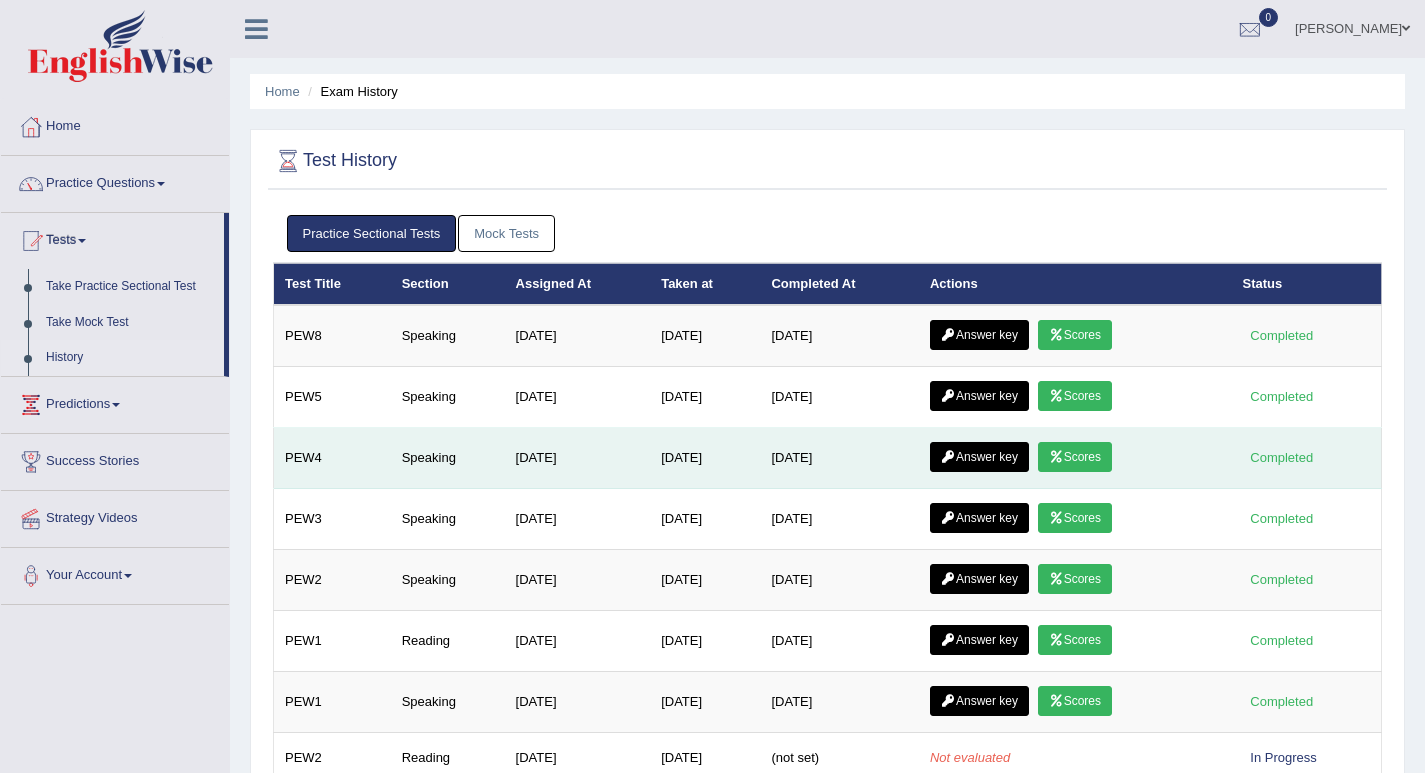 click on "Scores" at bounding box center [1075, 457] 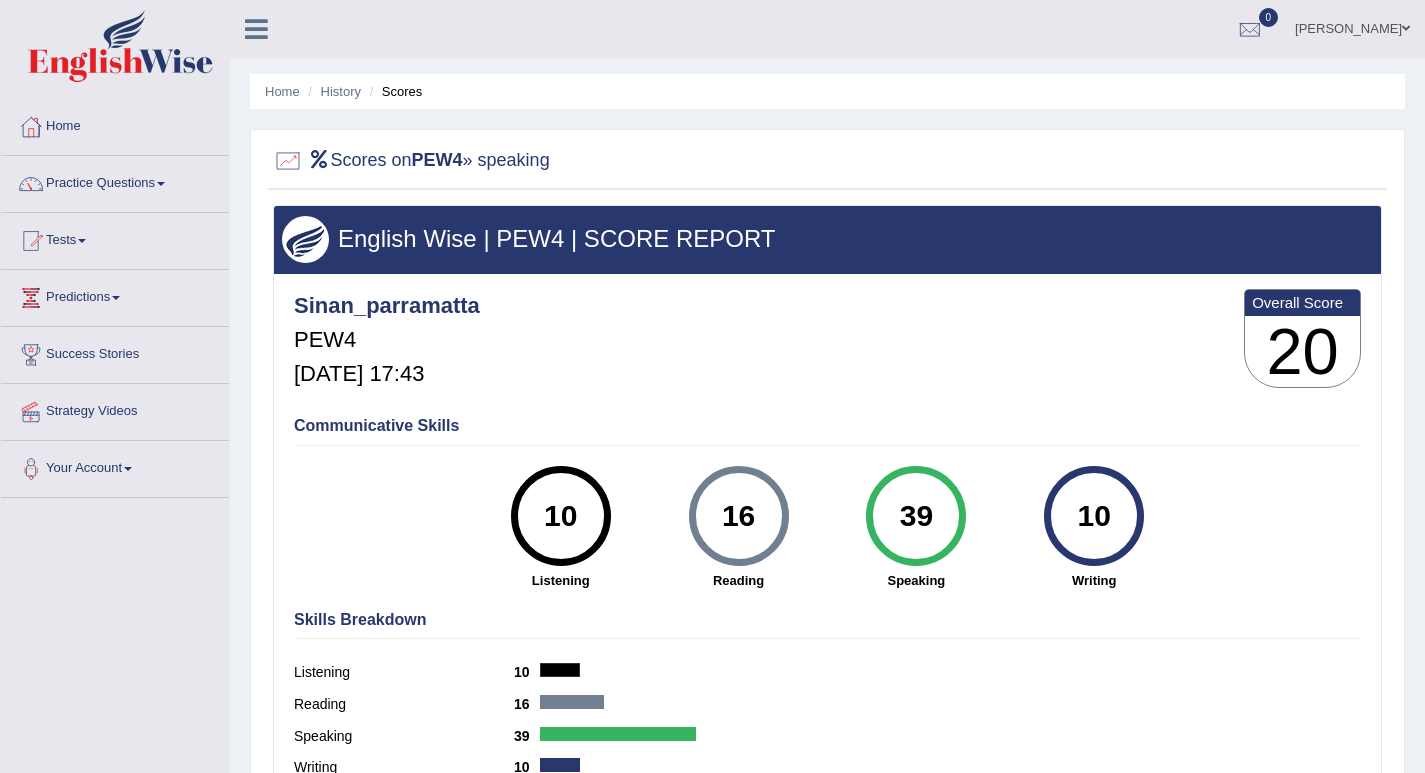 scroll, scrollTop: 272, scrollLeft: 0, axis: vertical 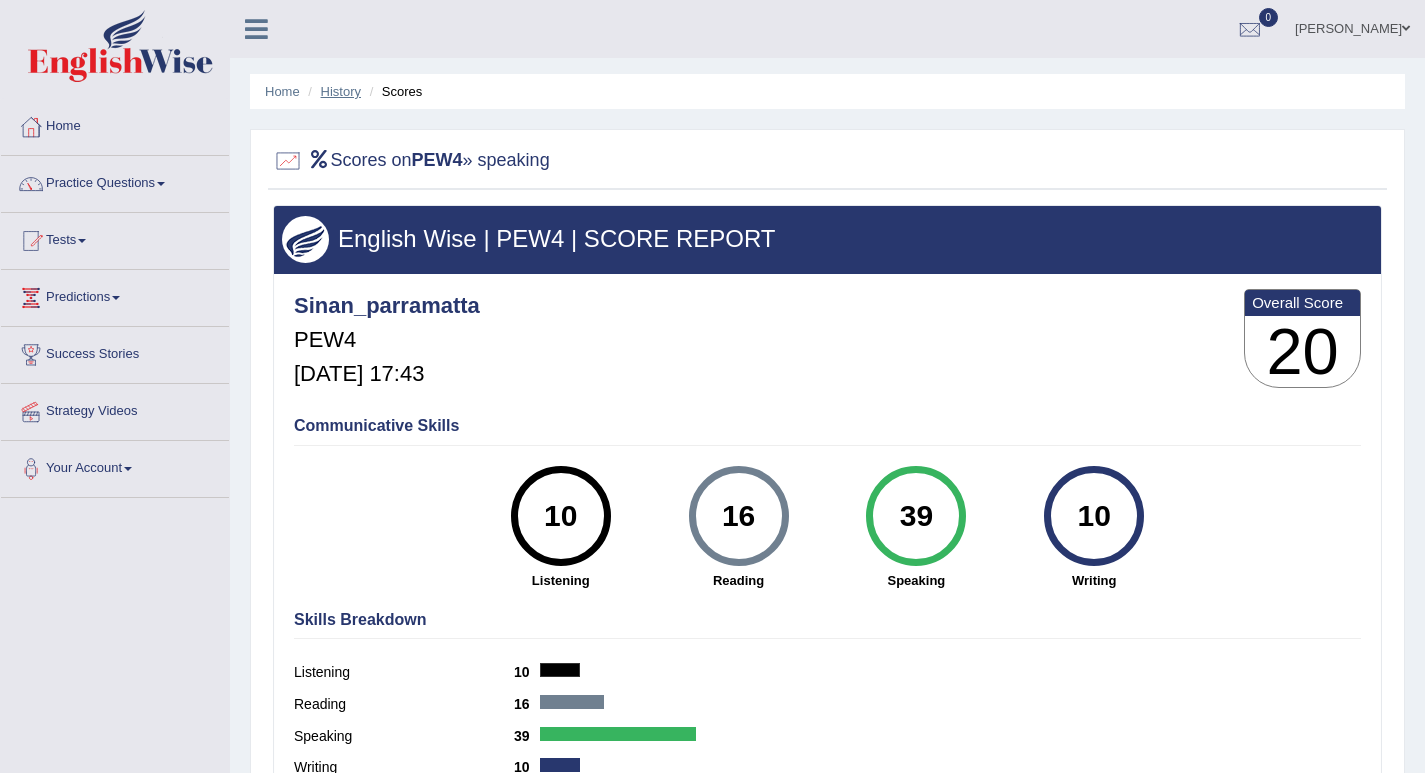 click on "History" at bounding box center (341, 91) 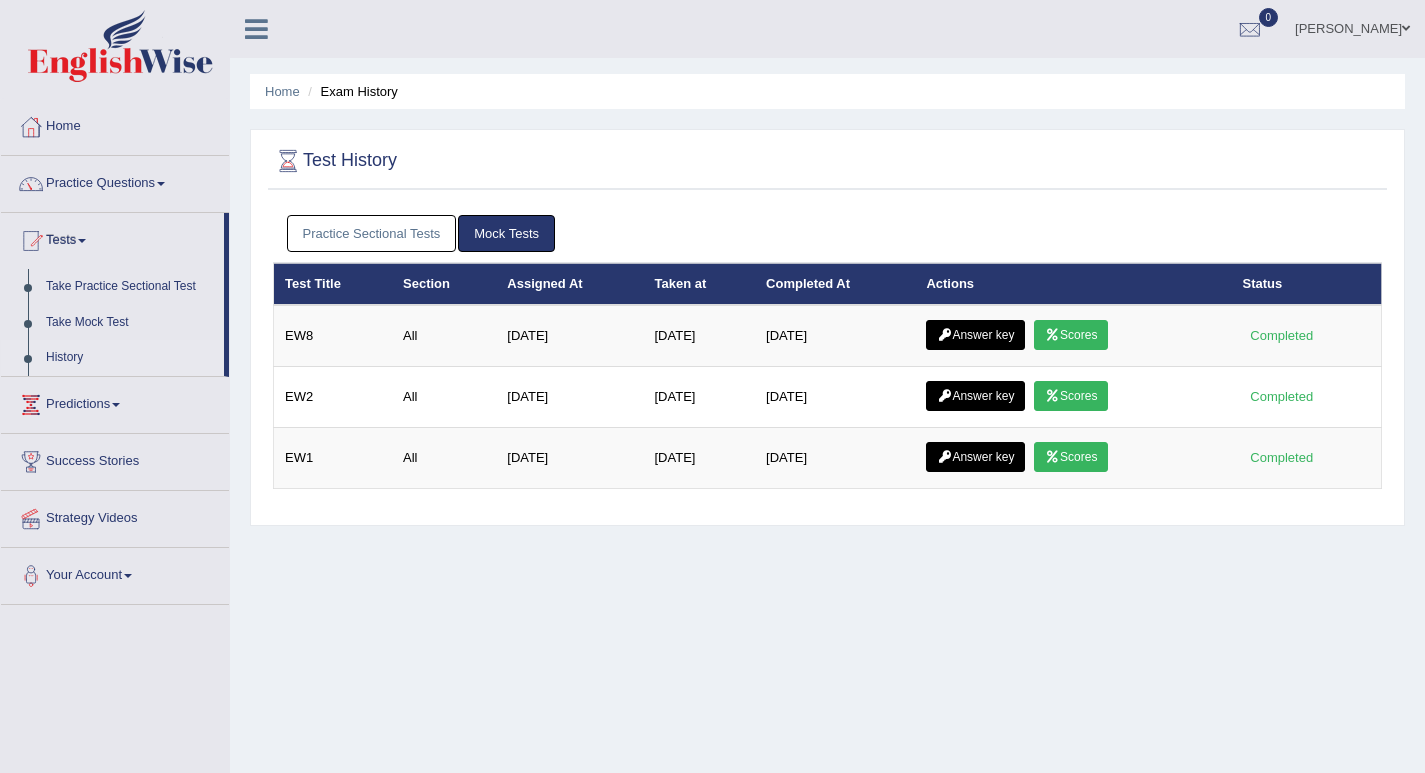 scroll, scrollTop: 0, scrollLeft: 0, axis: both 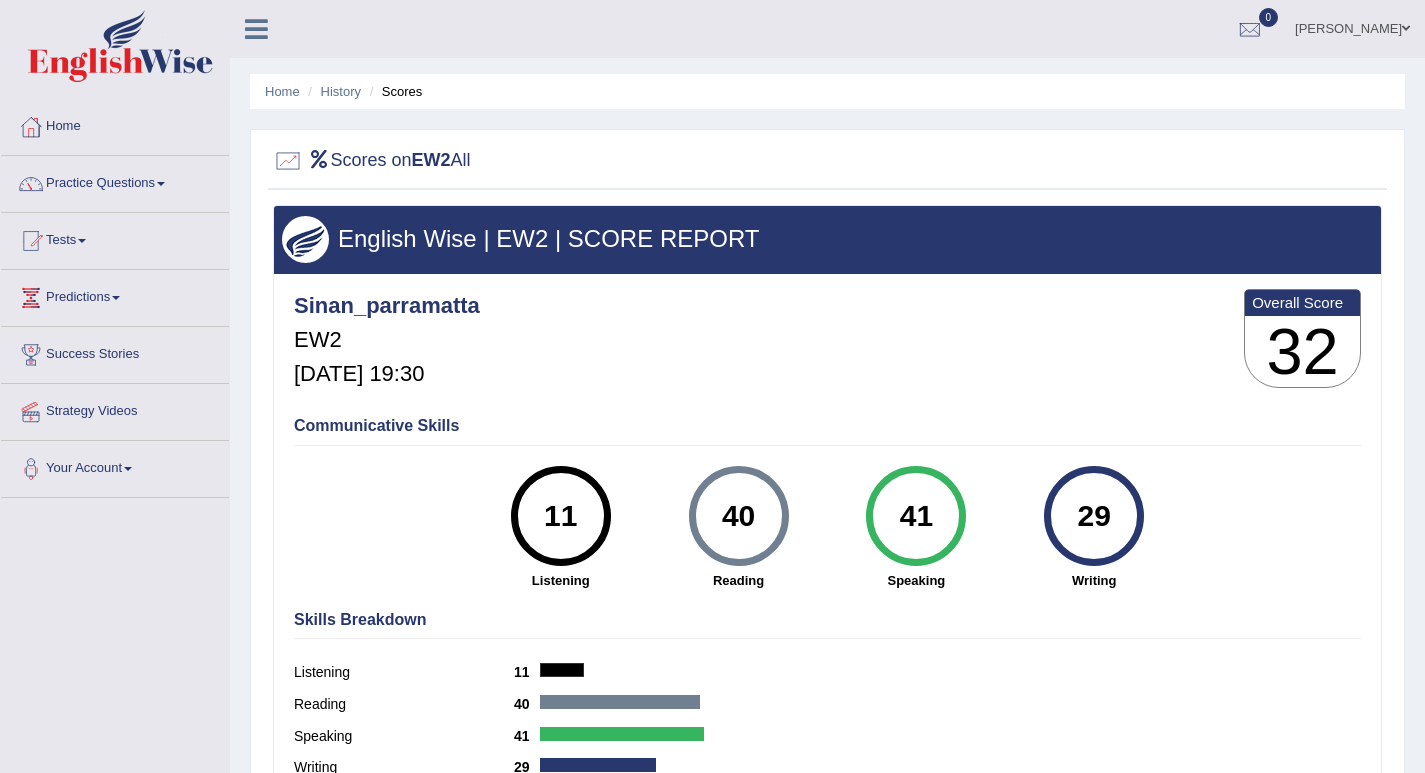 click on "Home
History
Scores" at bounding box center [827, 91] 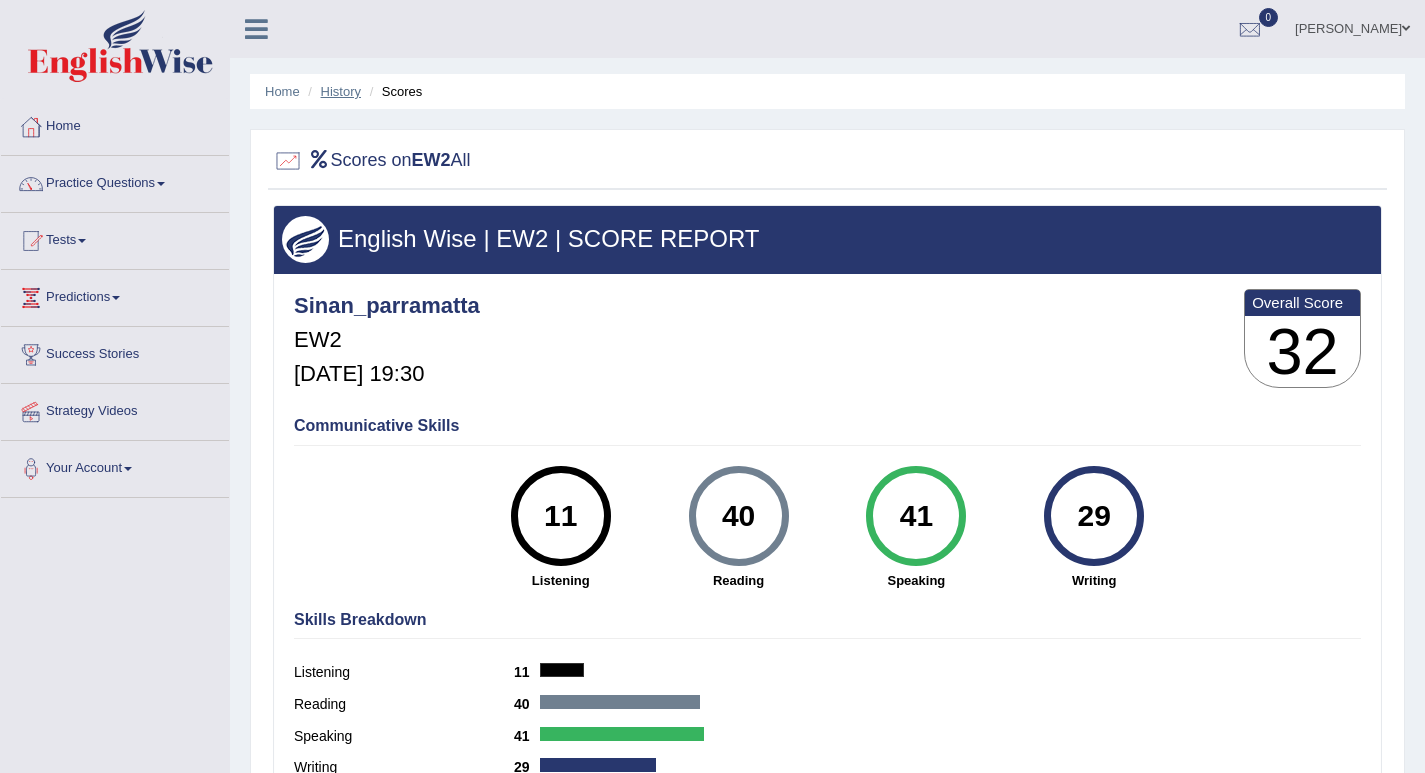 click on "History" at bounding box center [341, 91] 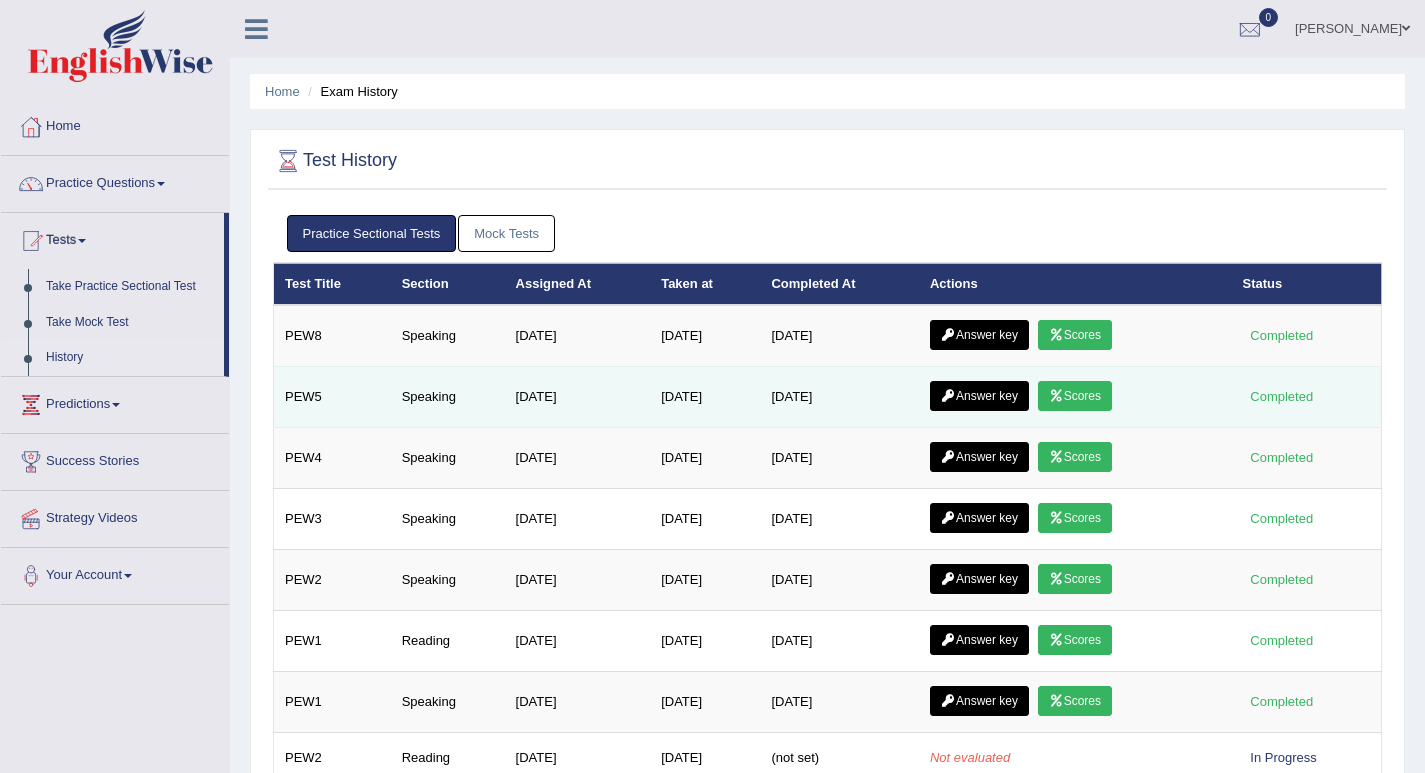 scroll, scrollTop: 0, scrollLeft: 0, axis: both 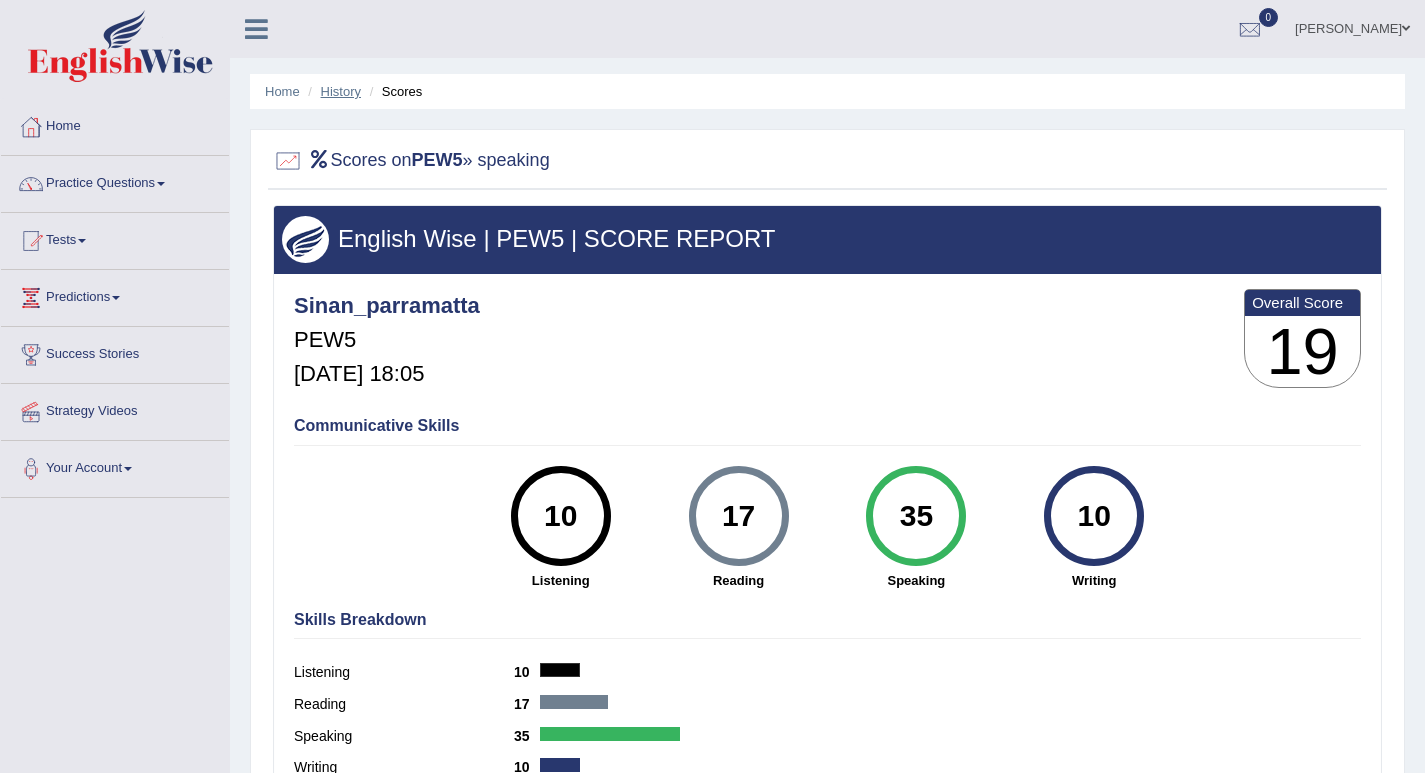 click on "History" at bounding box center [341, 91] 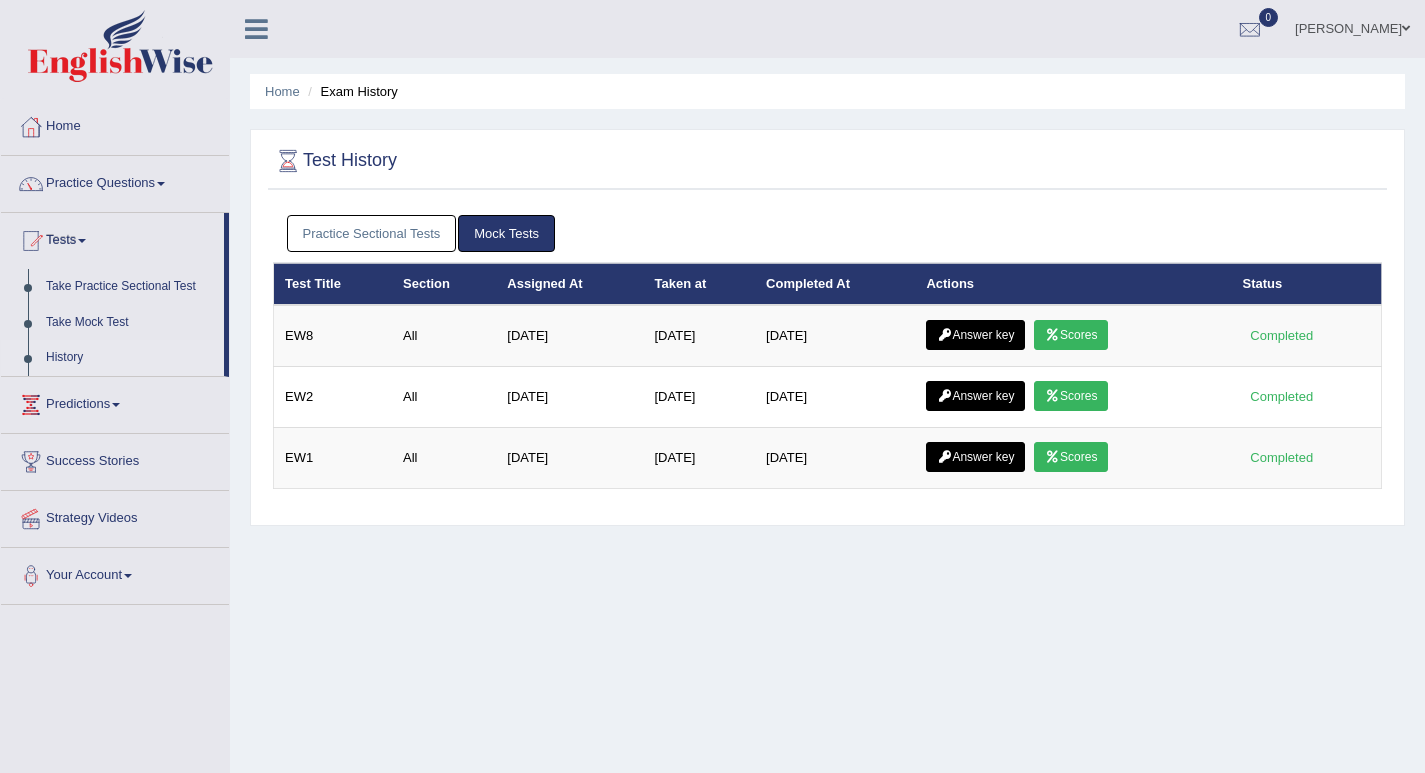 scroll, scrollTop: 0, scrollLeft: 0, axis: both 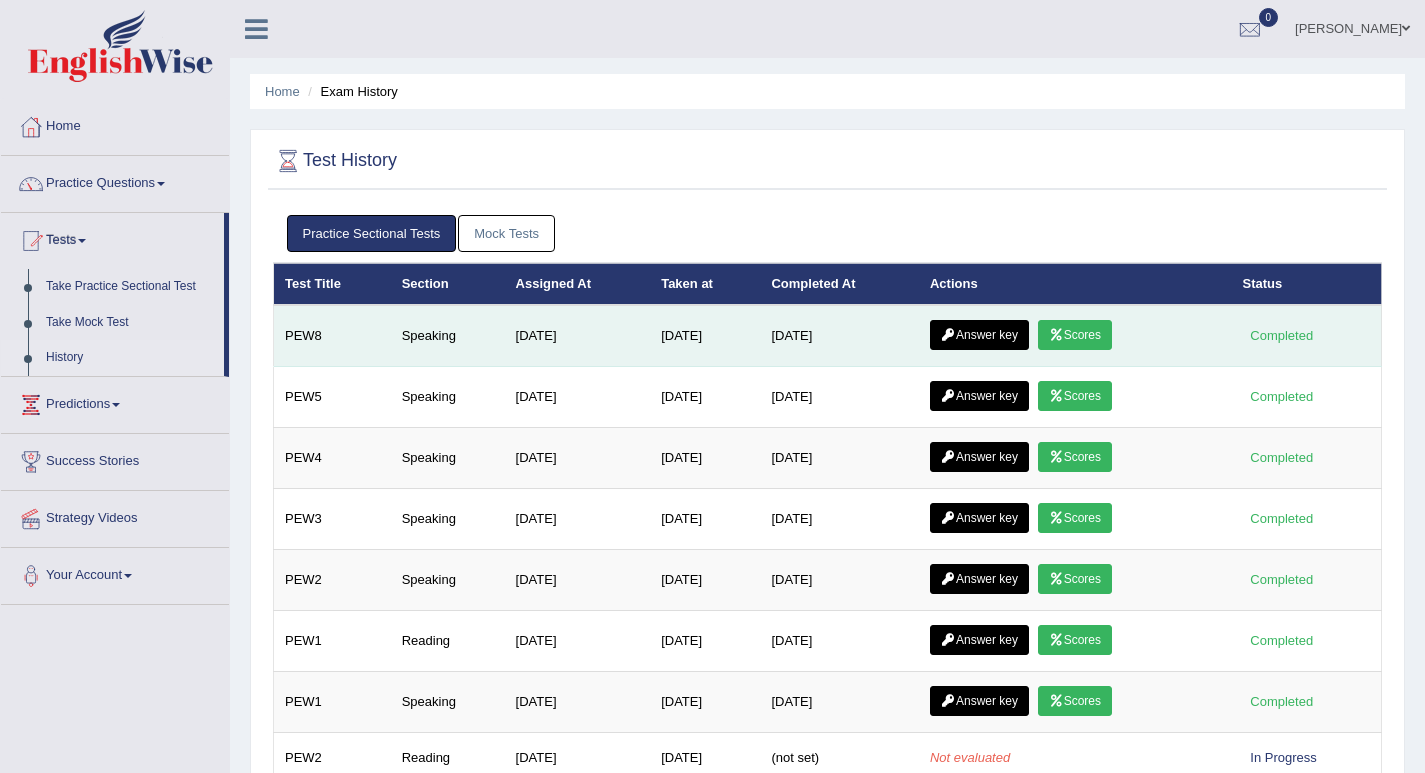 click on "Scores" at bounding box center [1075, 335] 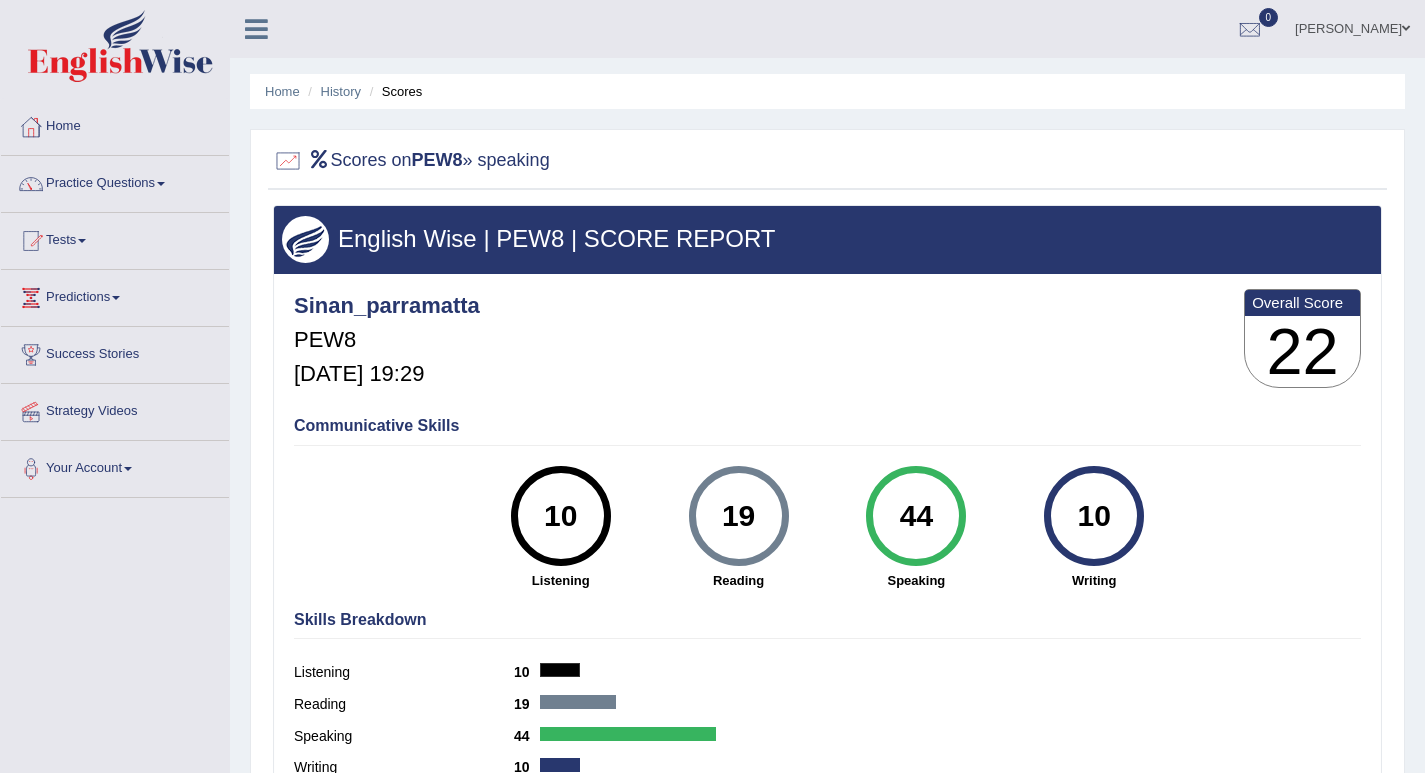 scroll, scrollTop: 0, scrollLeft: 0, axis: both 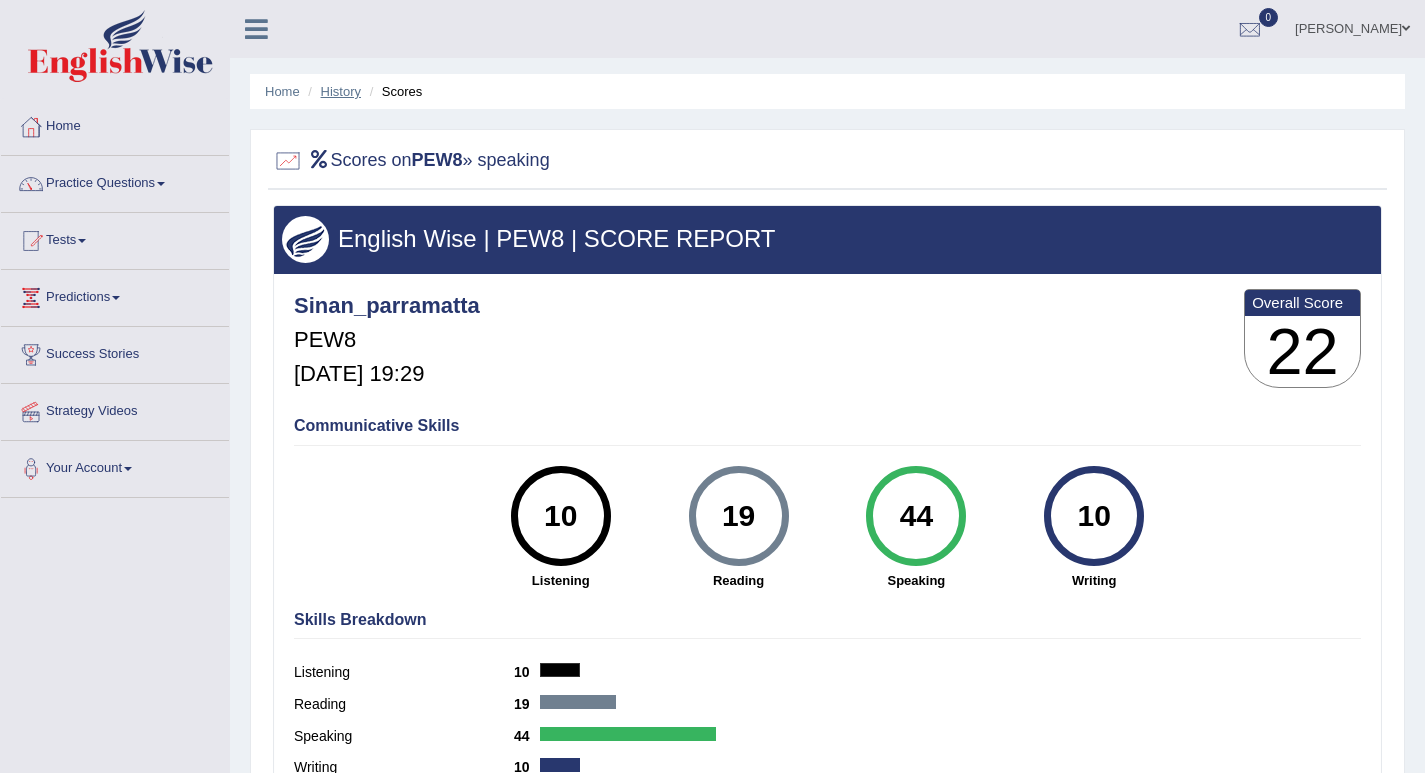 click on "History" at bounding box center (341, 91) 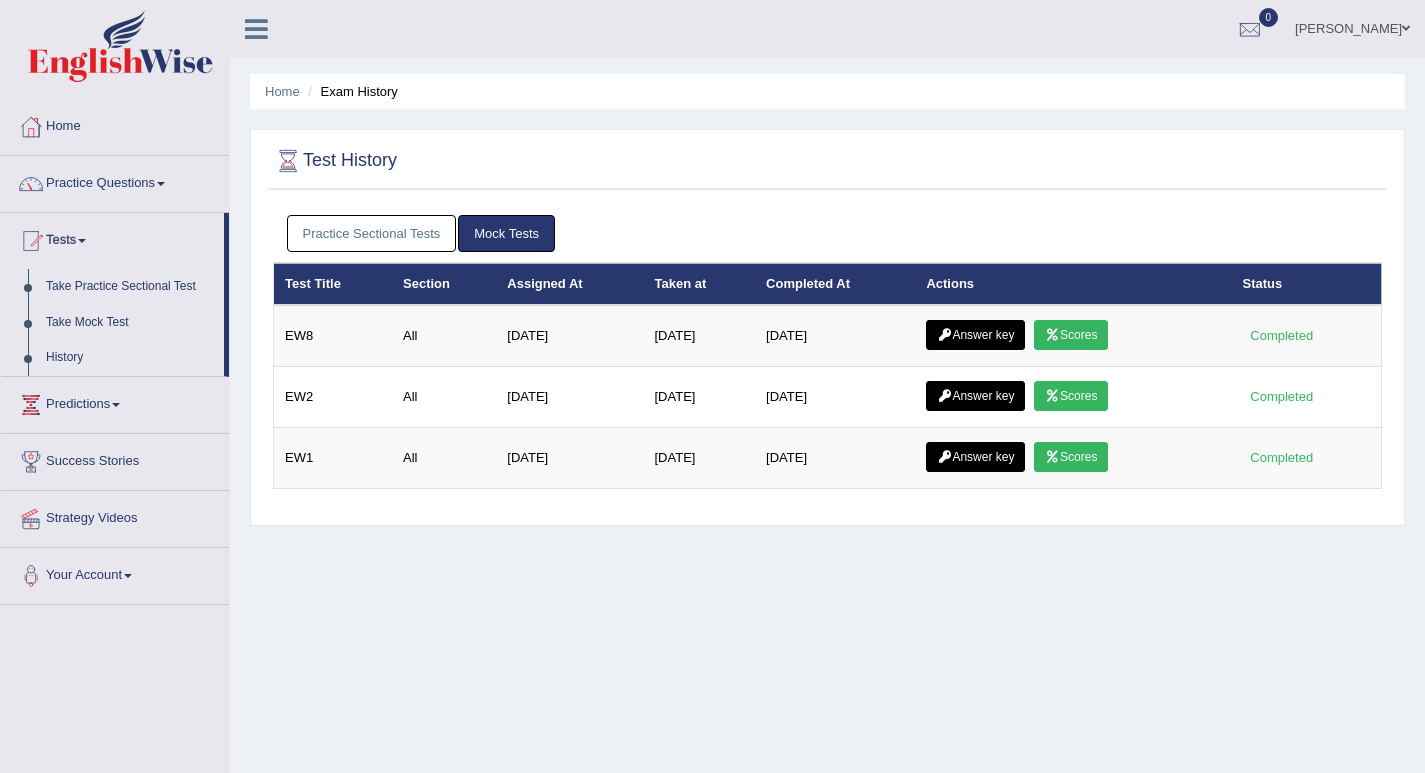 scroll, scrollTop: 0, scrollLeft: 0, axis: both 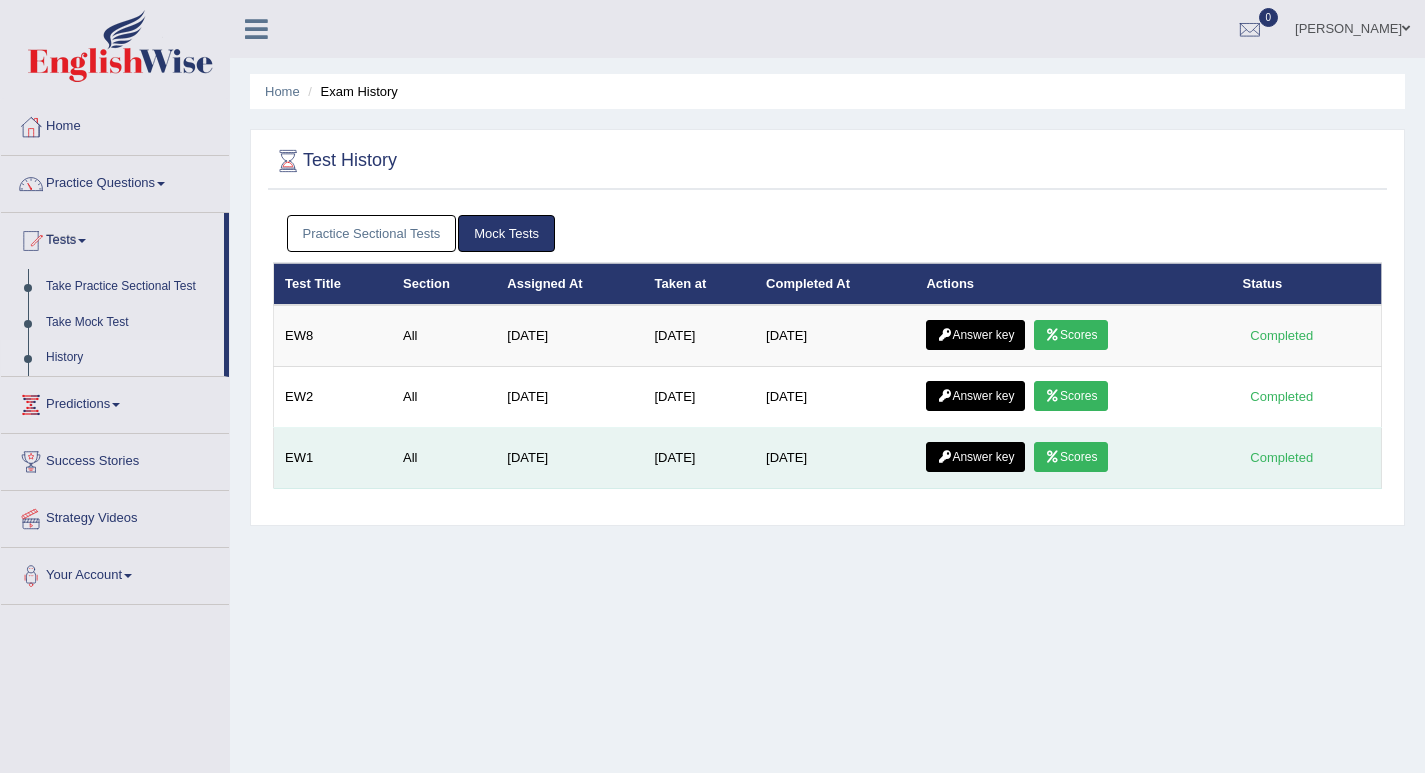 click on "Scores" at bounding box center (1071, 457) 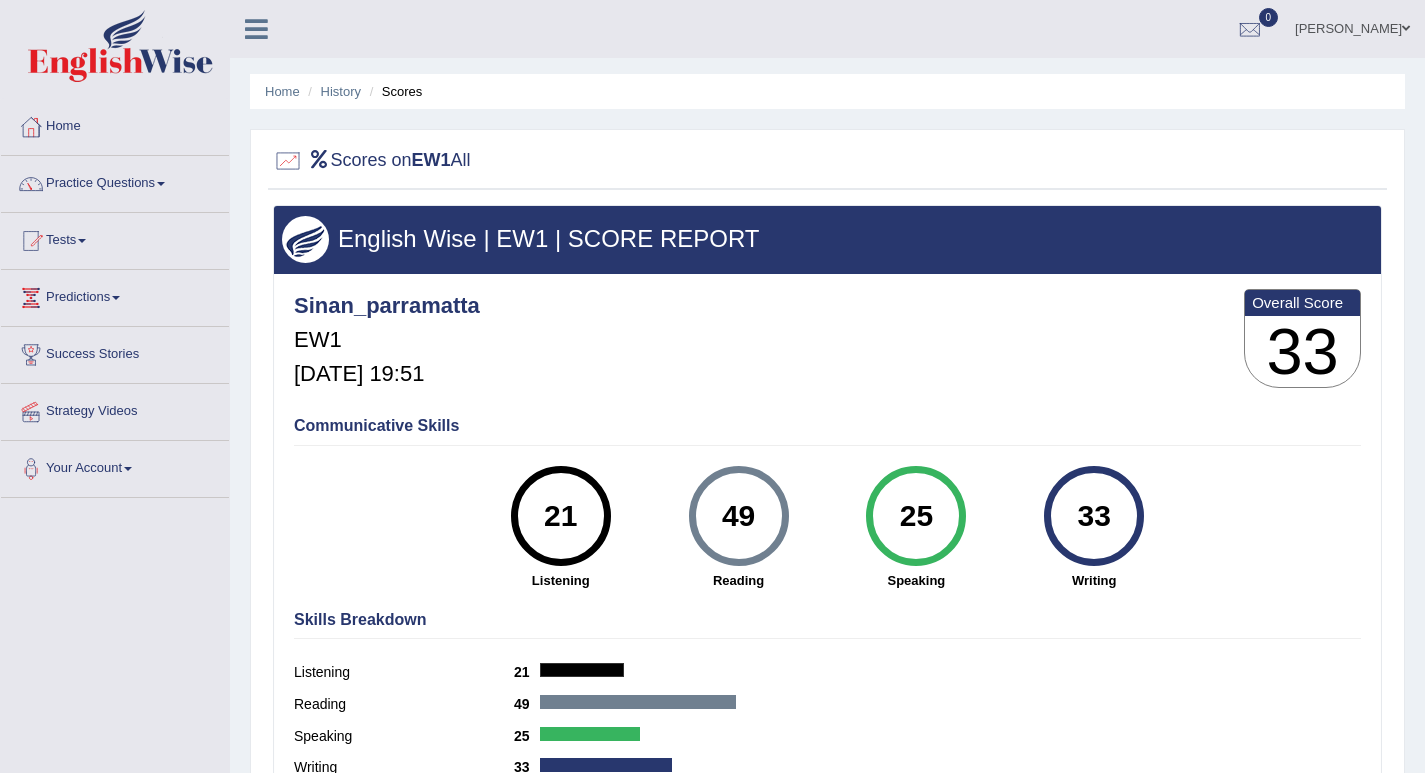 scroll, scrollTop: 0, scrollLeft: 0, axis: both 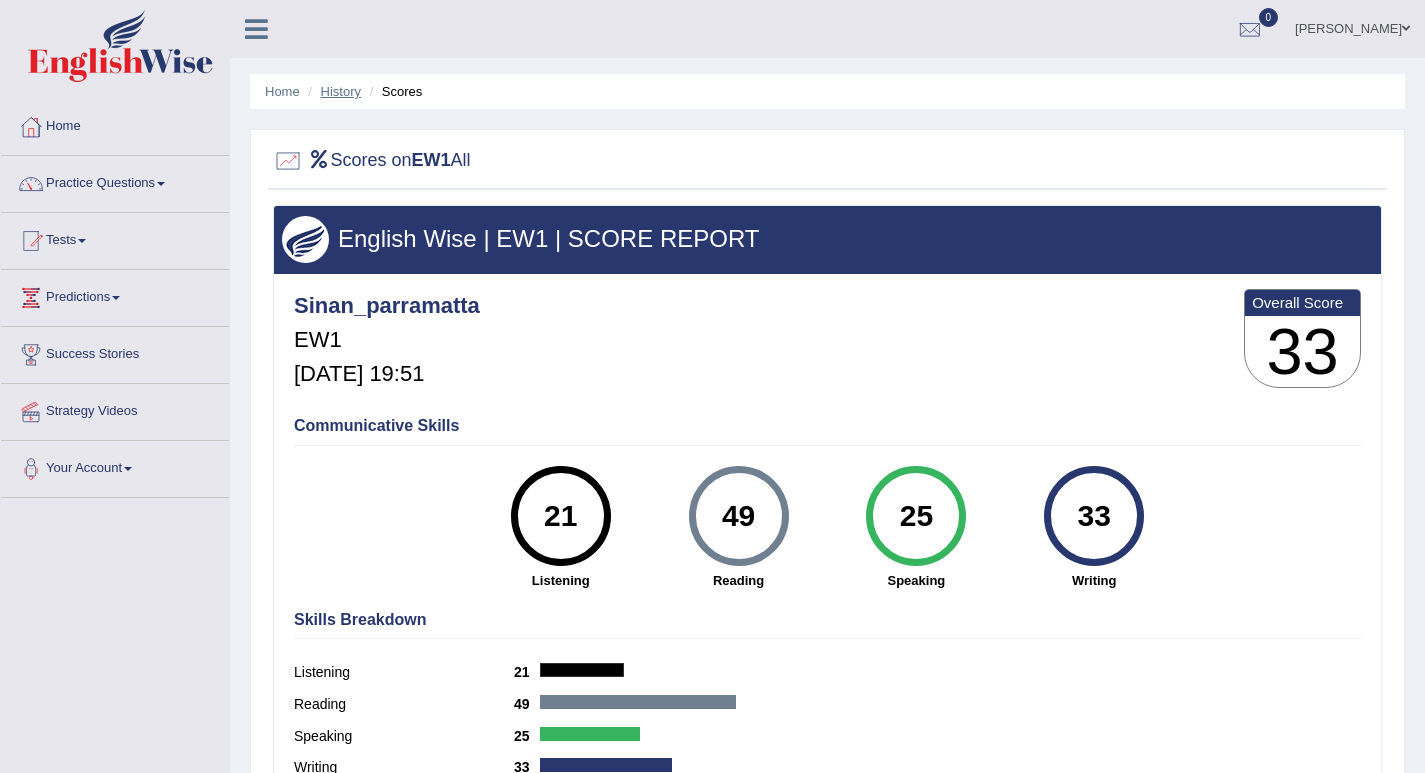 click on "History" at bounding box center [341, 91] 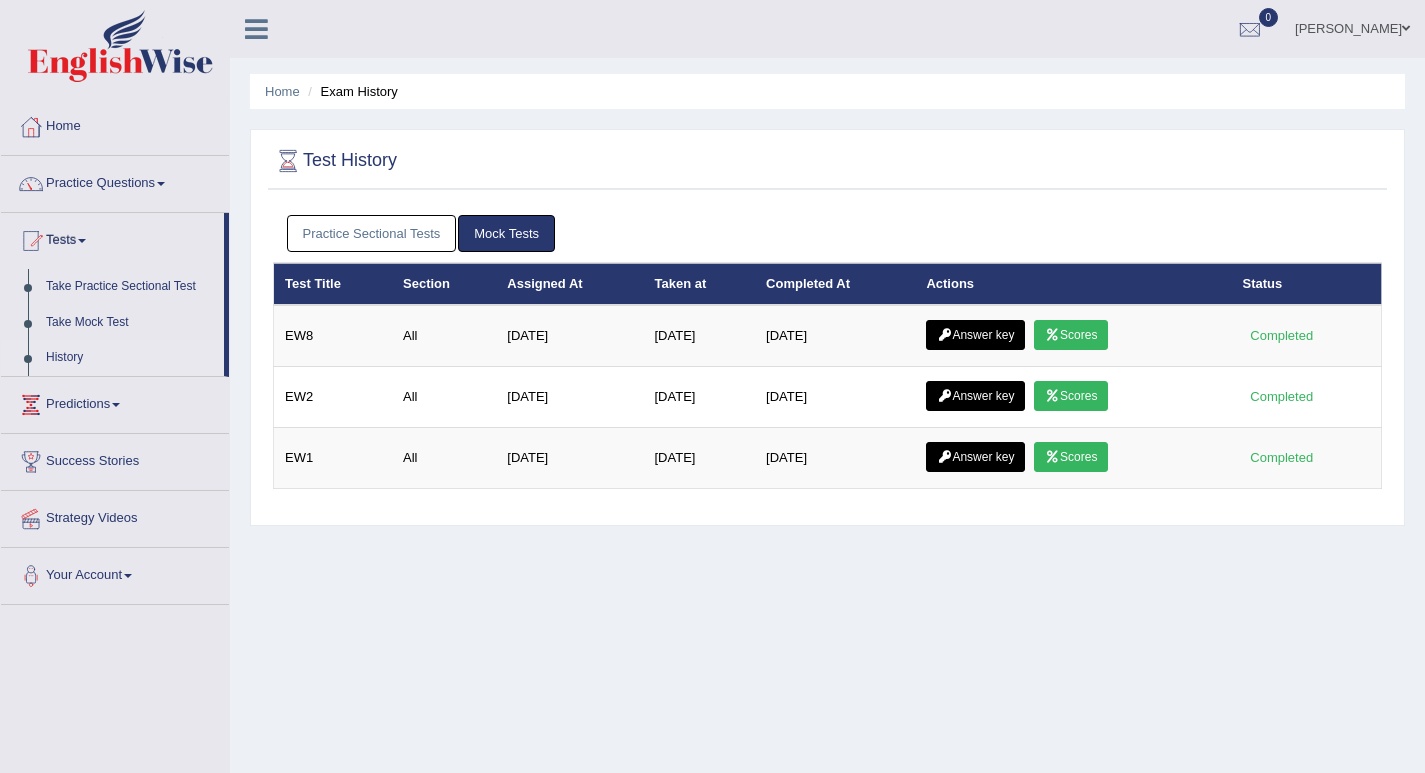 scroll, scrollTop: 0, scrollLeft: 0, axis: both 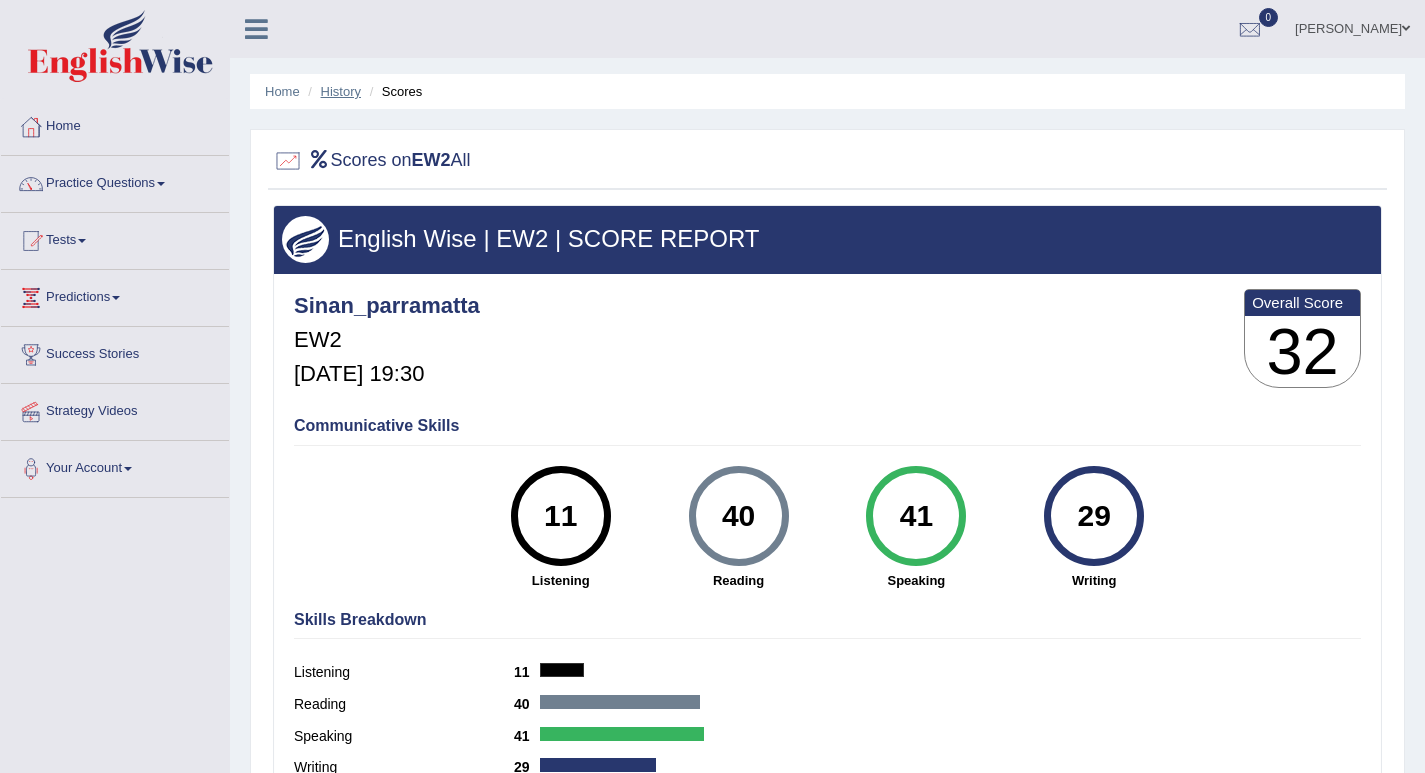 click on "History" at bounding box center (341, 91) 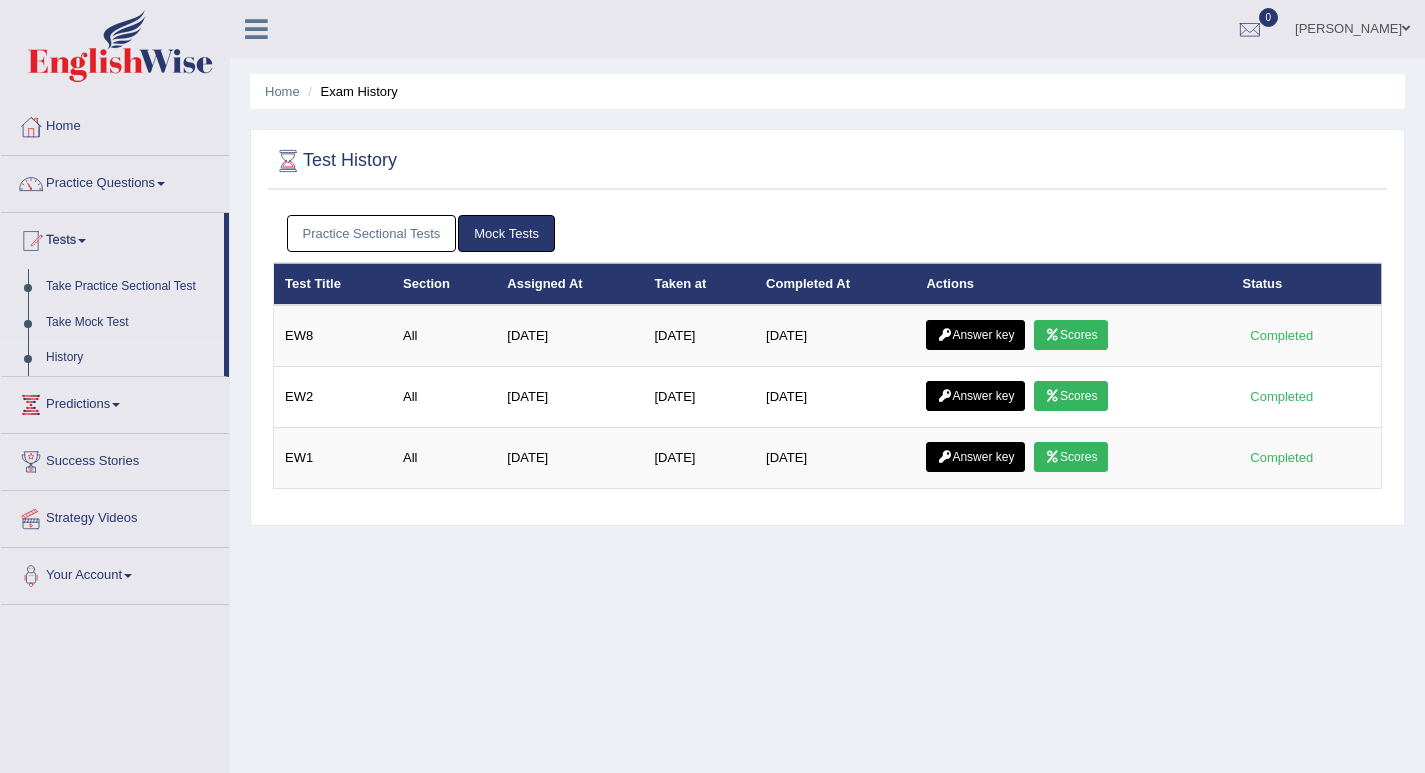 scroll, scrollTop: 0, scrollLeft: 0, axis: both 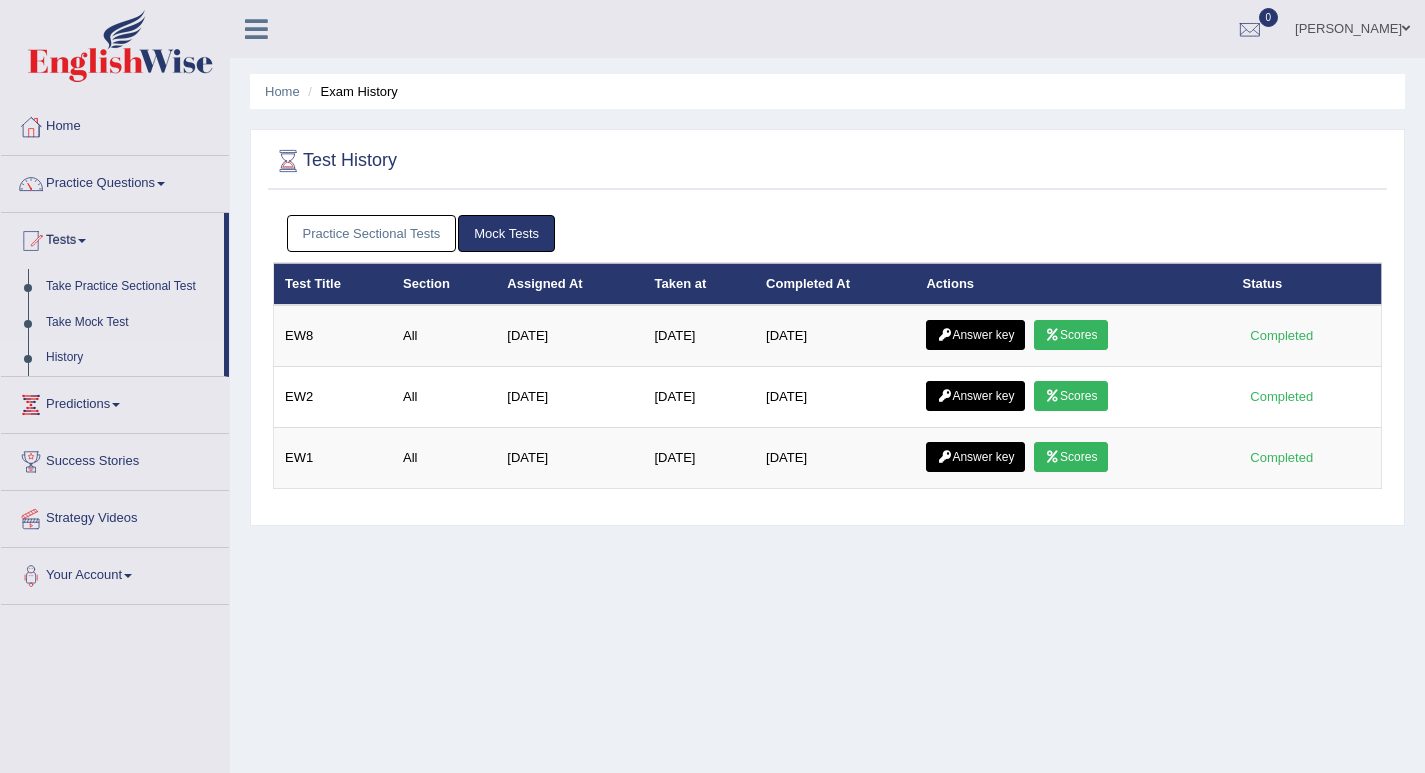 click on "Scores" at bounding box center [1071, 335] 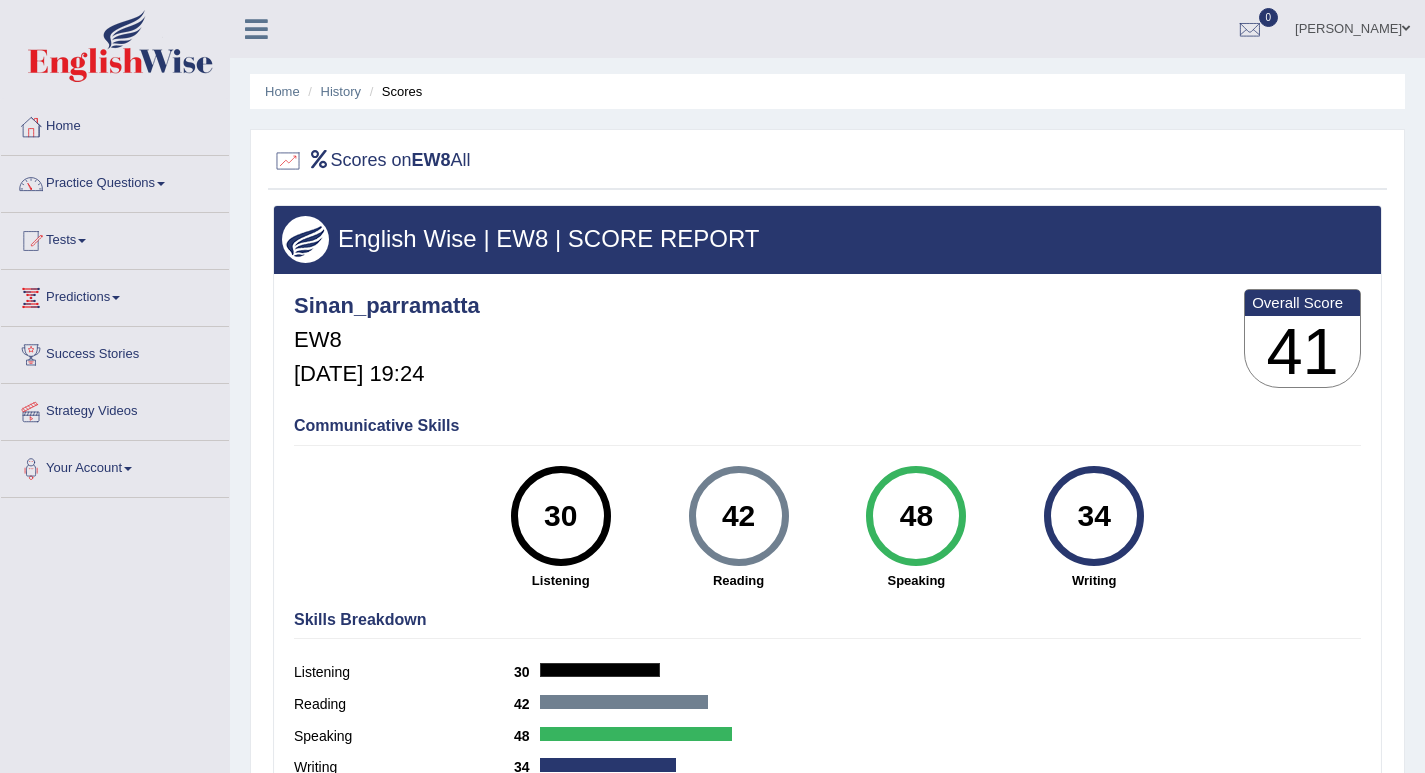 scroll, scrollTop: 0, scrollLeft: 0, axis: both 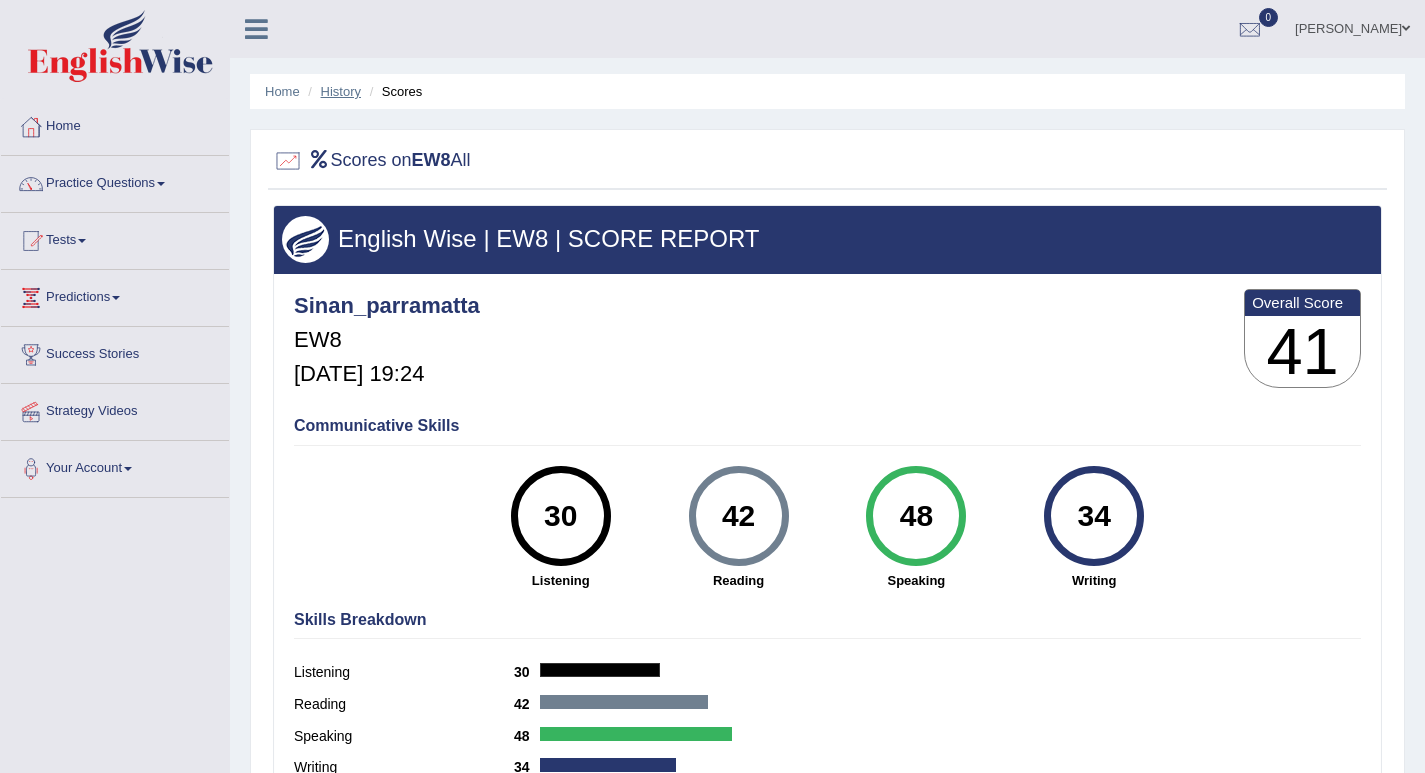 click on "History" at bounding box center [341, 91] 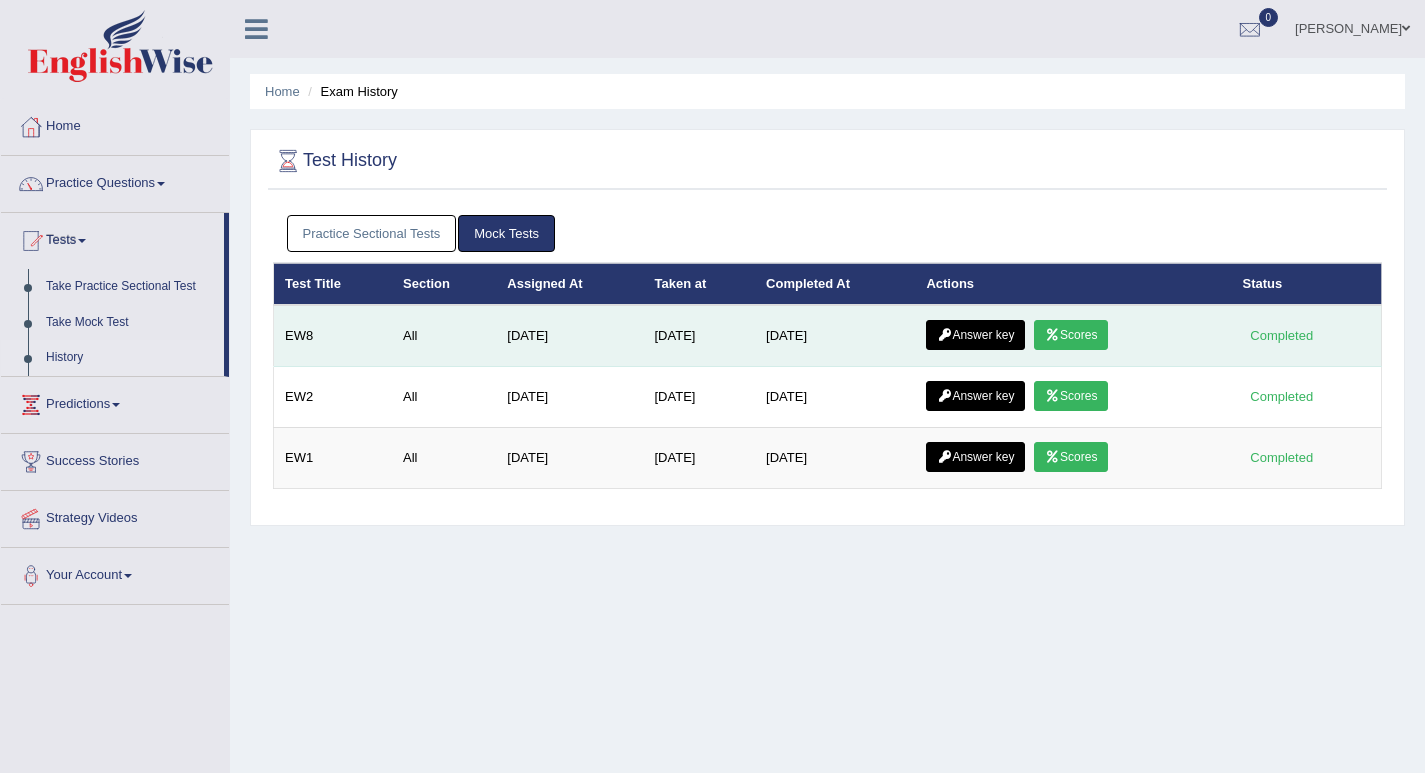 scroll, scrollTop: 0, scrollLeft: 0, axis: both 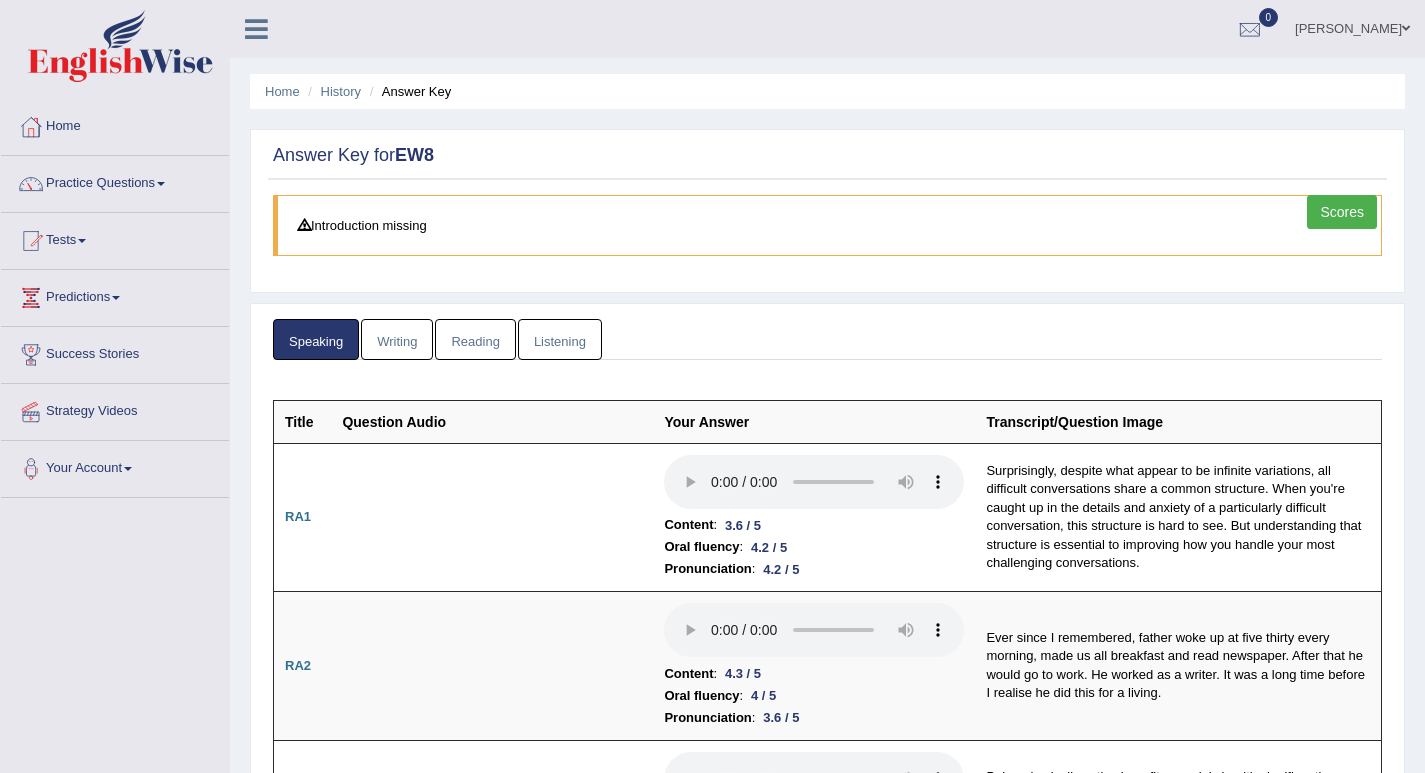 click on "Writing" at bounding box center [397, 339] 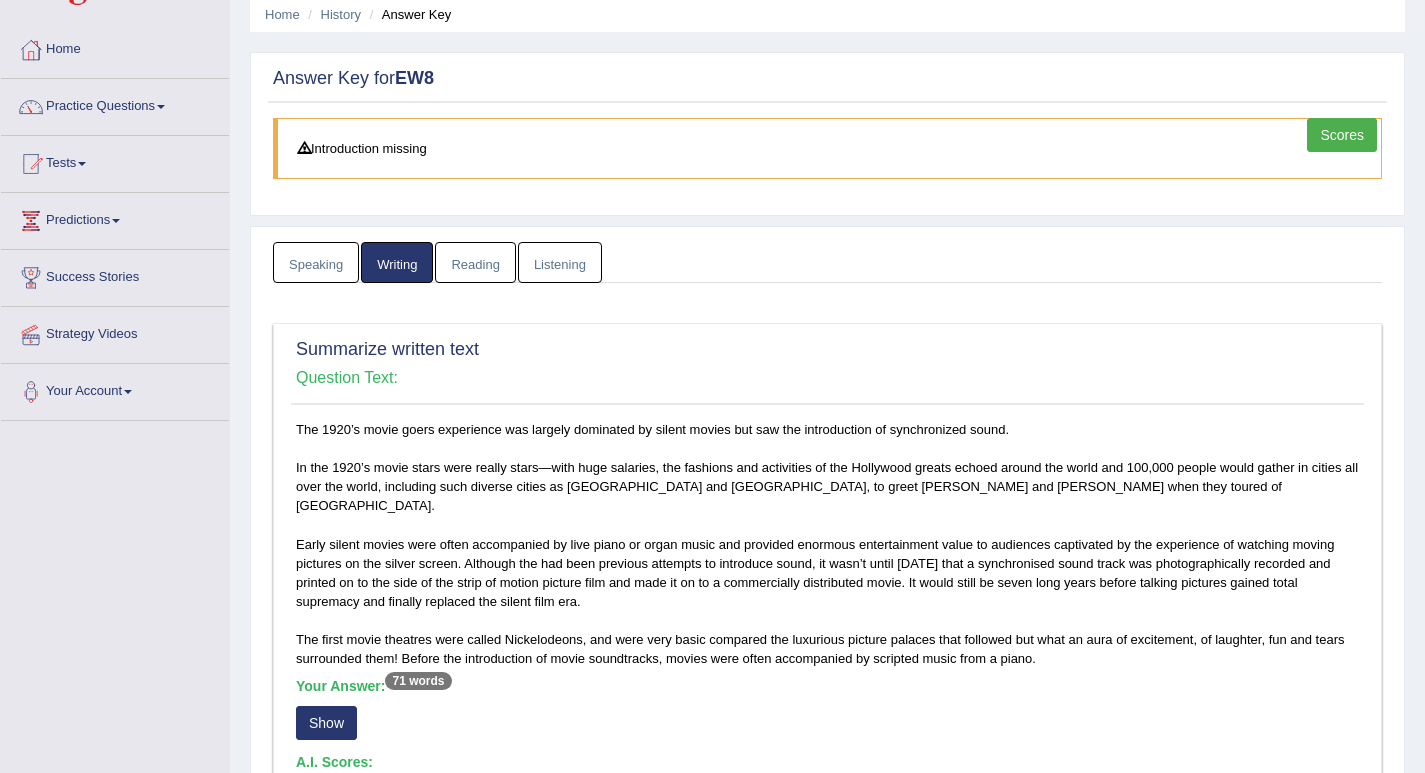 scroll, scrollTop: 0, scrollLeft: 0, axis: both 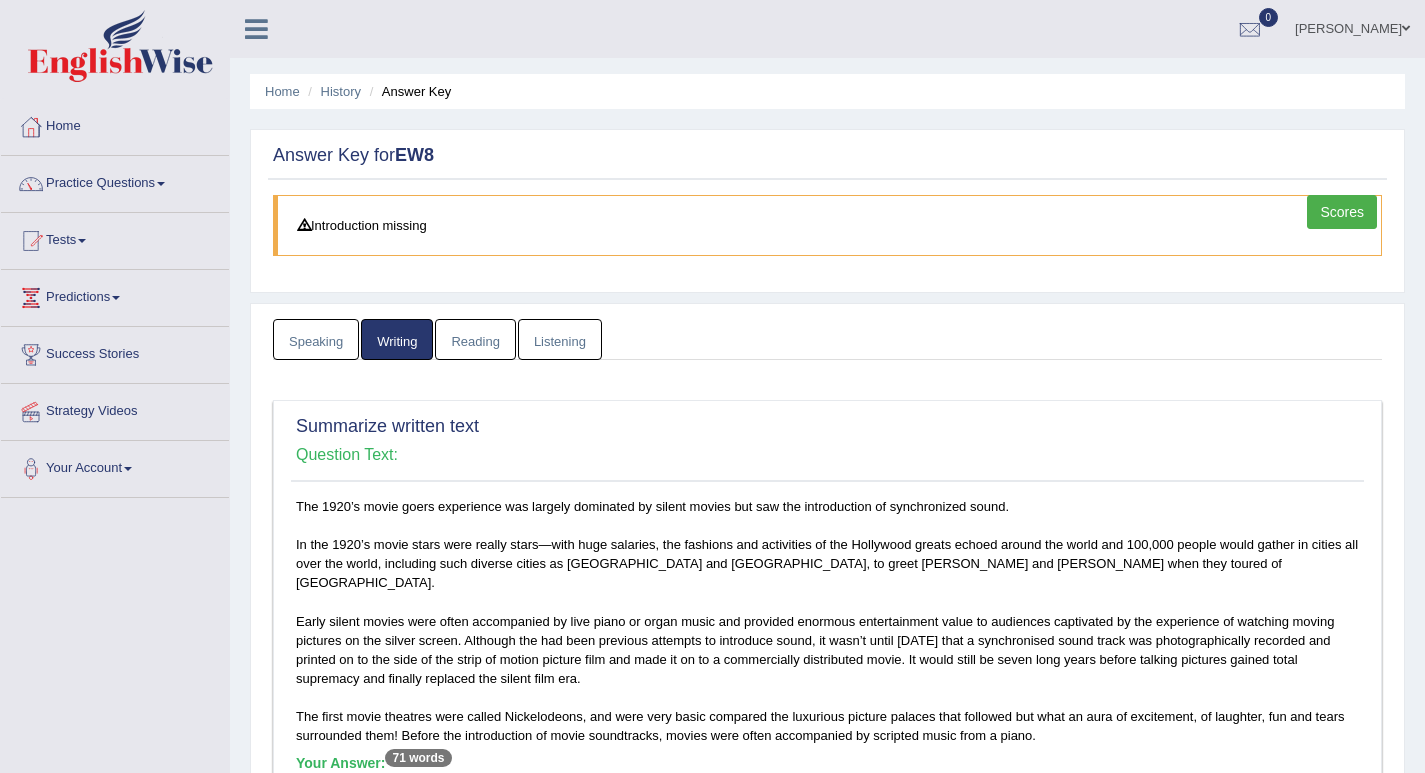 click on "Reading" at bounding box center [475, 339] 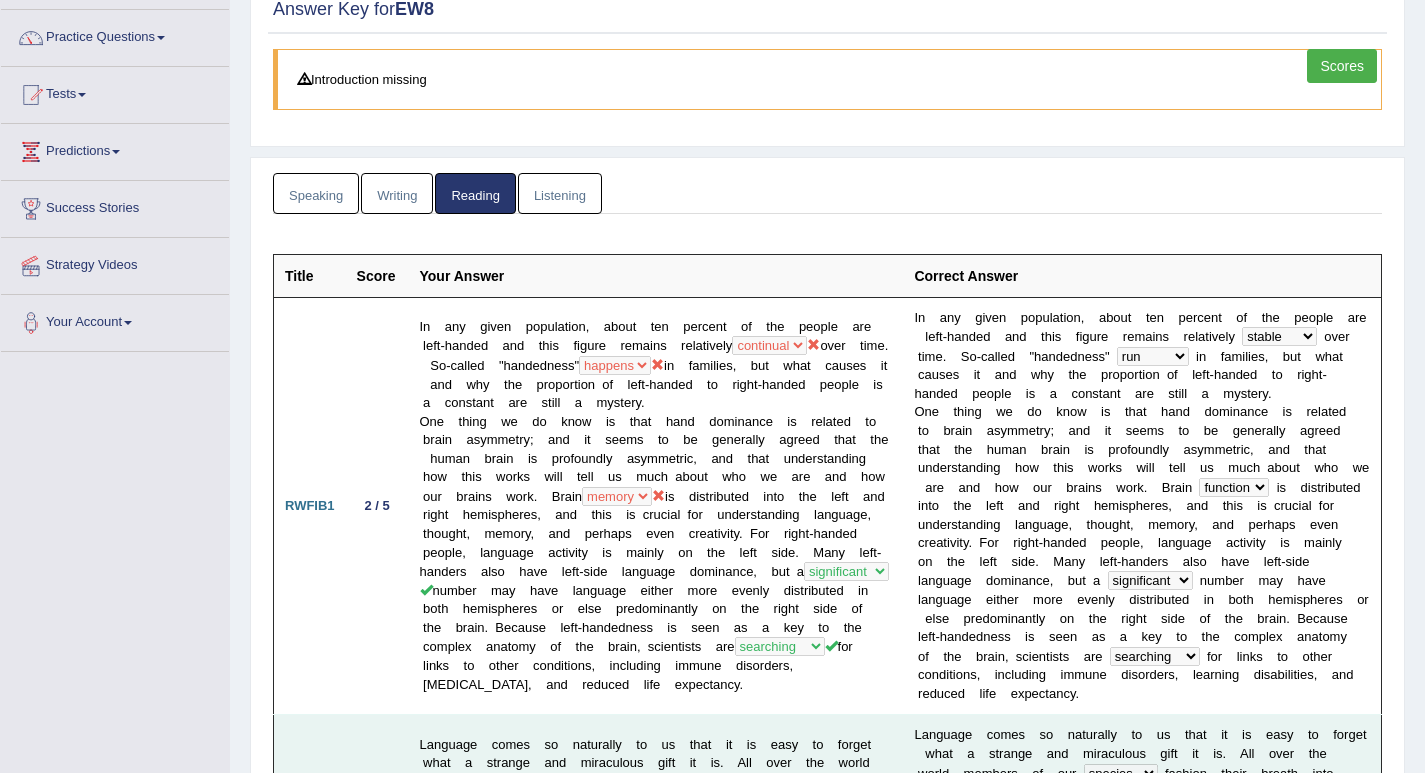 scroll, scrollTop: 0, scrollLeft: 0, axis: both 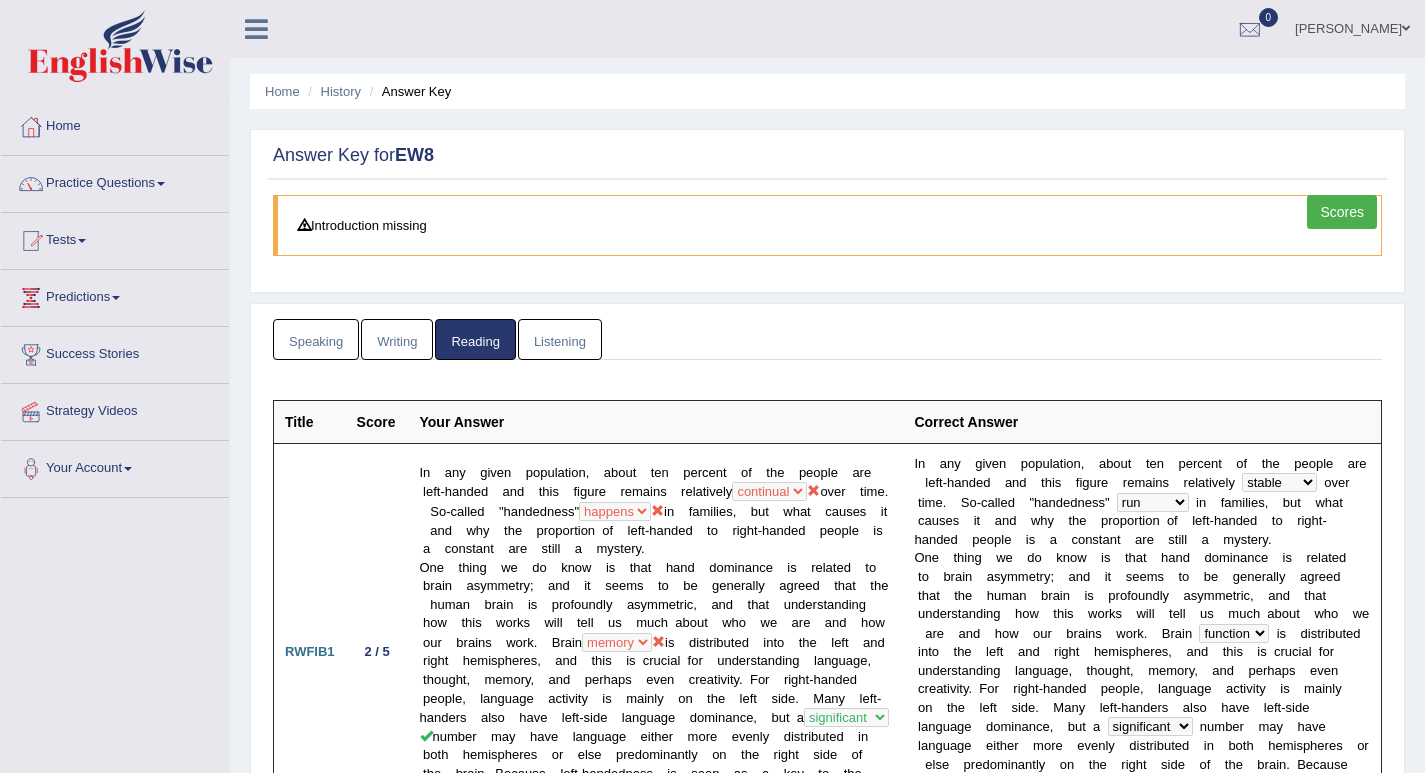 click on "Listening" at bounding box center [560, 339] 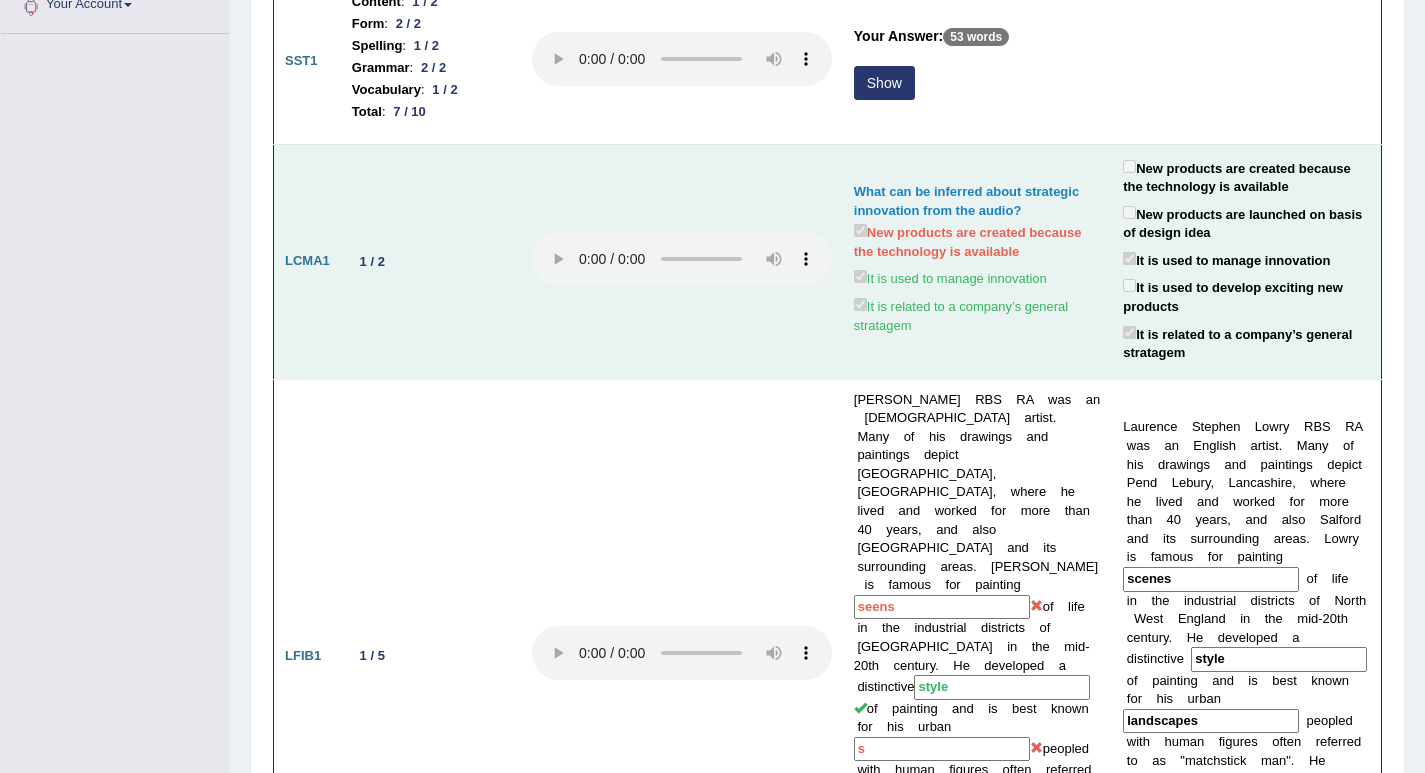 scroll, scrollTop: 500, scrollLeft: 0, axis: vertical 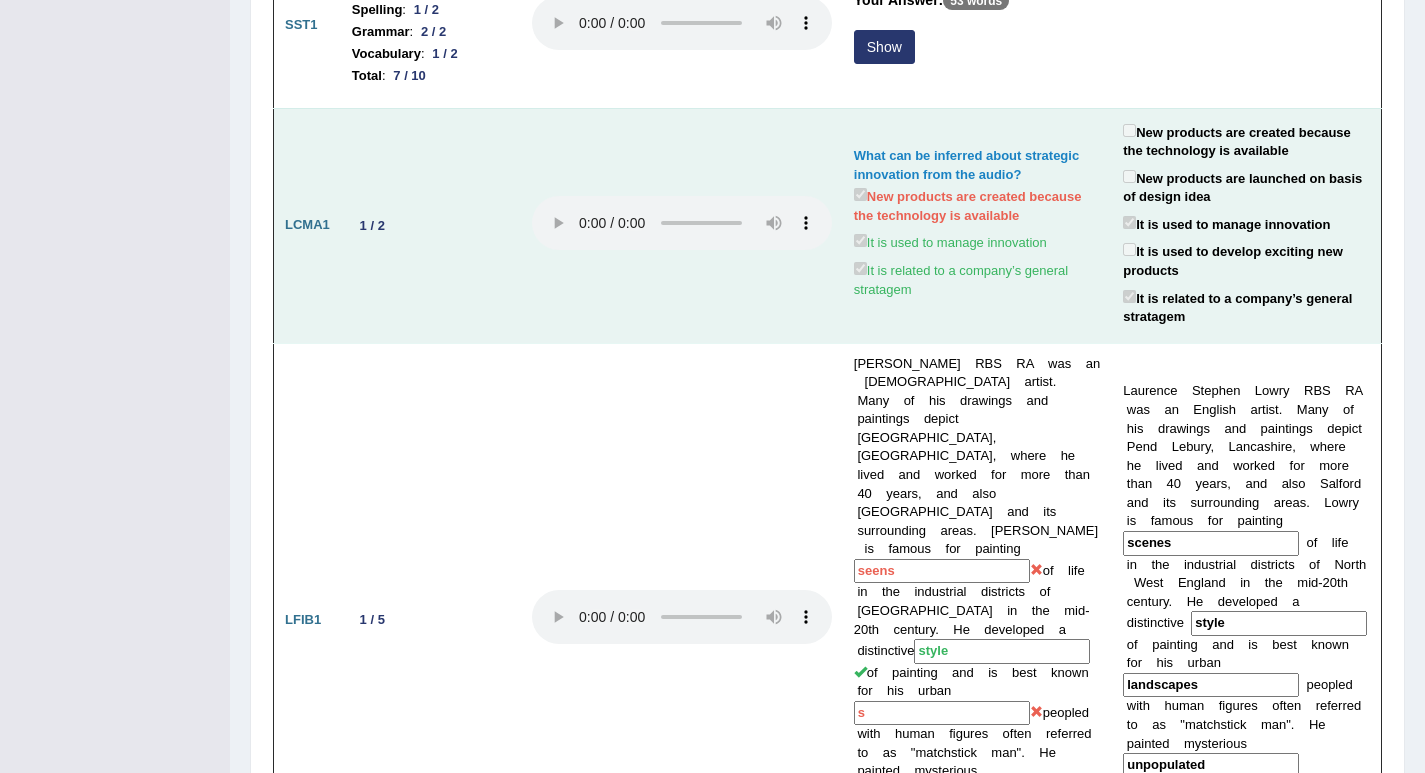 type 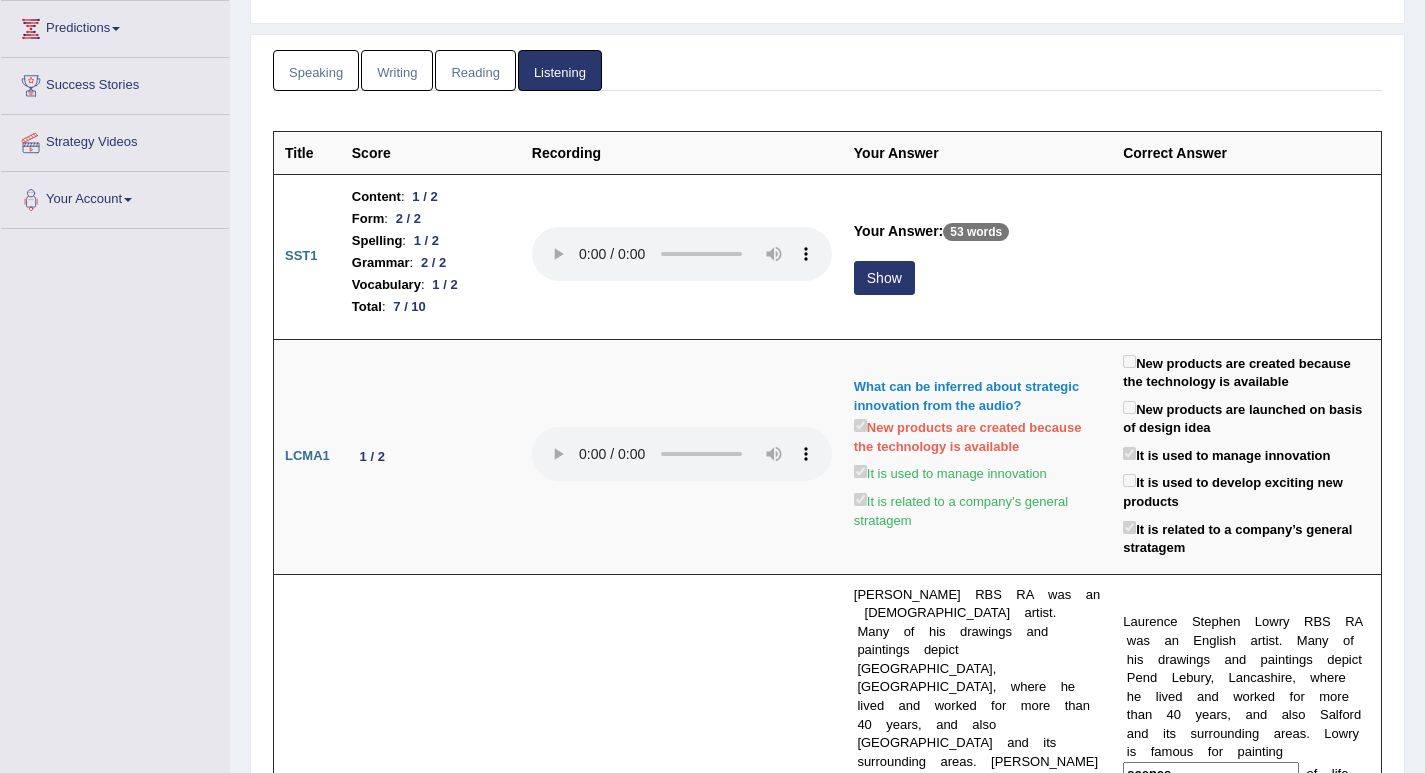 scroll, scrollTop: 0, scrollLeft: 0, axis: both 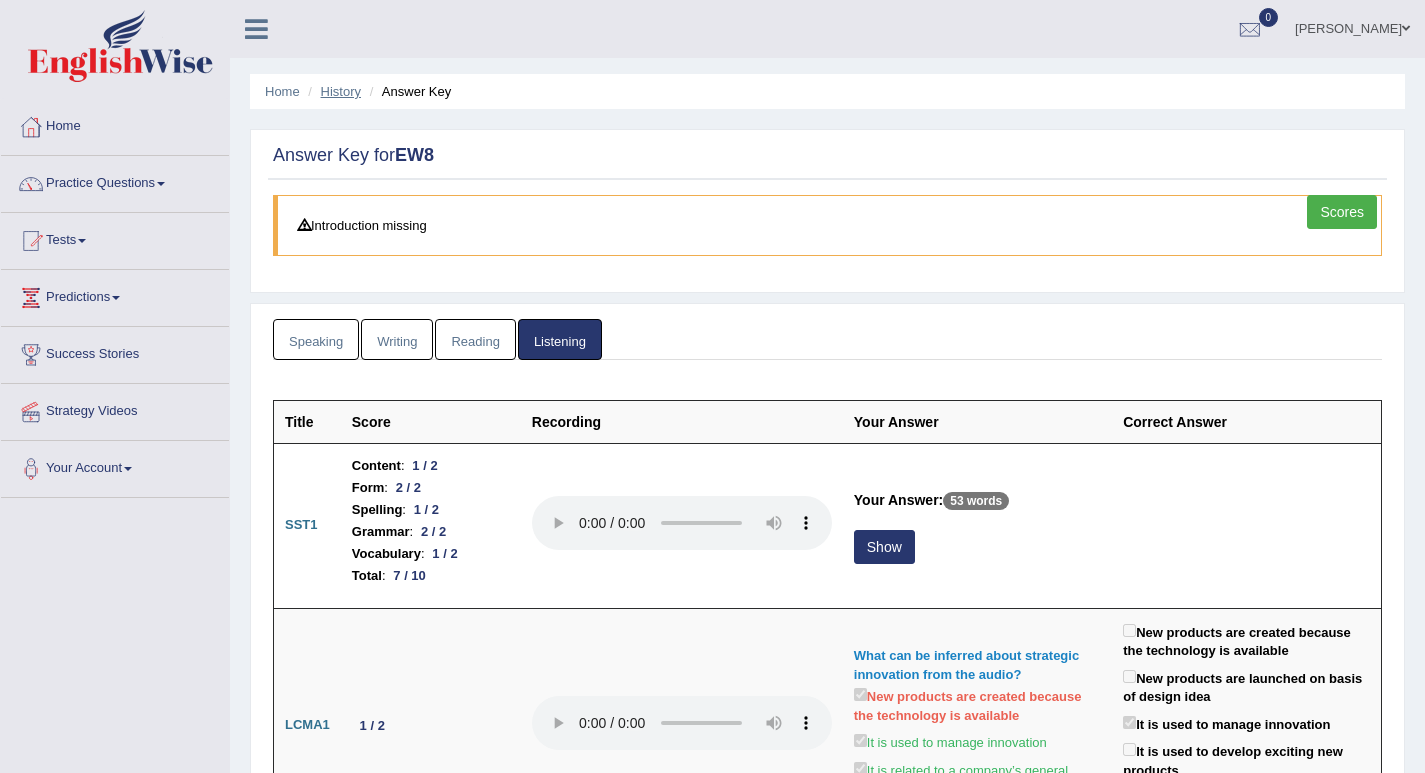 click on "History" at bounding box center (341, 91) 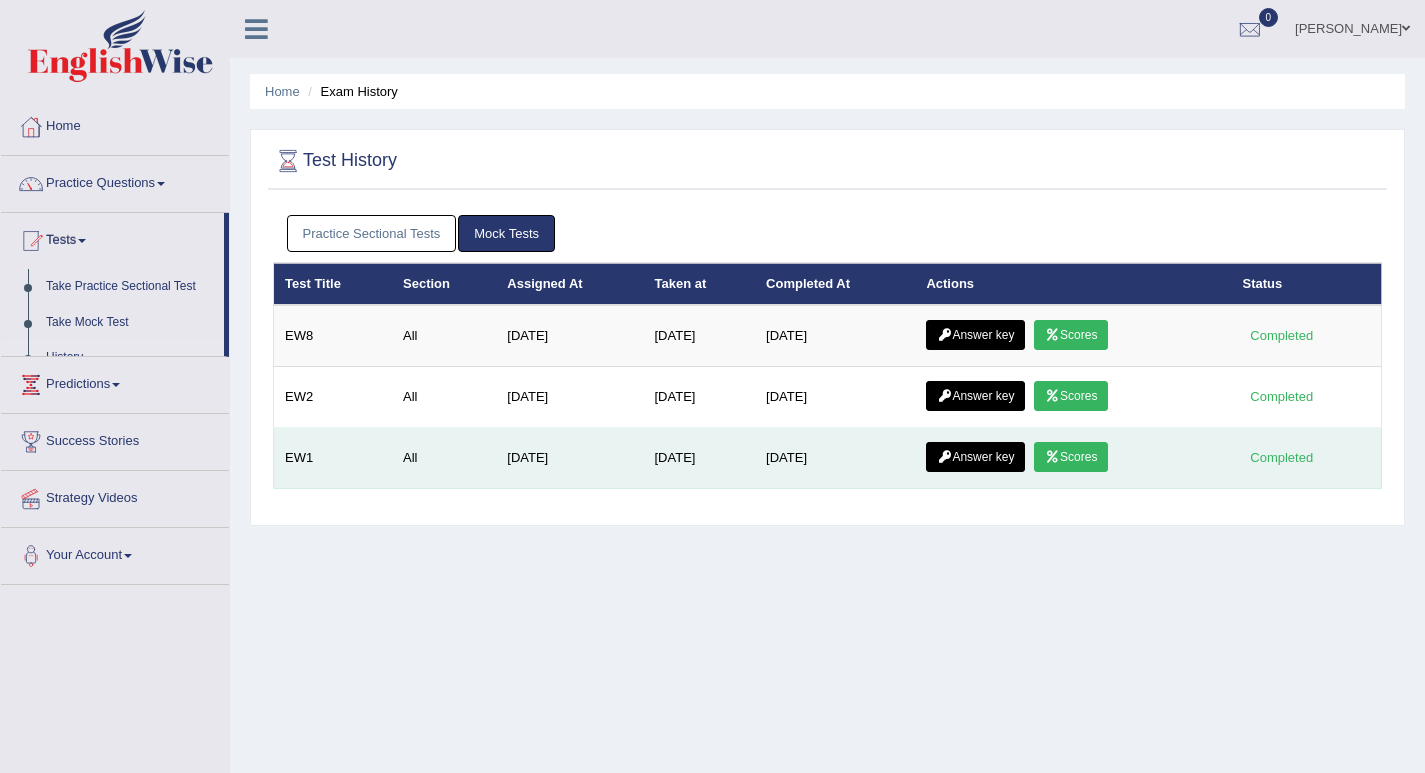 scroll, scrollTop: 0, scrollLeft: 0, axis: both 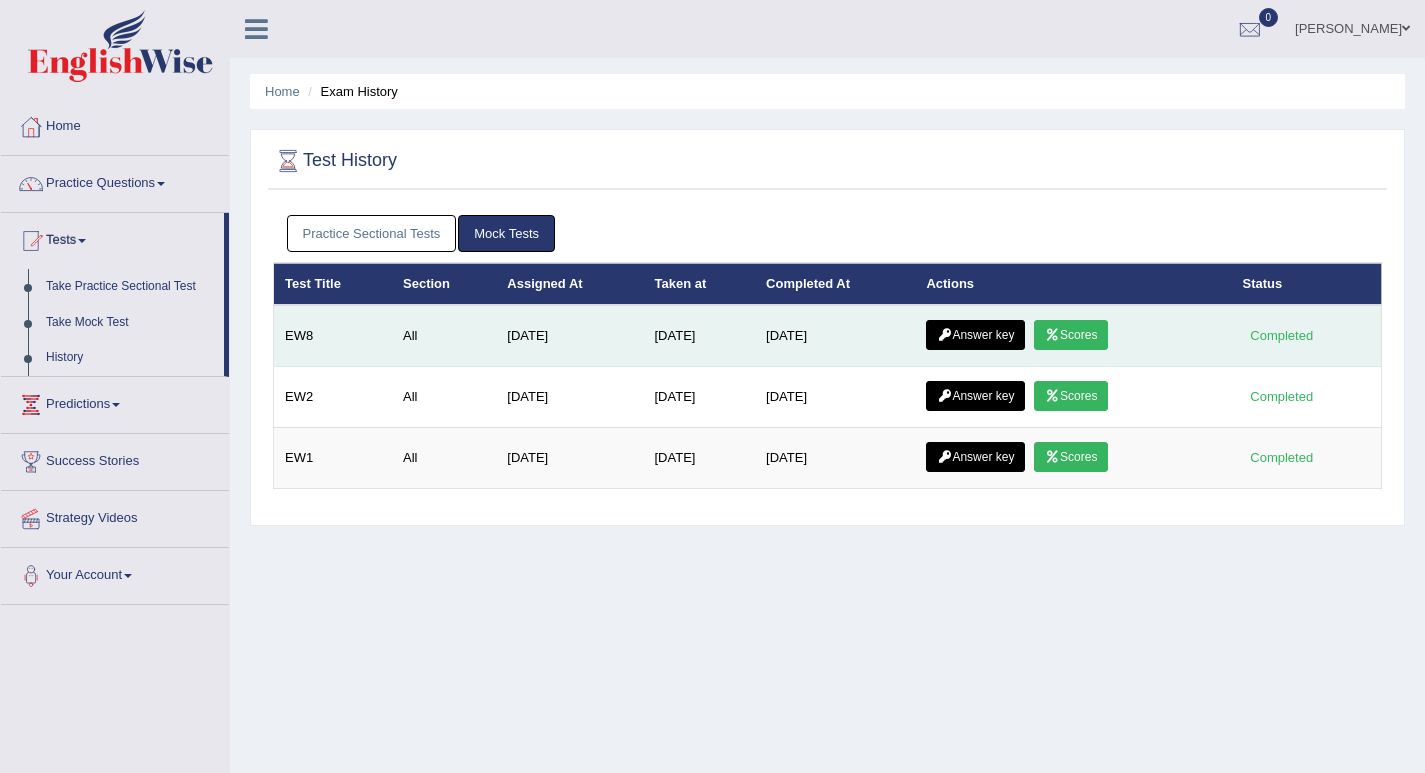 click on "Answer key" at bounding box center (975, 335) 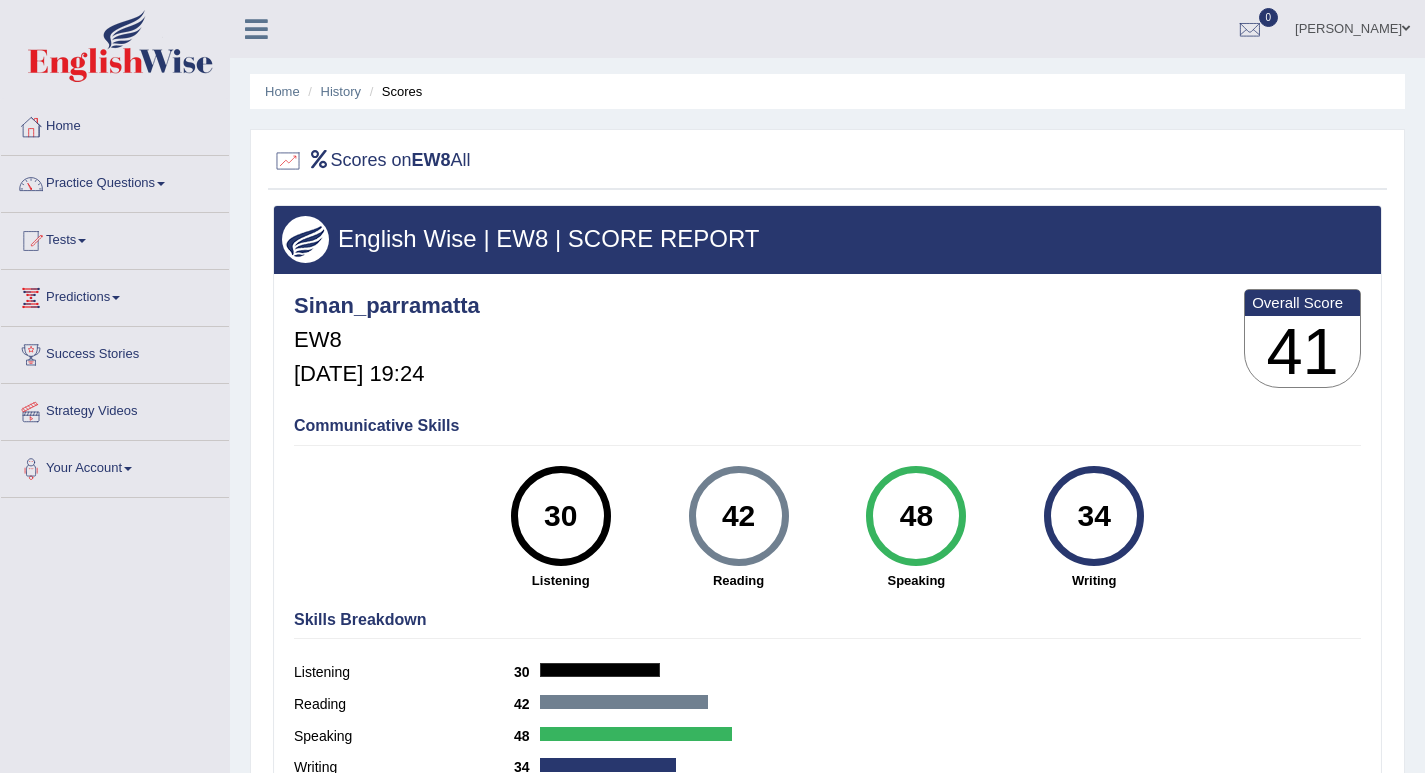 scroll, scrollTop: 191, scrollLeft: 0, axis: vertical 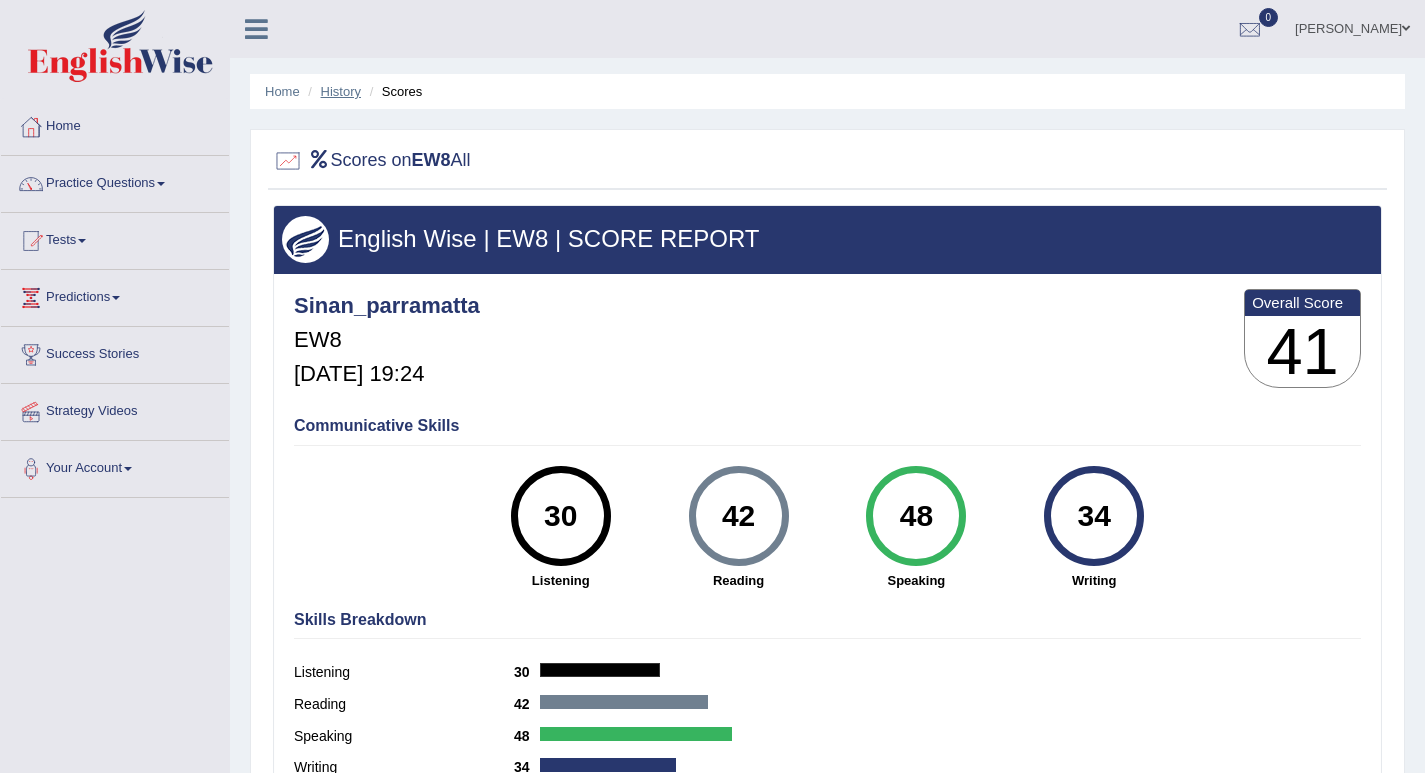 click on "History" at bounding box center [341, 91] 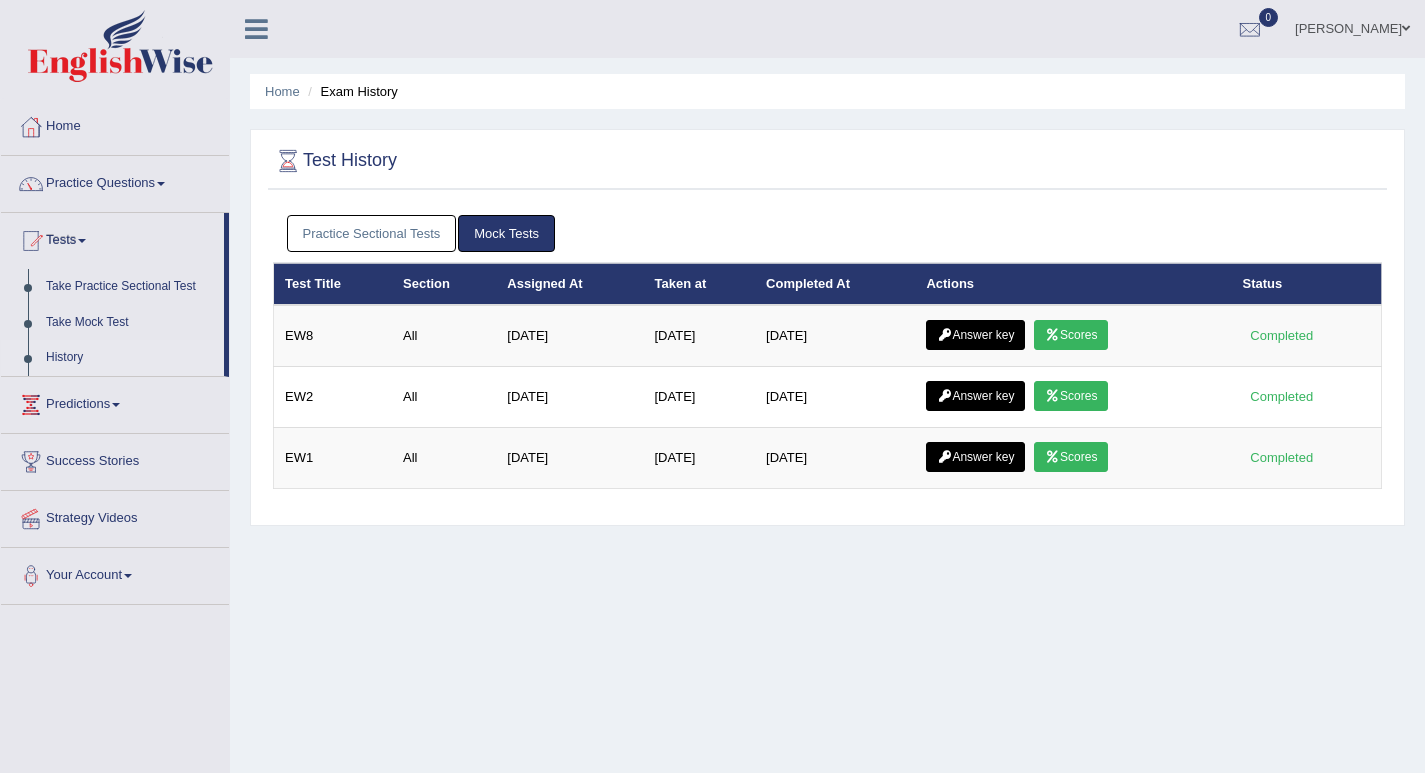 scroll, scrollTop: 0, scrollLeft: 0, axis: both 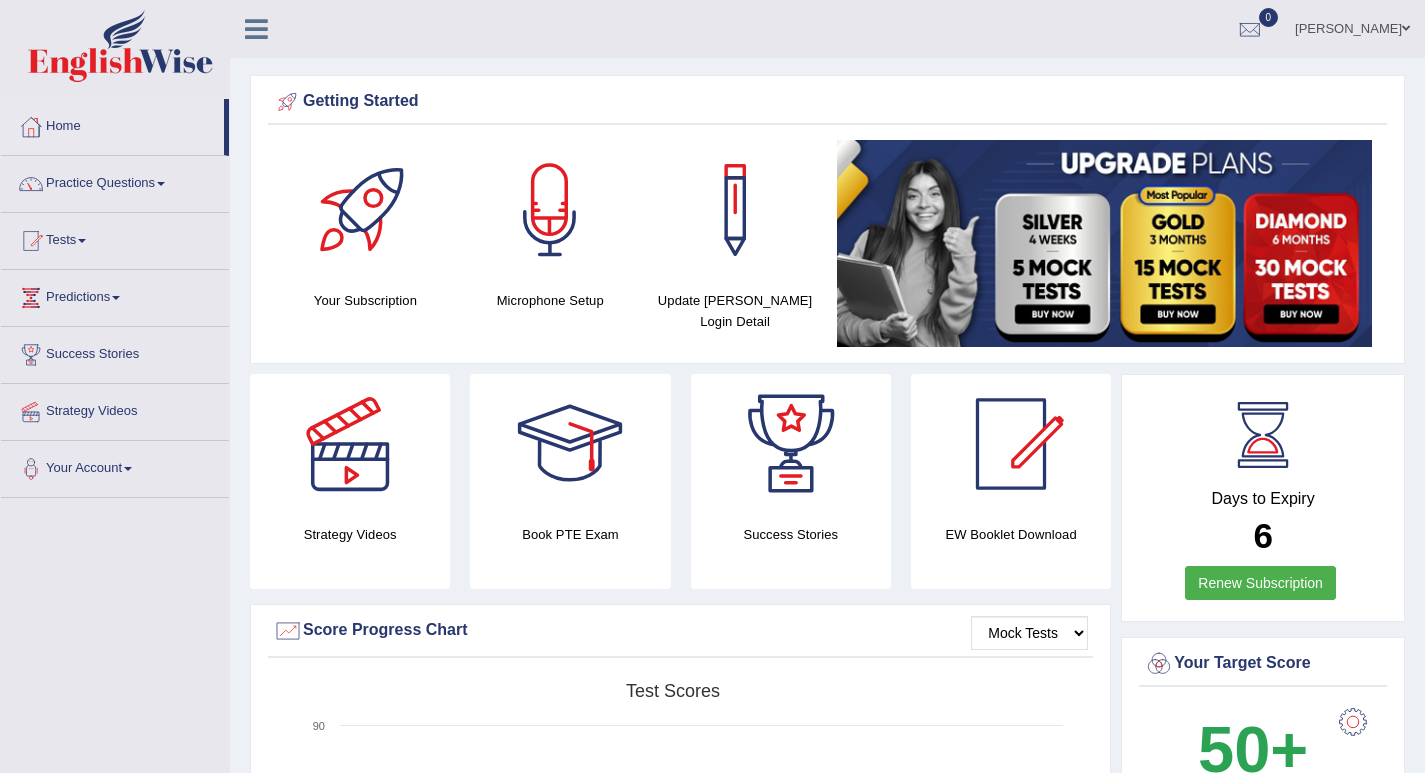 click on "Practice Questions" at bounding box center (115, 181) 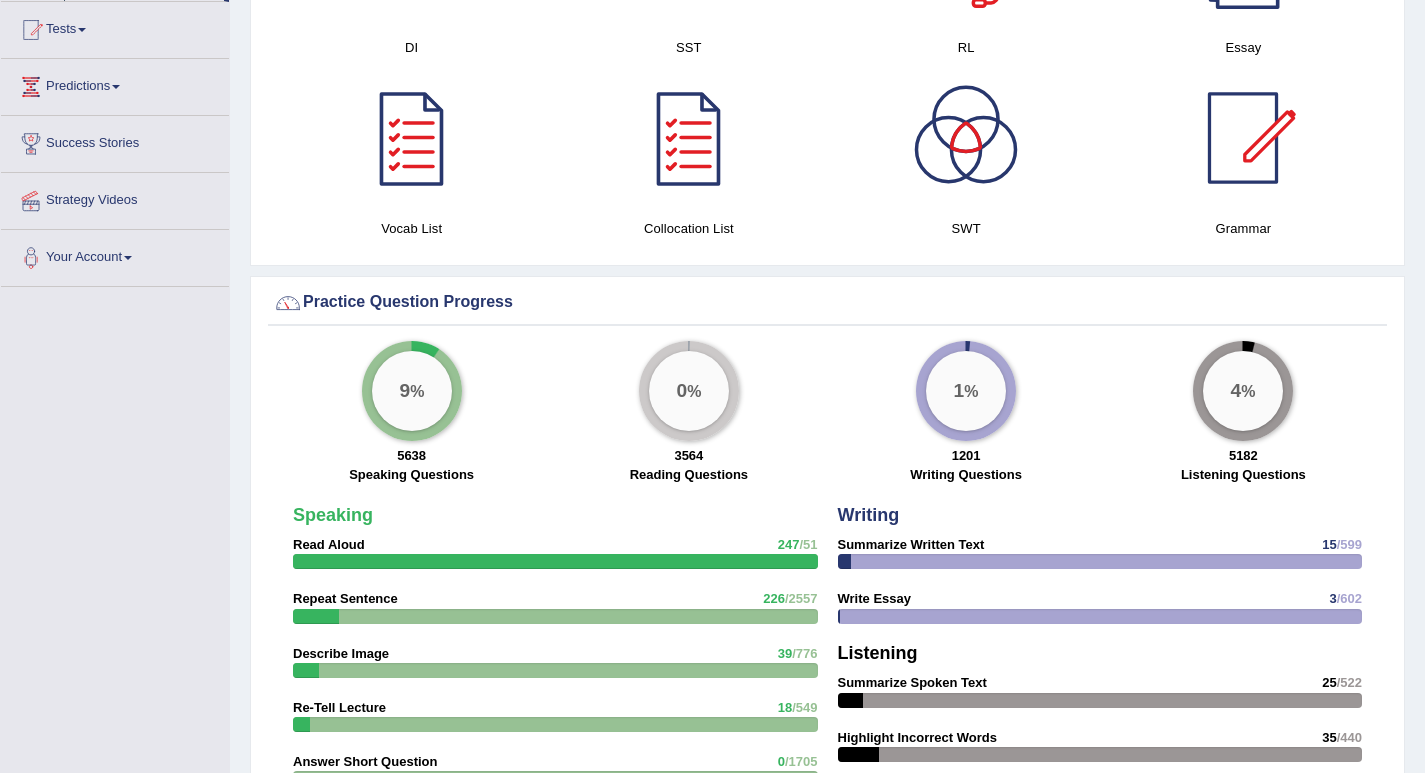 scroll, scrollTop: 1200, scrollLeft: 0, axis: vertical 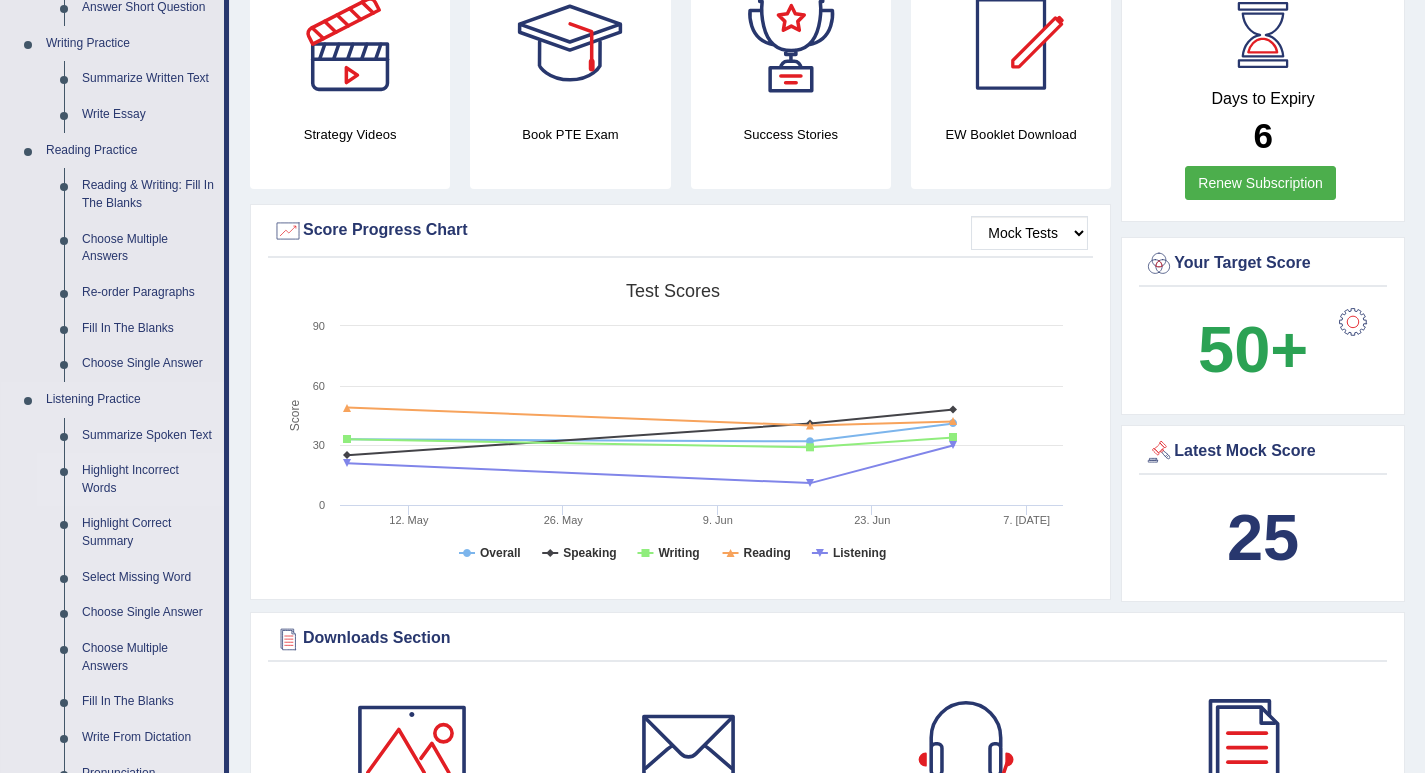 click on "Highlight Incorrect Words" at bounding box center (148, 479) 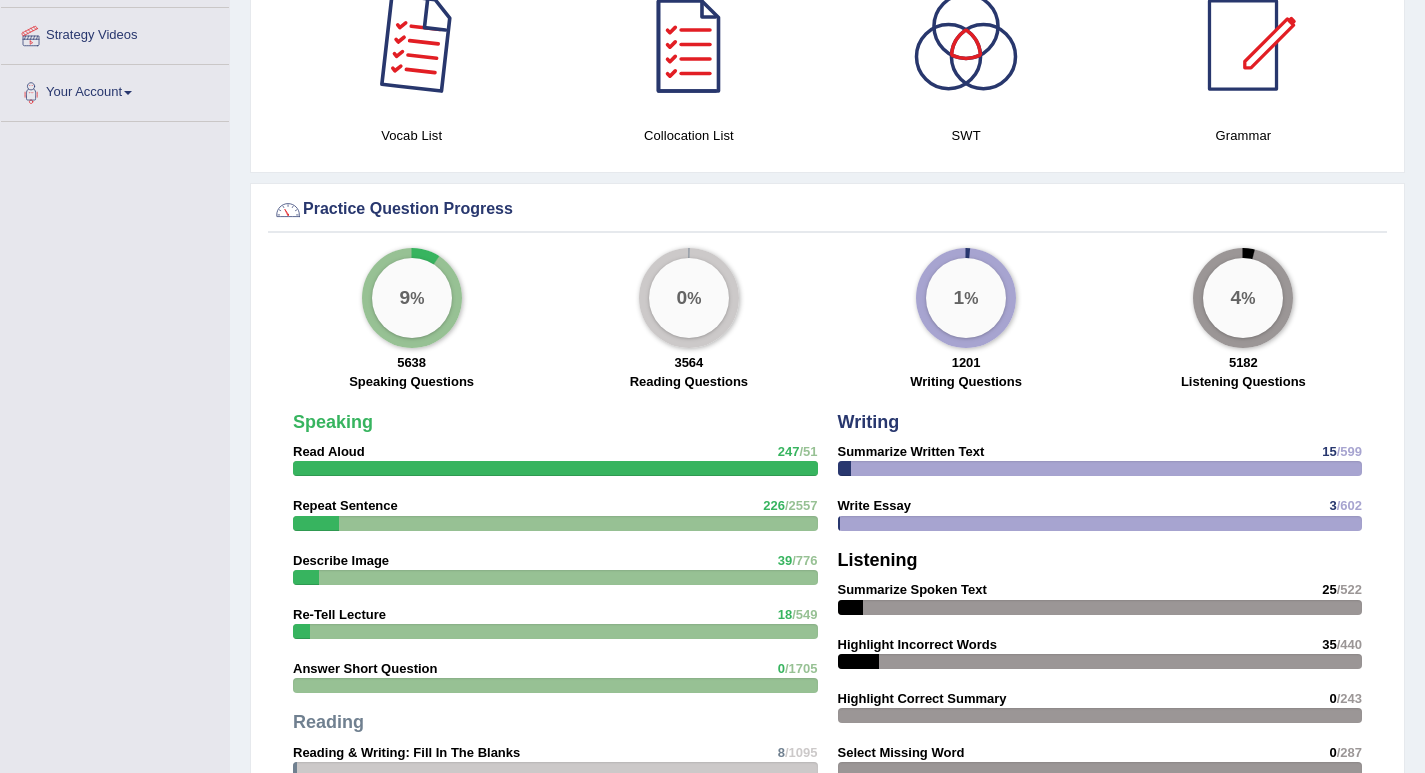 scroll, scrollTop: 1331, scrollLeft: 0, axis: vertical 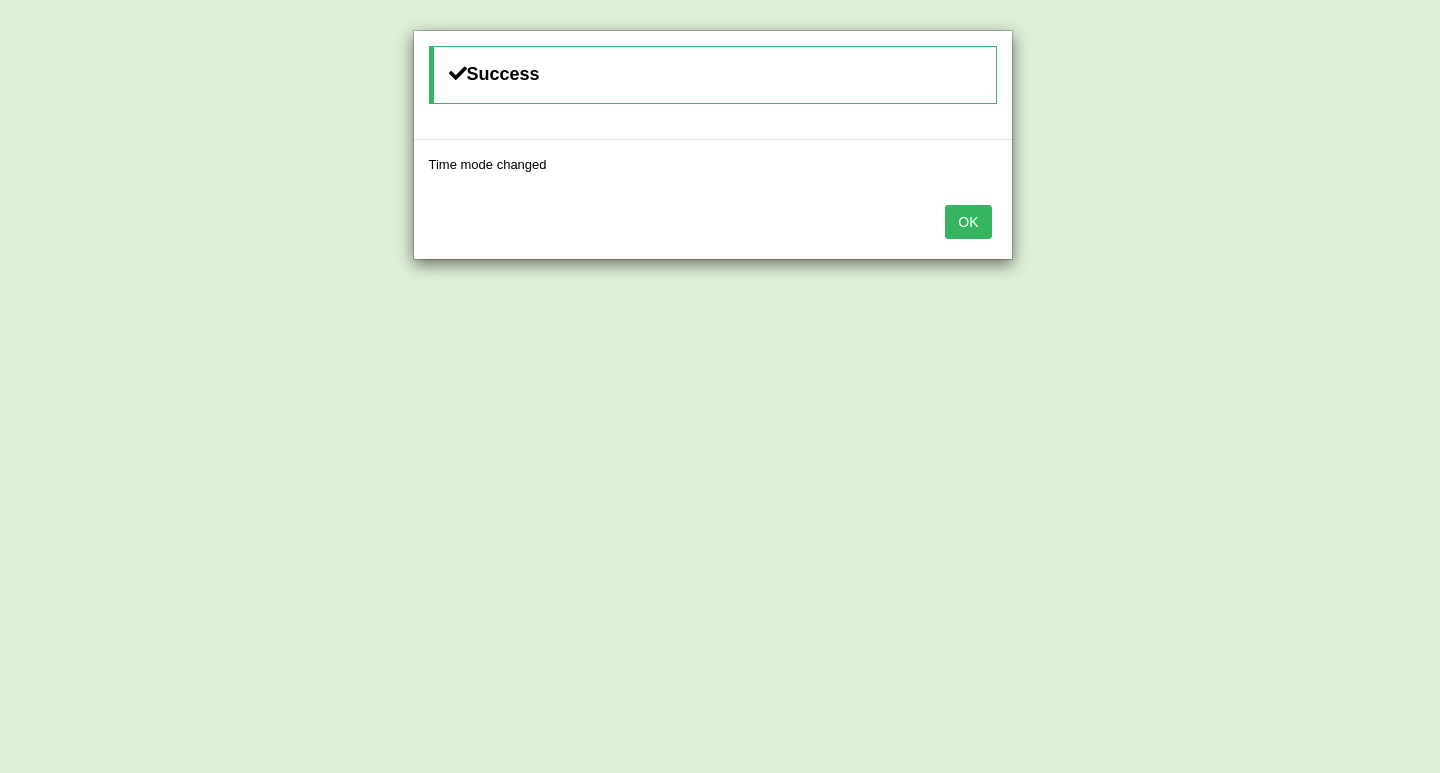 click on "OK" at bounding box center (968, 222) 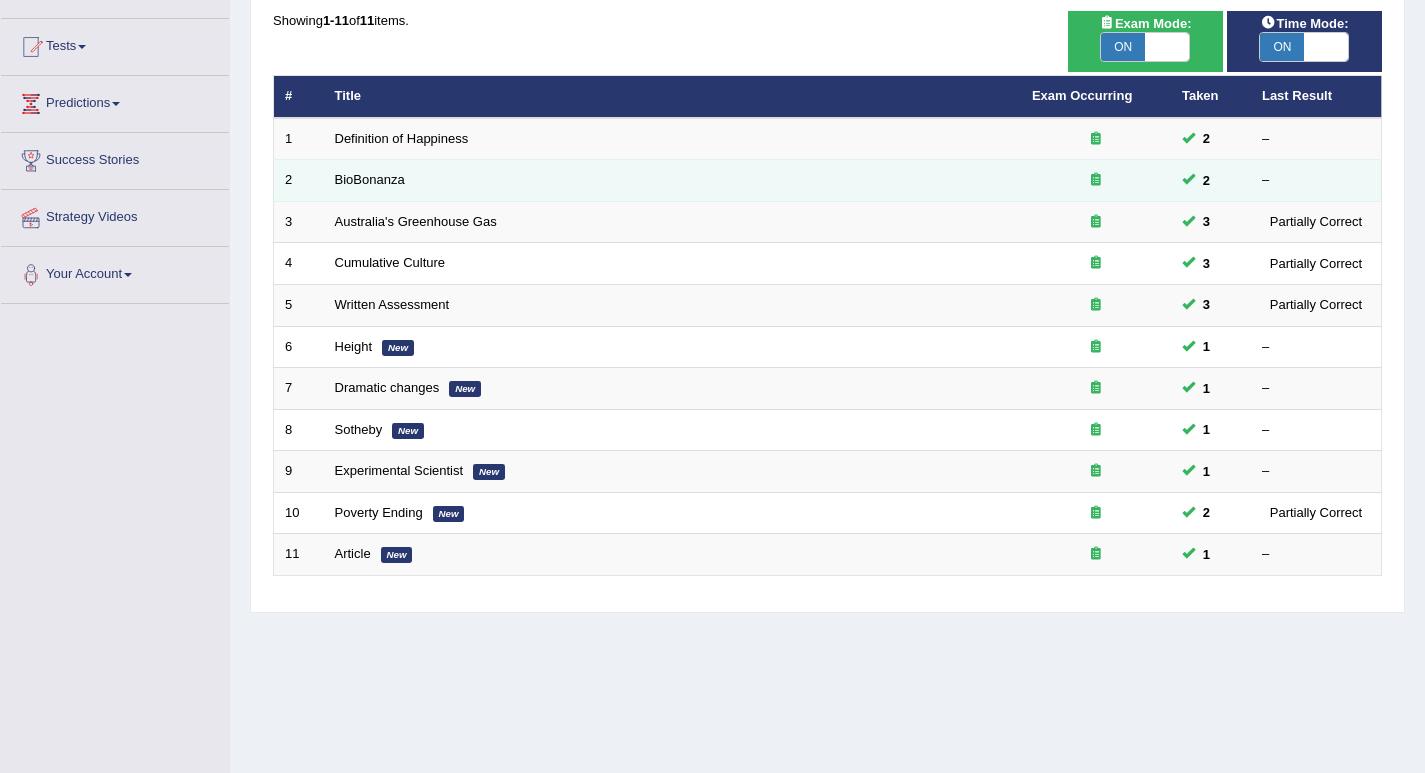 scroll, scrollTop: 0, scrollLeft: 0, axis: both 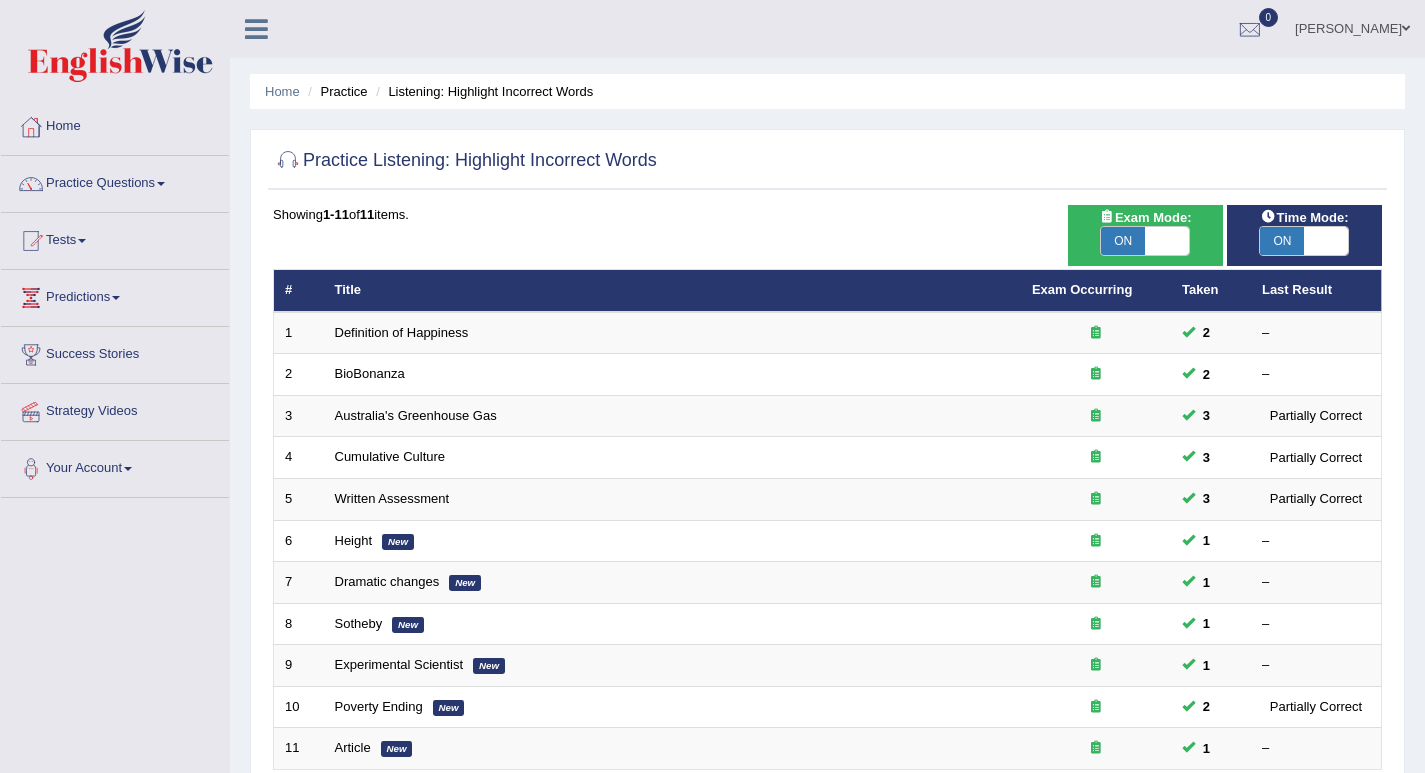 click at bounding box center (1167, 241) 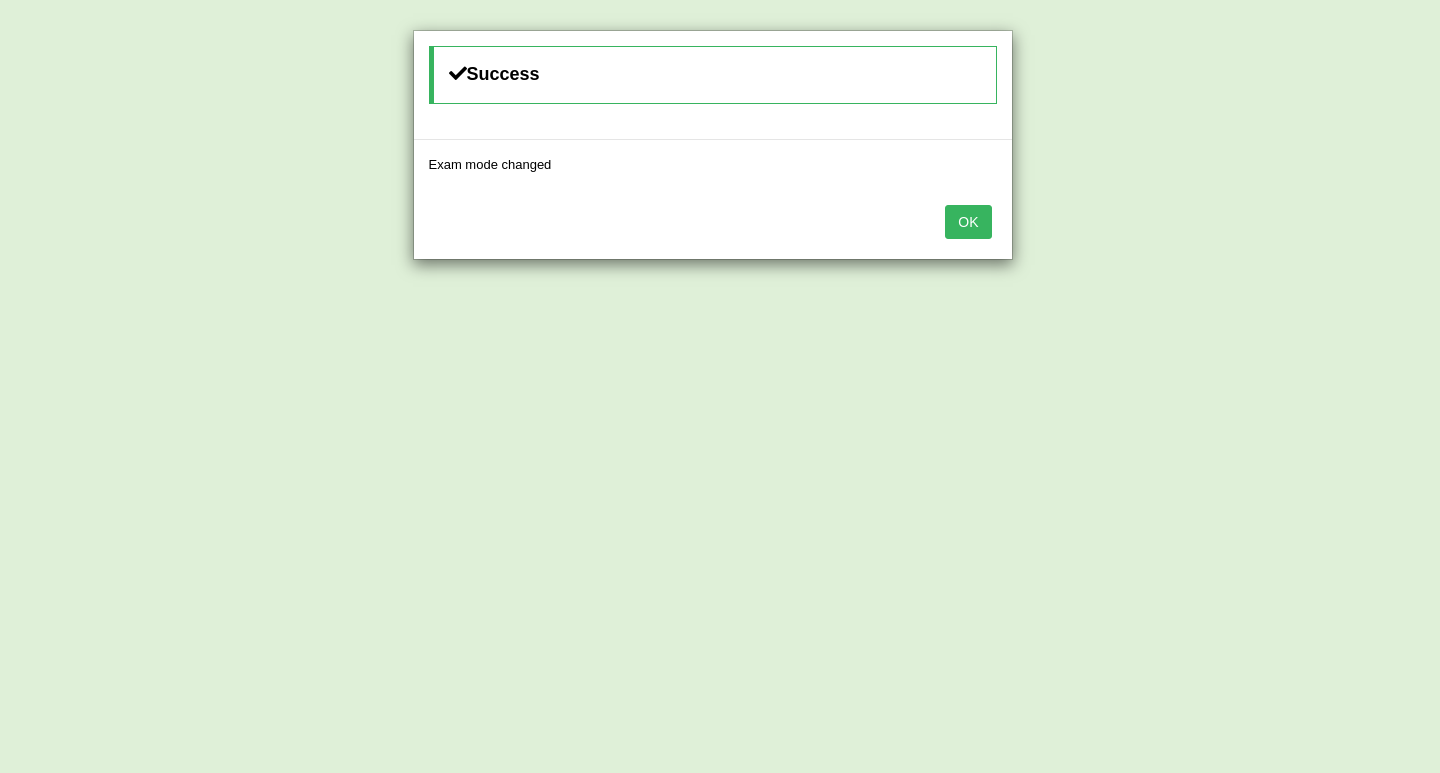 click on "OK" at bounding box center (968, 222) 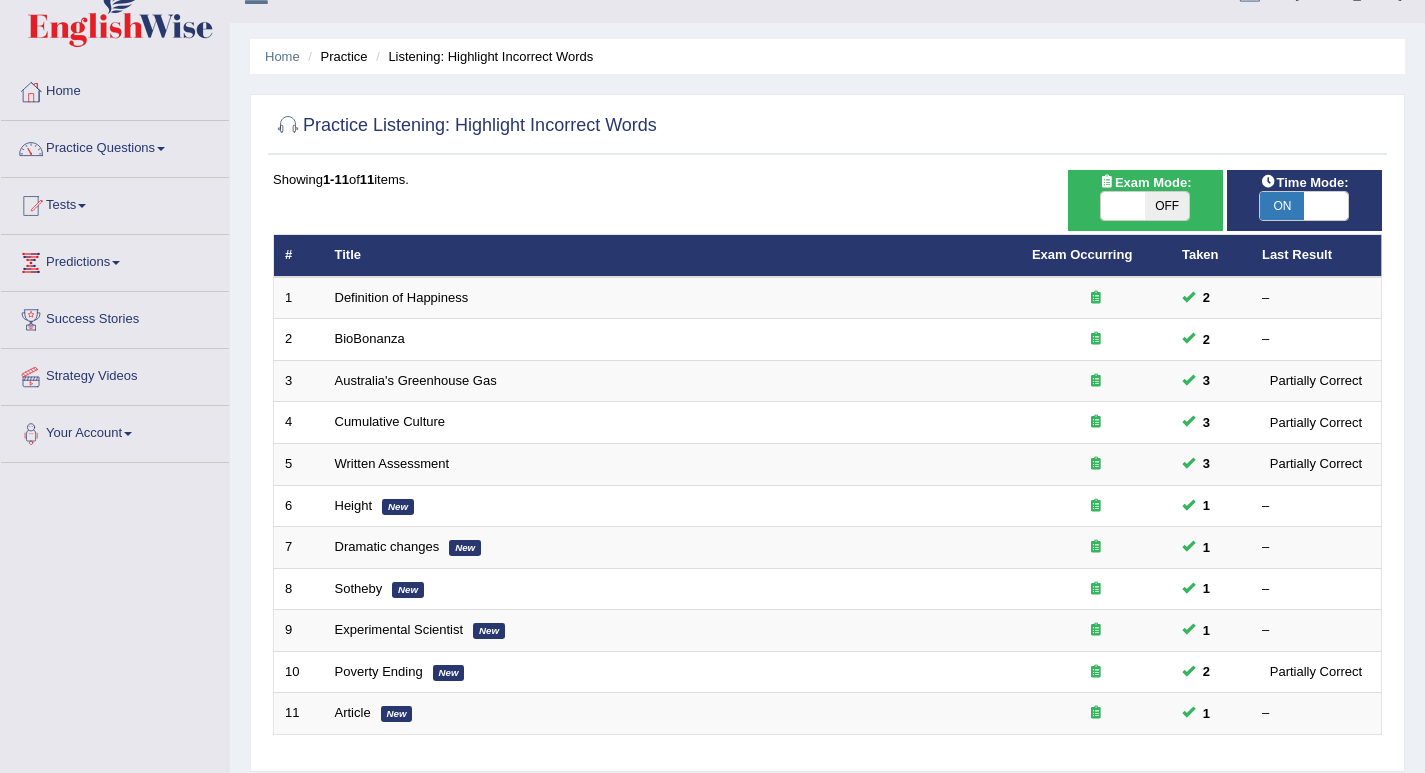 scroll, scrollTop: 0, scrollLeft: 0, axis: both 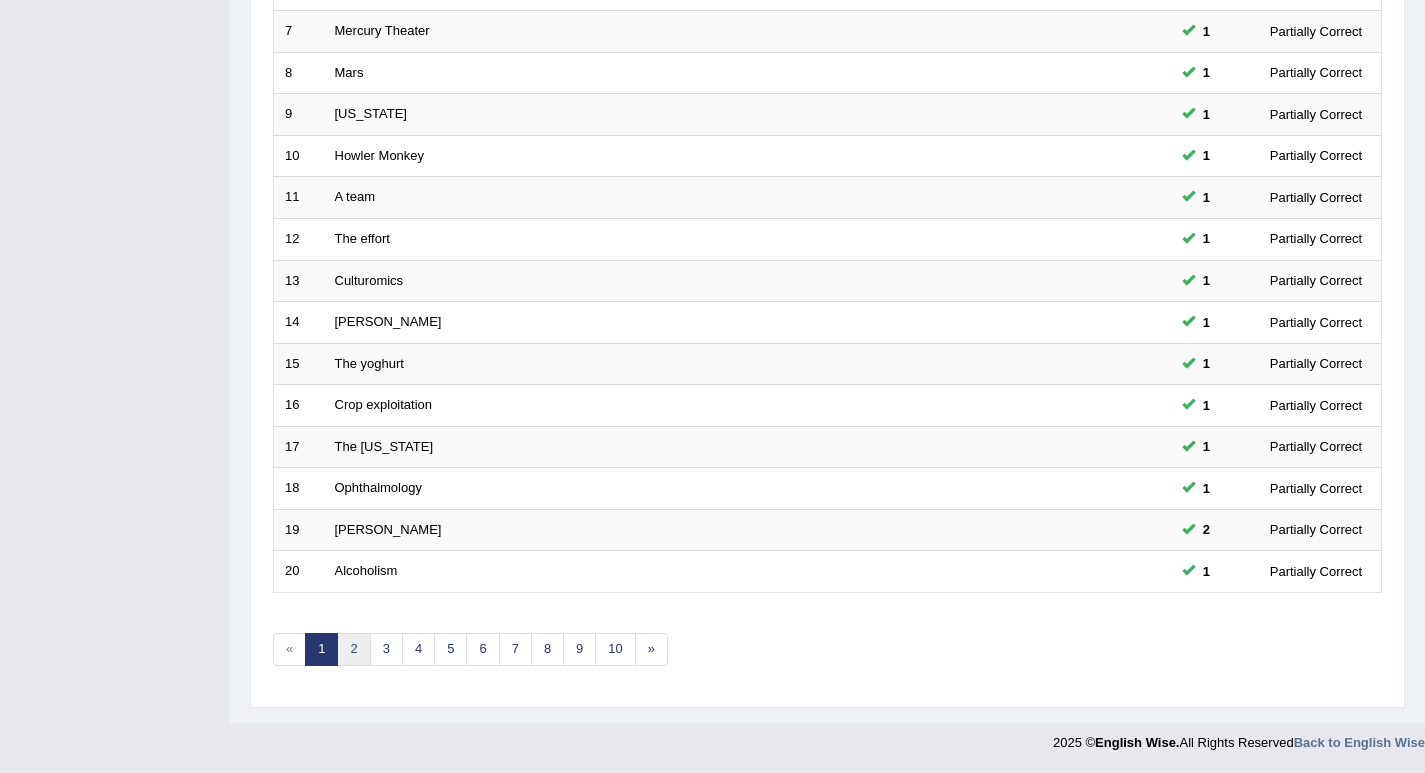click on "2" at bounding box center (353, 649) 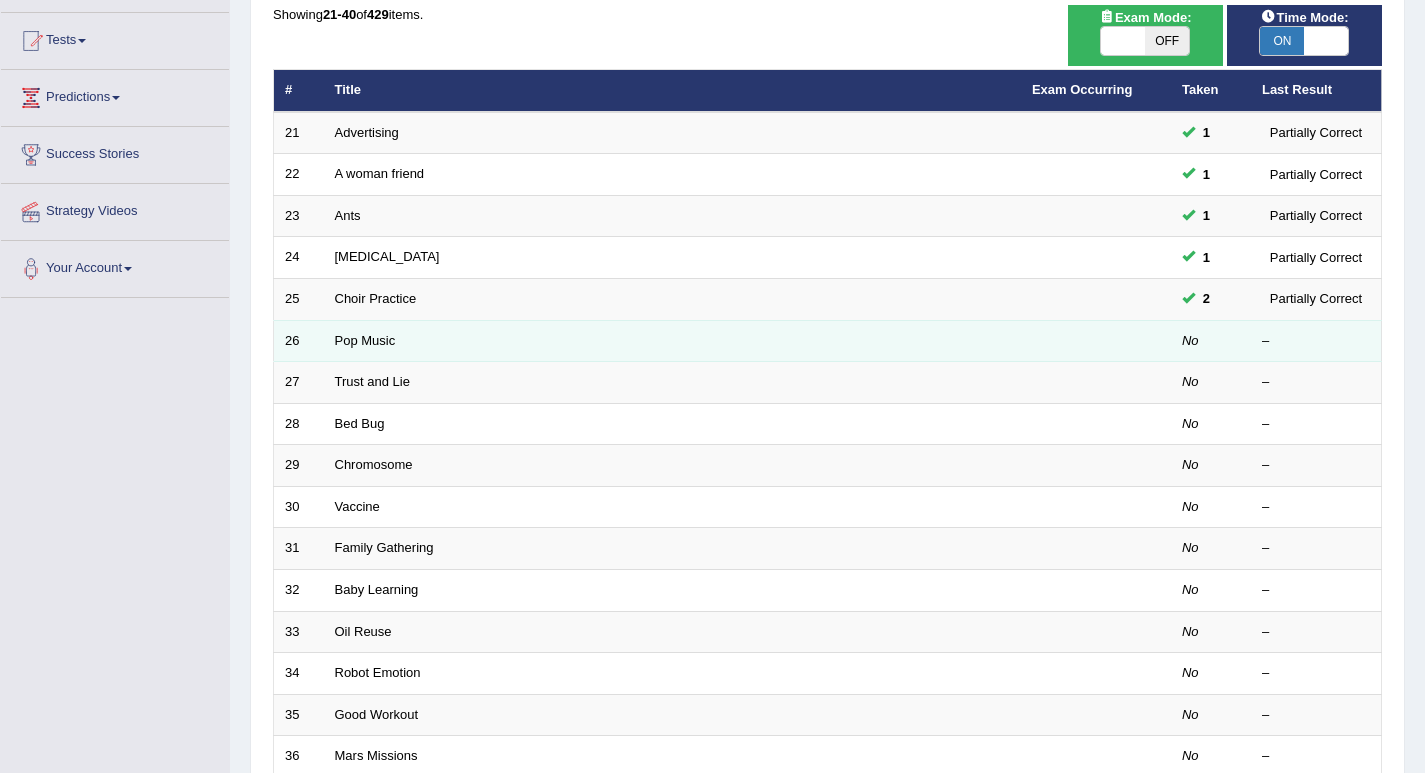 scroll, scrollTop: 0, scrollLeft: 0, axis: both 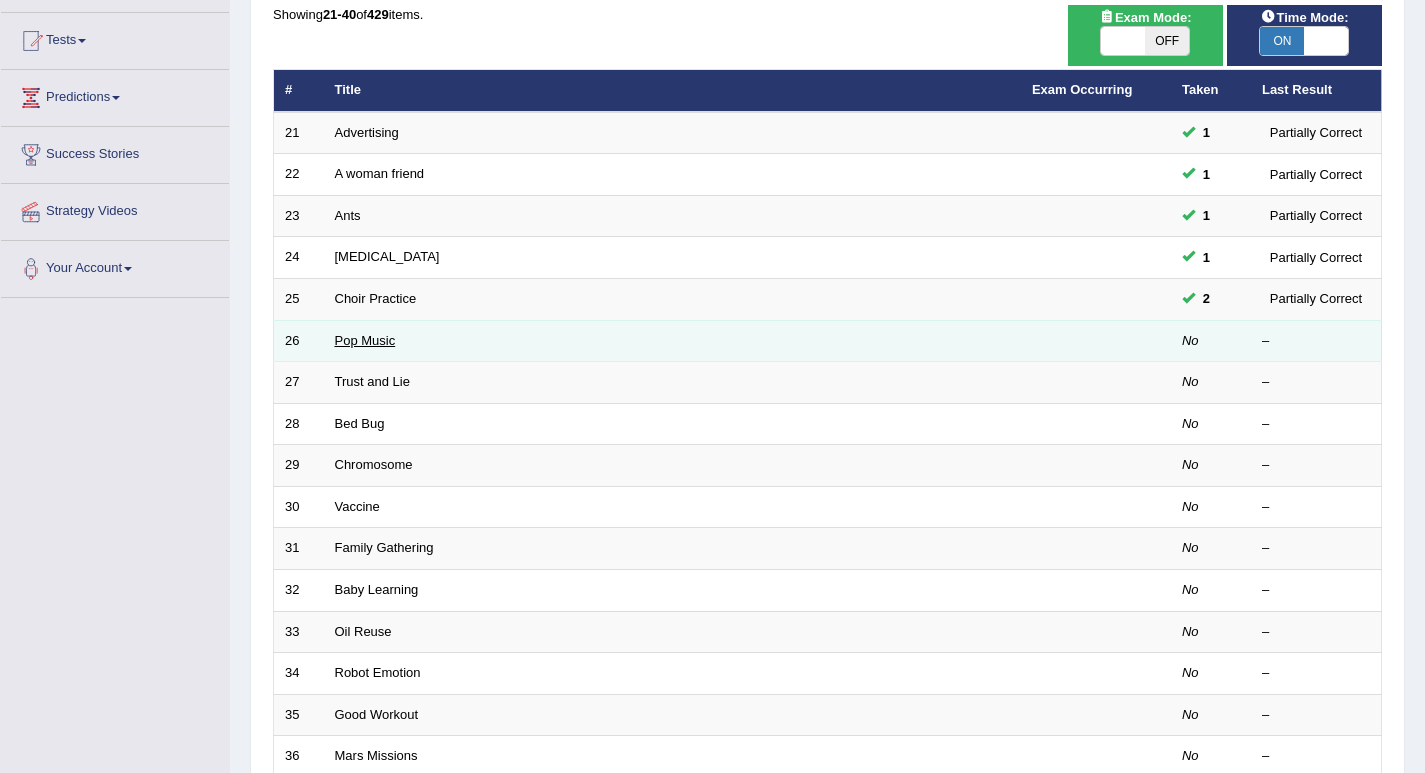 click on "Pop Music" at bounding box center (365, 340) 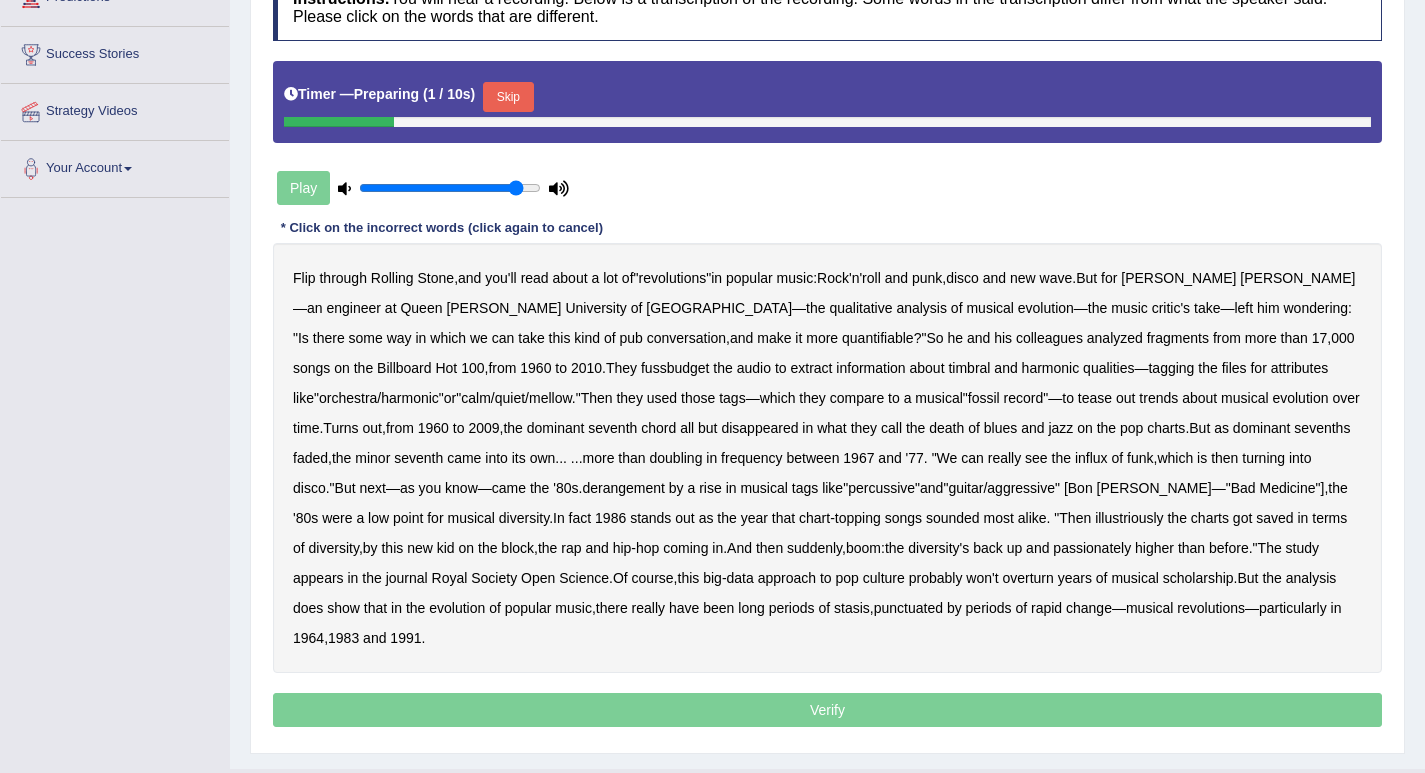 scroll, scrollTop: 300, scrollLeft: 0, axis: vertical 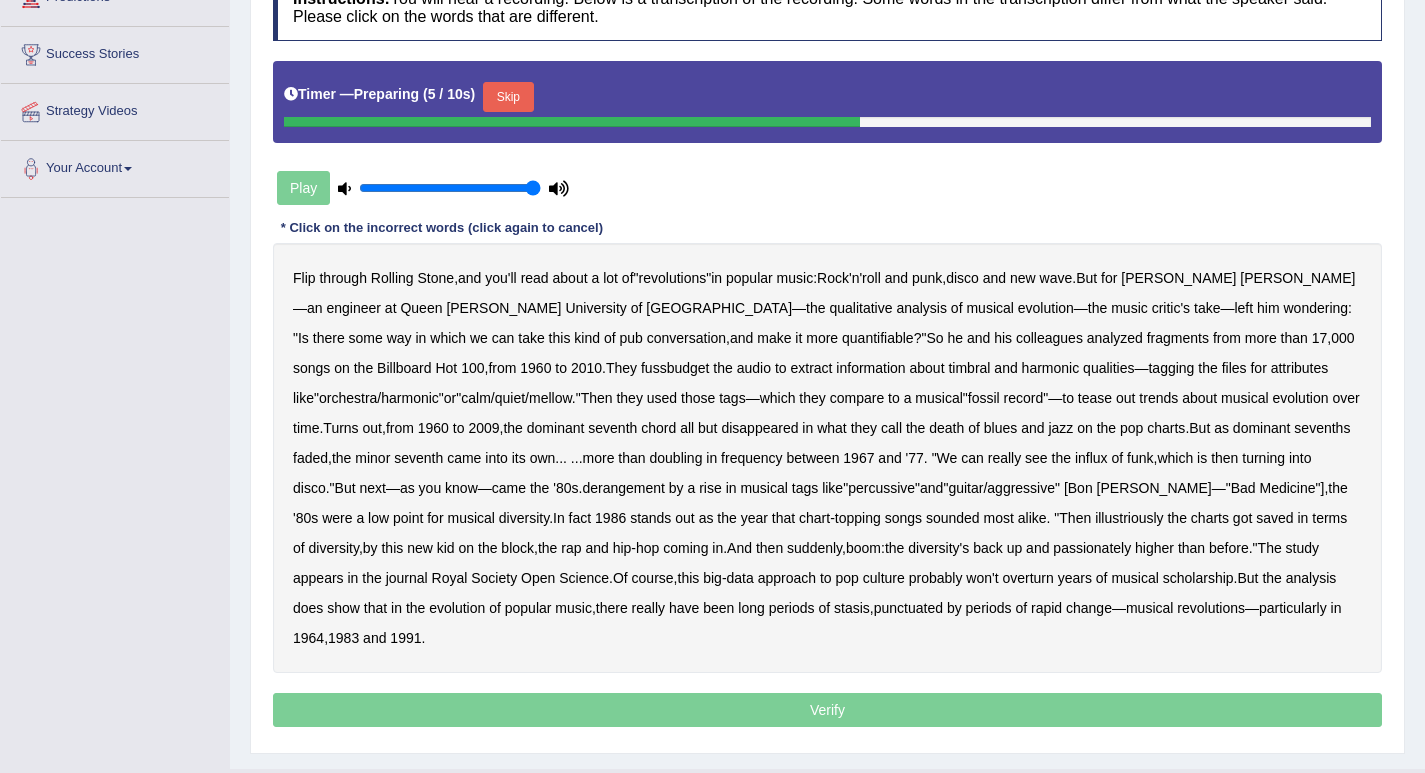 drag, startPoint x: 513, startPoint y: 182, endPoint x: 561, endPoint y: 192, distance: 49.0306 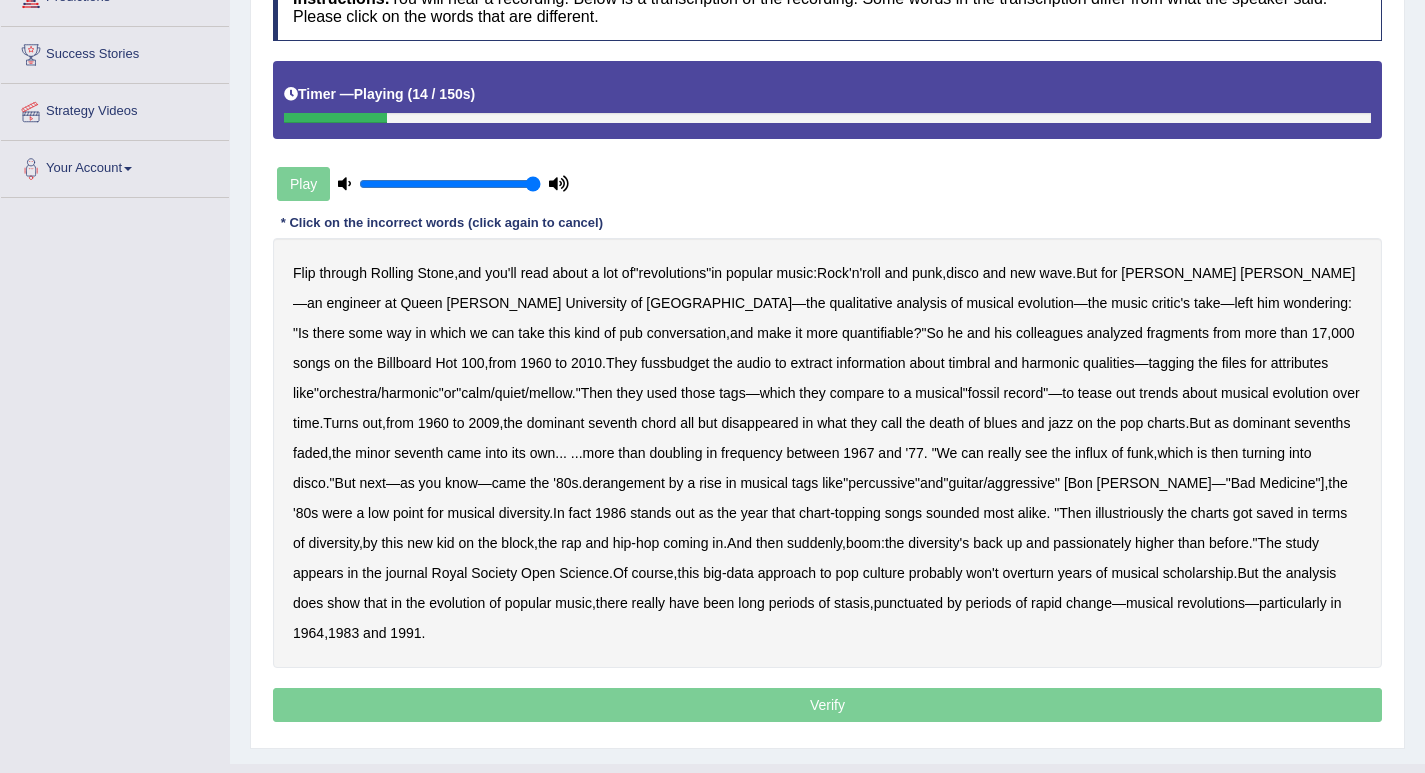 click on "qualitative" at bounding box center [860, 303] 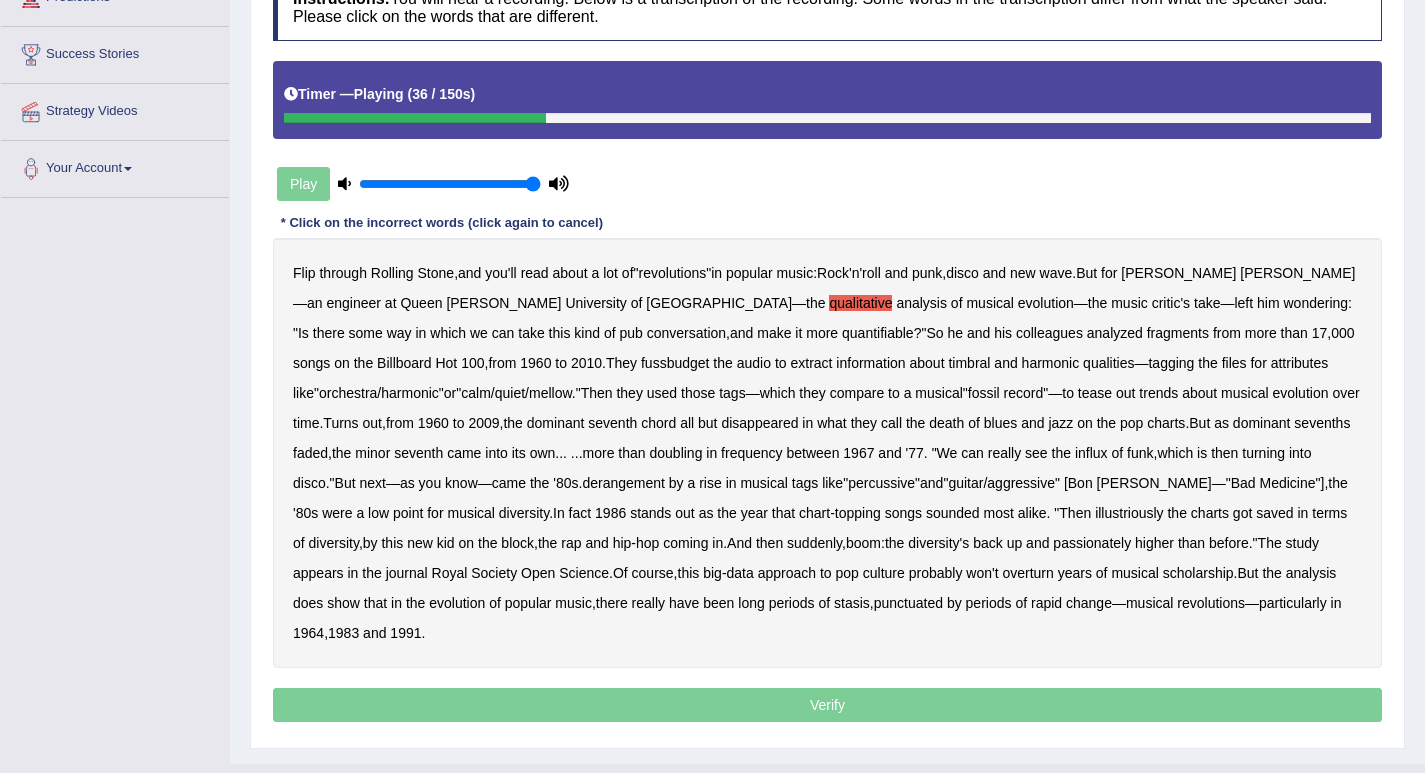 click on "fussbudget" at bounding box center (675, 363) 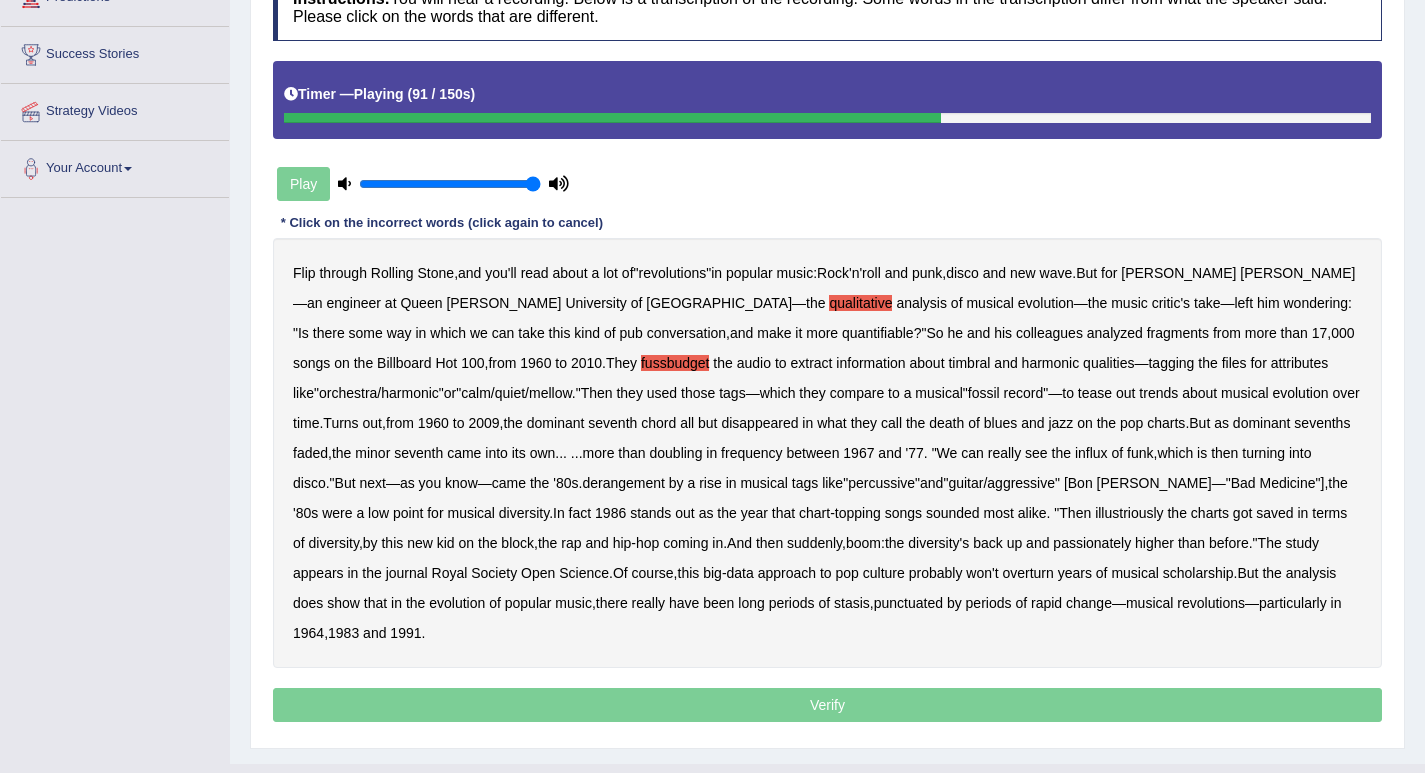 click on "derangement" at bounding box center (623, 483) 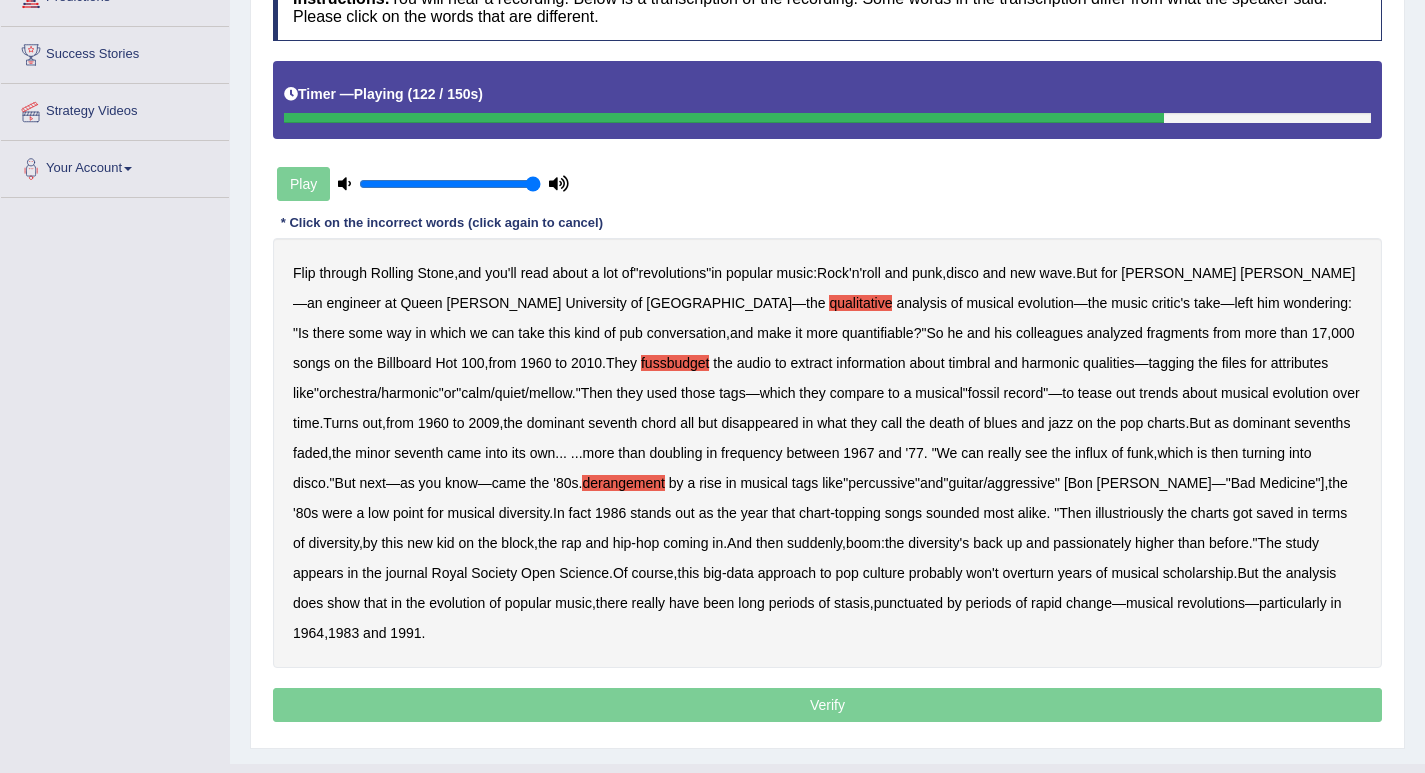 click on "passionately" at bounding box center [1092, 543] 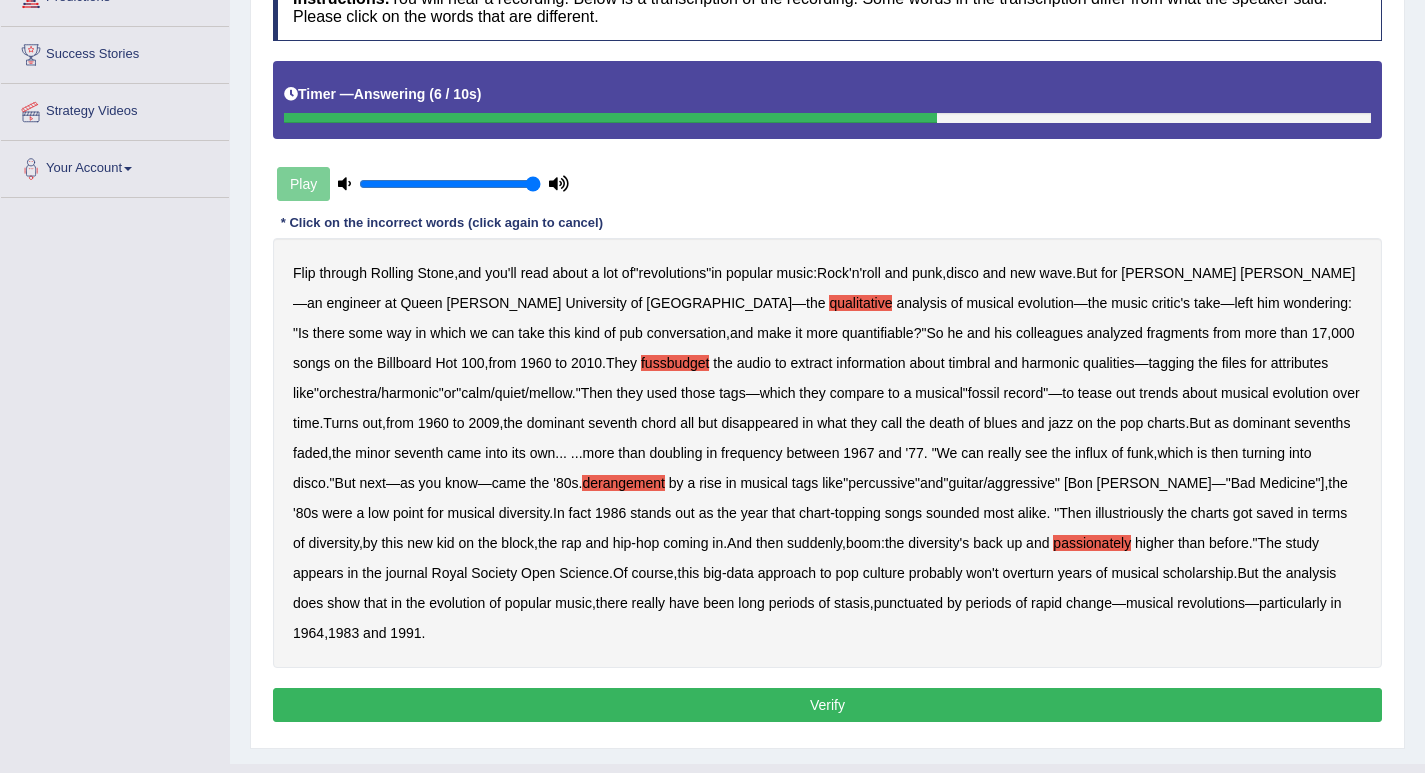 click on "Verify" at bounding box center [827, 705] 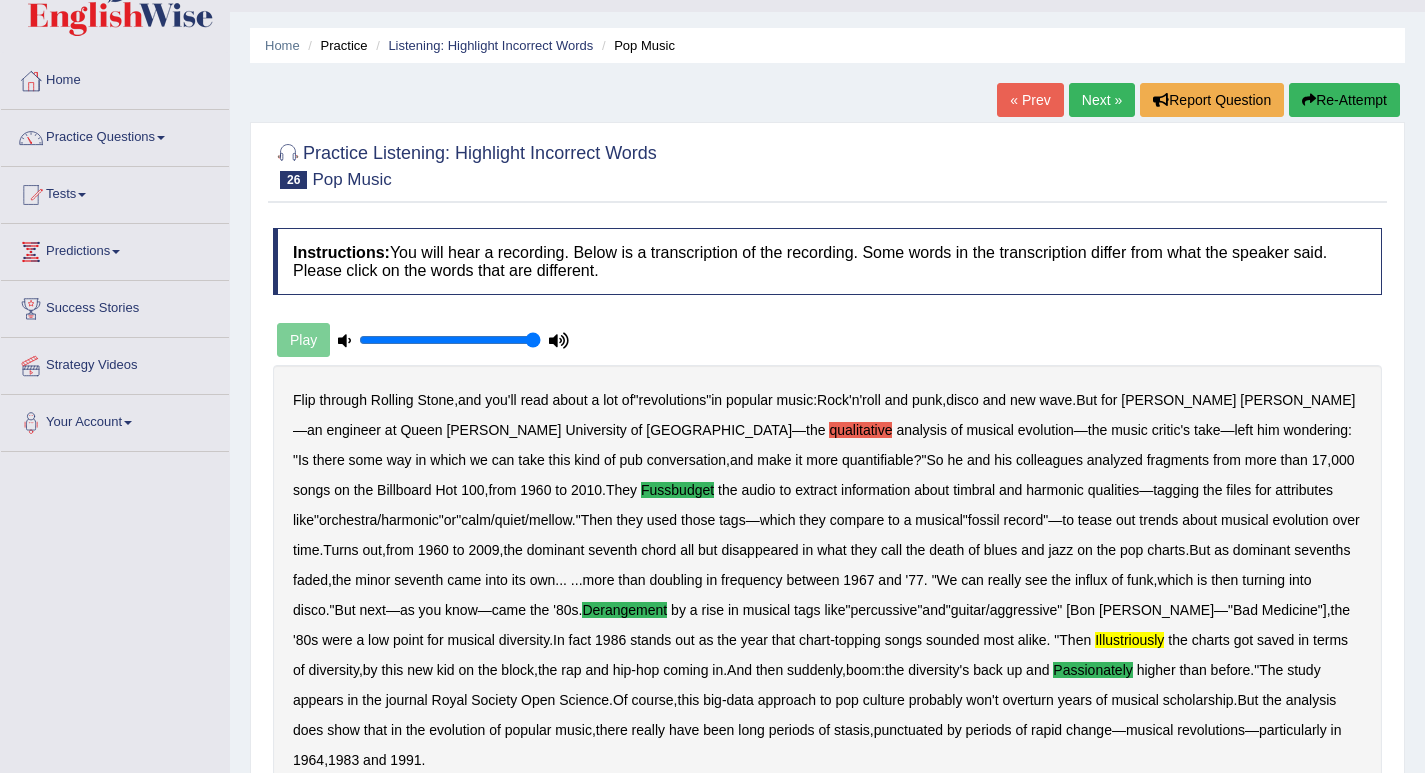 scroll, scrollTop: 0, scrollLeft: 0, axis: both 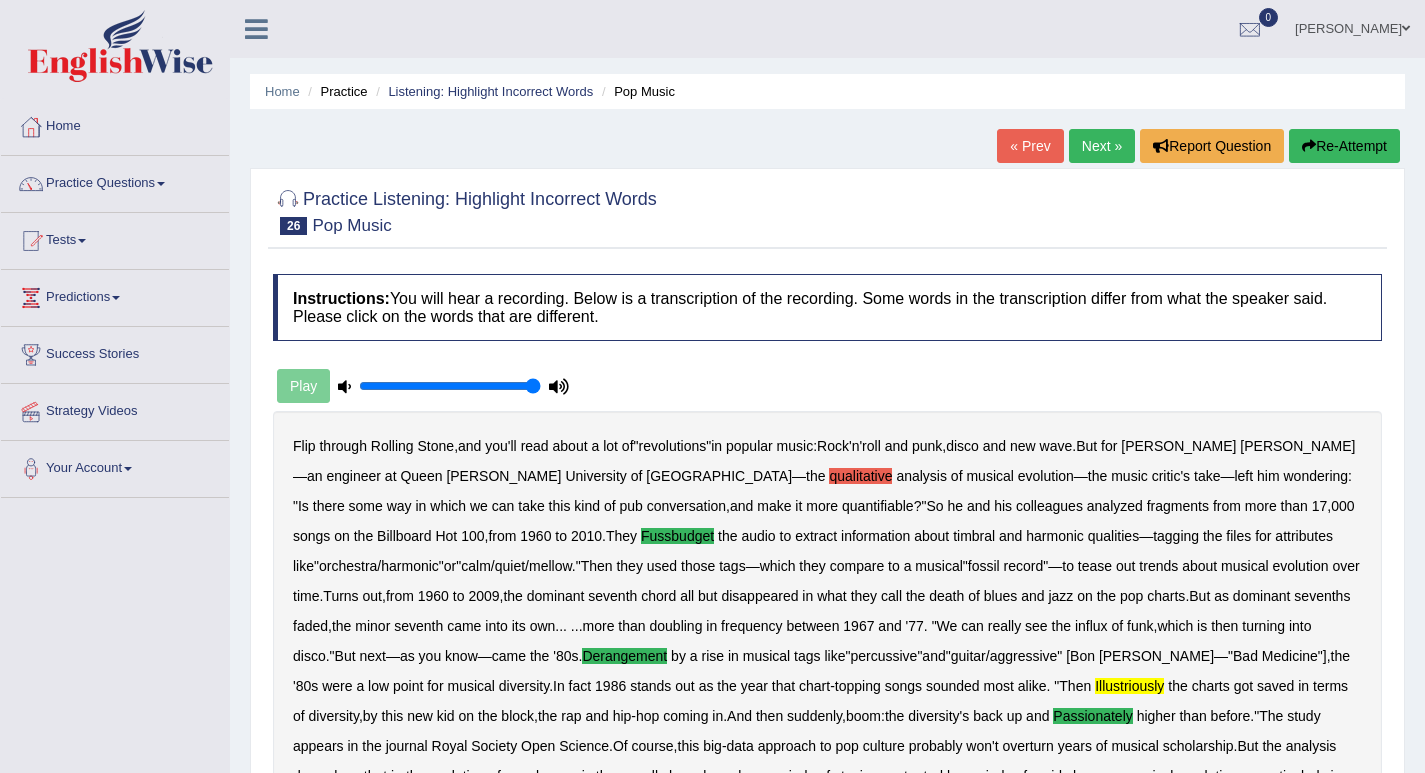 click on "Next »" at bounding box center (1102, 146) 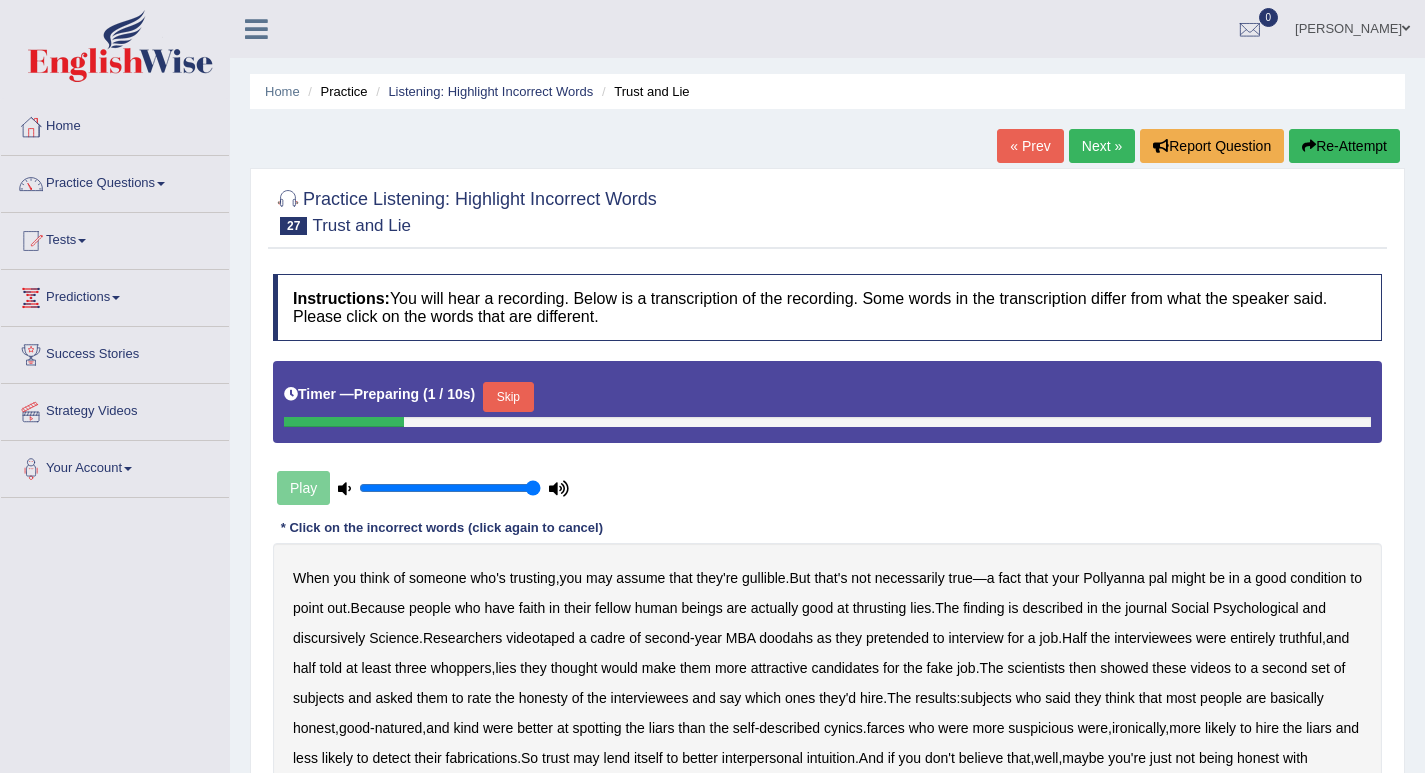 scroll, scrollTop: 200, scrollLeft: 0, axis: vertical 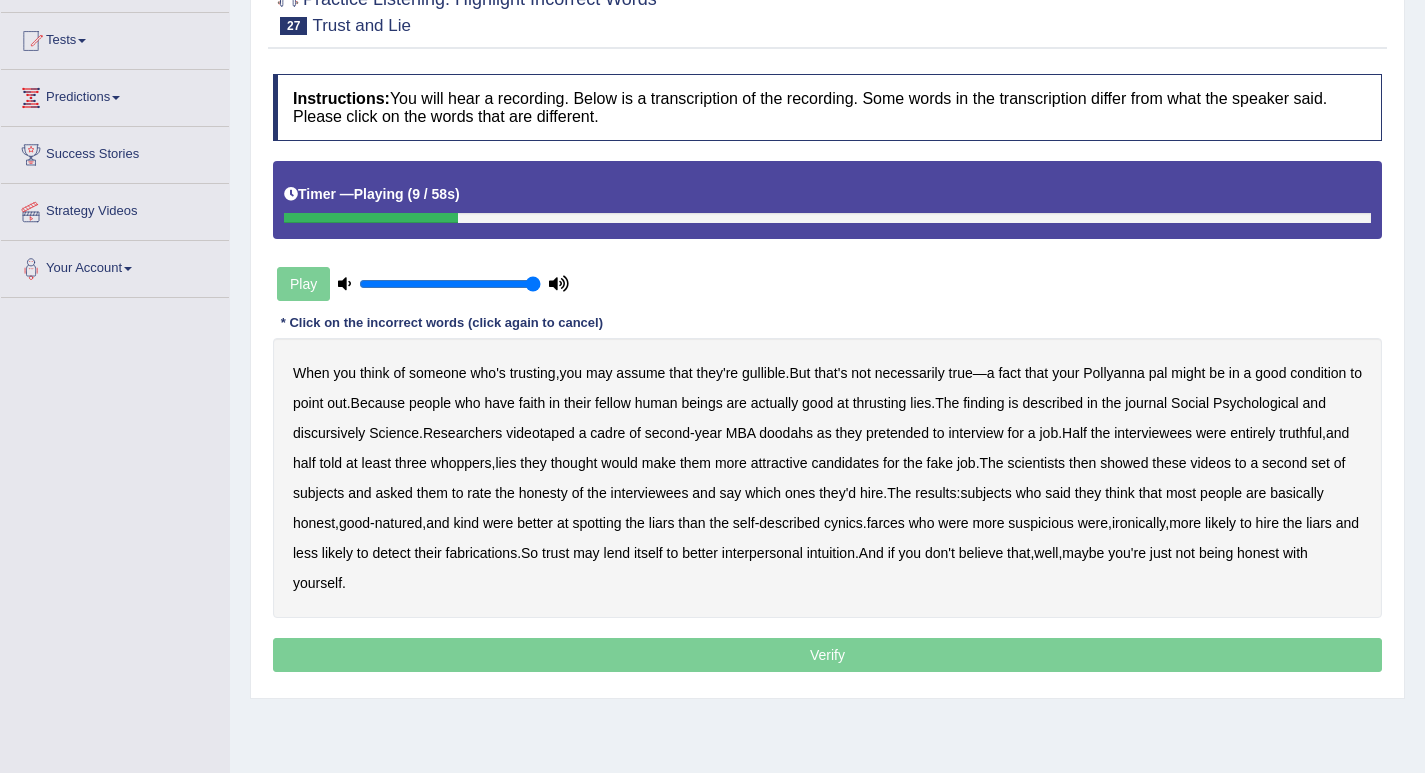 click on "condition" at bounding box center (1318, 373) 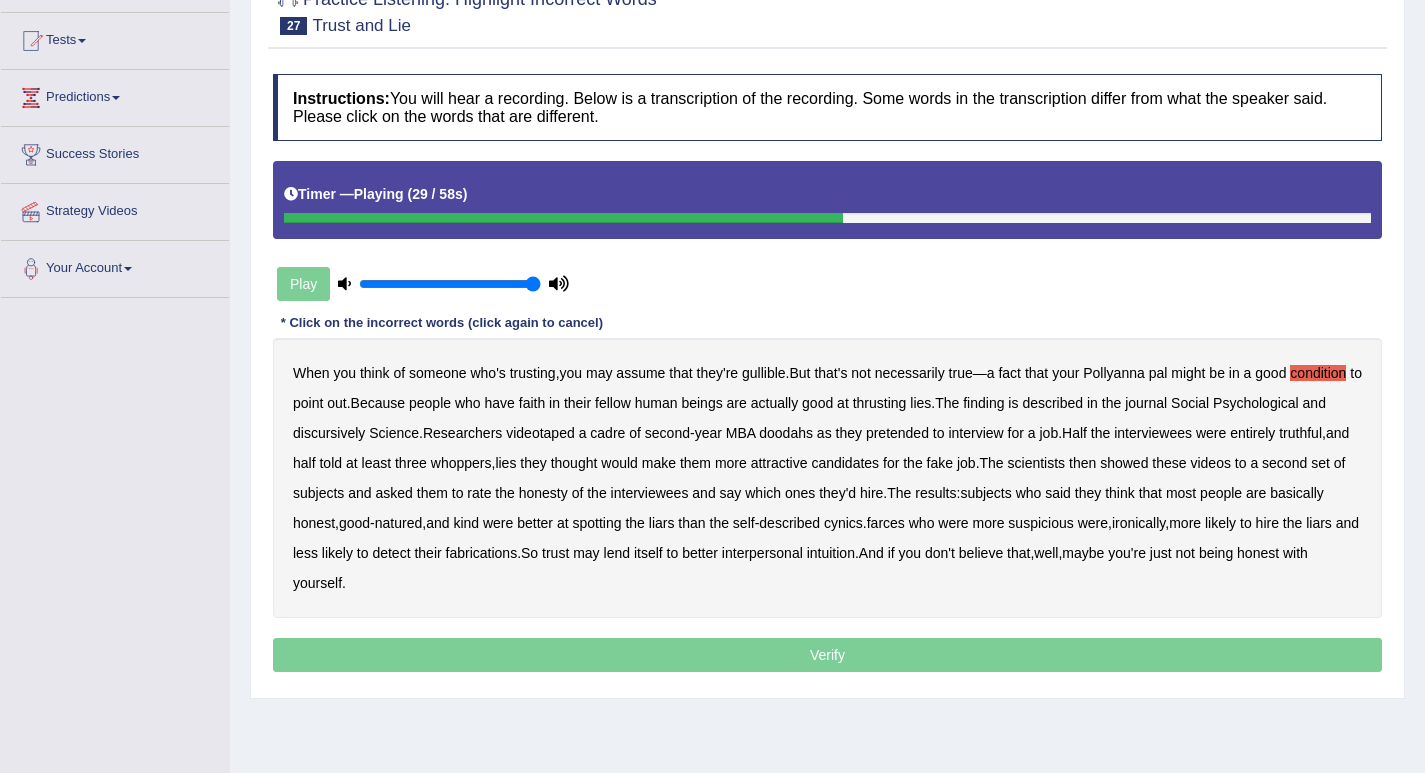 click on "When   you   think   of   someone   who's   trusting ,  you   may   assume   that   they're   gullible .  But   that's   not   necessarily   true — a   fact   that   your   Pollyanna   pal   might   be   in   a   good   condition   to   point   out .  Because   people   who   have   faith   in   their   fellow   human   beings   are   actually   good   at   thrusting   lies .  The   finding   is   described   in   the   journal   Social   Psychological   and   discursively   Science .  Researchers   videotaped   a   cadre   of   second - year   MBA   doodahs   as   they   pretended   to   interview   for   a   job .  Half   the   interviewees   were   entirely   truthful ,  and   half   told   at   least   three   whoppers ,  lies   they   thought   would   make   them   more   attractive   candidates   for   the   fake   job .  The   scientists   then   showed   these   videos   to   a   second   set   of   subjects   and   asked   them   to   rate   the   honesty   of   the   interviewees   and   say" at bounding box center [827, 478] 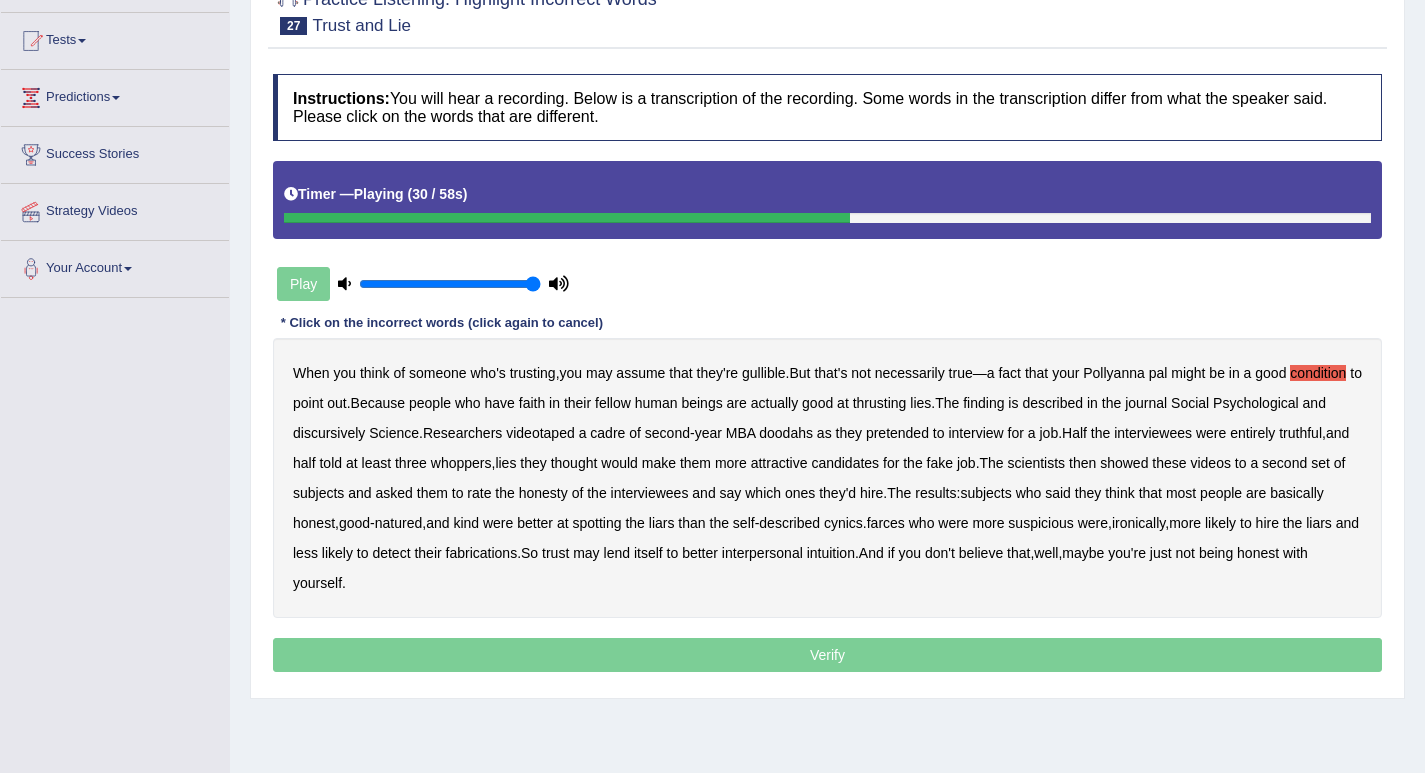 click on "candidates" at bounding box center (845, 463) 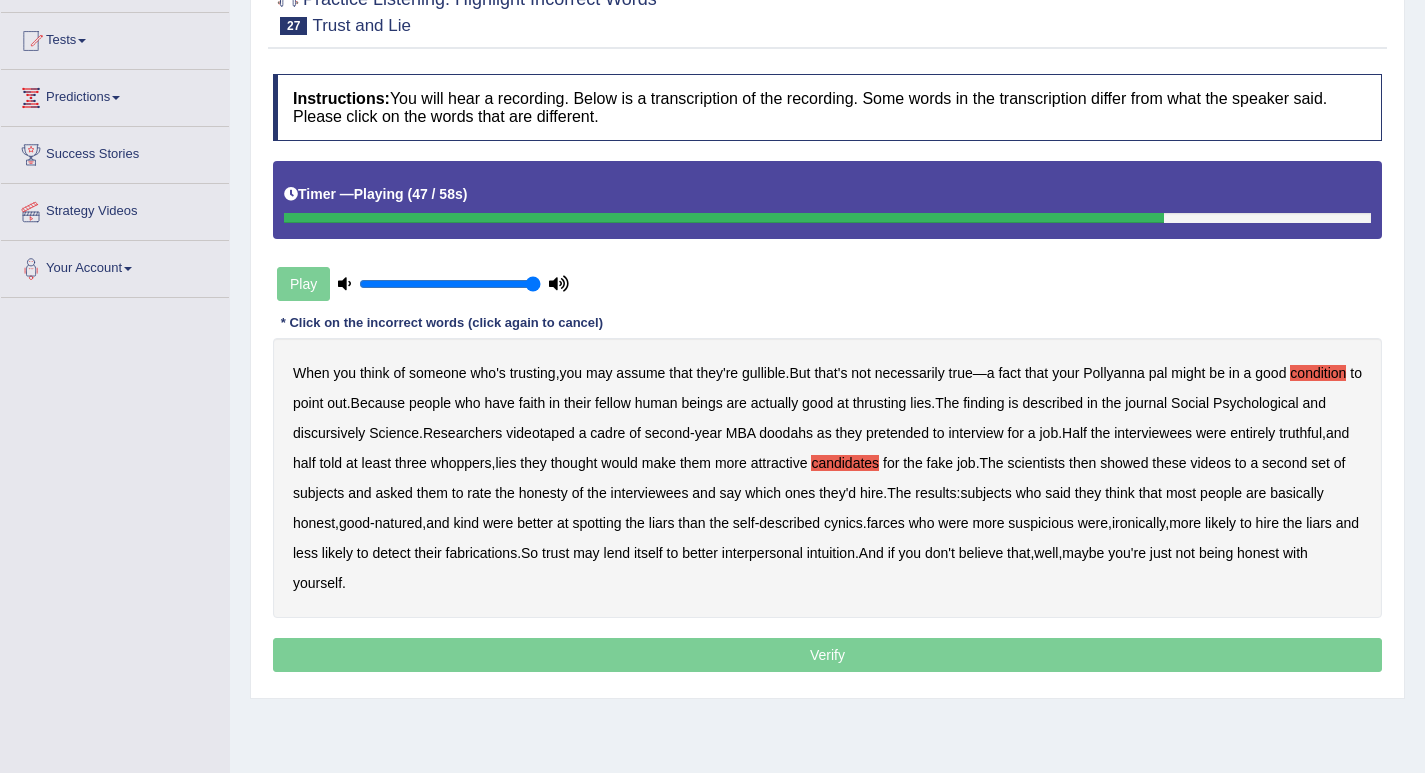 click on "farces" at bounding box center [886, 523] 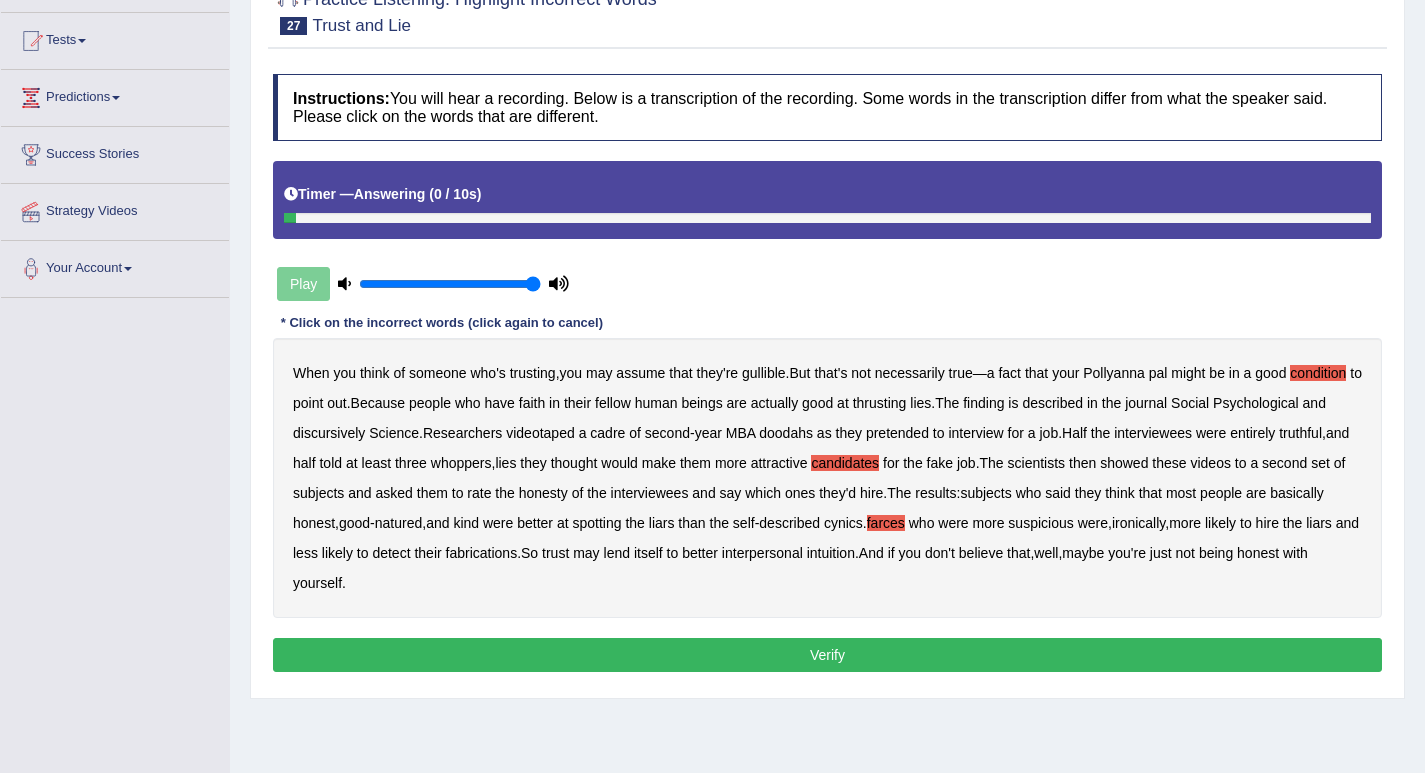 click on "Verify" at bounding box center [827, 655] 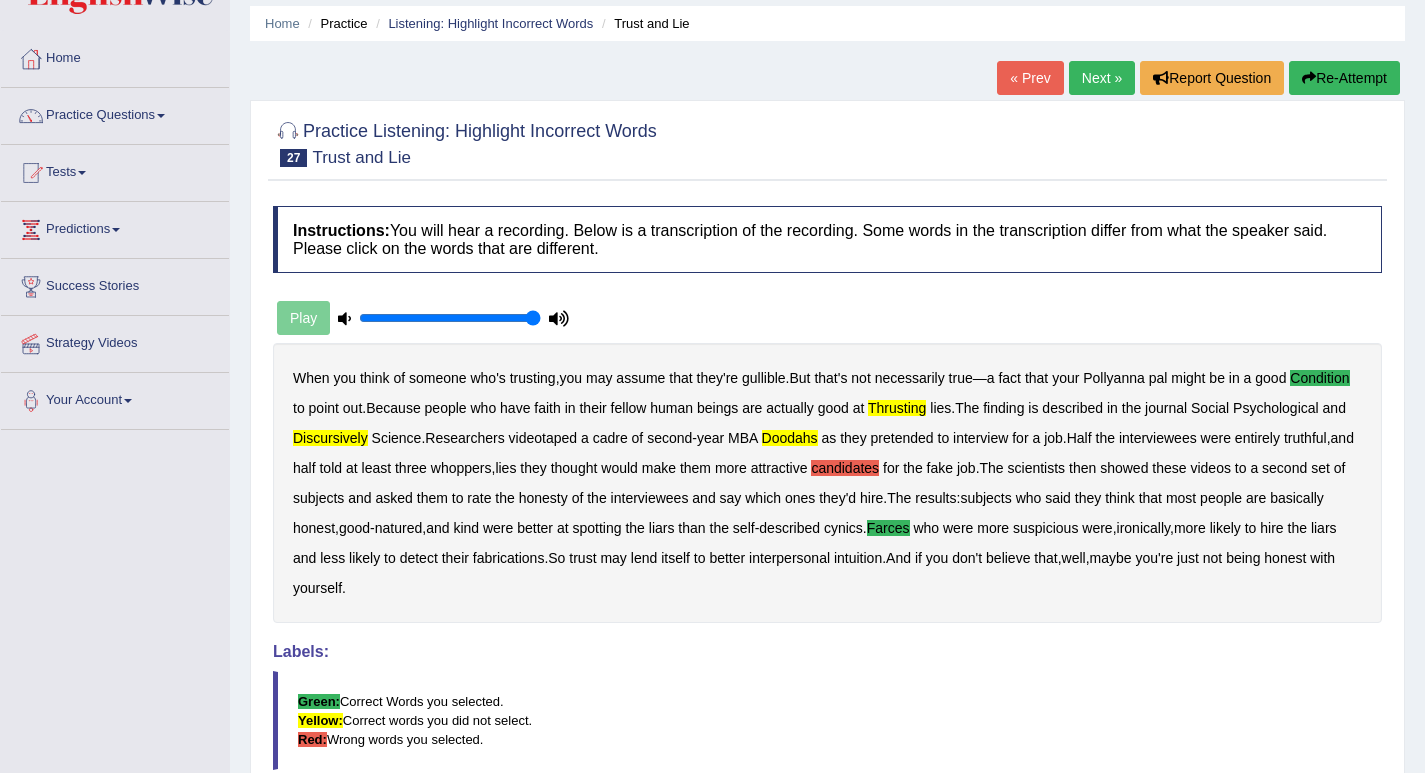 scroll, scrollTop: 0, scrollLeft: 0, axis: both 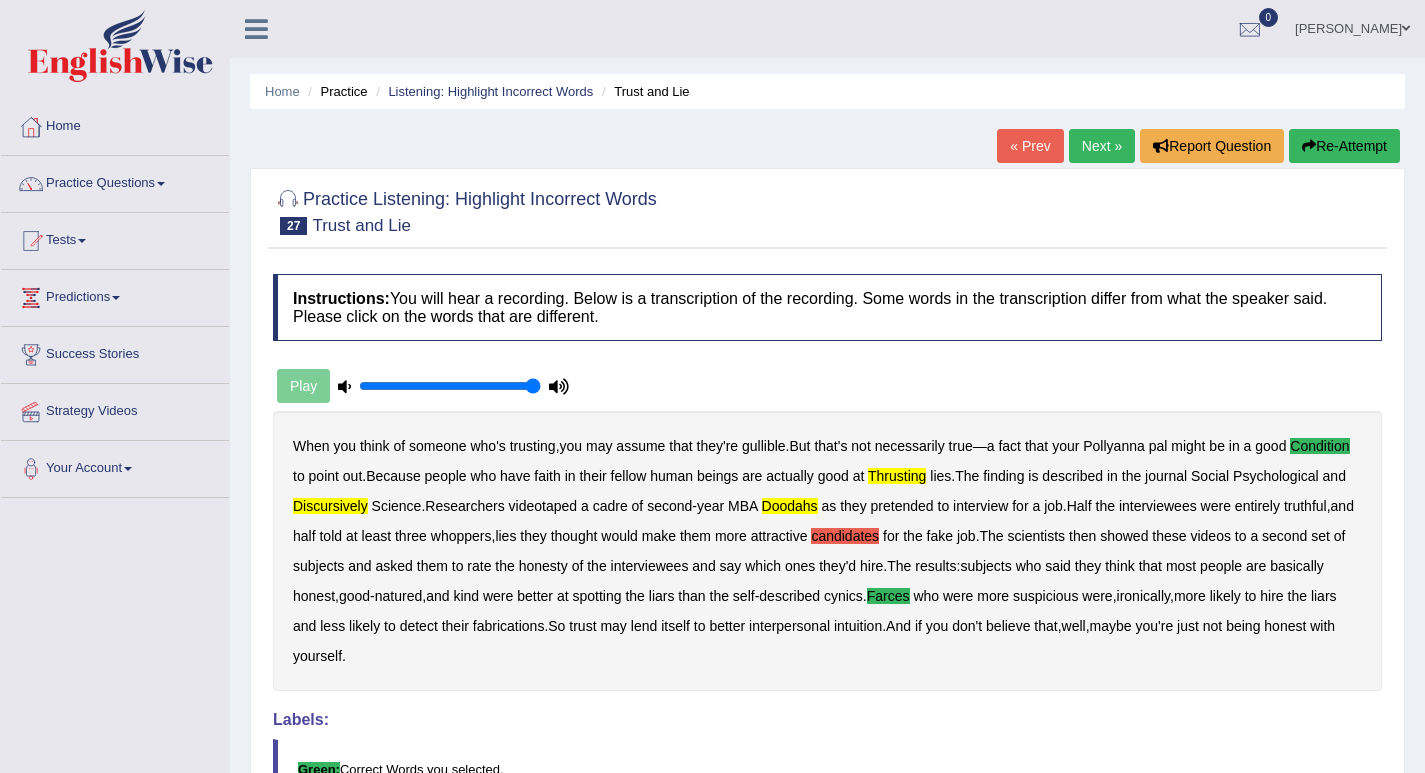 click at bounding box center (1309, 146) 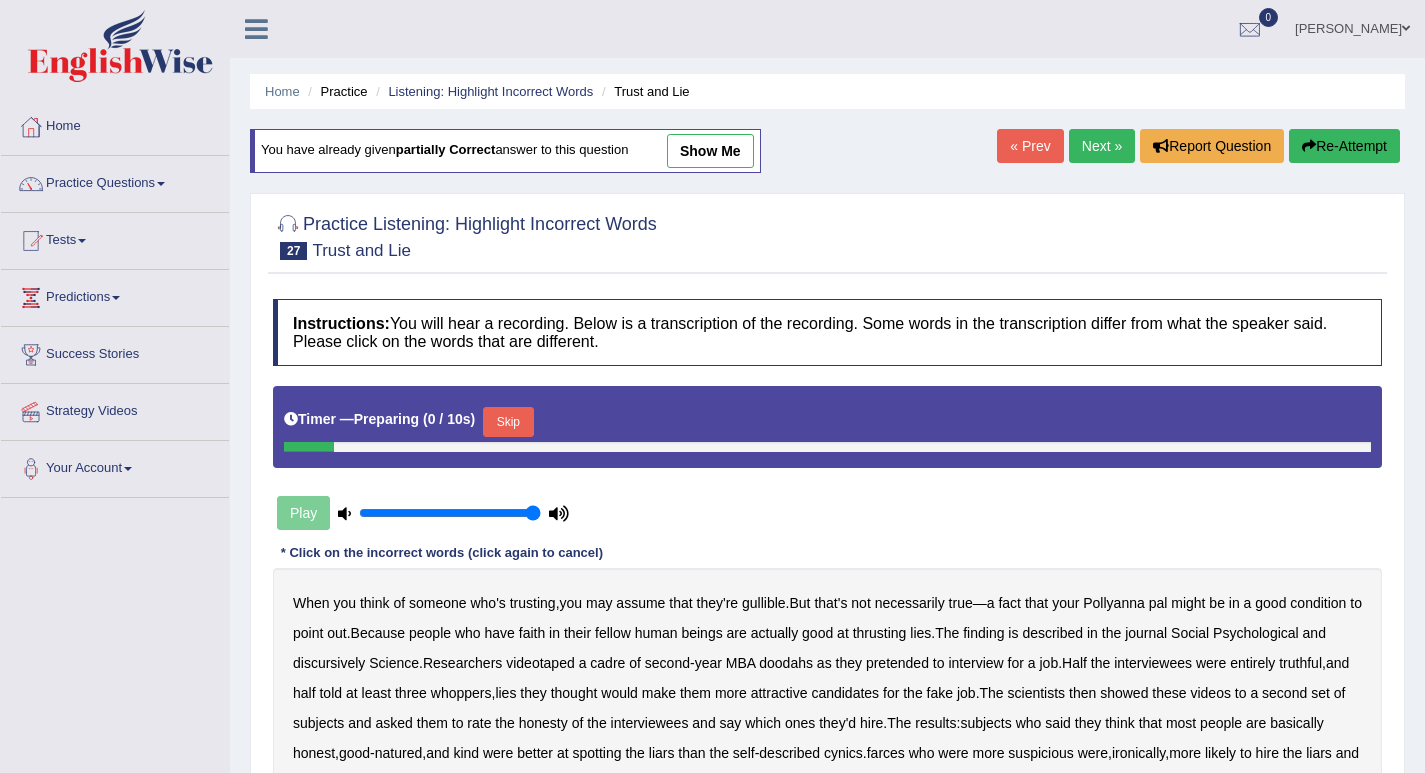 scroll, scrollTop: 0, scrollLeft: 0, axis: both 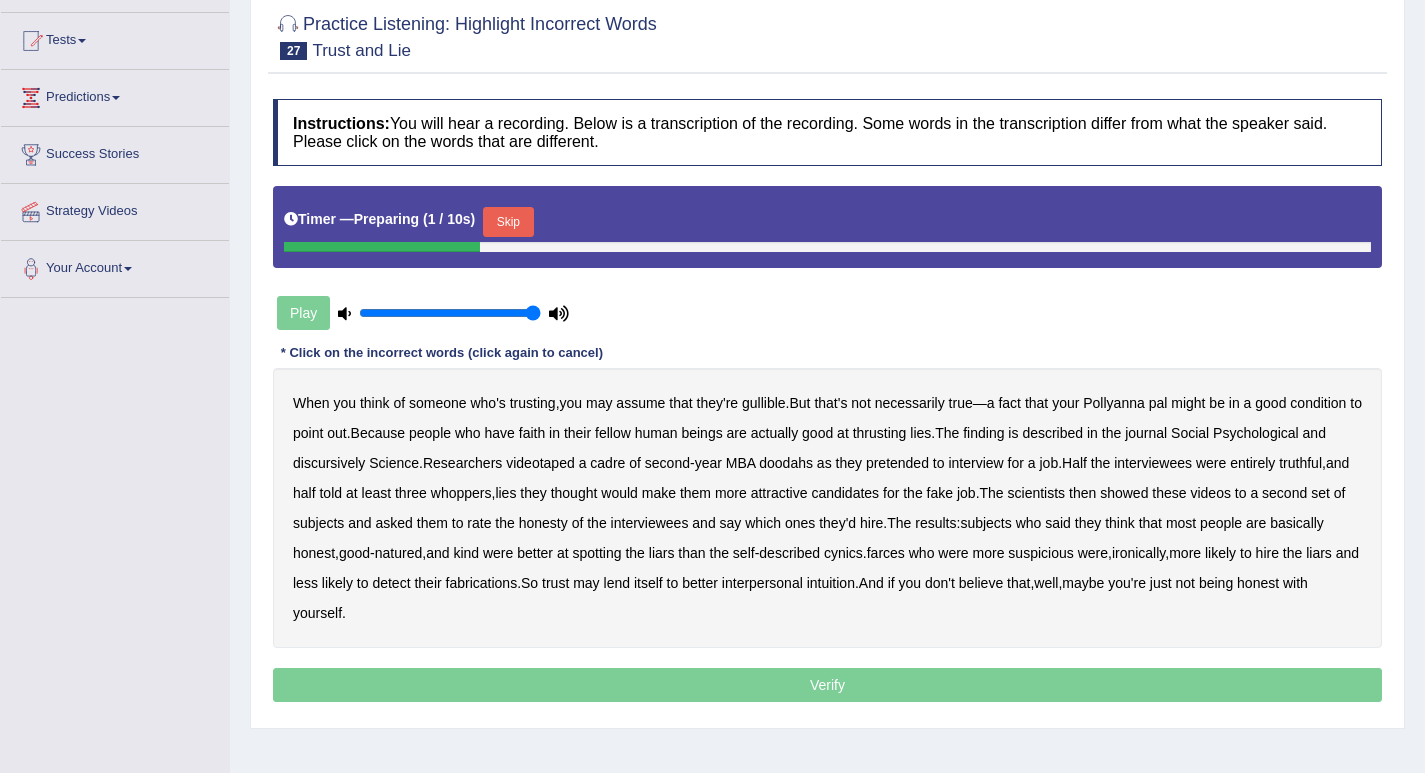 click on "Skip" at bounding box center (508, 222) 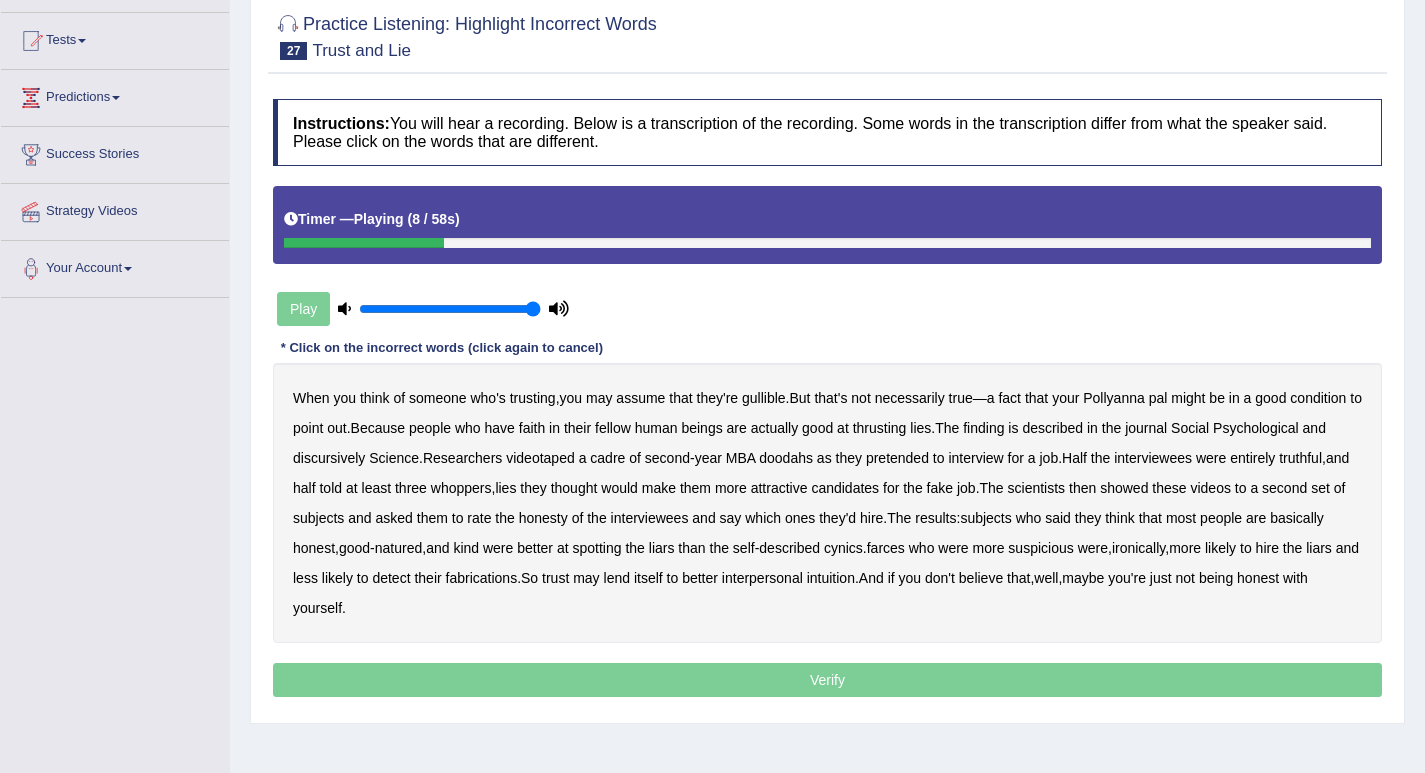 click on "condition" at bounding box center (1318, 398) 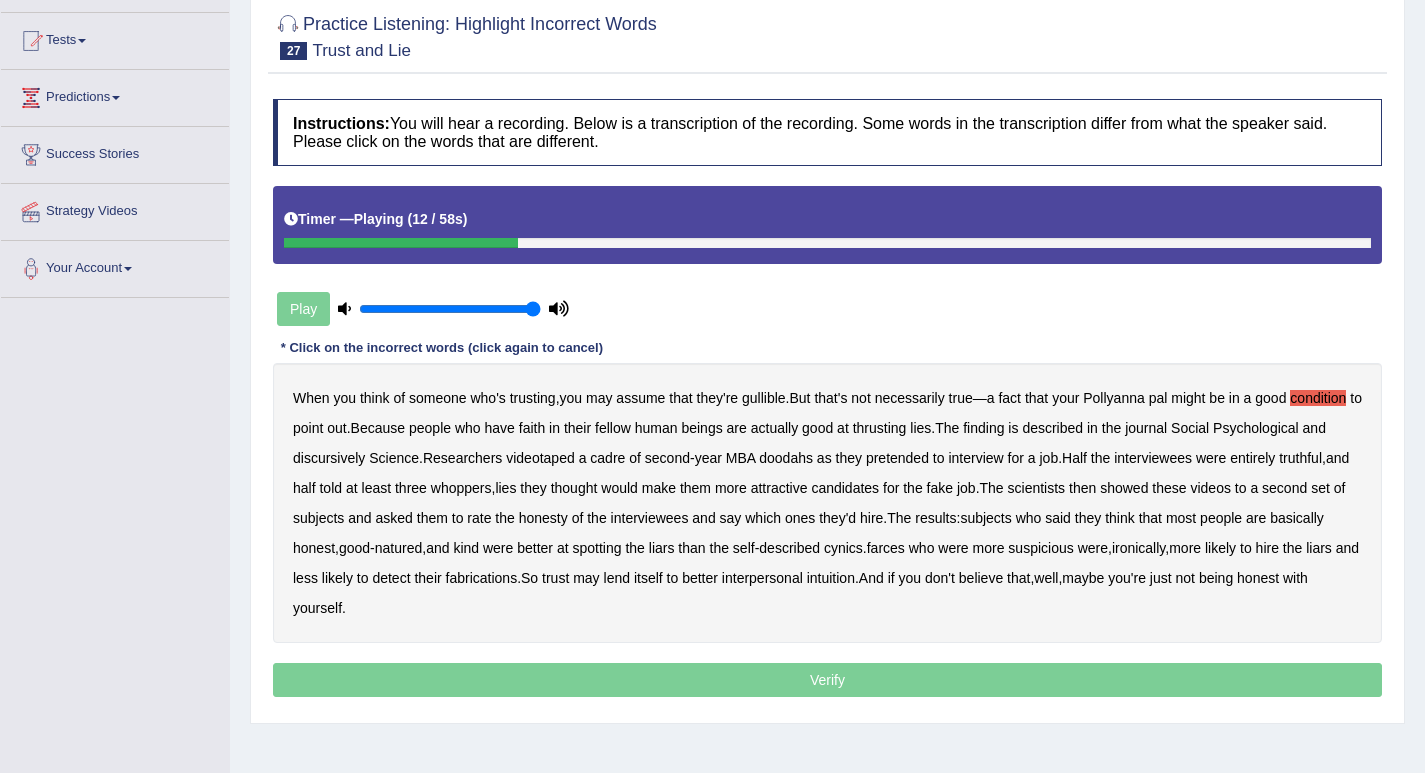 click on "When   you   think   of   someone   who's   trusting ,  you   may   assume   that   they're   gullible .  But   that's   not   necessarily   true — a   fact   that   your   Pollyanna   pal   might   be   in   a   good   condition   to   point   out .  Because   people   who   have   faith   in   their   fellow   human   beings   are   actually   good   at   thrusting   lies .  The   finding   is   described   in   the   journal   Social   Psychological   and   discursively   Science .  Researchers   videotaped   a   cadre   of   second - year   MBA   doodahs   as   they   pretended   to   interview   for   a   job .  Half   the   interviewees   were   entirely   truthful ,  and   half   told   at   least   three   whoppers ,  lies   they   thought   would   make   them   more   attractive   candidates   for   the   fake   job .  The   scientists   then   showed   these   videos   to   a   second   set   of   subjects   and   asked   them   to   rate   the   honesty   of   the   interviewees   and   say" at bounding box center [827, 503] 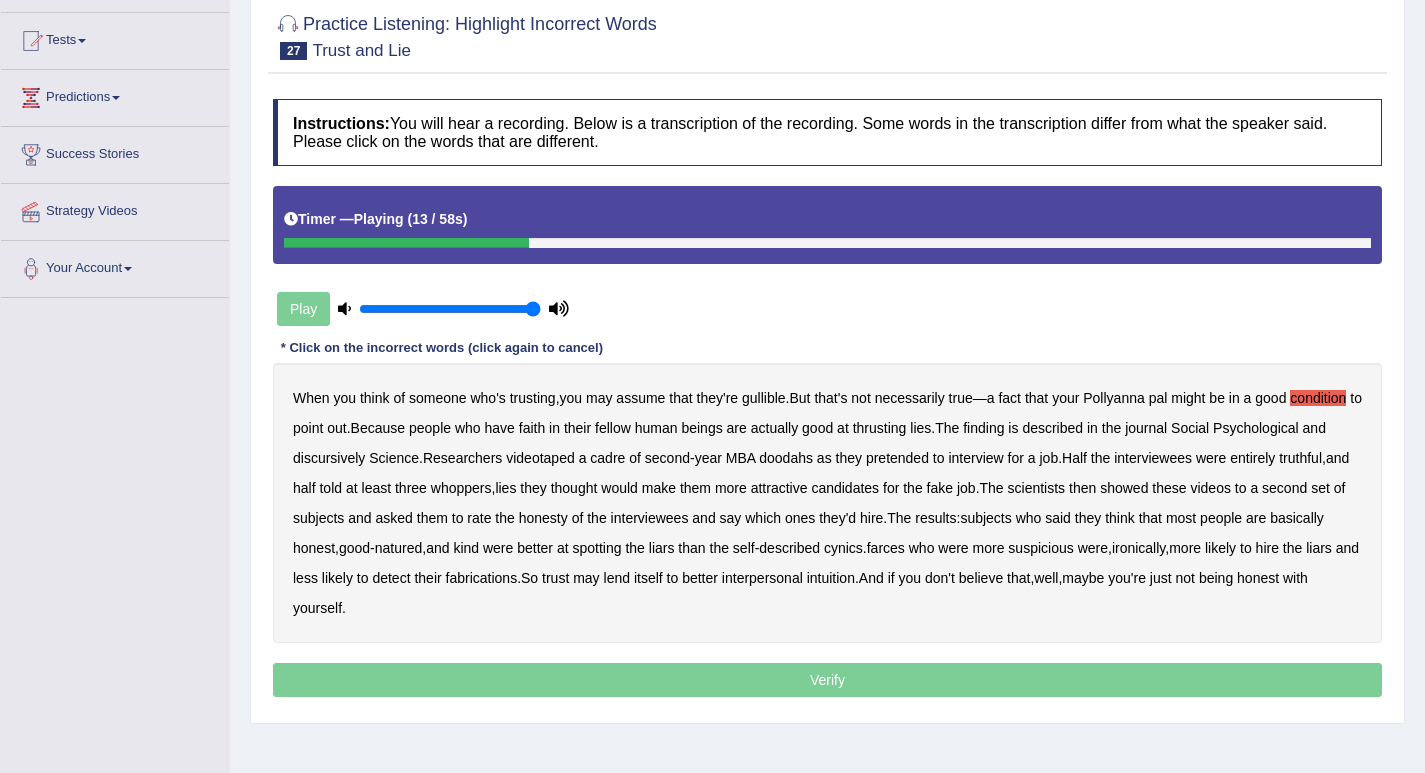 click on "thrusting" at bounding box center (880, 428) 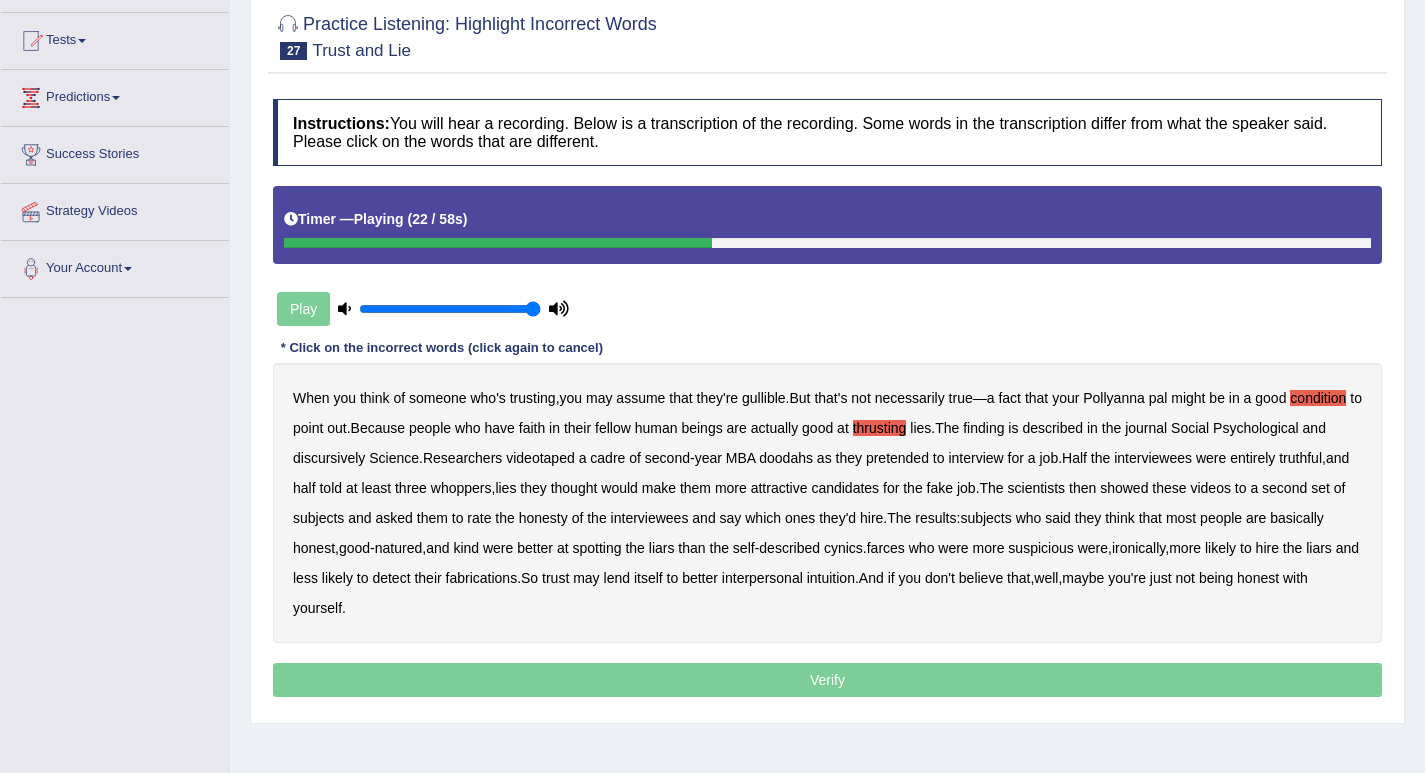 click on "doodahs" at bounding box center [786, 458] 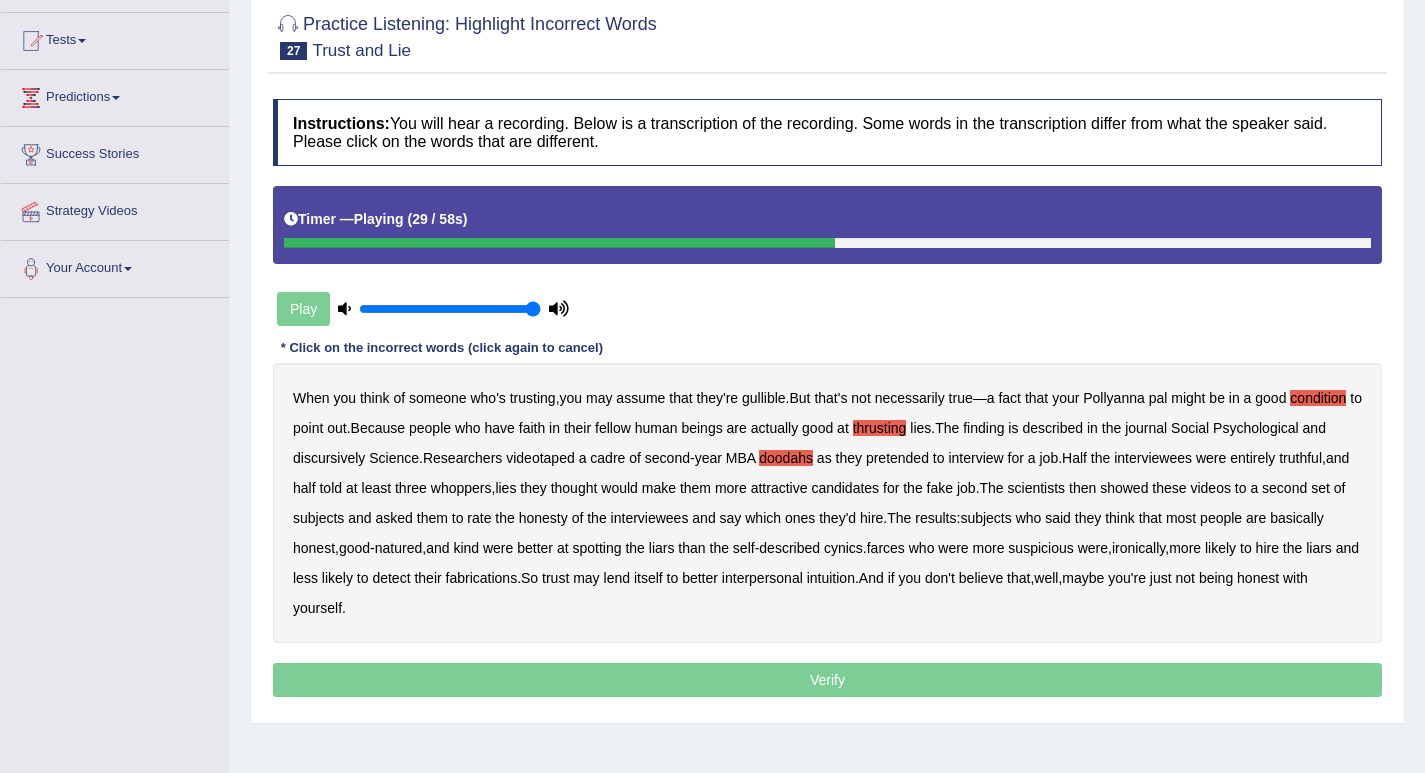 click on "candidates" at bounding box center (845, 488) 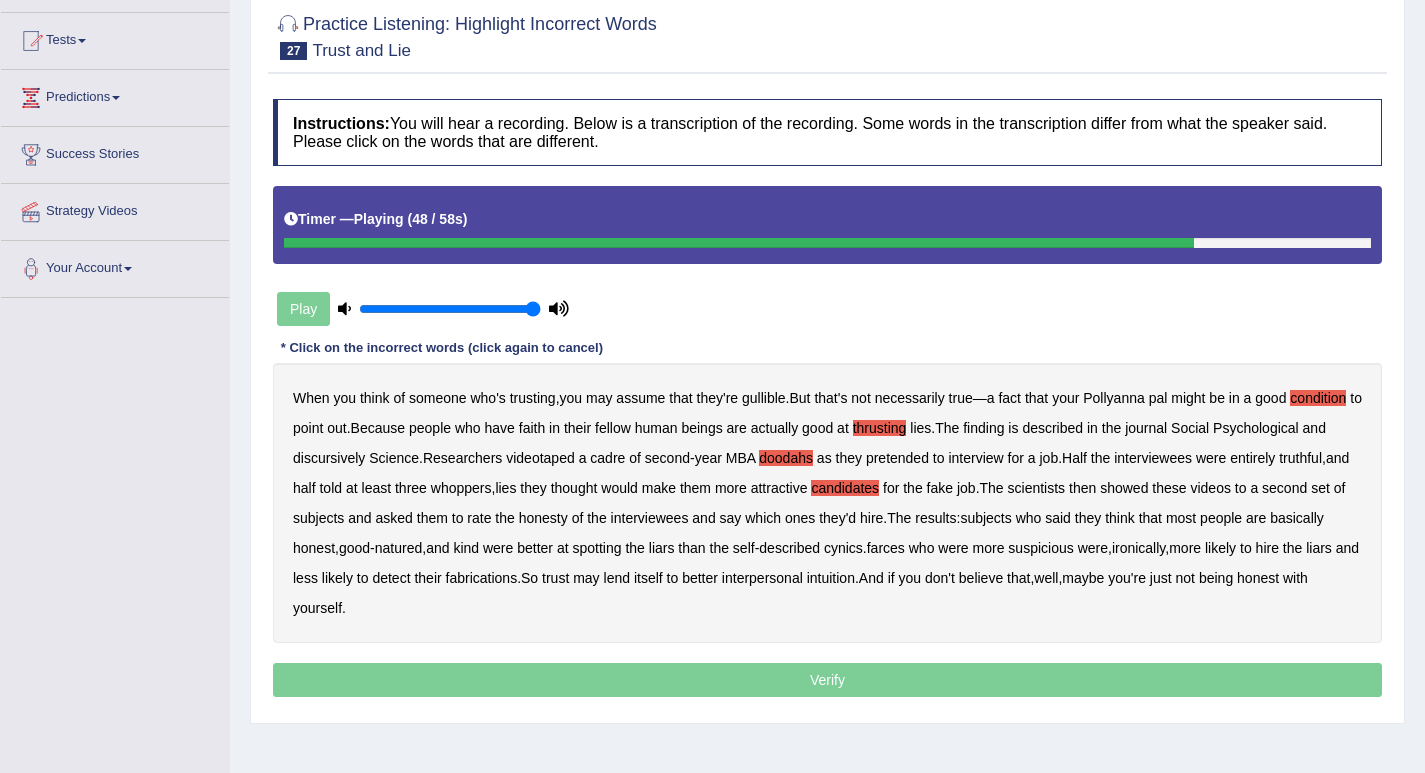 click on "suspicious" at bounding box center [1040, 548] 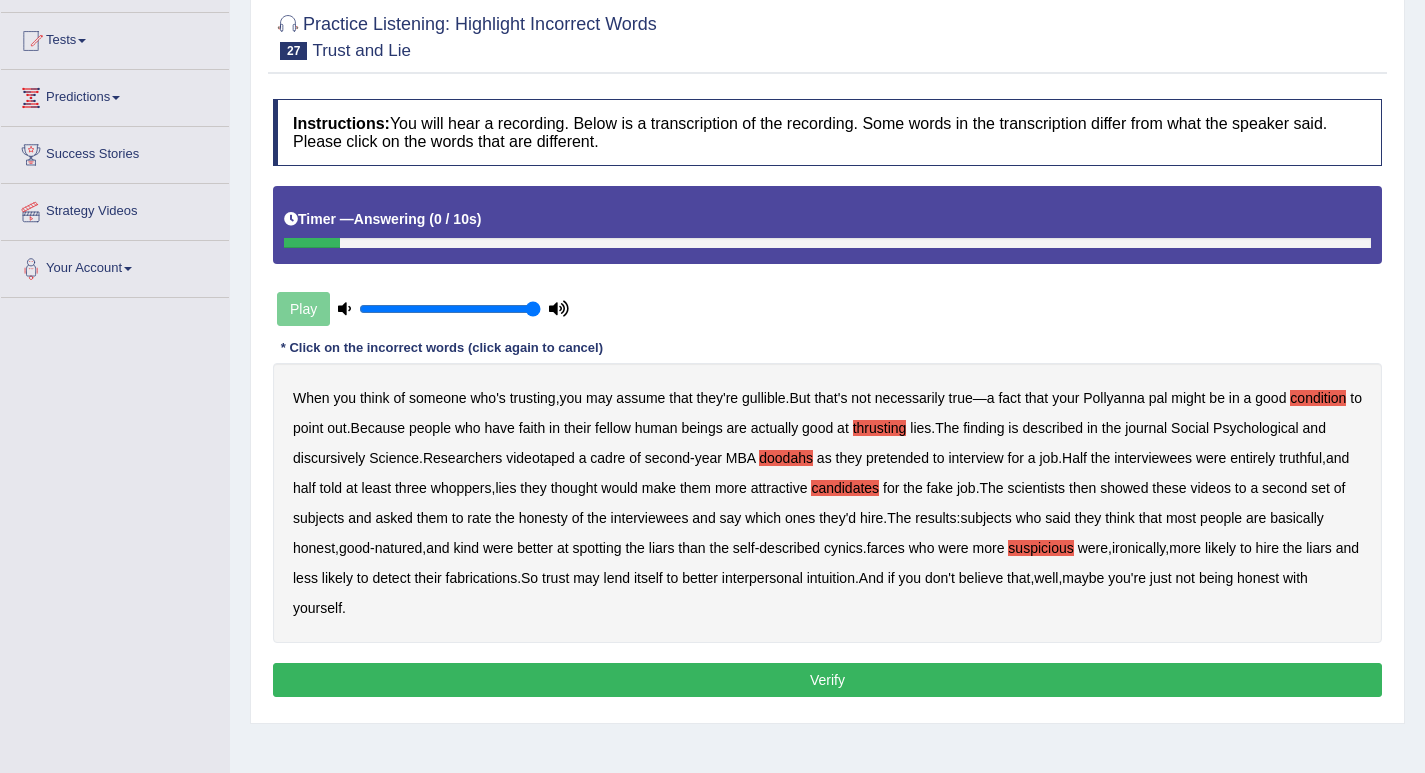 click on "Verify" at bounding box center [827, 680] 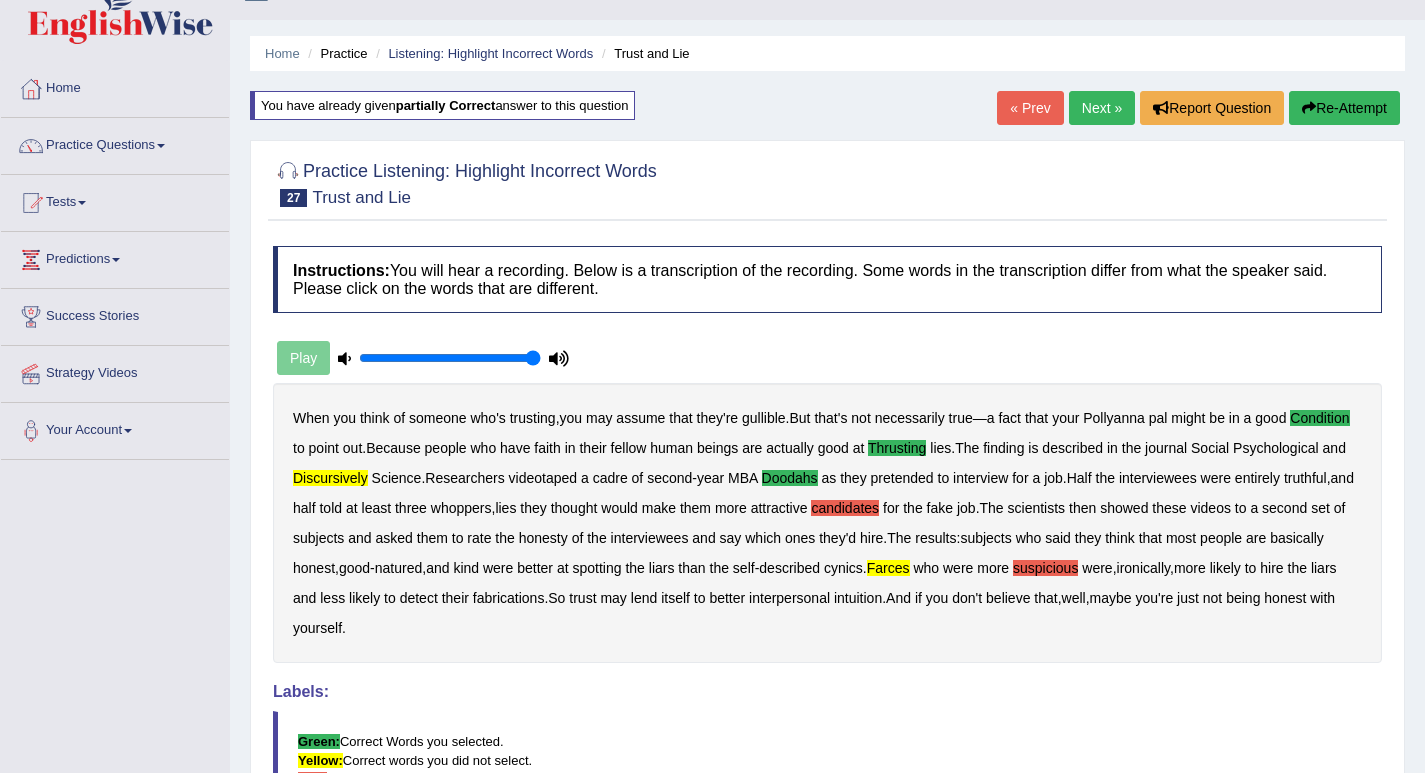 scroll, scrollTop: 100, scrollLeft: 0, axis: vertical 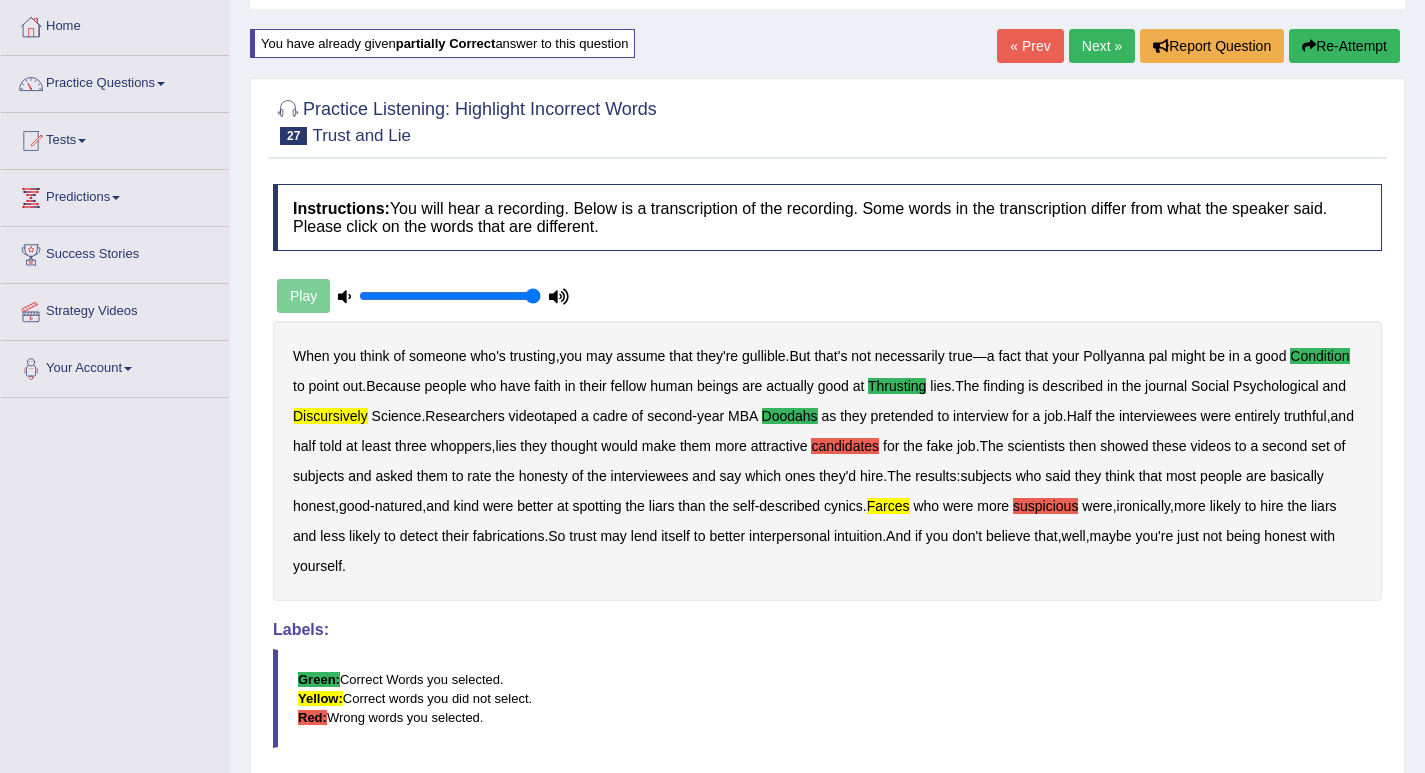 click on "Next »" at bounding box center (1102, 46) 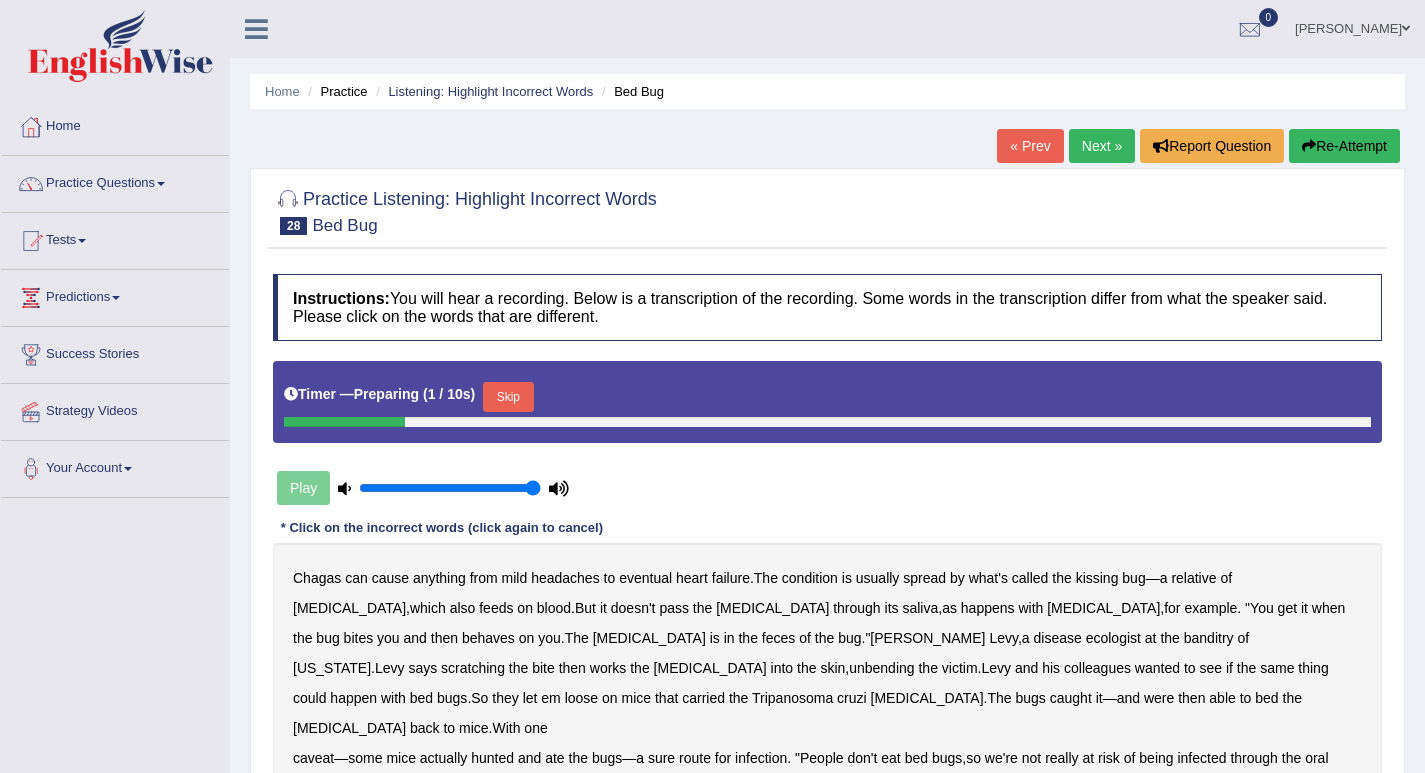 scroll, scrollTop: 0, scrollLeft: 0, axis: both 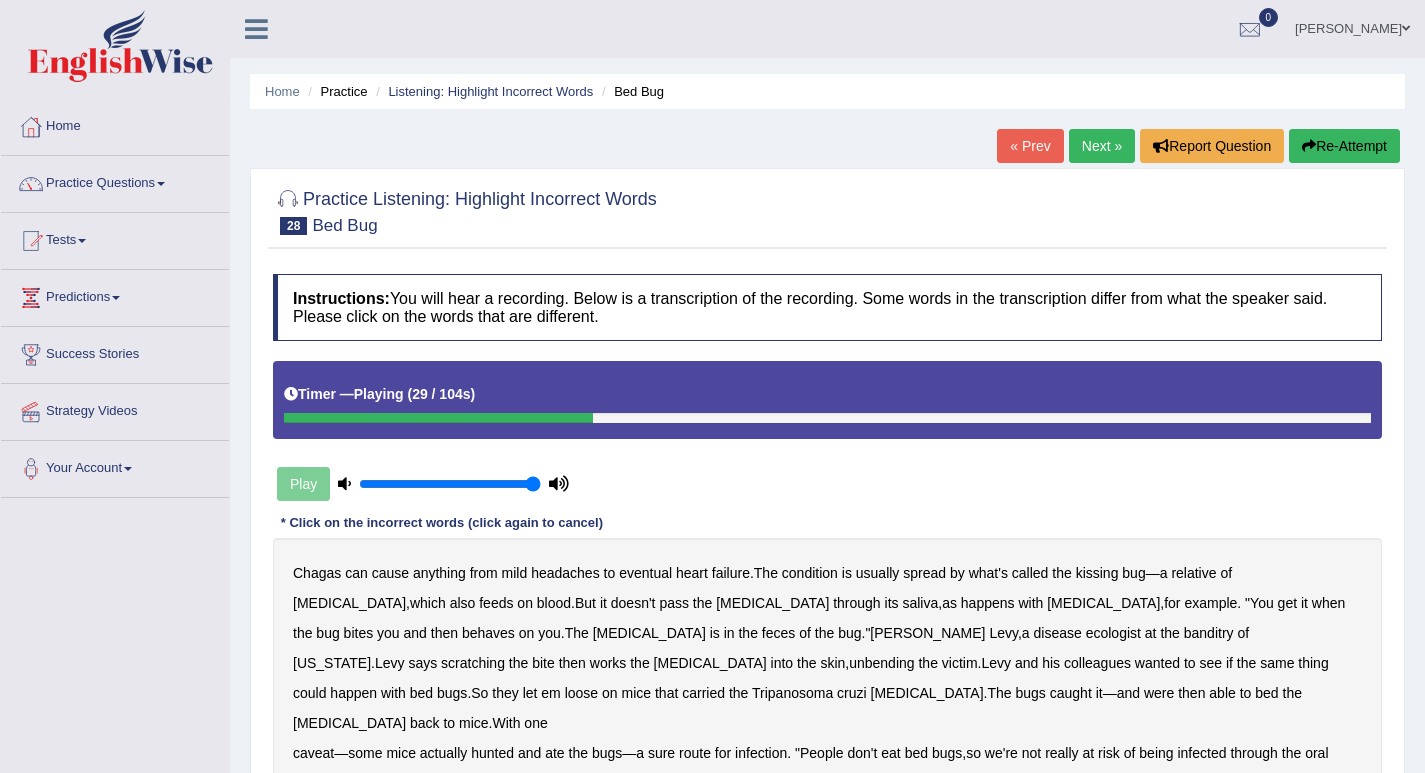click on "Re-Attempt" at bounding box center [1344, 146] 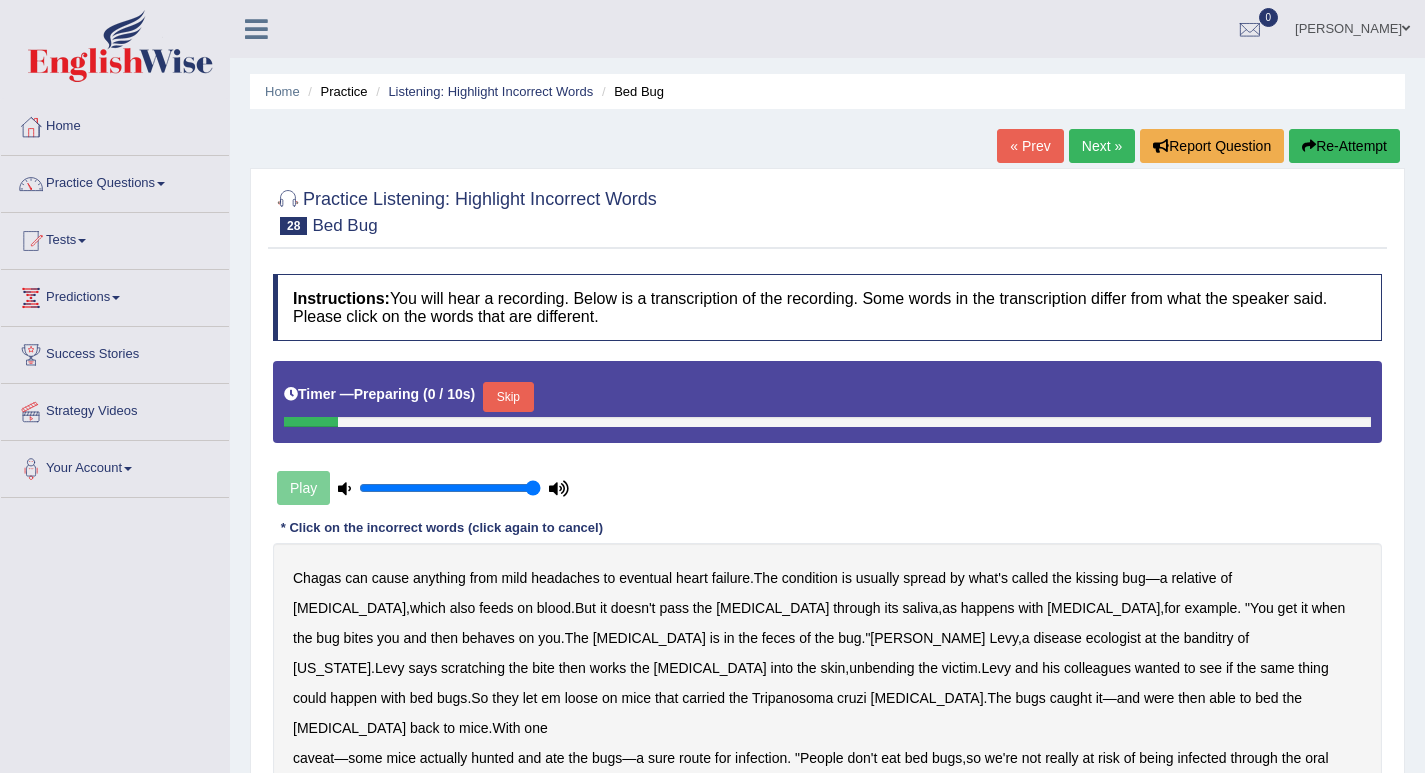 scroll, scrollTop: 0, scrollLeft: 0, axis: both 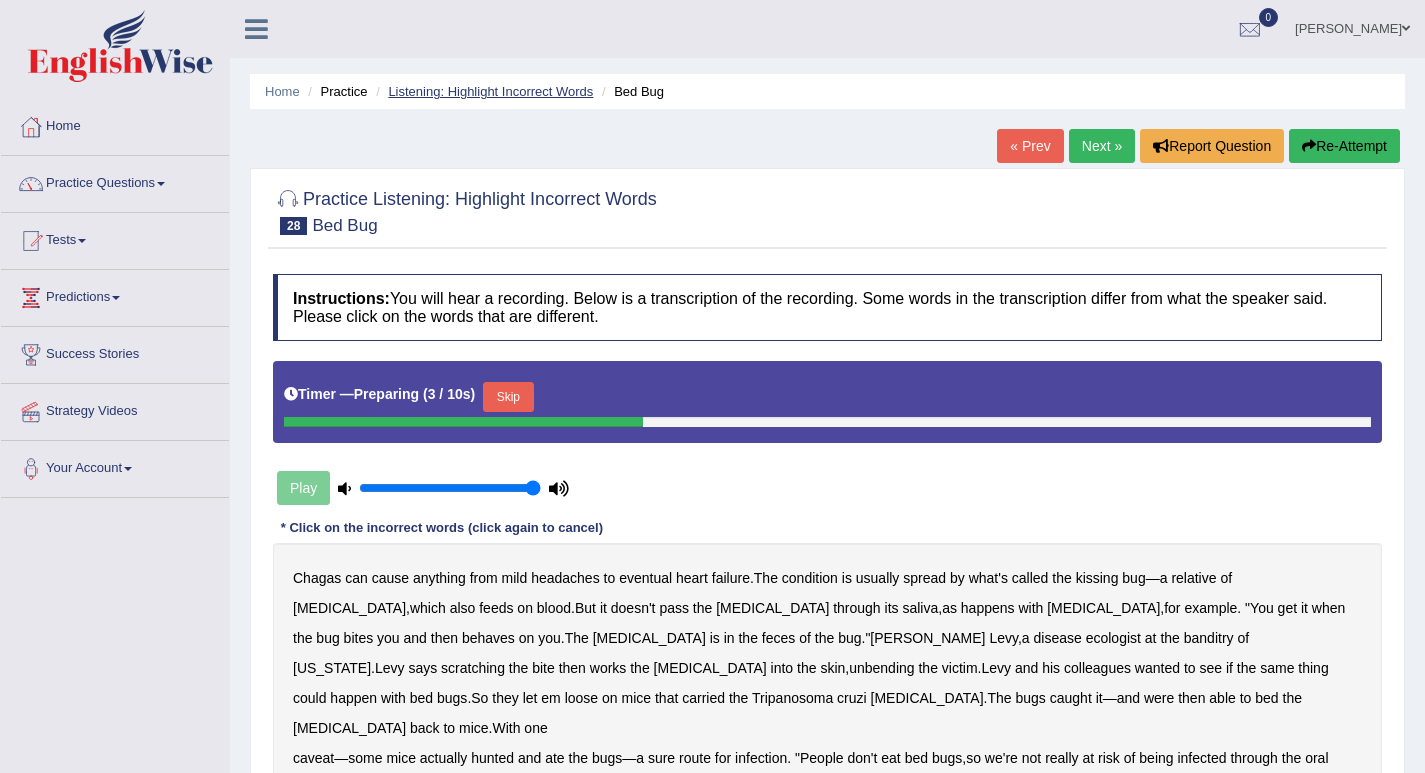 click on "Listening: Highlight Incorrect Words" at bounding box center [490, 91] 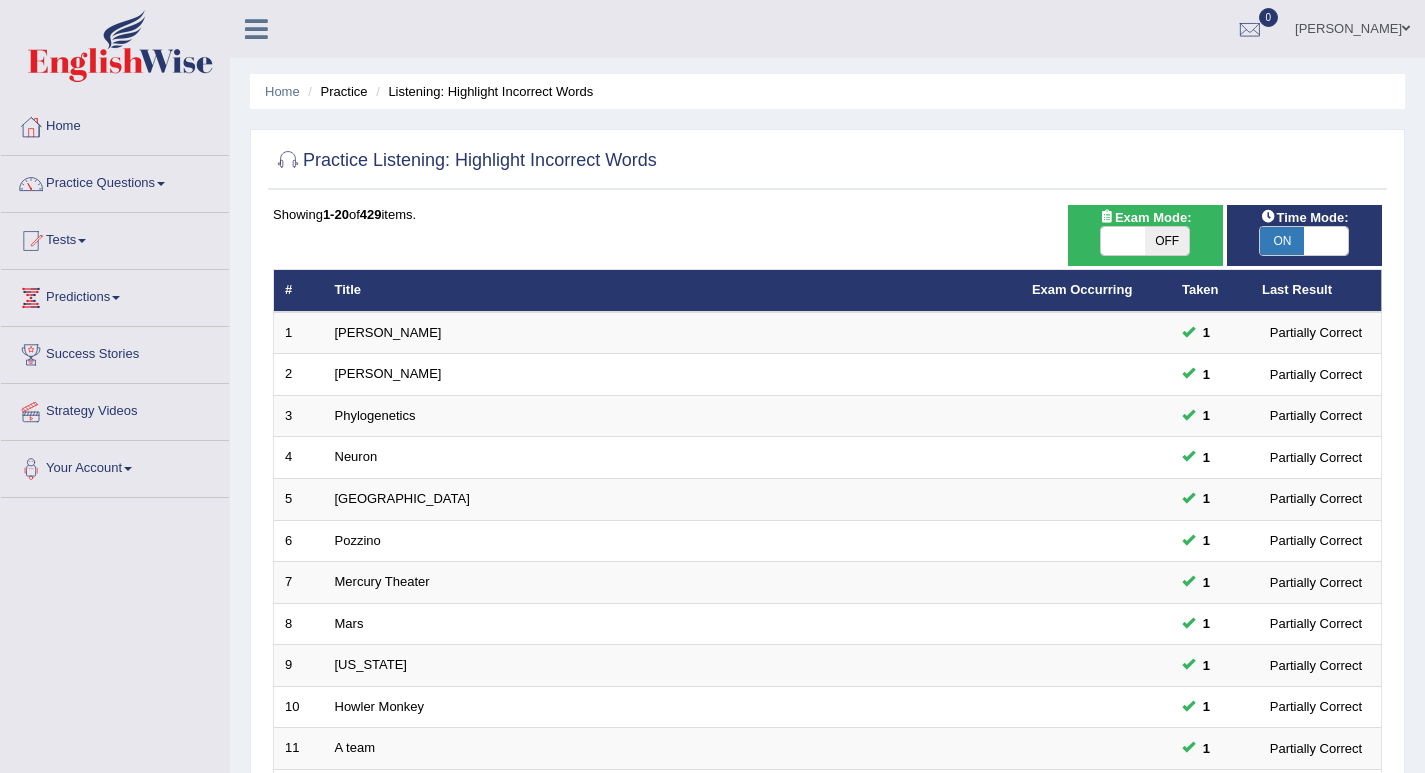 scroll, scrollTop: 0, scrollLeft: 0, axis: both 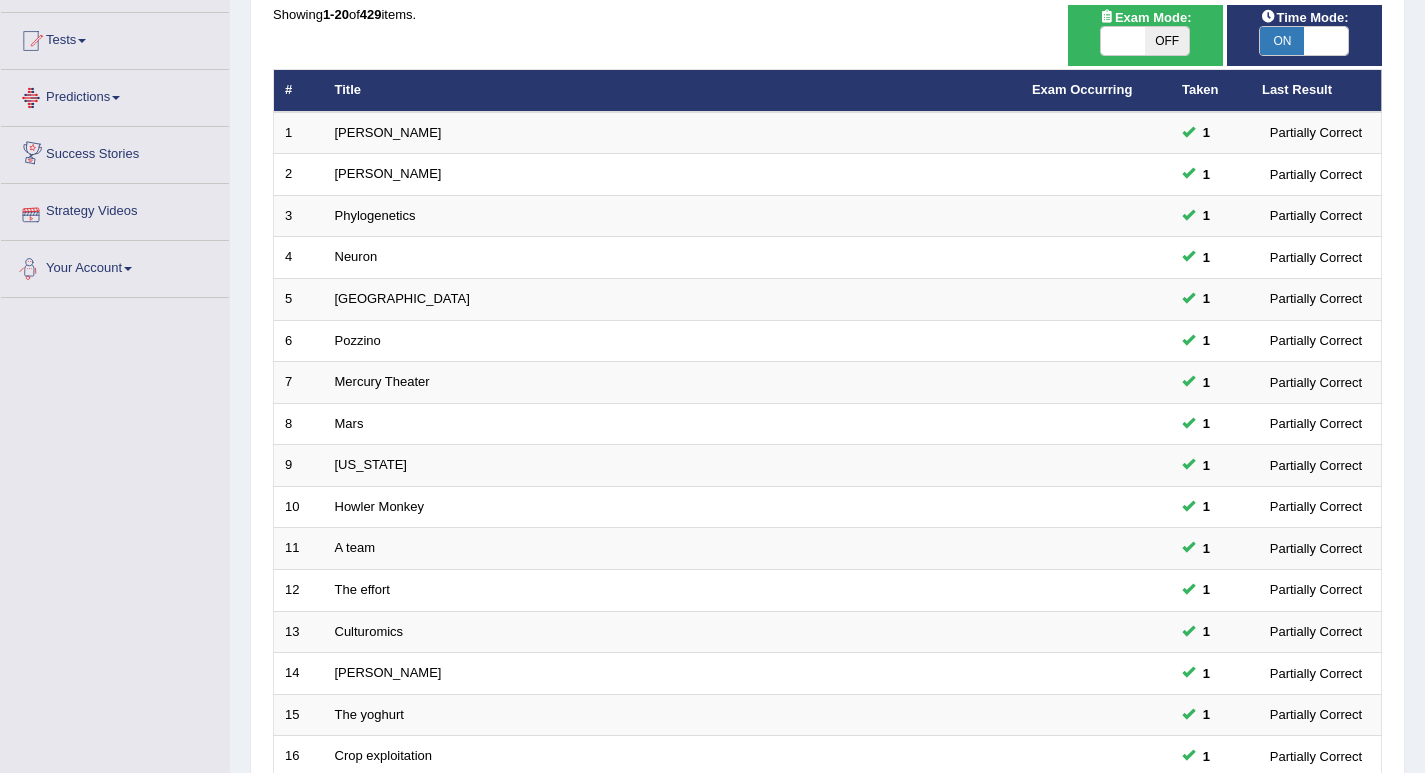 click on "Predictions" at bounding box center [115, 95] 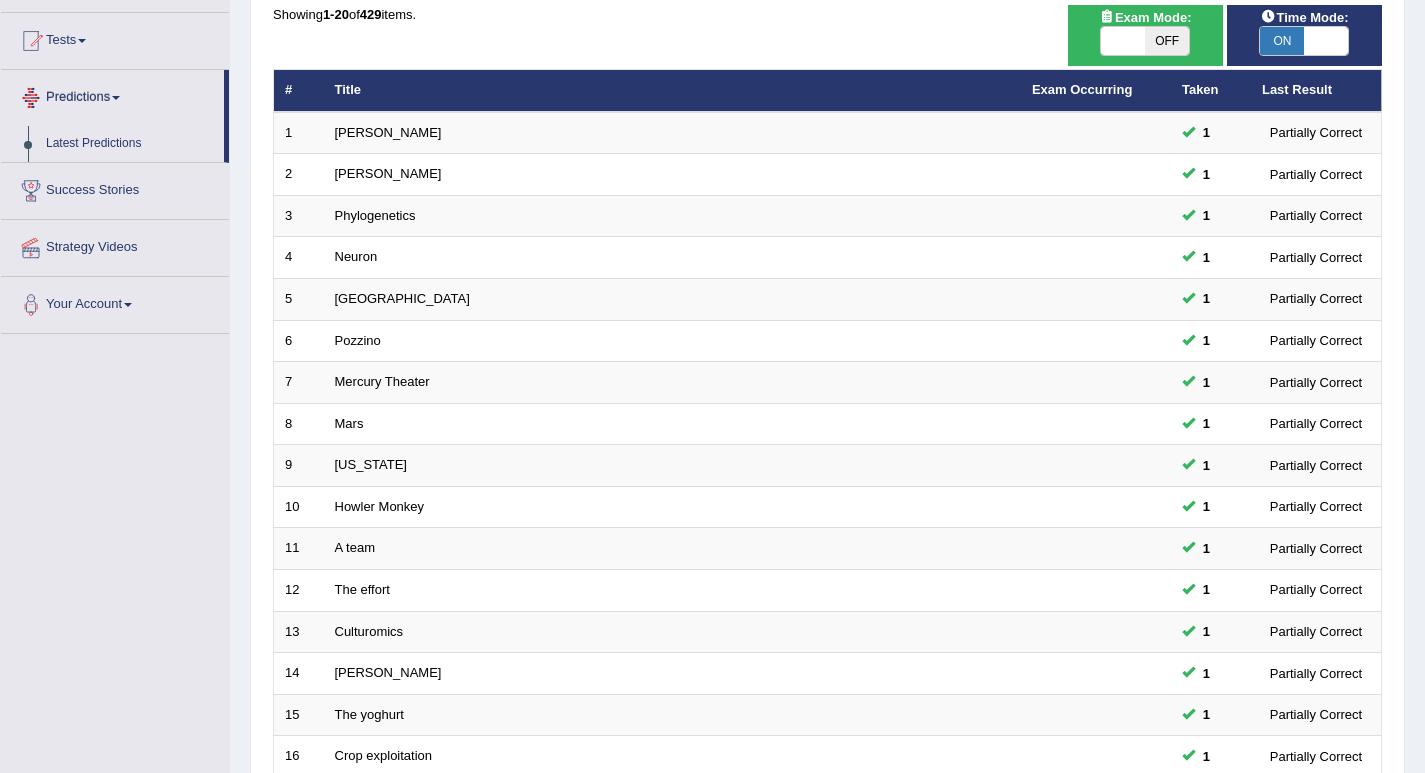 scroll, scrollTop: 100, scrollLeft: 0, axis: vertical 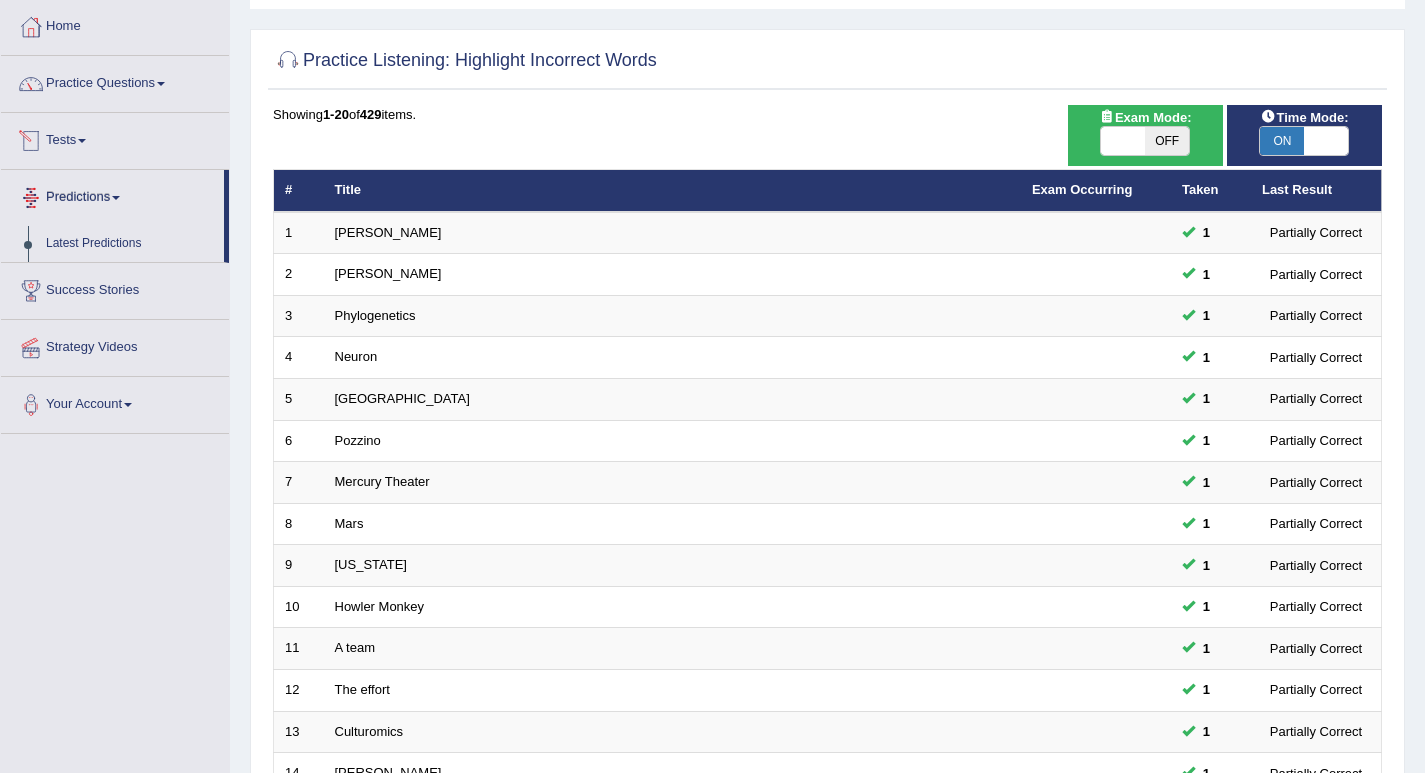 click on "Tests" at bounding box center (115, 138) 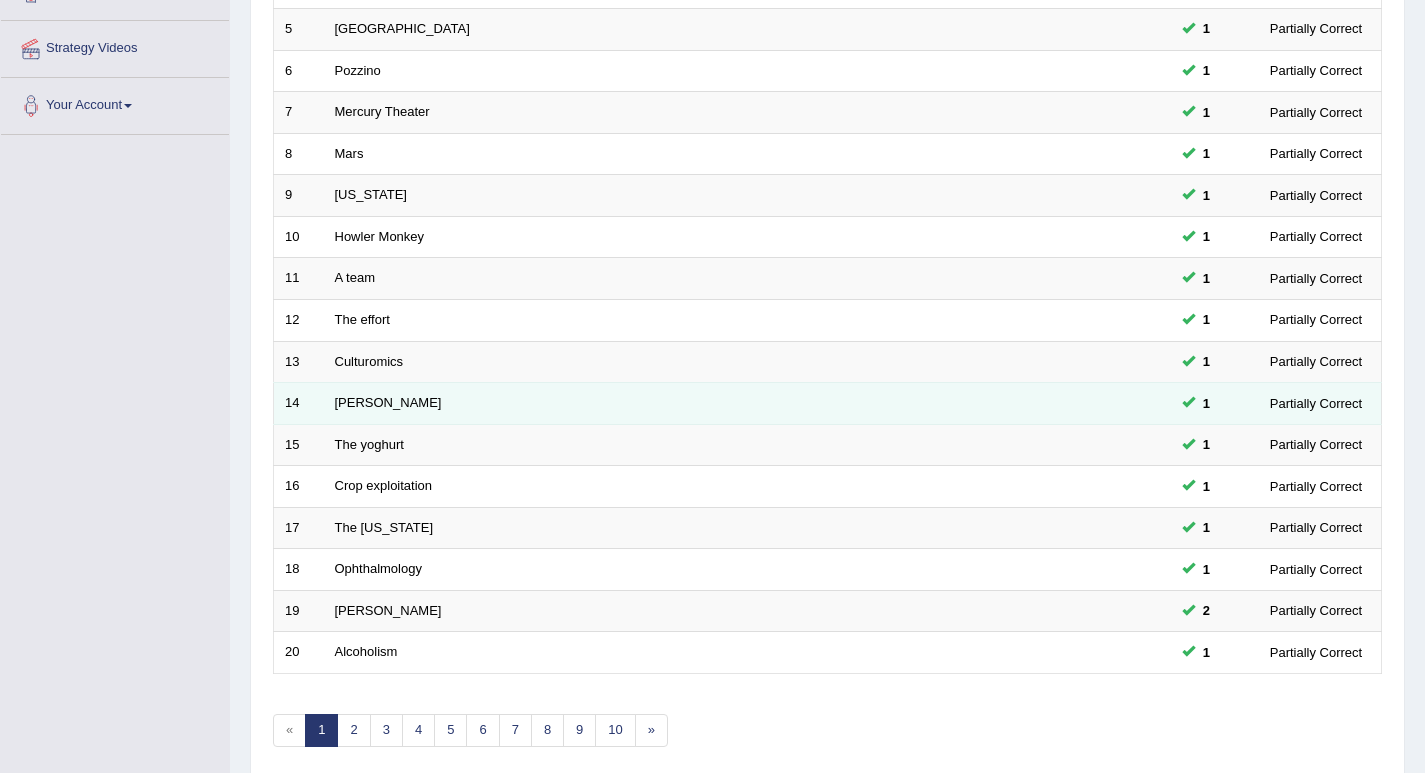 scroll, scrollTop: 551, scrollLeft: 0, axis: vertical 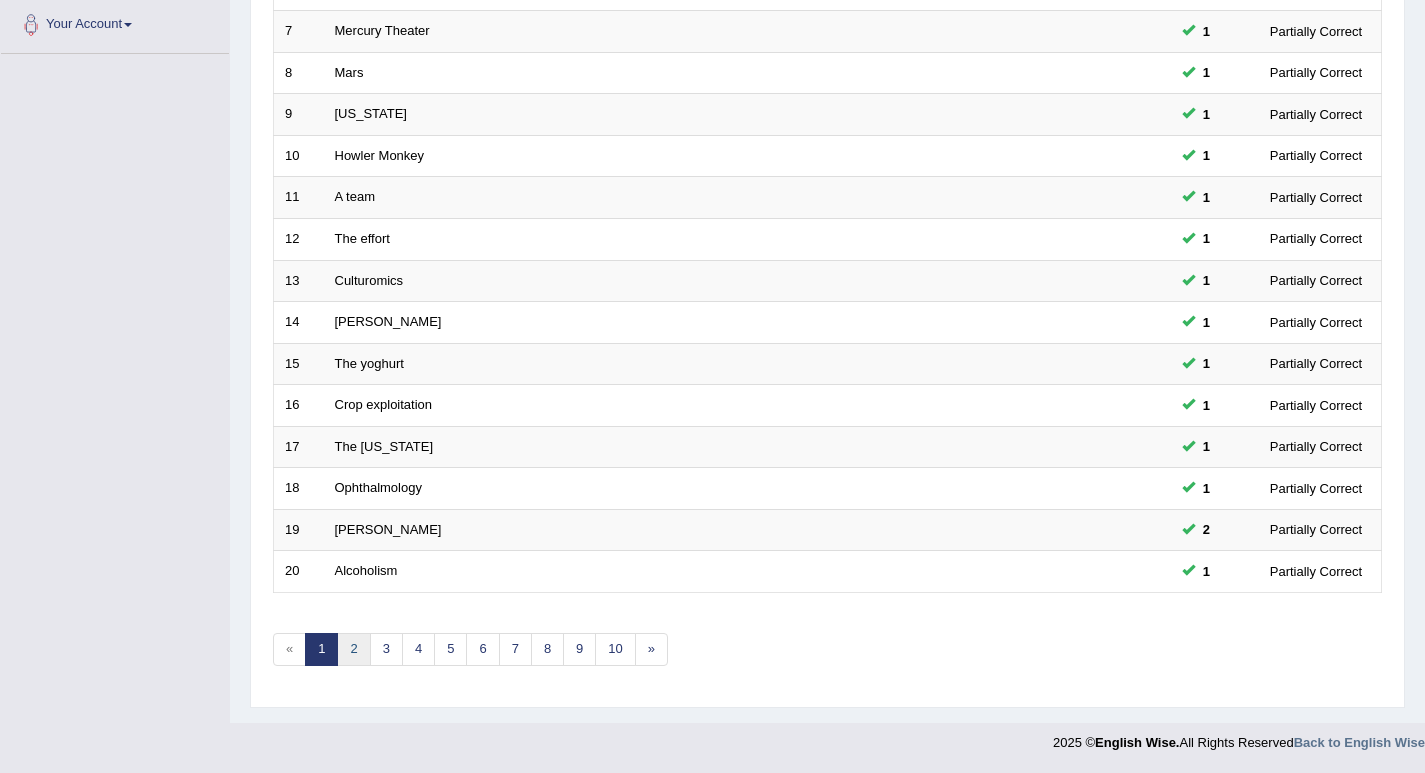 click on "2" at bounding box center [353, 649] 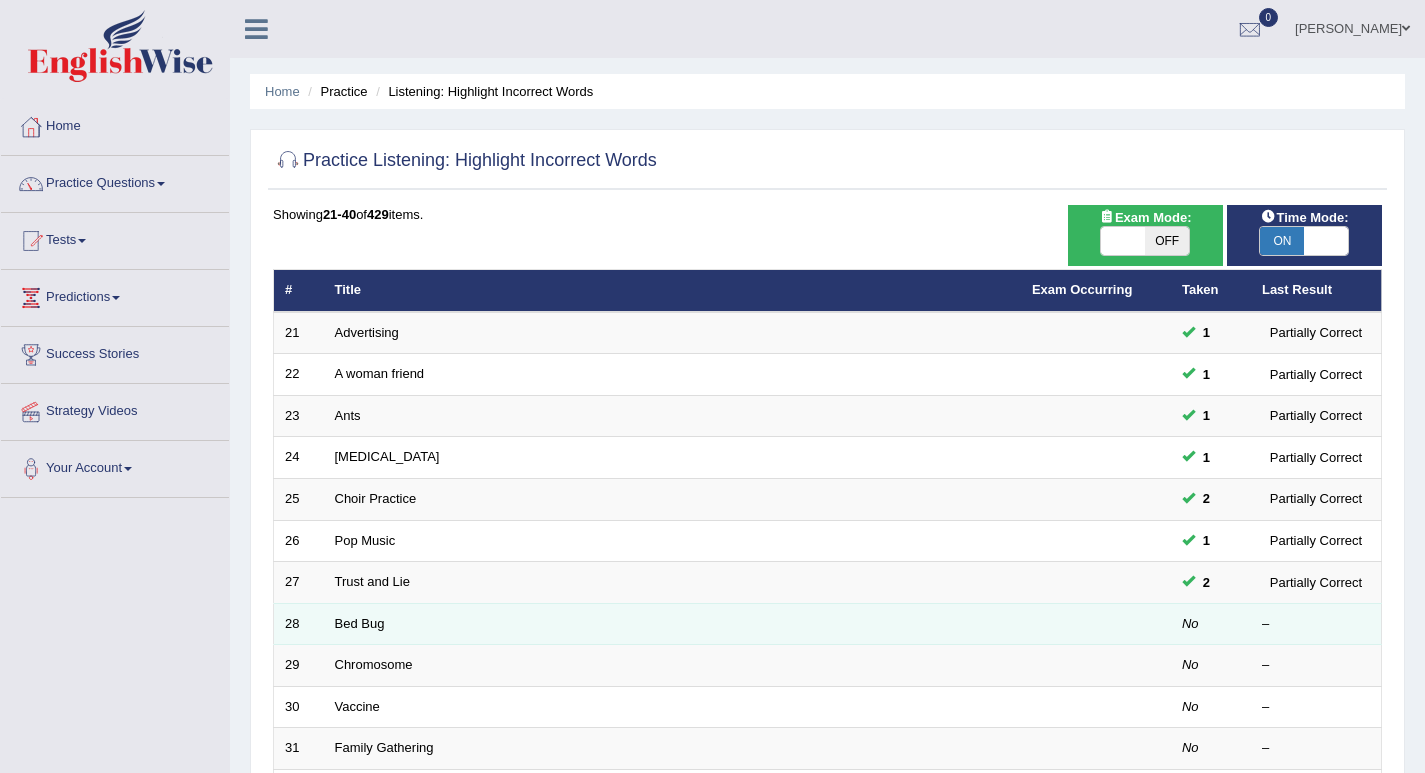scroll, scrollTop: 200, scrollLeft: 0, axis: vertical 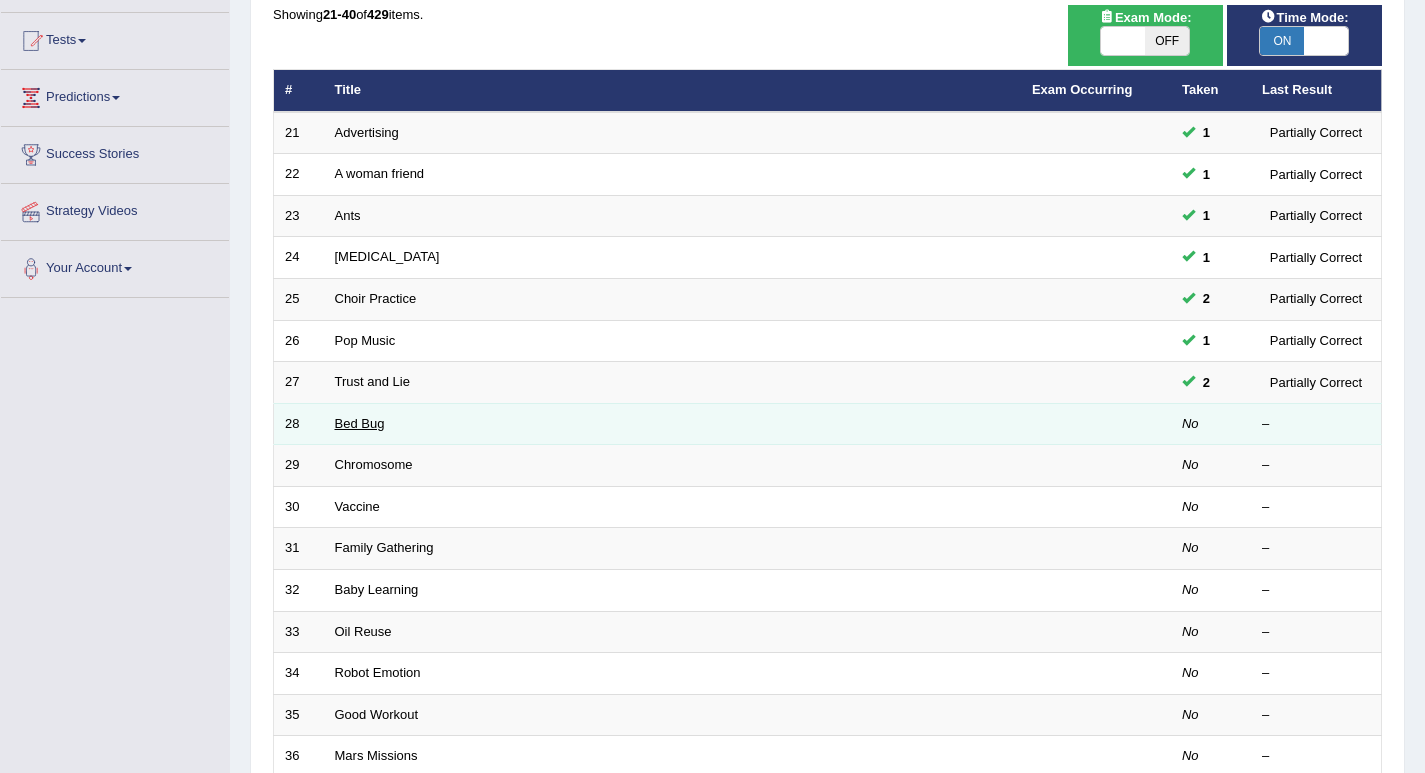 click on "Bed Bug" at bounding box center [360, 423] 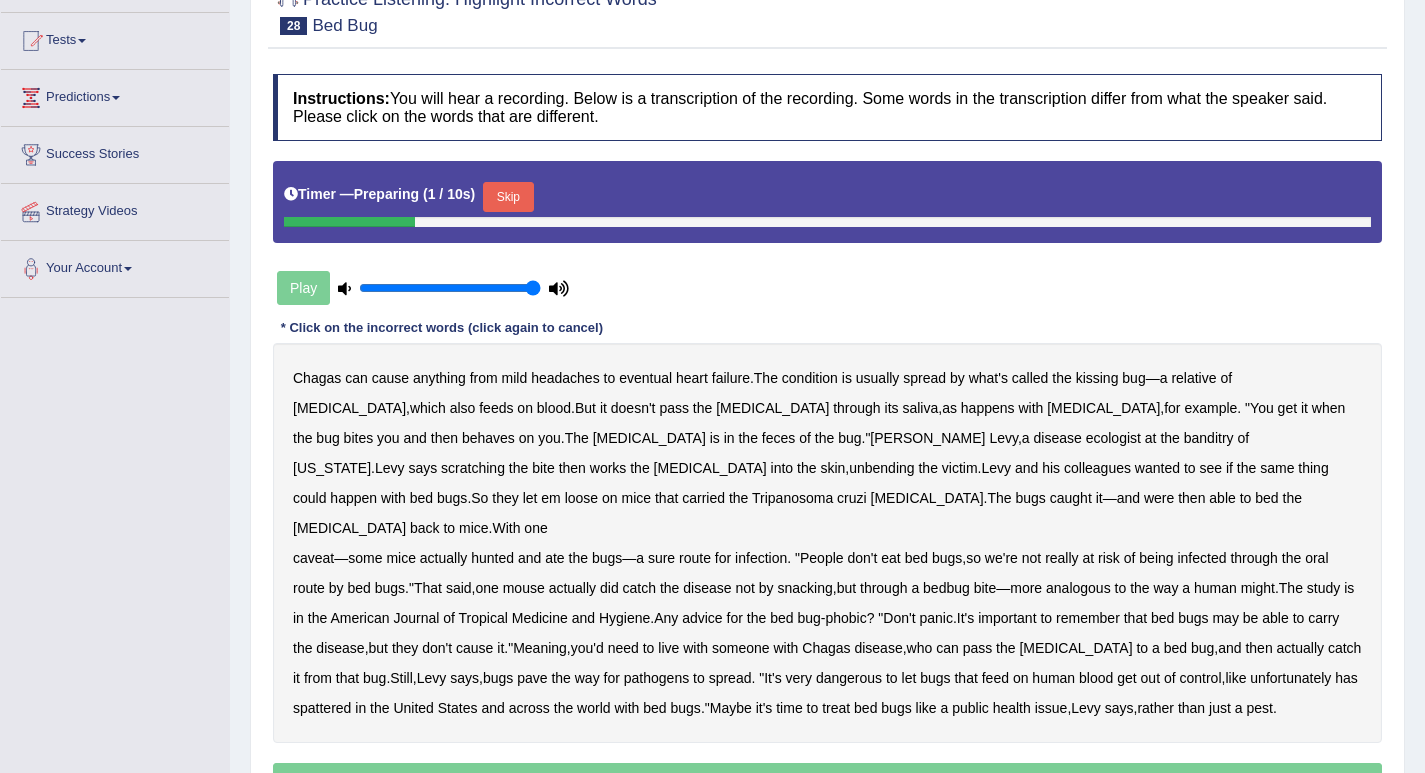 scroll, scrollTop: 200, scrollLeft: 0, axis: vertical 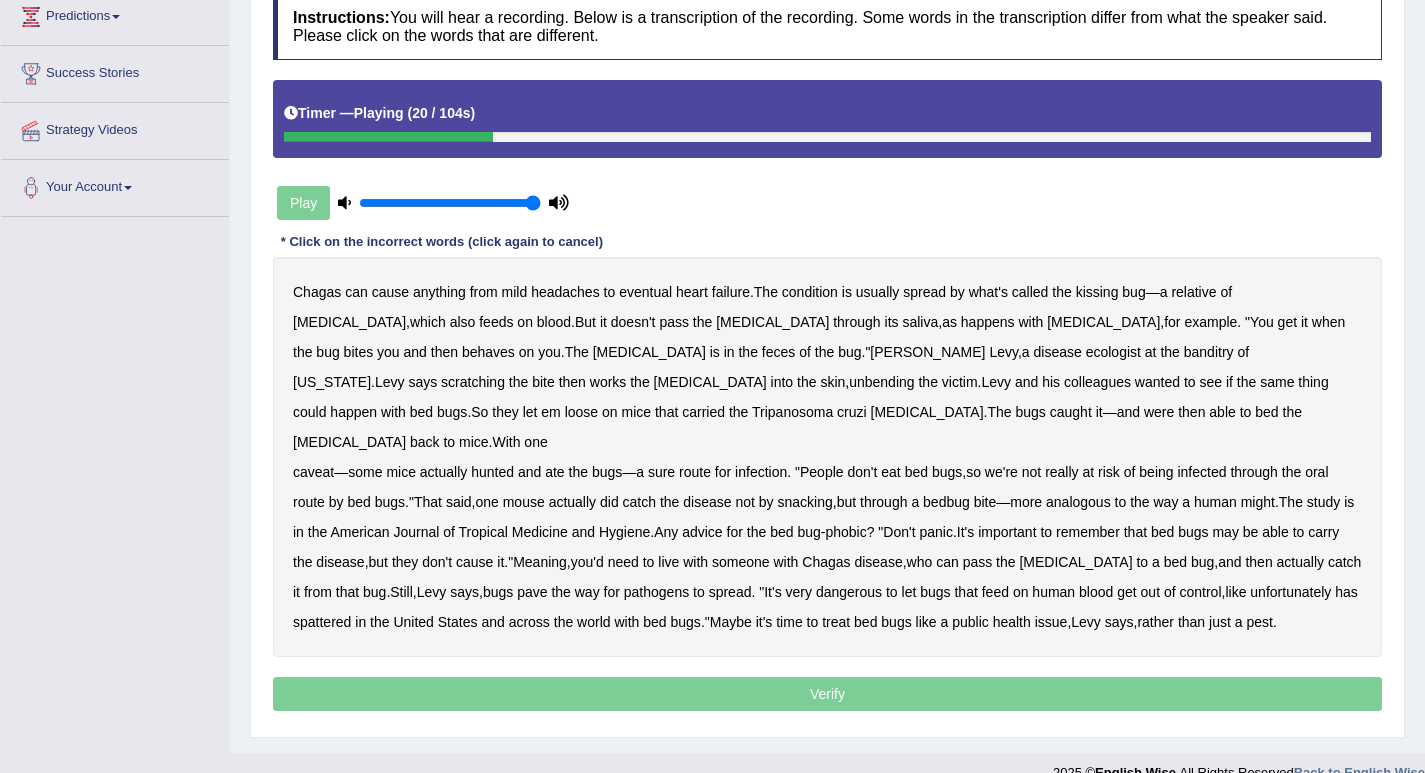 click on "behaves" at bounding box center (488, 352) 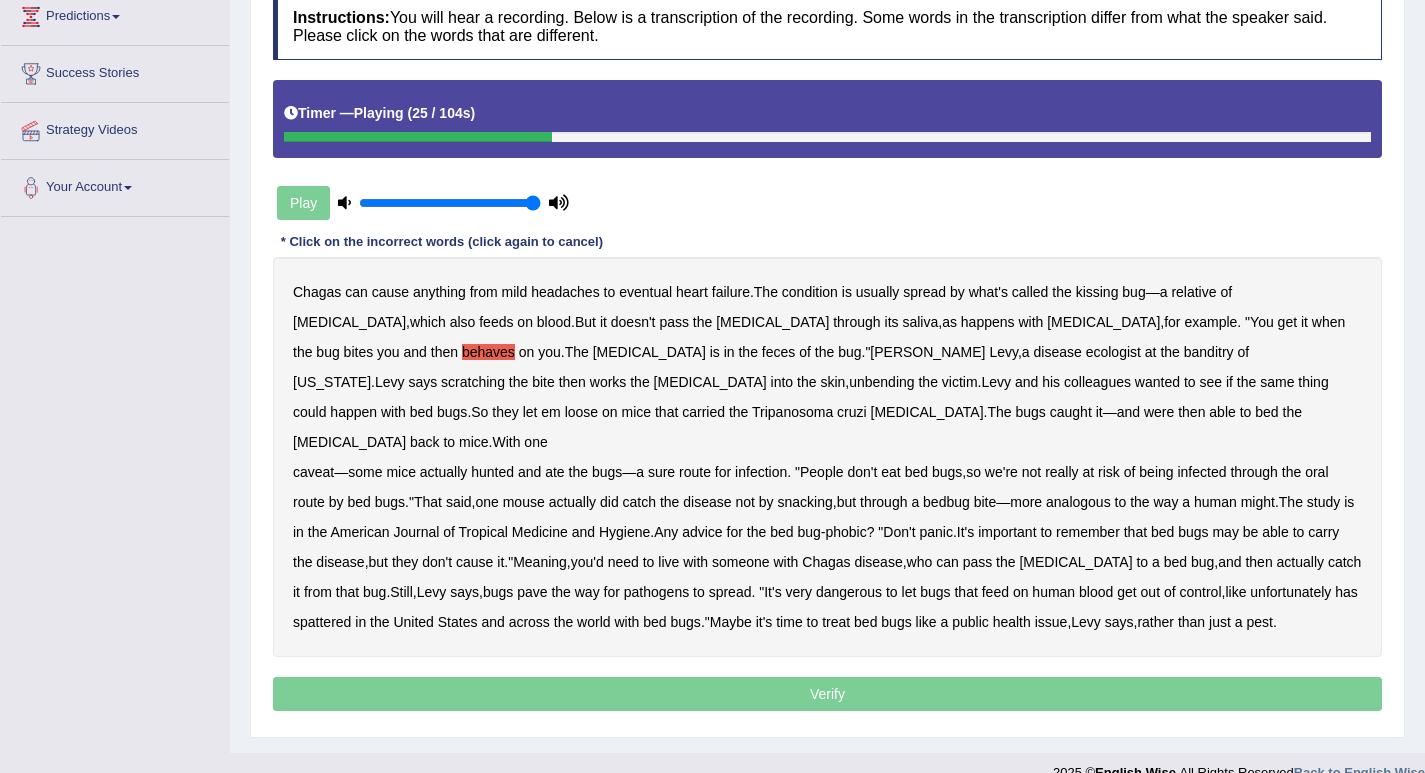 click on "banditry" at bounding box center [1209, 352] 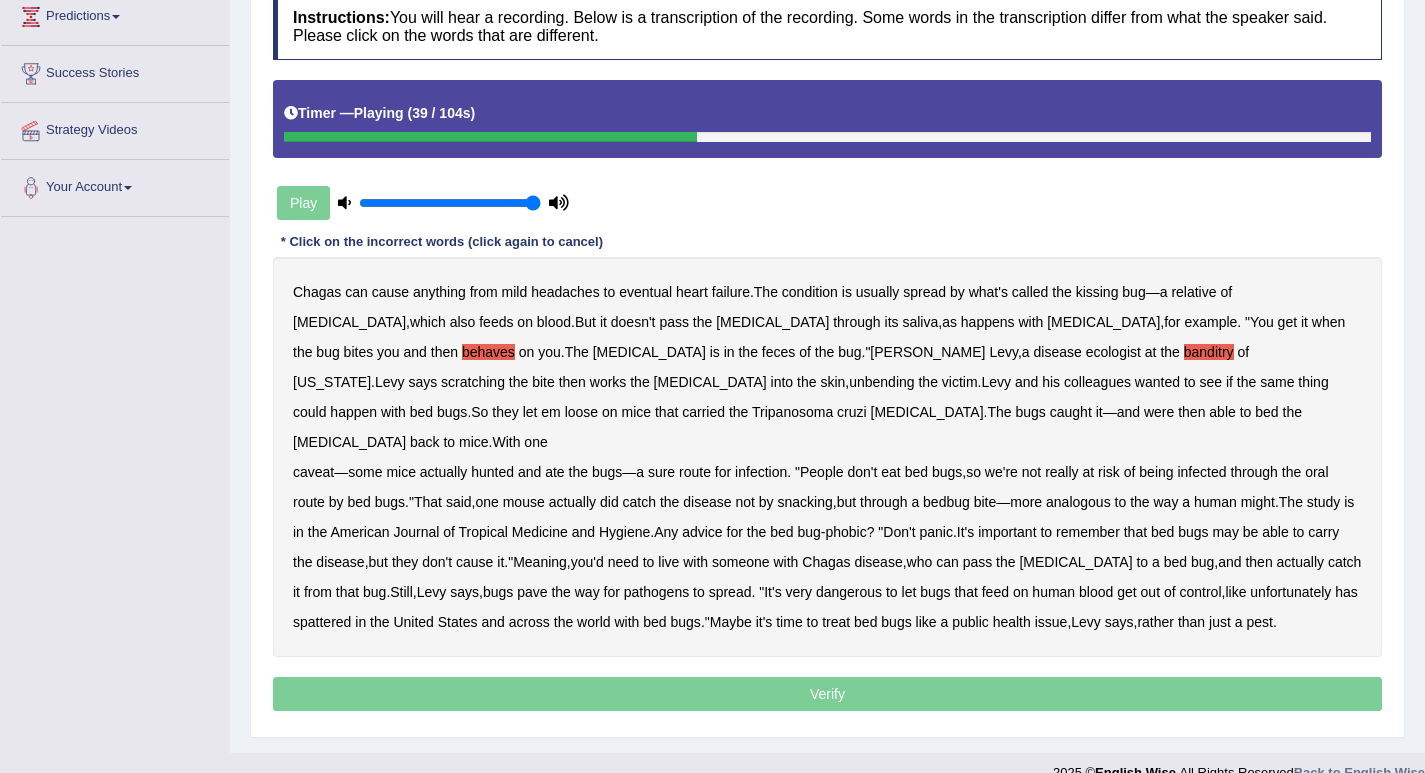 click on "Tripanosoma" at bounding box center [792, 412] 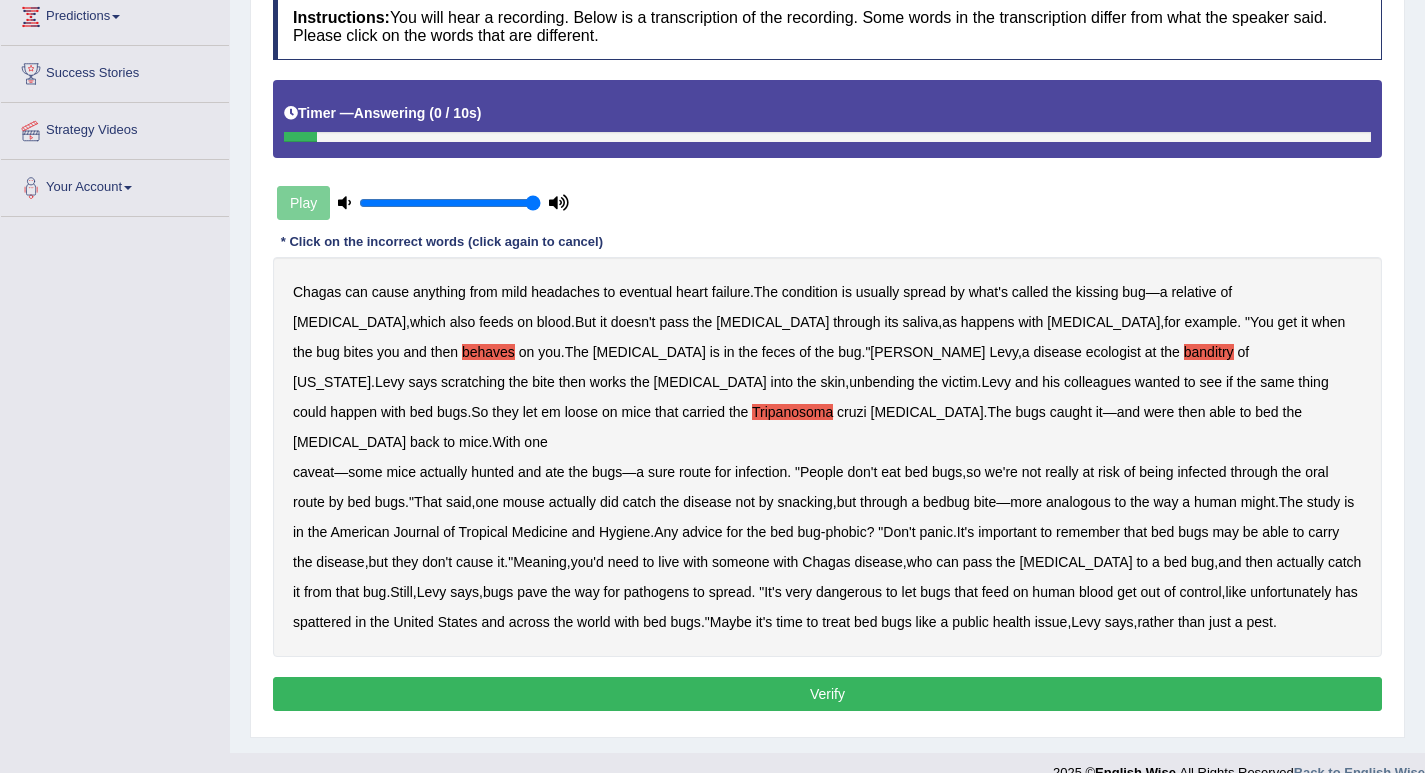 click on "Verify" at bounding box center [827, 694] 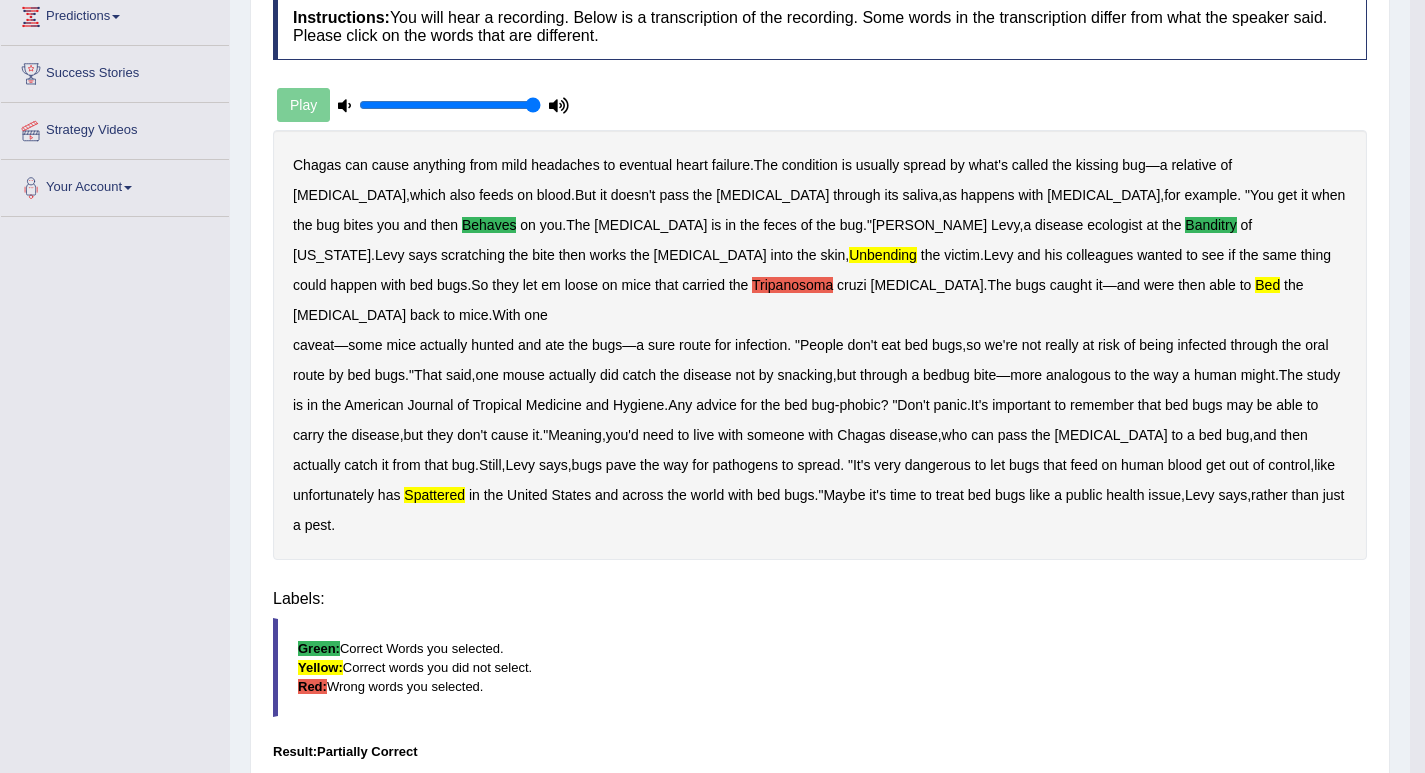 scroll, scrollTop: 277, scrollLeft: 0, axis: vertical 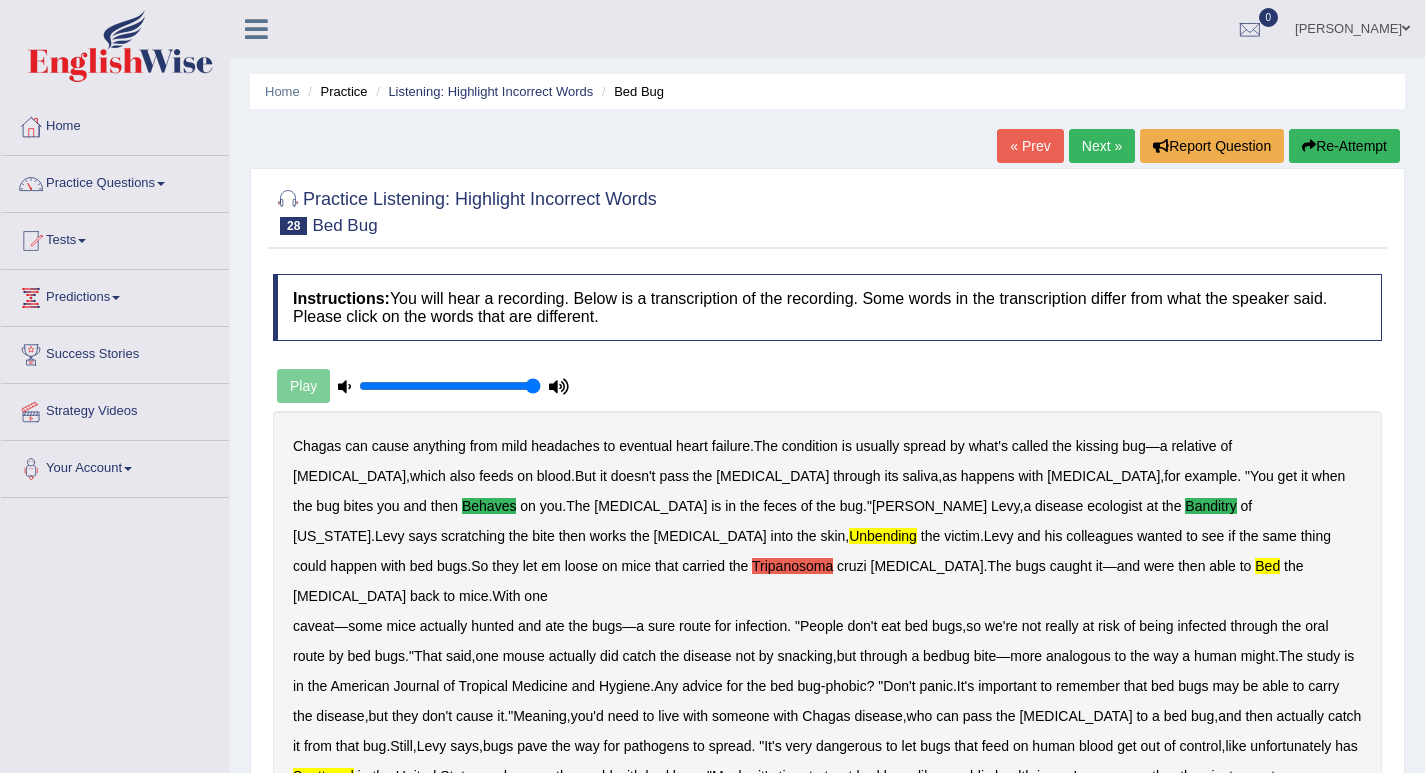 click on "Re-Attempt" at bounding box center [1344, 146] 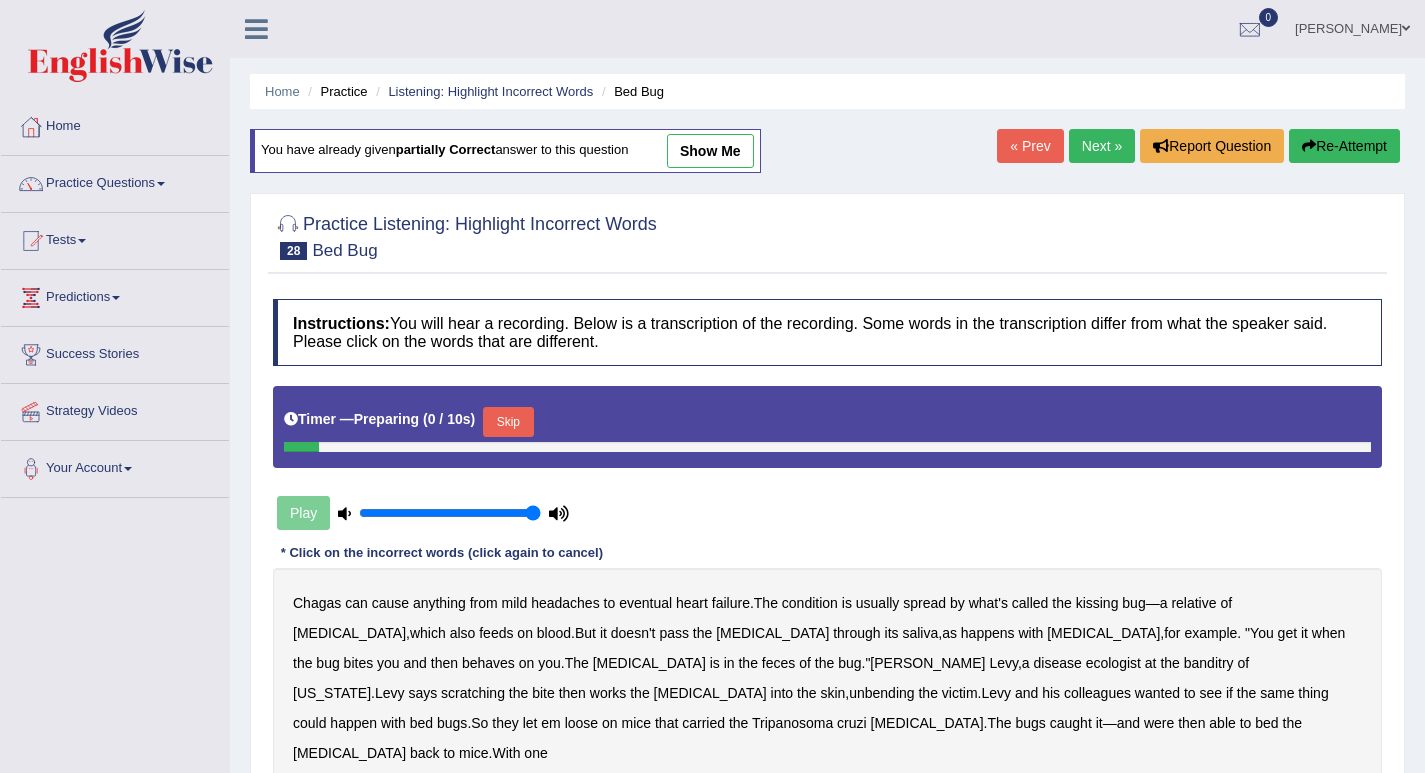 scroll, scrollTop: 0, scrollLeft: 0, axis: both 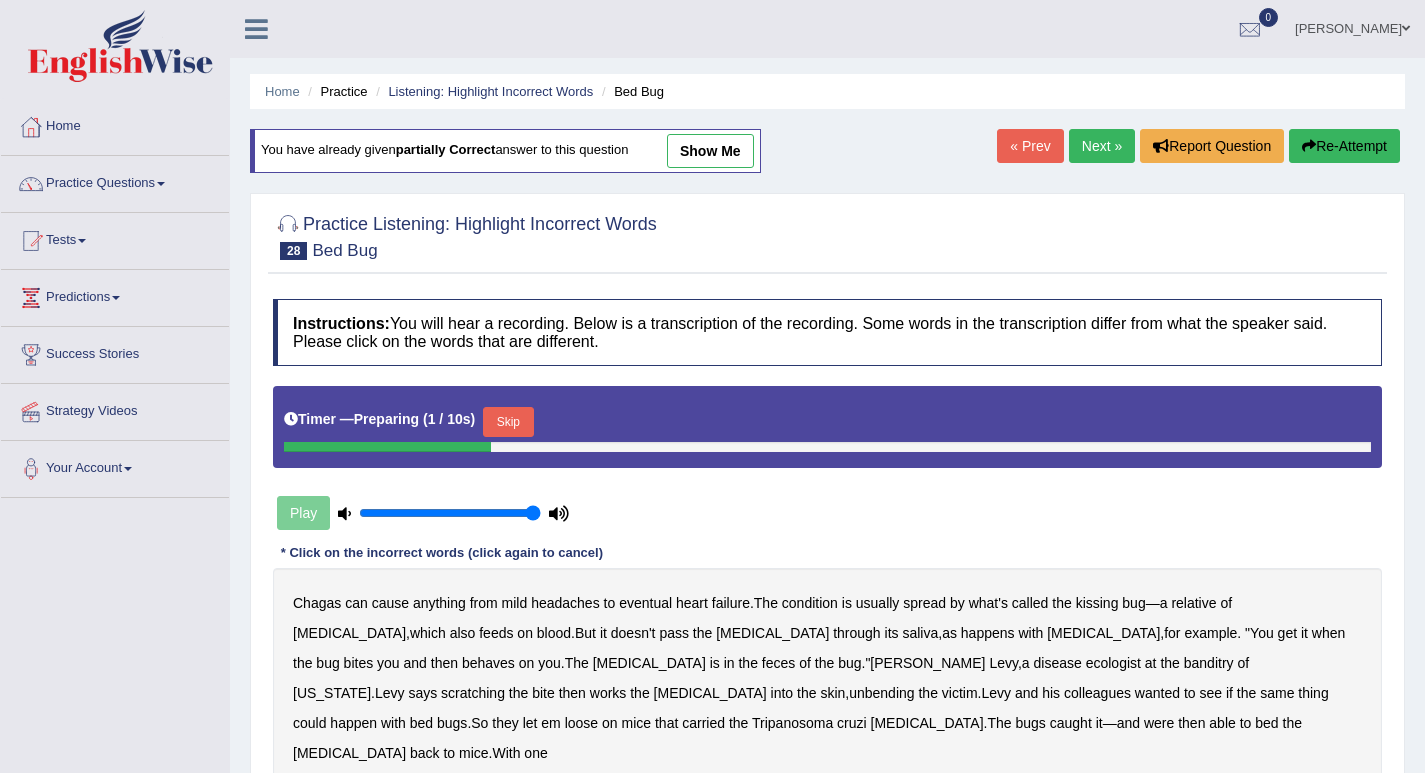 click on "Skip" at bounding box center (508, 422) 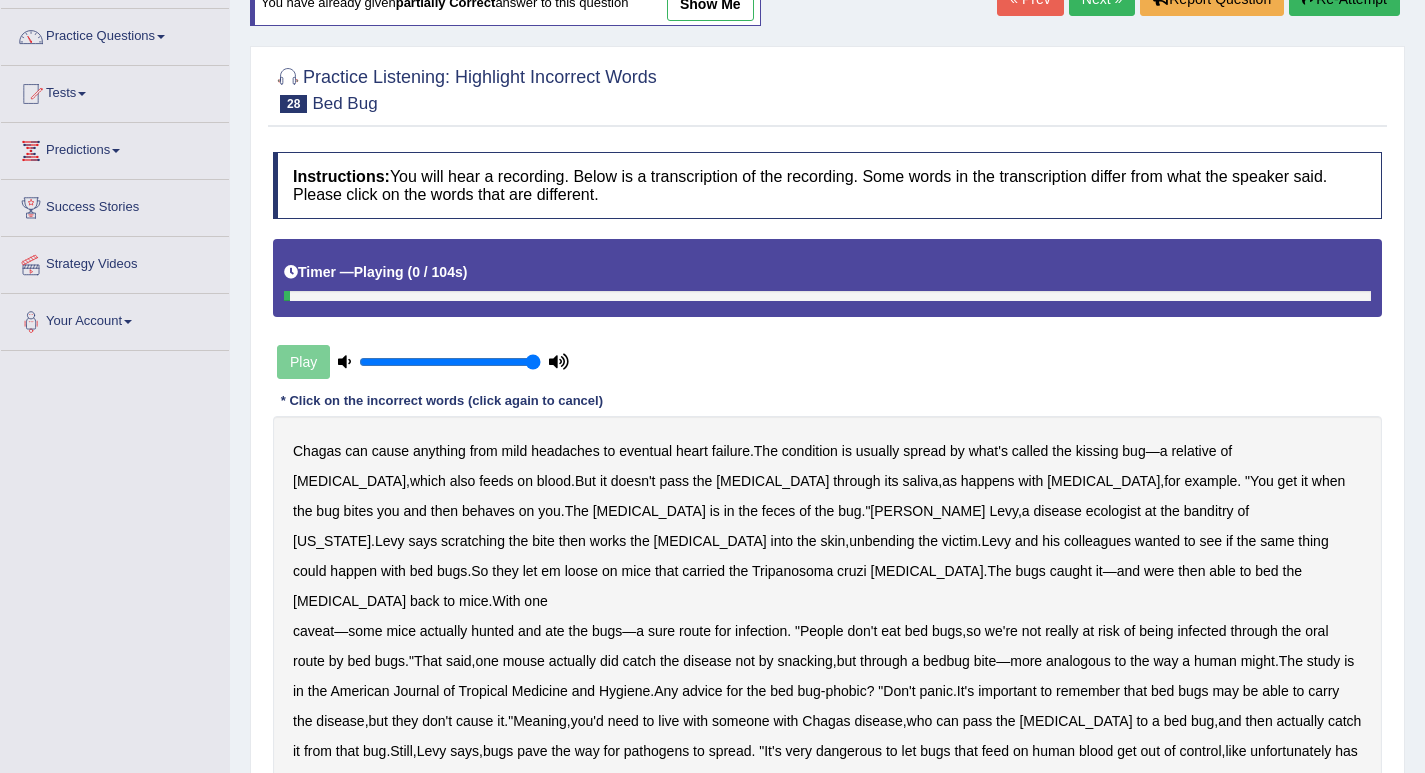 scroll, scrollTop: 200, scrollLeft: 0, axis: vertical 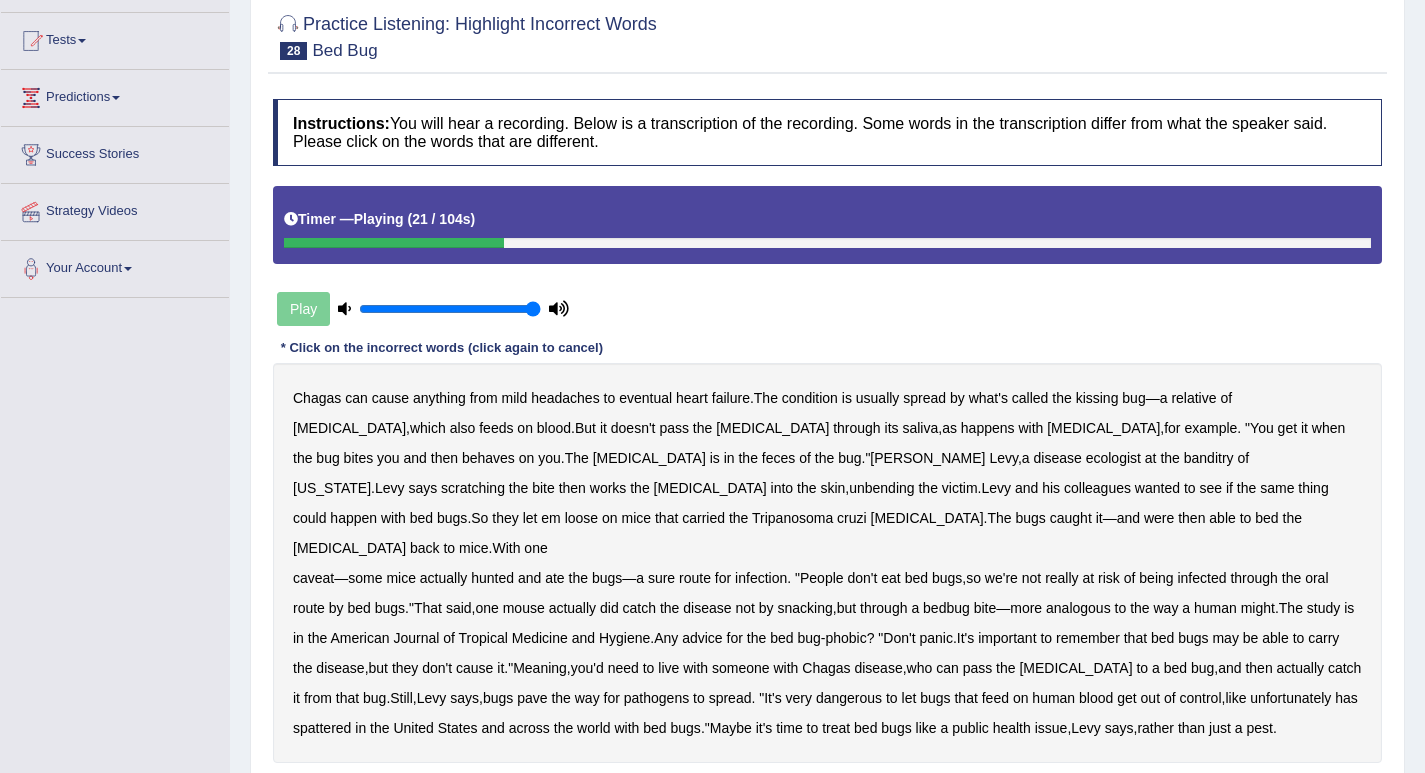click on "behaves" at bounding box center [488, 458] 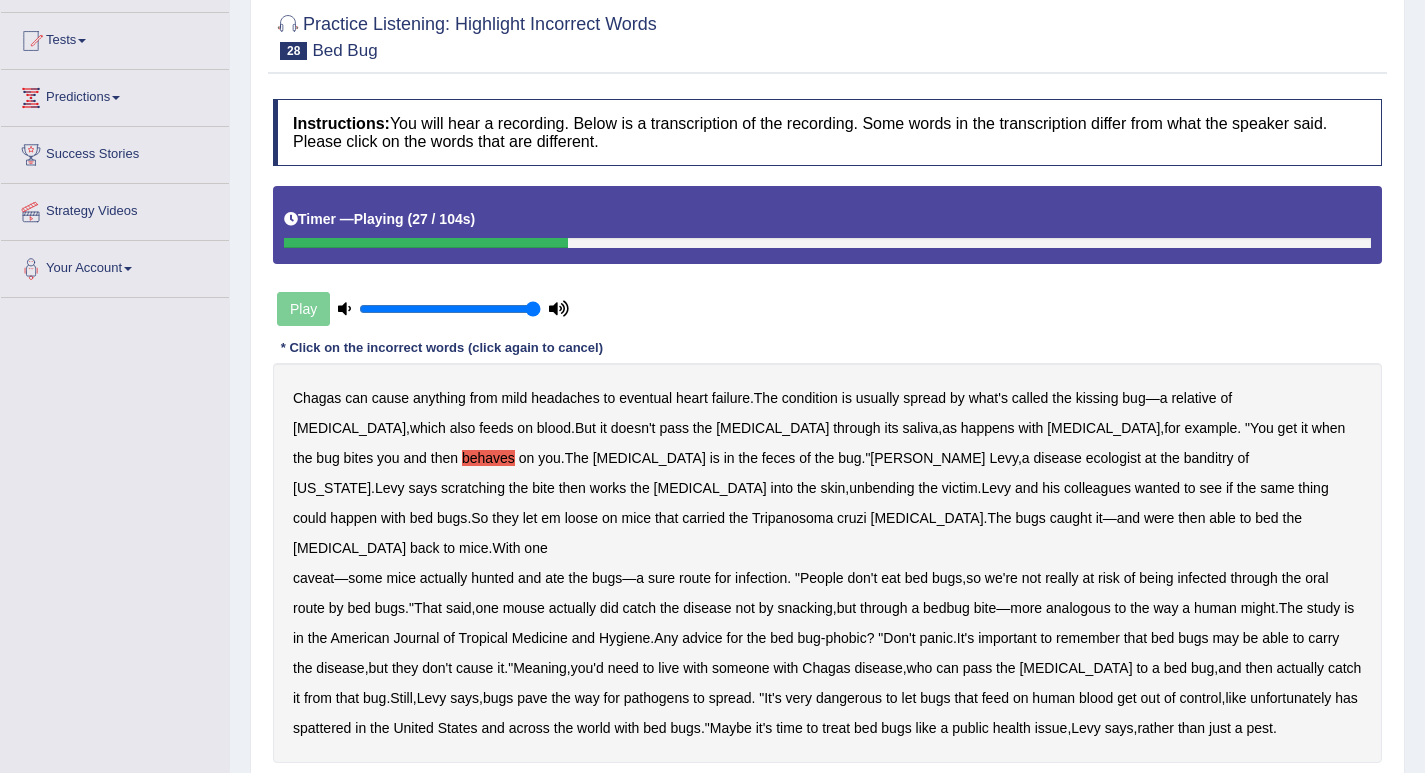 click on "banditry" at bounding box center [1209, 458] 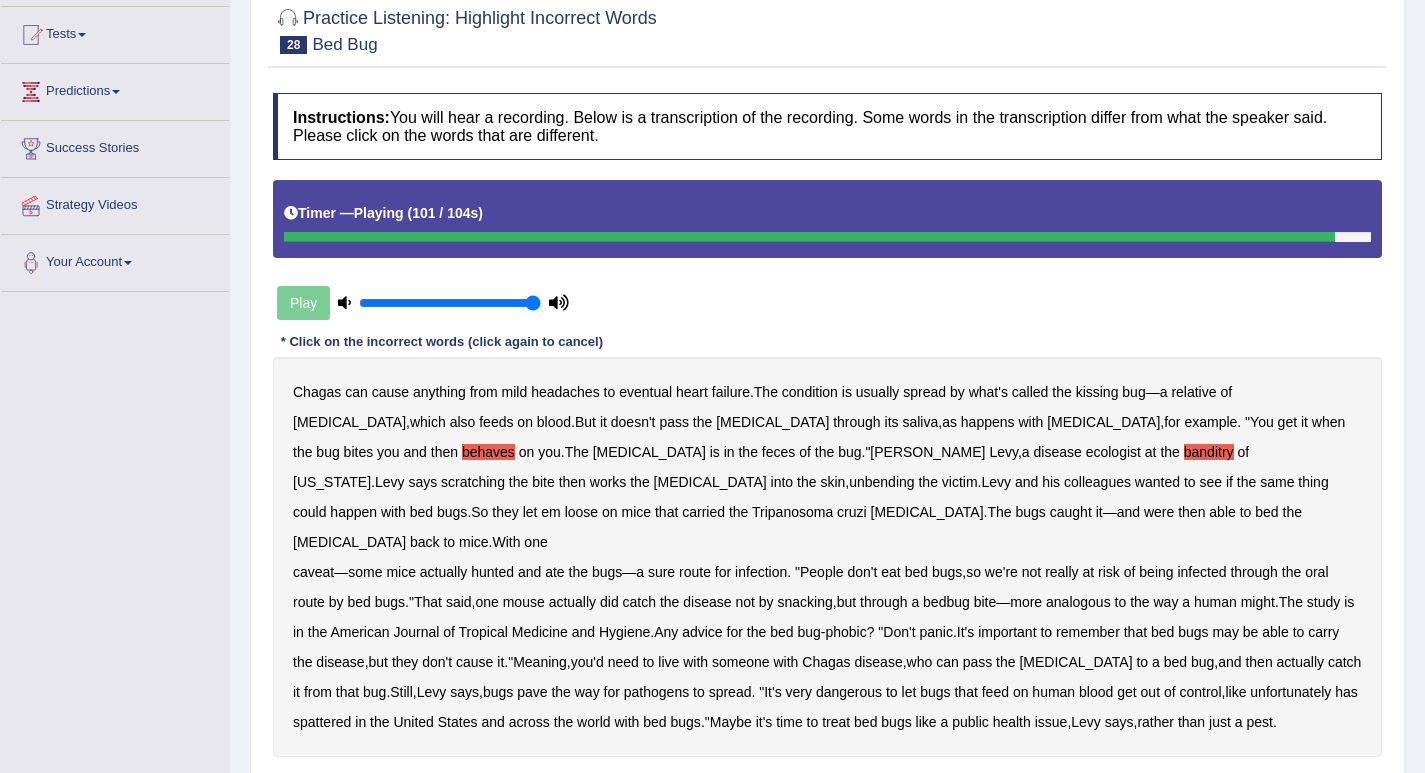 scroll, scrollTop: 306, scrollLeft: 0, axis: vertical 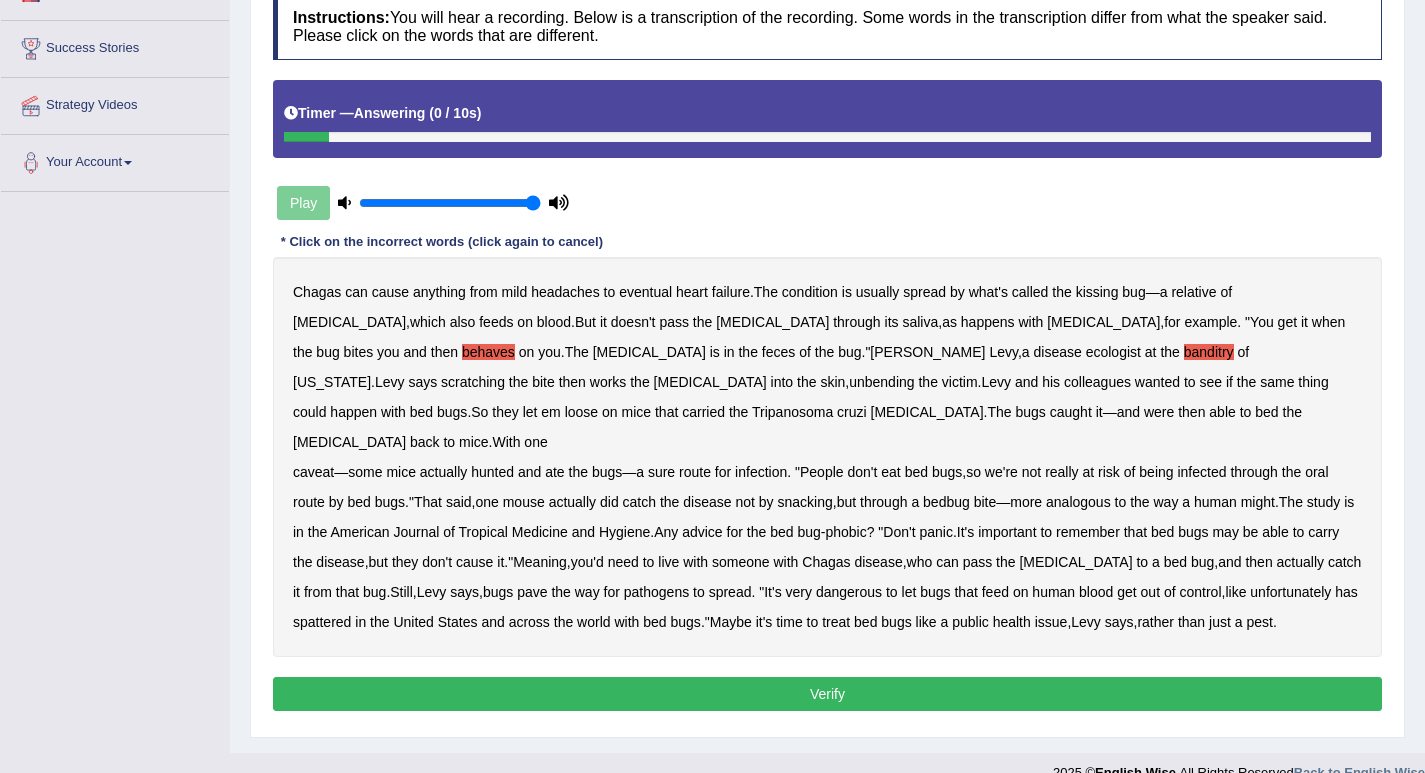 click on "Verify" at bounding box center (827, 694) 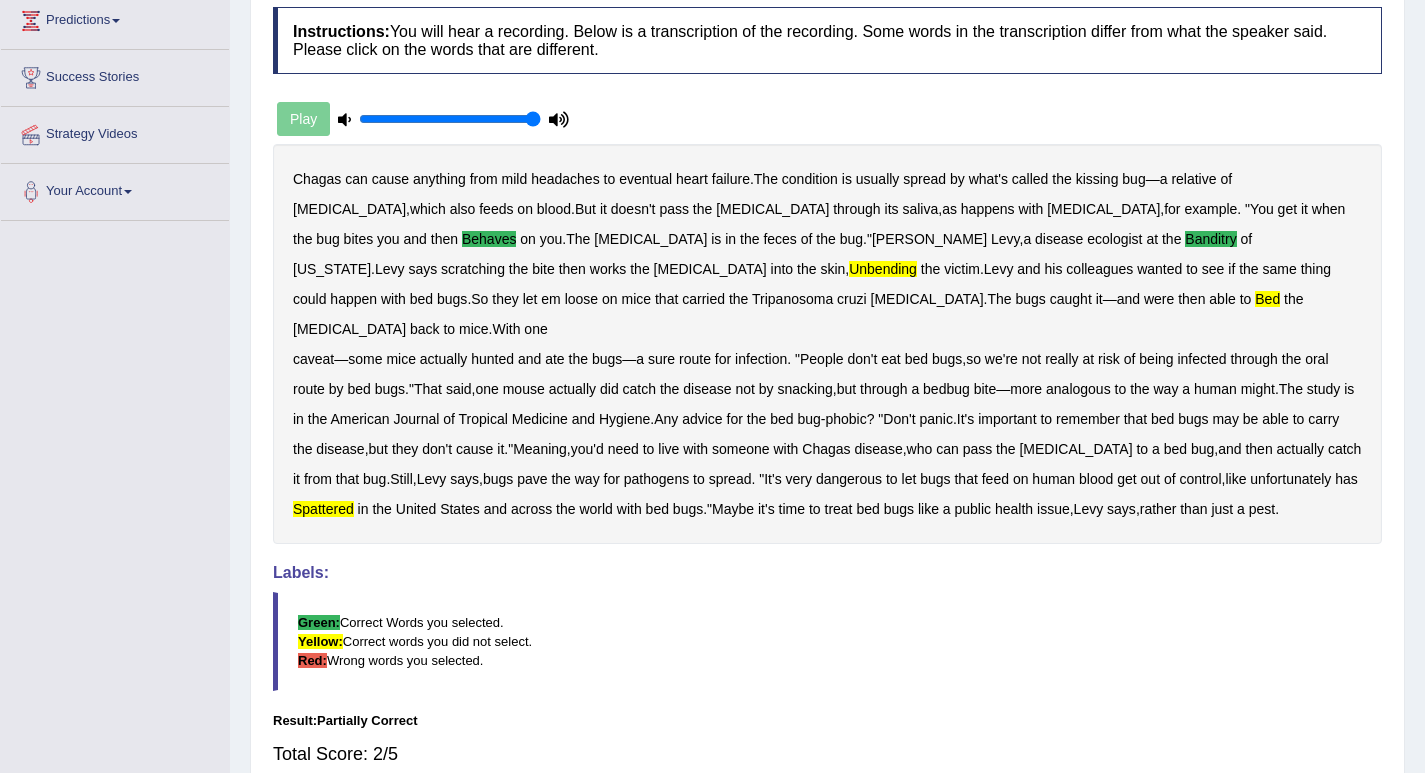 scroll, scrollTop: 0, scrollLeft: 0, axis: both 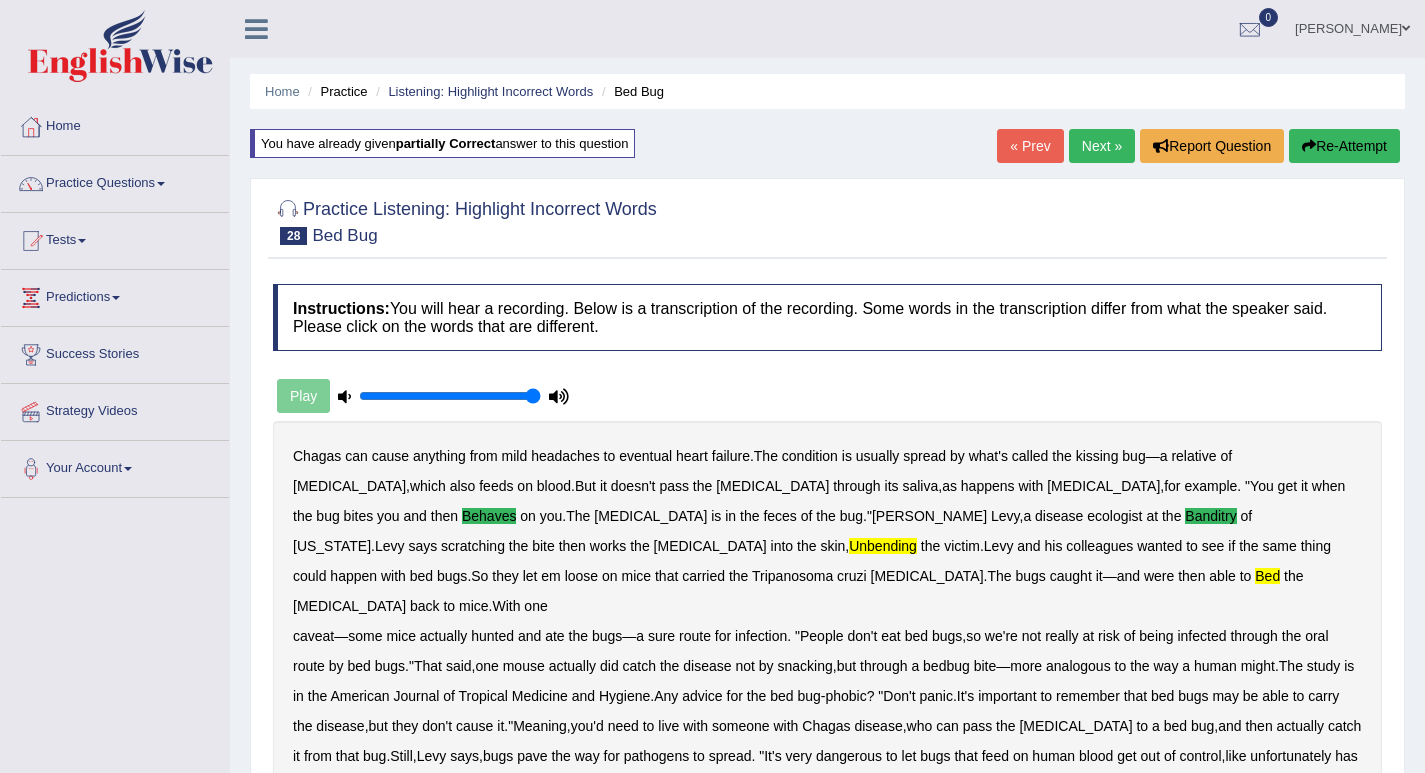 click on "Next »" at bounding box center [1102, 146] 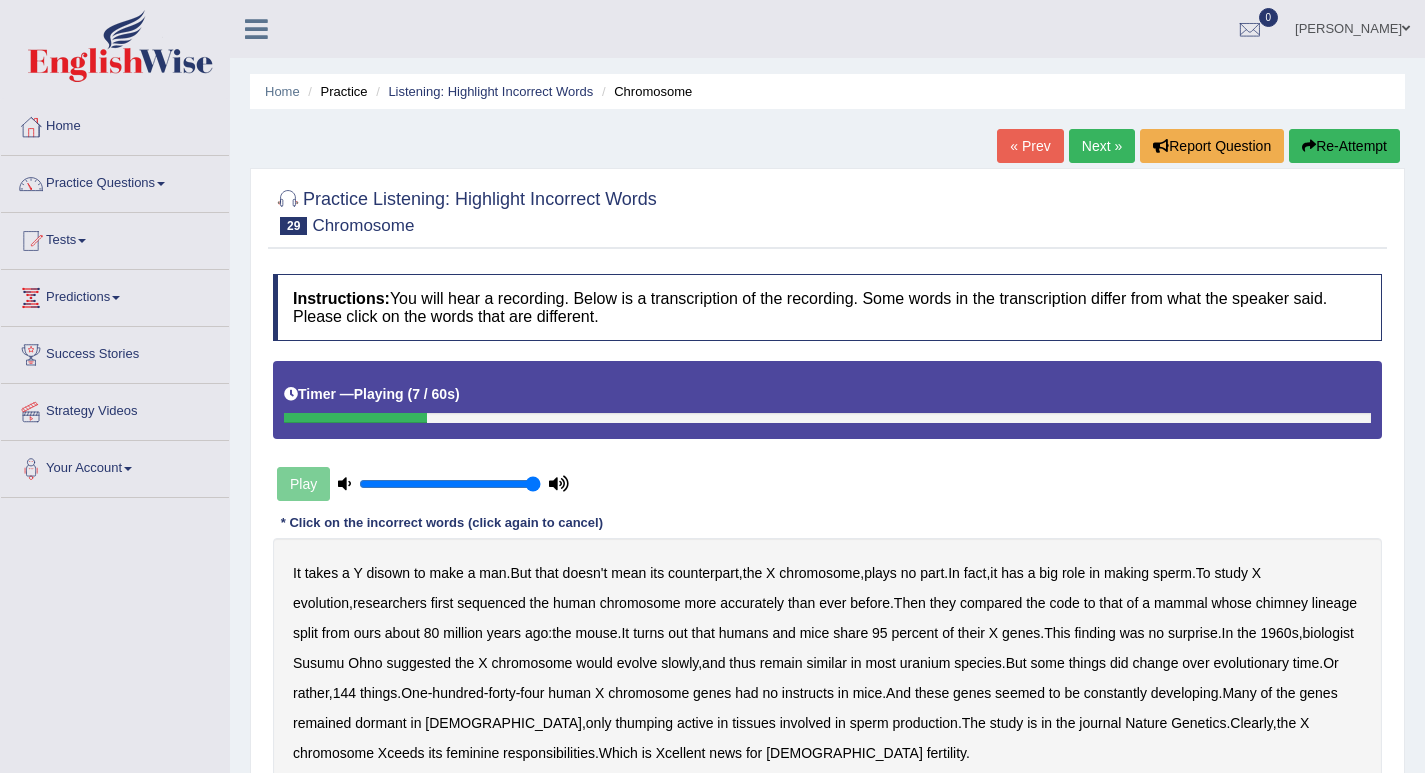 scroll, scrollTop: 200, scrollLeft: 0, axis: vertical 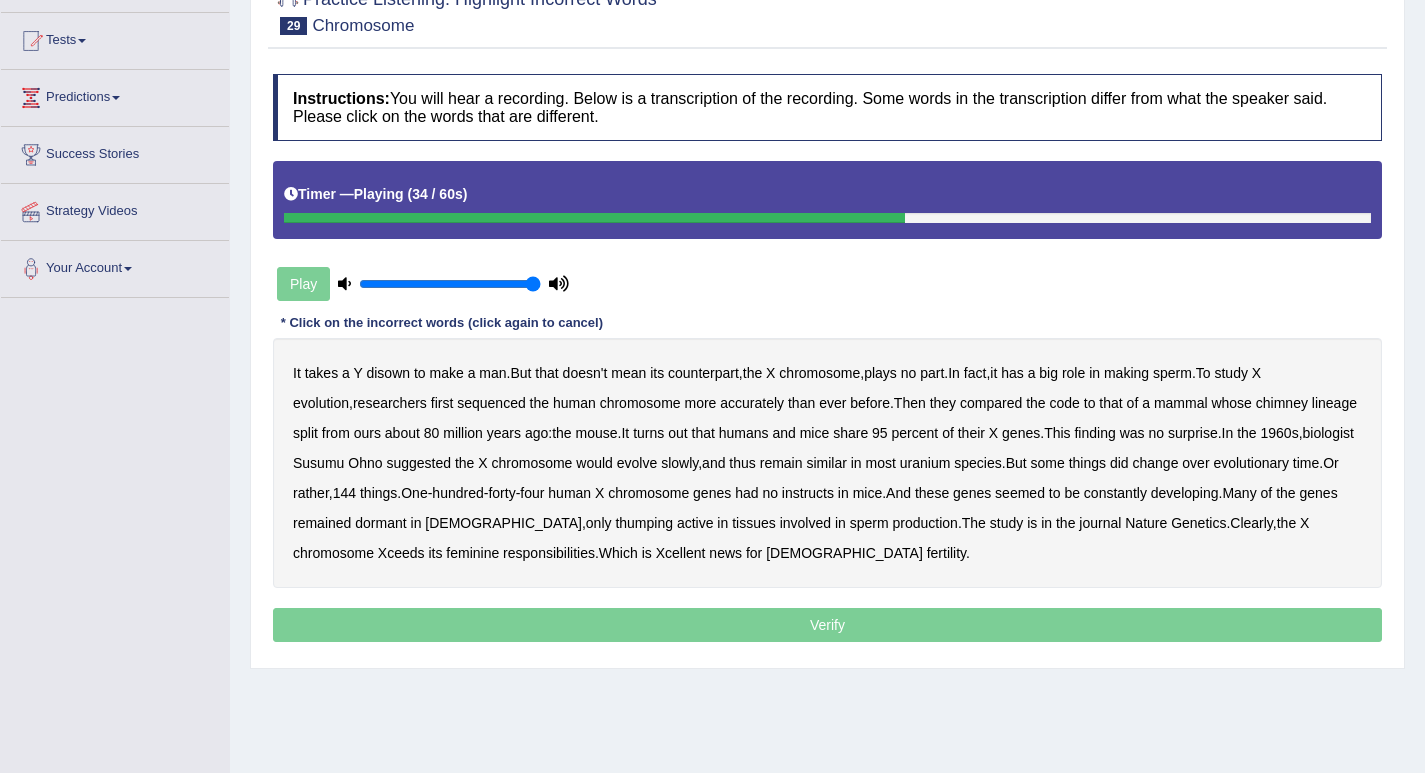 click on "uranium" at bounding box center (925, 463) 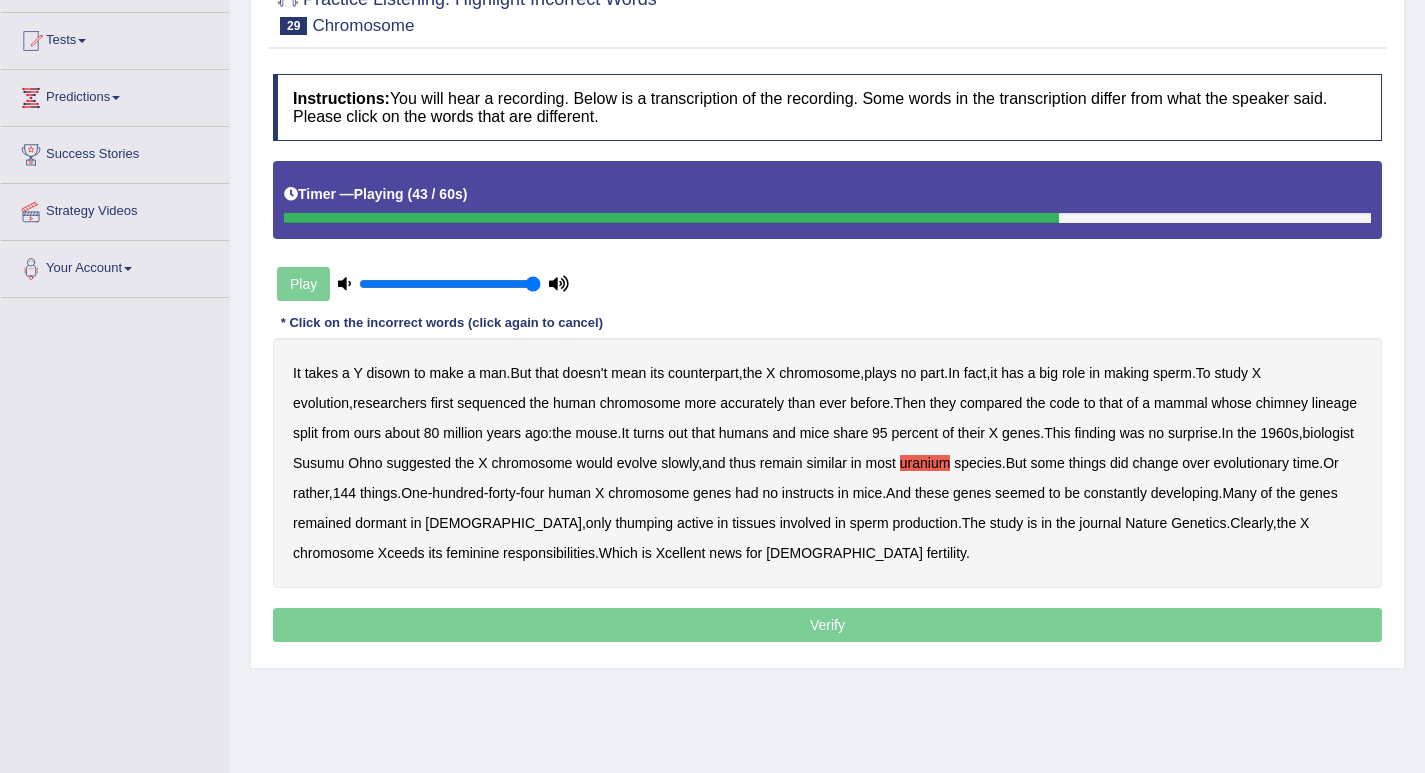 click on "instructs" at bounding box center (808, 493) 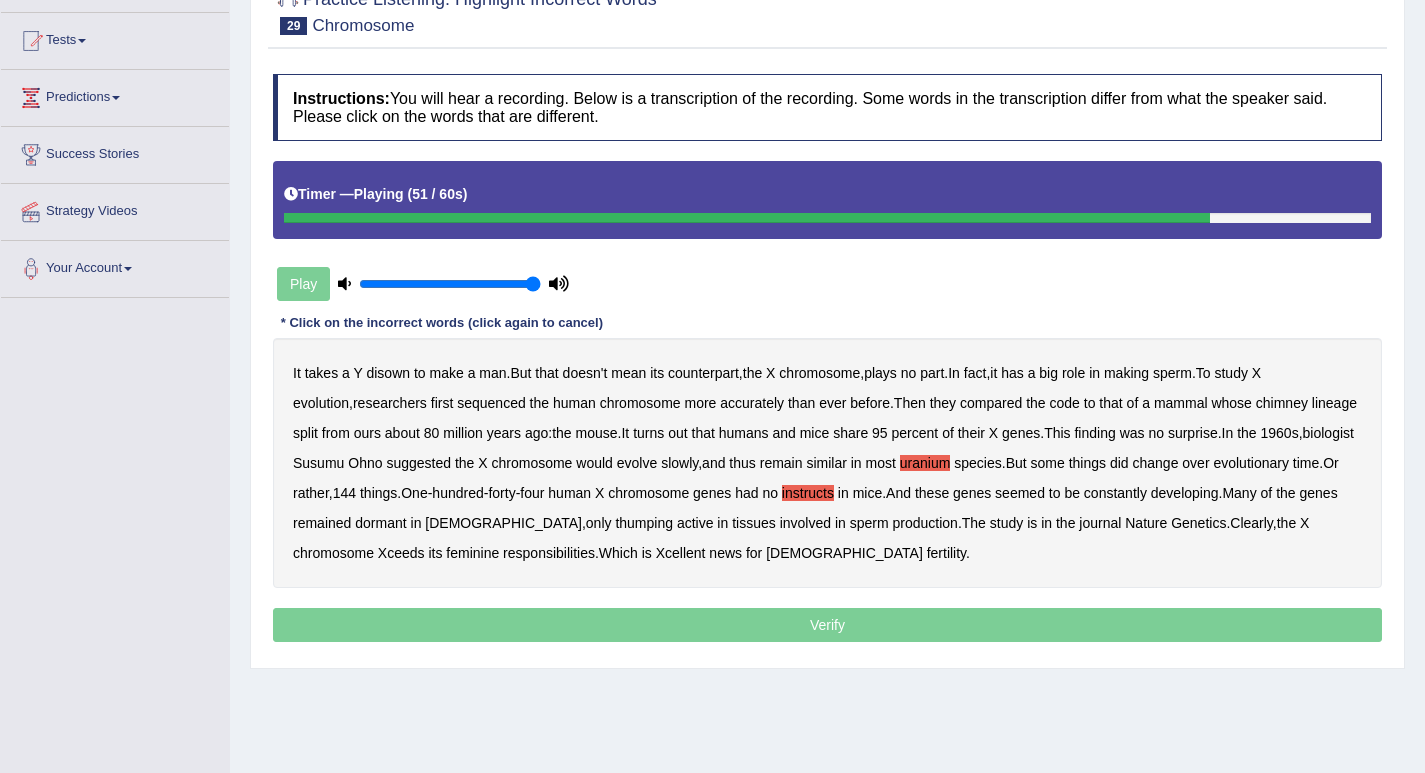 click on "thumping" at bounding box center (644, 523) 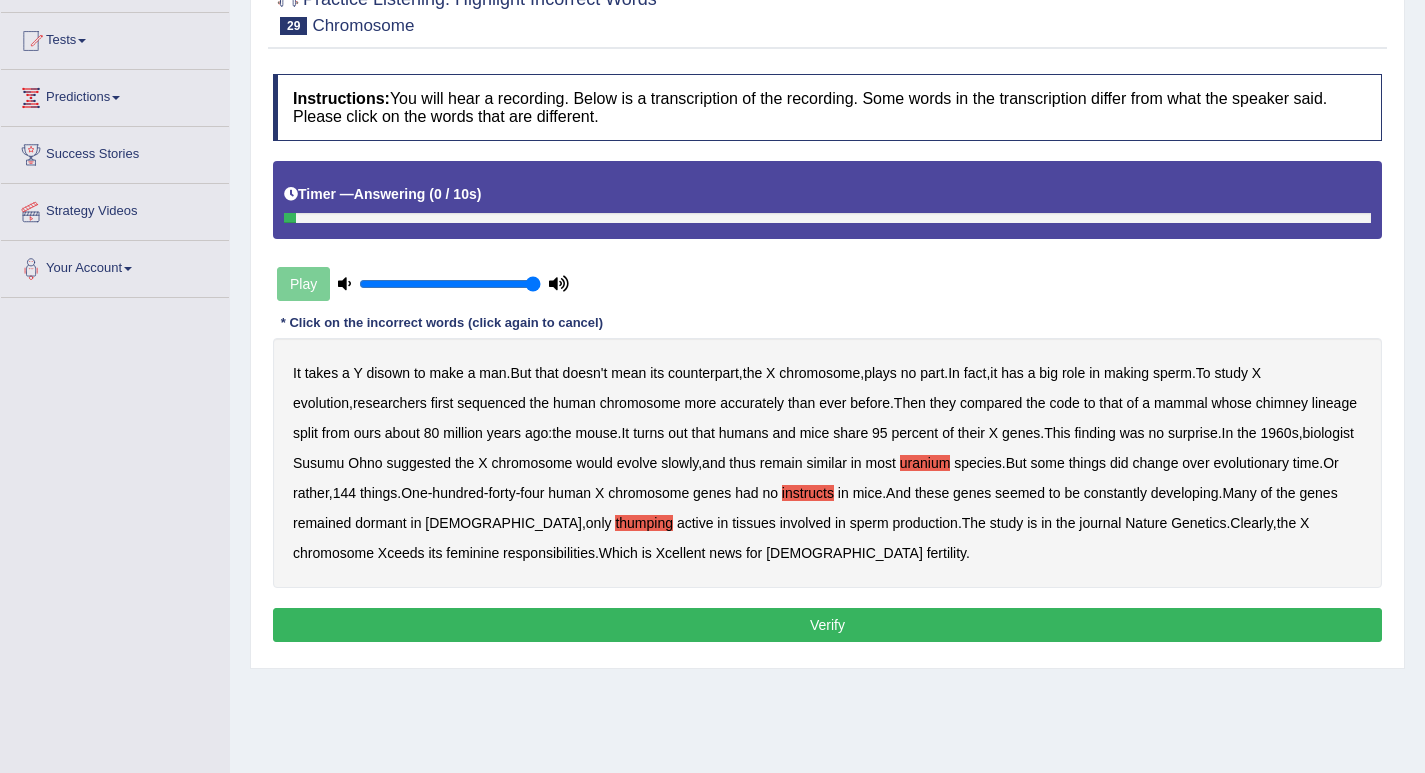 click on "Verify" at bounding box center (827, 625) 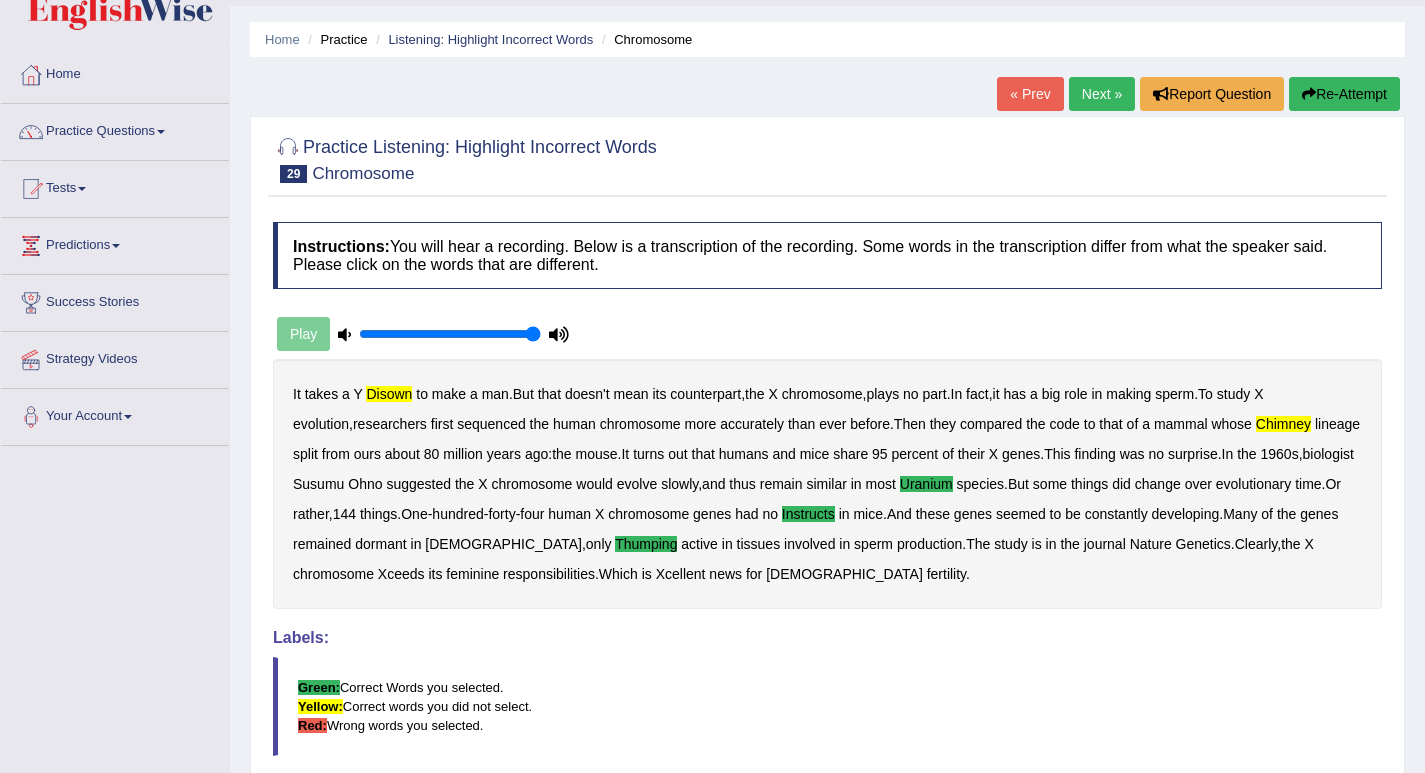 scroll, scrollTop: 0, scrollLeft: 0, axis: both 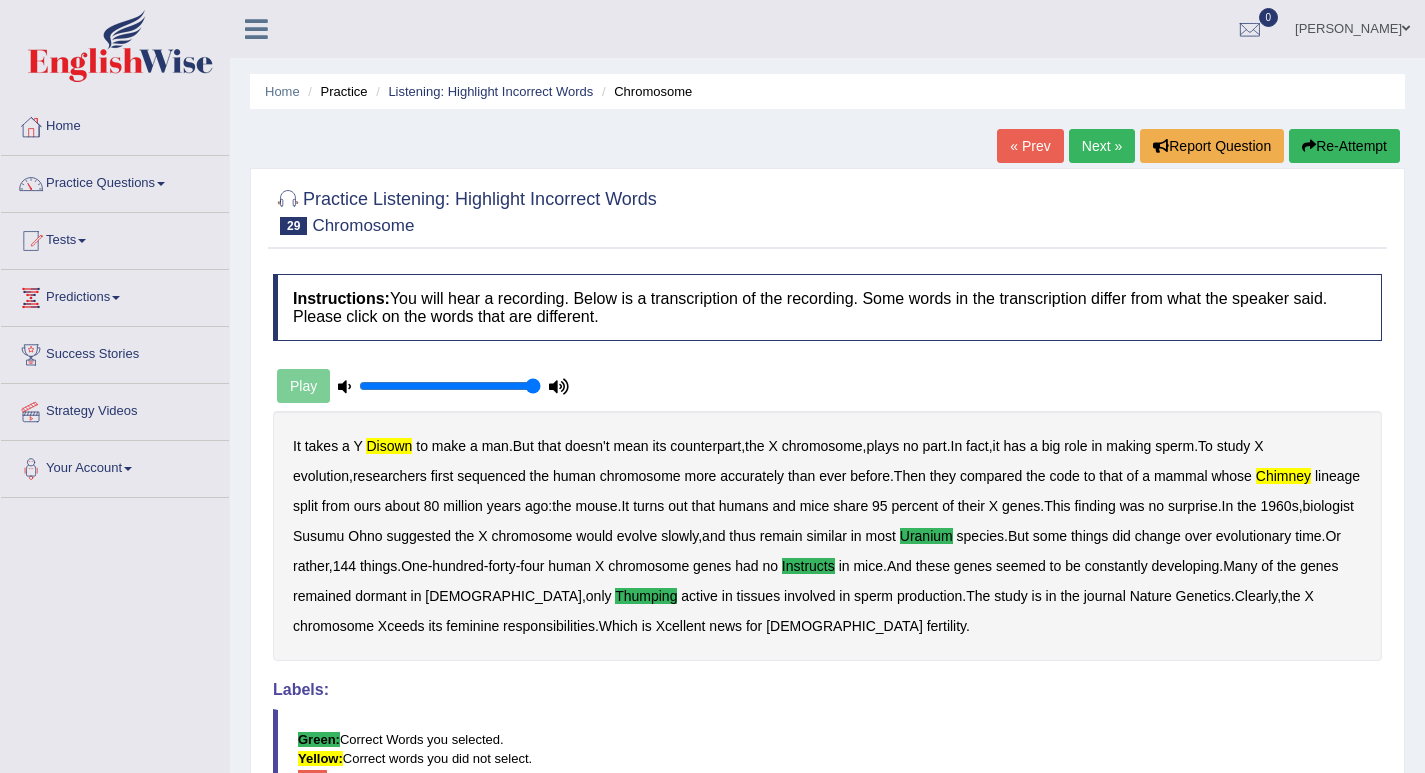 click on "Next »" at bounding box center [1102, 146] 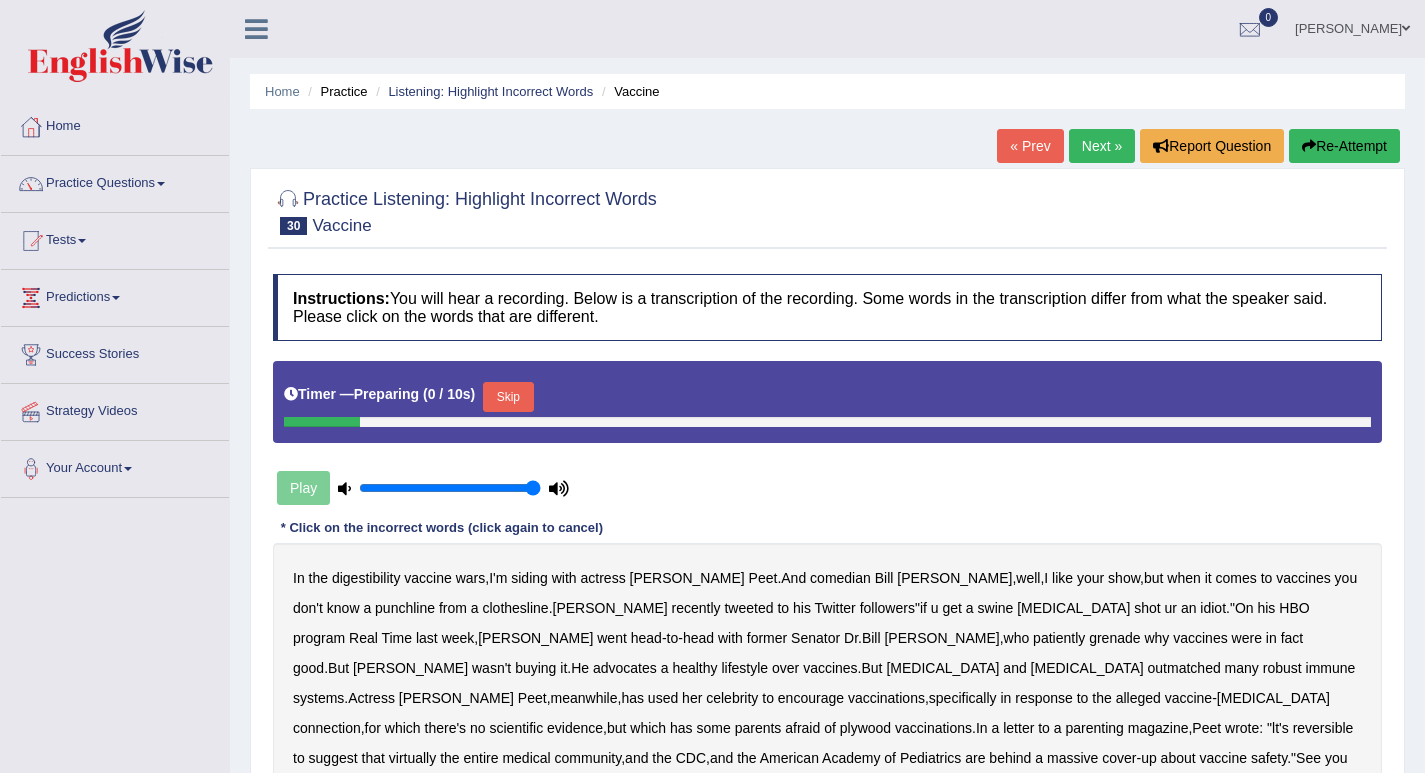 scroll, scrollTop: 0, scrollLeft: 0, axis: both 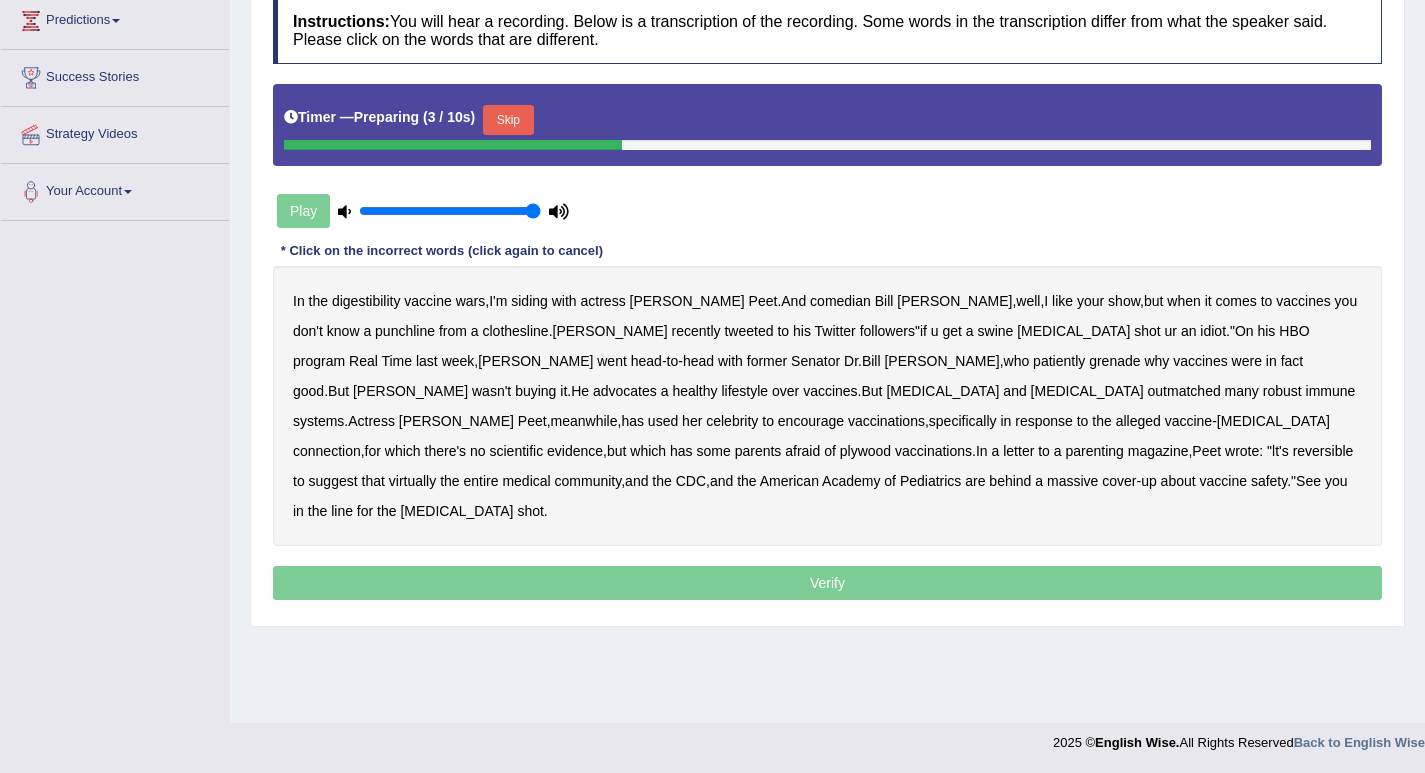 click on "Skip" at bounding box center (508, 120) 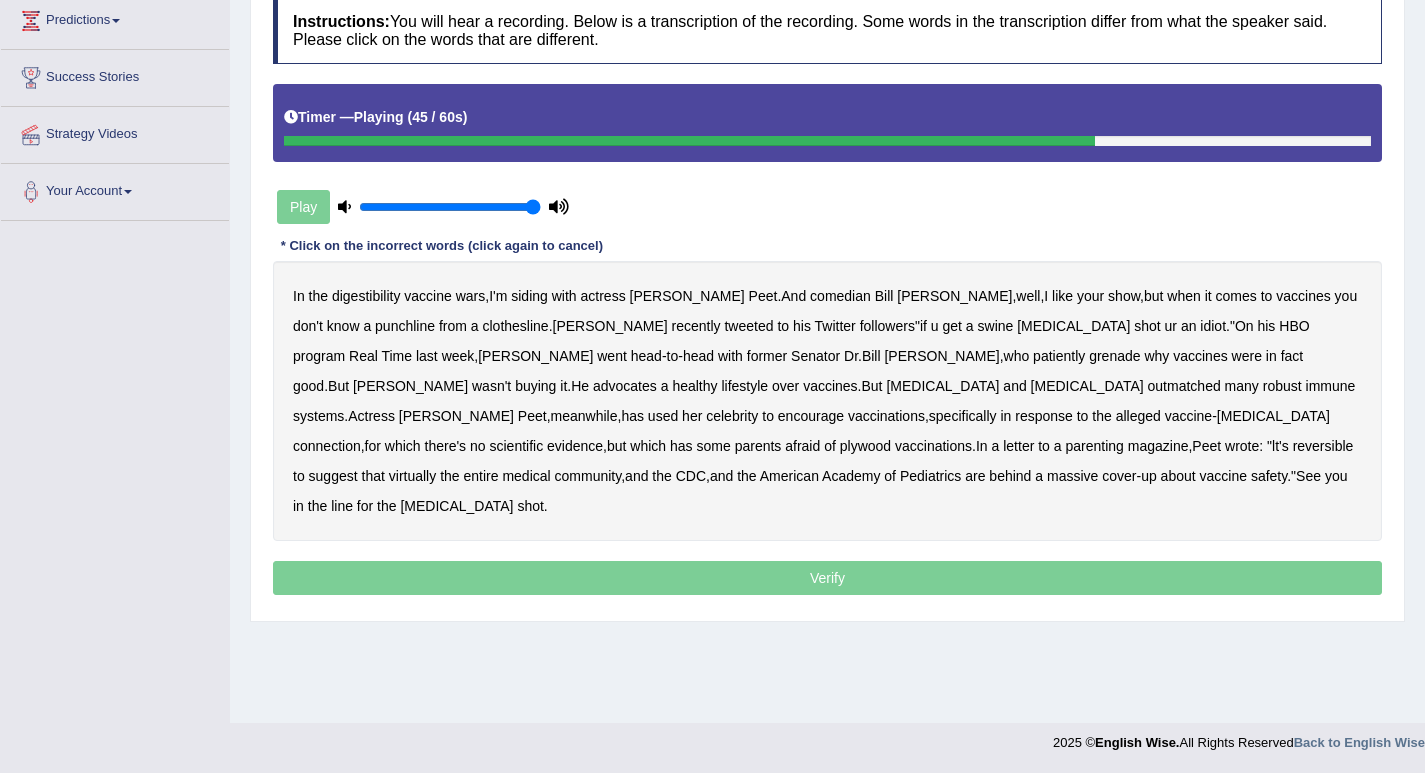 click on "plywood" at bounding box center [865, 446] 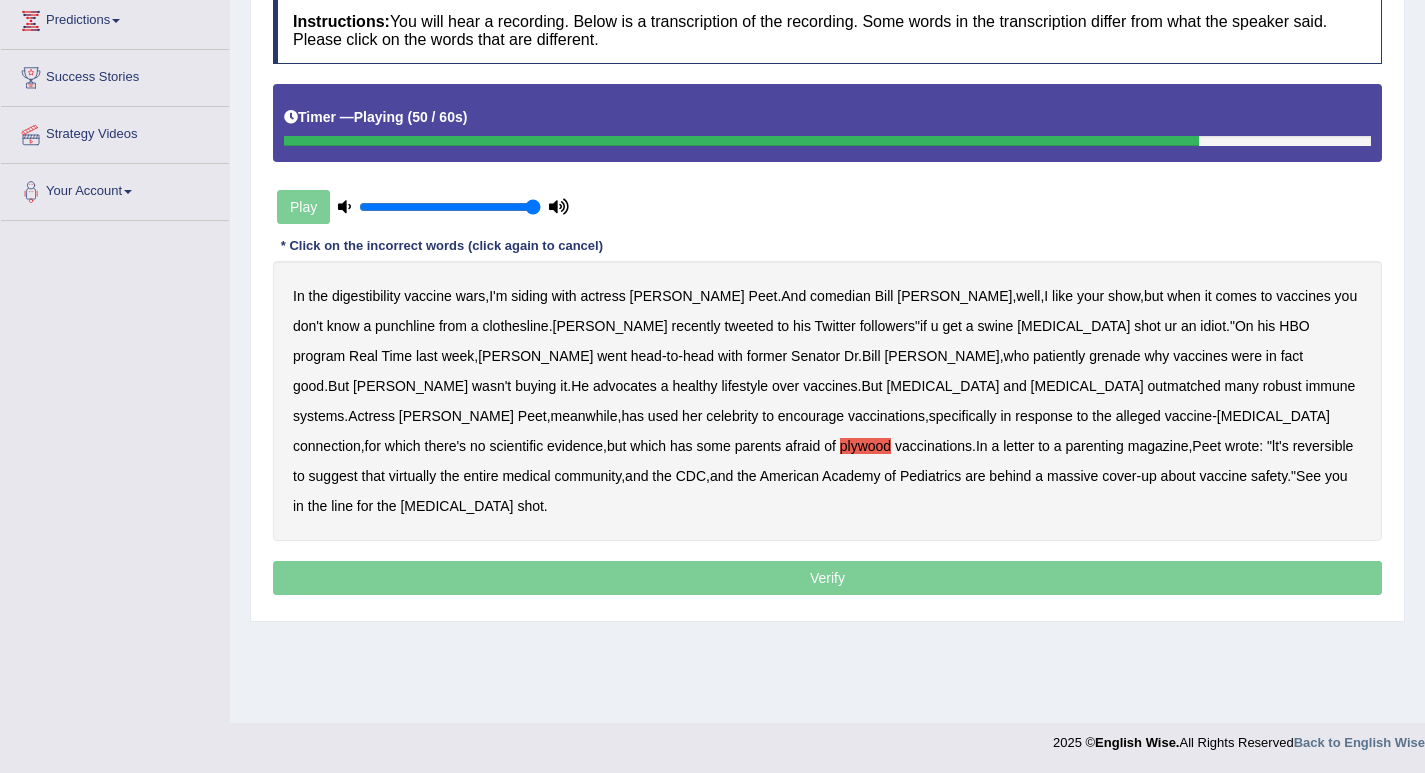 click on "reversible" at bounding box center [1323, 446] 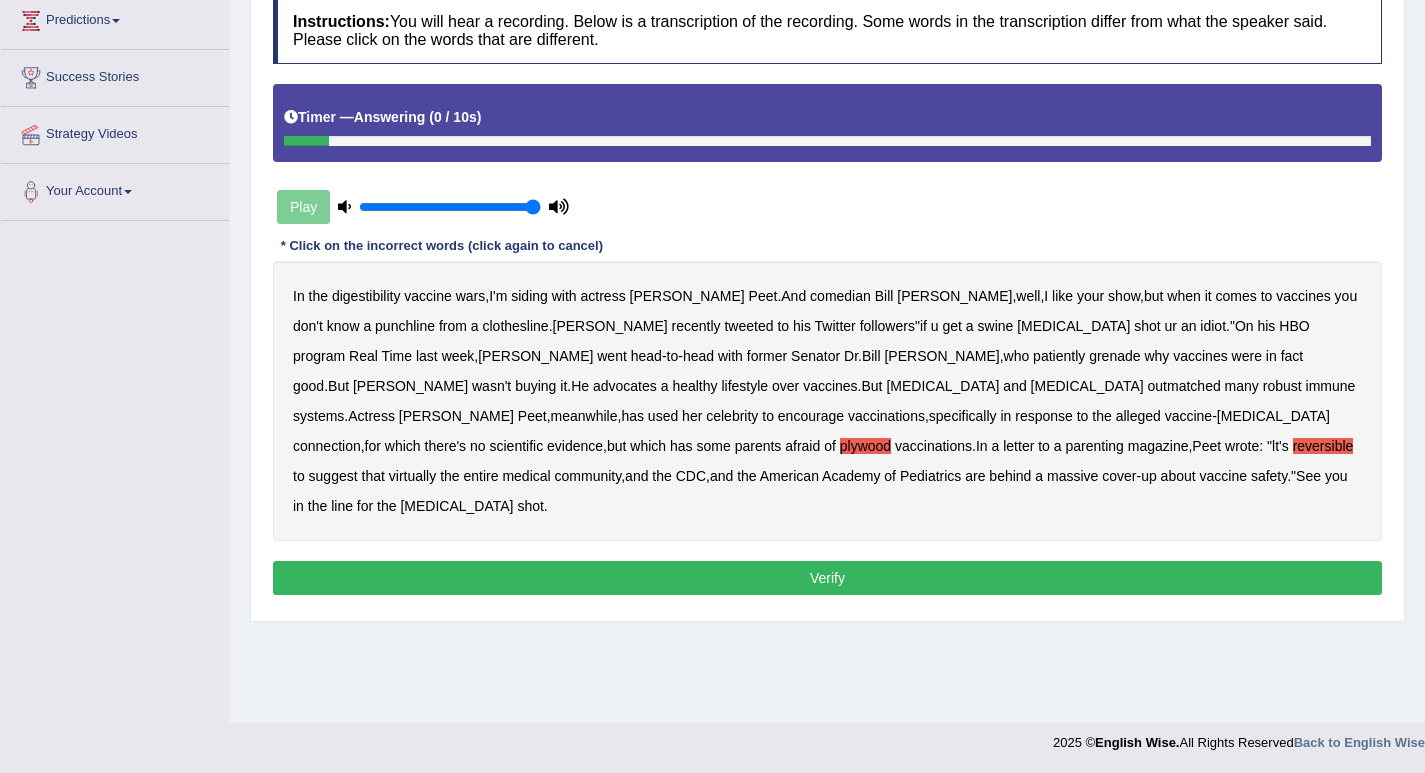 click on "Verify" at bounding box center (827, 578) 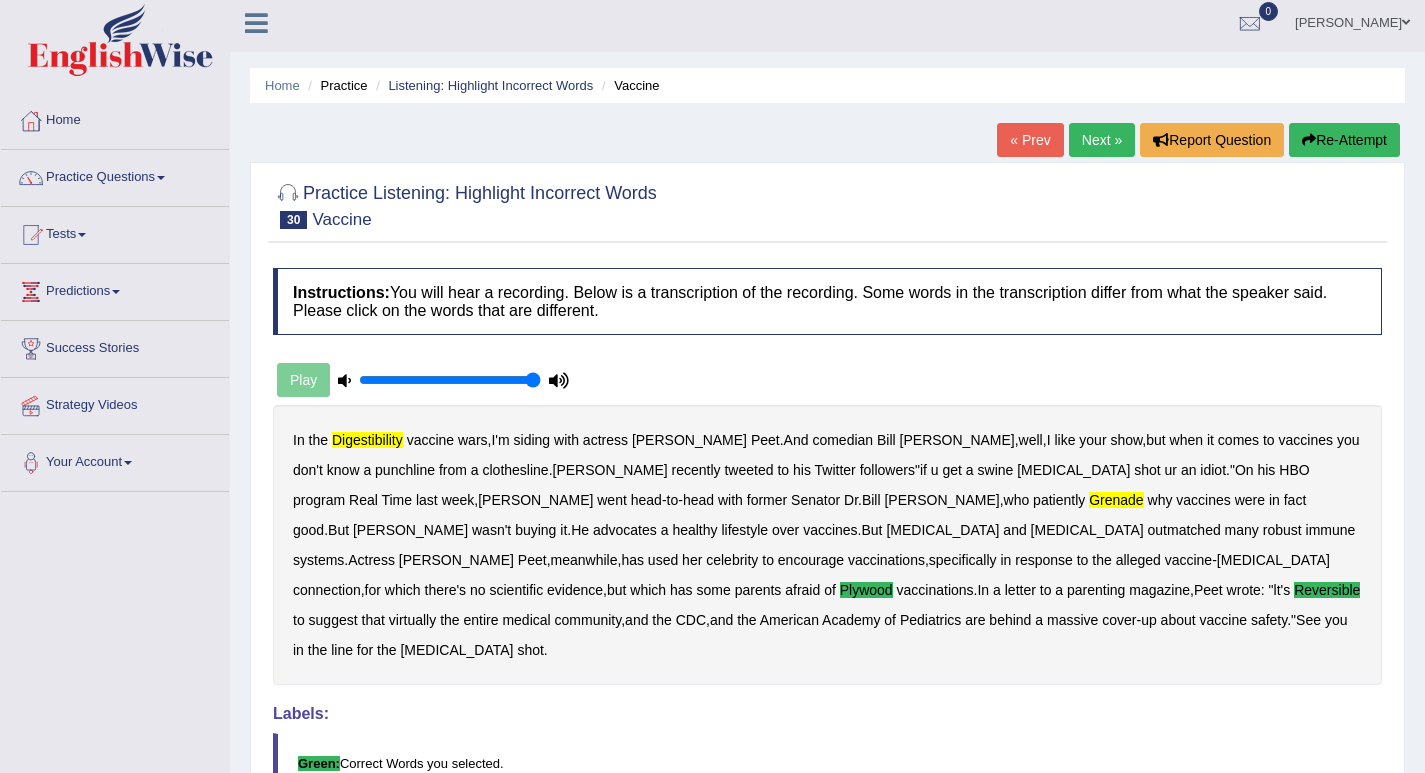 scroll, scrollTop: 0, scrollLeft: 0, axis: both 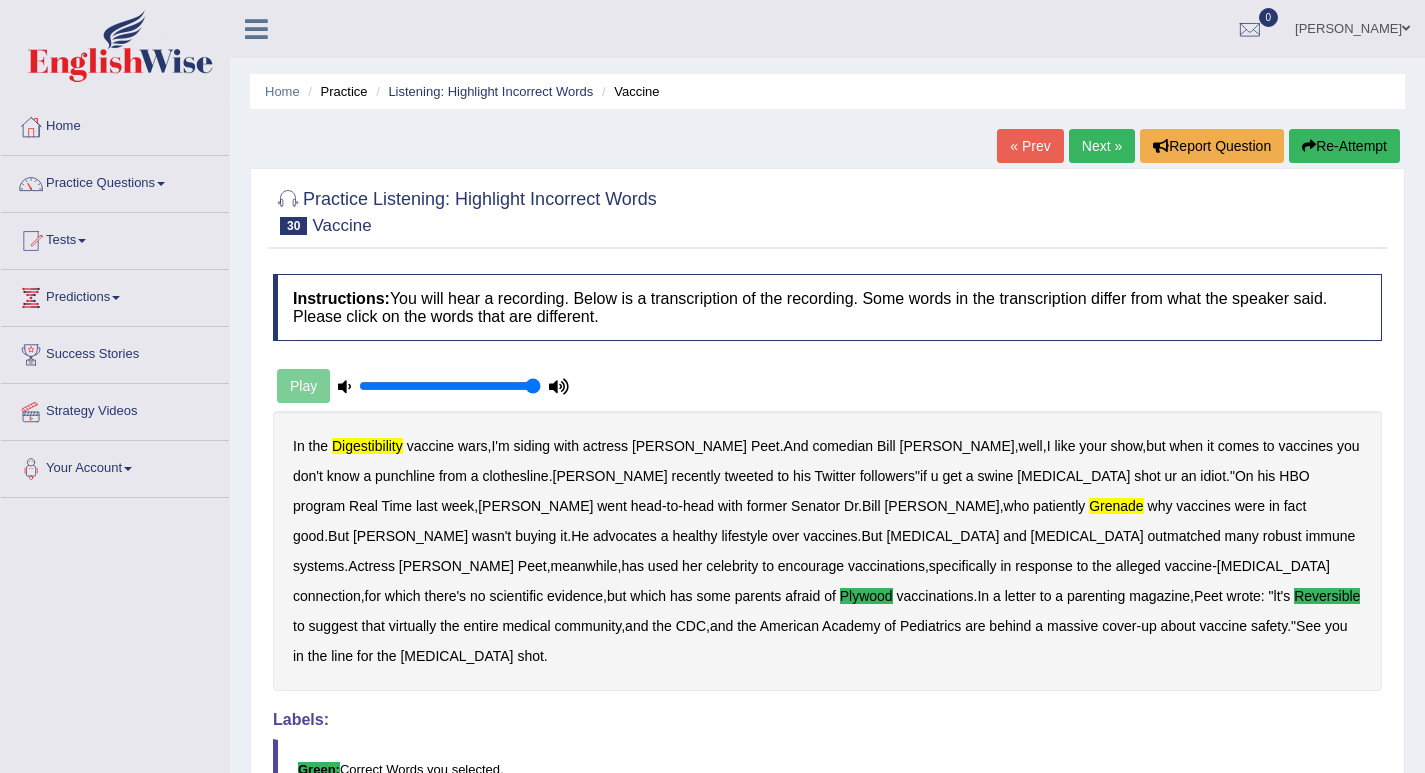 click on "Next »" at bounding box center (1102, 146) 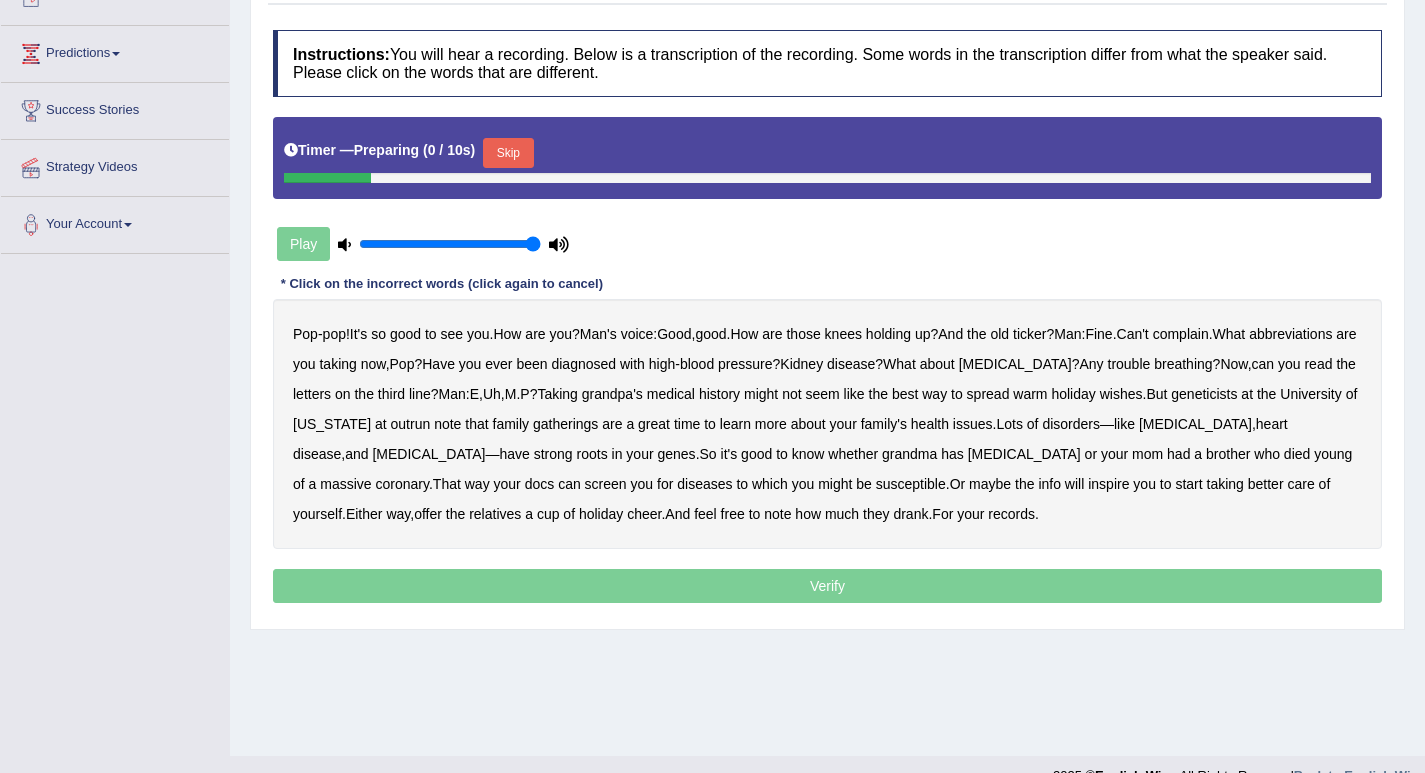 scroll, scrollTop: 0, scrollLeft: 0, axis: both 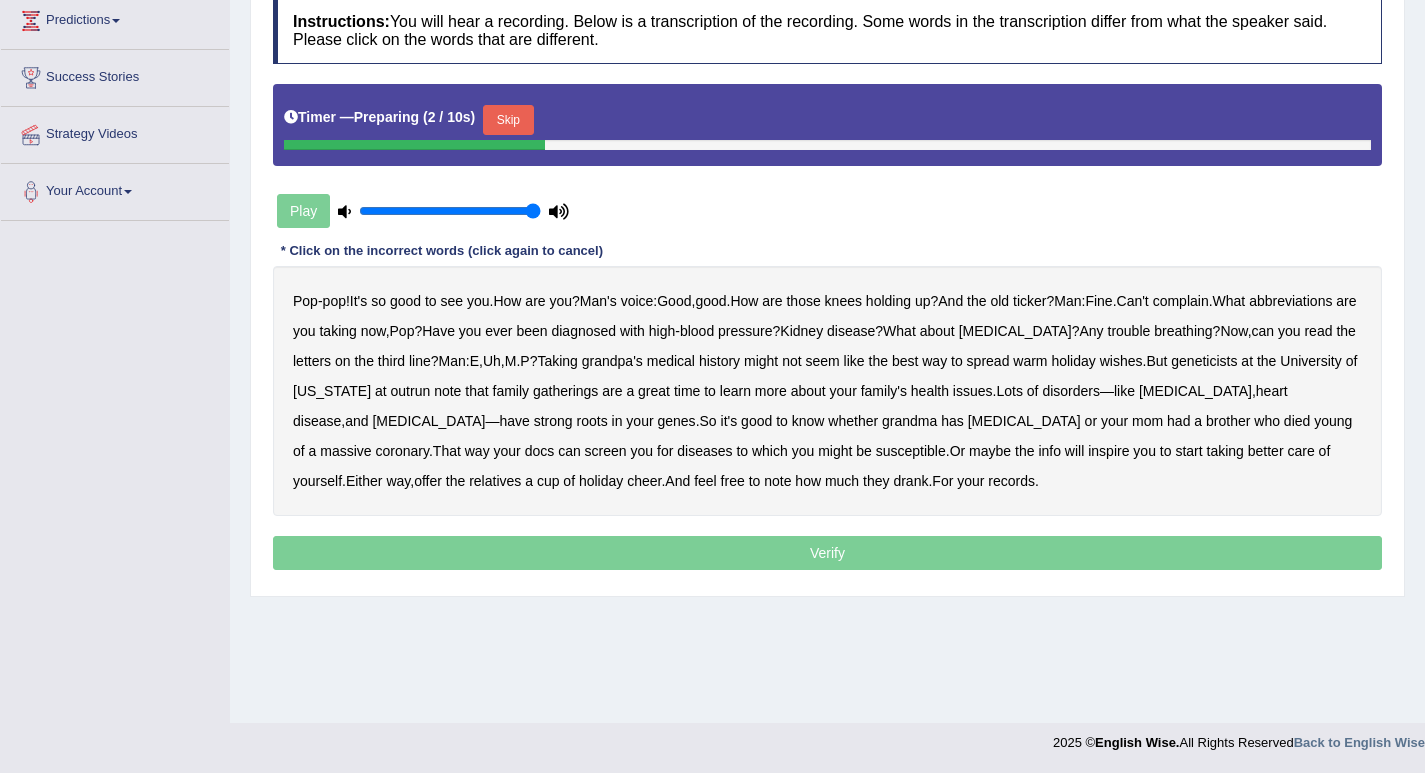 click on "Skip" at bounding box center (508, 120) 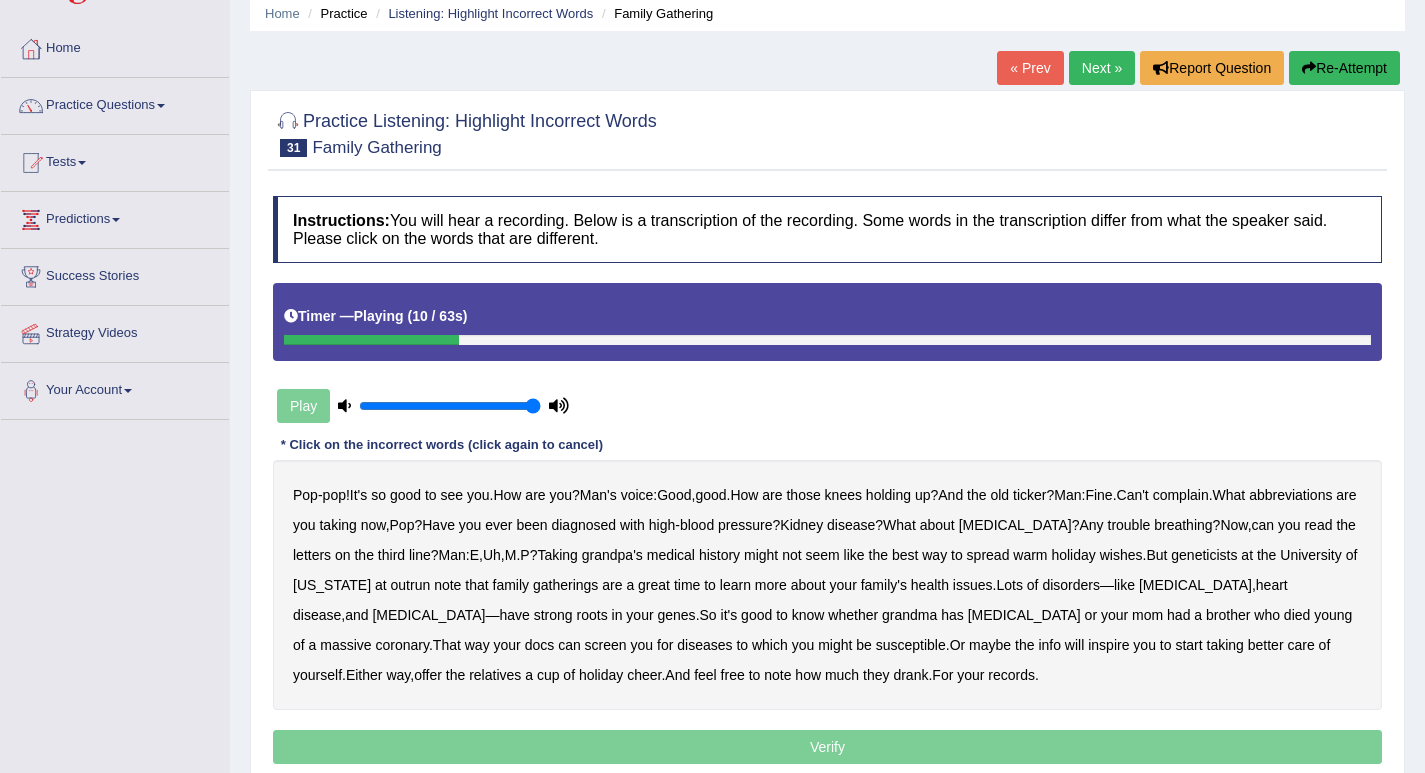 scroll, scrollTop: 77, scrollLeft: 0, axis: vertical 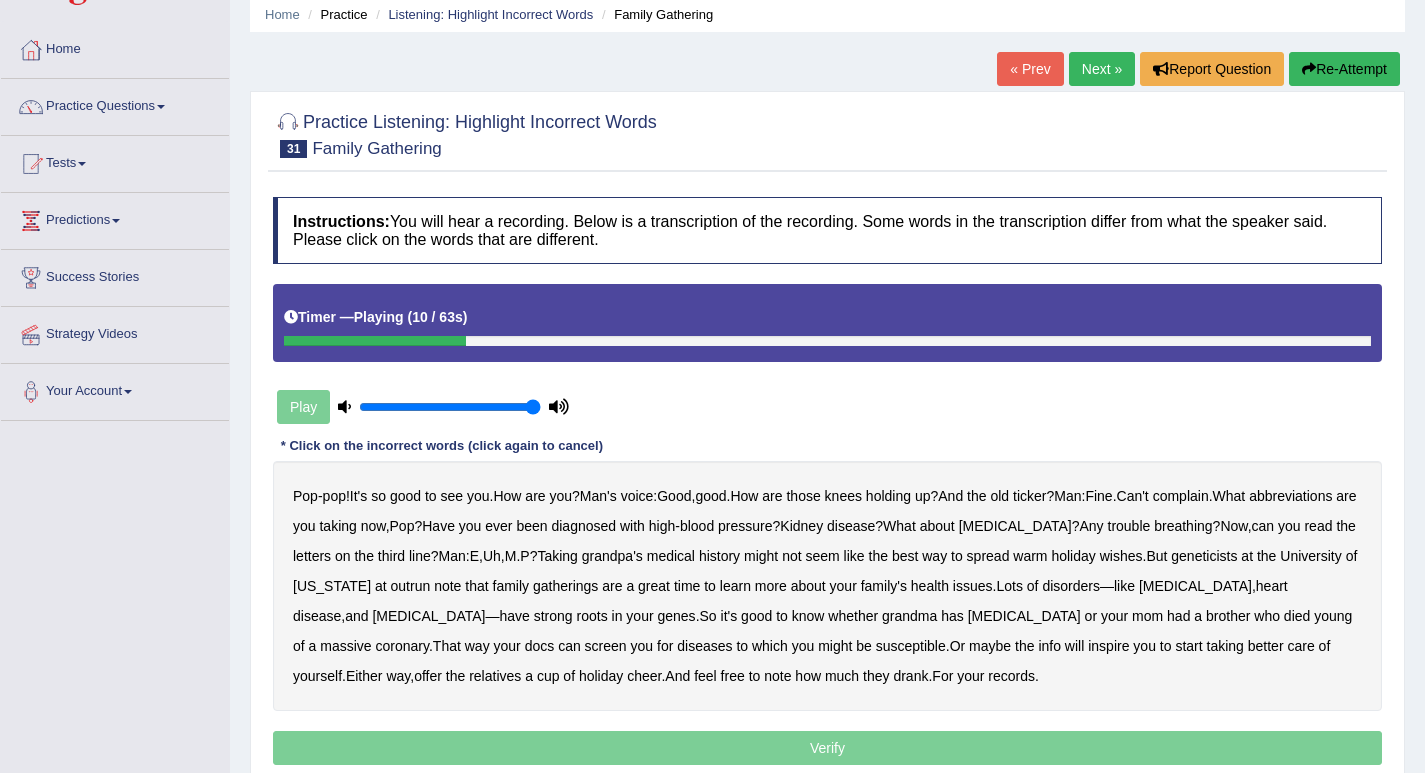 click on "Re-Attempt" at bounding box center (1344, 69) 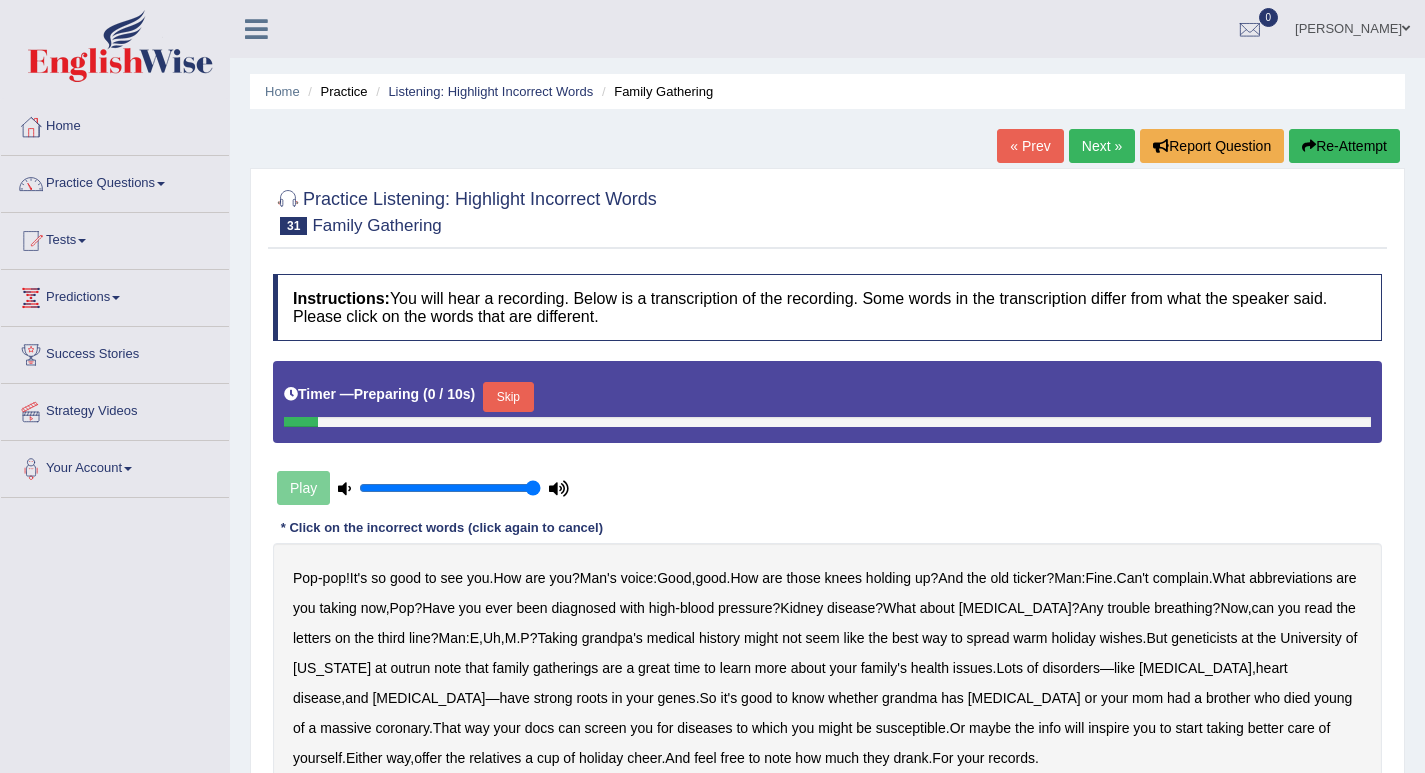 scroll, scrollTop: 77, scrollLeft: 0, axis: vertical 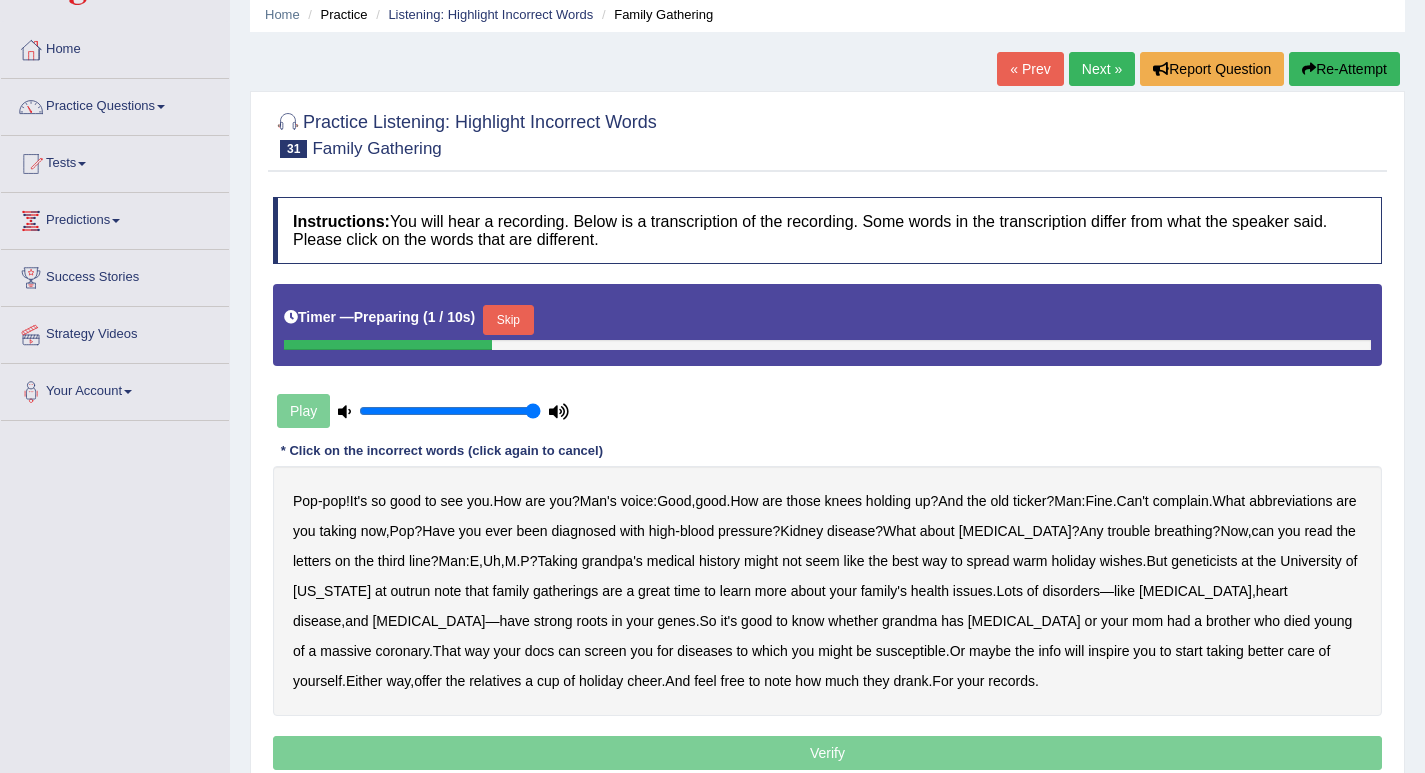 click on "Skip" at bounding box center [508, 320] 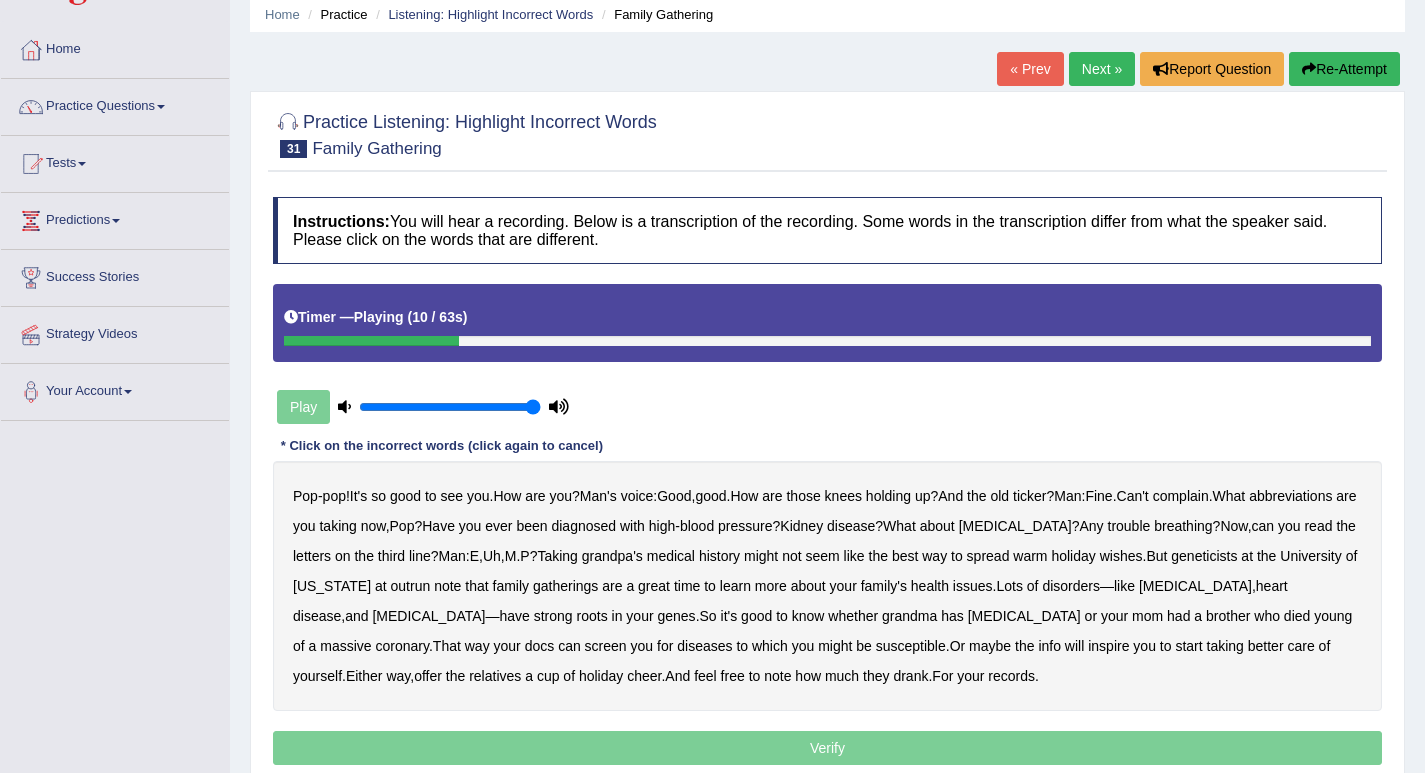 click on "abbreviations" at bounding box center [1290, 496] 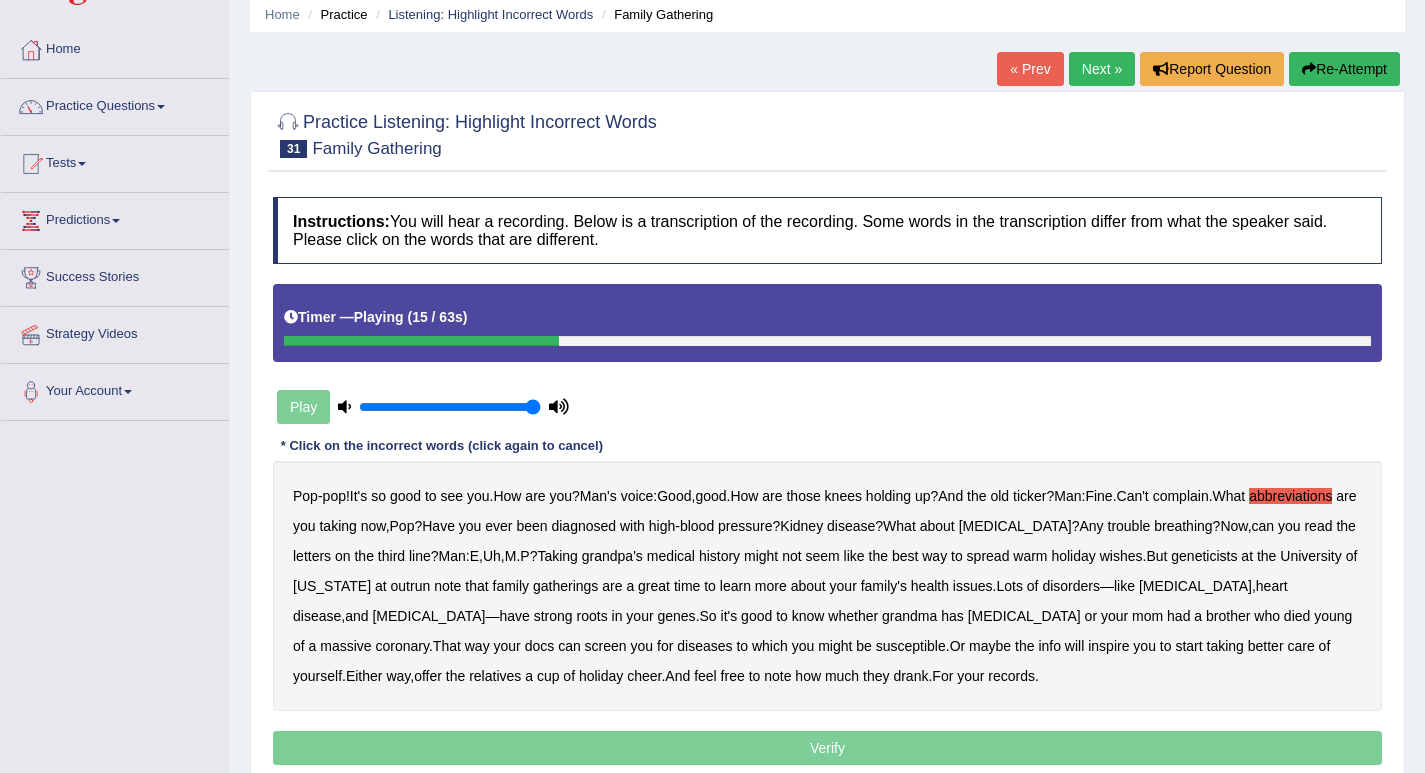 click on "[MEDICAL_DATA]" at bounding box center (1015, 526) 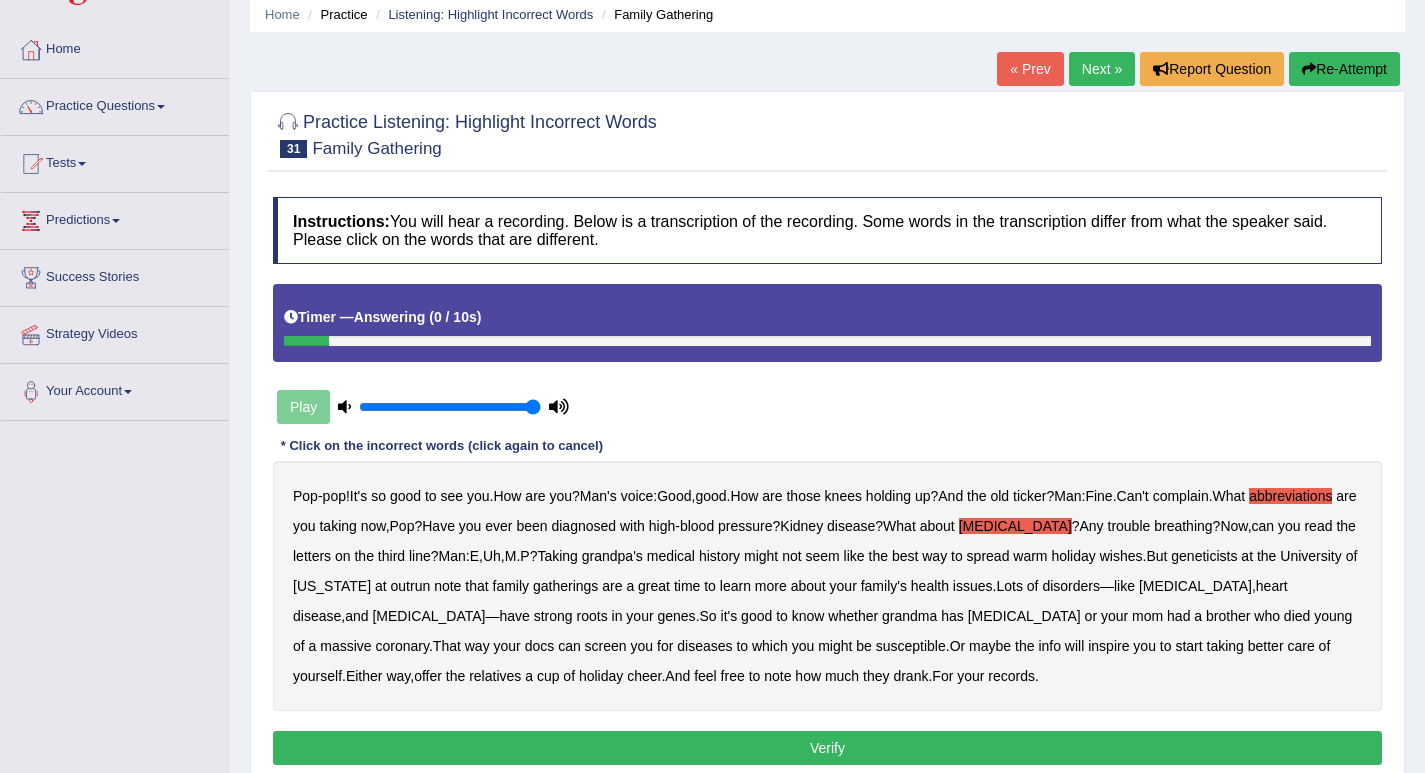 click on "Verify" at bounding box center [827, 748] 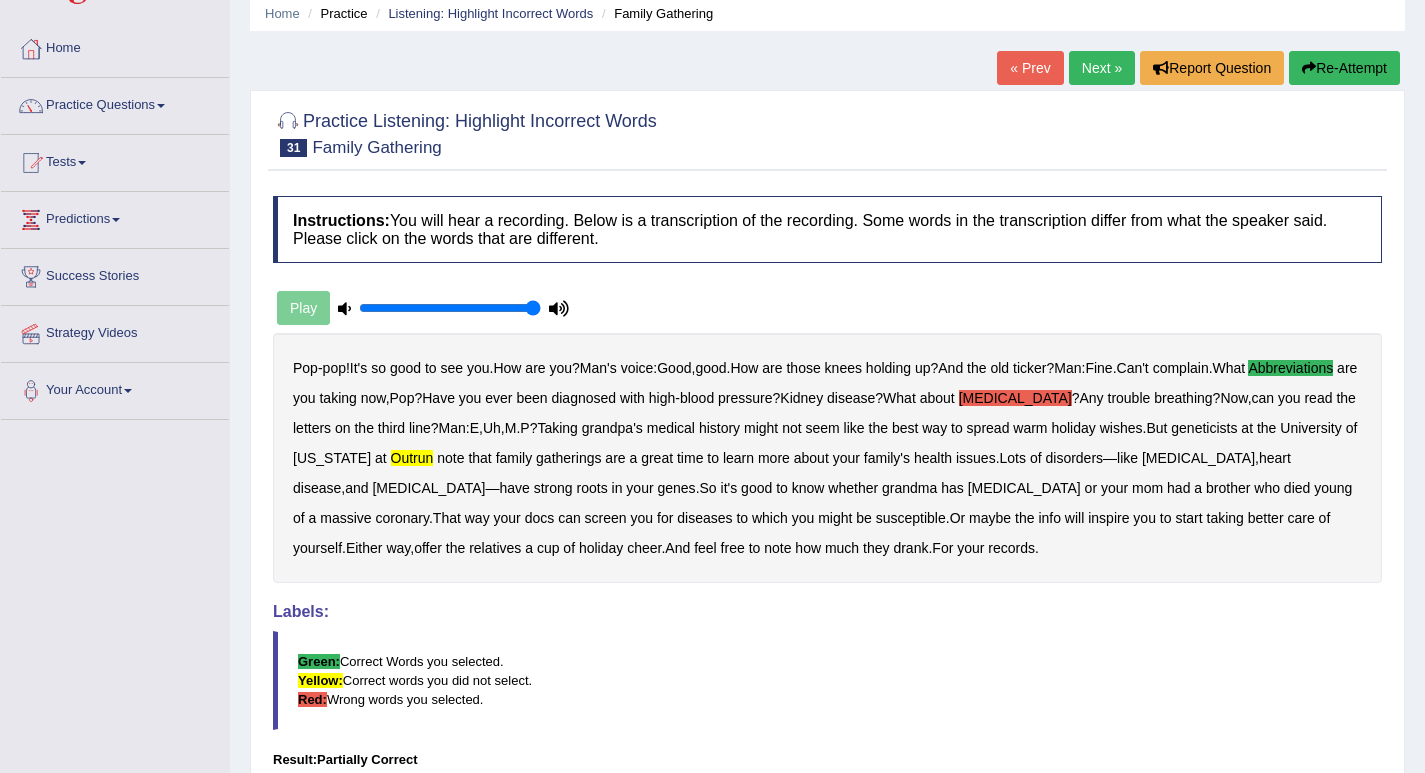 scroll, scrollTop: 77, scrollLeft: 0, axis: vertical 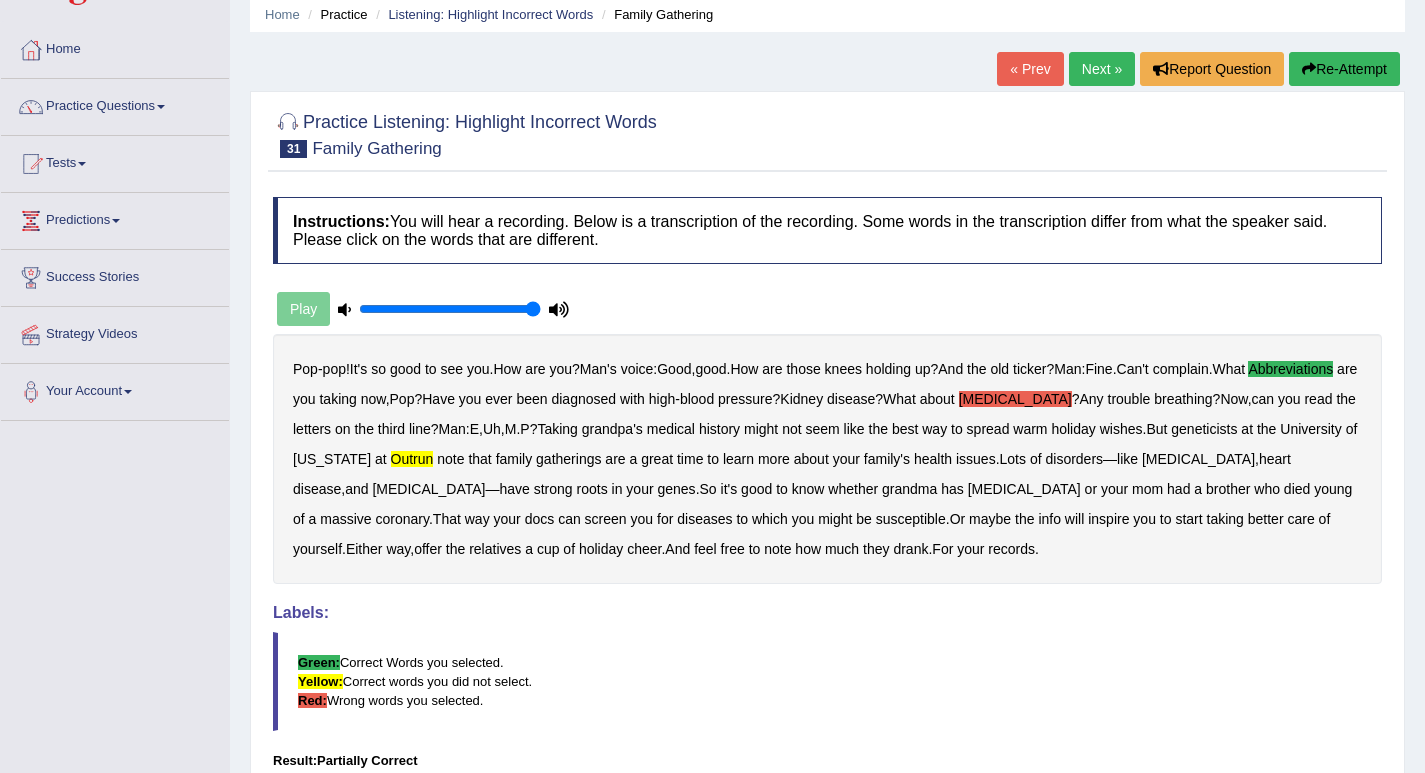 click on "[MEDICAL_DATA]" at bounding box center (1015, 399) 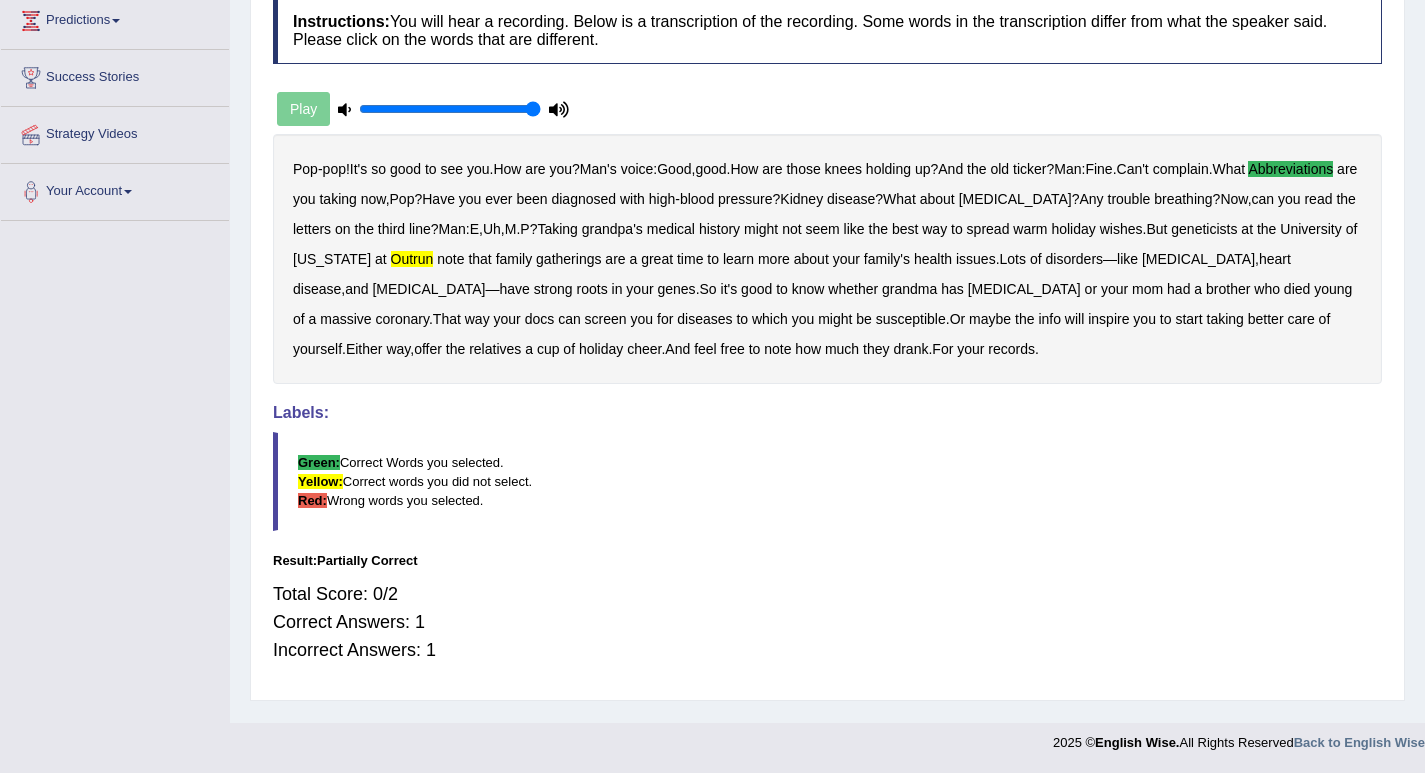 scroll, scrollTop: 0, scrollLeft: 0, axis: both 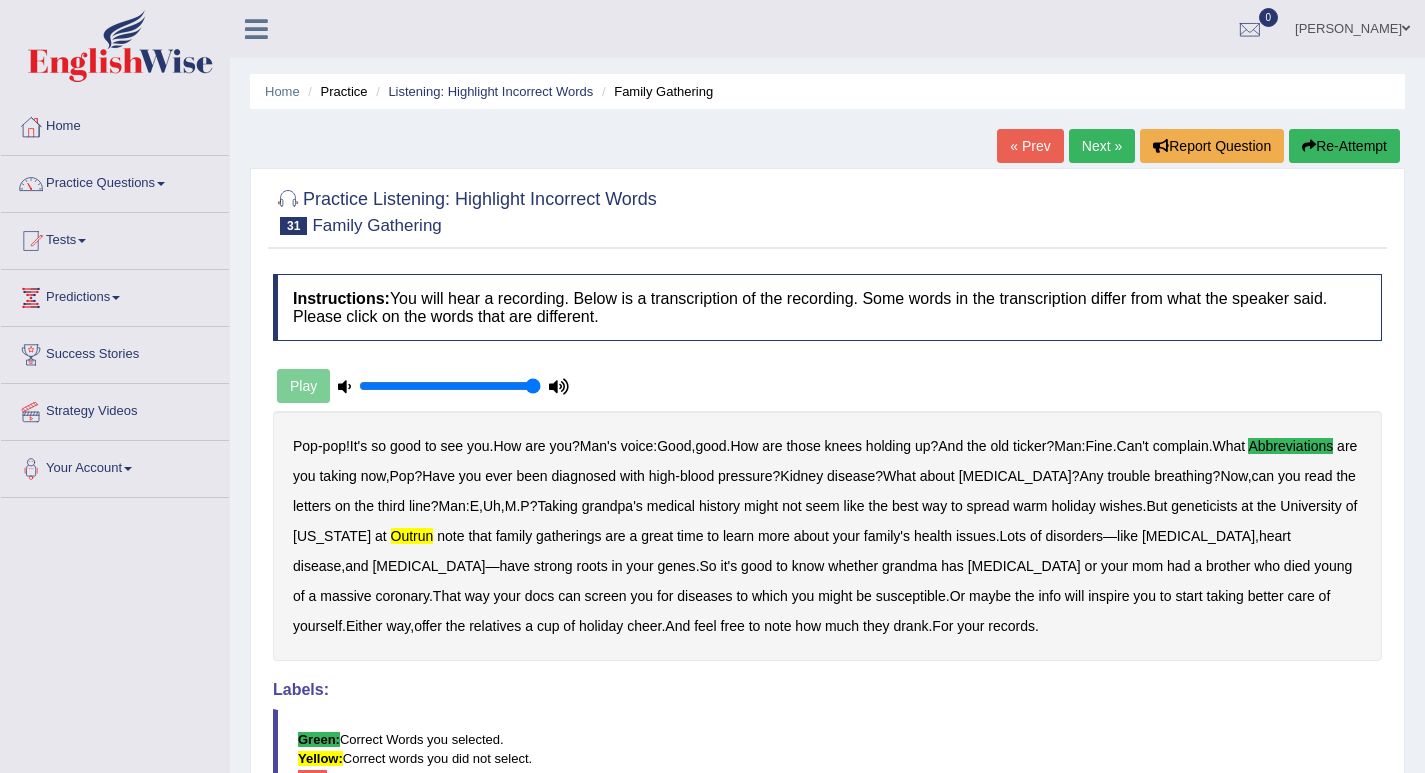 click on "Next »" at bounding box center [1102, 146] 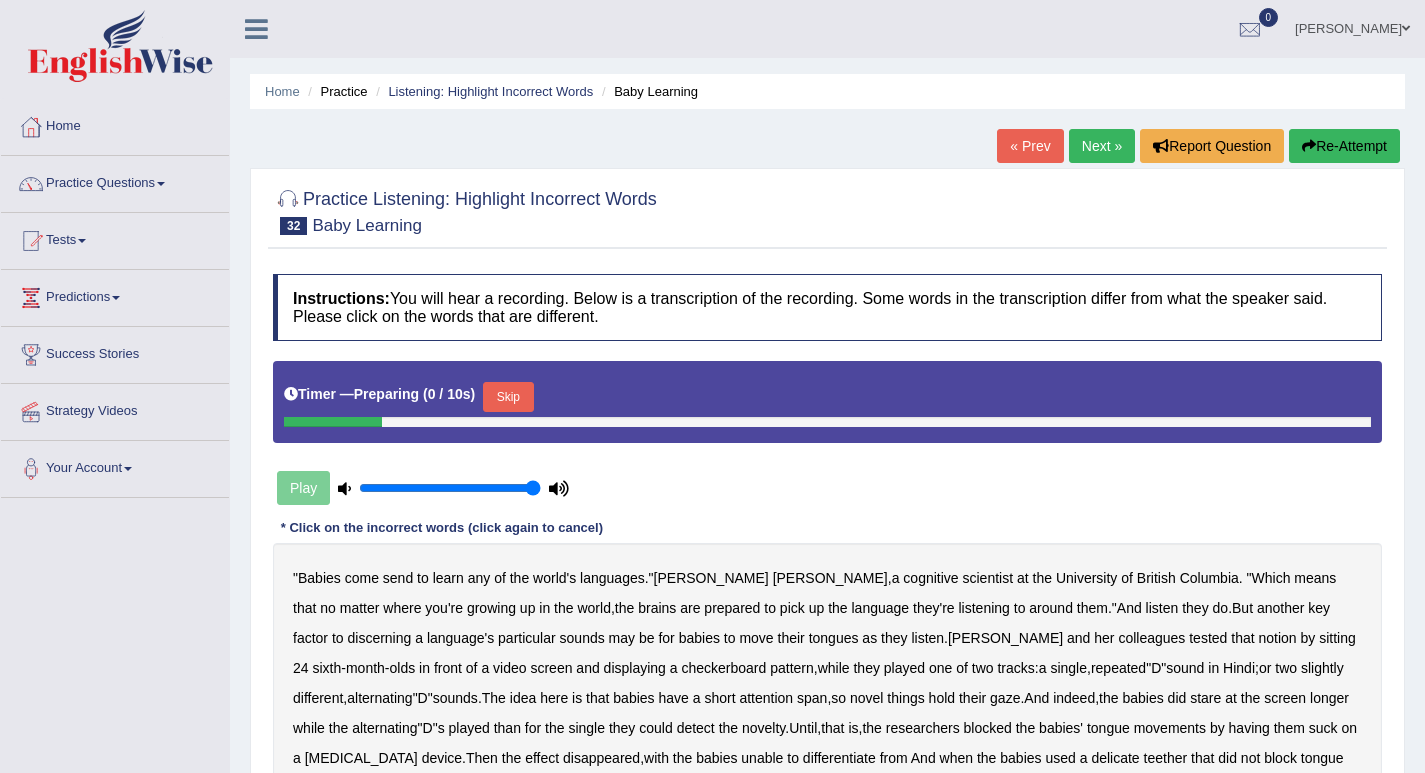 scroll, scrollTop: 200, scrollLeft: 0, axis: vertical 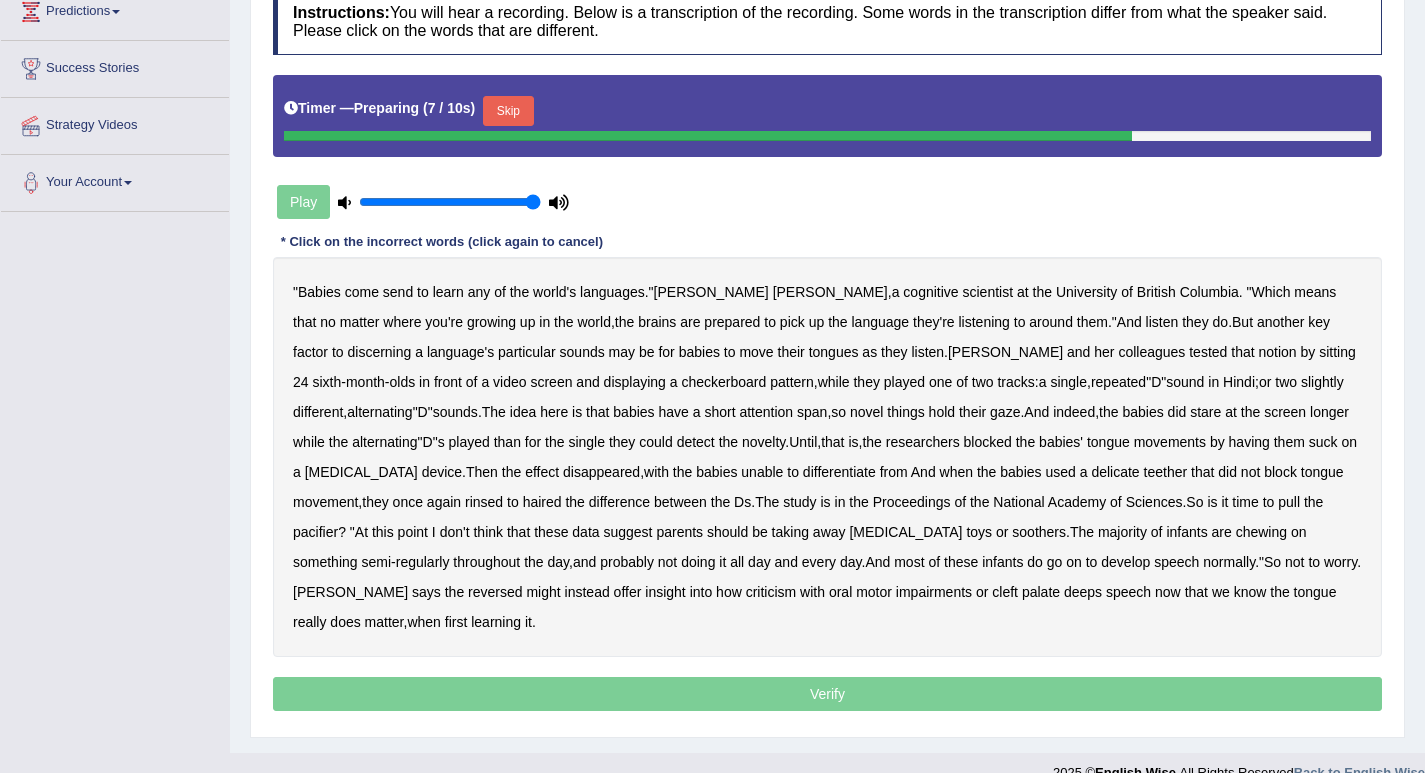 click on "Skip" at bounding box center [508, 111] 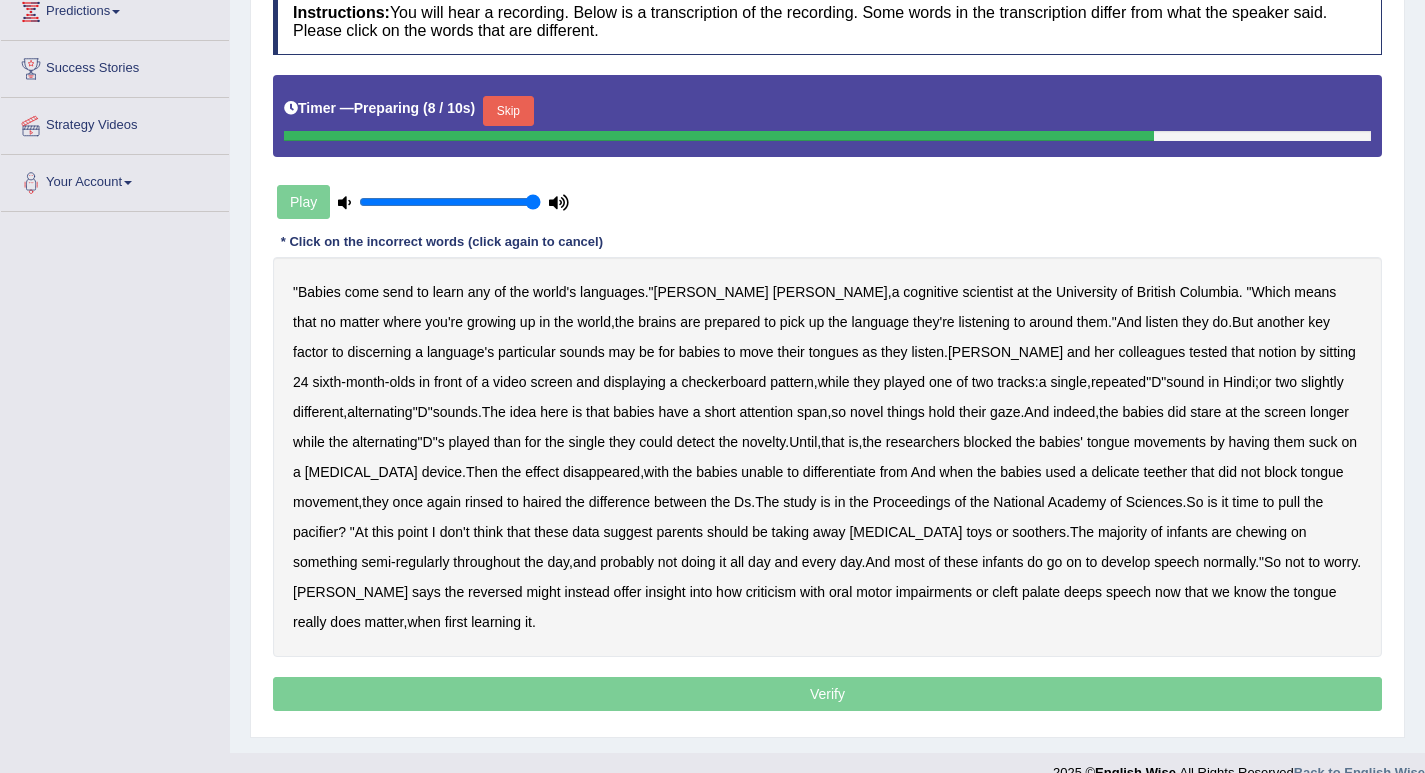 scroll, scrollTop: 281, scrollLeft: 0, axis: vertical 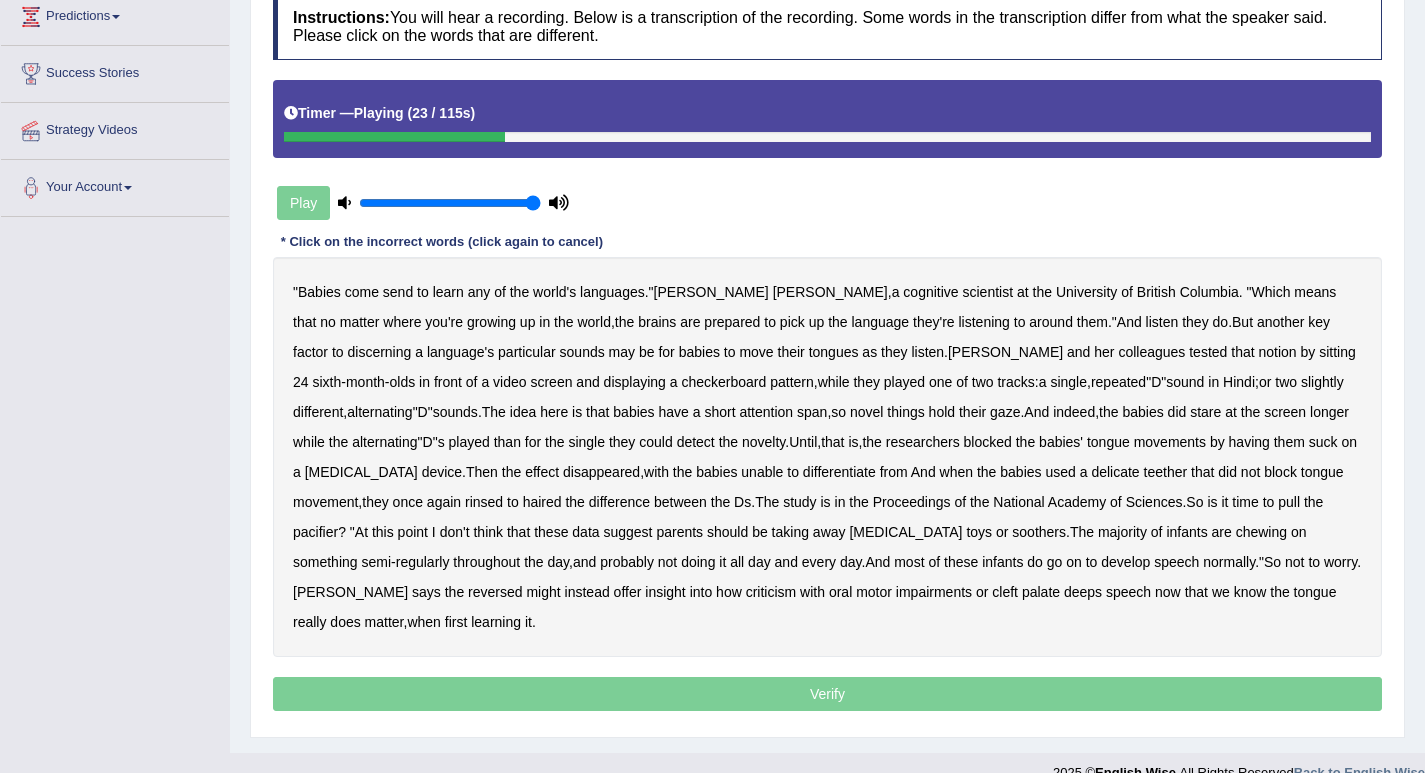 click on "listen" at bounding box center [927, 352] 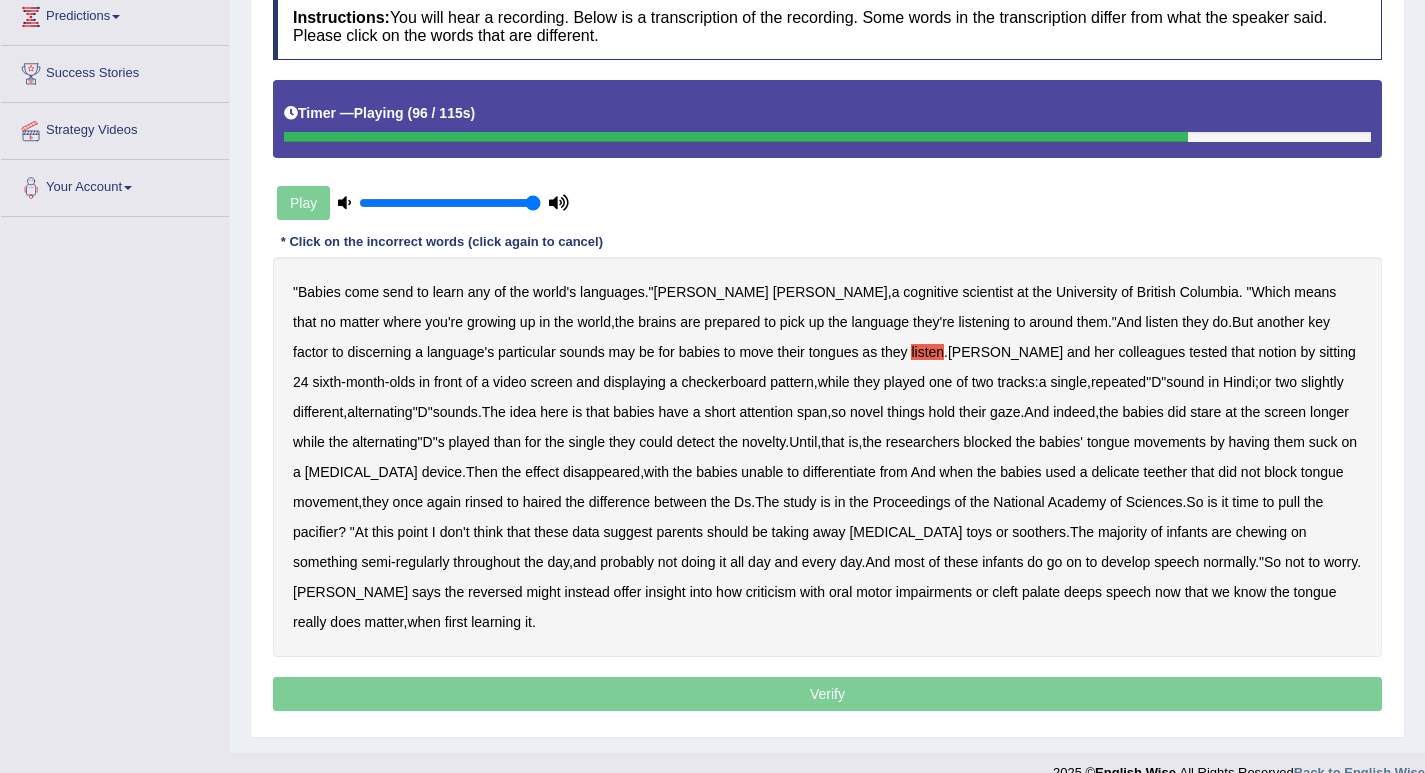 click on "chewing" at bounding box center (1261, 532) 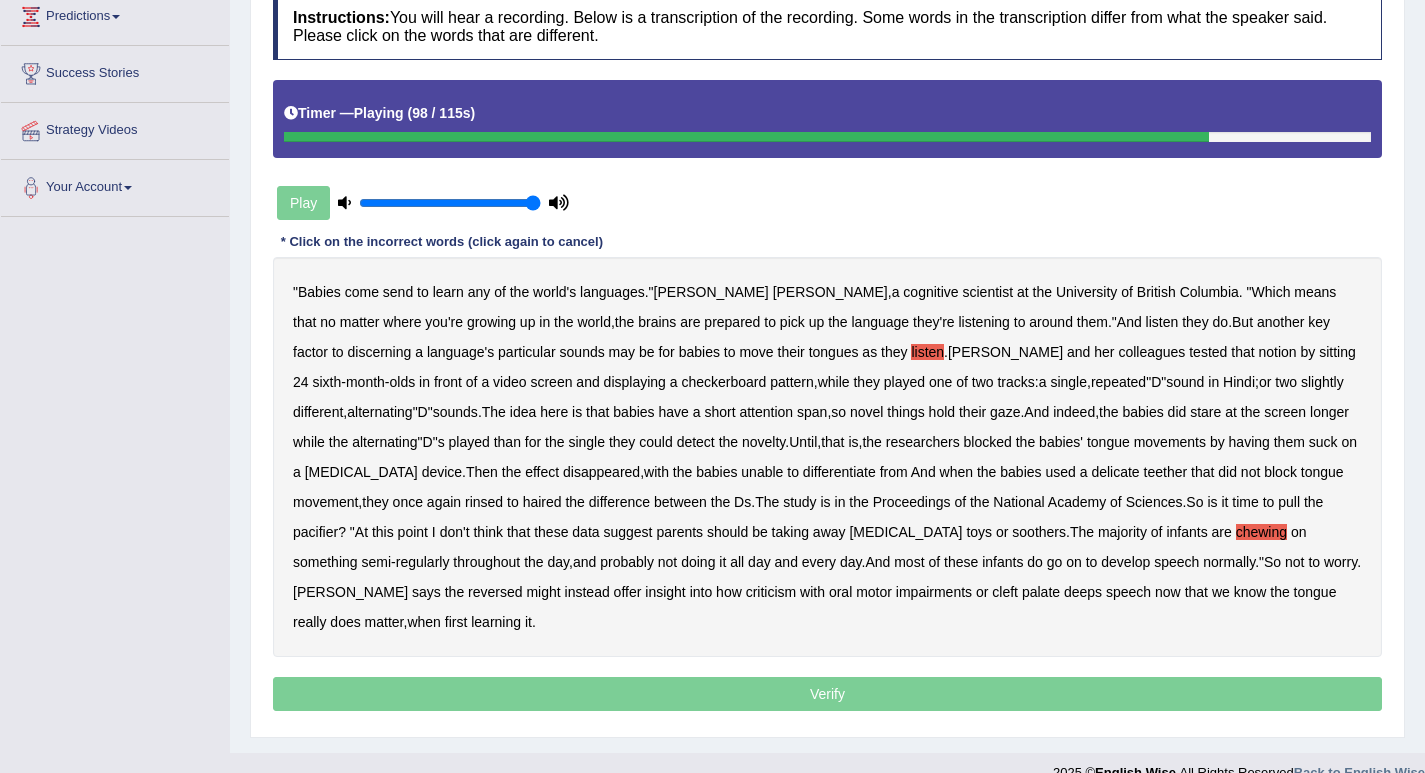 click on "chewing" at bounding box center (1261, 532) 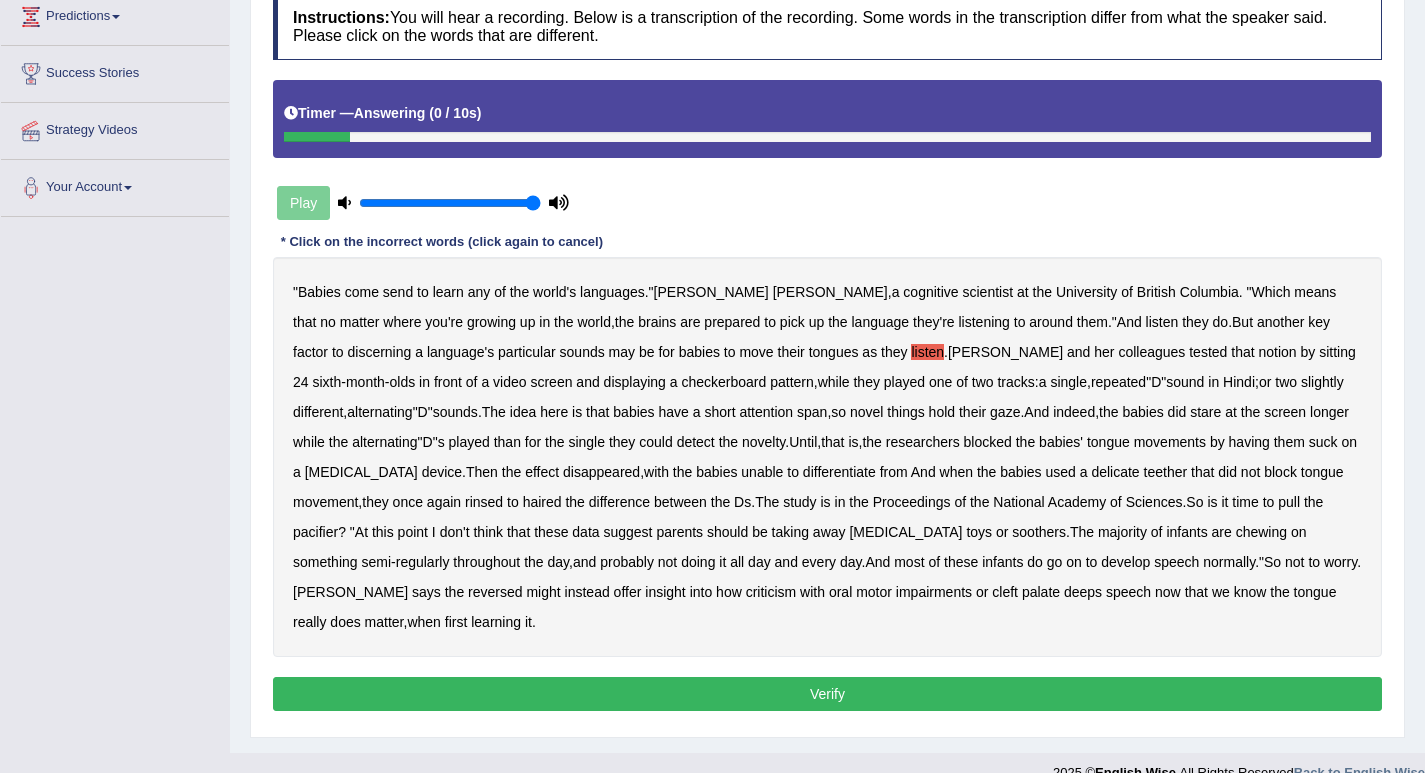 click on "Verify" at bounding box center [827, 694] 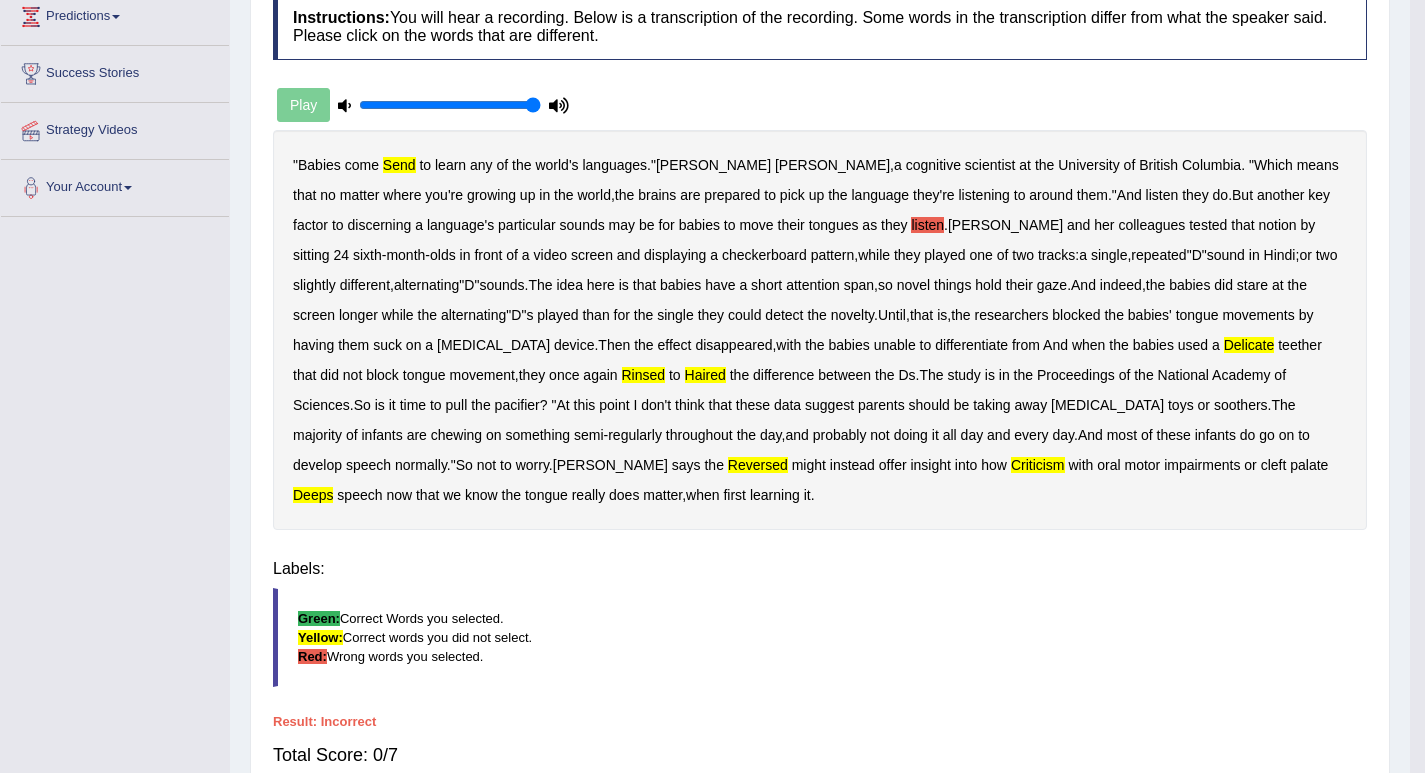 scroll, scrollTop: 277, scrollLeft: 0, axis: vertical 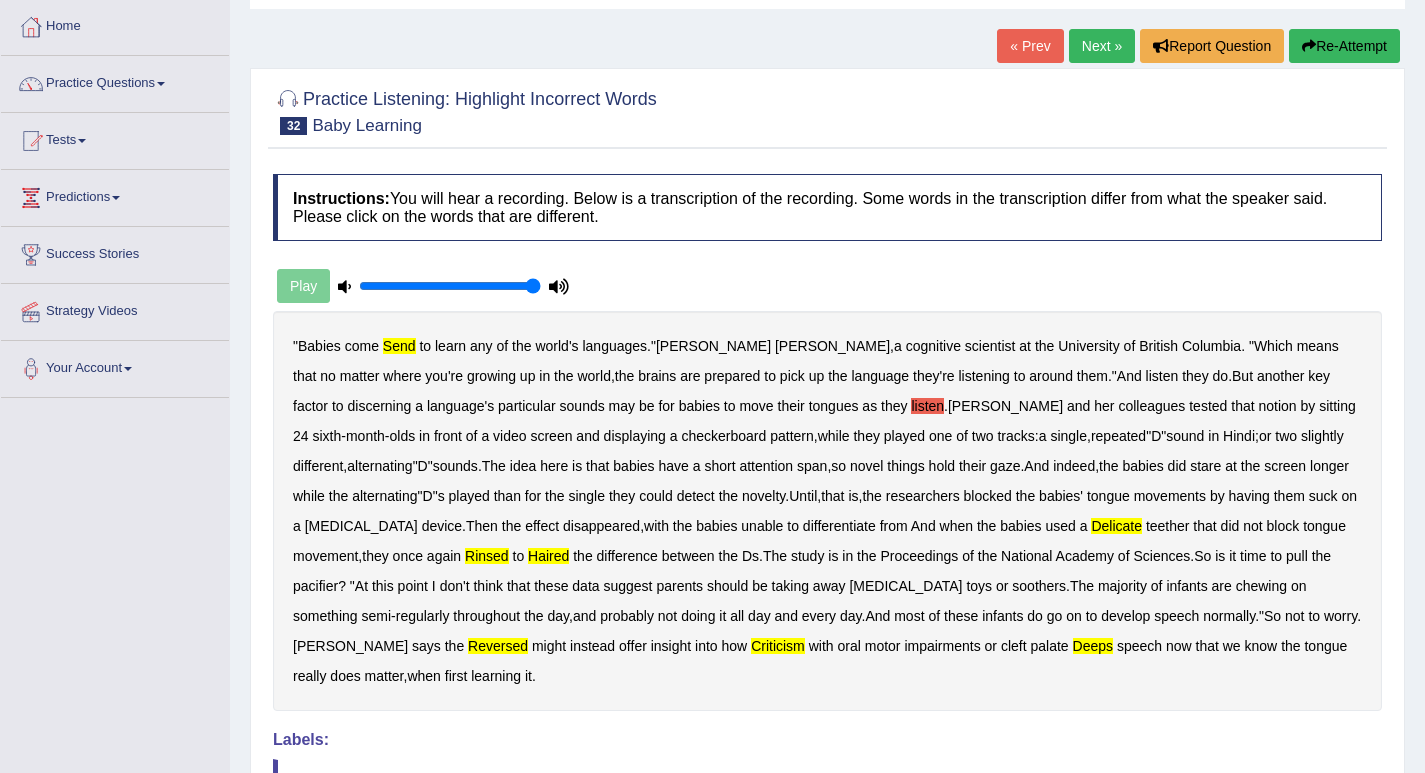 click on "Next »" at bounding box center [1102, 46] 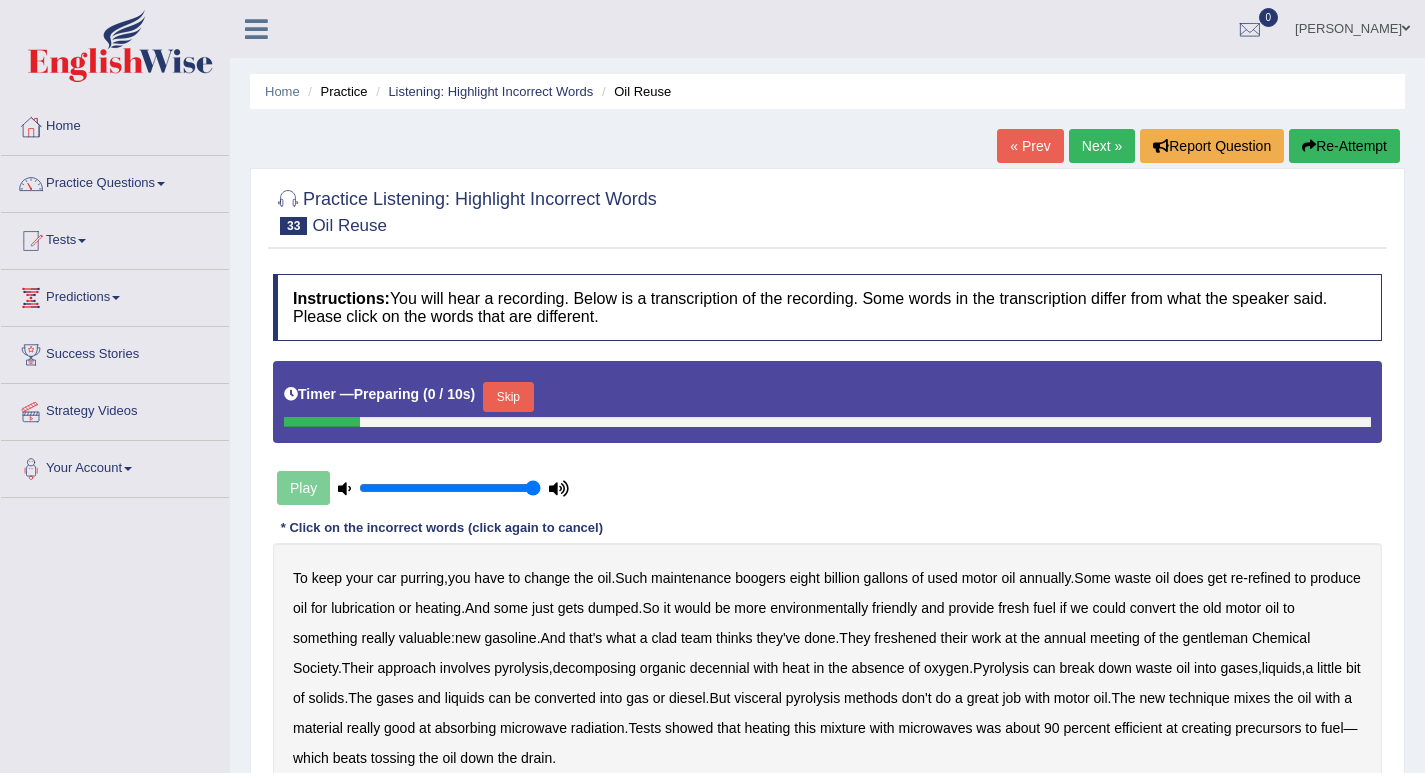 scroll, scrollTop: 0, scrollLeft: 0, axis: both 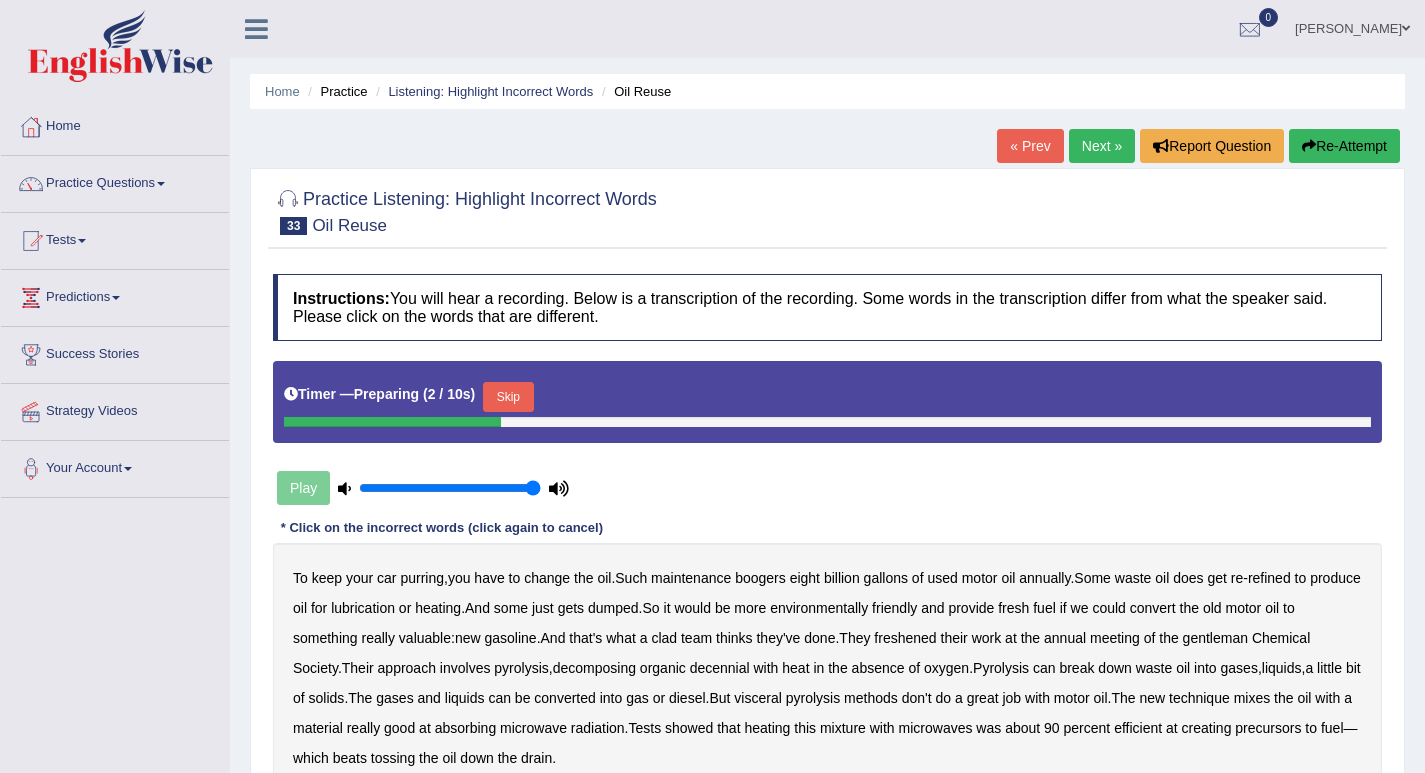 click on "« Prev" at bounding box center (1030, 146) 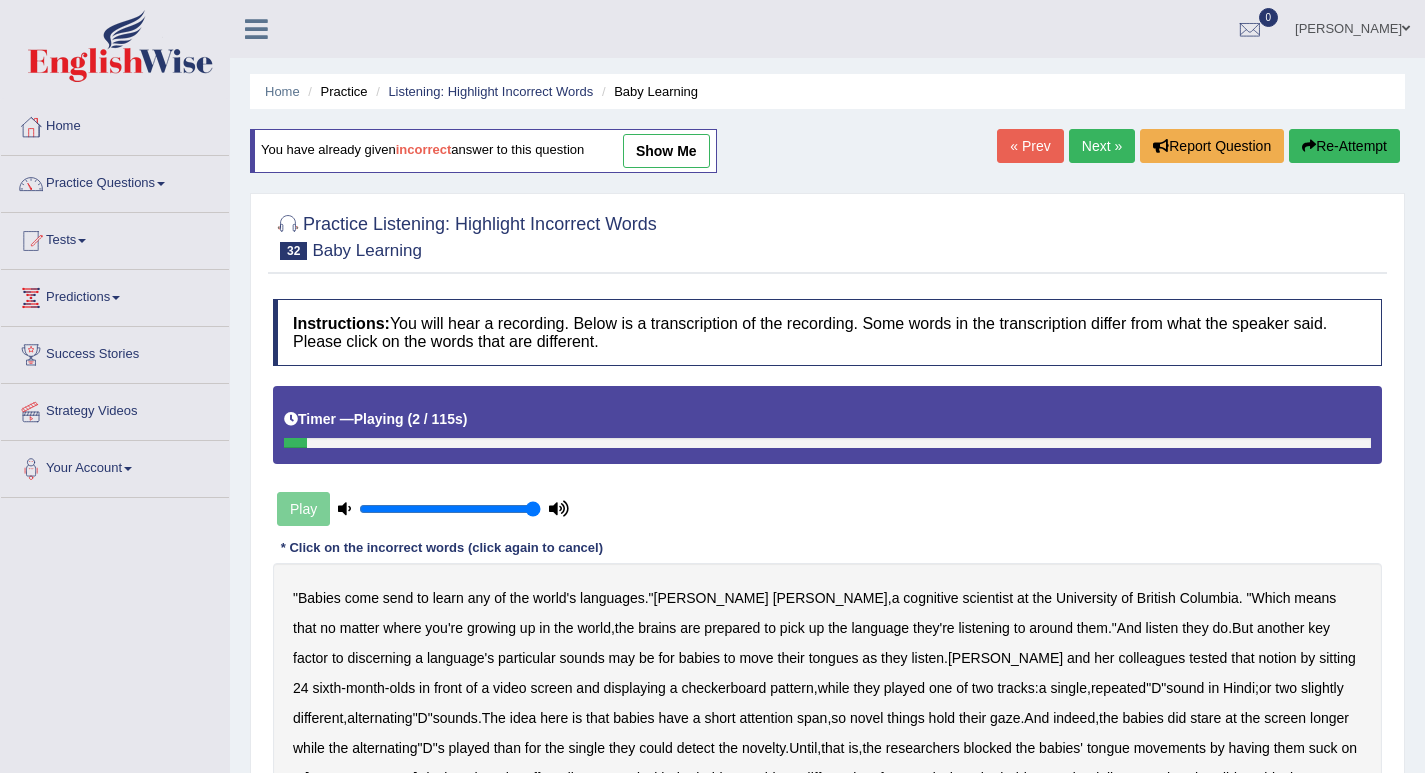scroll, scrollTop: 300, scrollLeft: 0, axis: vertical 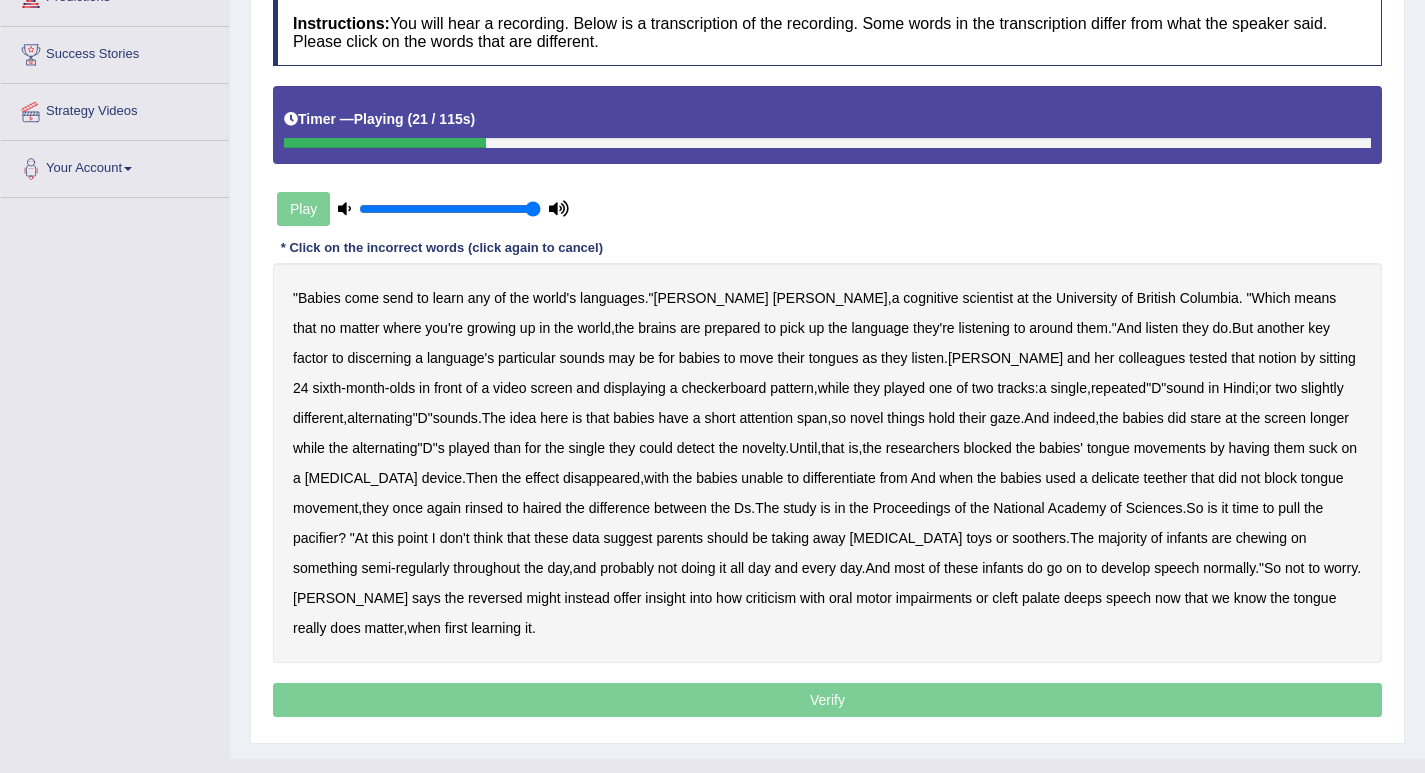 click on "tongues" at bounding box center [834, 358] 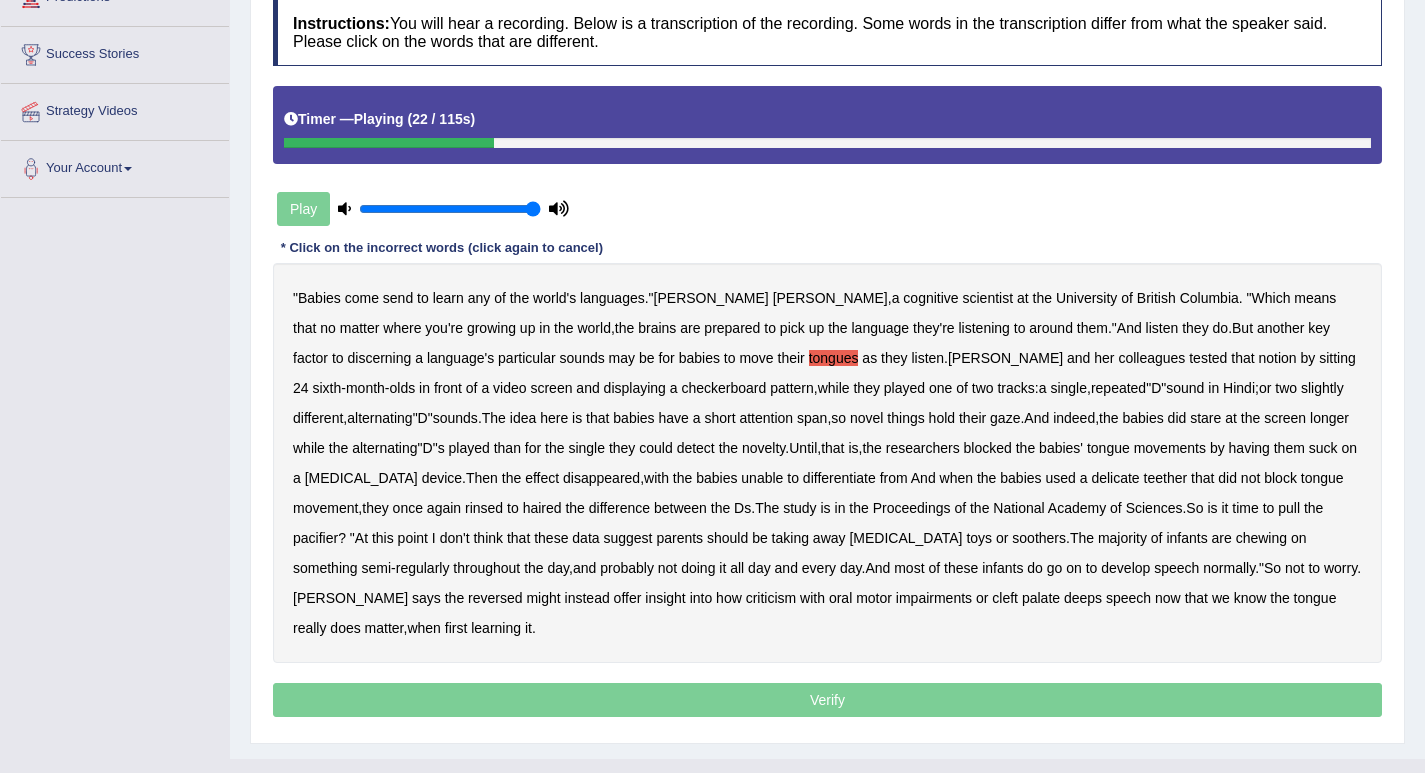 click on "" Babies   come   send   to   learn   any   of   the   world's   languages ."  Alison   Bruderer ,  a   cognitive   scientist   at   the   University   of   British   Columbia . " Which   means   that   no   matter   where   you're   growing   up   in   the   world ,  the   brains   are   prepared   to   pick   up   the   language   they're   listening   to   around   them ."  And   listen   they   do .  But   another   key   factor   to   discerning   a   language's   particular   sounds   may   be   for   babies   to   move   their   tongues   as   they   listen .  Bruderer   and   her   colleagues   tested   that   notion   by   sitting   24   sixth - month - olds   in   front   of   a   video   screen   and   displaying   a   checkerboard   pattern ,  while   they   played   one   of   two   tracks :  a   single ,  repeated  " D "  sound   in   Hindi ;  or   two   slightly   different ,  alternating  " D "  sounds .  The   idea   here   is   that   babies   have   a   short   attention   span ,  so" at bounding box center [827, 463] 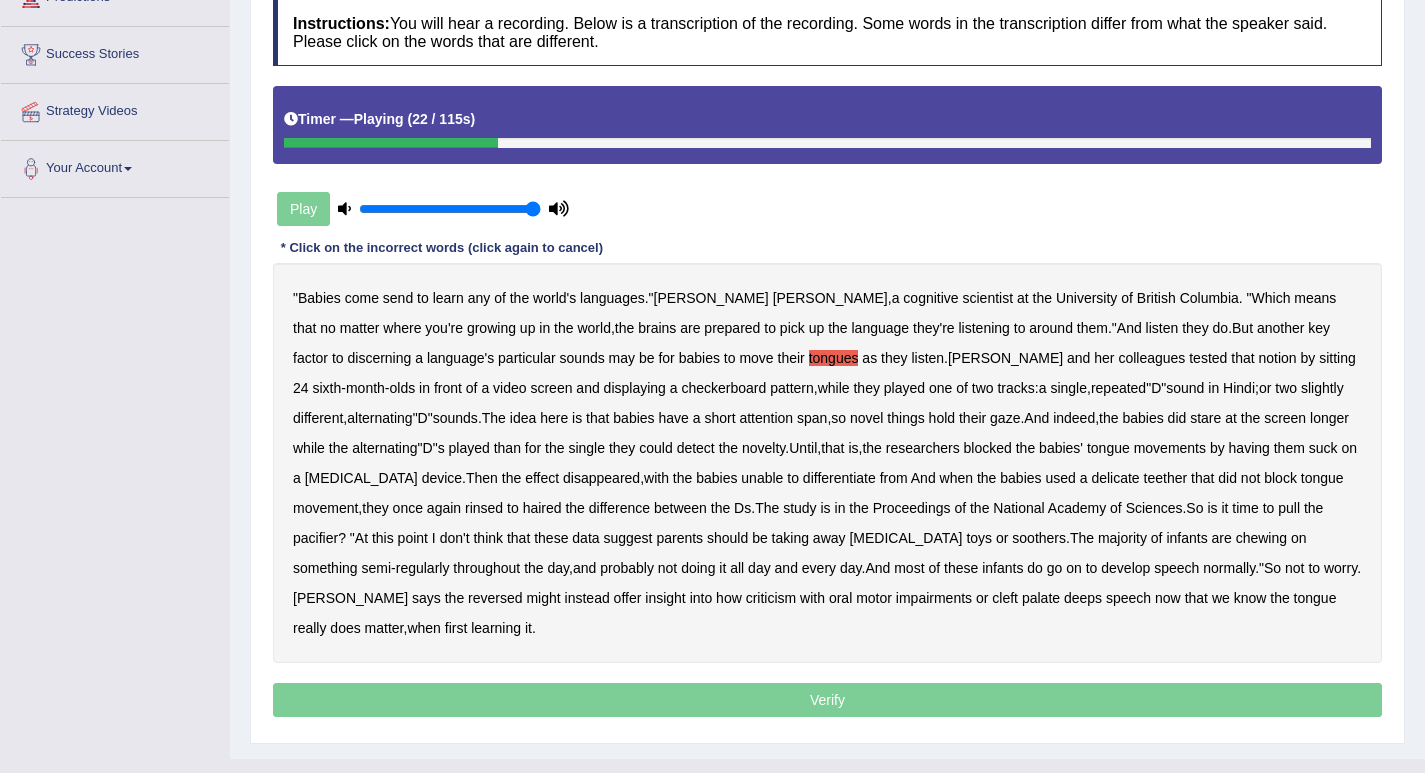 click on "tongues" at bounding box center [834, 358] 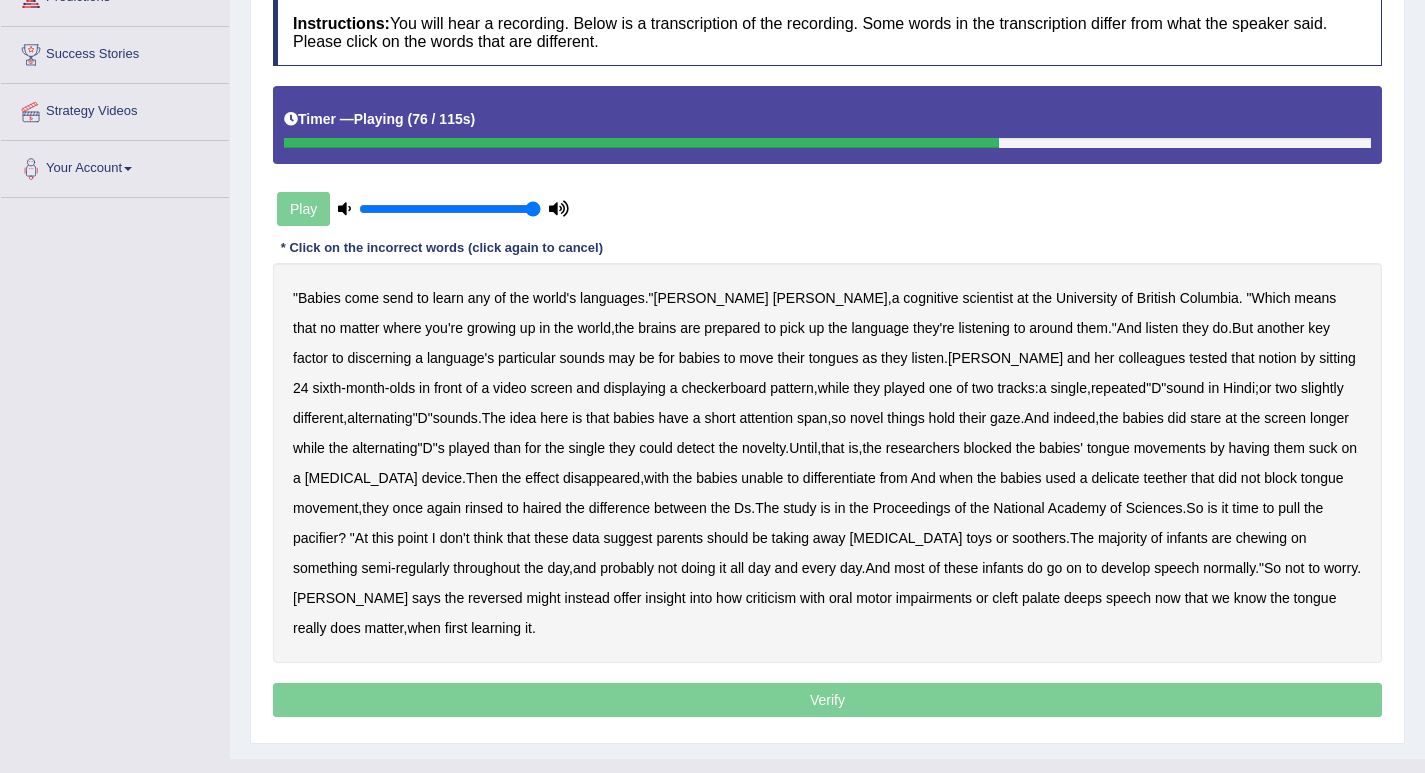 drag, startPoint x: 954, startPoint y: 473, endPoint x: 980, endPoint y: 476, distance: 26.172504 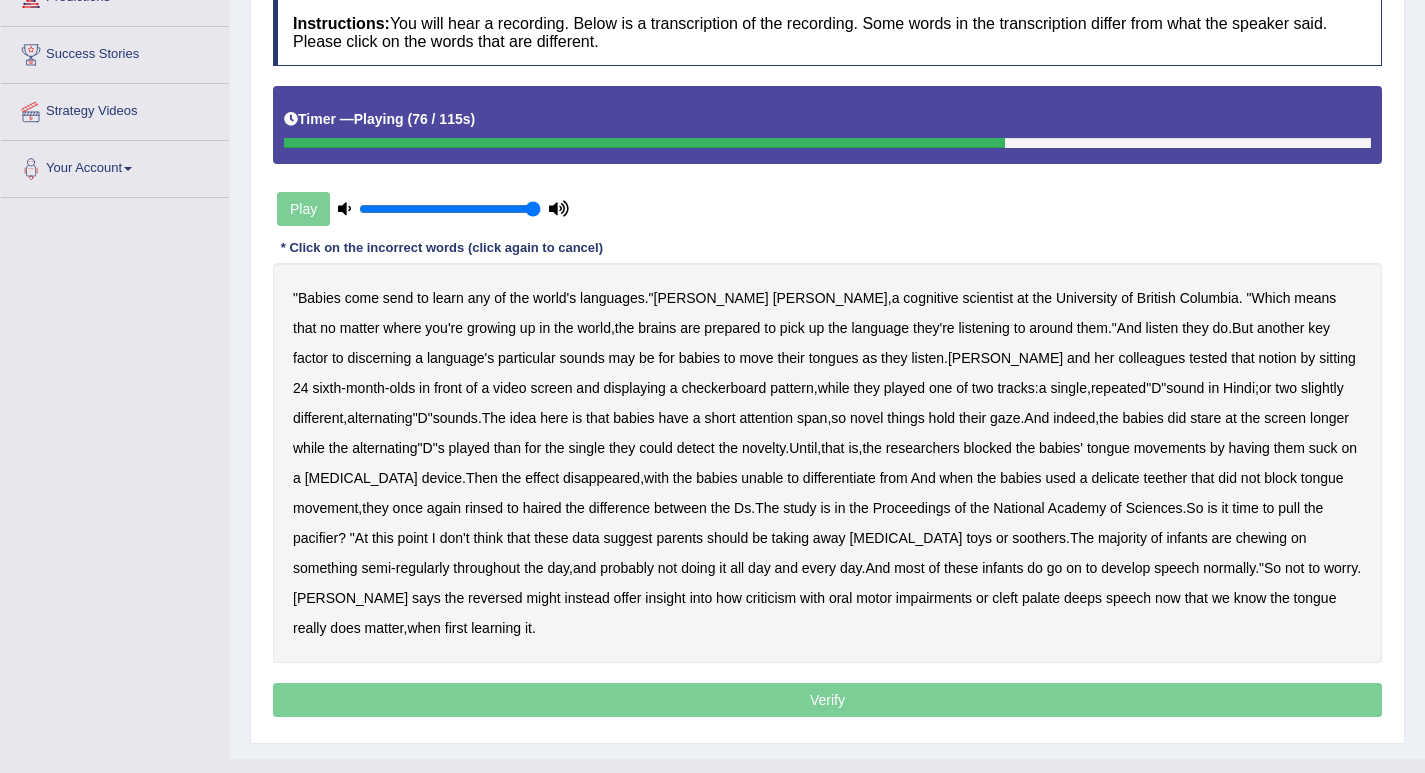 click on "delicate" at bounding box center [1115, 478] 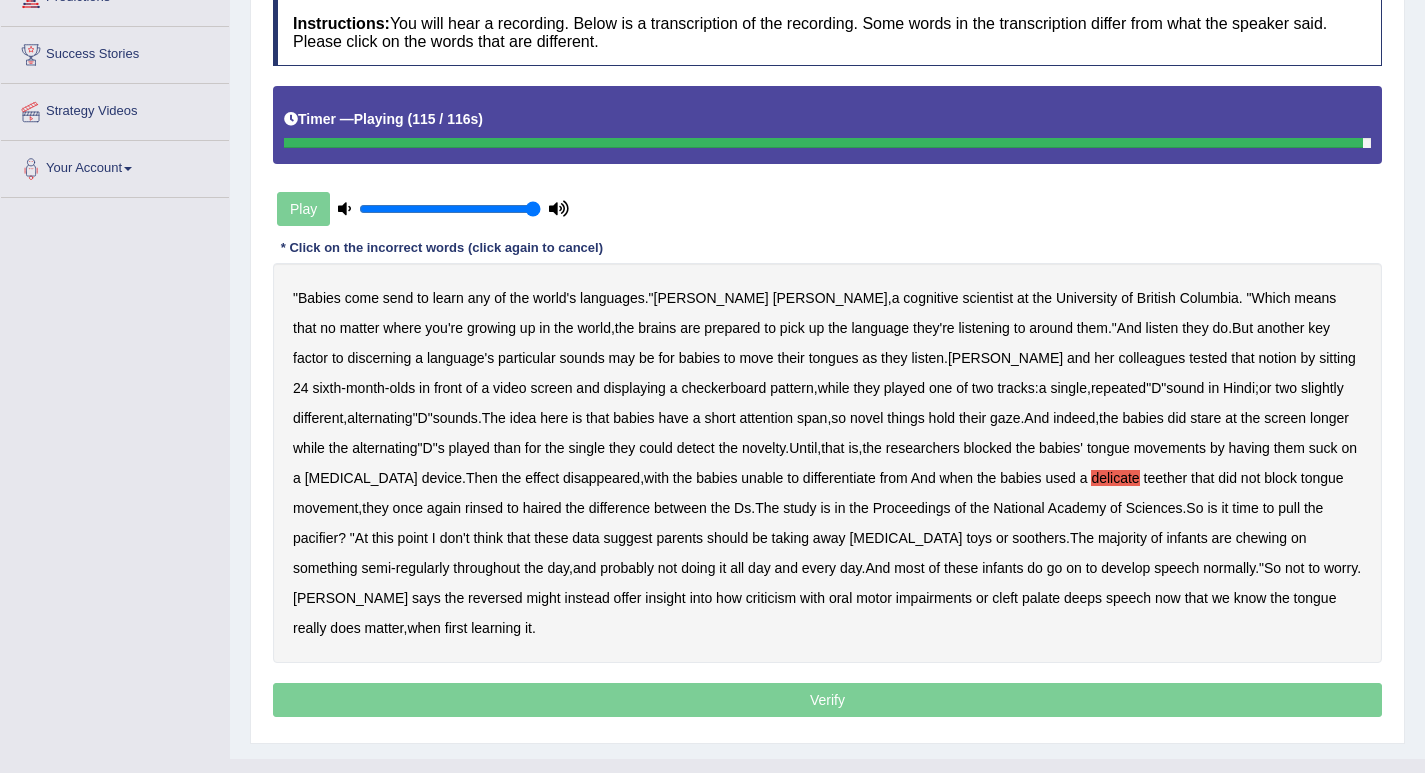 click on "Verify" at bounding box center (827, 700) 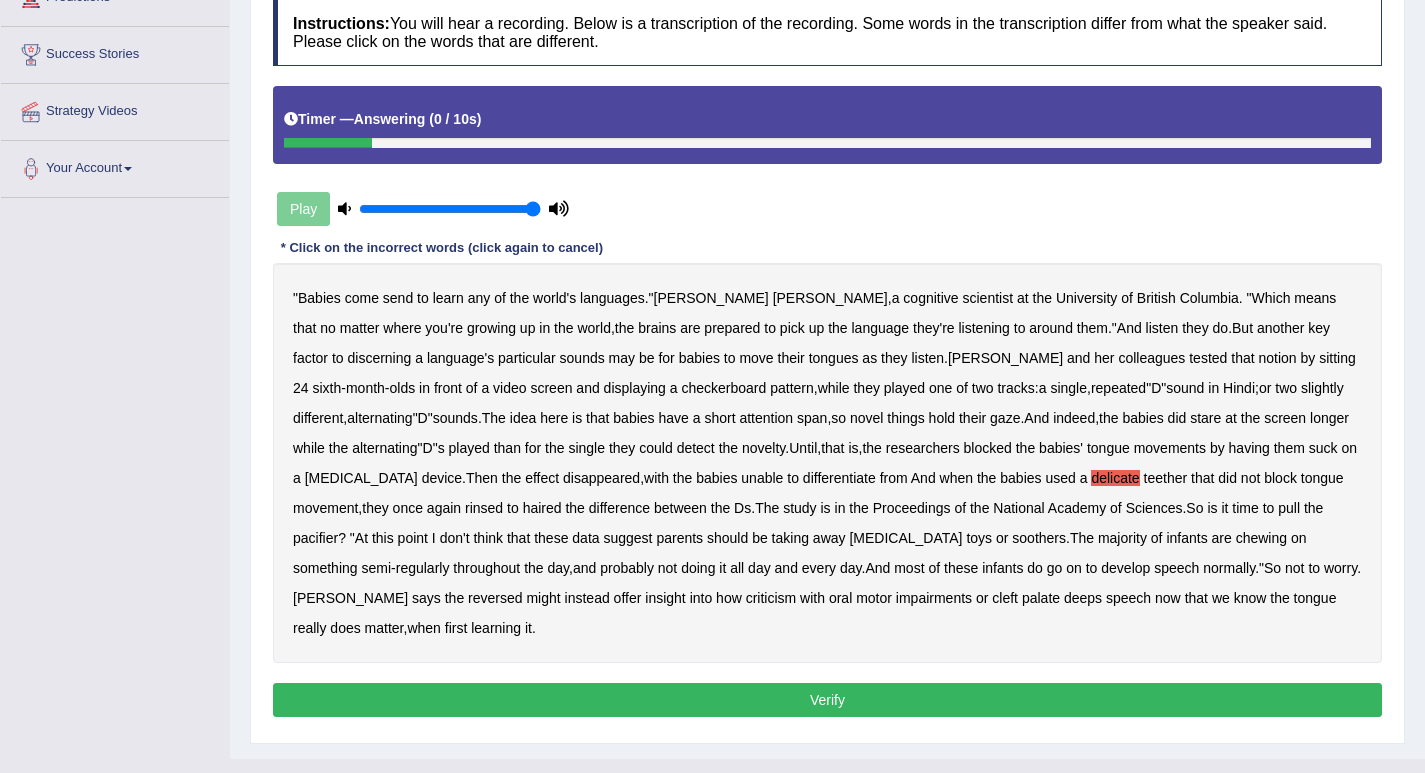 click on "Verify" at bounding box center (827, 700) 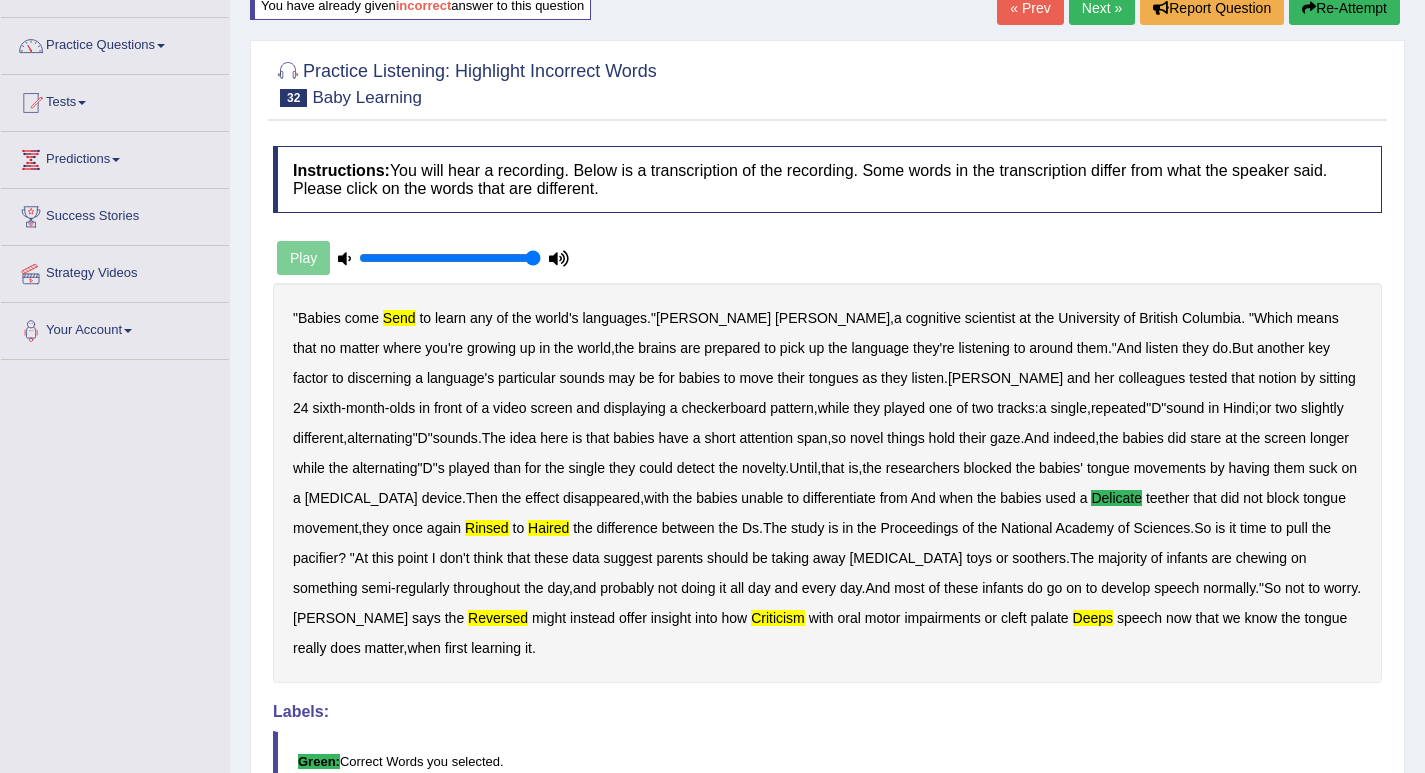 scroll, scrollTop: 0, scrollLeft: 0, axis: both 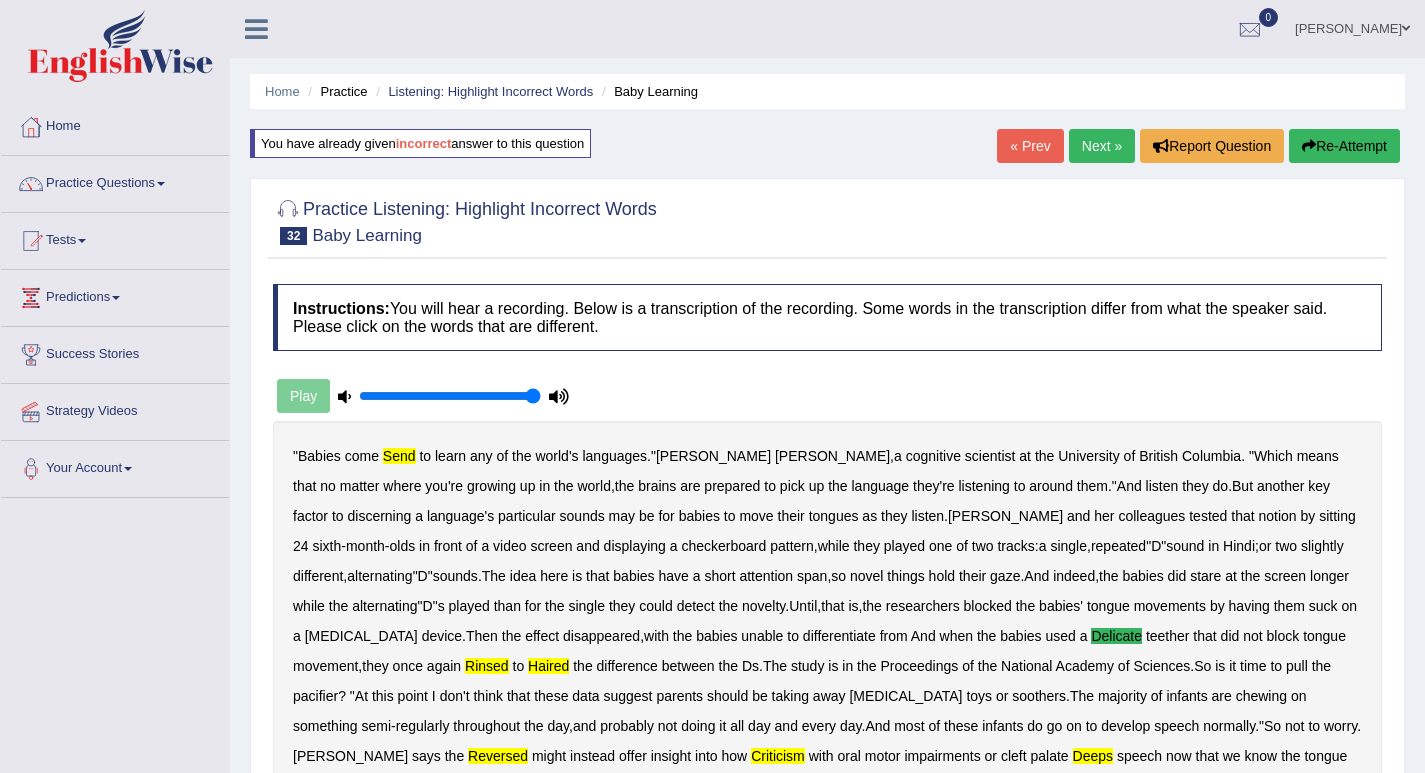 click on "Next »" at bounding box center (1102, 146) 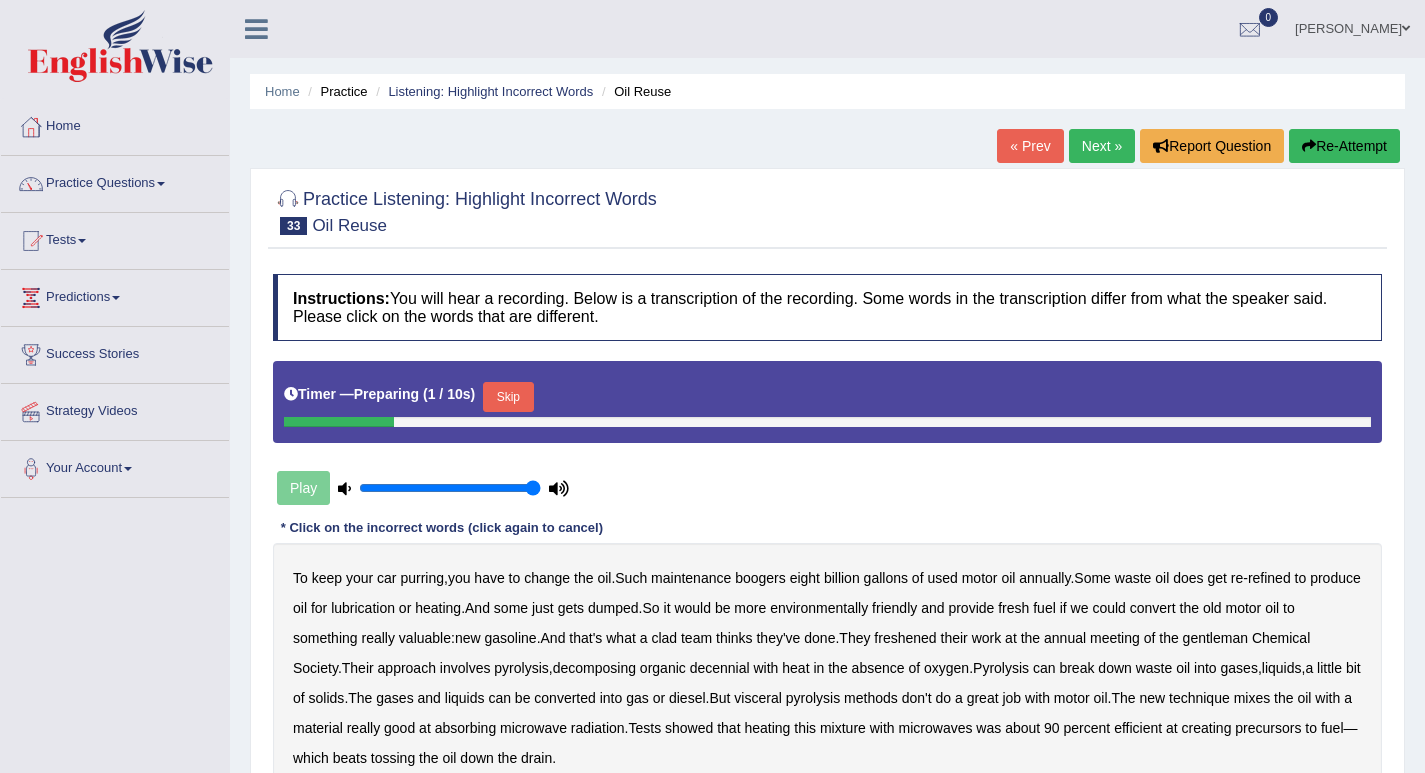 scroll, scrollTop: 200, scrollLeft: 0, axis: vertical 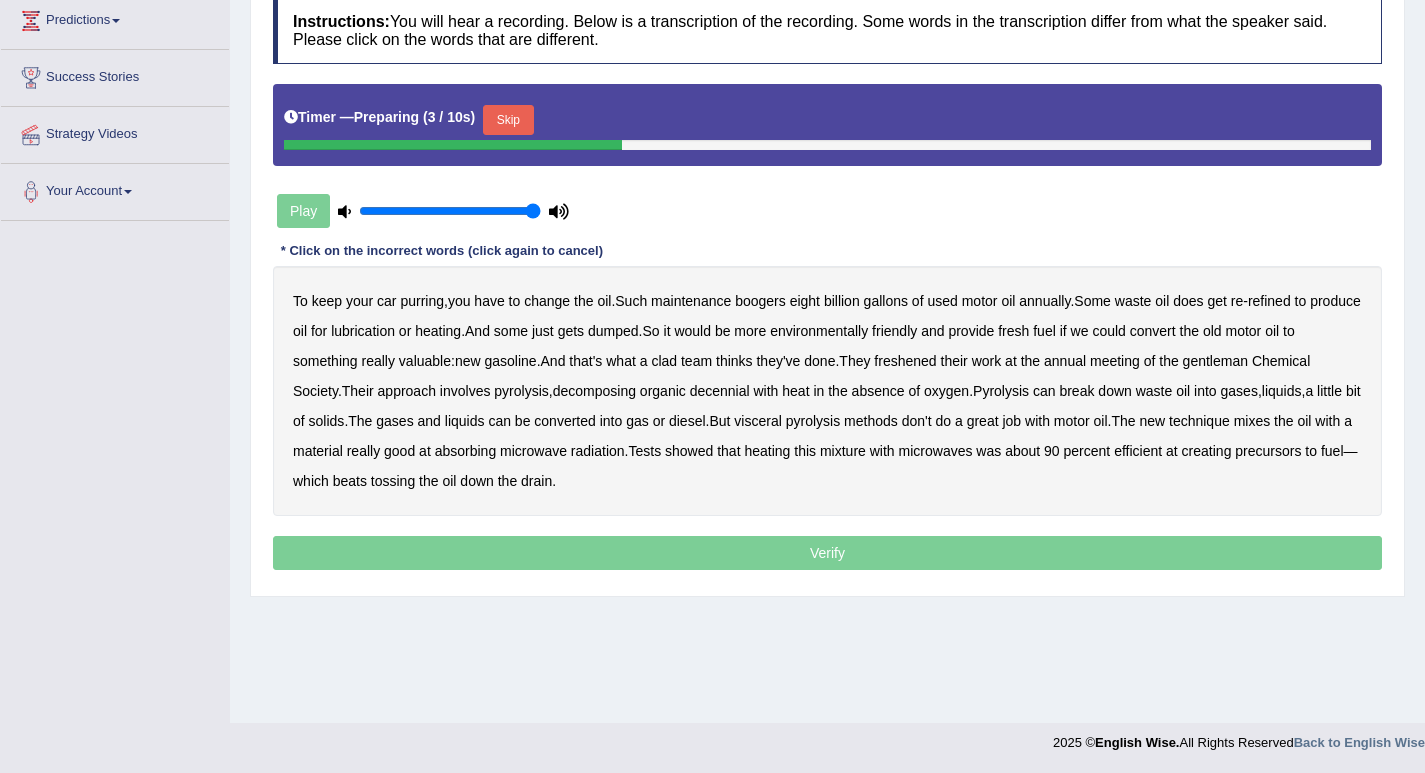 click on "Skip" at bounding box center [508, 120] 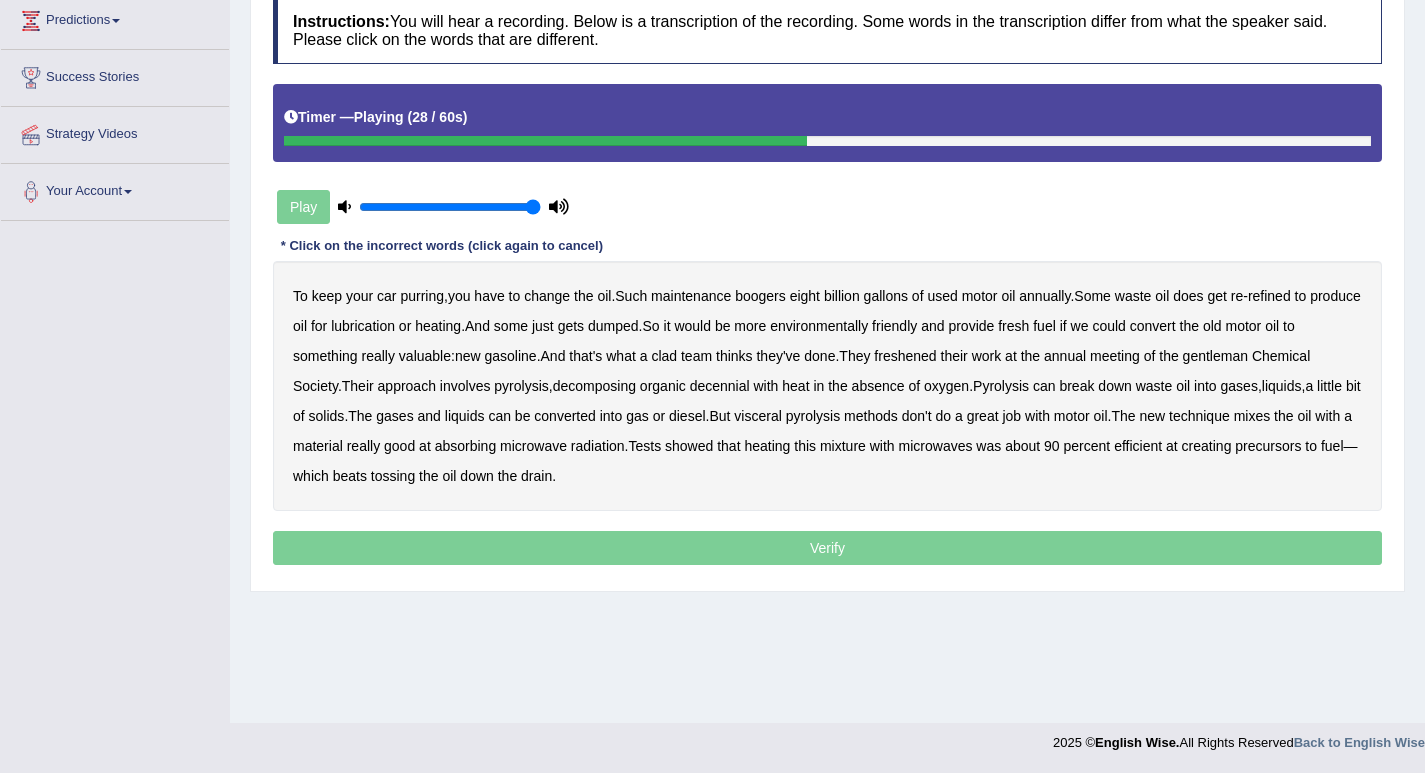 click on "gentleman" at bounding box center (1215, 356) 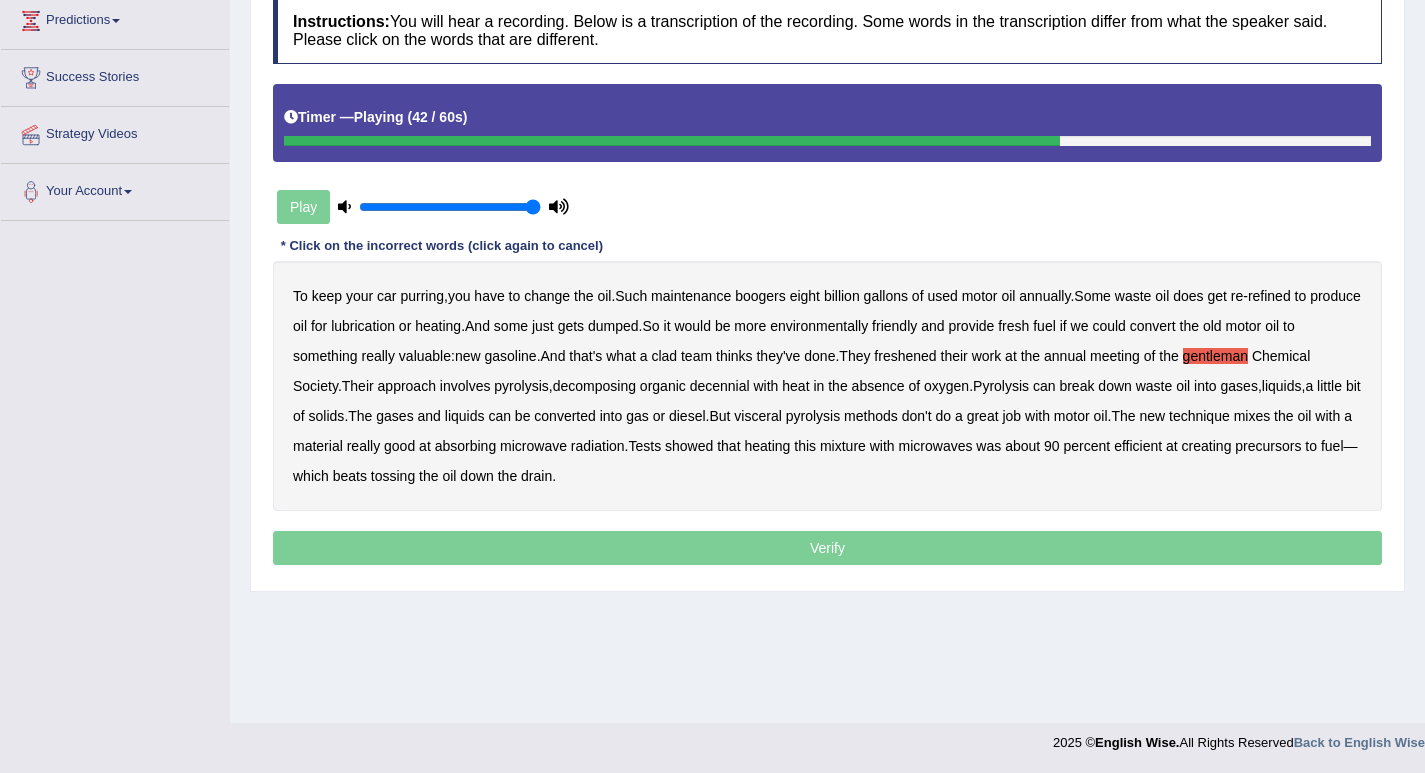 click on "visceral" at bounding box center [757, 416] 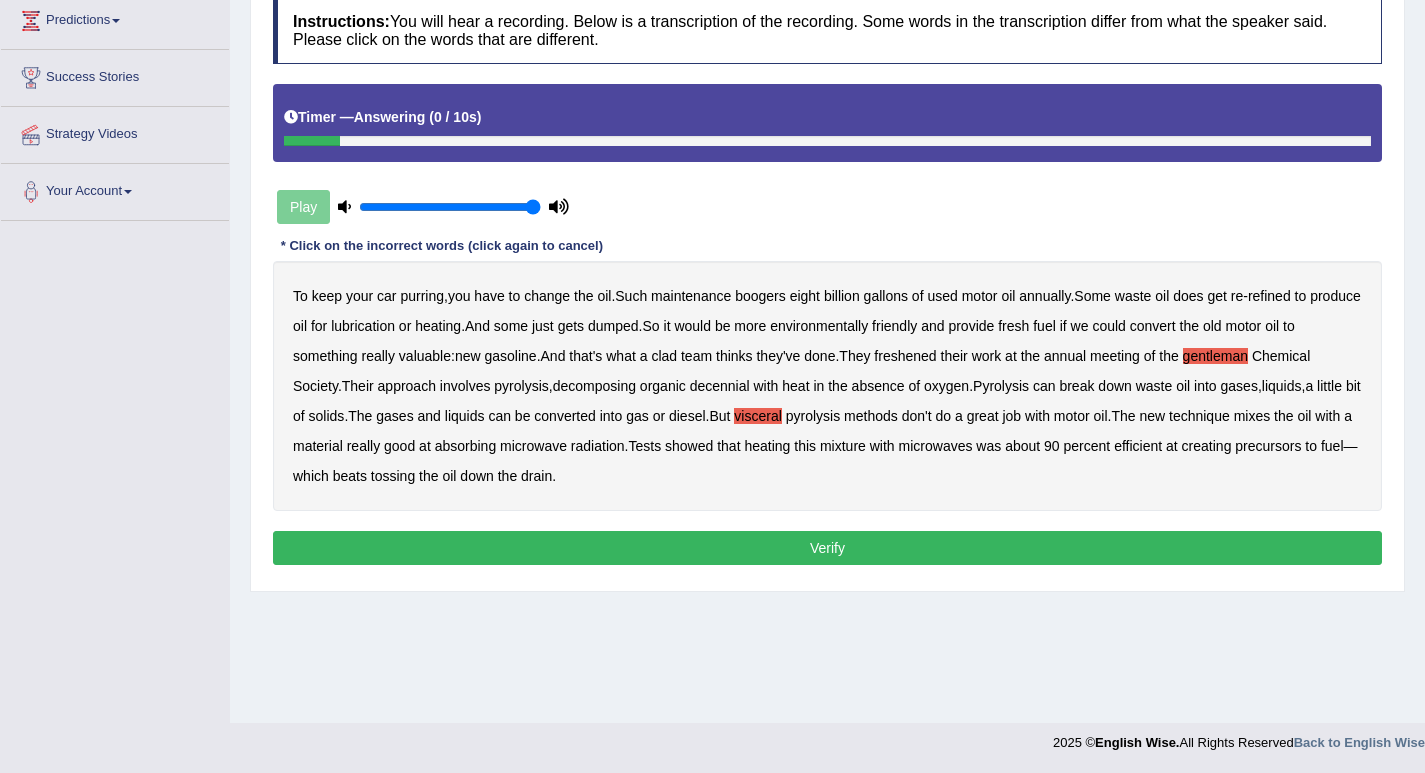 click on "Verify" at bounding box center [827, 548] 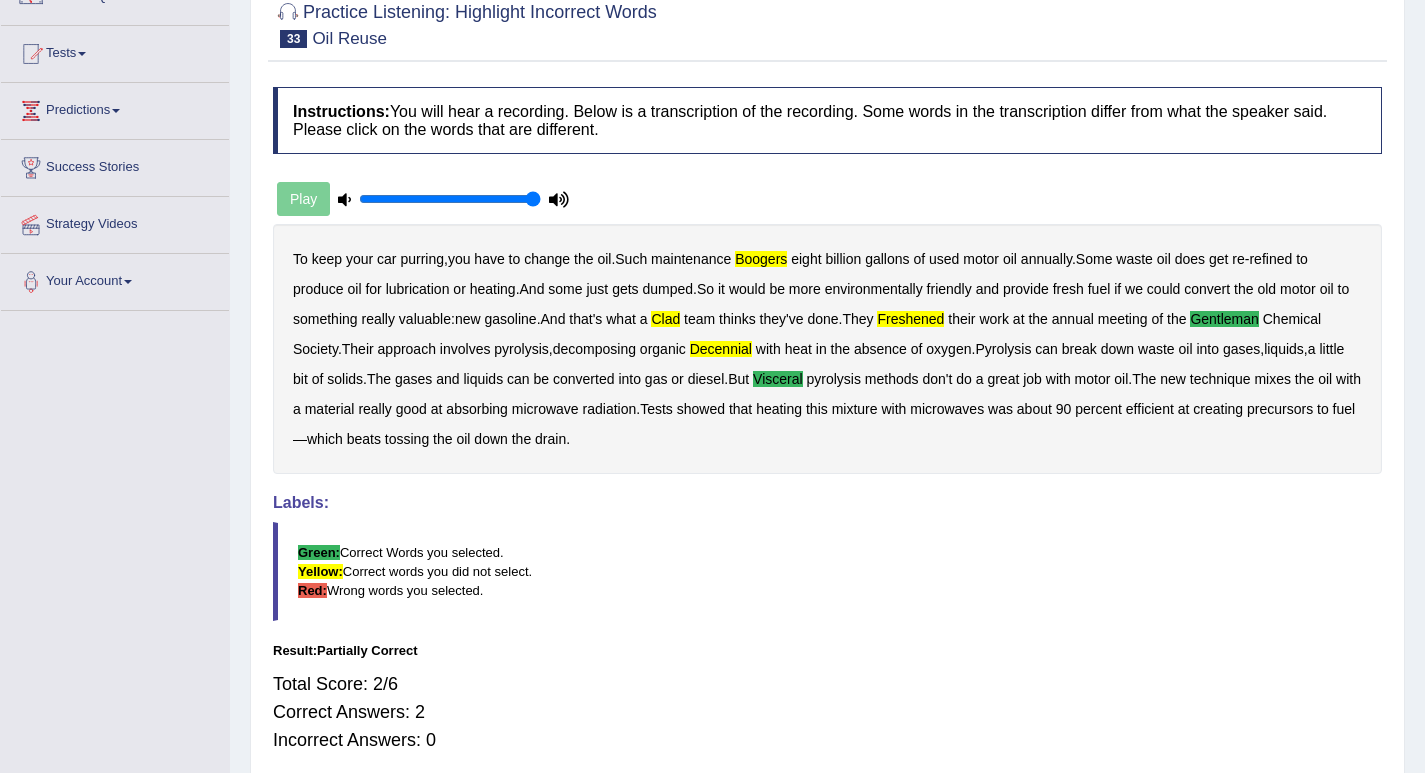scroll, scrollTop: 77, scrollLeft: 0, axis: vertical 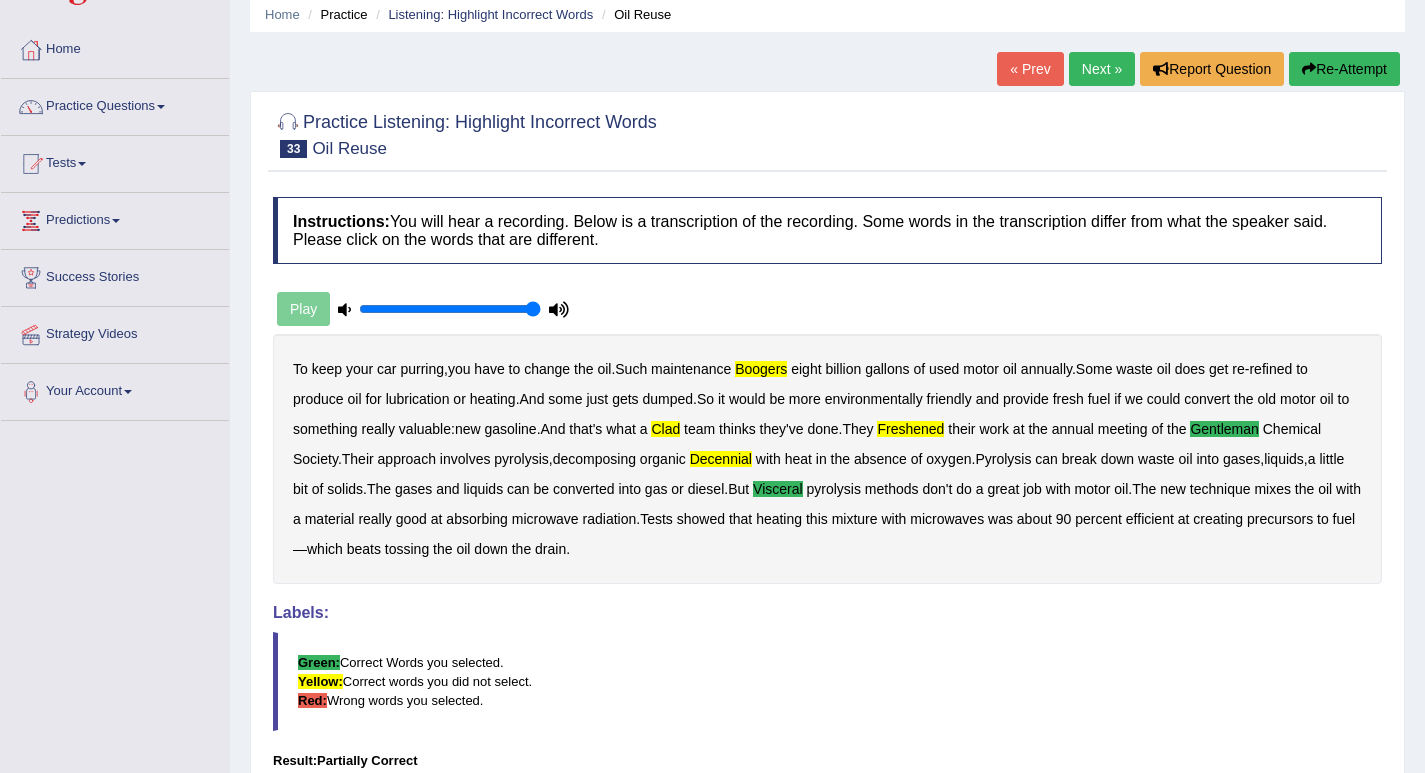 click on "freshened" at bounding box center (910, 429) 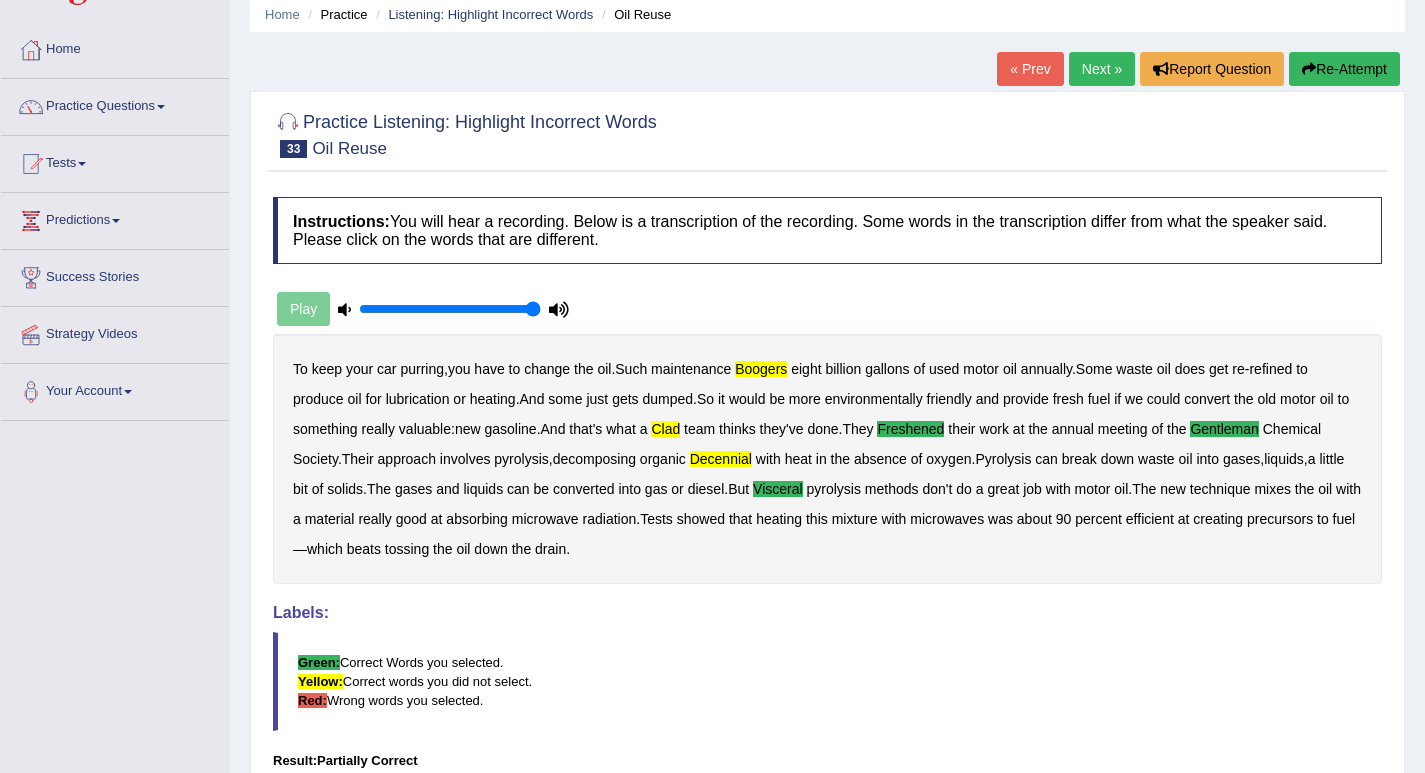 click on "To   keep   your   car   purring ,  you   have   to   change   the   oil .  Such   maintenance   boogers   eight   billion   gallons   of   used   motor   oil   annually .  Some   waste   oil   does   get   re - refined   to   produce   oil   for   lubrication   or   heating .  And   some   just   gets   dumped .  So   it   would   be   more   environmentally   friendly   and   provide   fresh   fuel   if   we   could   convert   the   old   motor   oil   to   something   really   valuable :  new   gasoline .  And   that's   what   a   clad   team   thinks   they've   done .  They   freshened   their   work   at   the   annual   meeting   of   the   gentleman   Chemical   Society .  Their   approach   involves   pyrolysis ,  decomposing   organic   decennial   with   heat   in   the   absence   of   oxygen .  Pyrolysis   can   break   down   waste   oil   into   gases ,  liquids ,  a   little   bit   of   solids .  The   gases   and   liquids   can   be   converted   into   gas   or   diesel .  But   visceral" at bounding box center [827, 459] 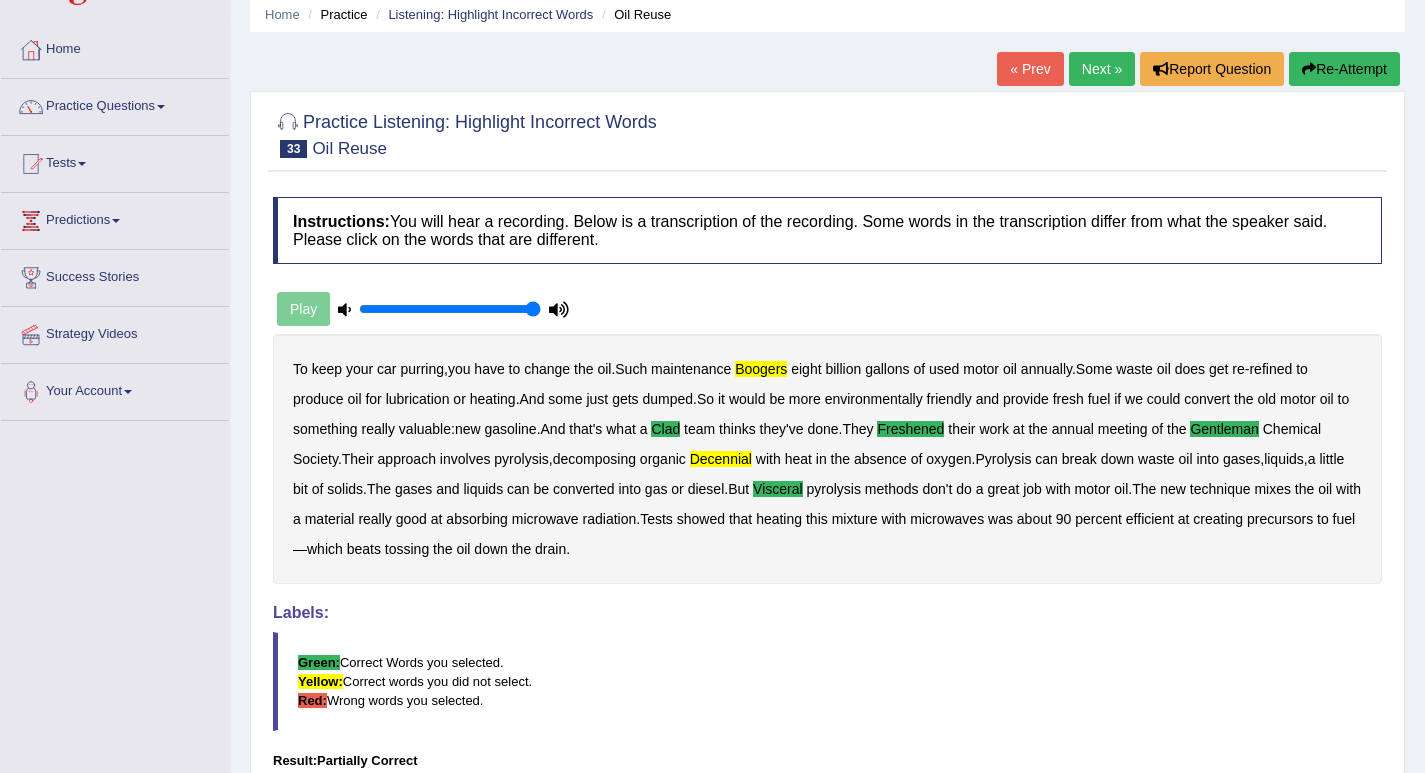 click on "To   keep   your   car   purring ,  you   have   to   change   the   oil .  Such   maintenance   boogers   eight   billion   gallons   of   used   motor   oil   annually .  Some   waste   oil   does   get   re - refined   to   produce   oil   for   lubrication   or   heating .  And   some   just   gets   dumped .  So   it   would   be   more   environmentally   friendly   and   provide   fresh   fuel   if   we   could   convert   the   old   motor   oil   to   something   really   valuable :  new   gasoline .  And   that's   what   a   clad   team   thinks   they've   done .  They   freshened   their   work   at   the   annual   meeting   of   the   gentleman   Chemical   Society .  Their   approach   involves   pyrolysis ,  decomposing   organic   decennial   with   heat   in   the   absence   of   oxygen .  Pyrolysis   can   break   down   waste   oil   into   gases ,  liquids ,  a   little   bit   of   solids .  The   gases   and   liquids   can   be   converted   into   gas   or   diesel .  But   visceral" at bounding box center (827, 459) 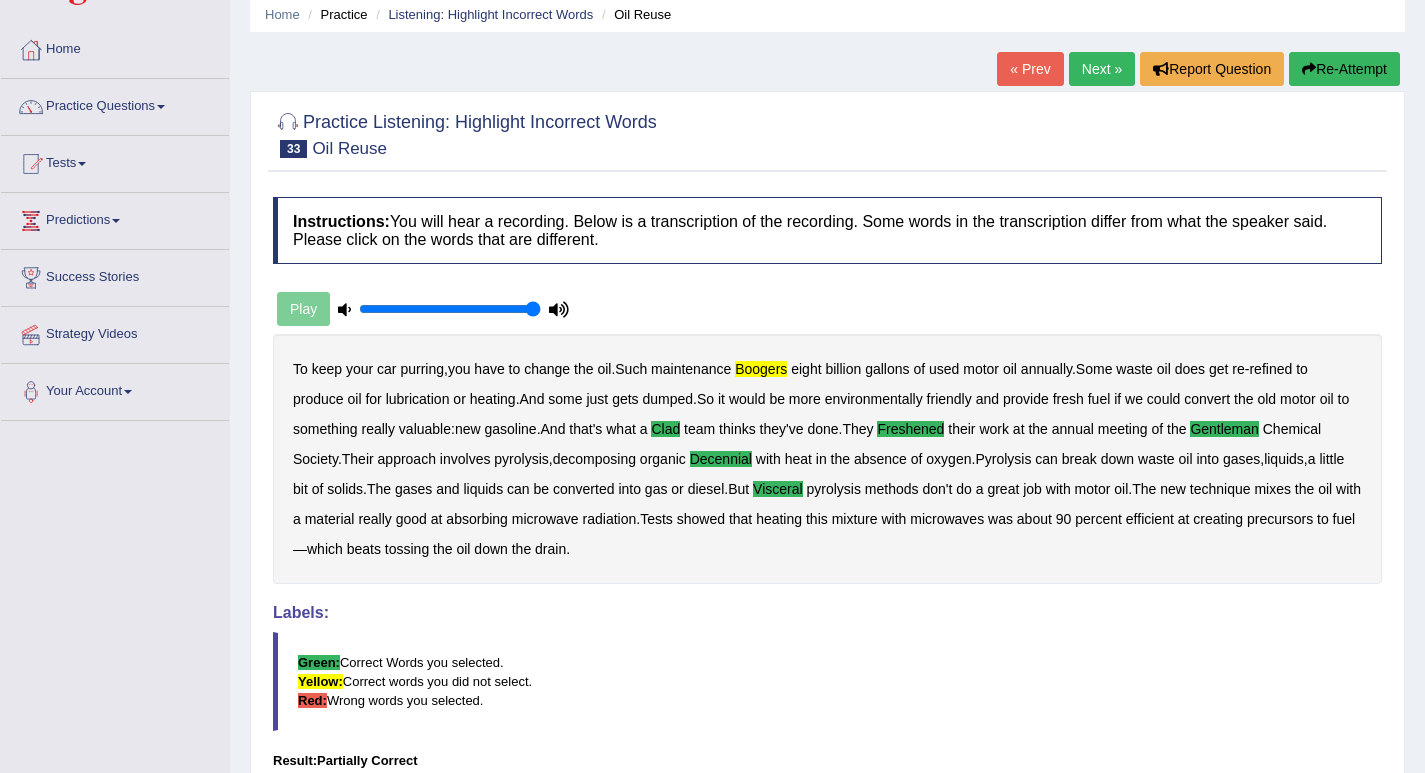 click on "boogers" at bounding box center [761, 369] 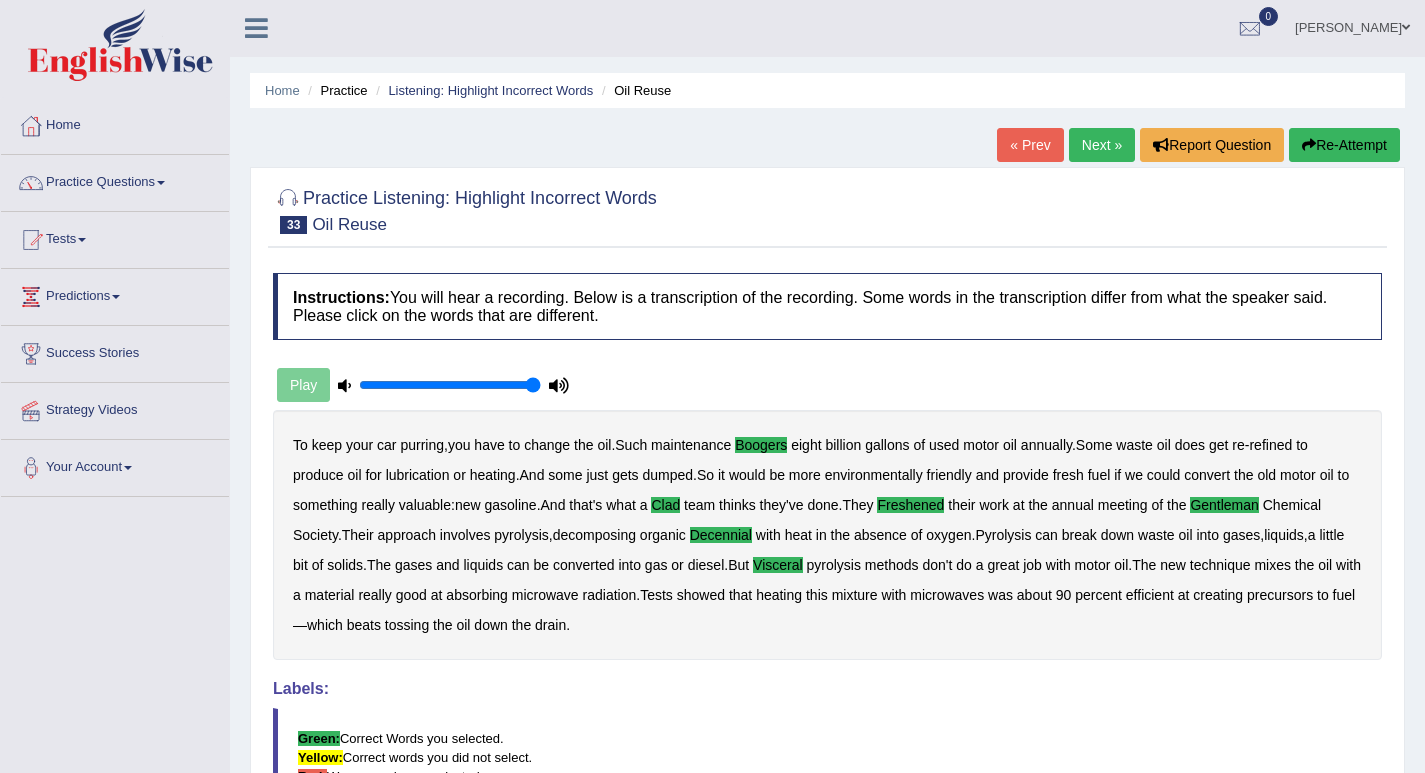 scroll, scrollTop: 0, scrollLeft: 0, axis: both 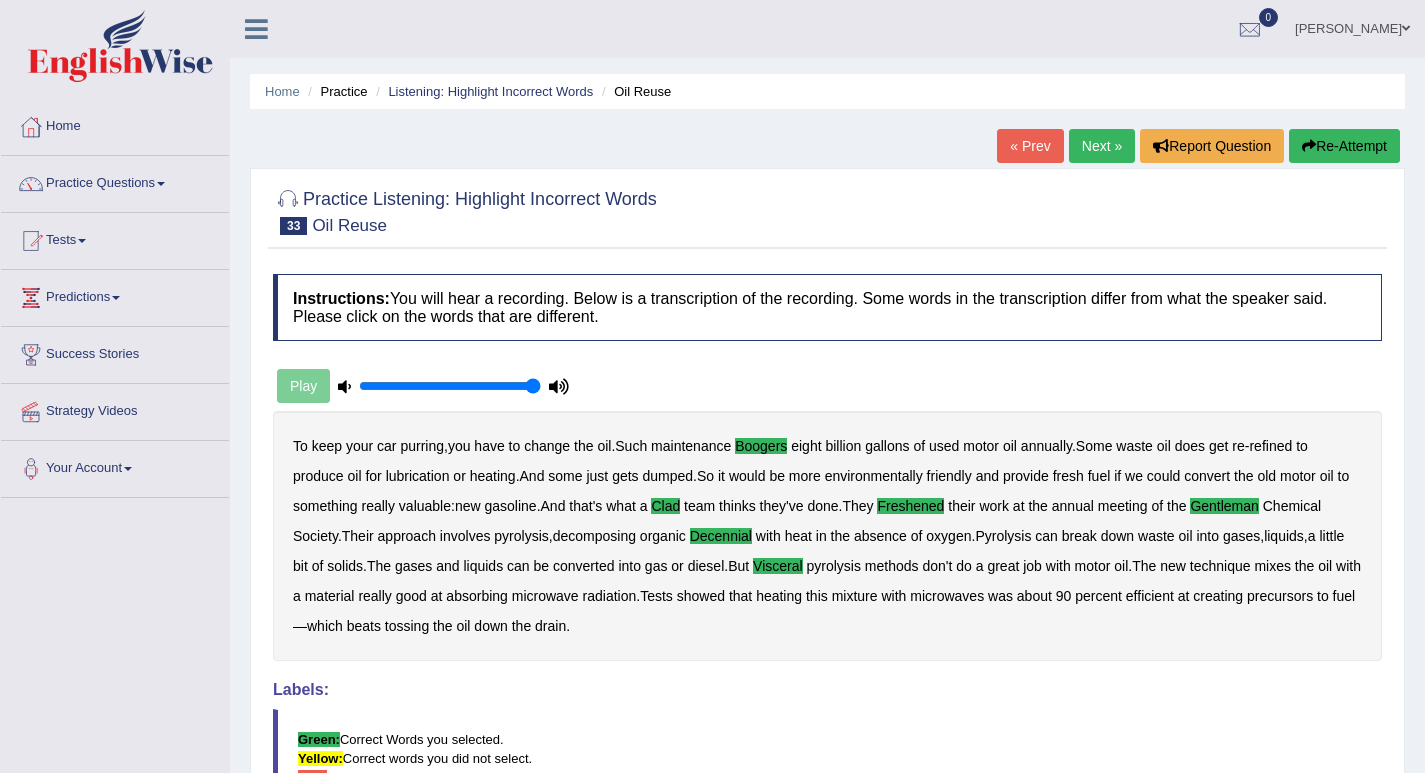 click on "boogers" at bounding box center (761, 446) 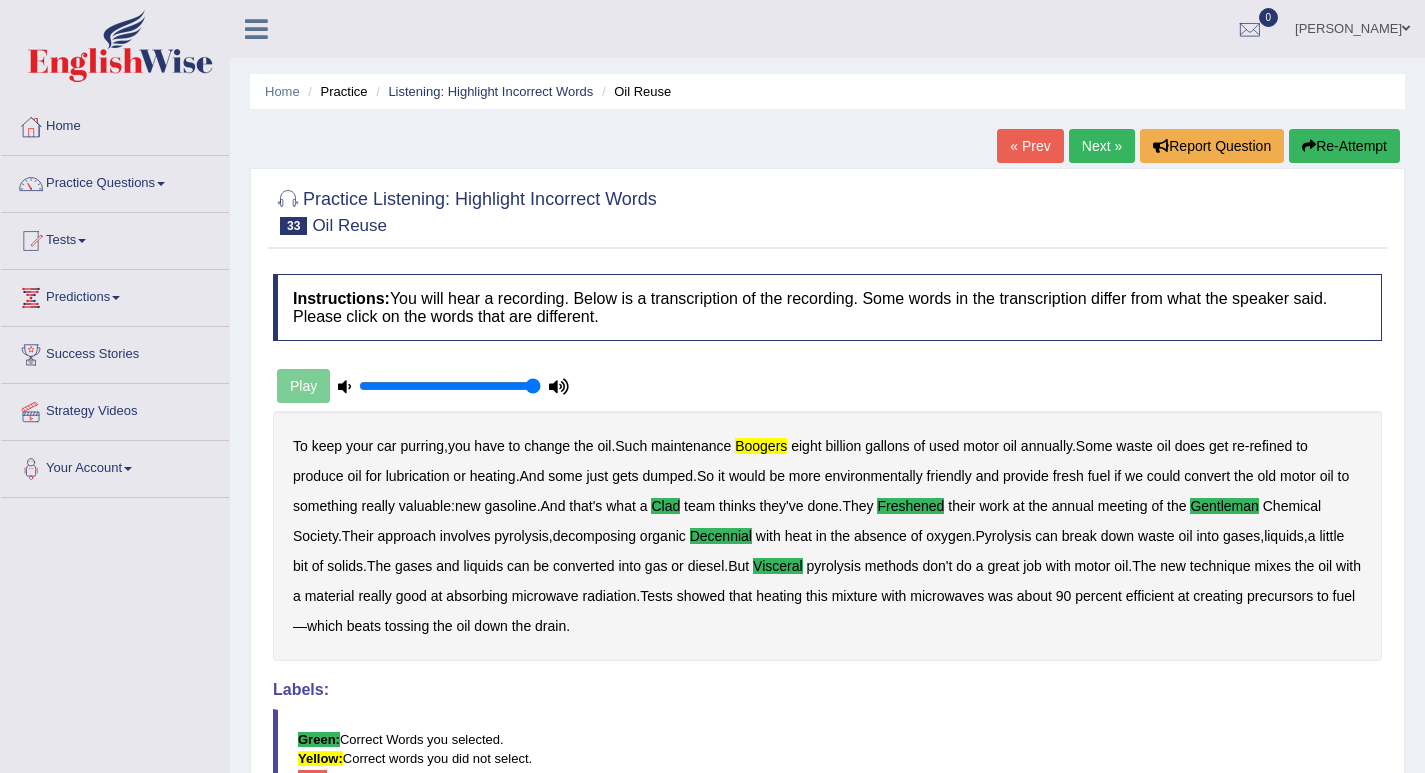 click on "clad" at bounding box center (665, 506) 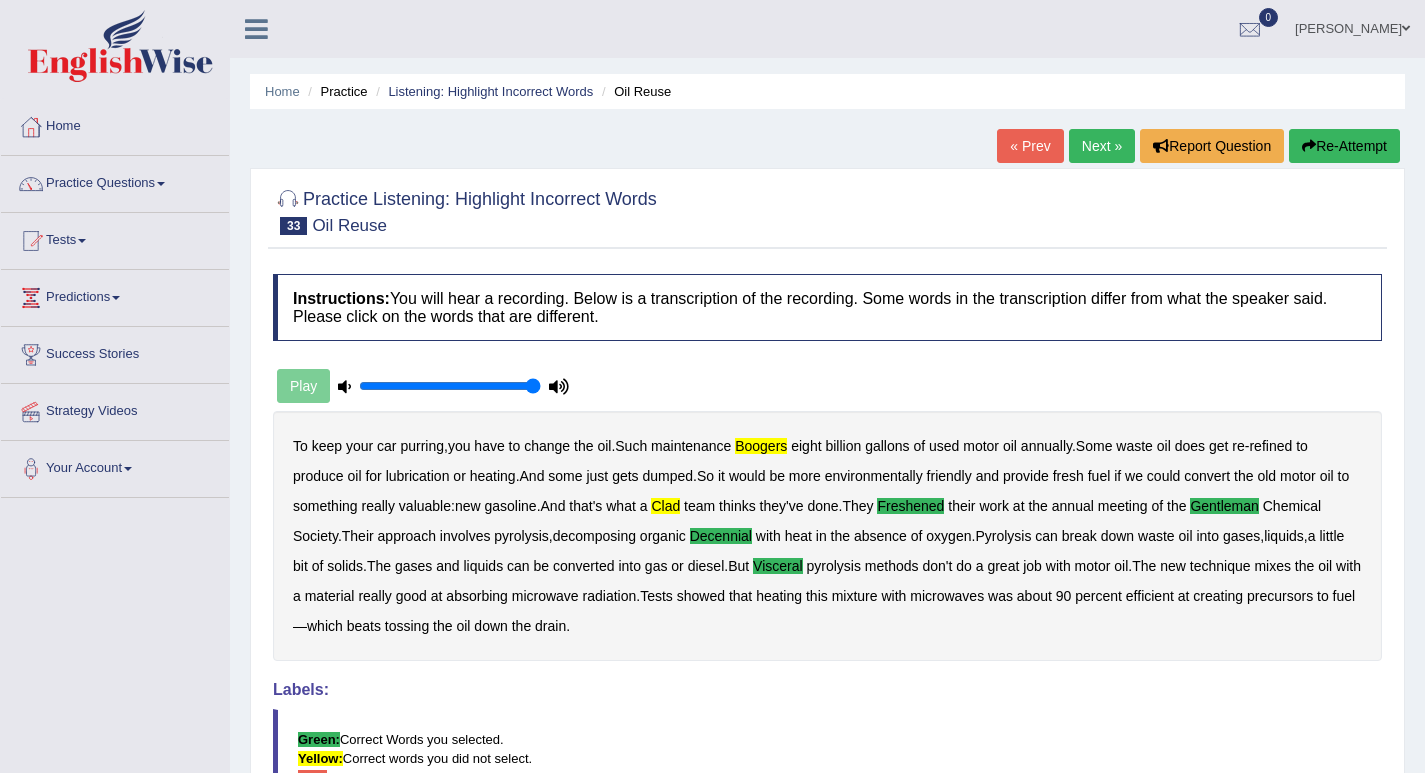 click on "decennial" at bounding box center [721, 536] 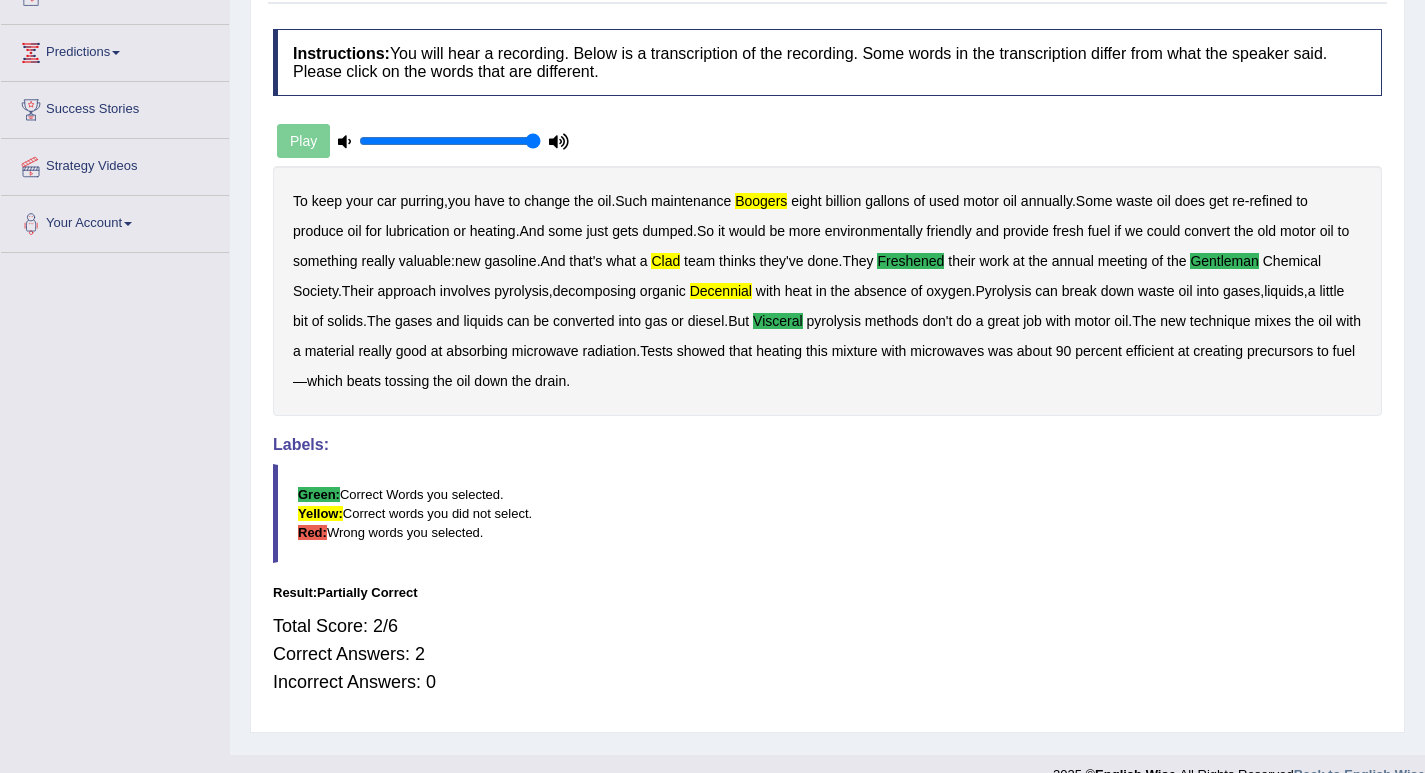 scroll, scrollTop: 277, scrollLeft: 0, axis: vertical 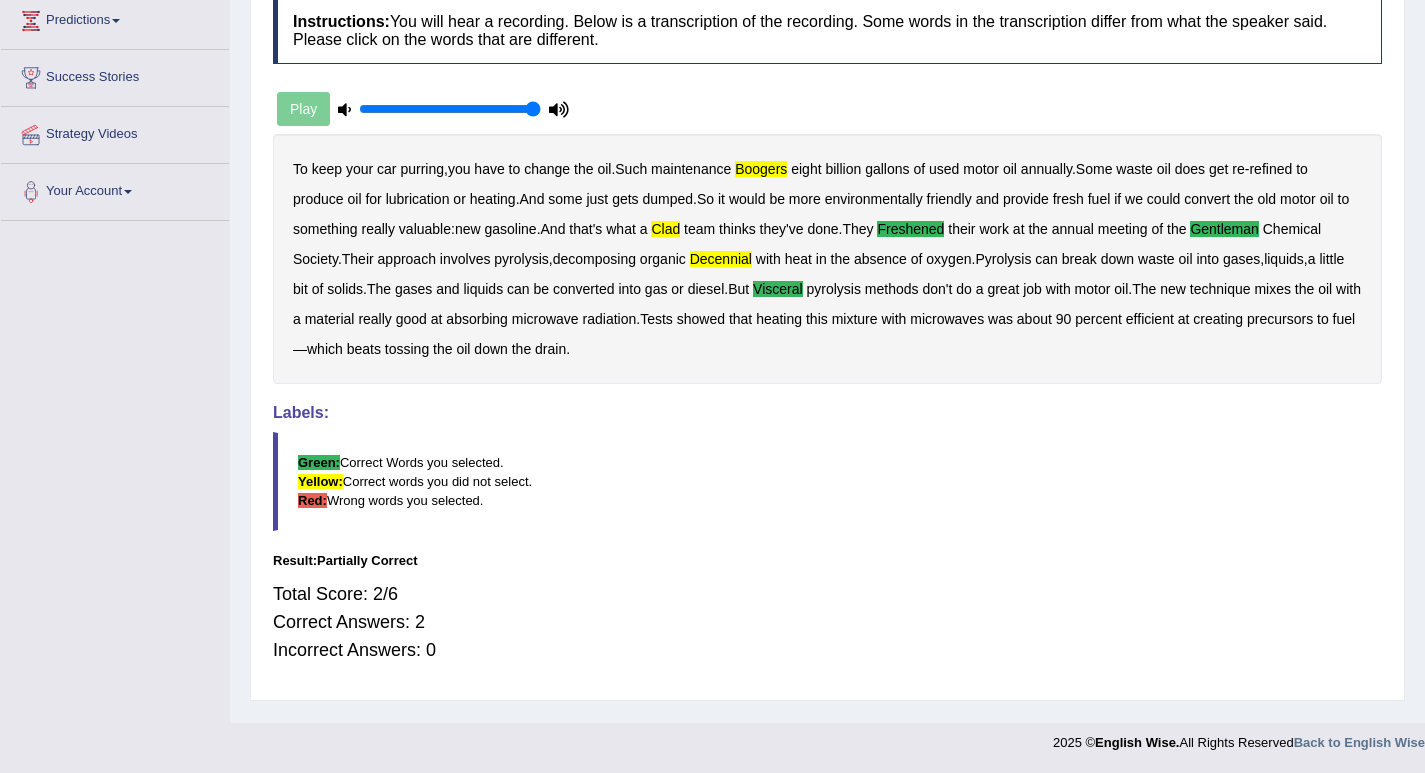 click on "freshened" at bounding box center [910, 229] 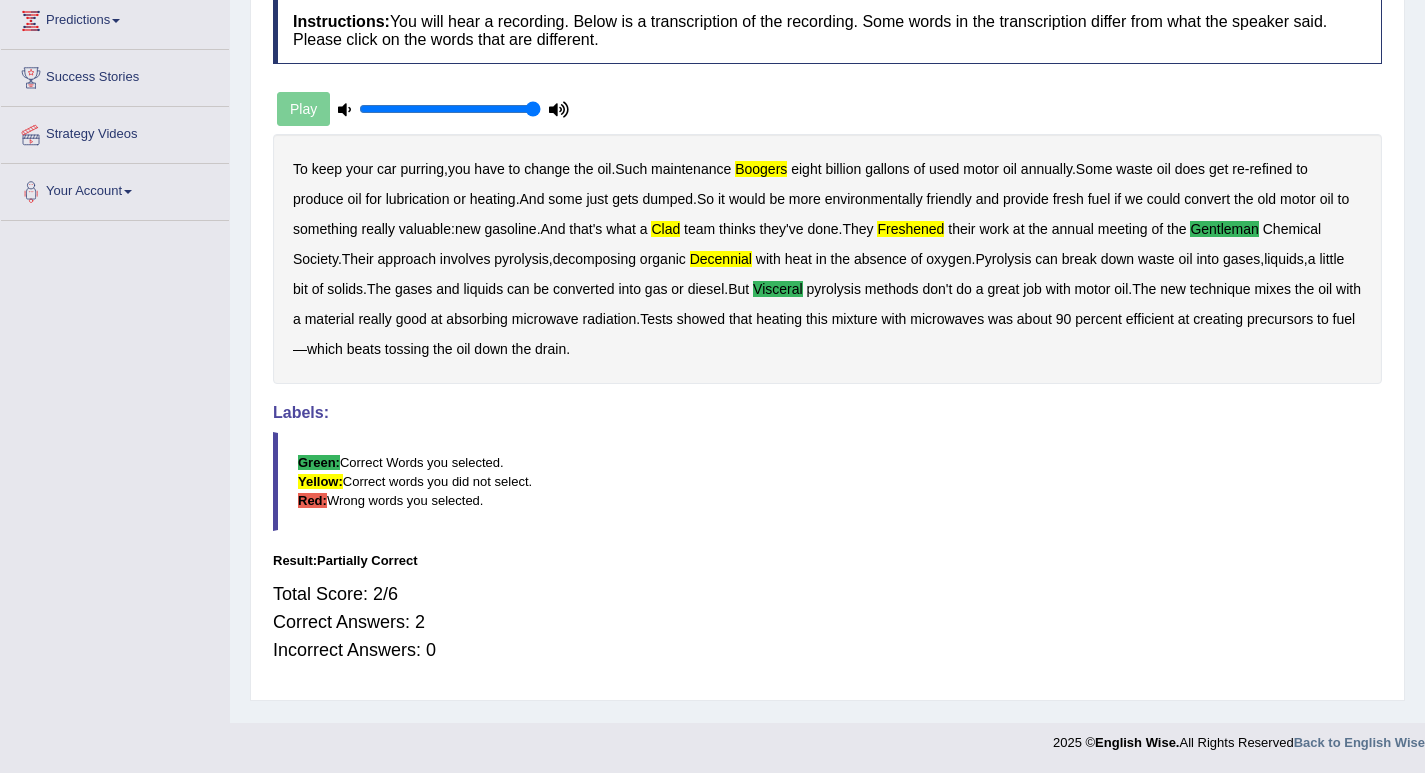 click on "visceral" at bounding box center [778, 289] 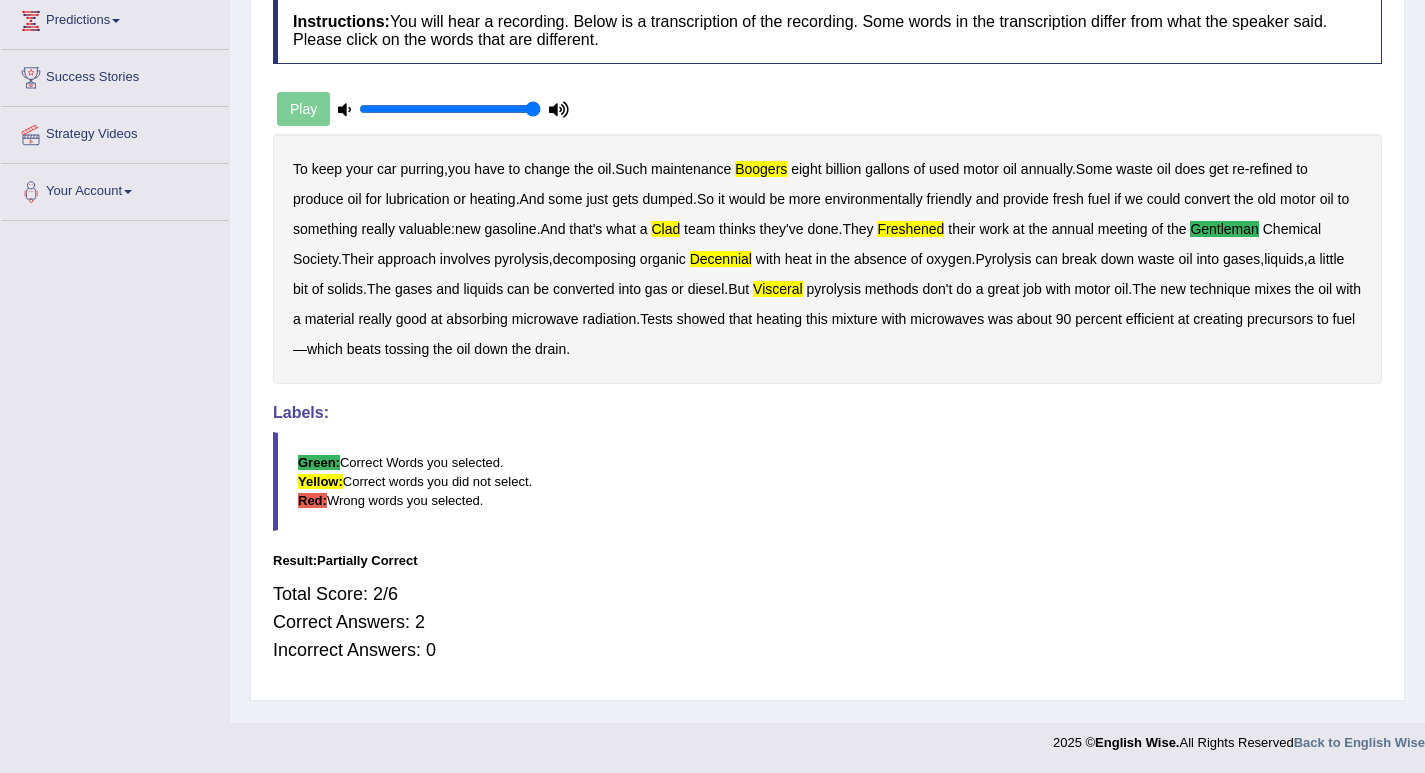 click on "decennial" at bounding box center (721, 259) 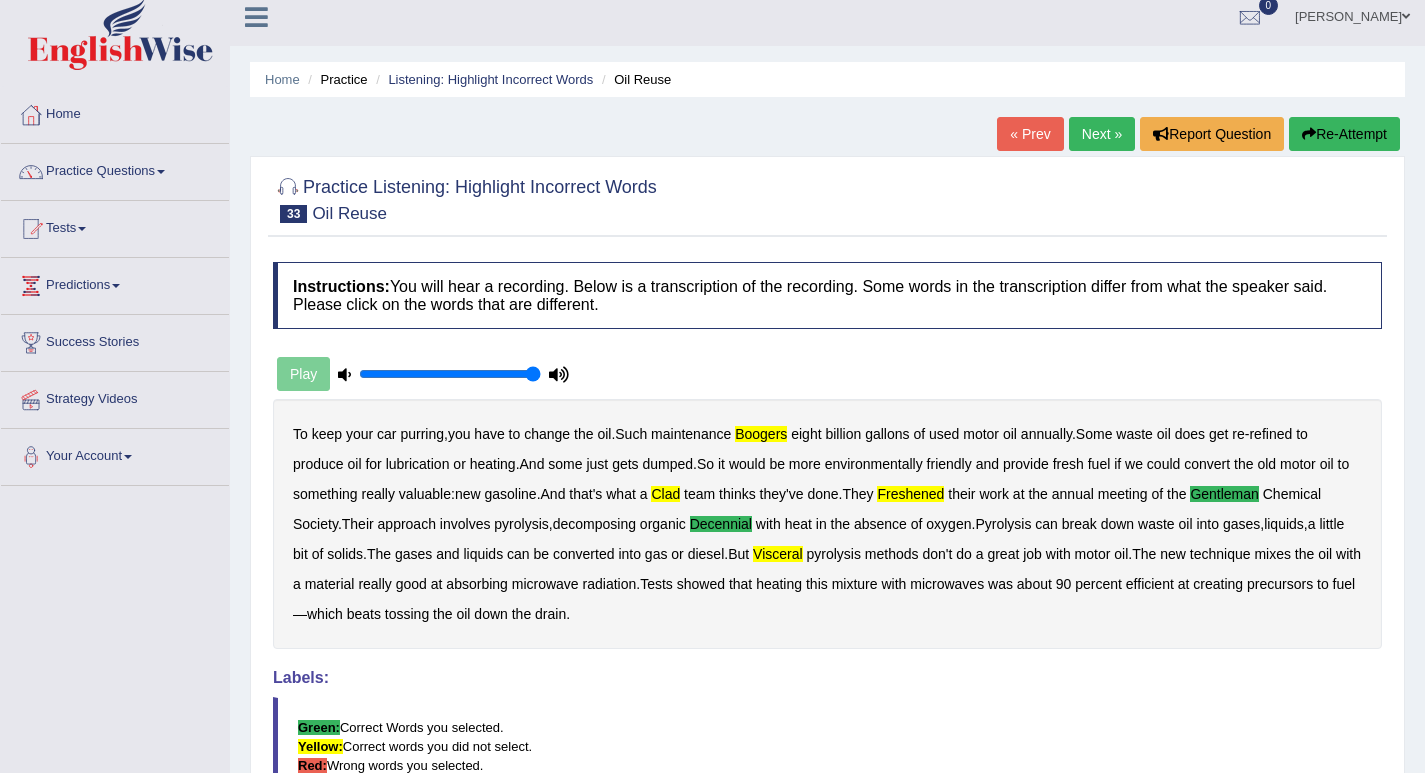 scroll, scrollTop: 0, scrollLeft: 0, axis: both 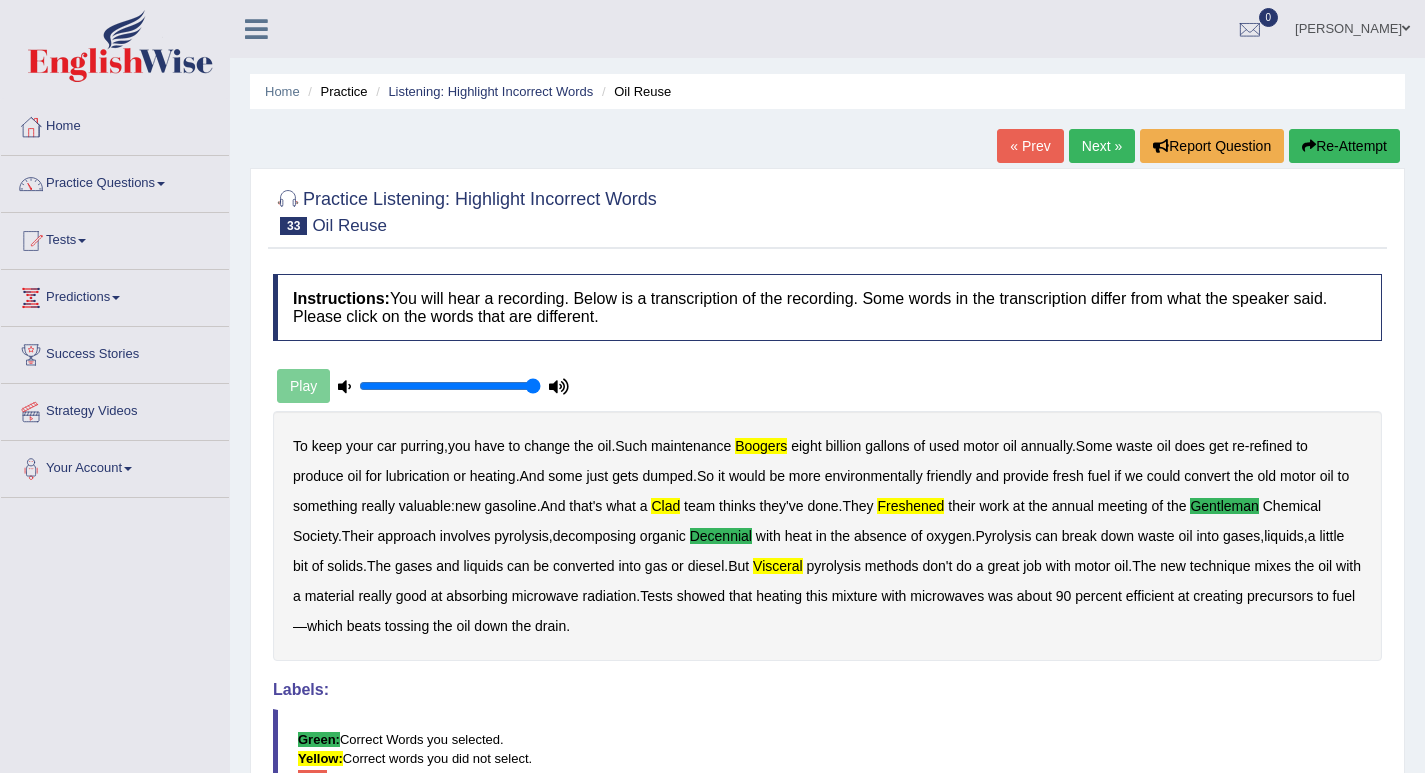 click on "Next »" at bounding box center [1102, 146] 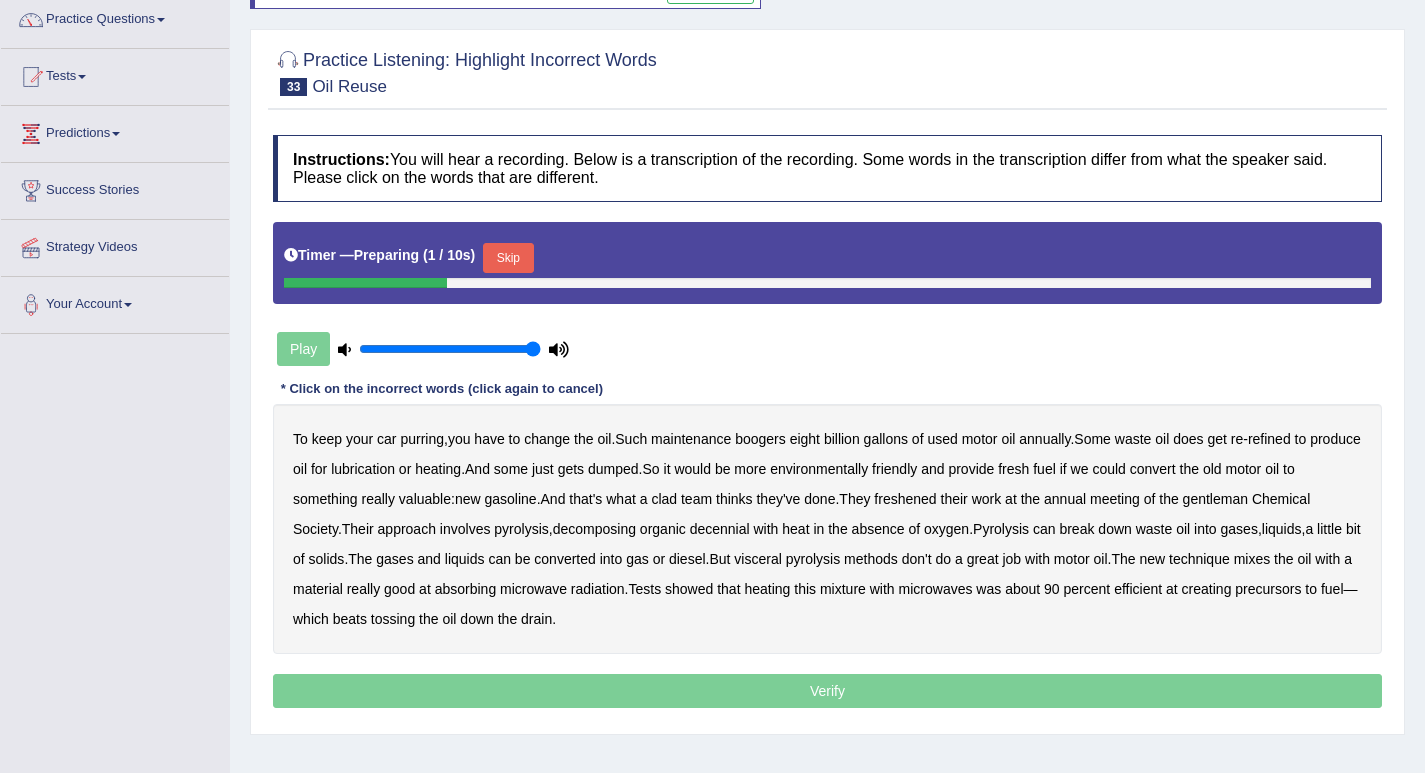 scroll, scrollTop: 200, scrollLeft: 0, axis: vertical 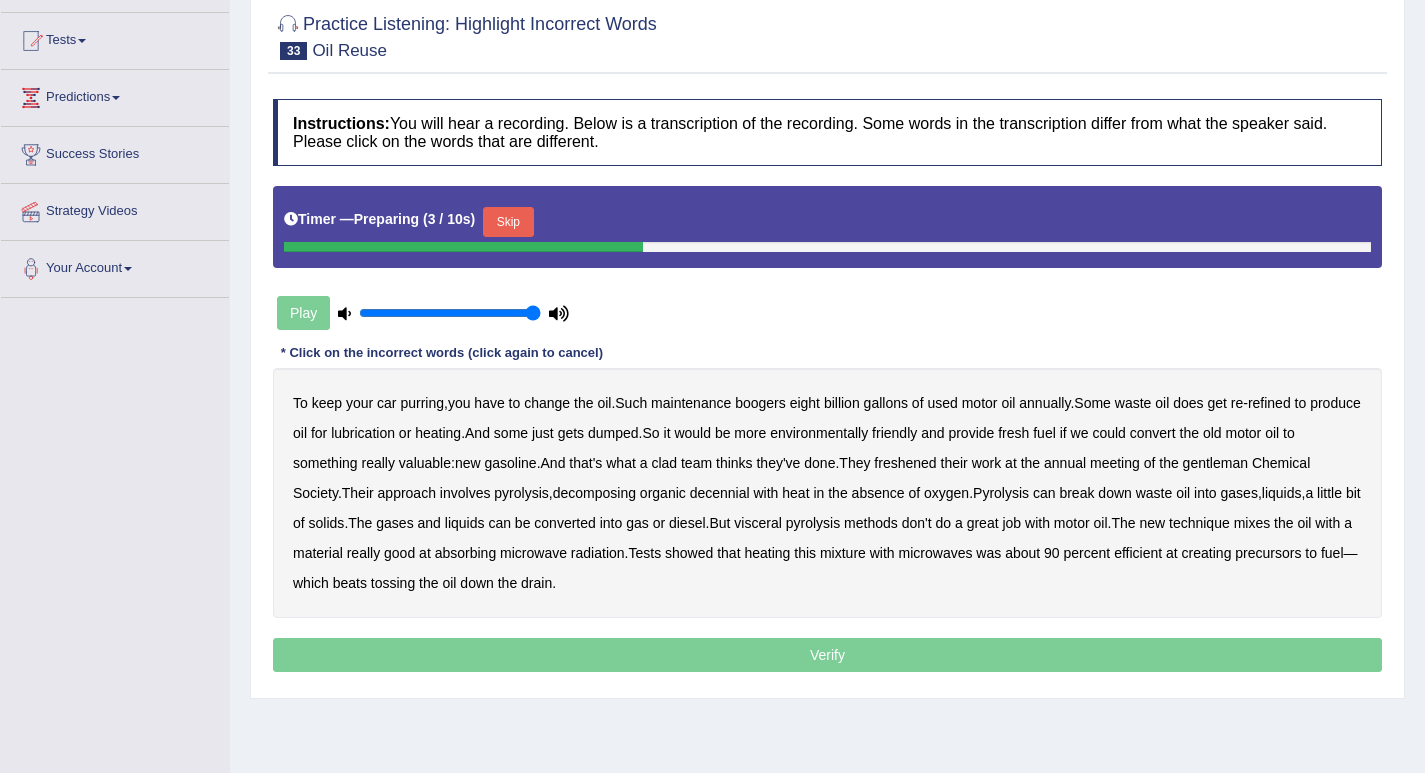 click on "Skip" at bounding box center [508, 222] 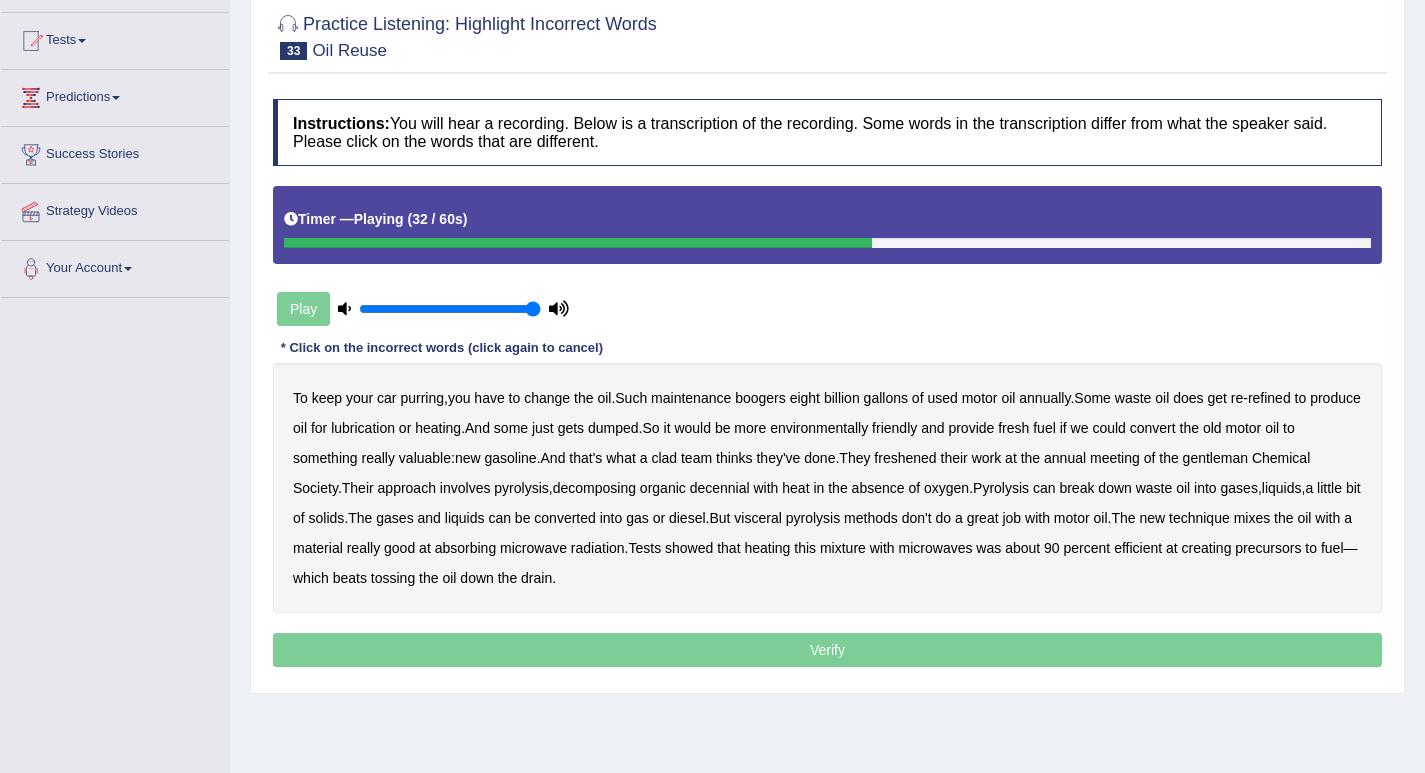 click on "decennial" at bounding box center [720, 488] 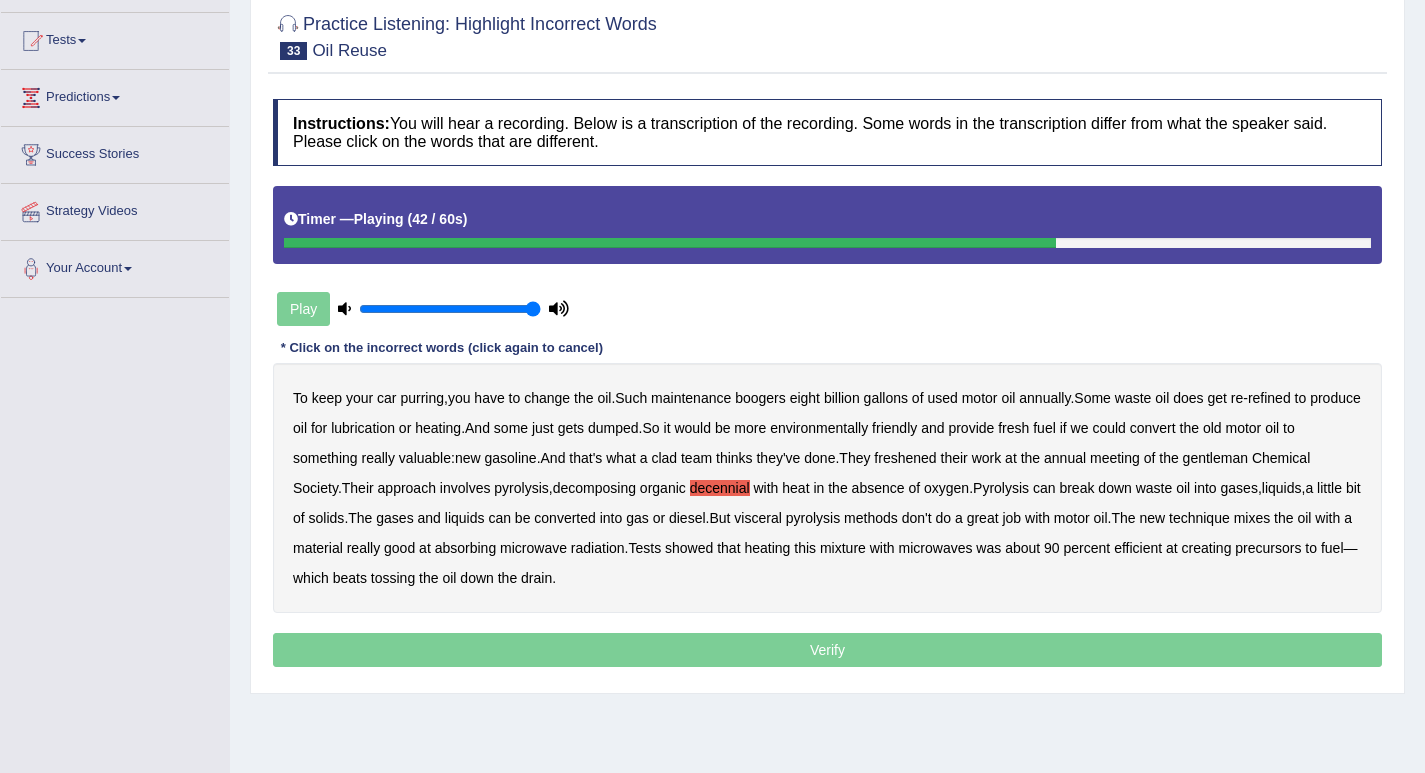 drag, startPoint x: 783, startPoint y: 513, endPoint x: 819, endPoint y: 515, distance: 36.05551 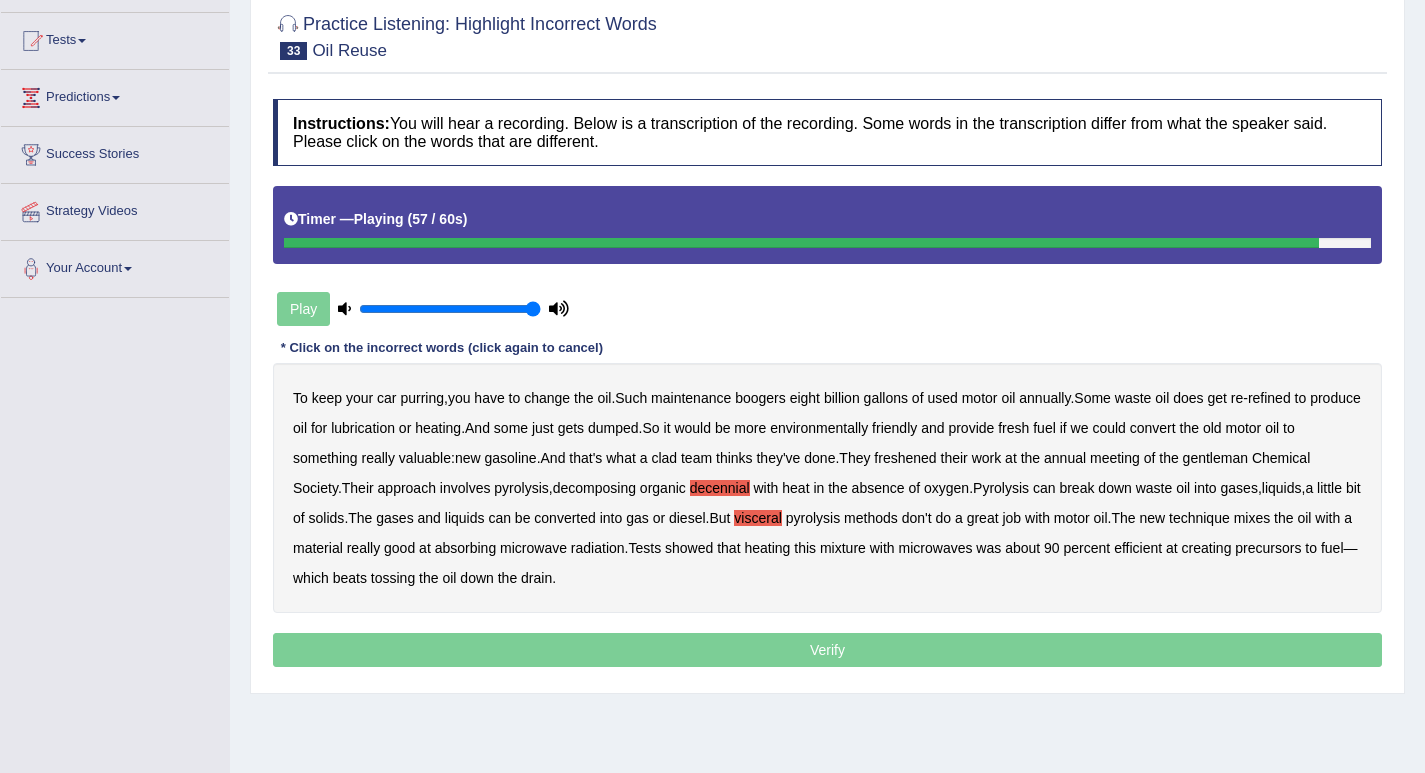 click on "precursors" at bounding box center (1268, 548) 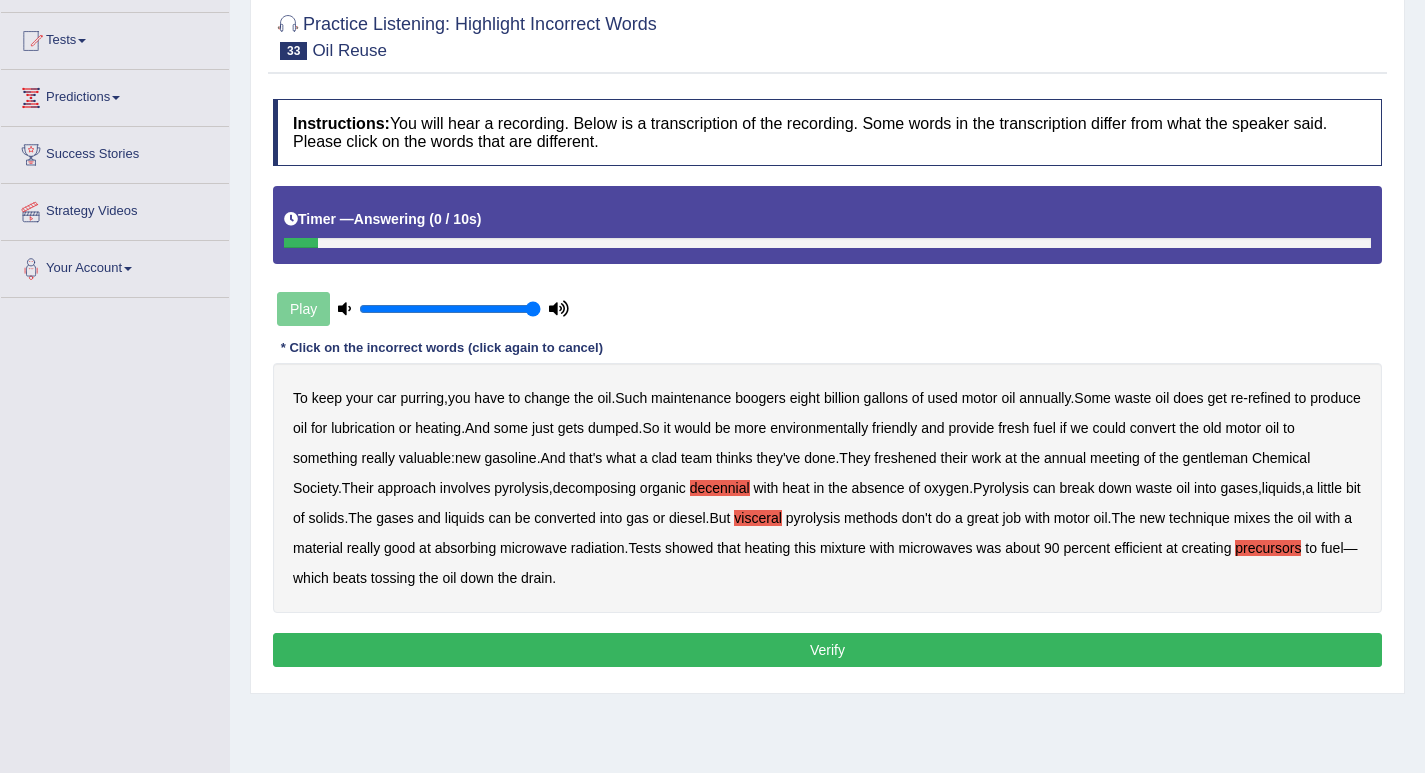 click on "Verify" at bounding box center (827, 650) 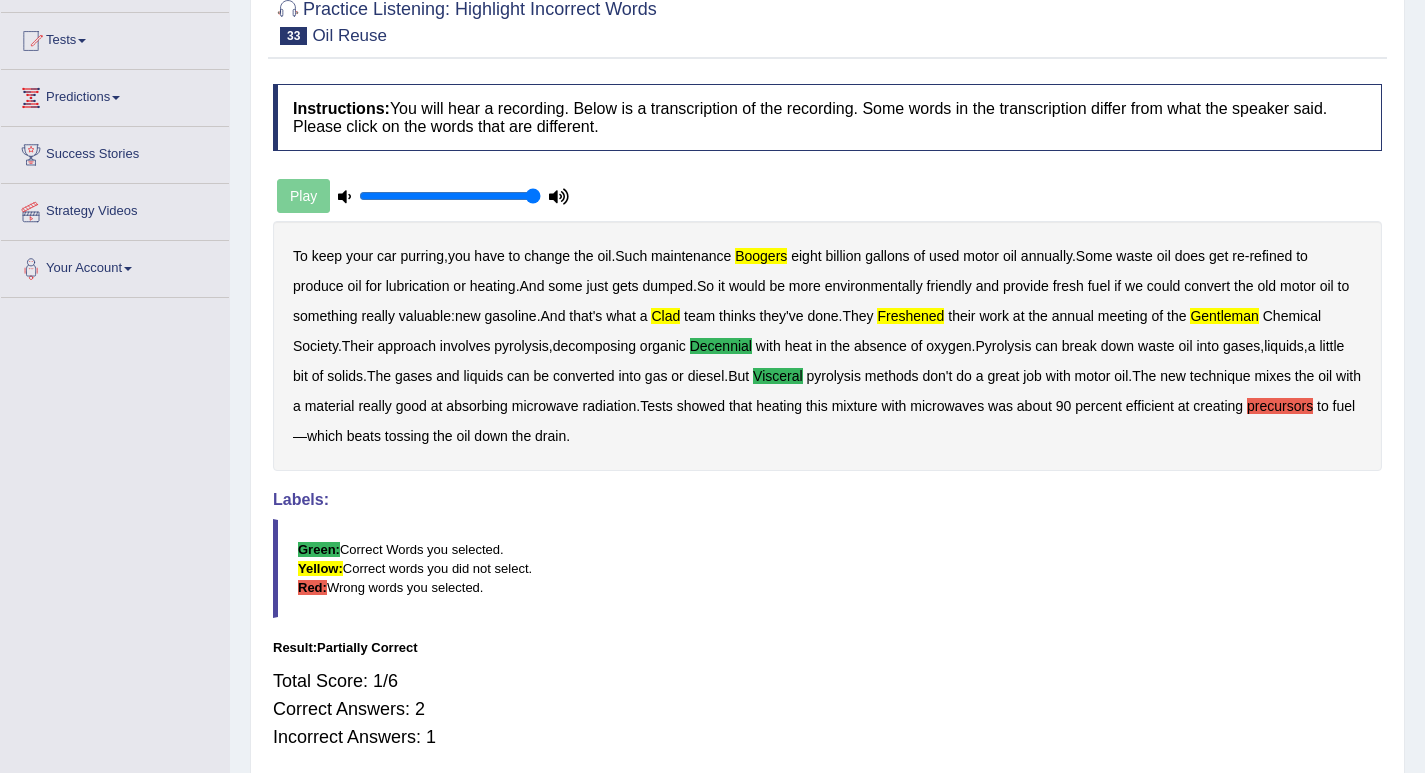 click on "precursors" at bounding box center (1280, 406) 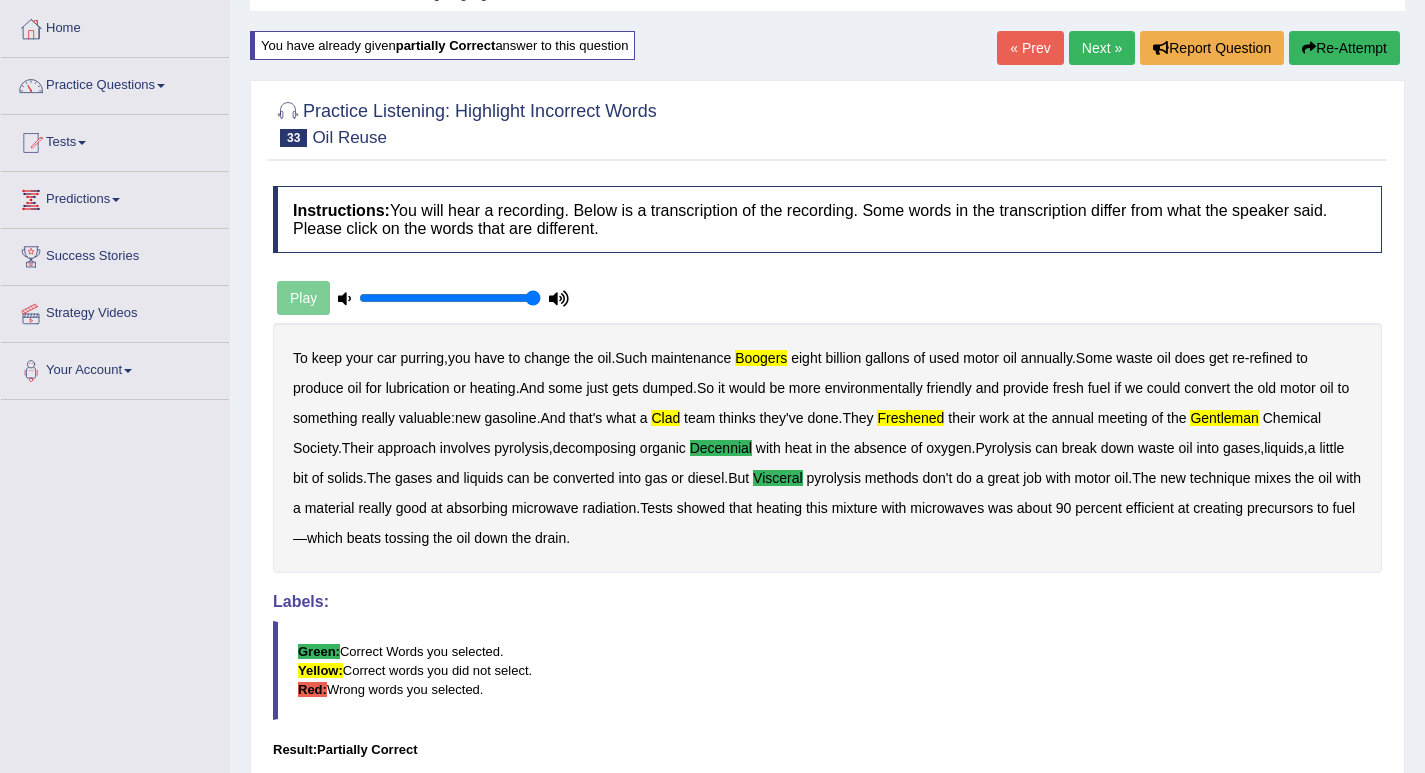 scroll, scrollTop: 0, scrollLeft: 0, axis: both 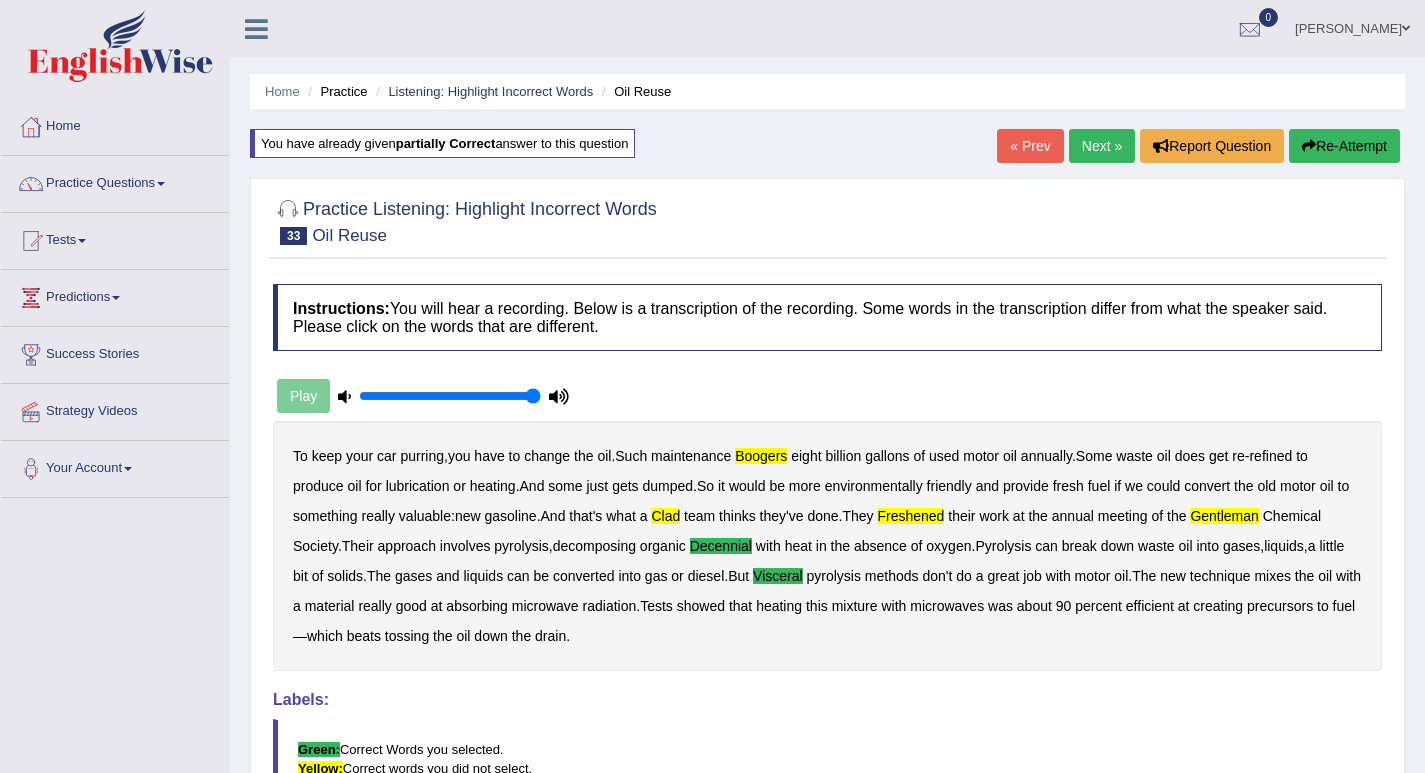 click on "Next »" at bounding box center (1102, 146) 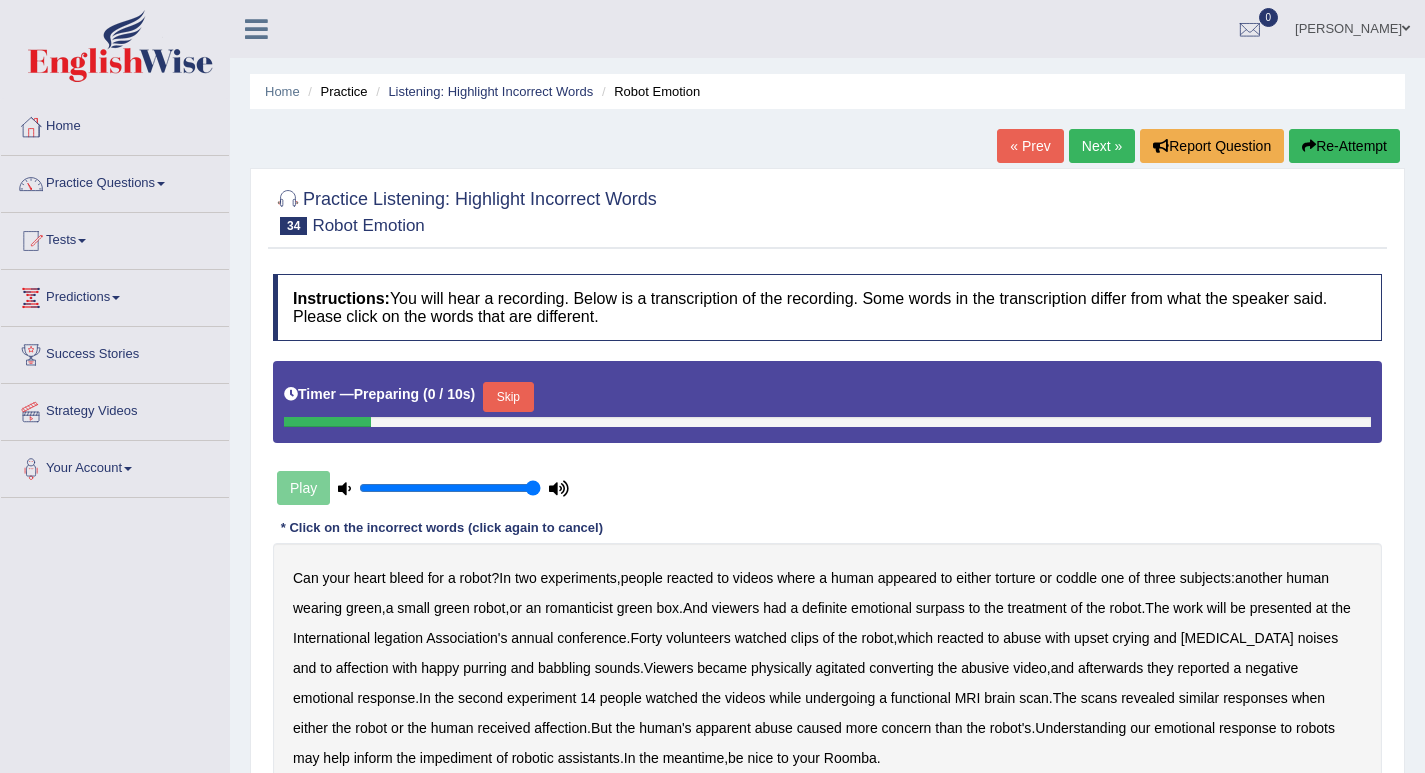 scroll, scrollTop: 0, scrollLeft: 0, axis: both 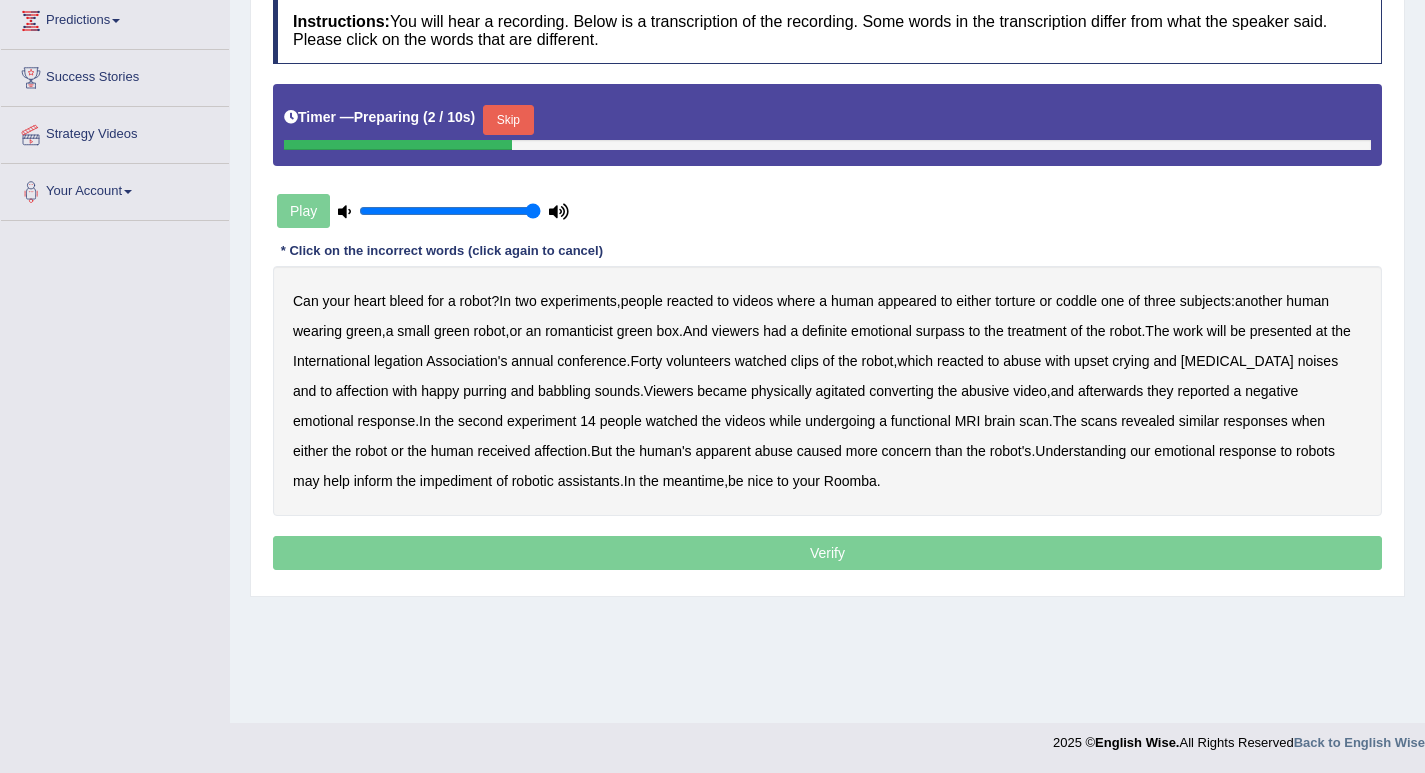 click on "Skip" at bounding box center [508, 120] 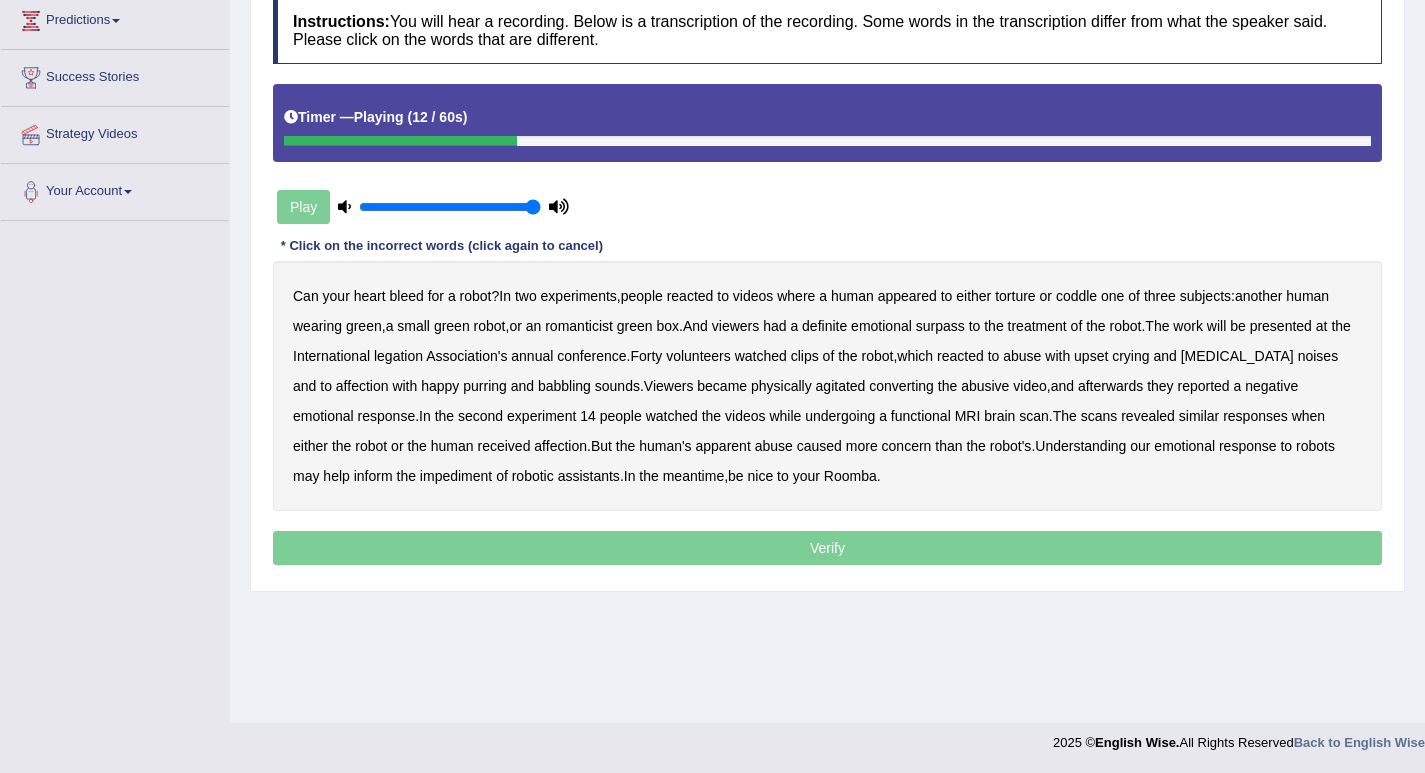 click on "romanticist" at bounding box center (579, 326) 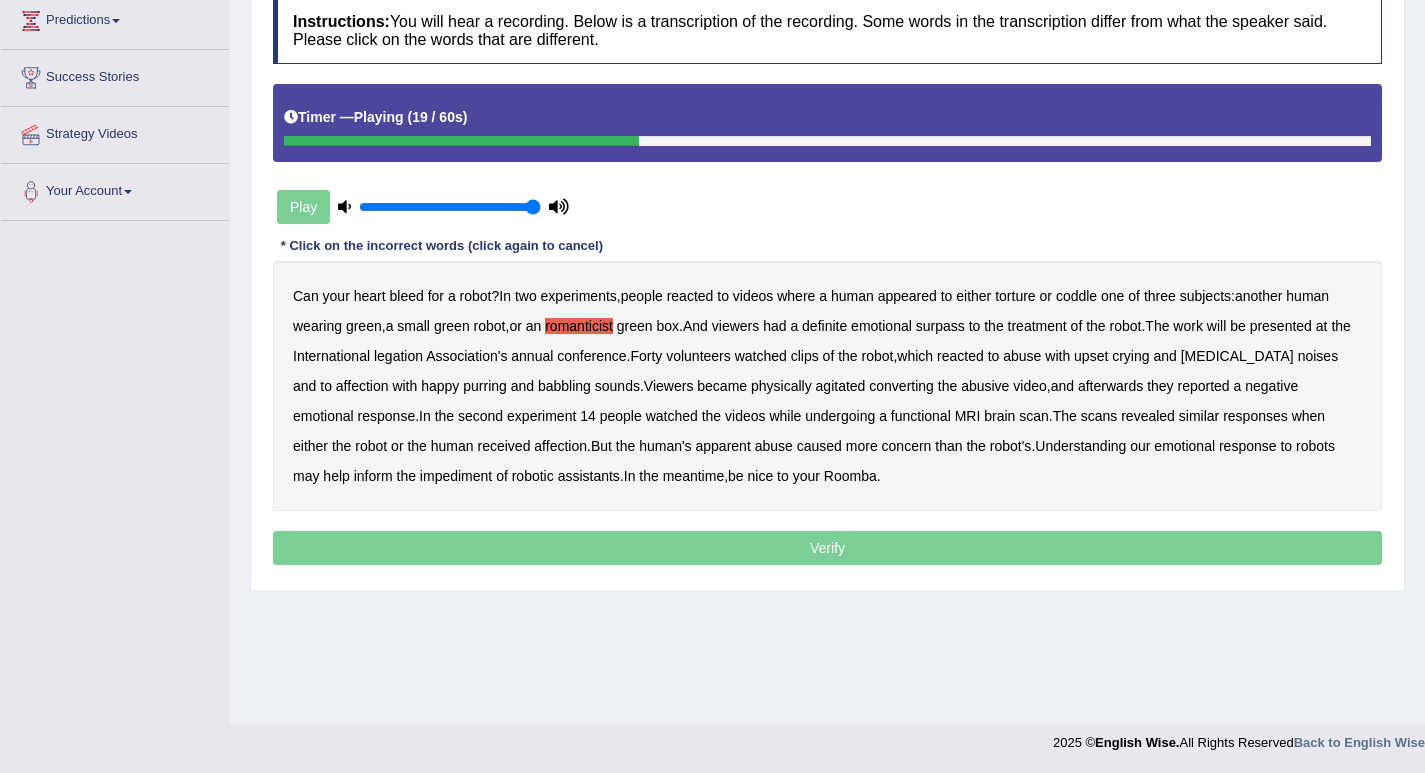 click on "legation" at bounding box center (398, 356) 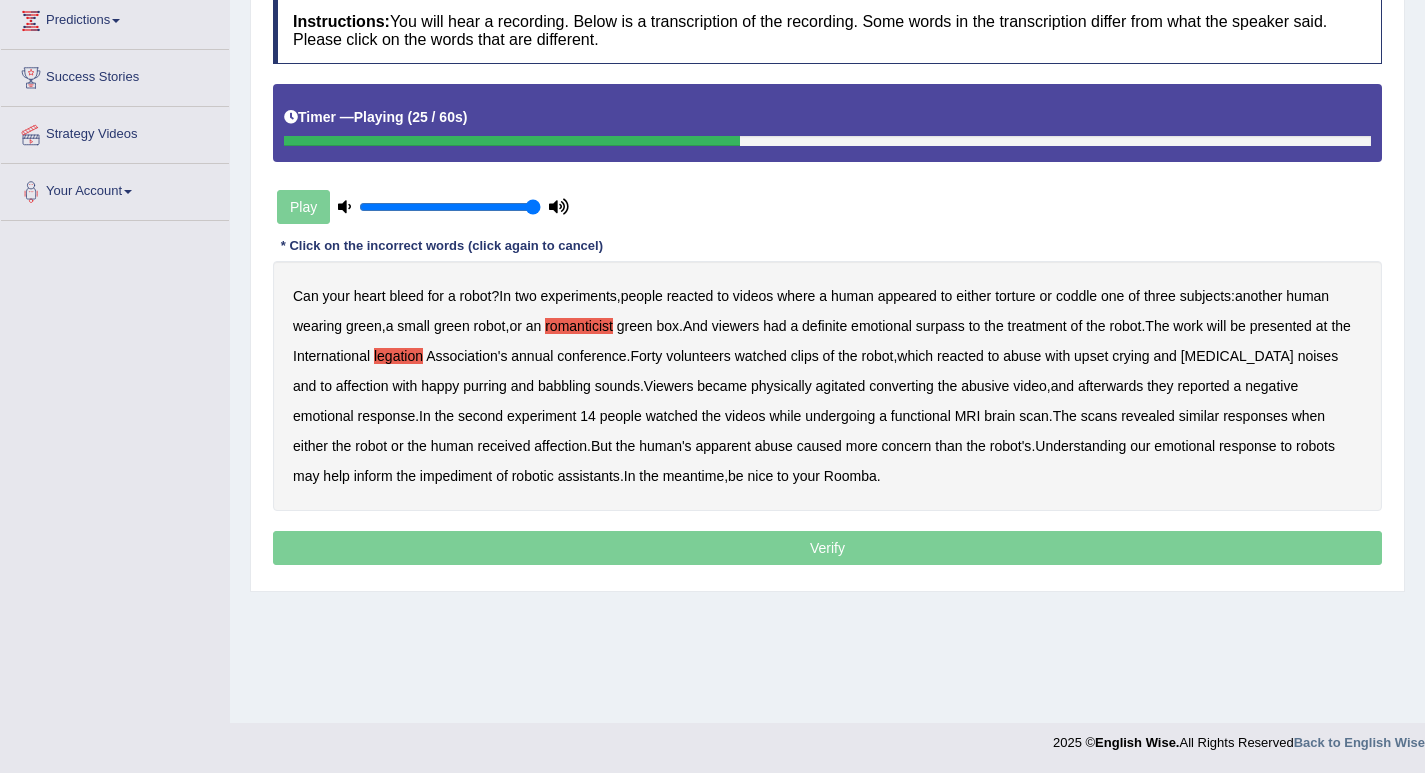 click on "International" at bounding box center [331, 356] 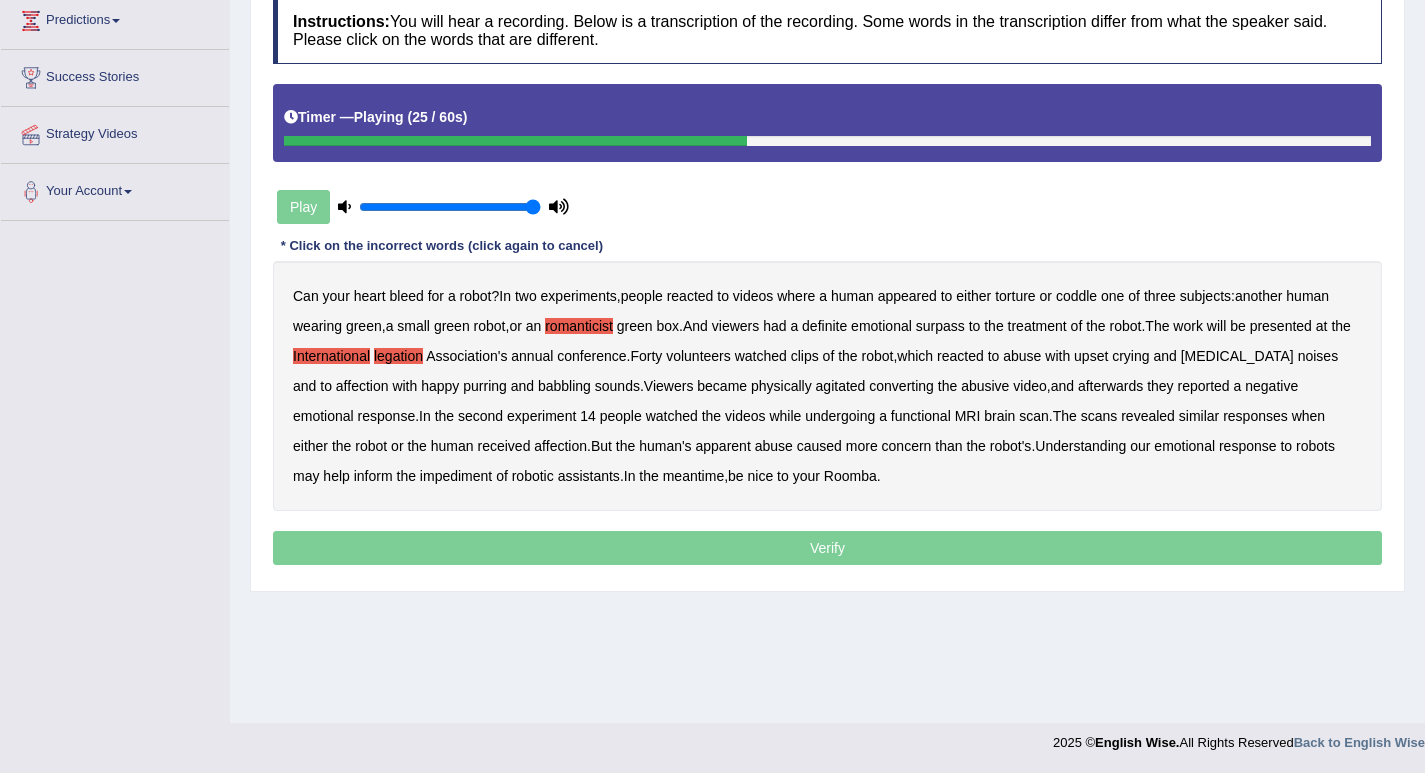 click on "legation" at bounding box center (398, 356) 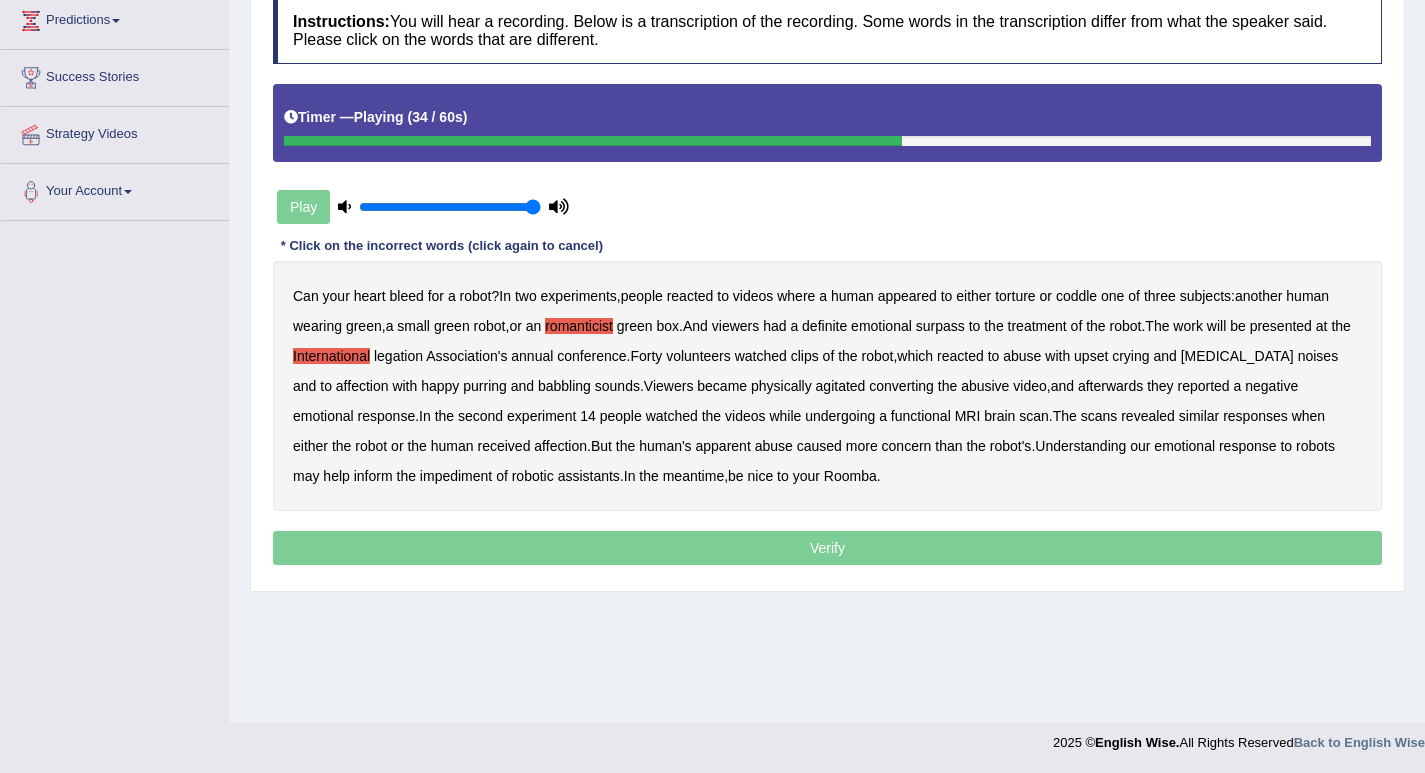 drag, startPoint x: 877, startPoint y: 393, endPoint x: 933, endPoint y: 396, distance: 56.0803 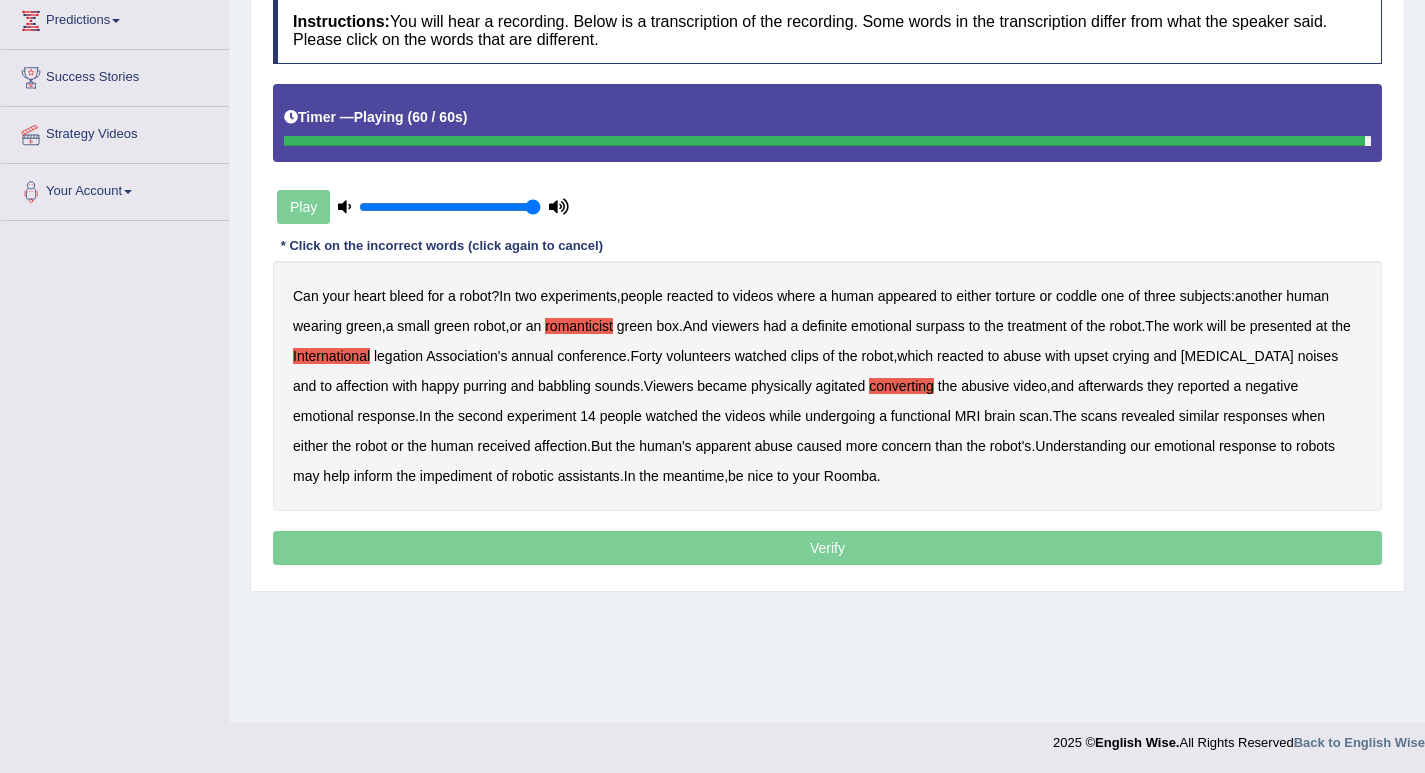click on "Verify" at bounding box center [827, 548] 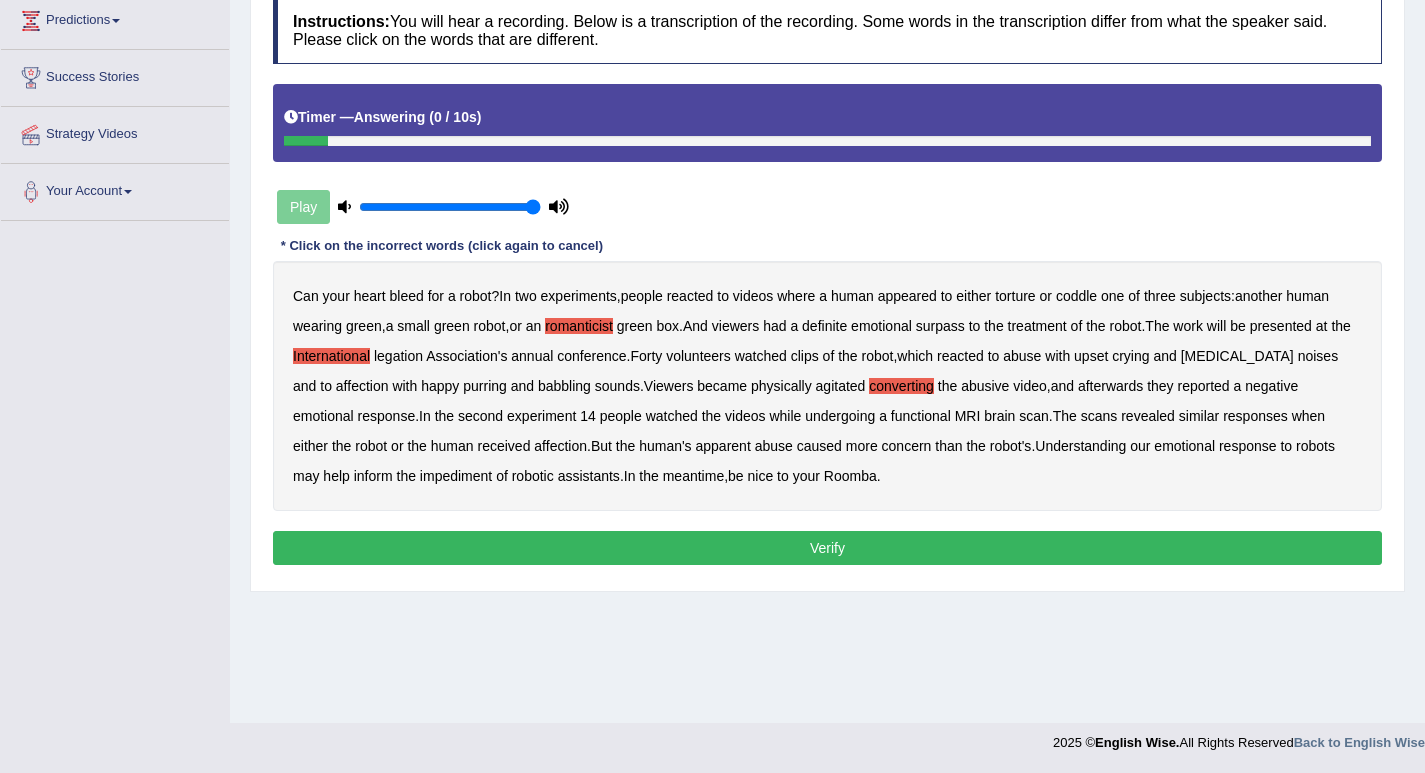click on "Verify" at bounding box center (827, 548) 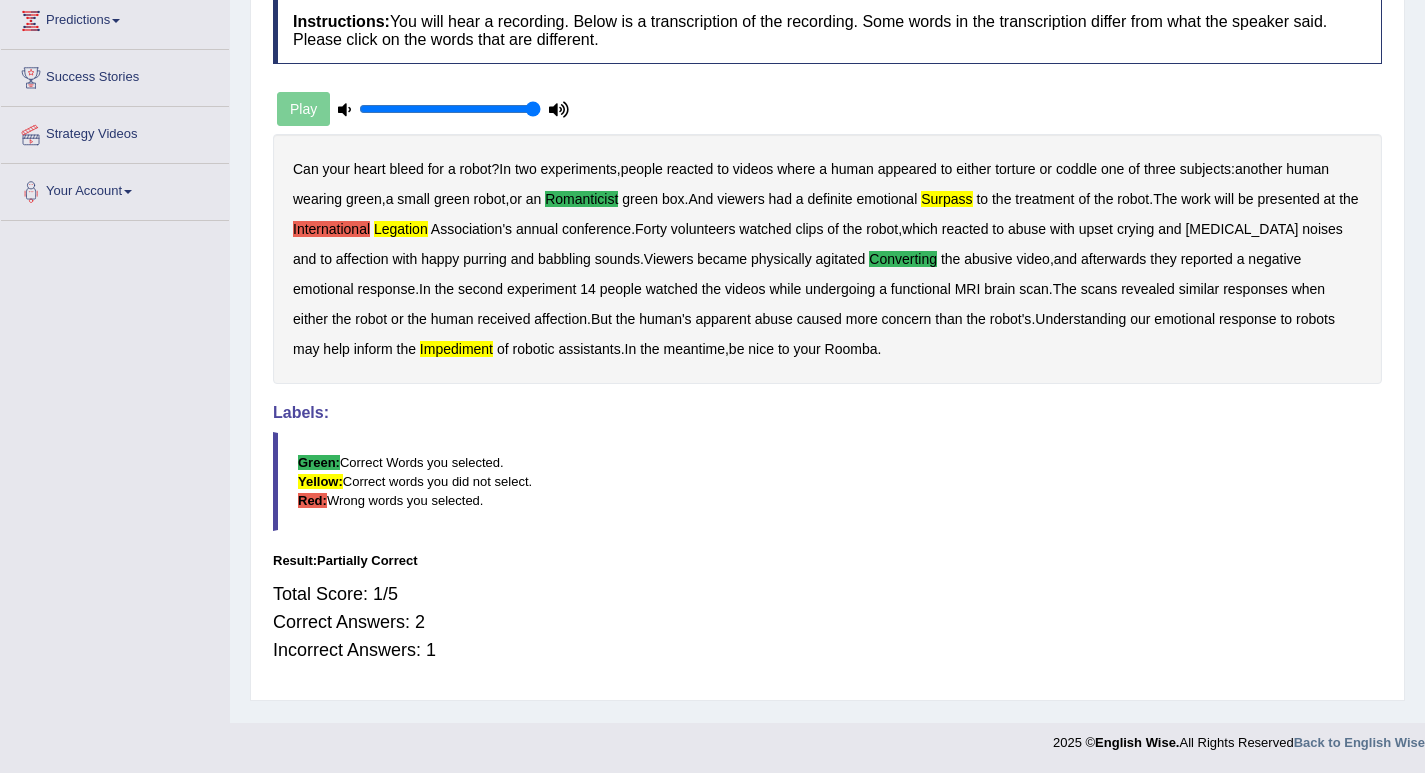 click on "International" at bounding box center (331, 229) 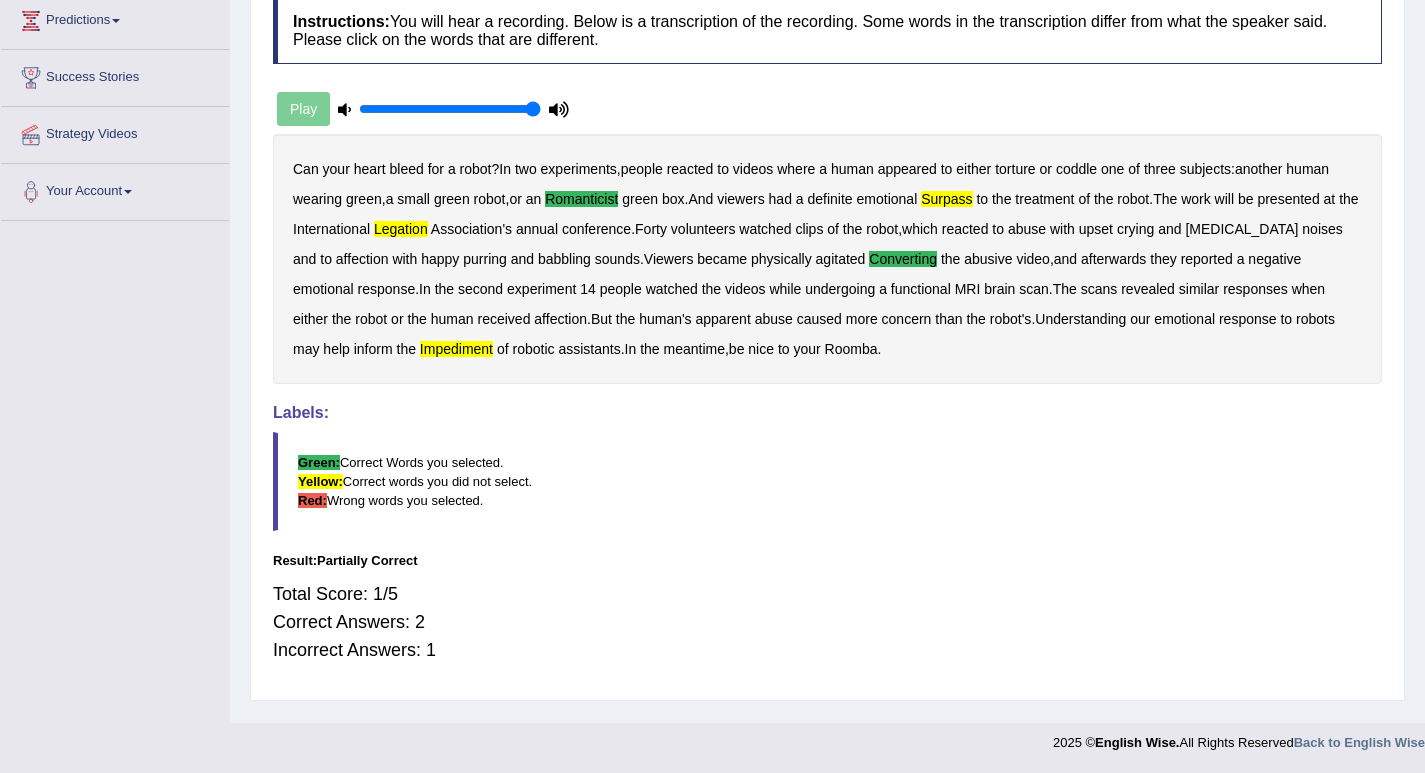click on "legation" at bounding box center [401, 229] 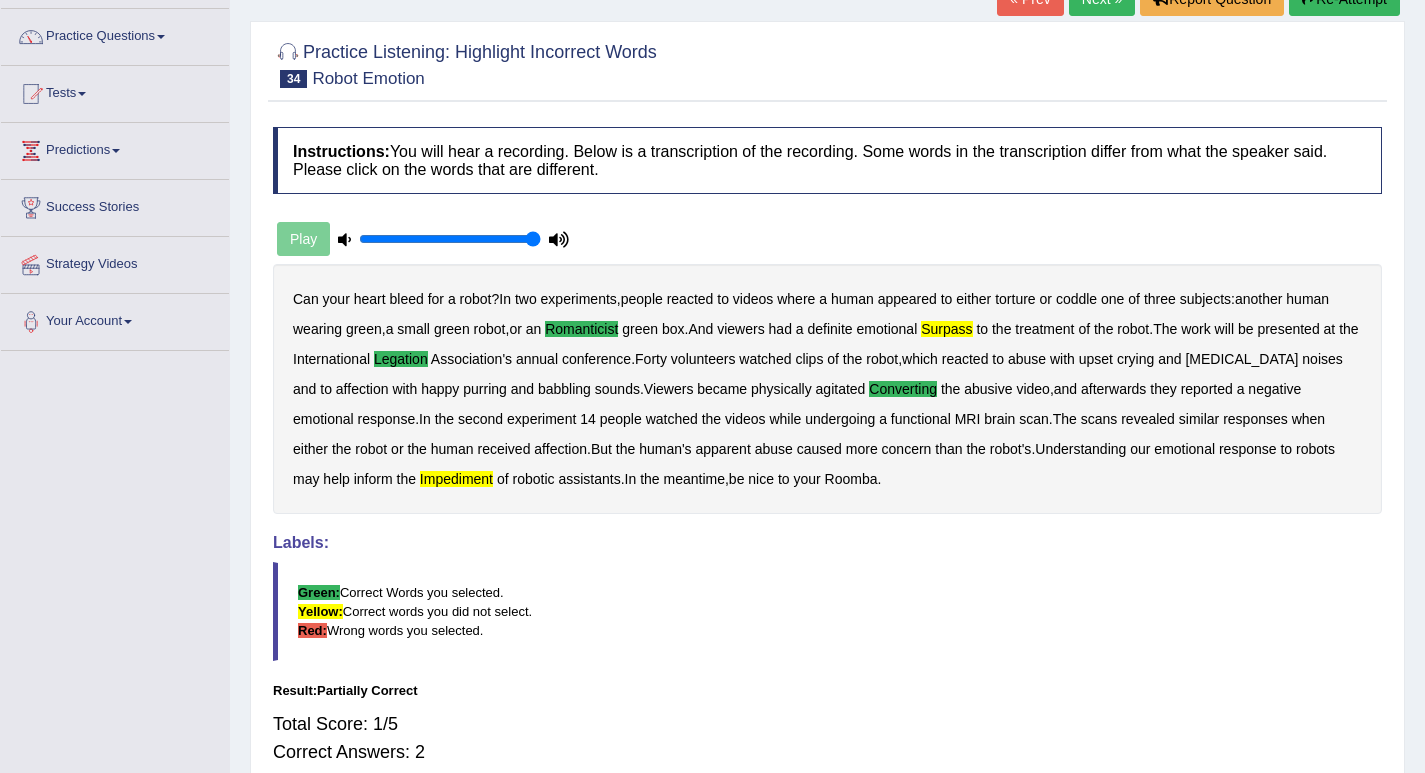 scroll, scrollTop: 0, scrollLeft: 0, axis: both 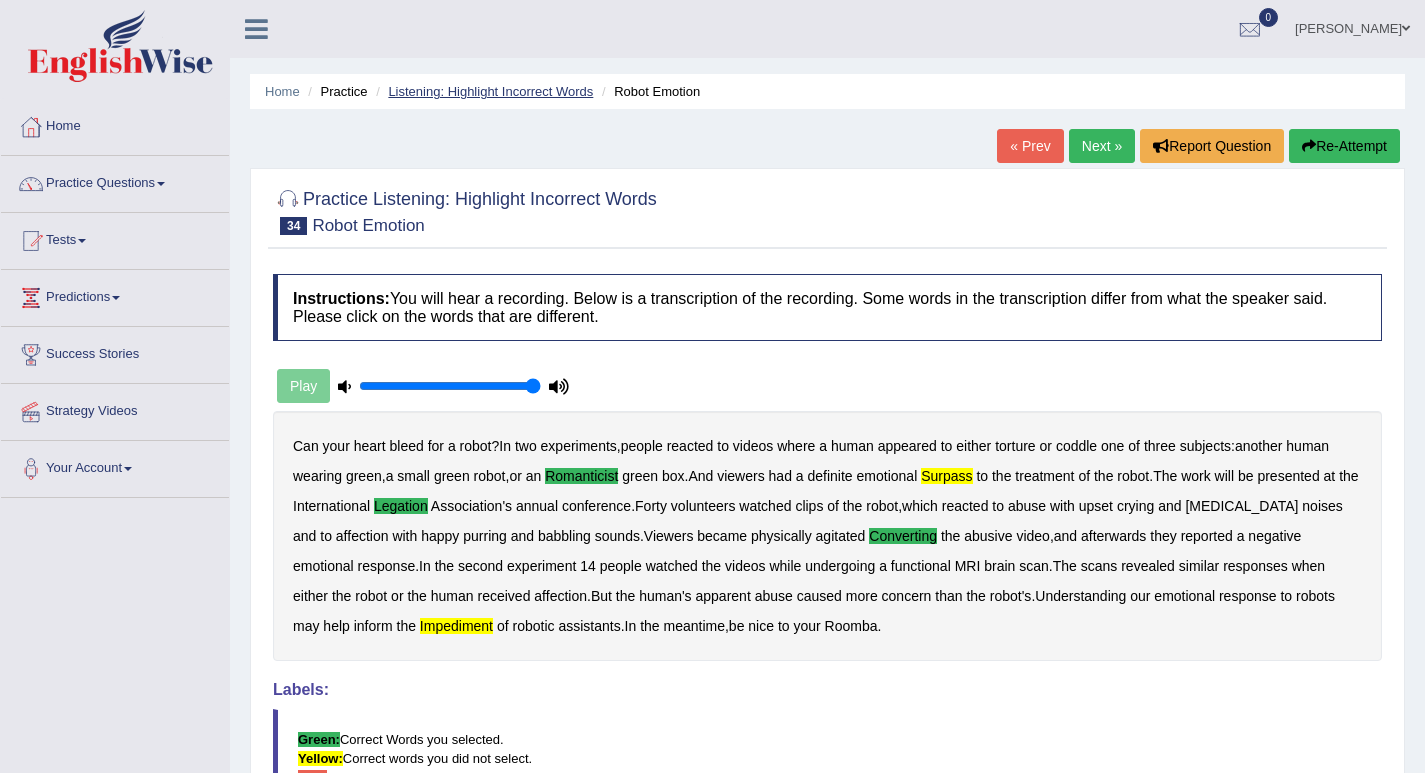 click on "Listening: Highlight Incorrect Words" at bounding box center [490, 91] 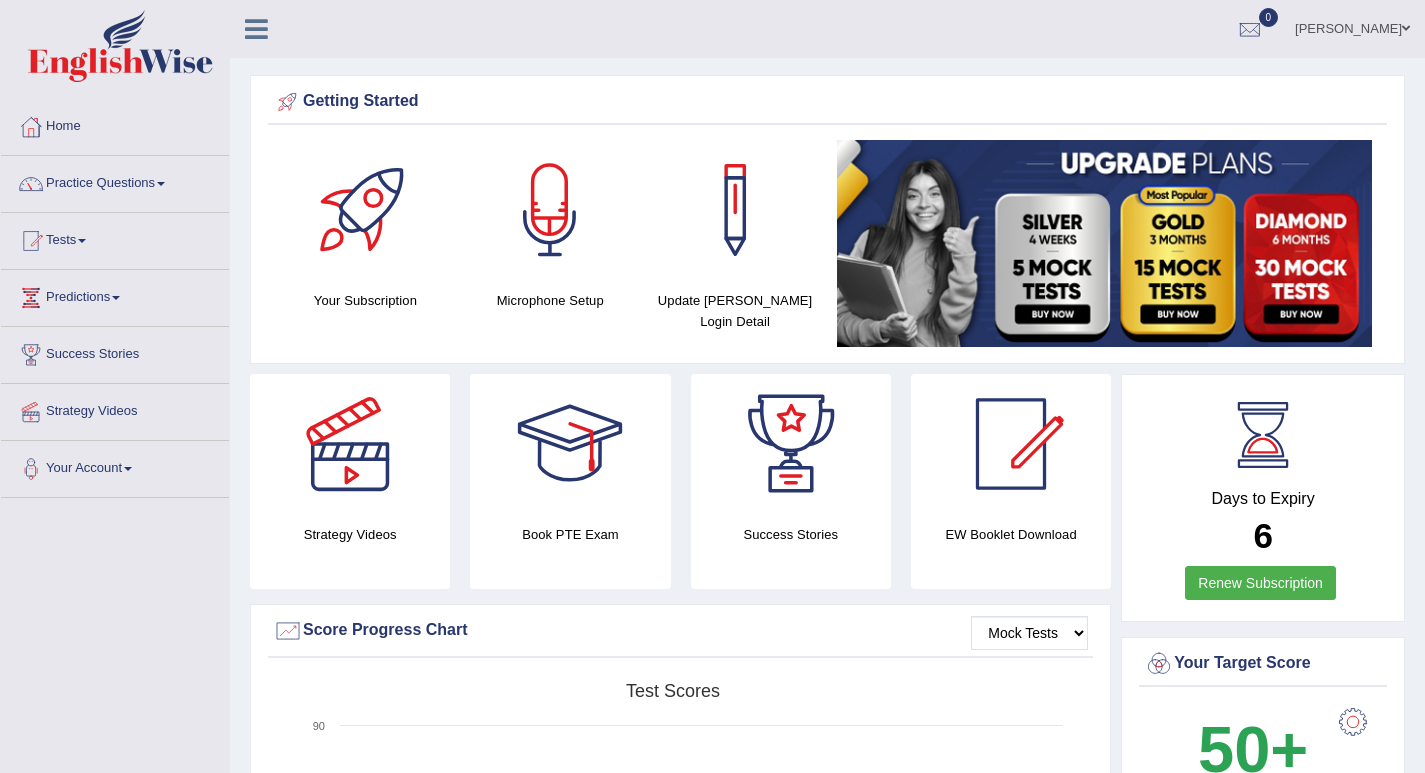 scroll, scrollTop: 0, scrollLeft: 0, axis: both 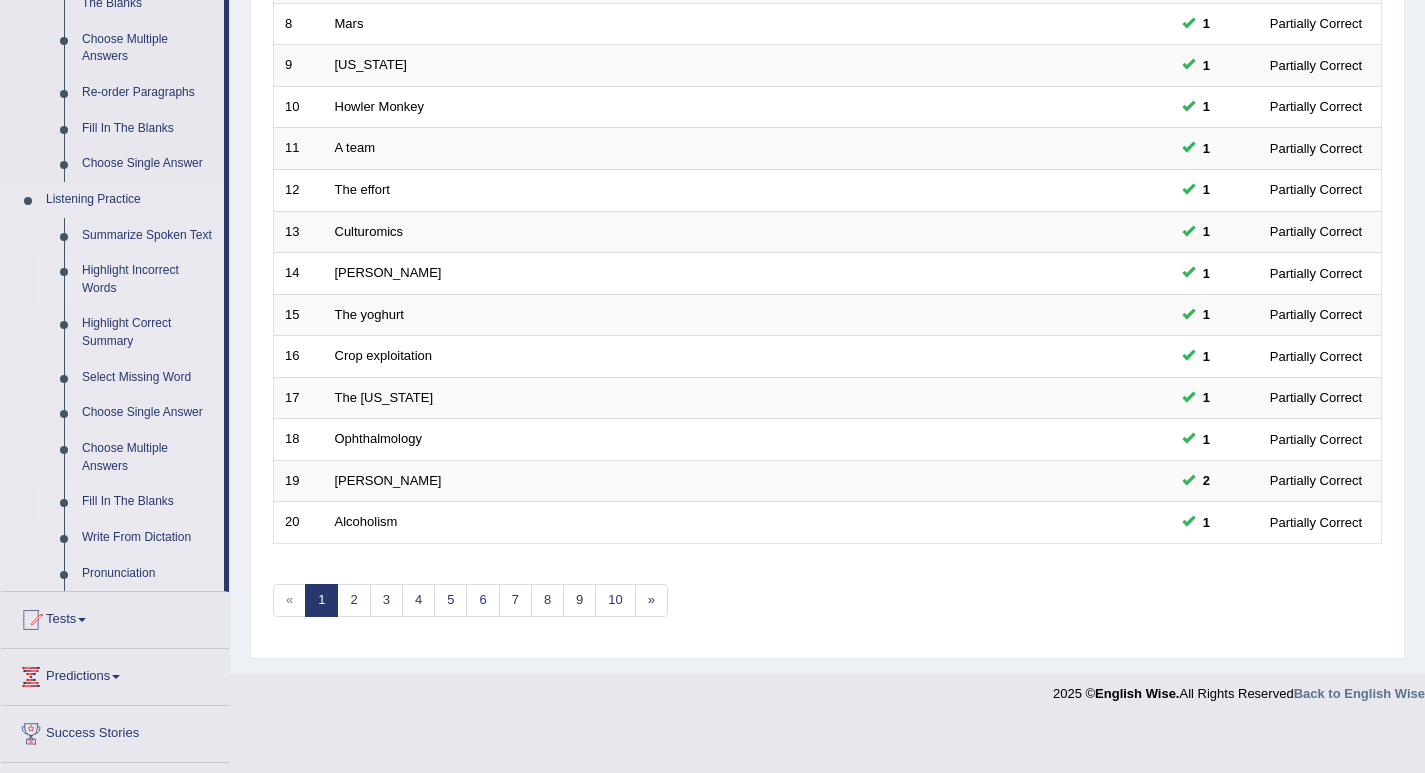click on "Fill In The Blanks" at bounding box center [148, 502] 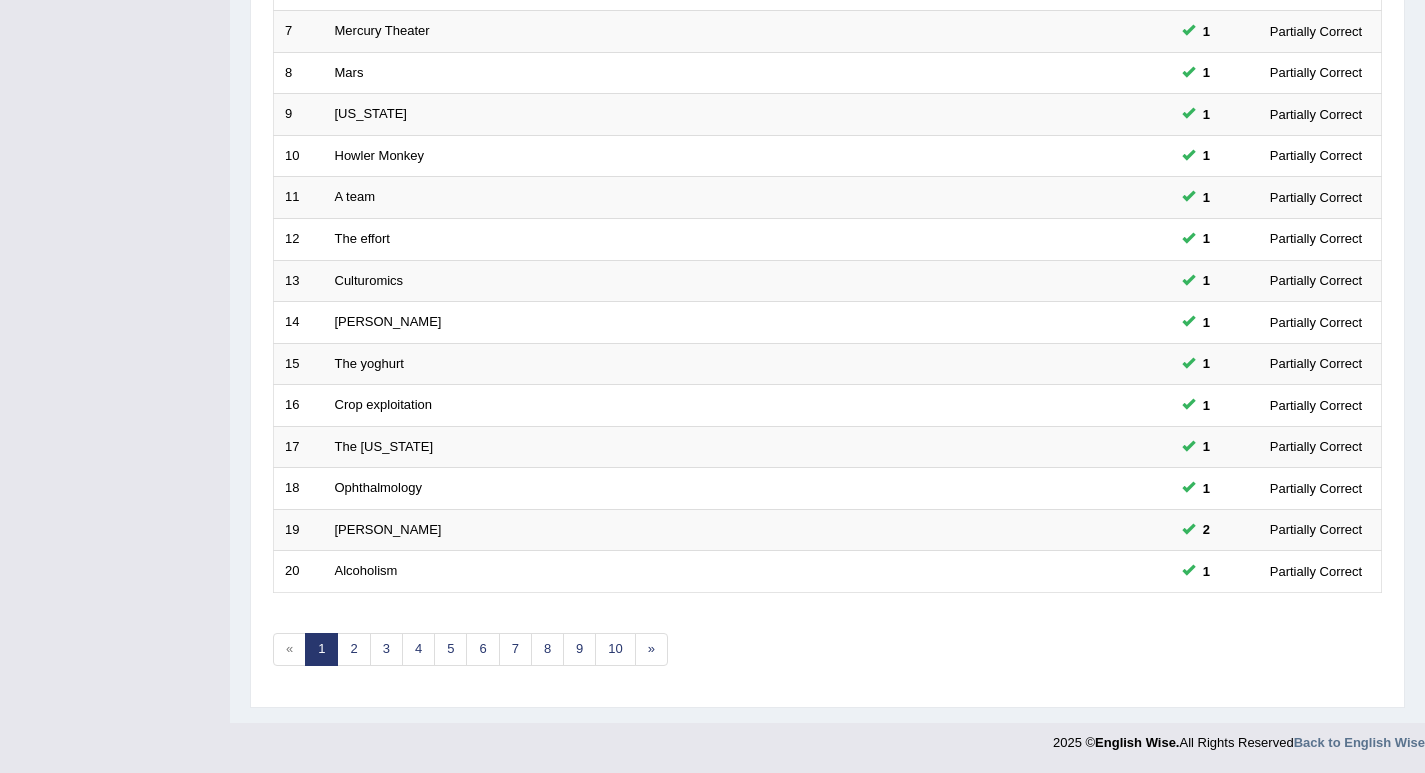scroll, scrollTop: 290, scrollLeft: 0, axis: vertical 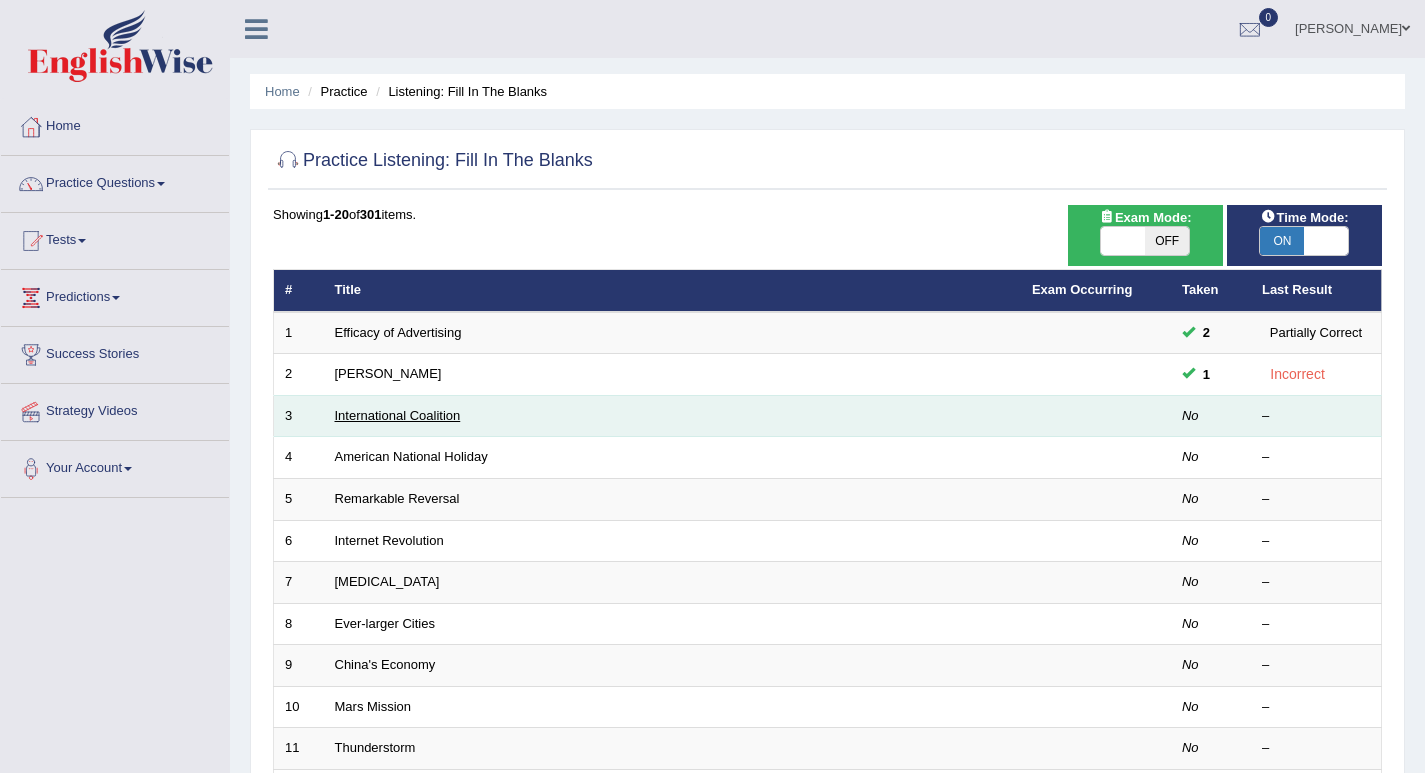 click on "International Coalition" at bounding box center [398, 415] 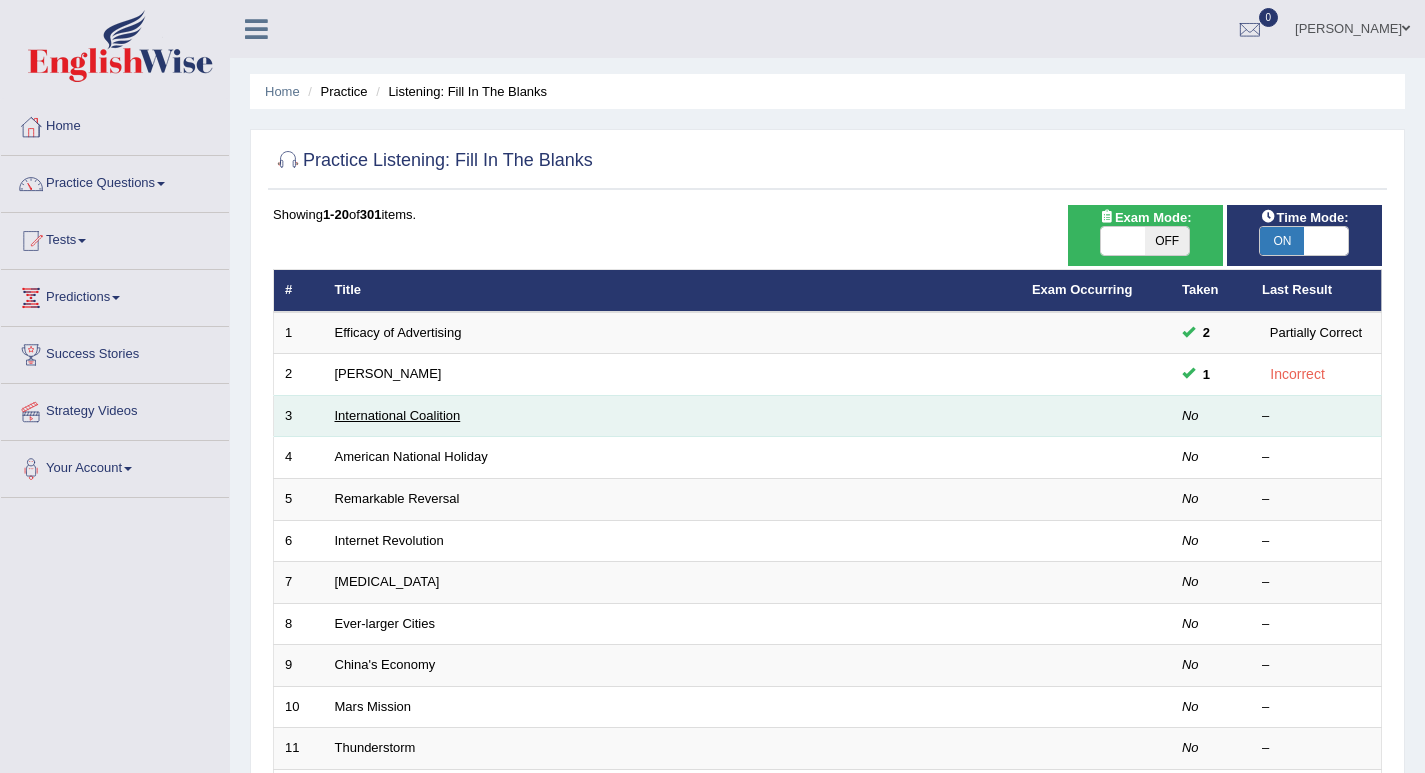 click on "International Coalition" at bounding box center (398, 415) 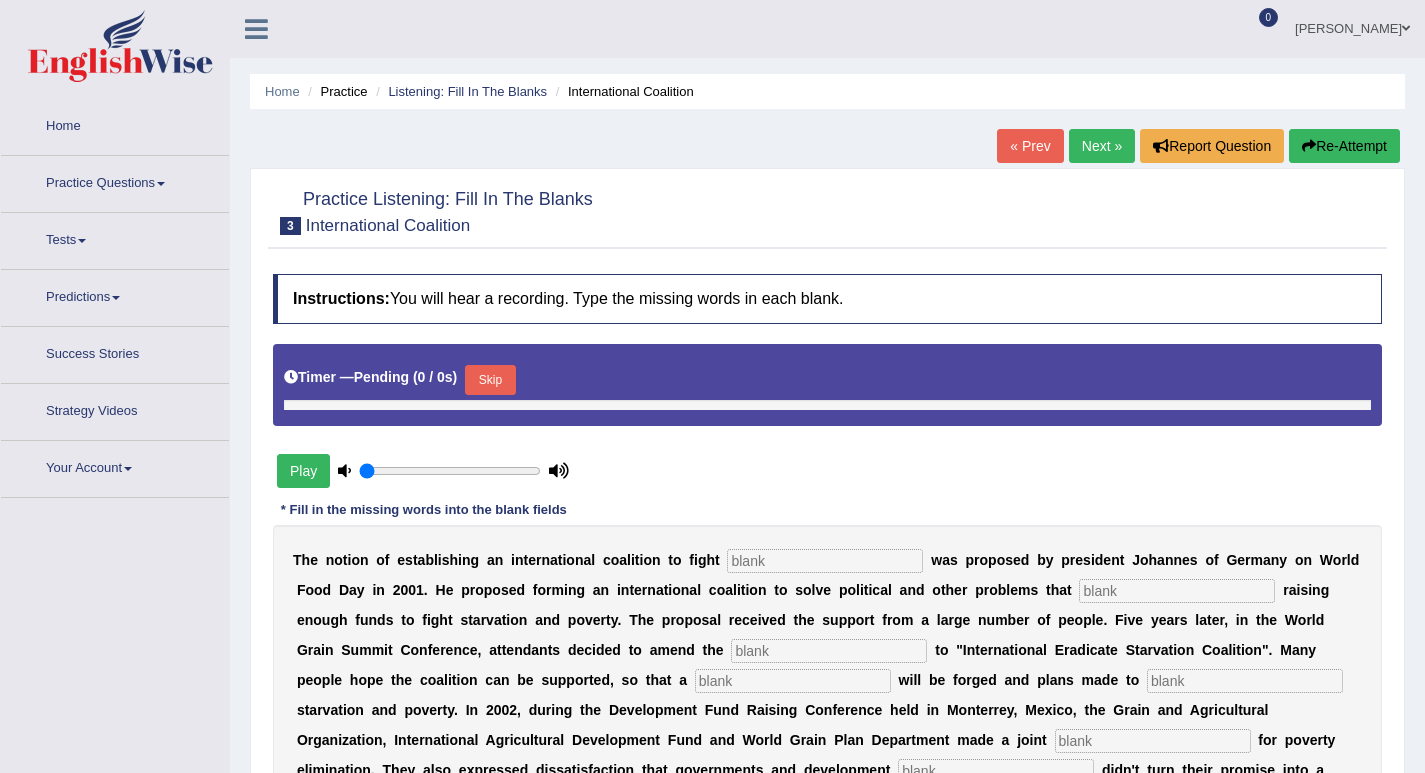 type on "1" 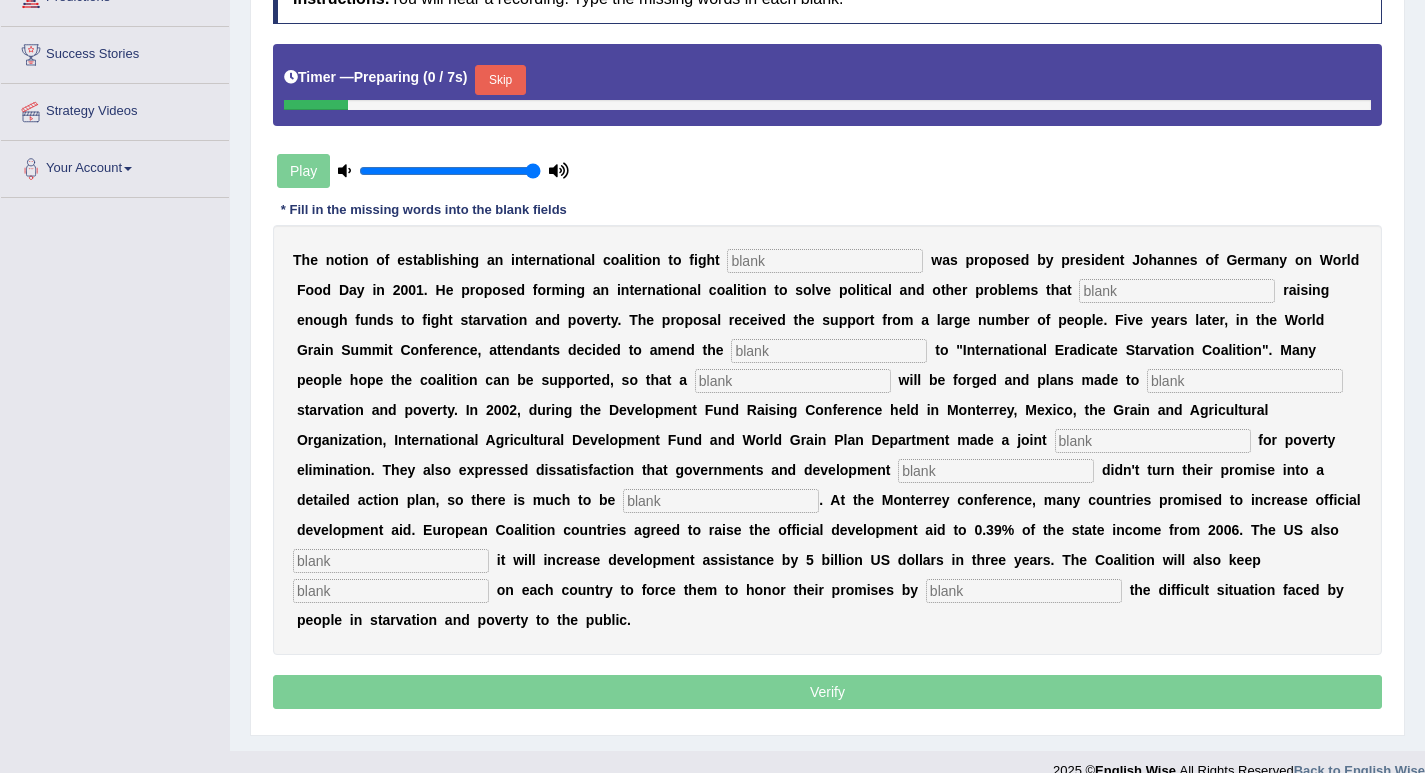 scroll, scrollTop: 300, scrollLeft: 0, axis: vertical 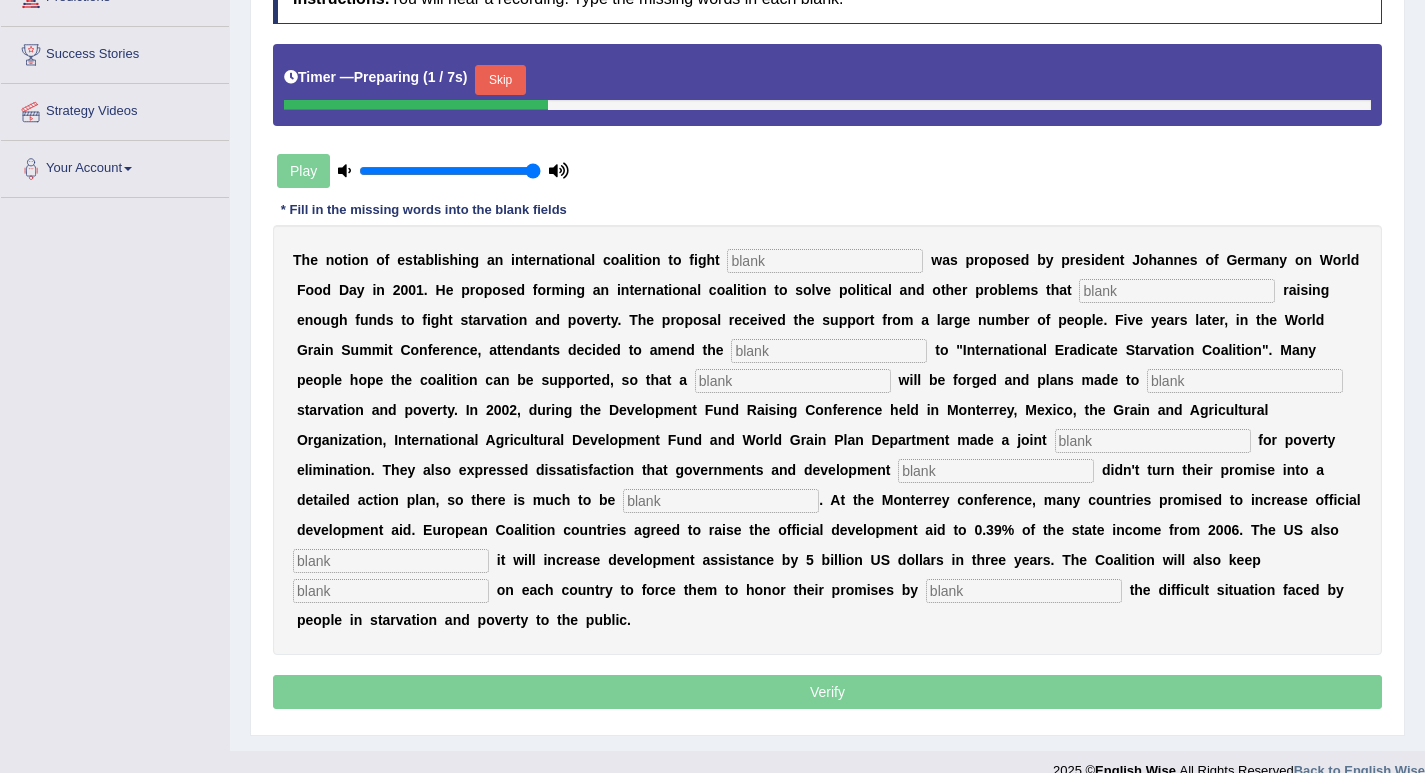 click at bounding box center [825, 261] 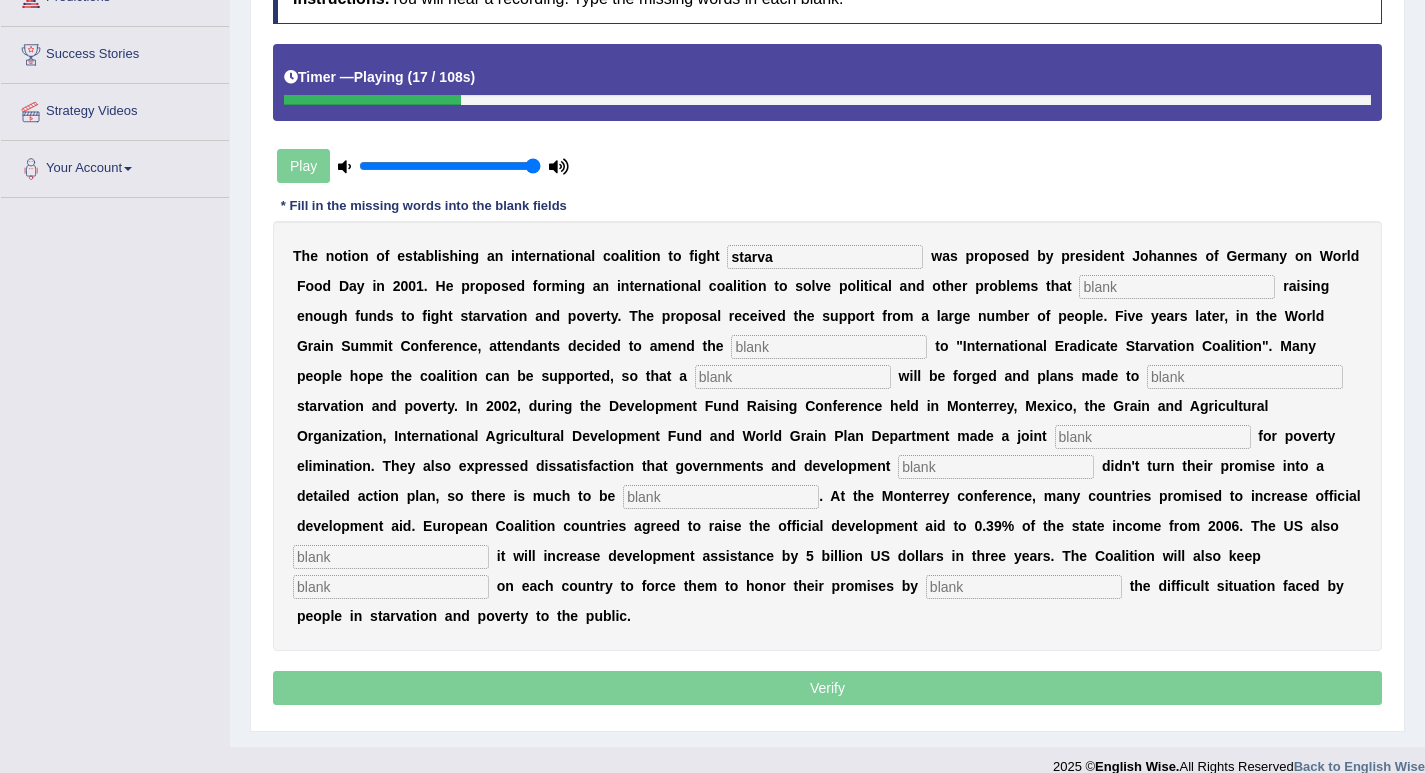 type on "starva" 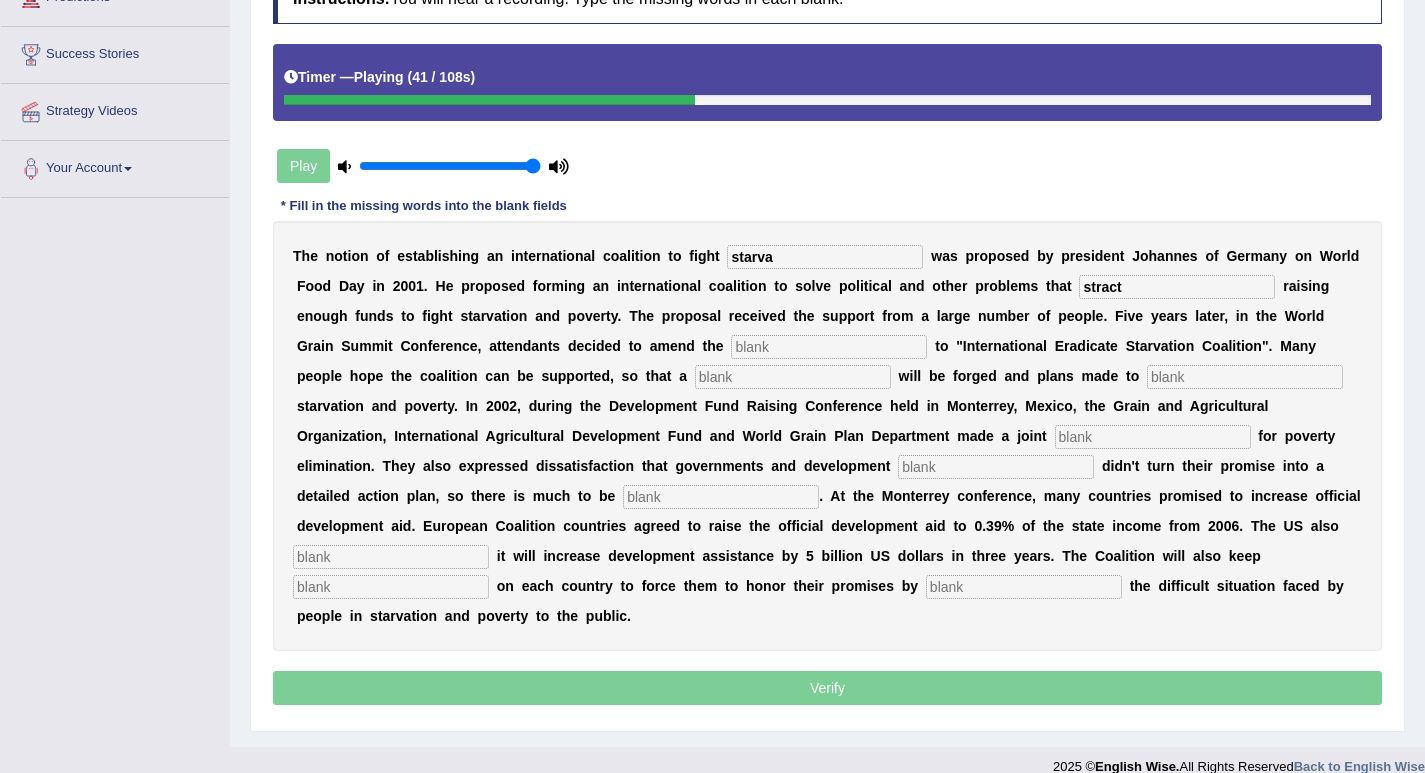 type on "stract" 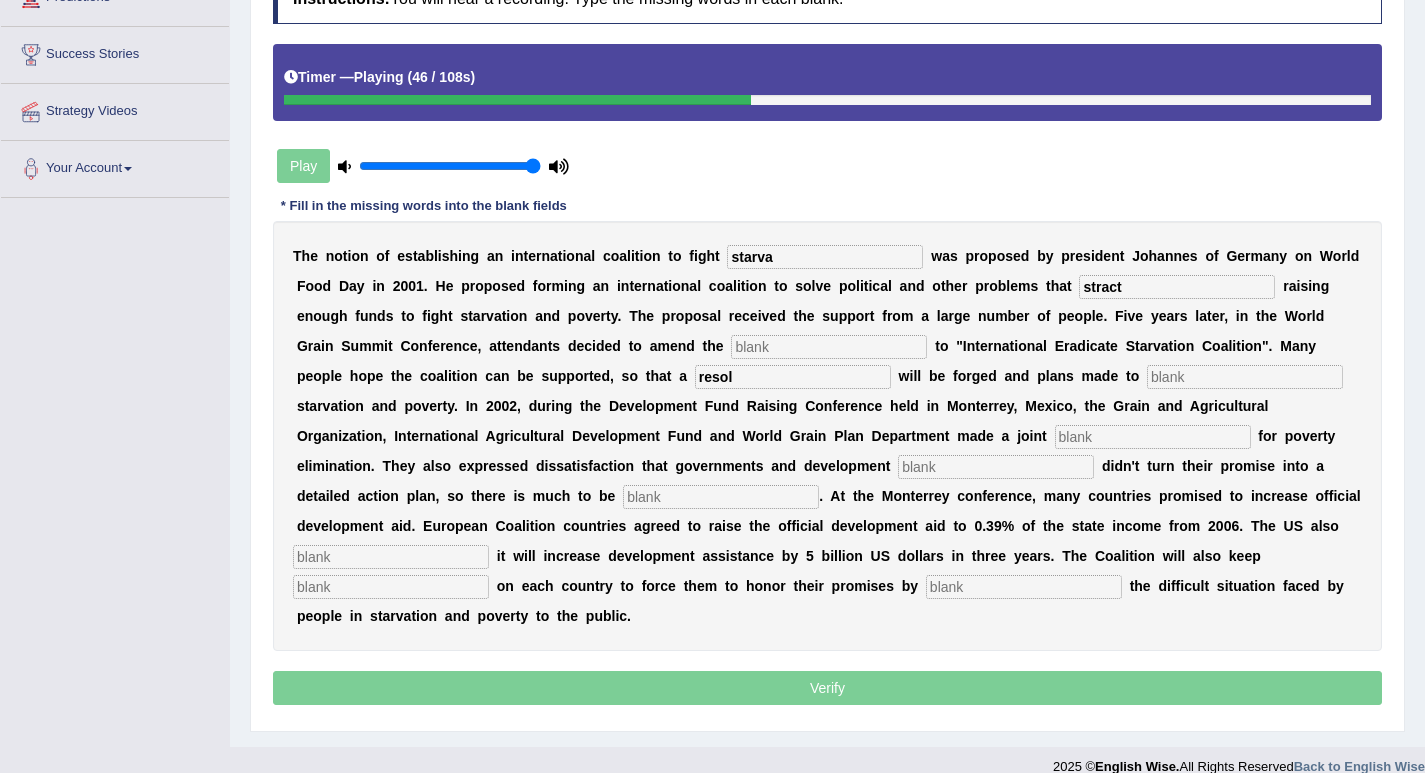 type on "resol" 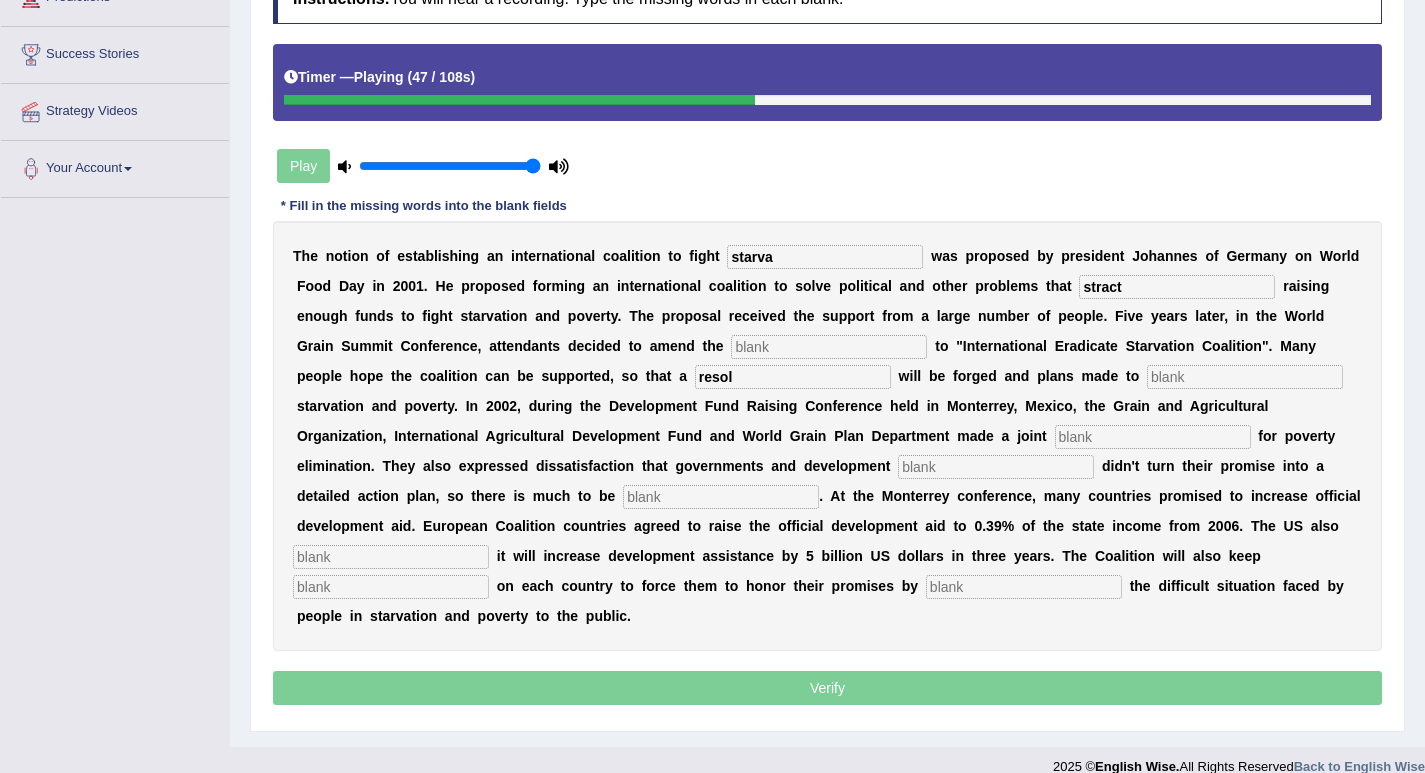 drag, startPoint x: 704, startPoint y: 93, endPoint x: 582, endPoint y: 92, distance: 122.0041 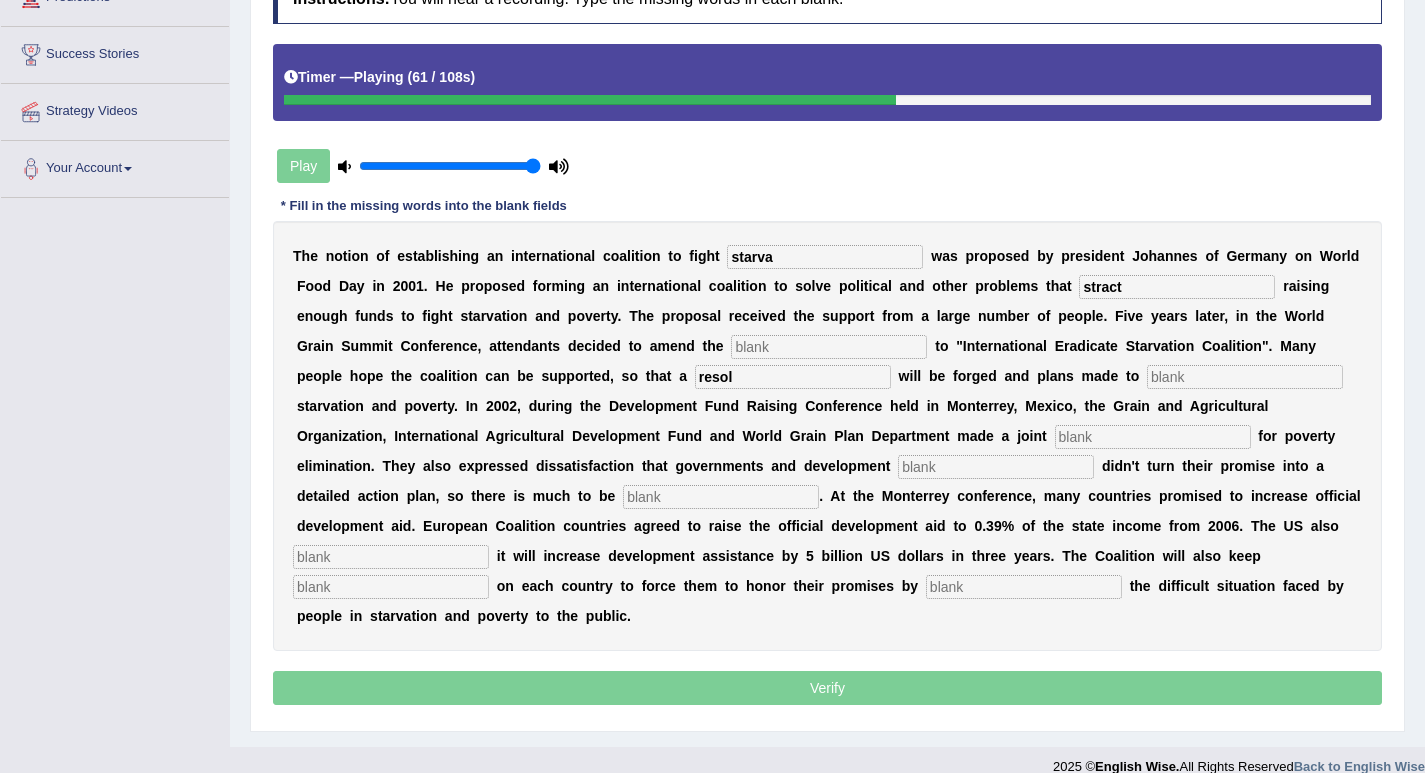 click at bounding box center [1153, 437] 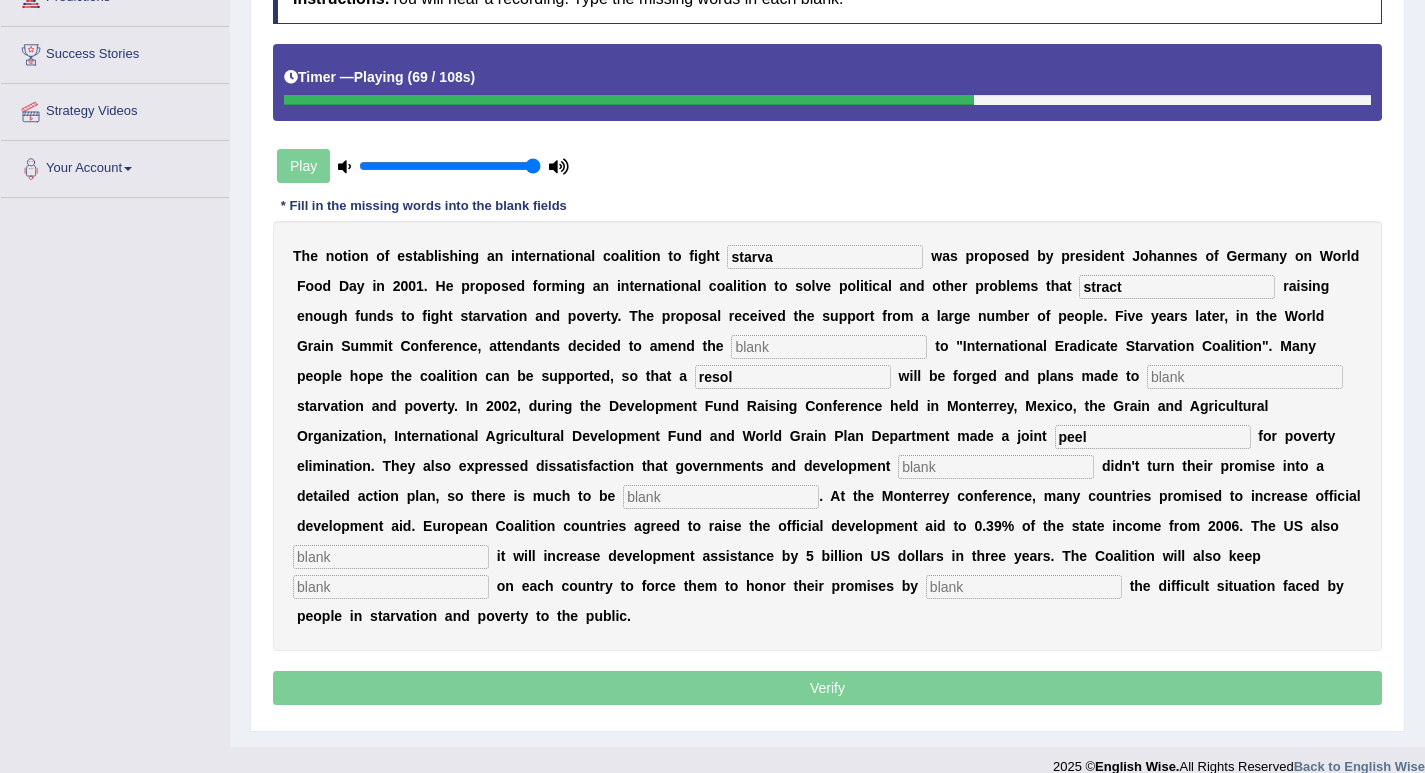 type on "peel" 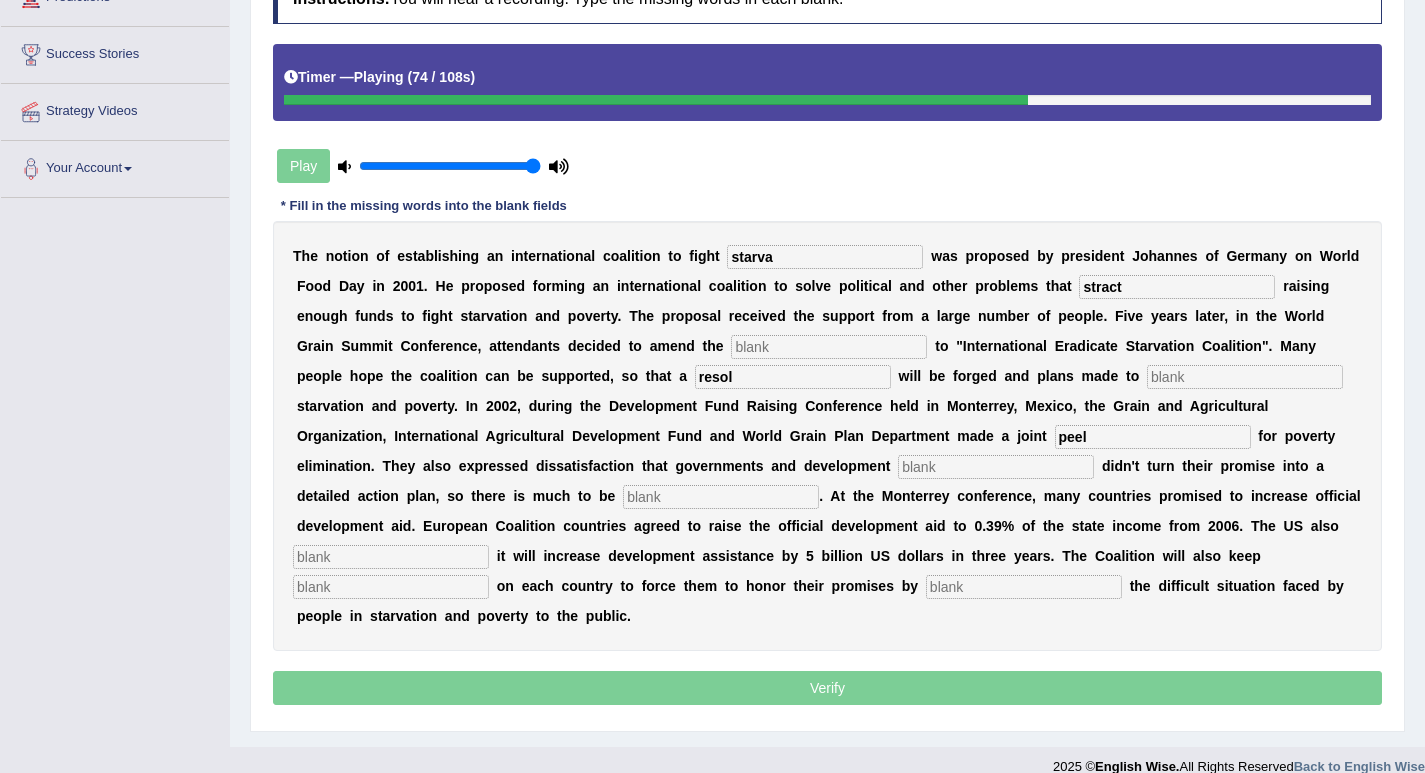 click at bounding box center [721, 497] 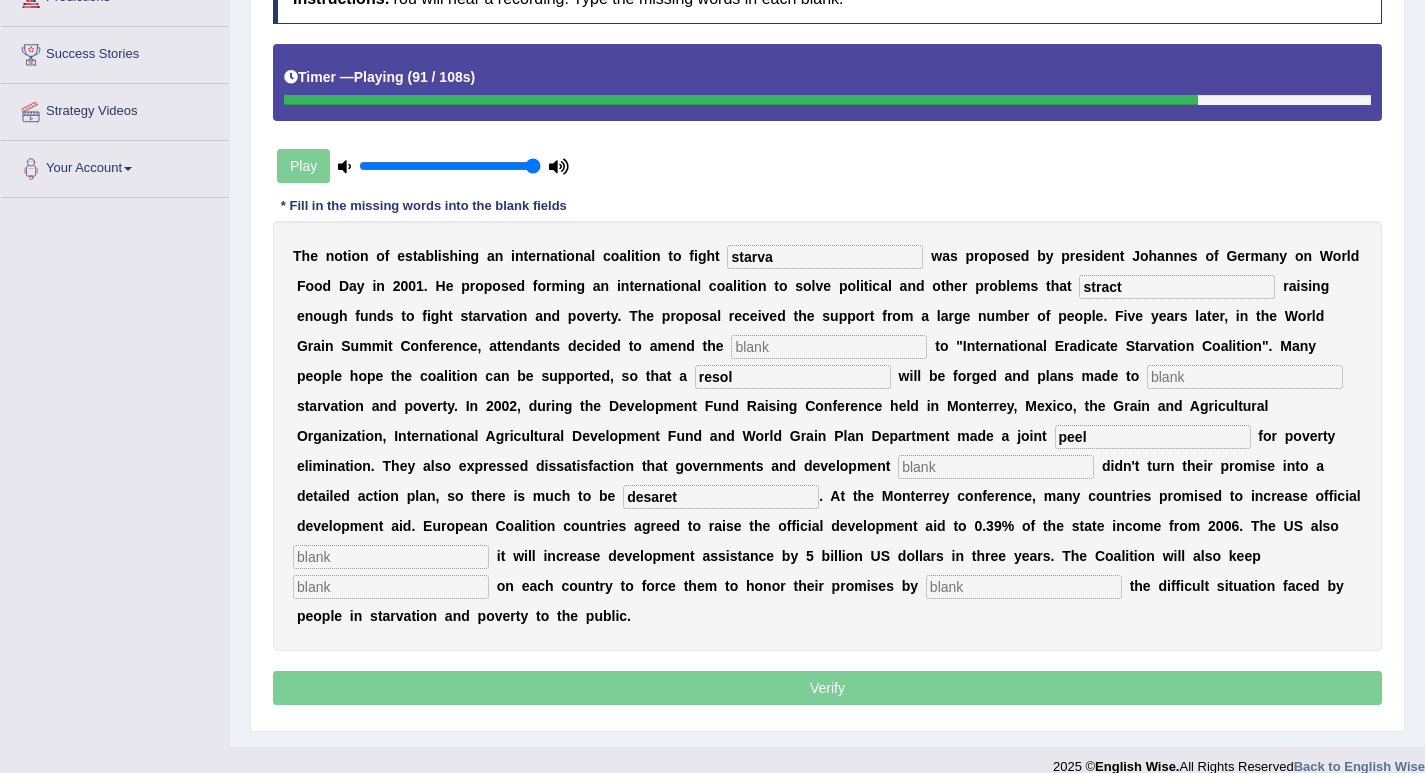 type on "desaret" 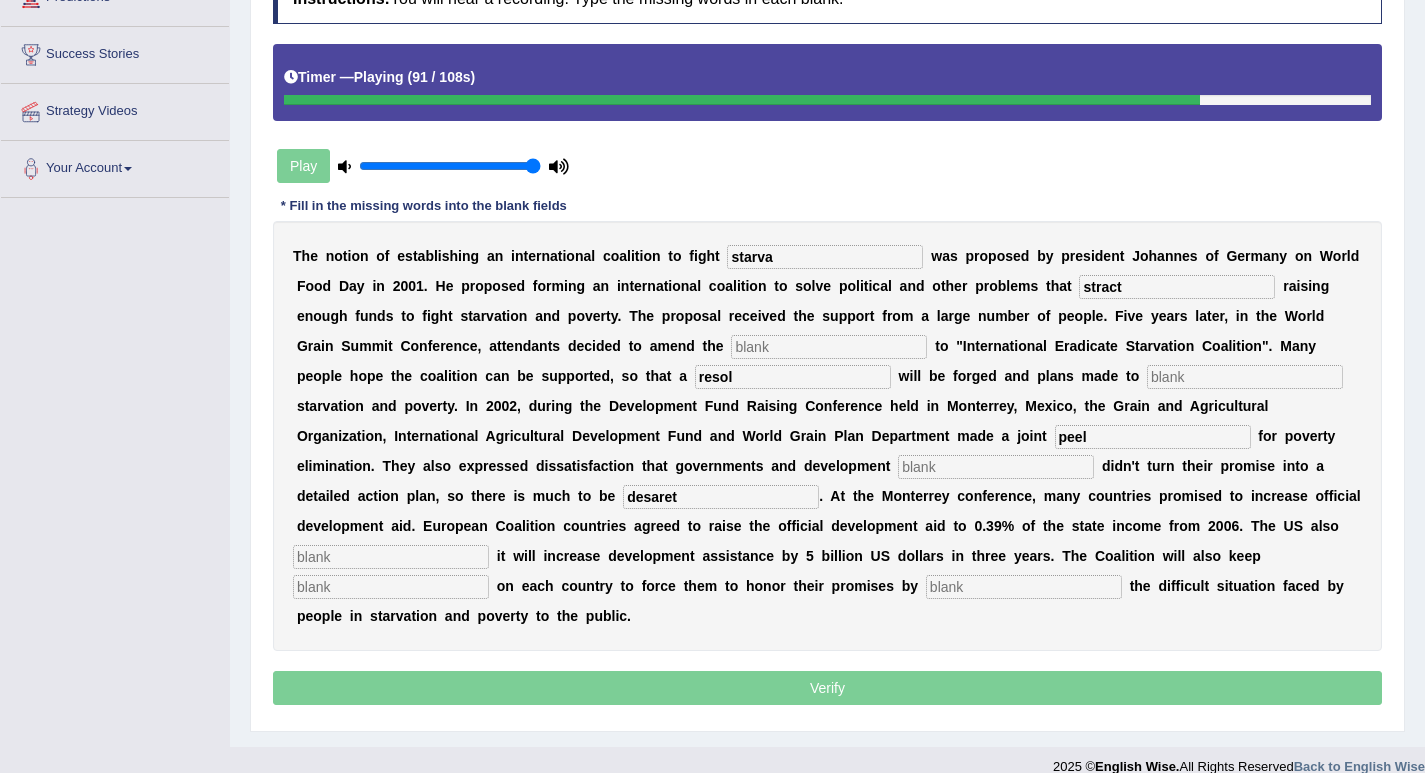 click at bounding box center [391, 557] 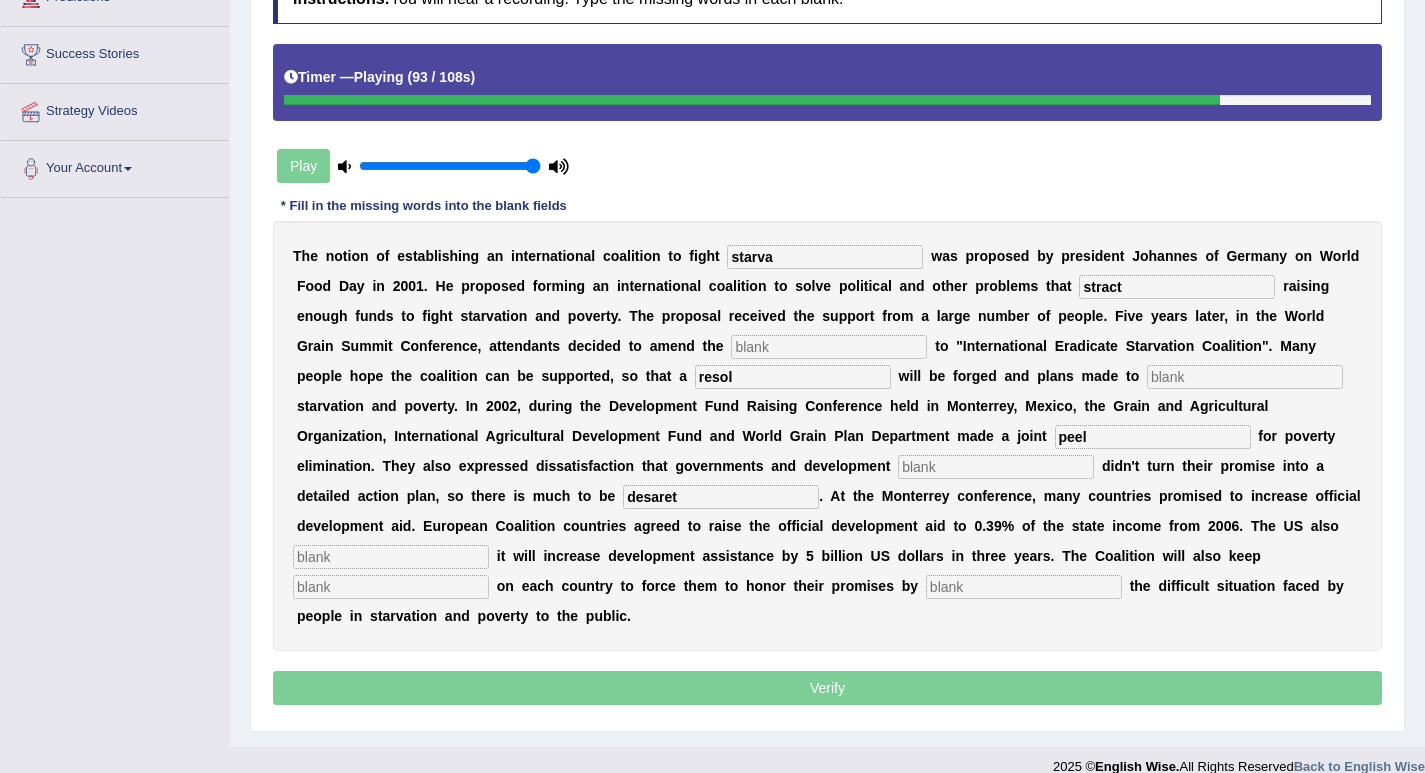type on "a" 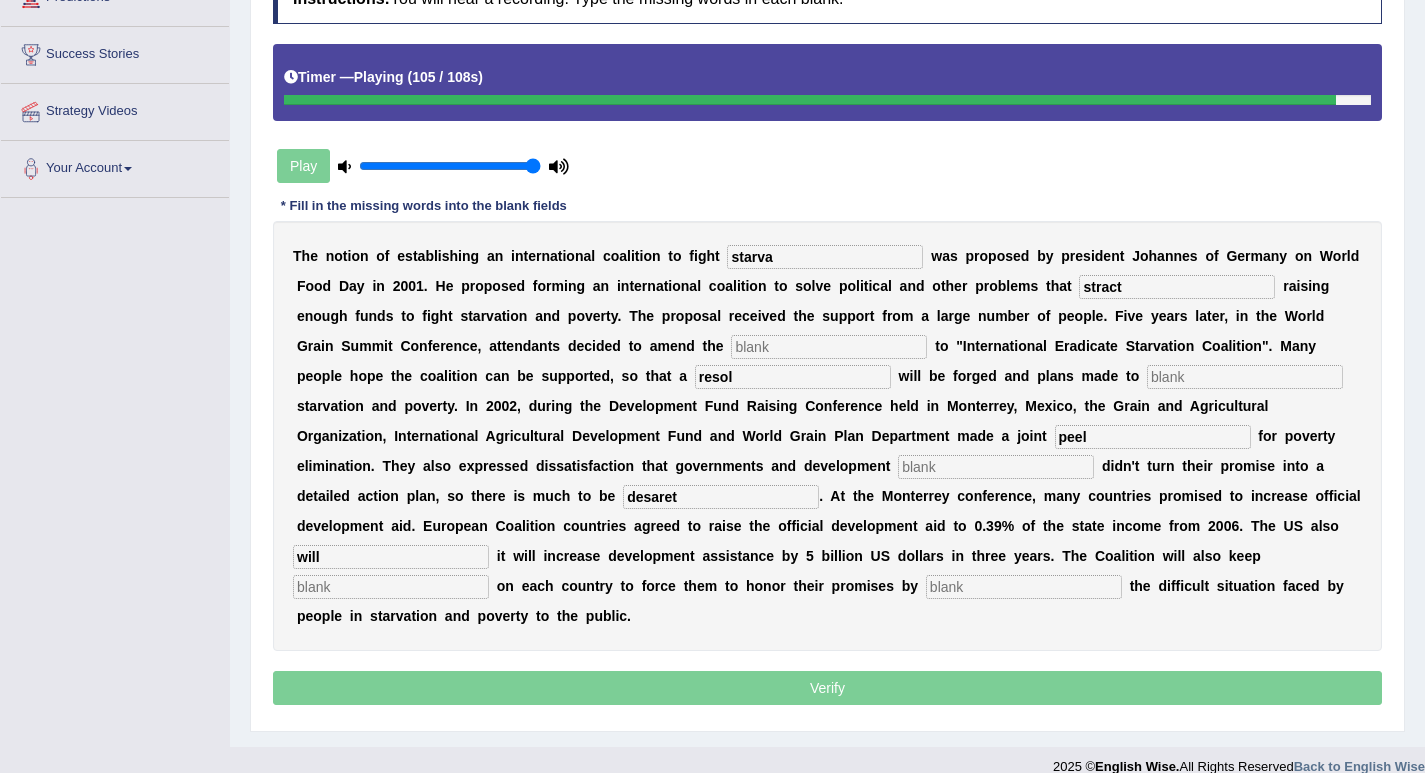 type on "will" 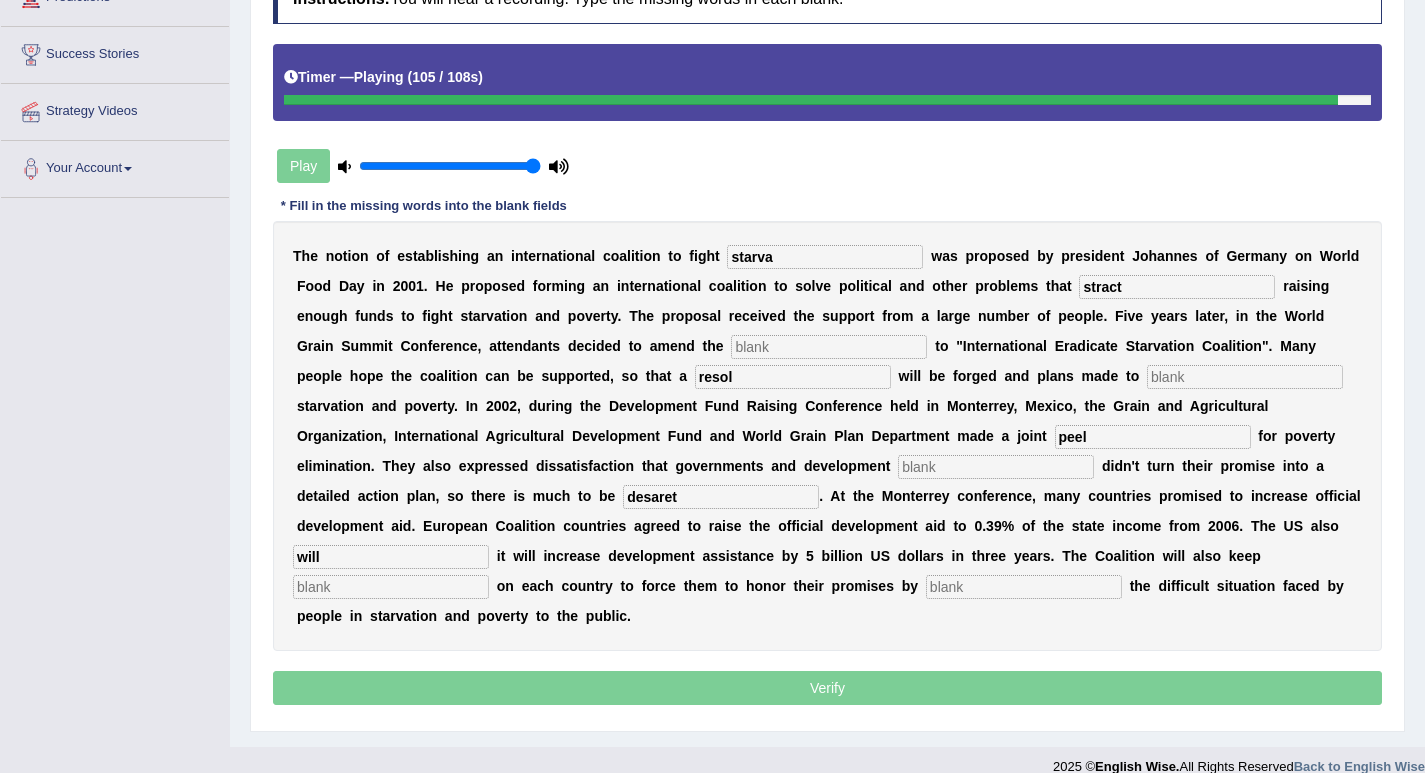 click at bounding box center [1024, 587] 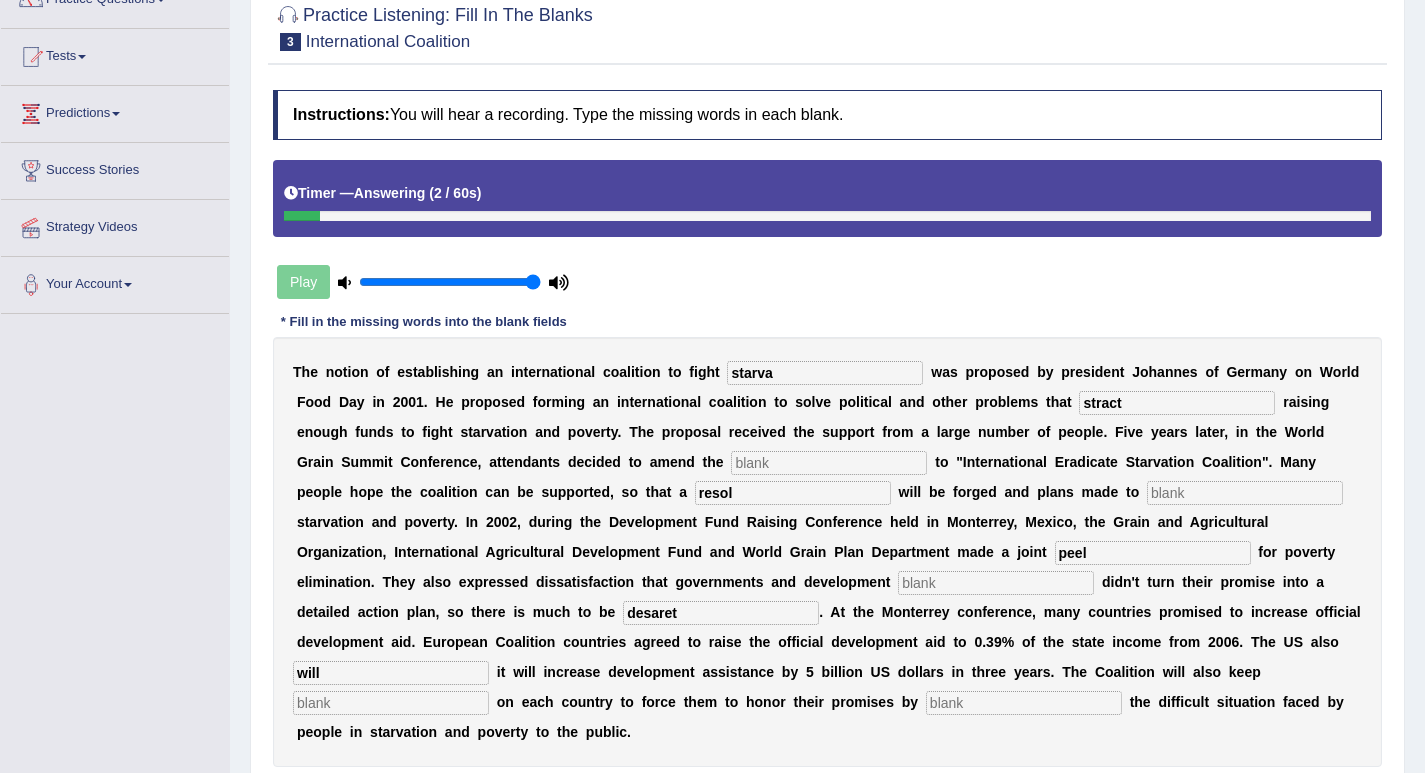 scroll, scrollTop: 300, scrollLeft: 0, axis: vertical 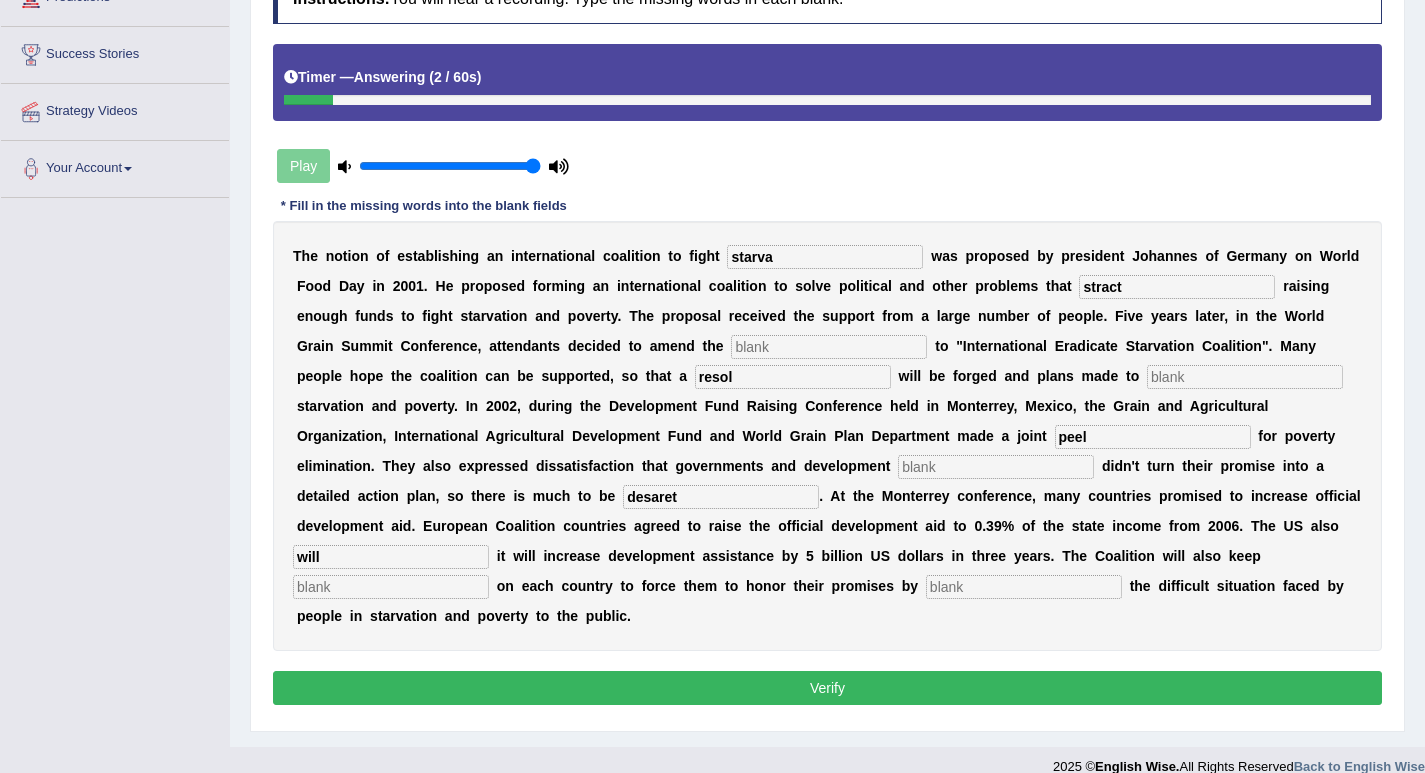 click at bounding box center (829, 347) 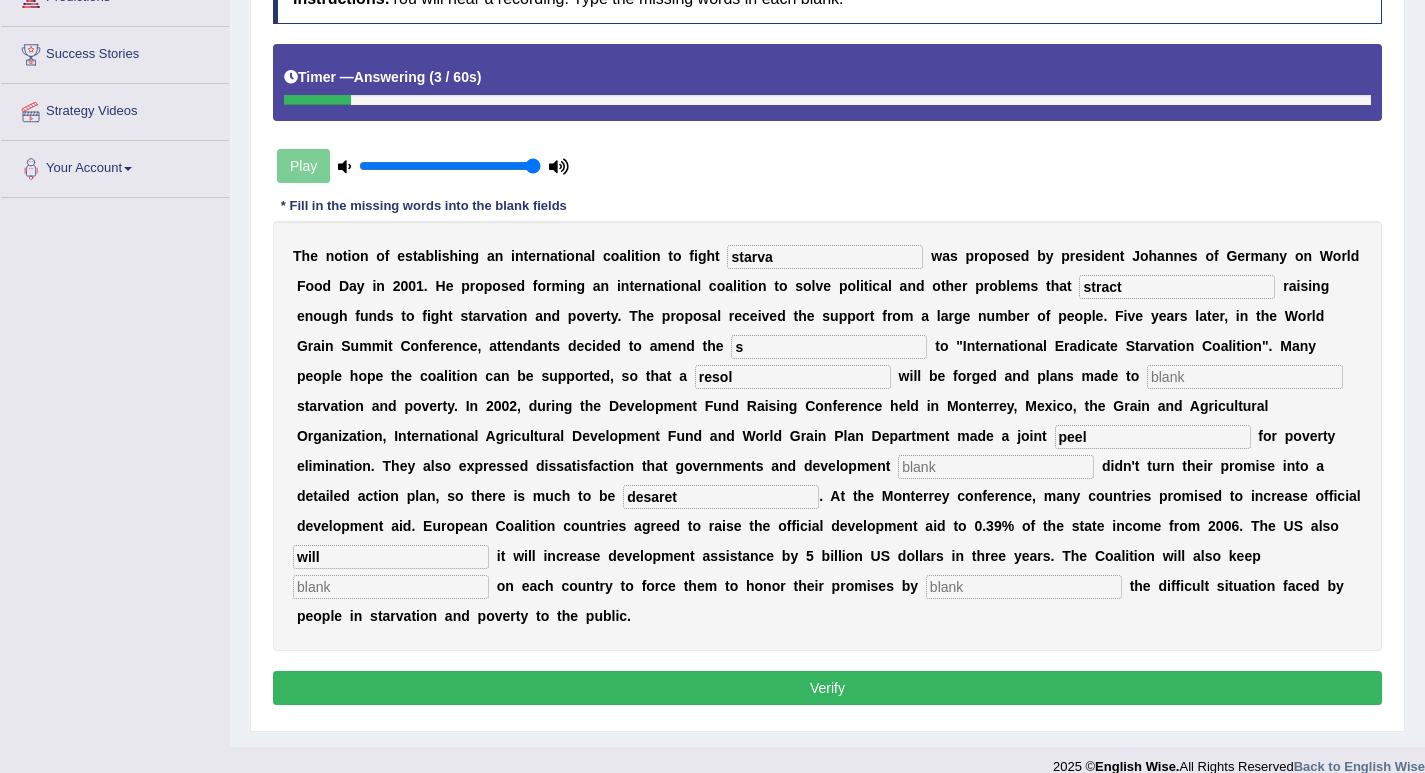 type on "s" 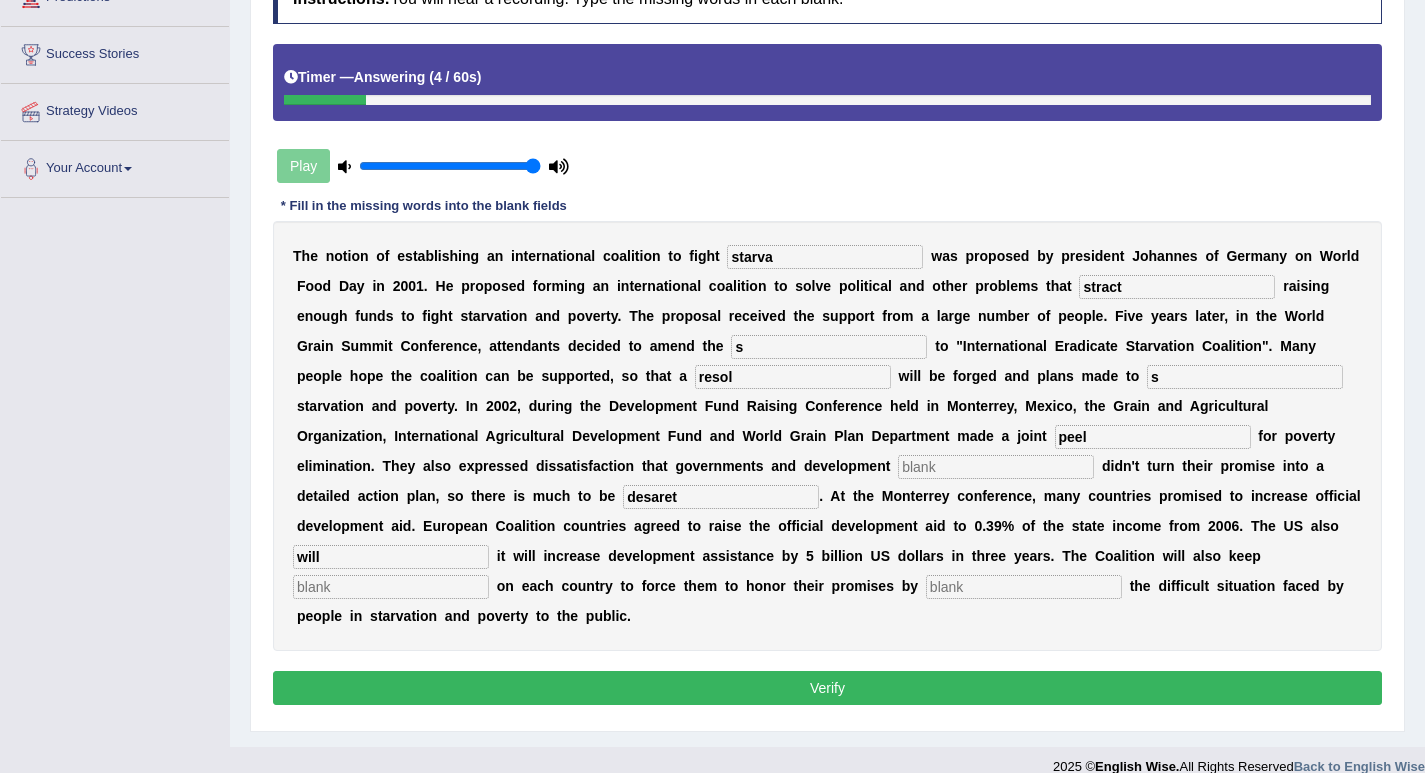 type on "s" 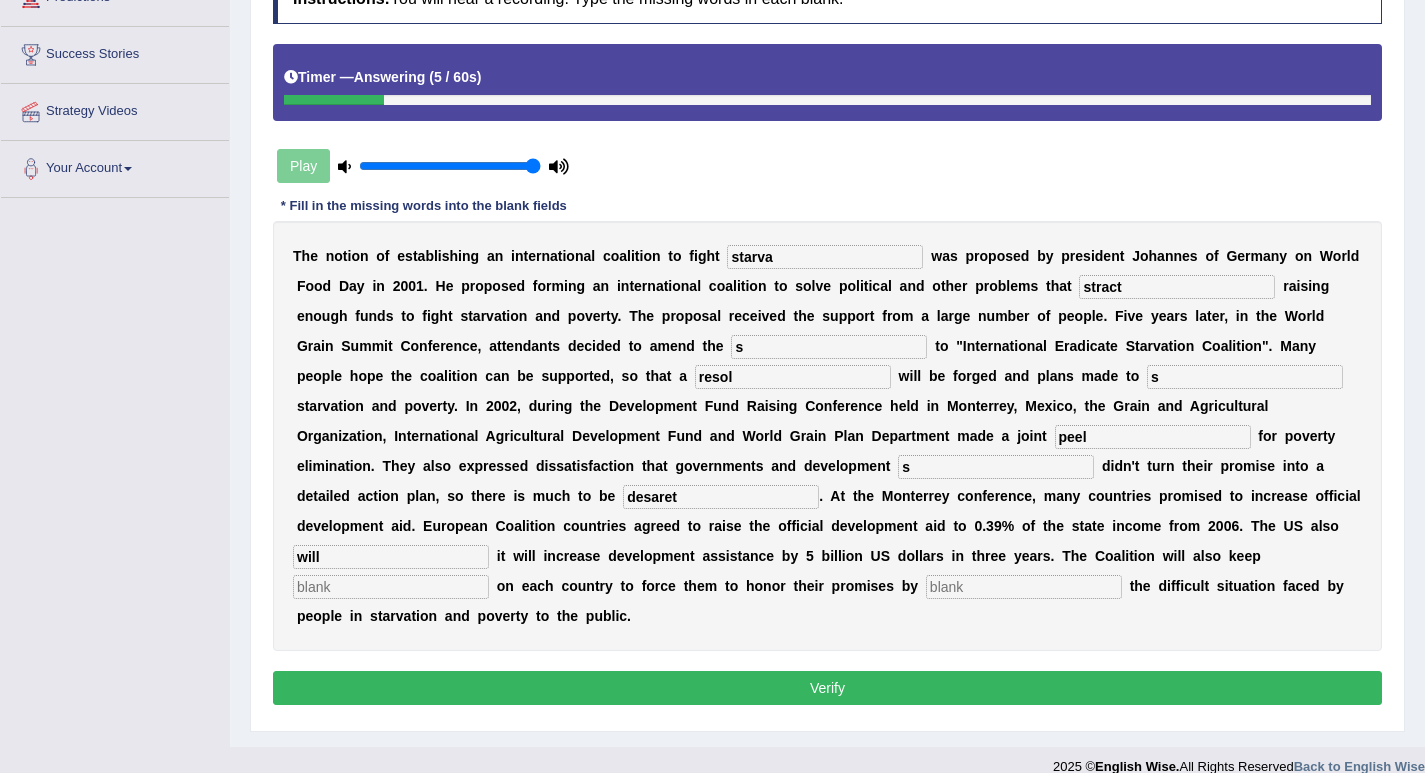 type on "s" 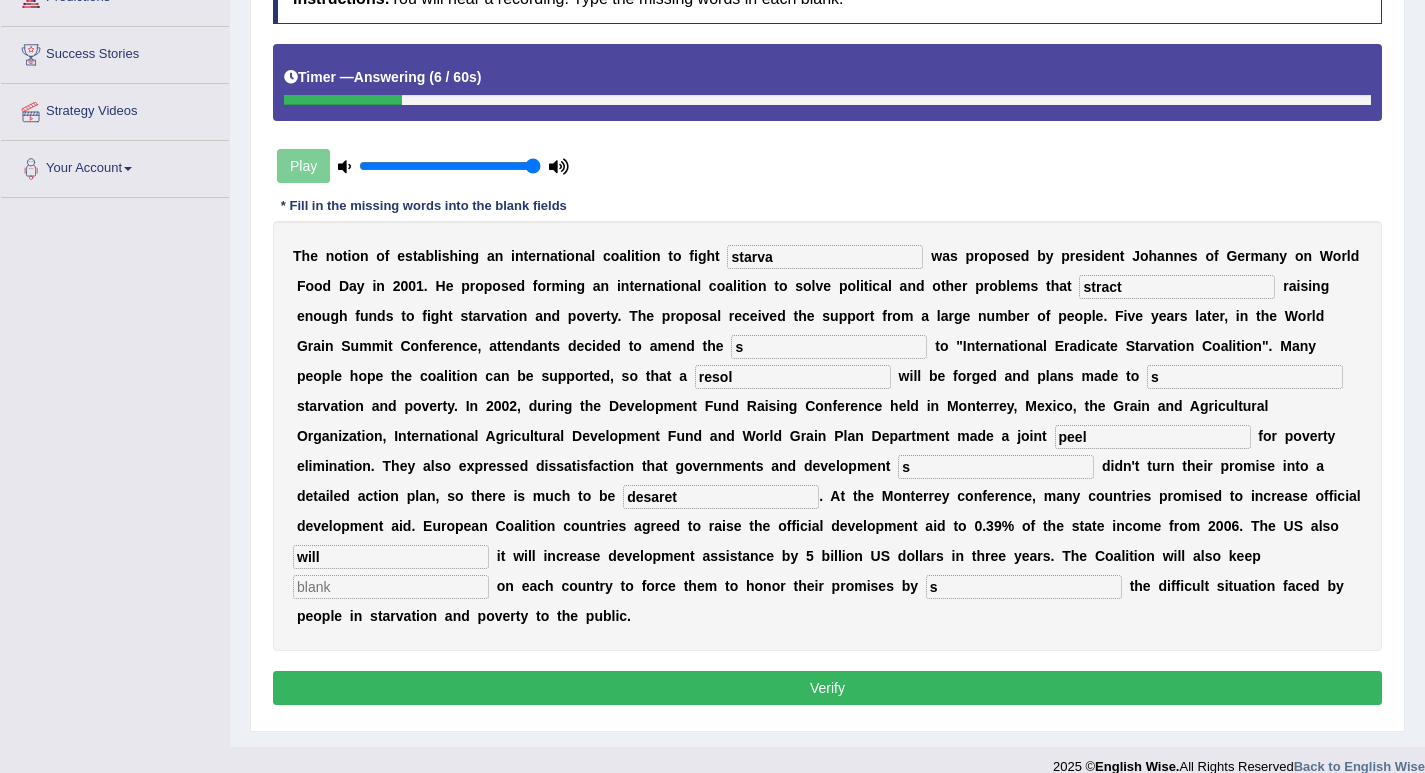type on "s" 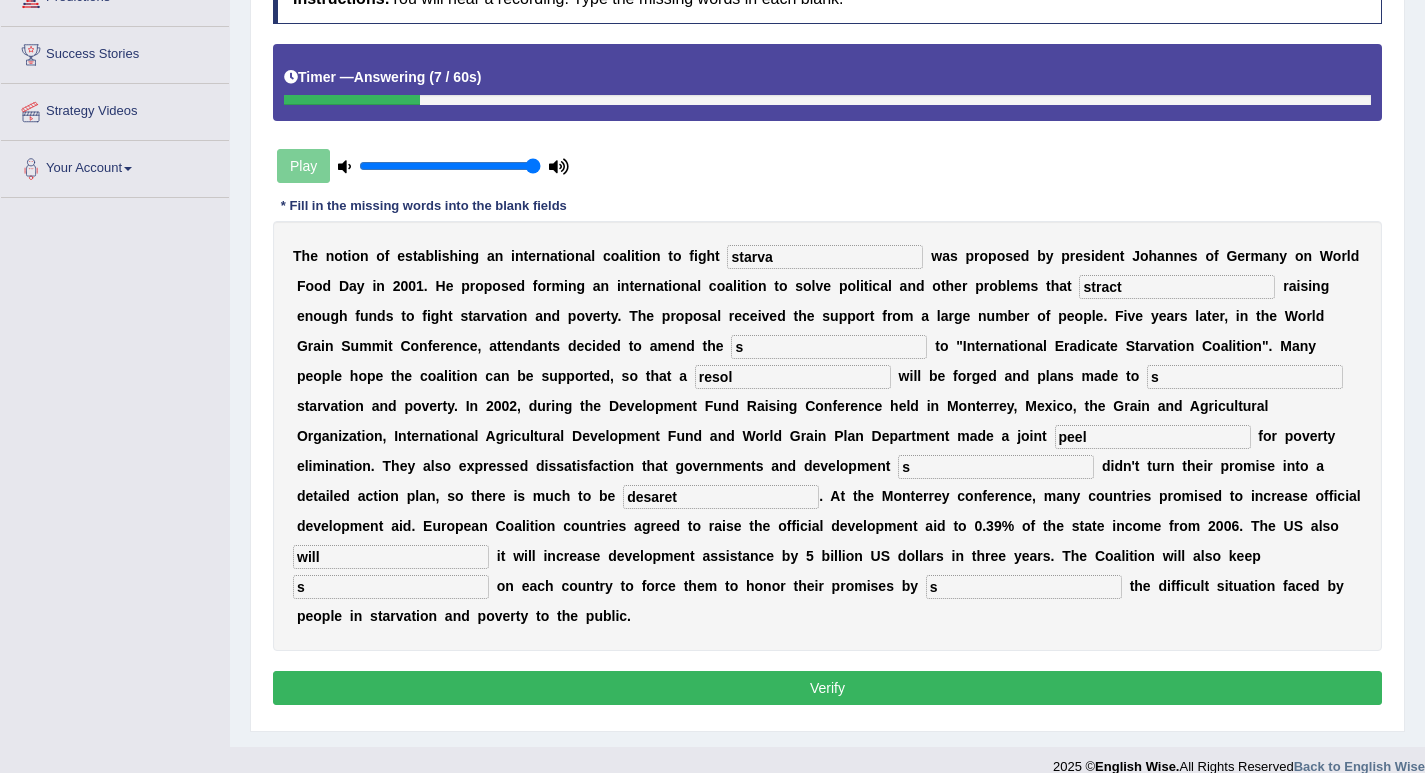 type on "s" 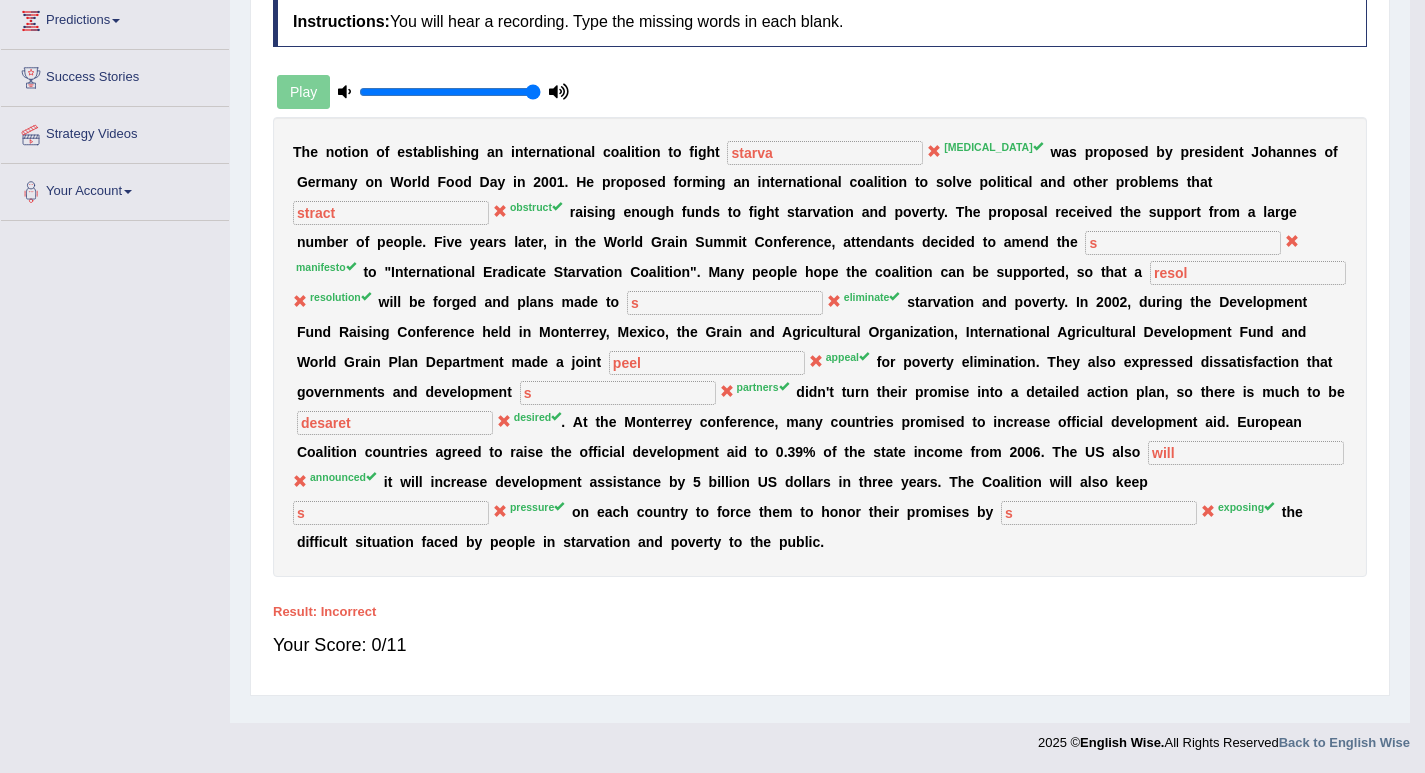 scroll, scrollTop: 277, scrollLeft: 0, axis: vertical 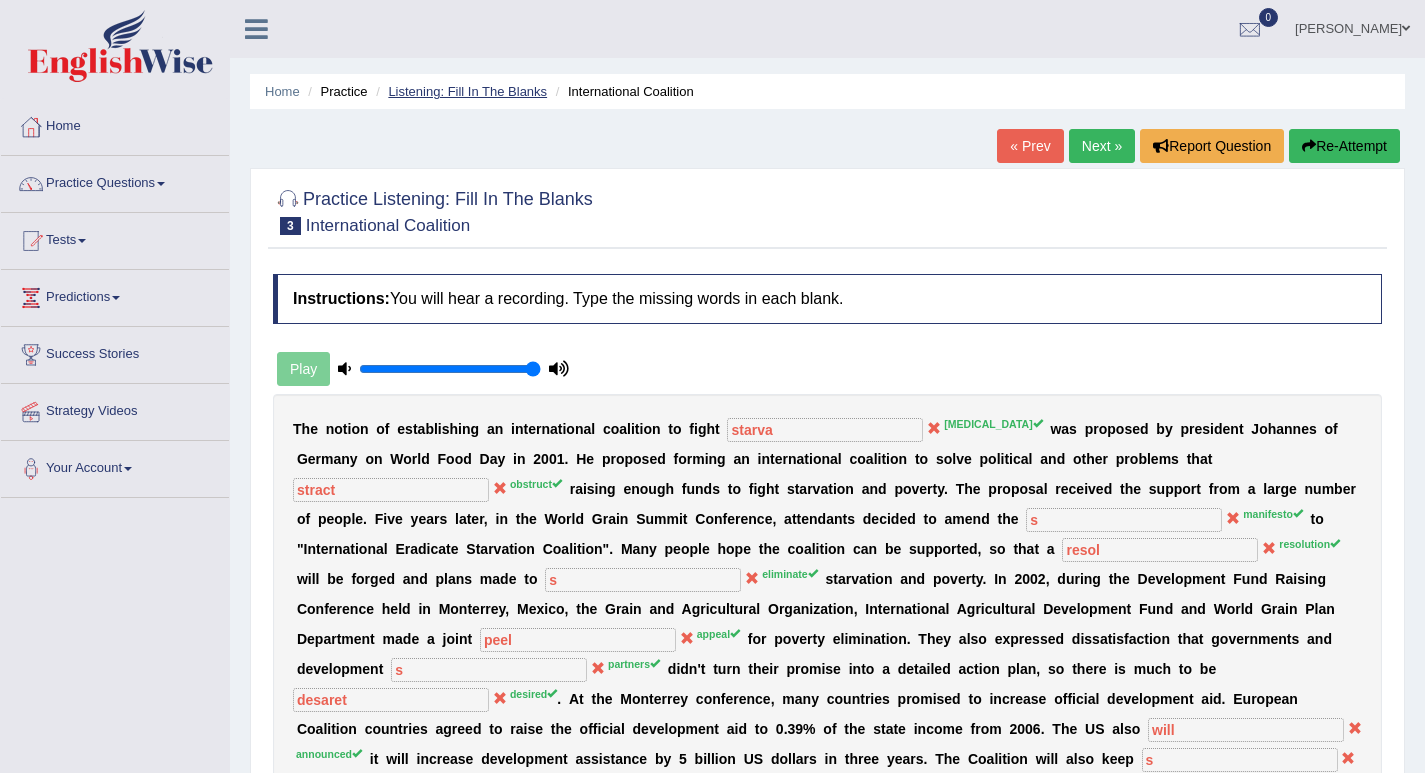 click on "Listening: Fill In The Blanks" at bounding box center (467, 91) 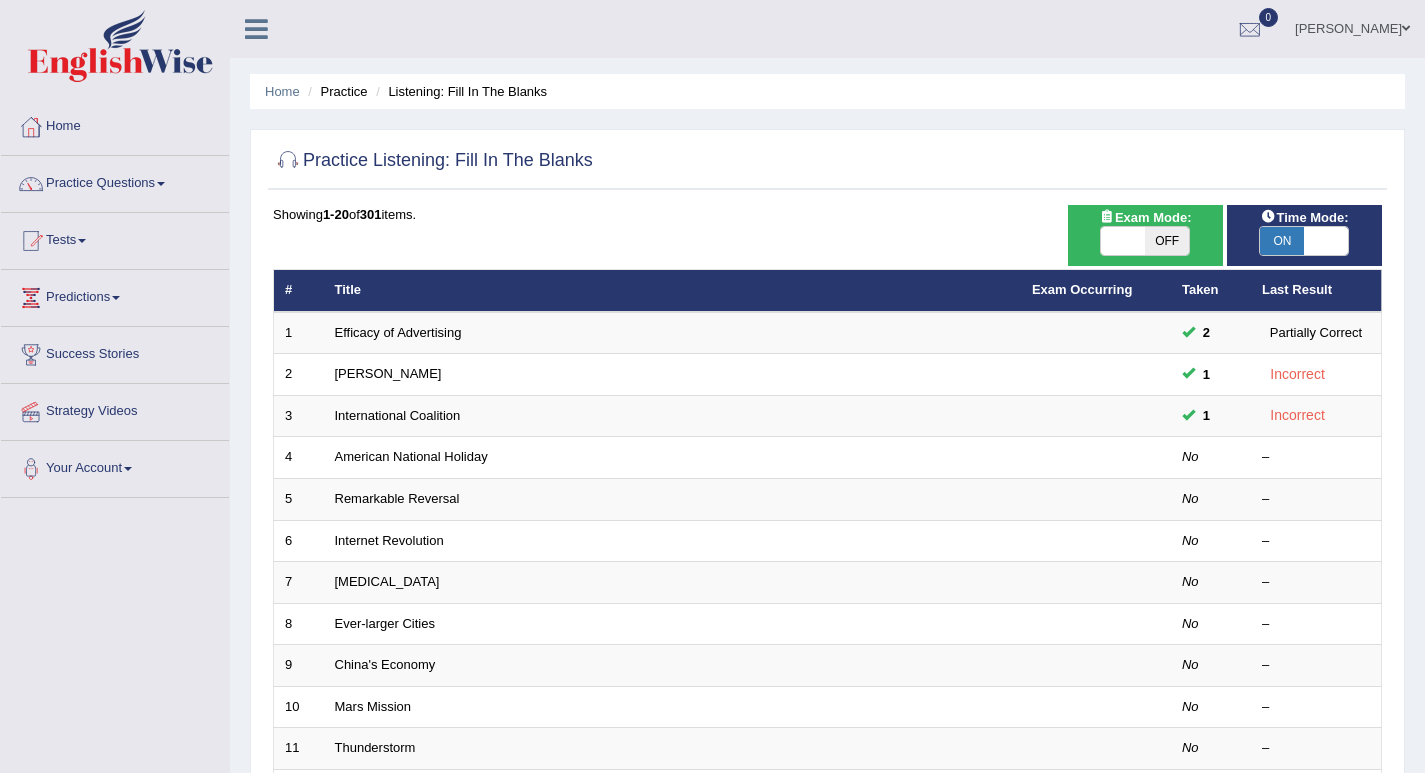 scroll, scrollTop: 0, scrollLeft: 0, axis: both 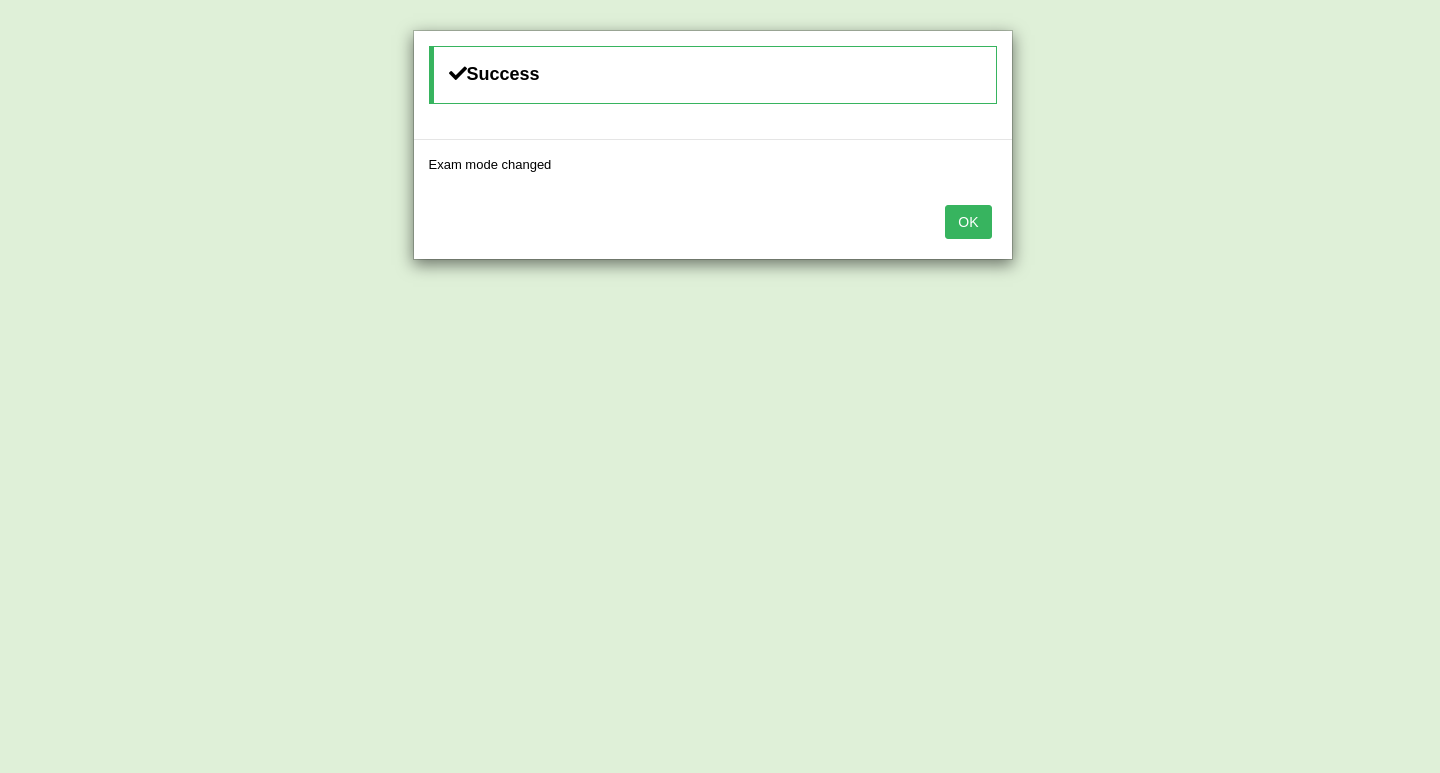 click on "OK" at bounding box center [713, 224] 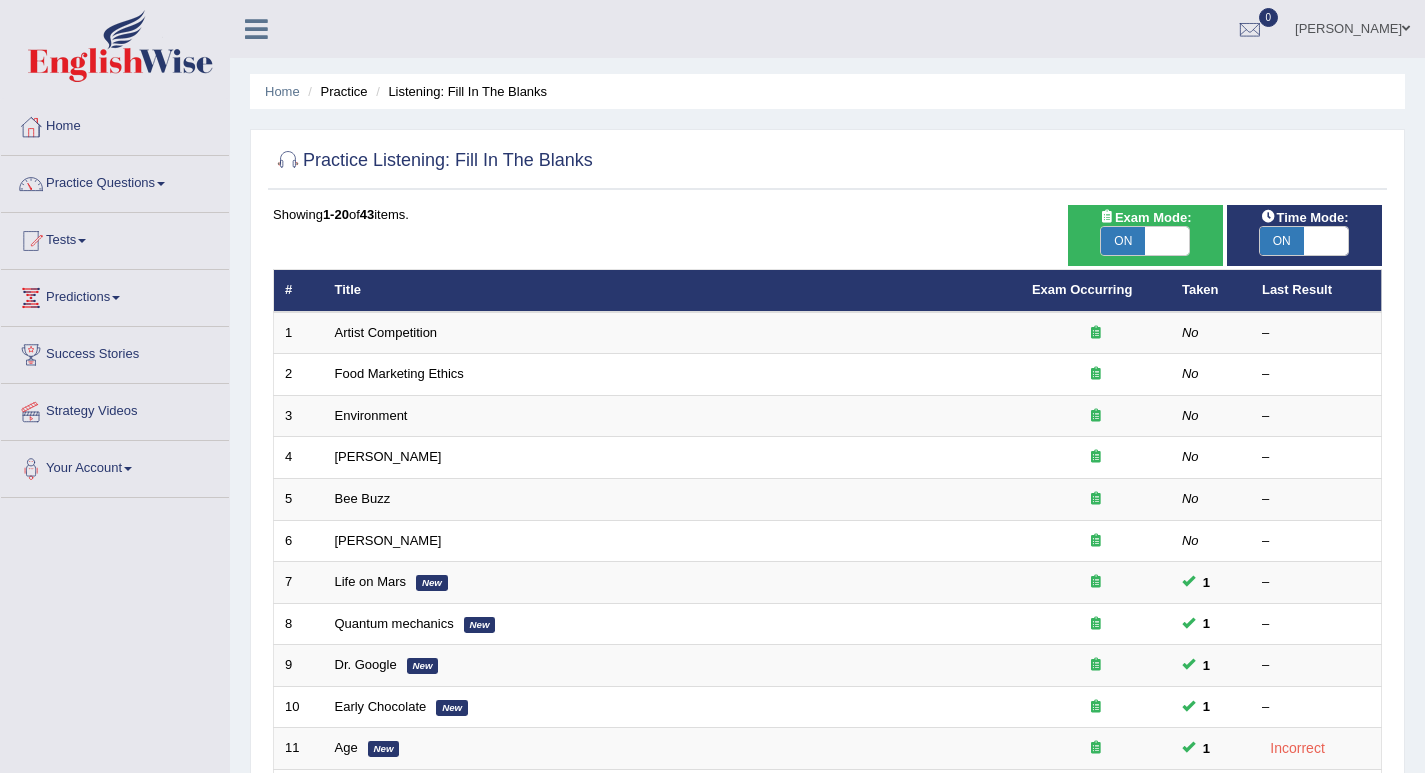 scroll, scrollTop: 300, scrollLeft: 0, axis: vertical 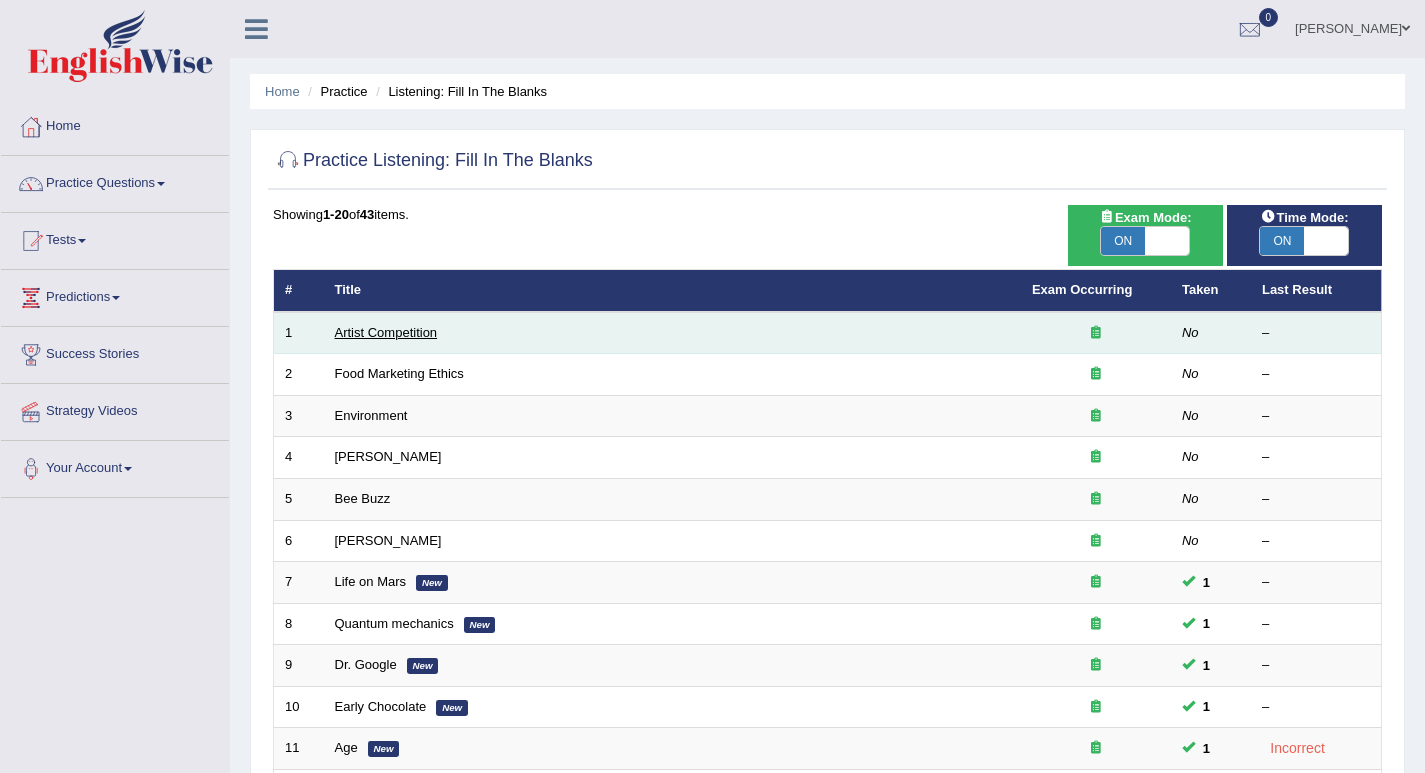 click on "Artist Competition" at bounding box center (386, 332) 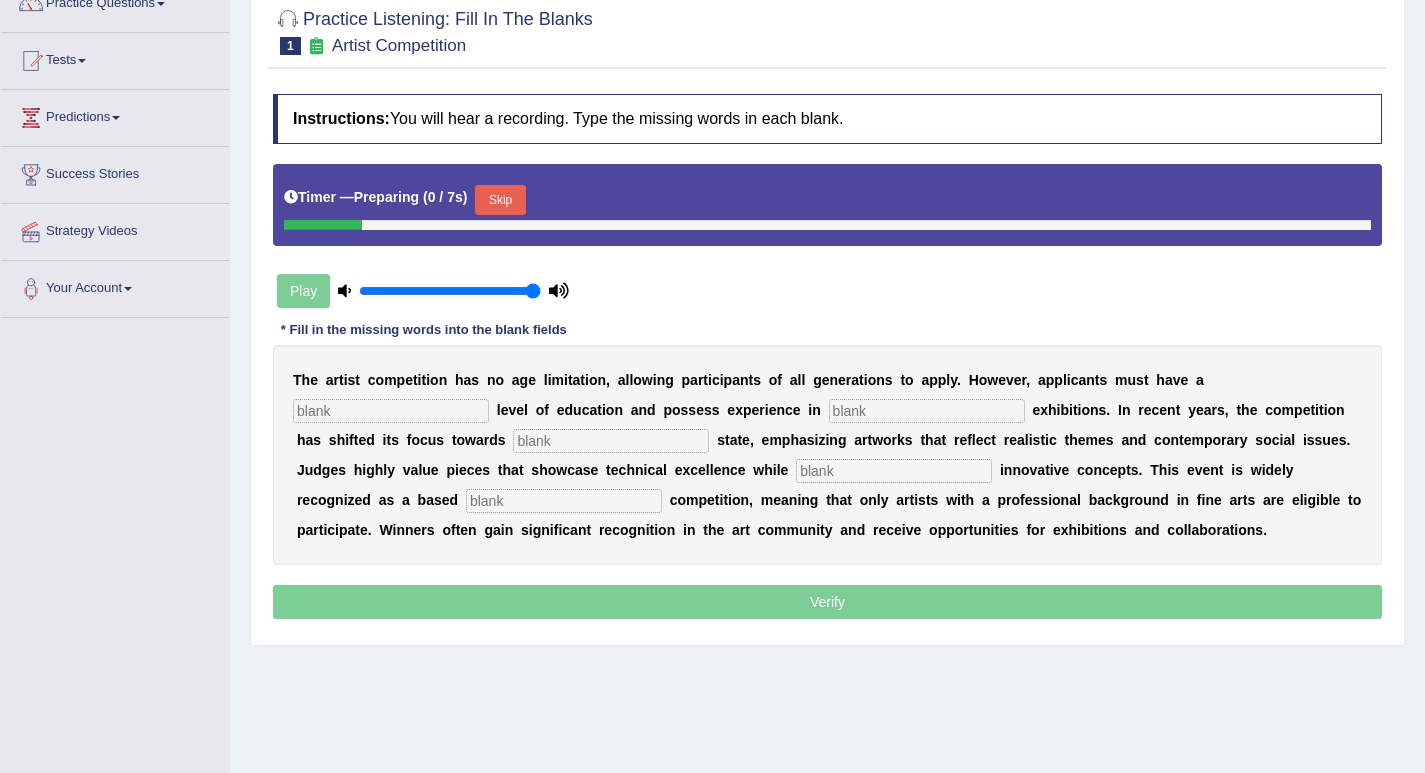 scroll, scrollTop: 200, scrollLeft: 0, axis: vertical 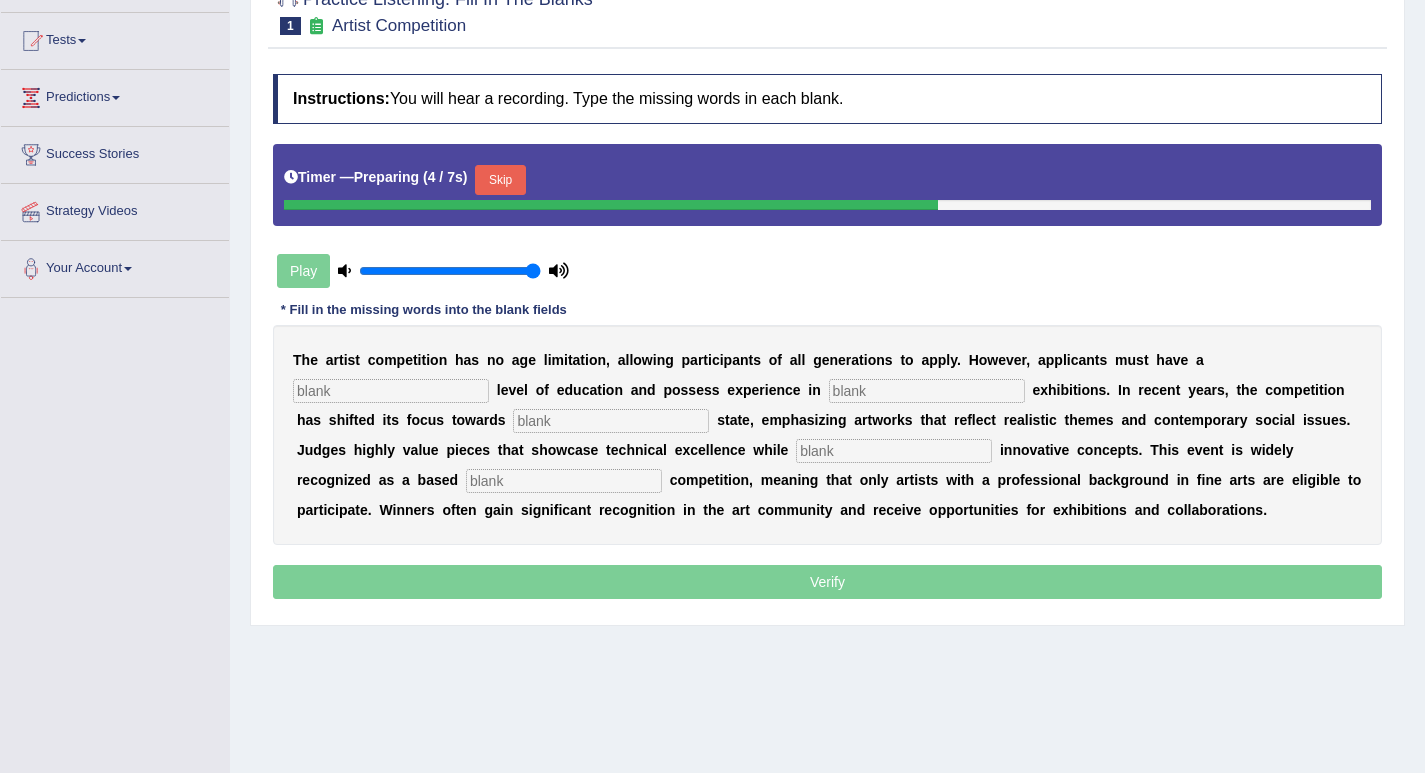 click at bounding box center [391, 391] 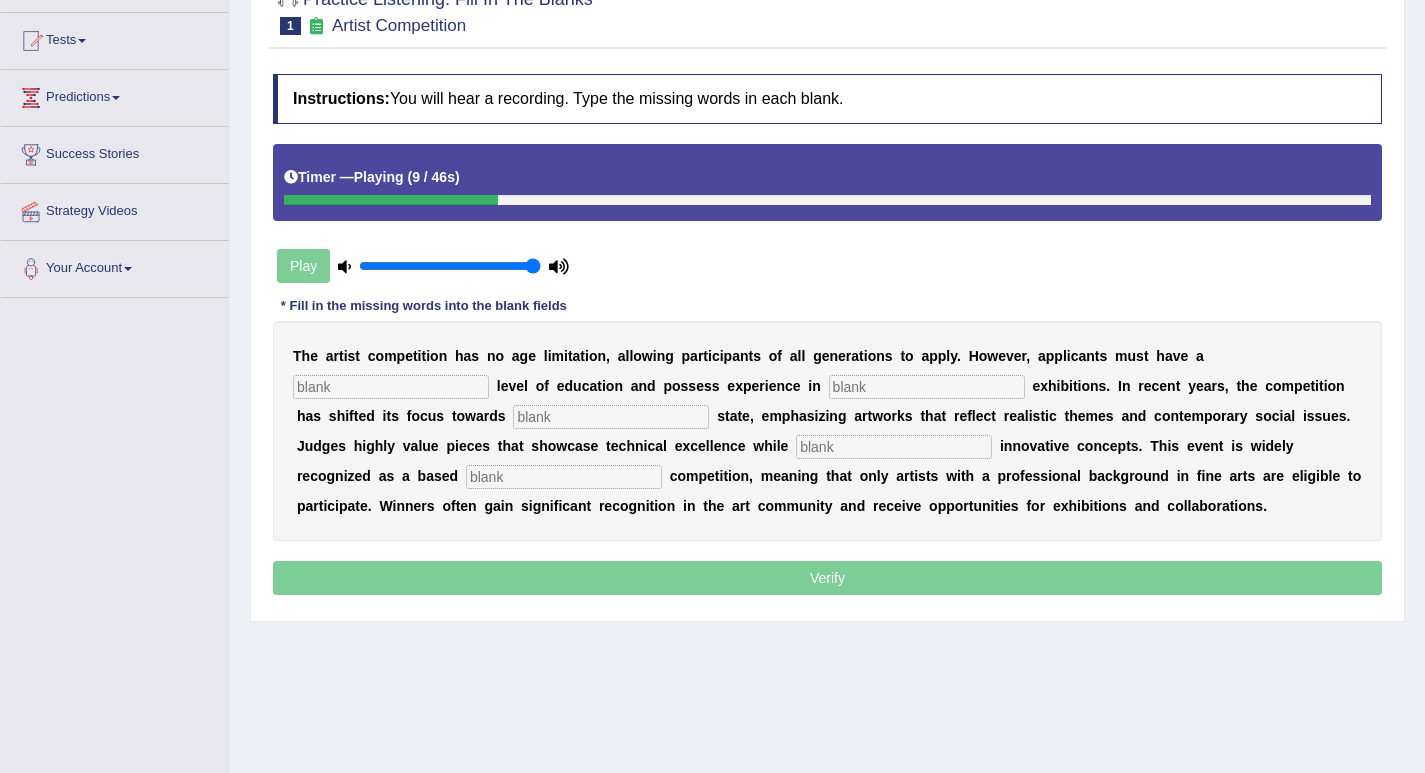 click at bounding box center (391, 387) 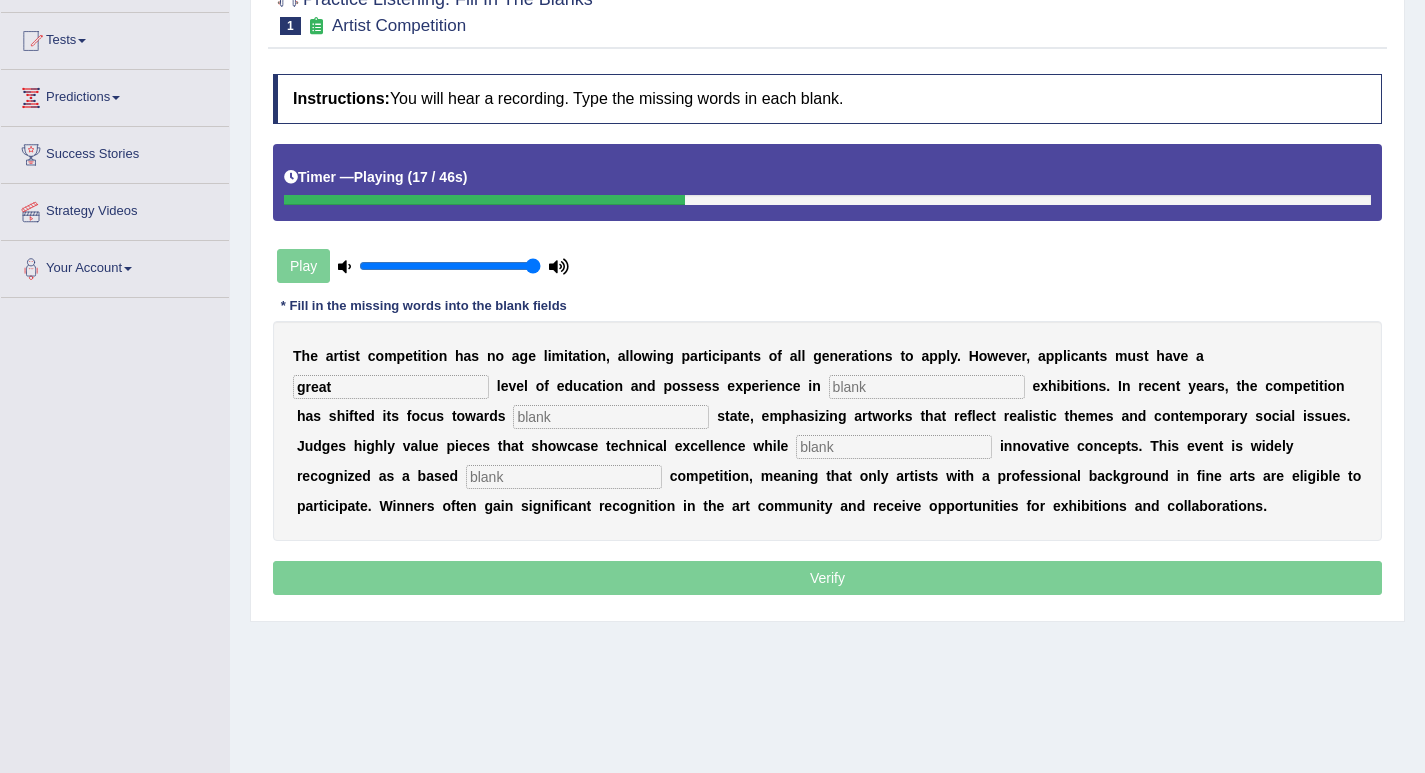 type on "great" 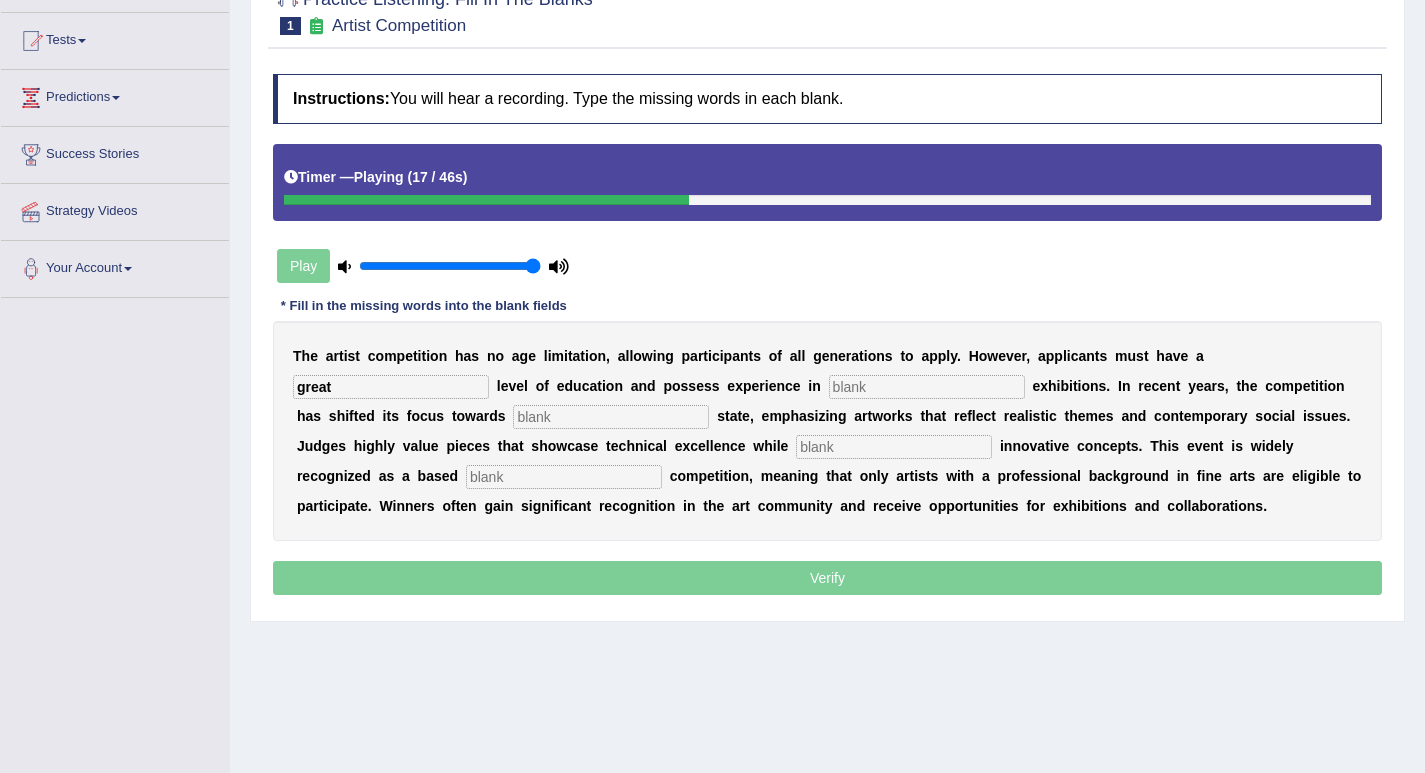 click at bounding box center (611, 417) 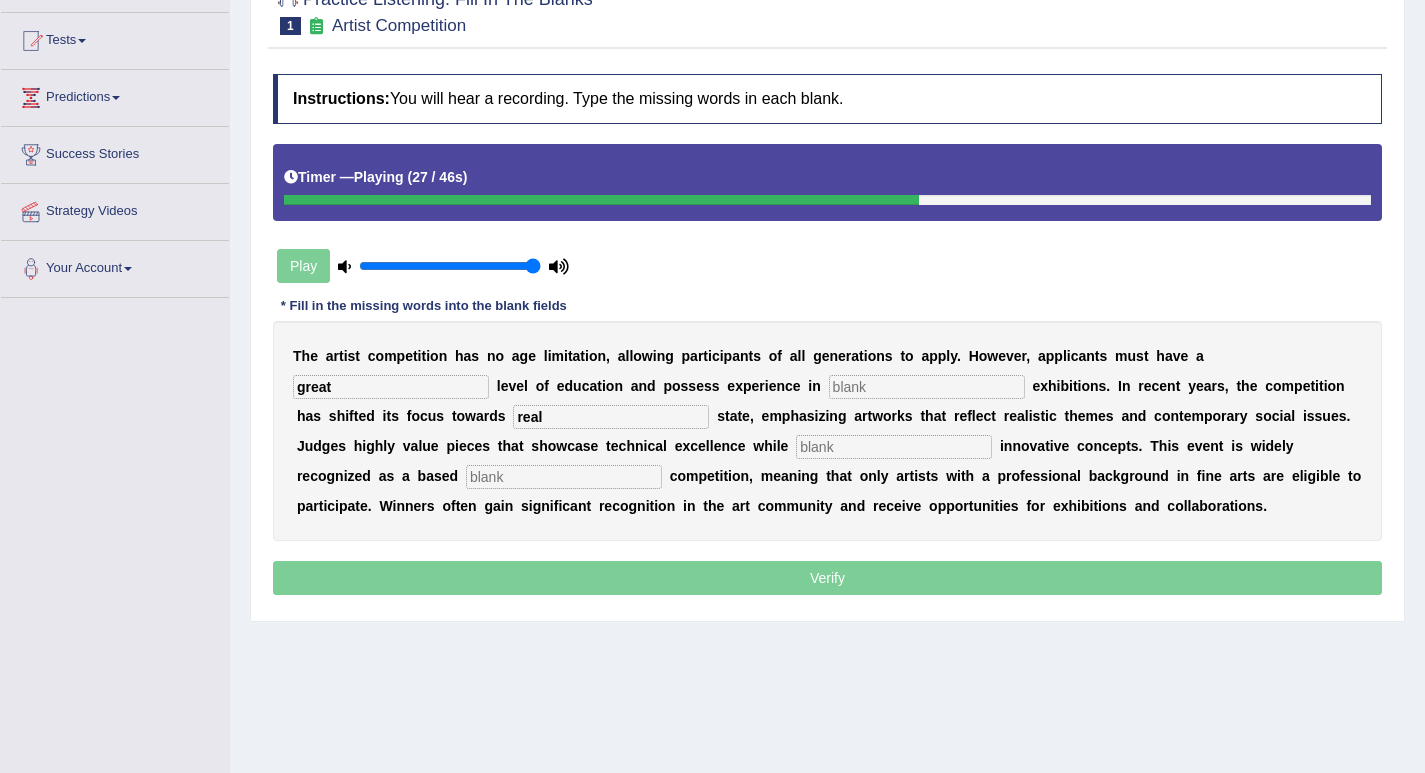 type on "real" 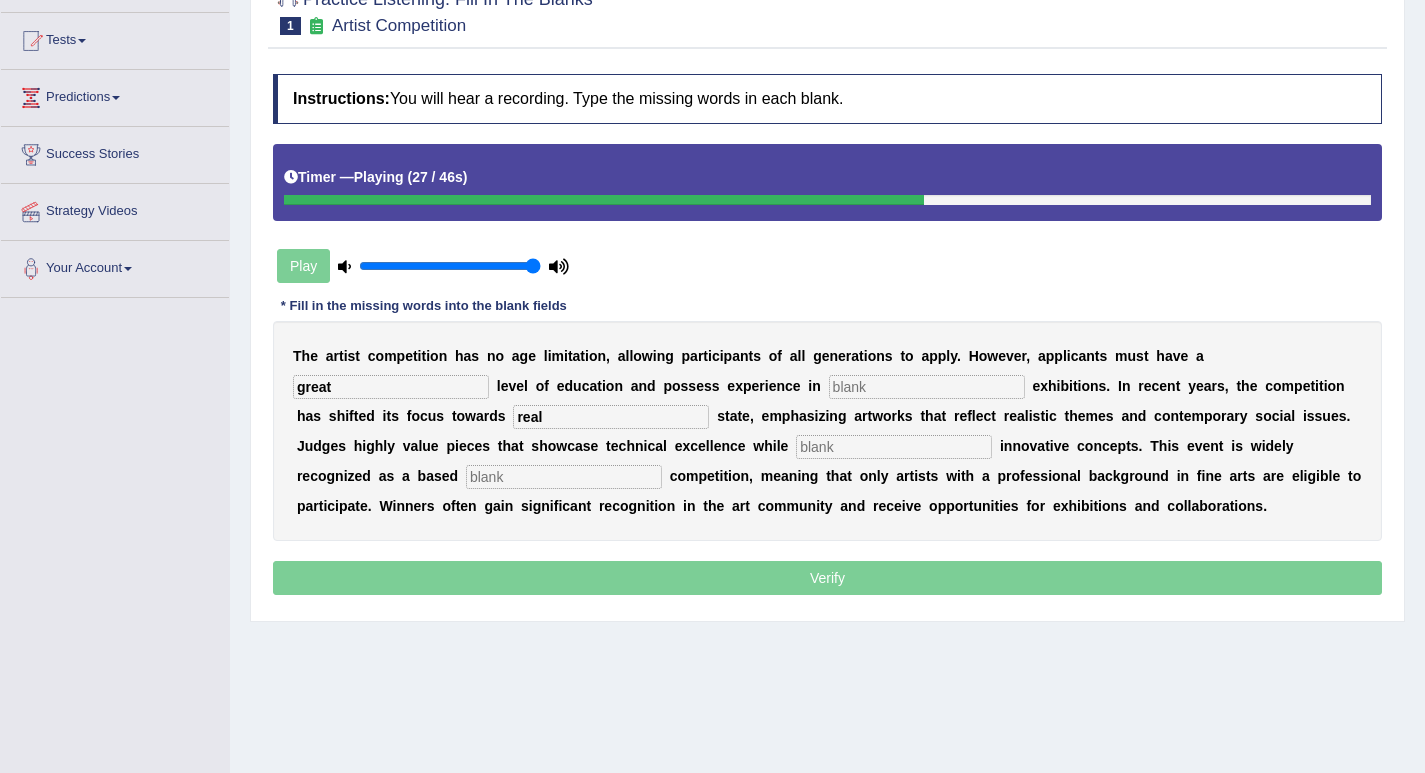 click at bounding box center [894, 447] 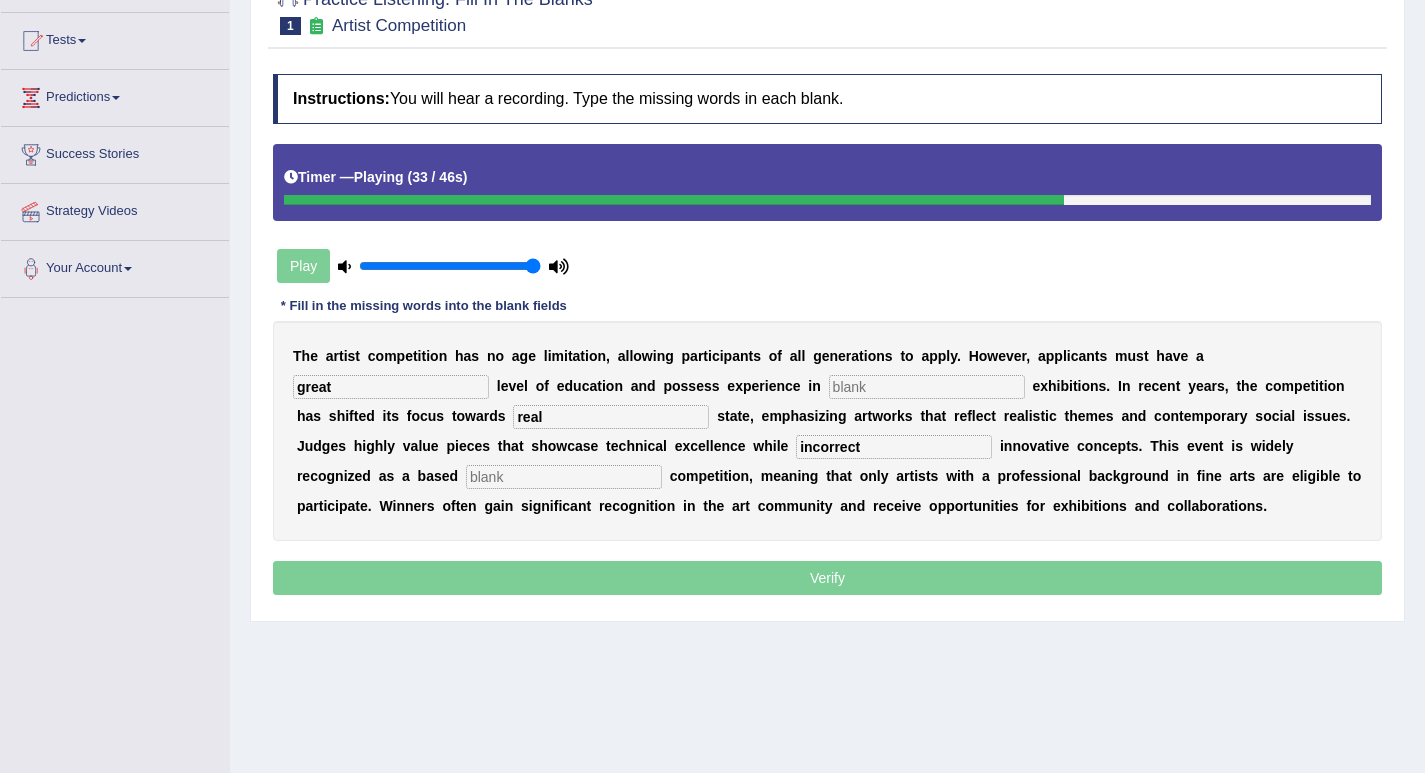 type on "incorrect" 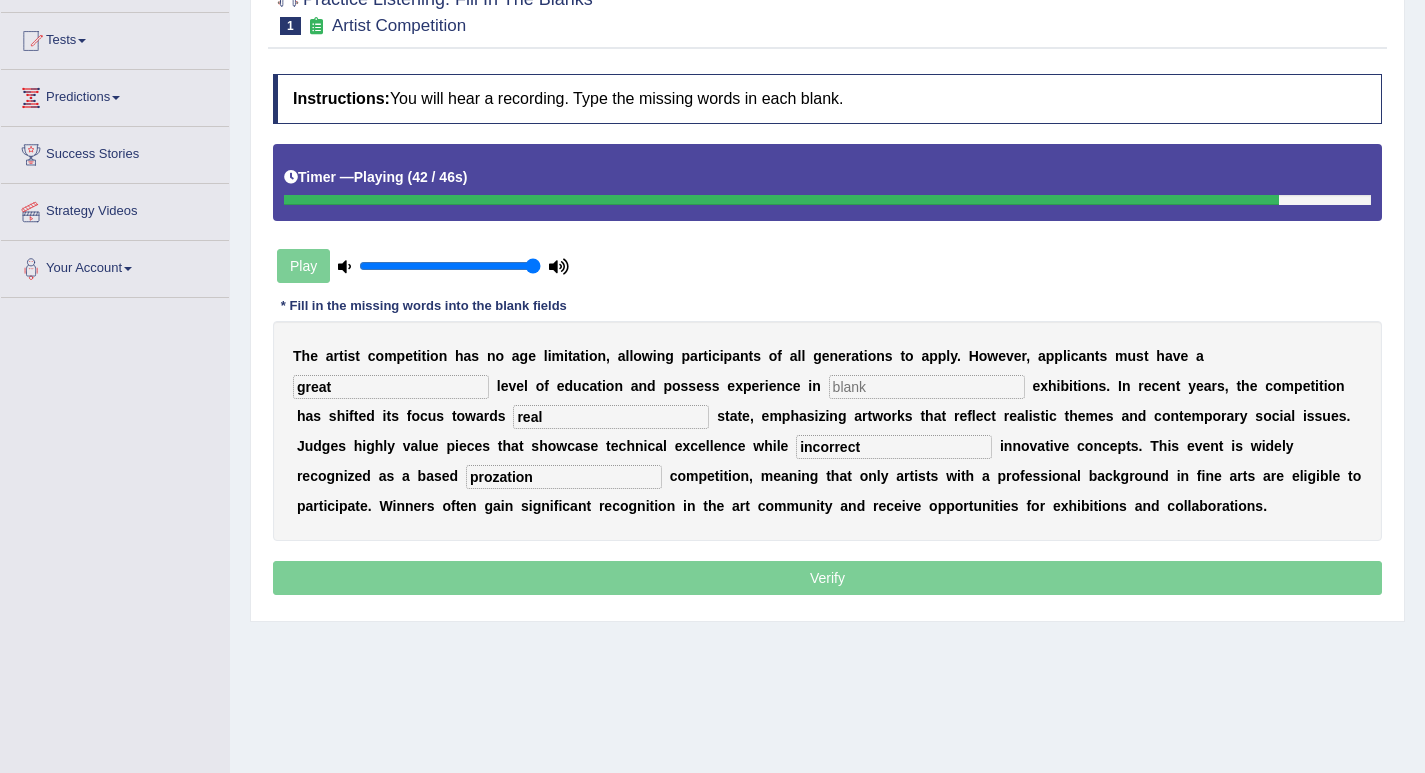 type on "prozation" 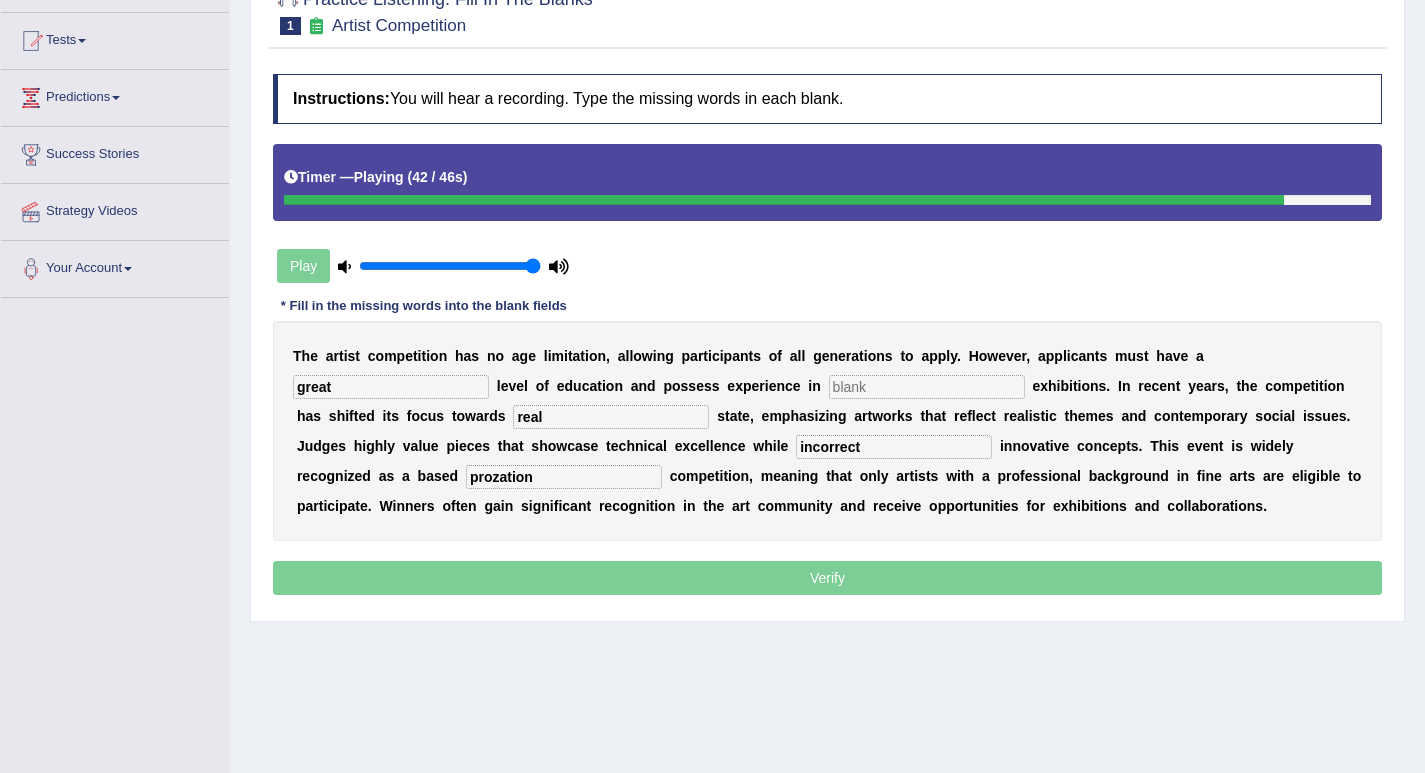 click at bounding box center (927, 387) 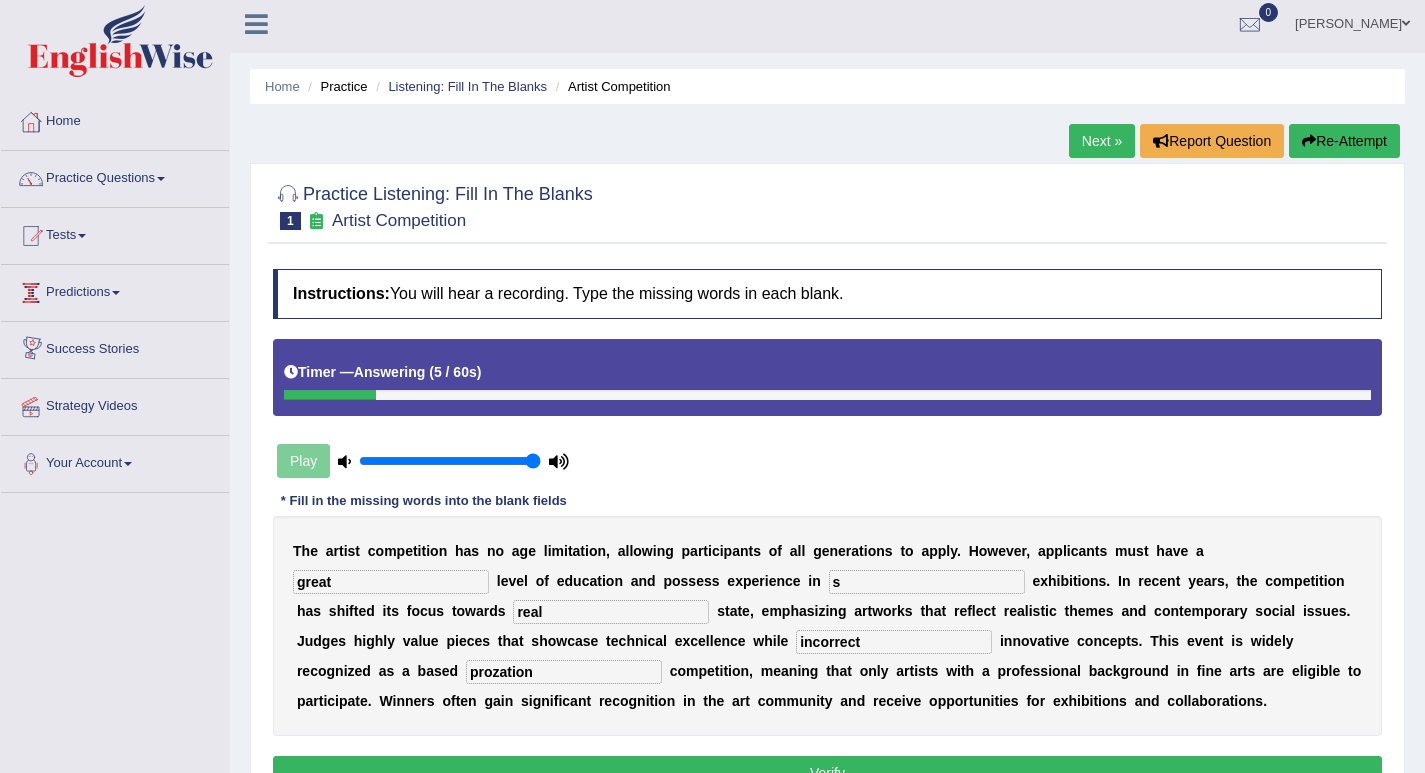 scroll, scrollTop: 0, scrollLeft: 0, axis: both 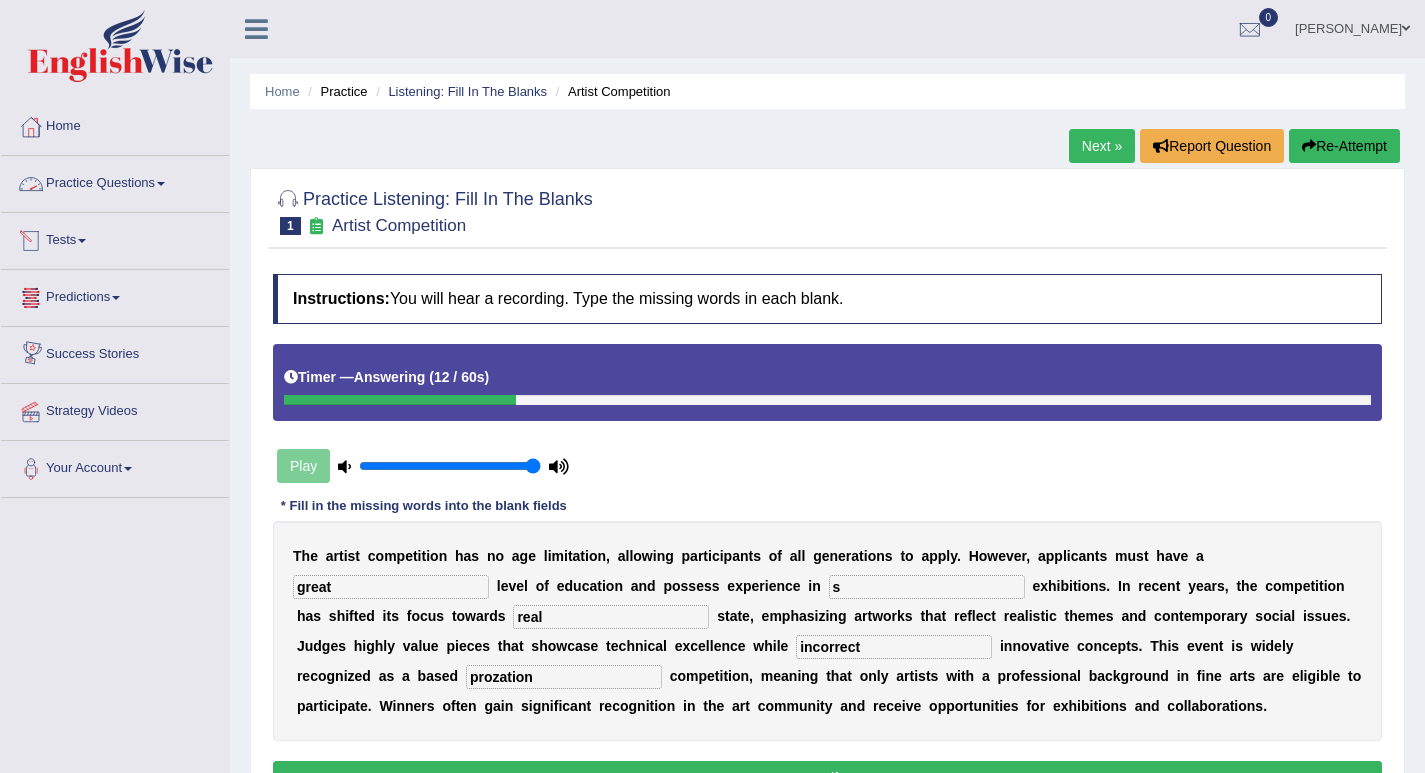 type on "s" 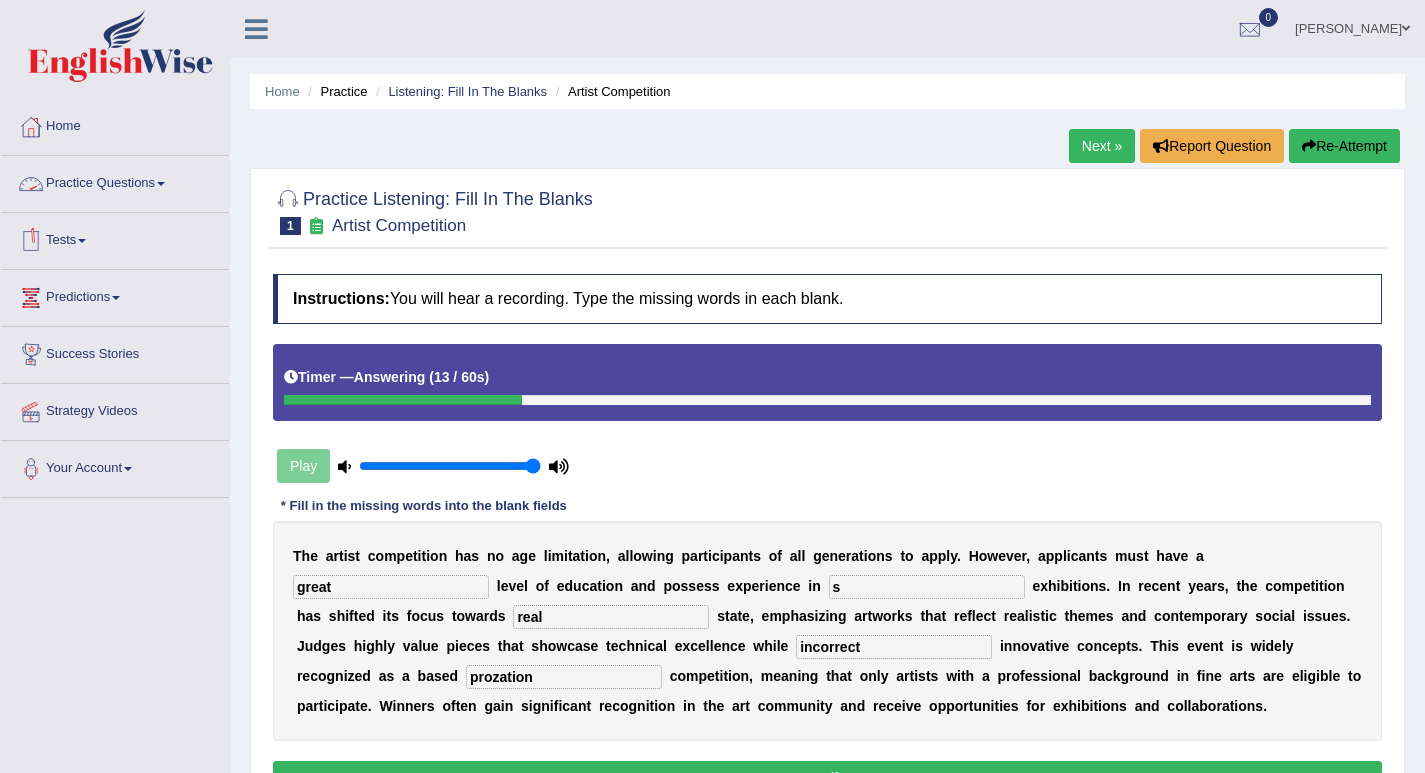 click on "Practice Questions" at bounding box center [115, 181] 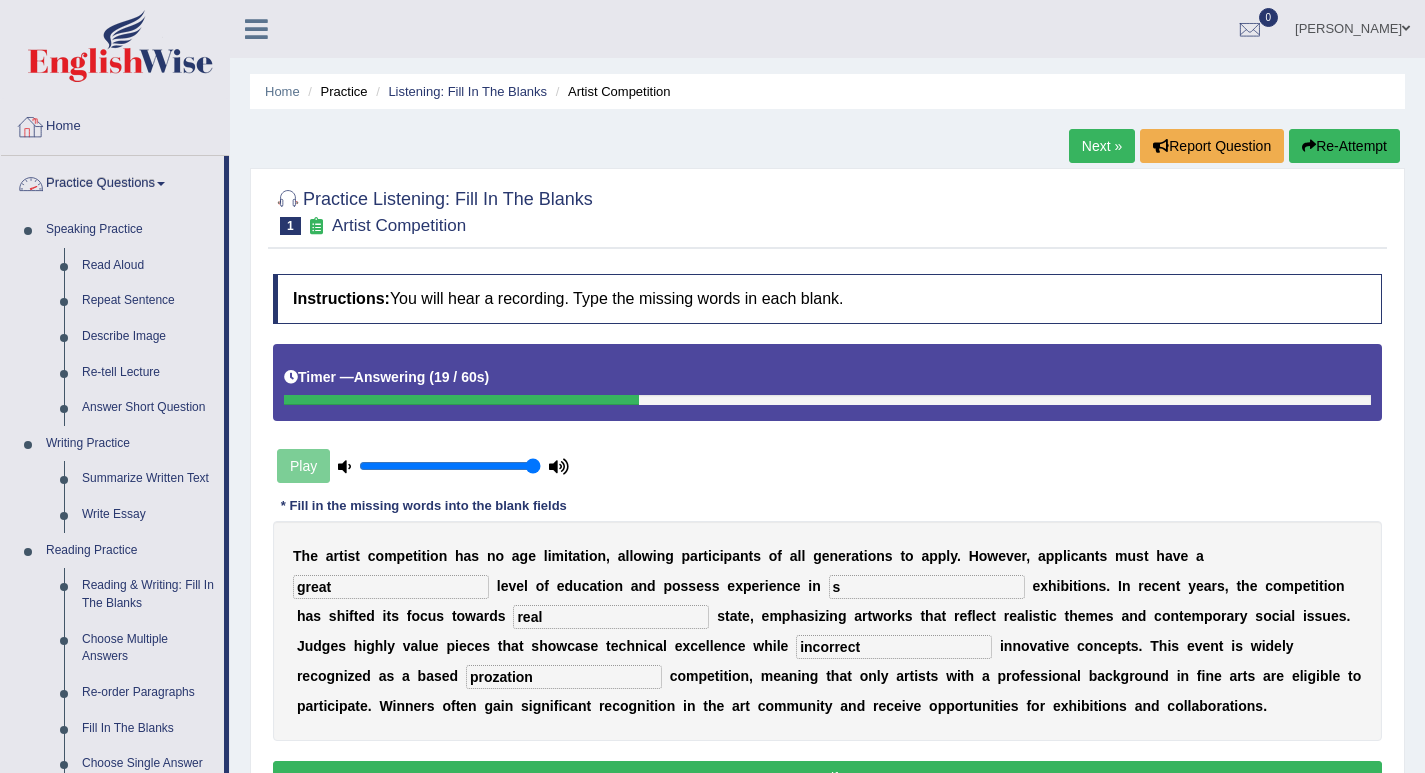 click on "Practice Questions" at bounding box center [112, 181] 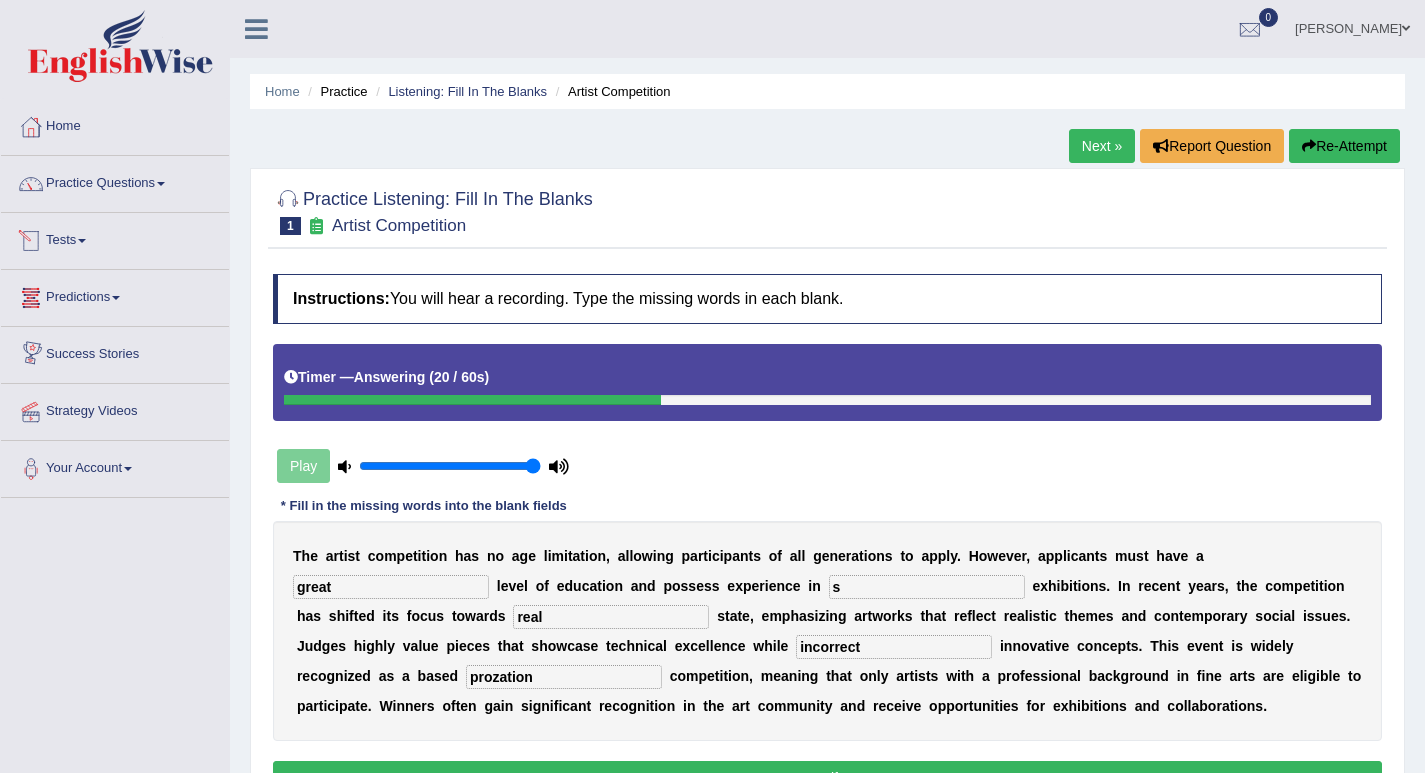 click on "Tests" at bounding box center (115, 238) 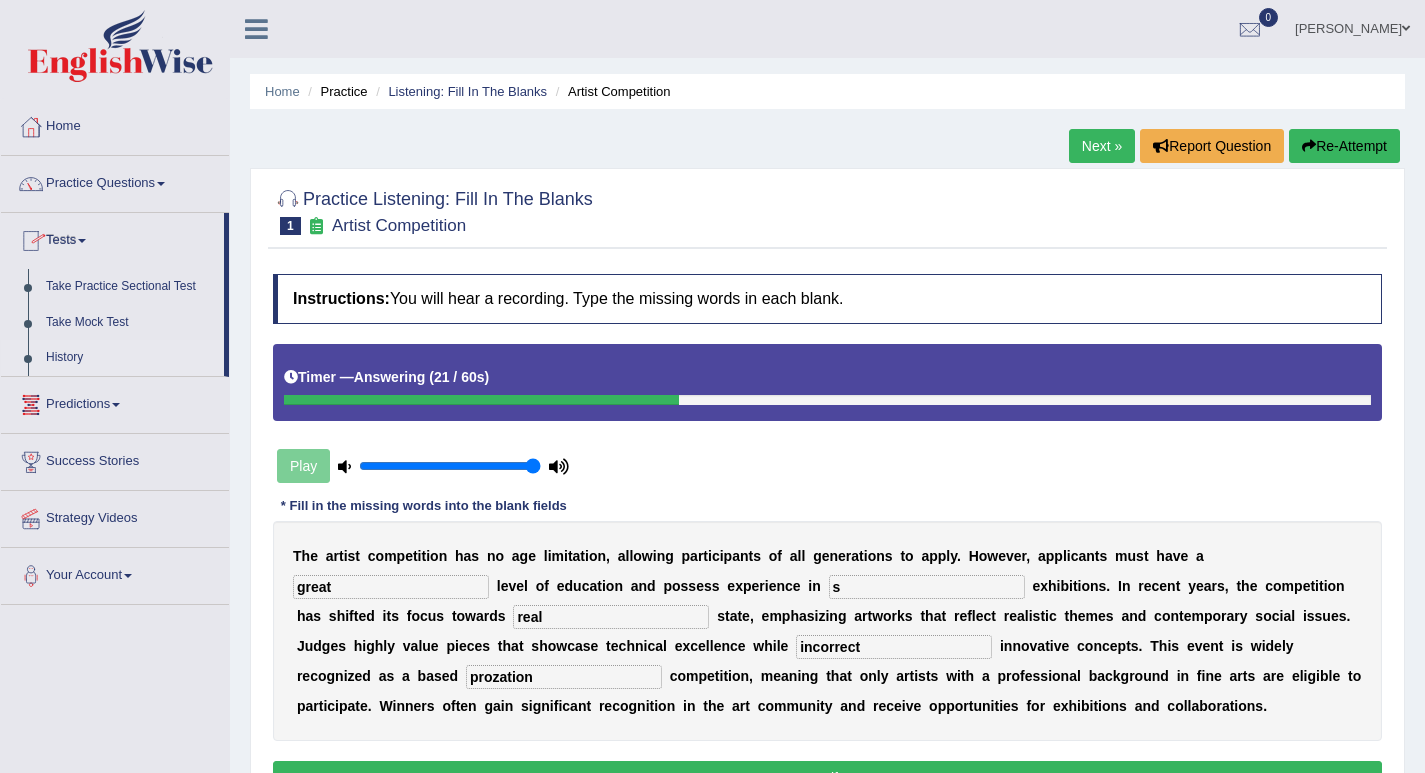 click on "History" at bounding box center (130, 358) 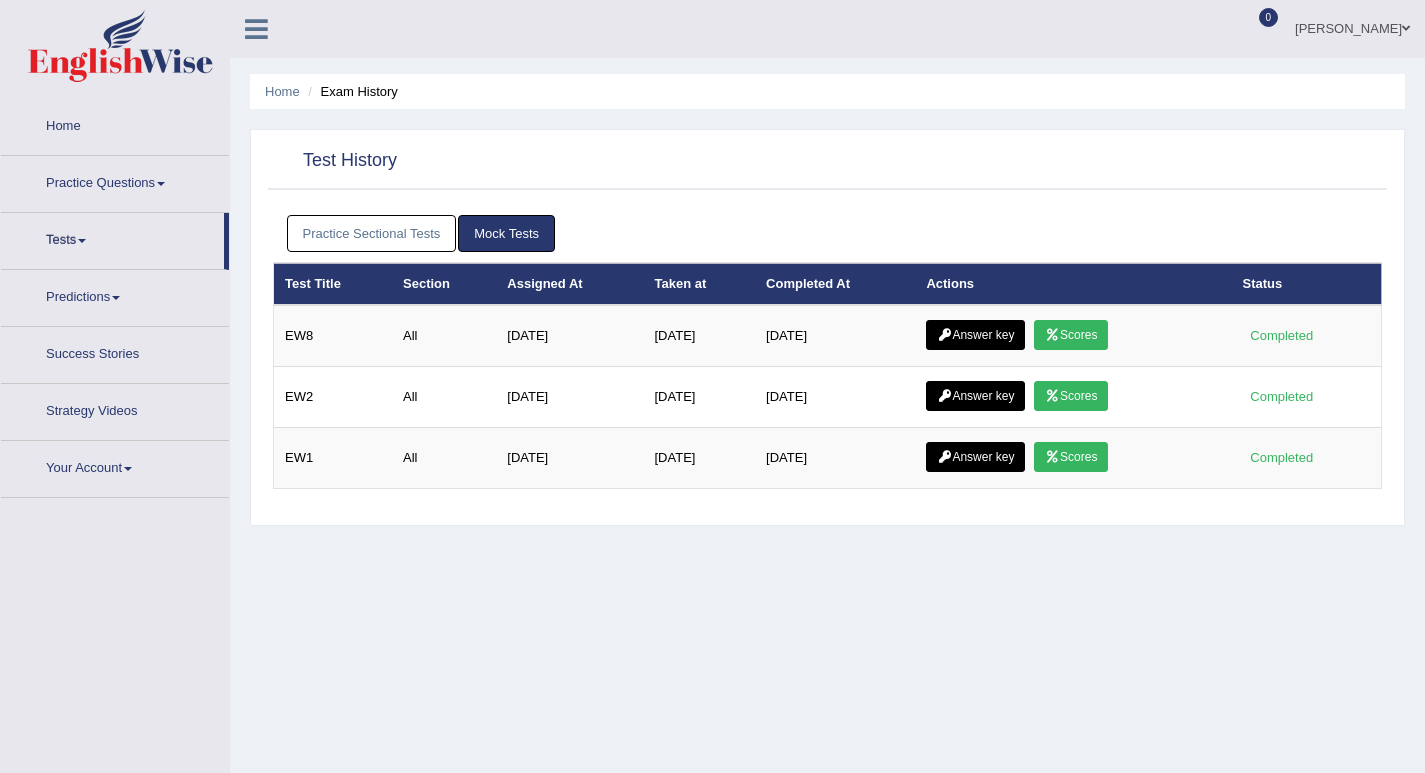 scroll, scrollTop: 0, scrollLeft: 0, axis: both 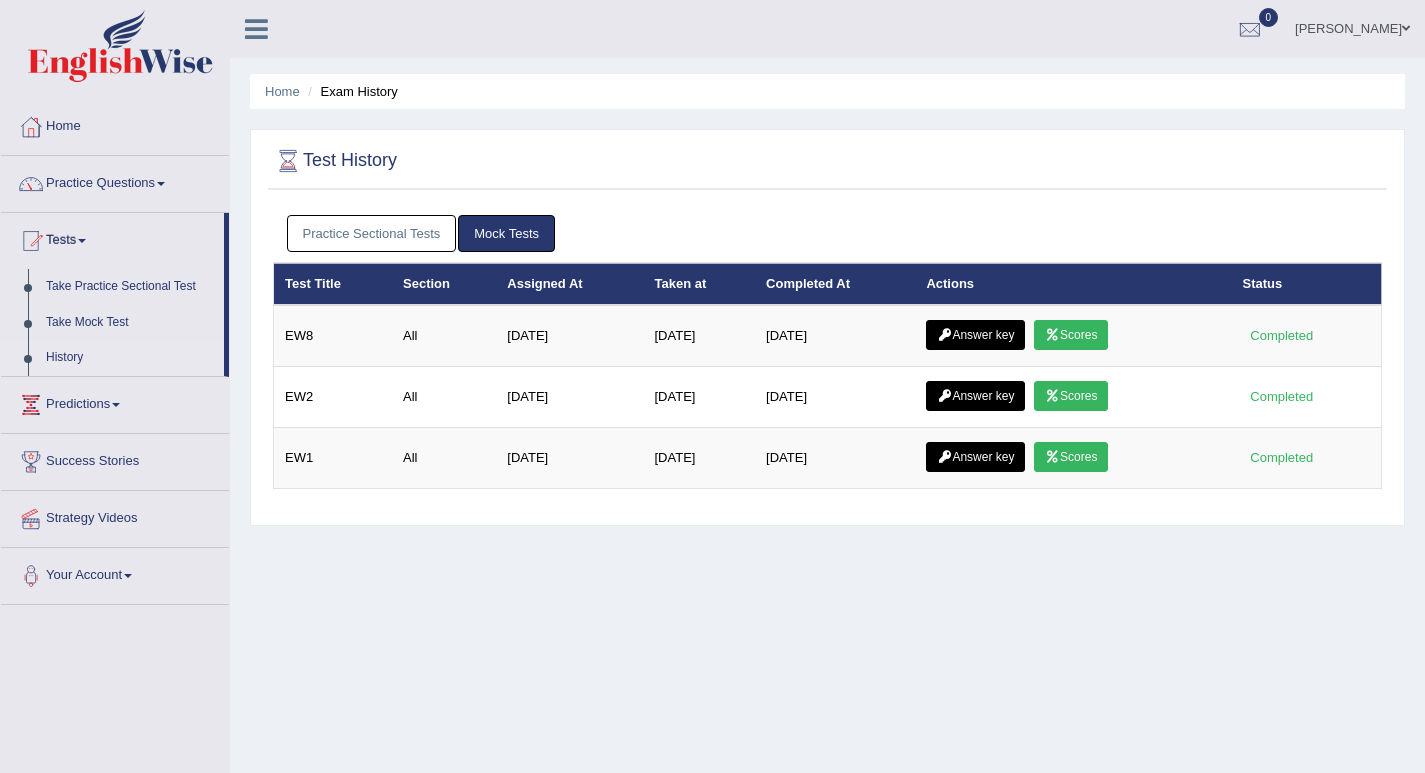 click on "Practice Sectional Tests" at bounding box center (372, 233) 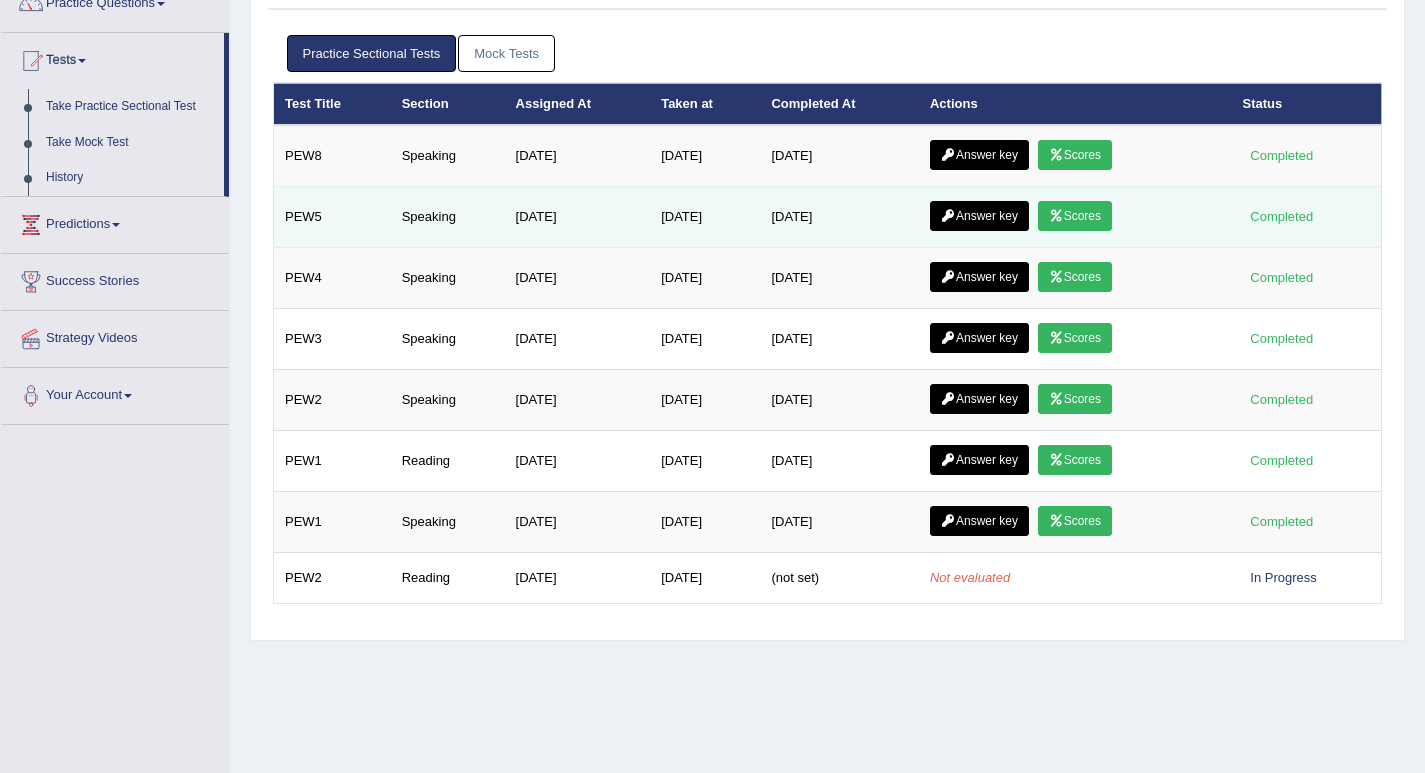 scroll, scrollTop: 0, scrollLeft: 0, axis: both 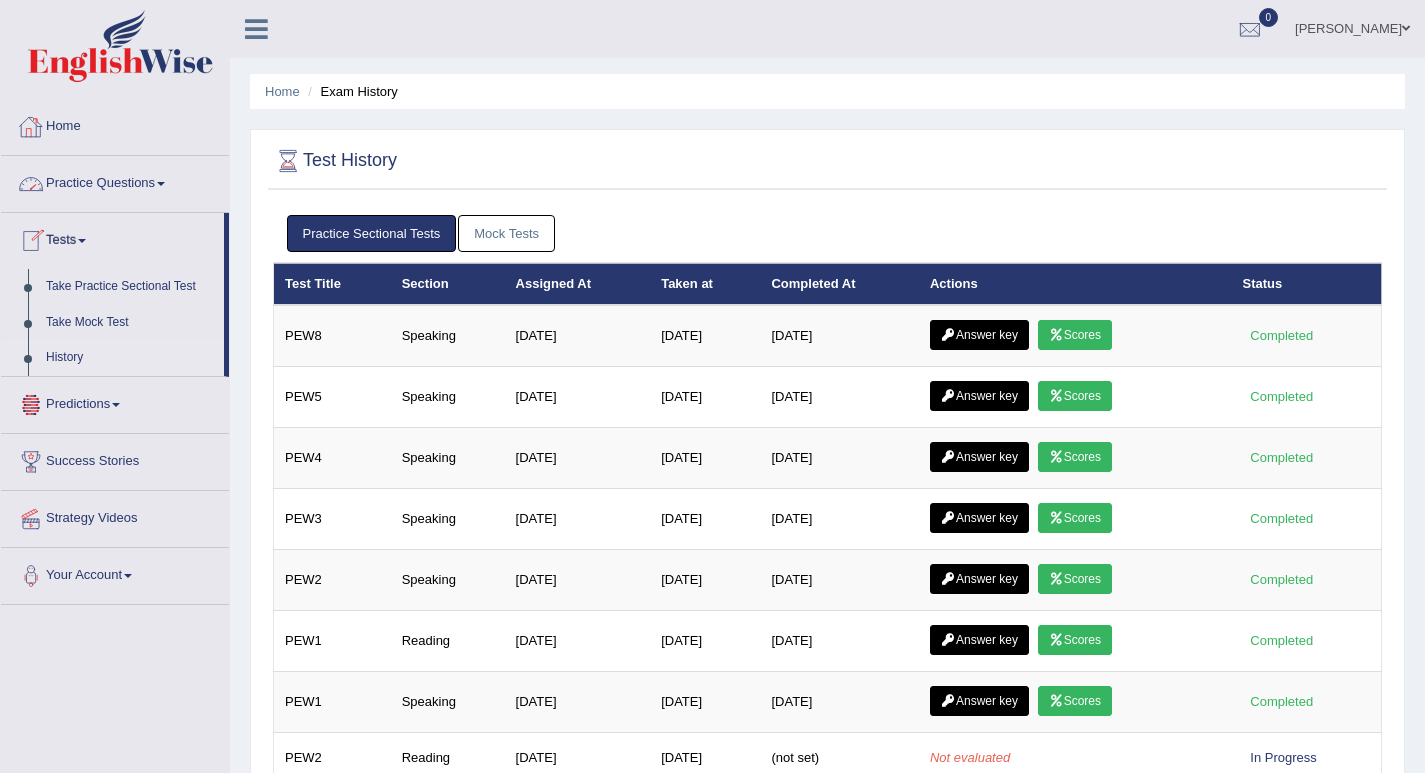 click on "Home" at bounding box center (115, 124) 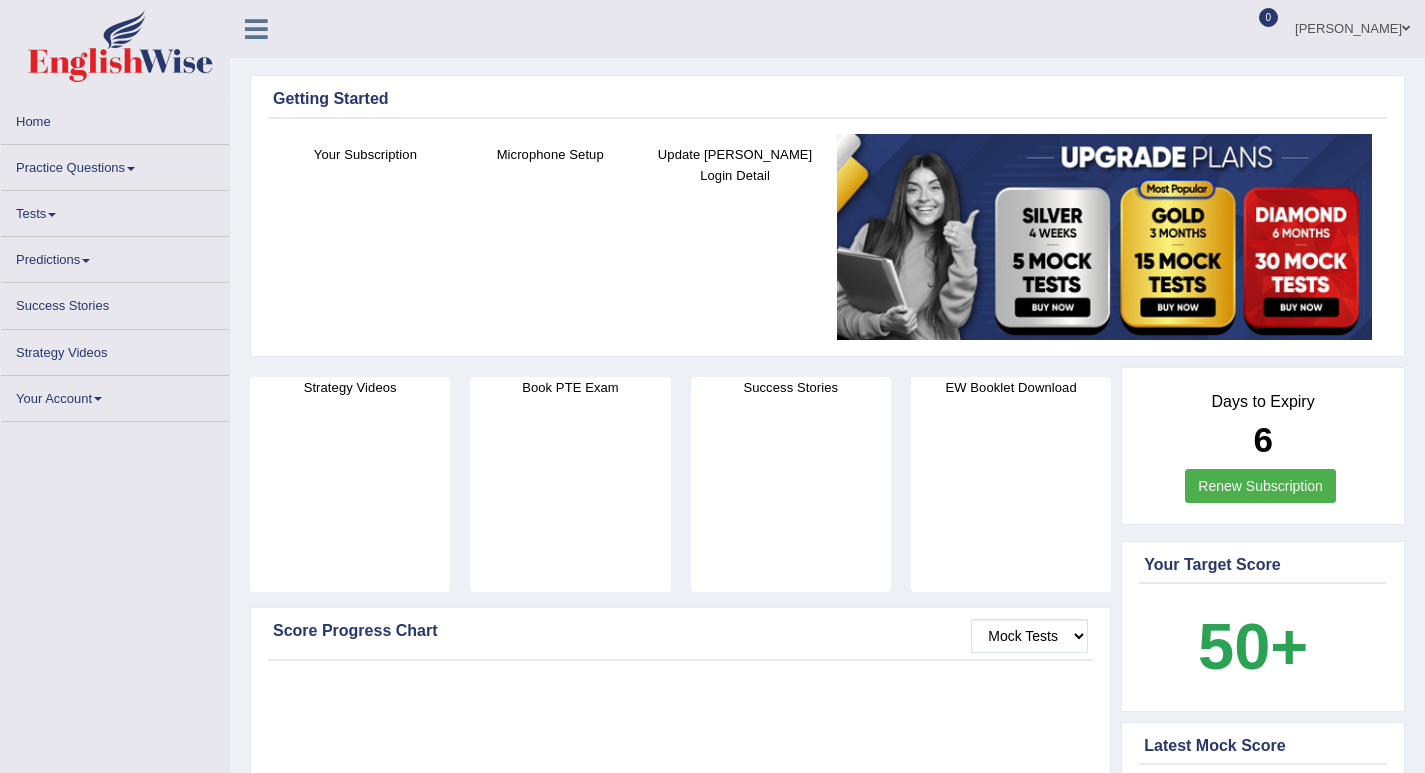 scroll, scrollTop: 0, scrollLeft: 0, axis: both 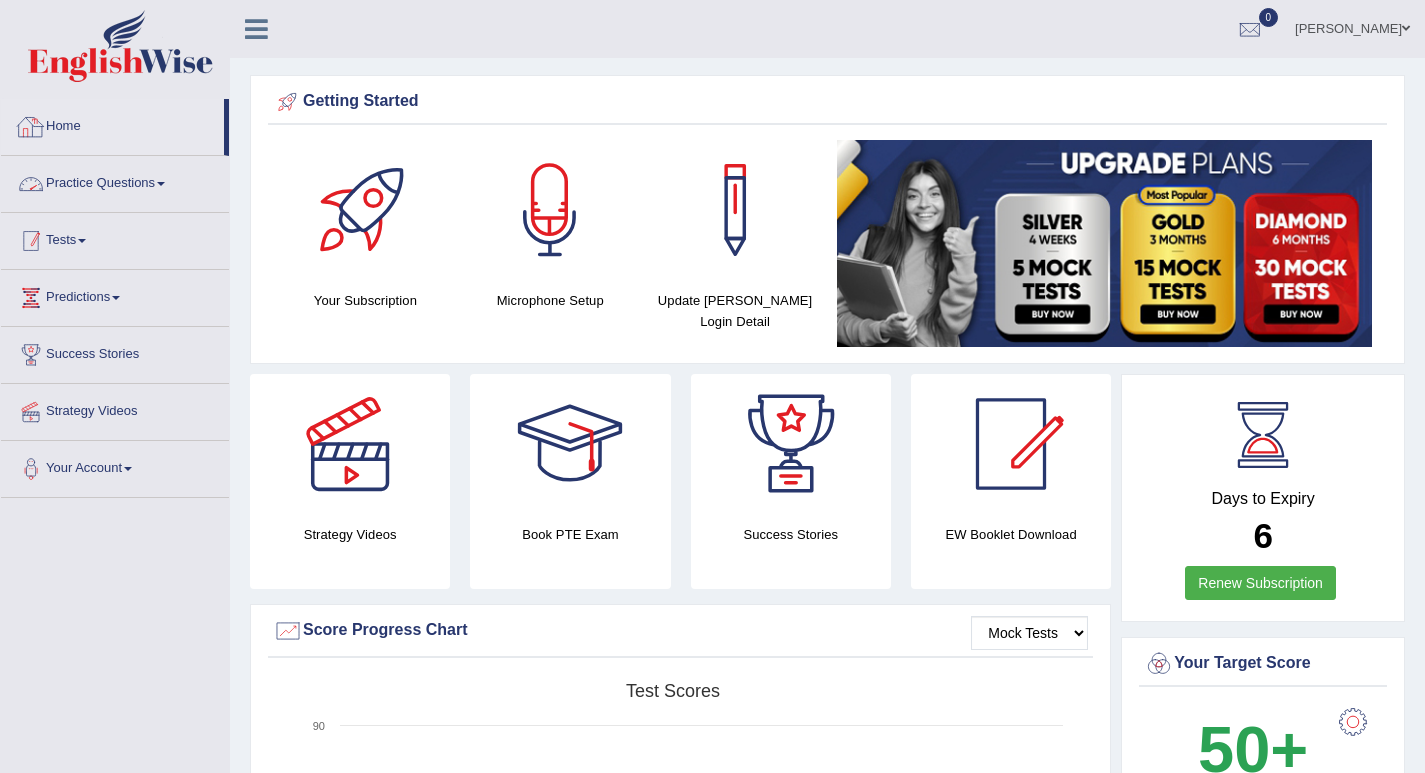 click on "Tests" at bounding box center (115, 238) 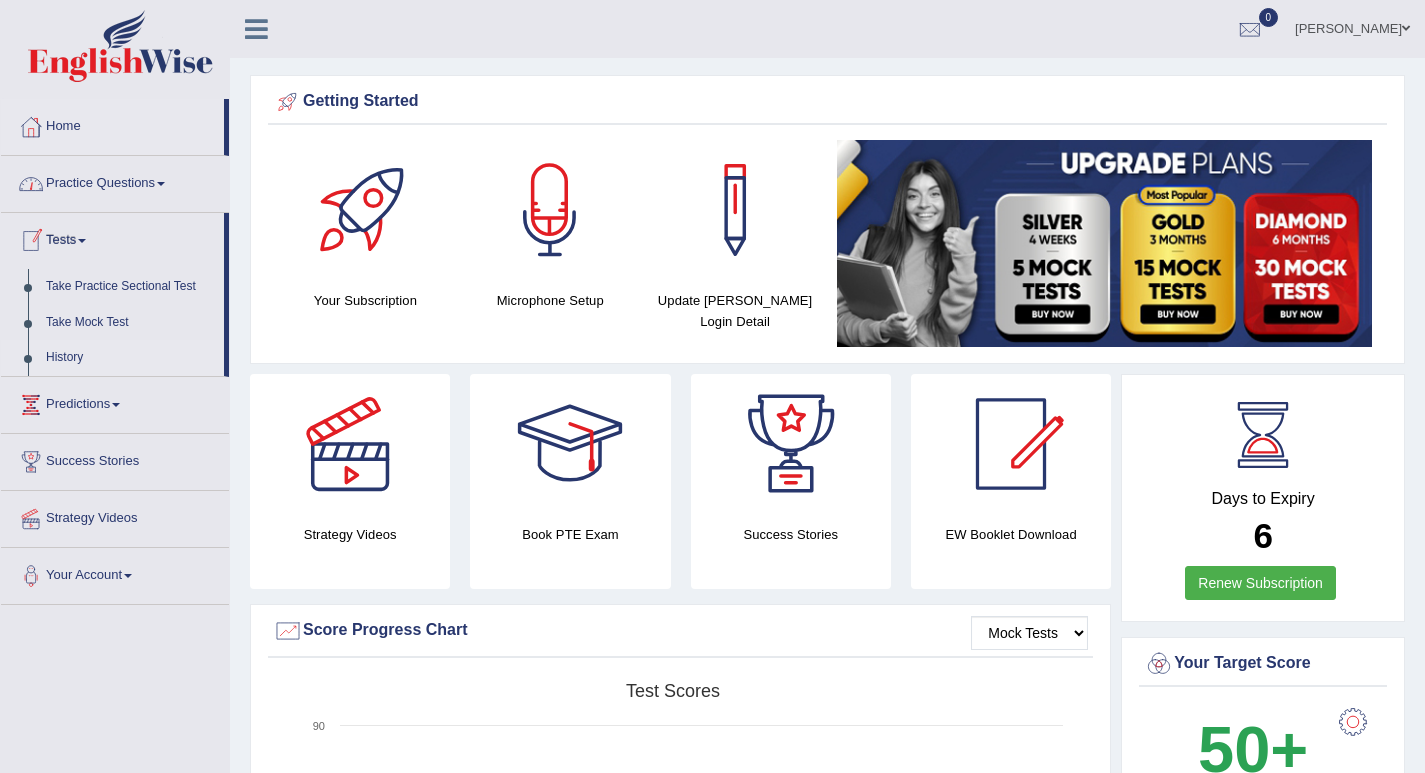 click on "History" at bounding box center [130, 358] 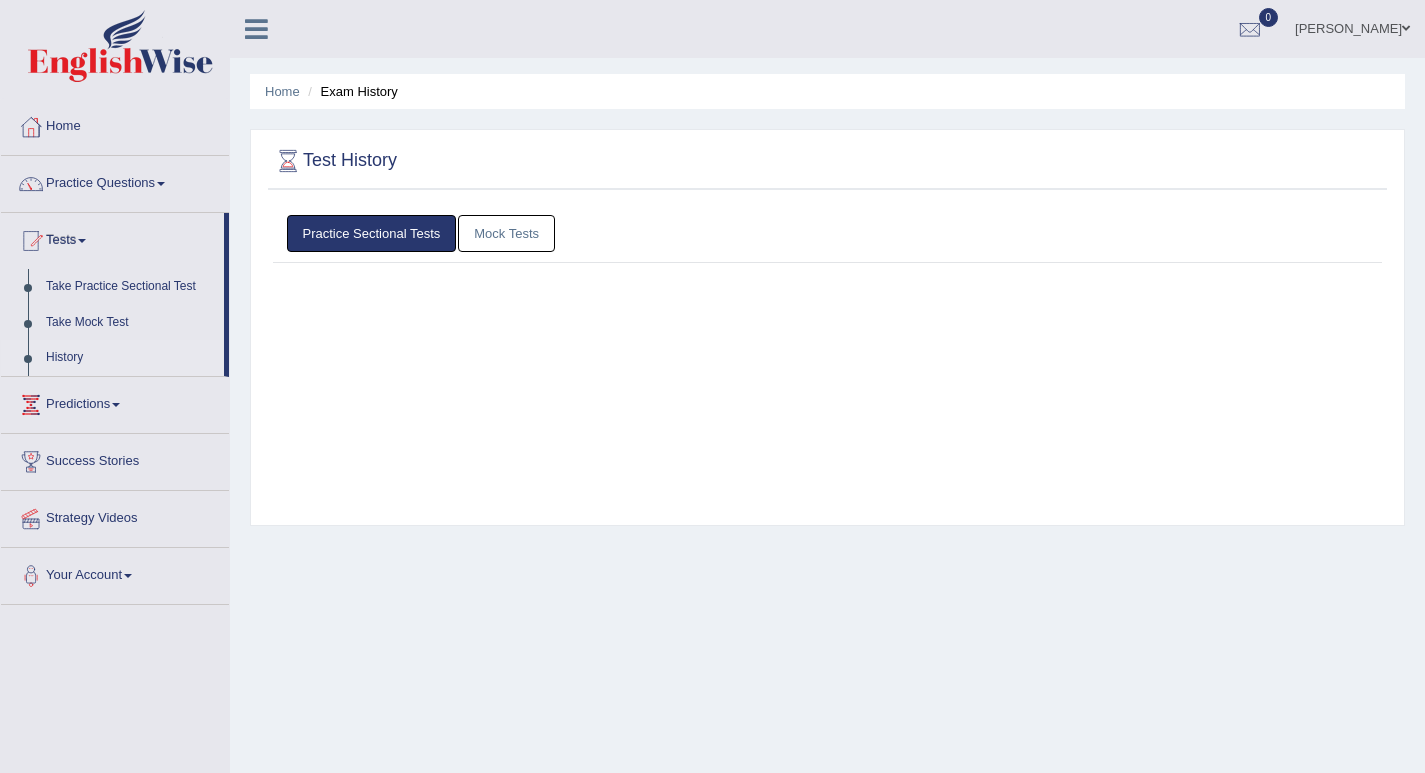 scroll, scrollTop: 0, scrollLeft: 0, axis: both 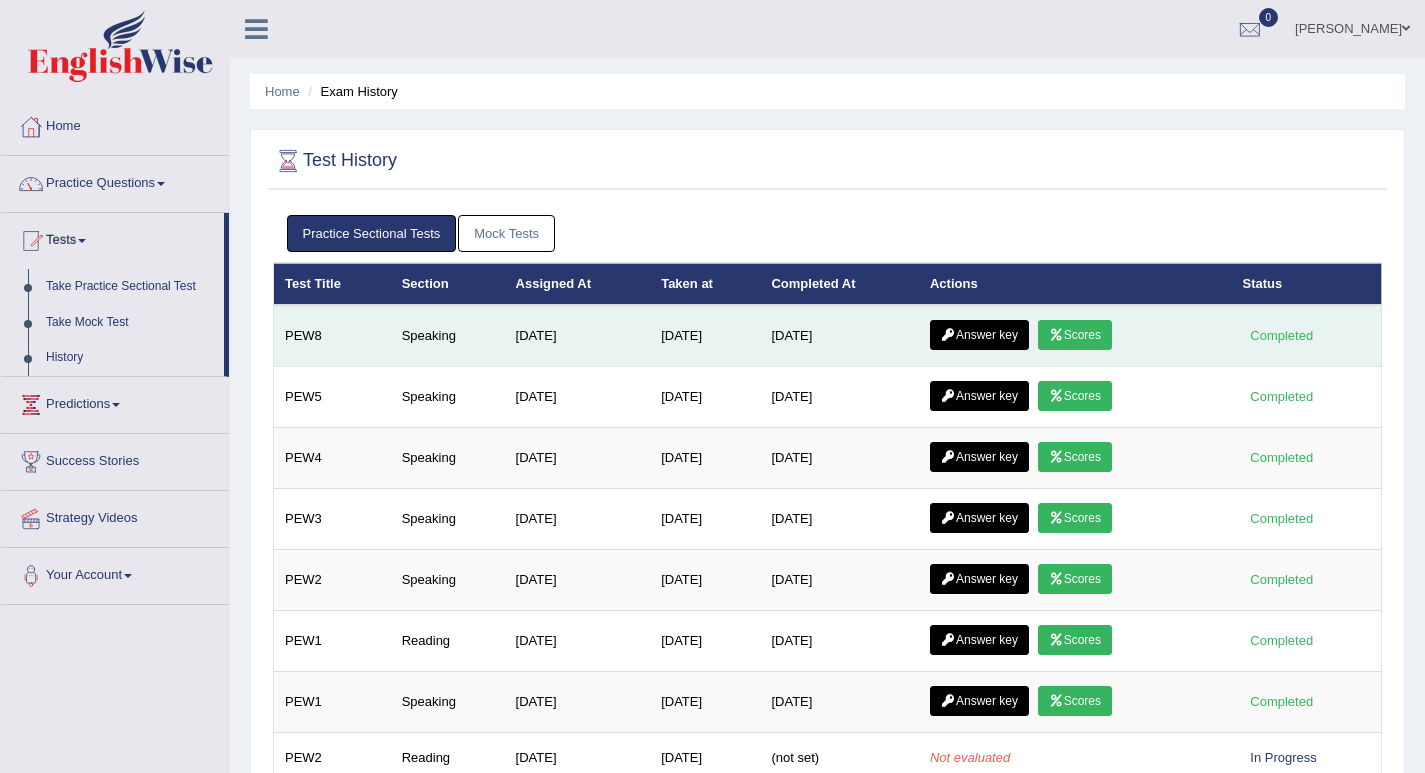 click on "Scores" at bounding box center (1075, 335) 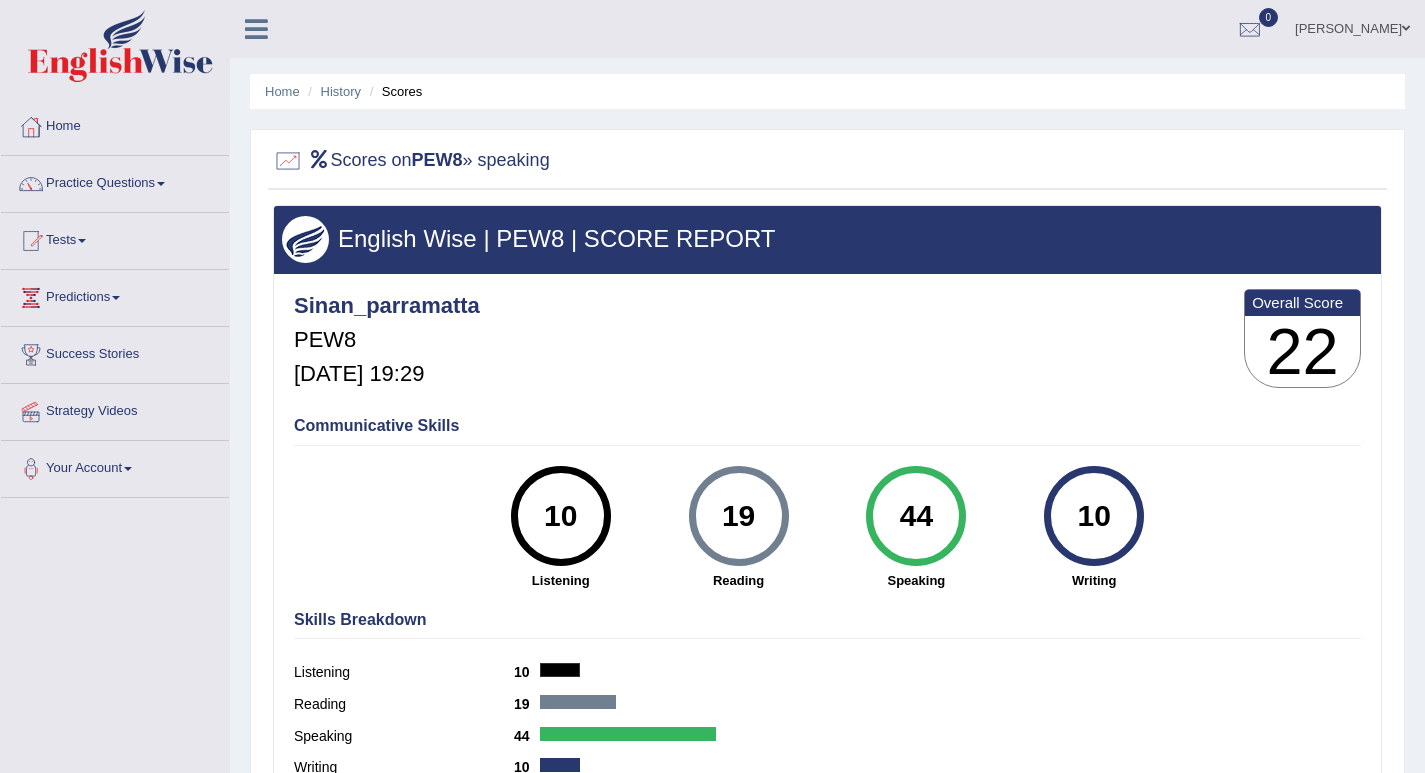 scroll, scrollTop: 0, scrollLeft: 0, axis: both 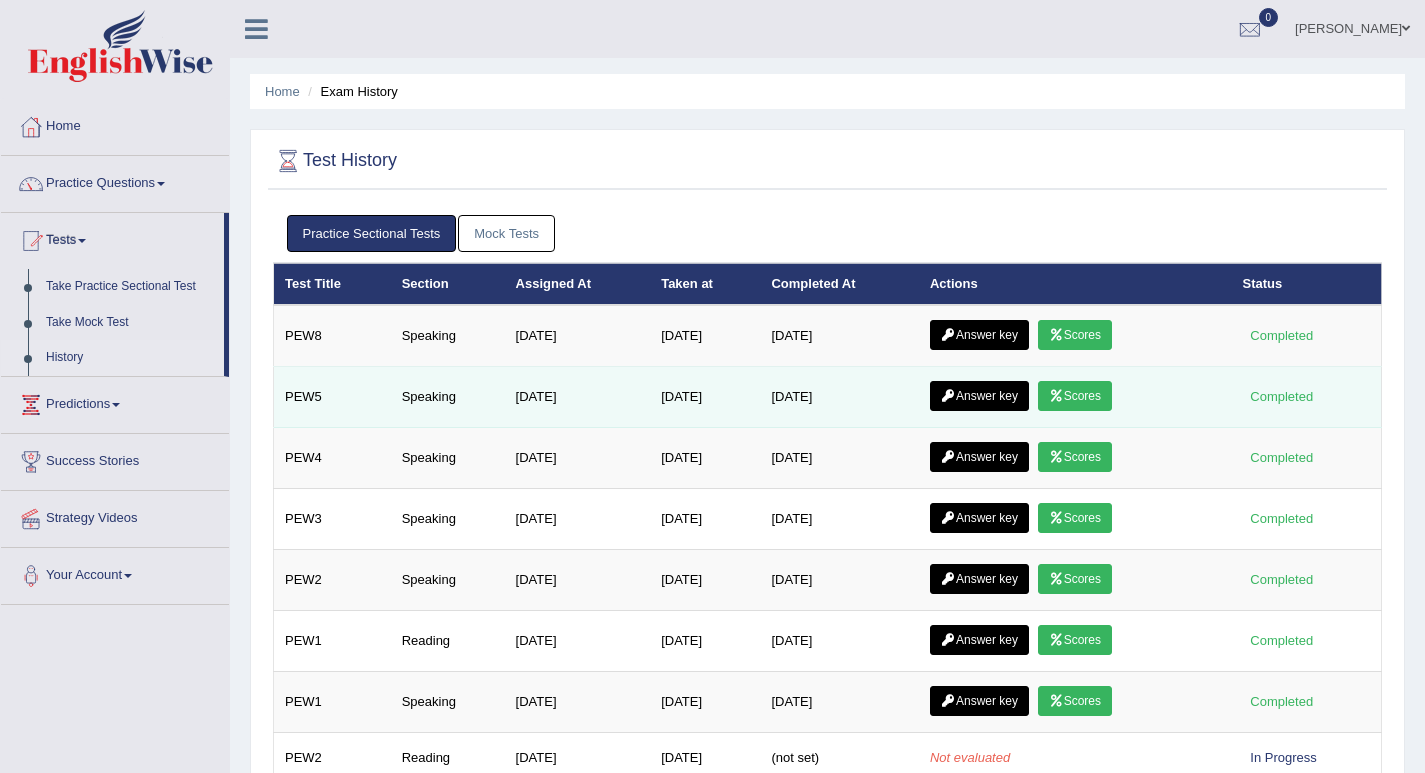 click on "Scores" at bounding box center (1075, 396) 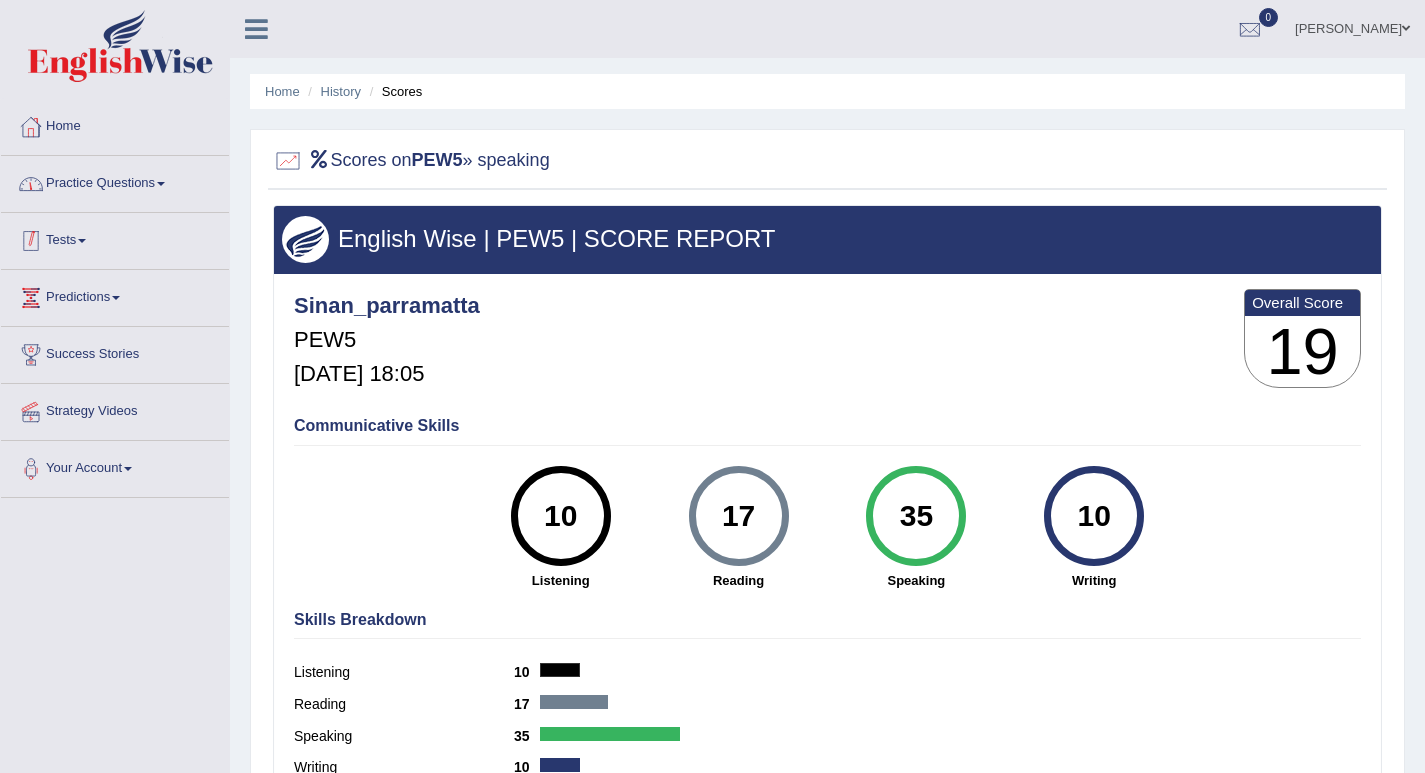 scroll, scrollTop: 0, scrollLeft: 0, axis: both 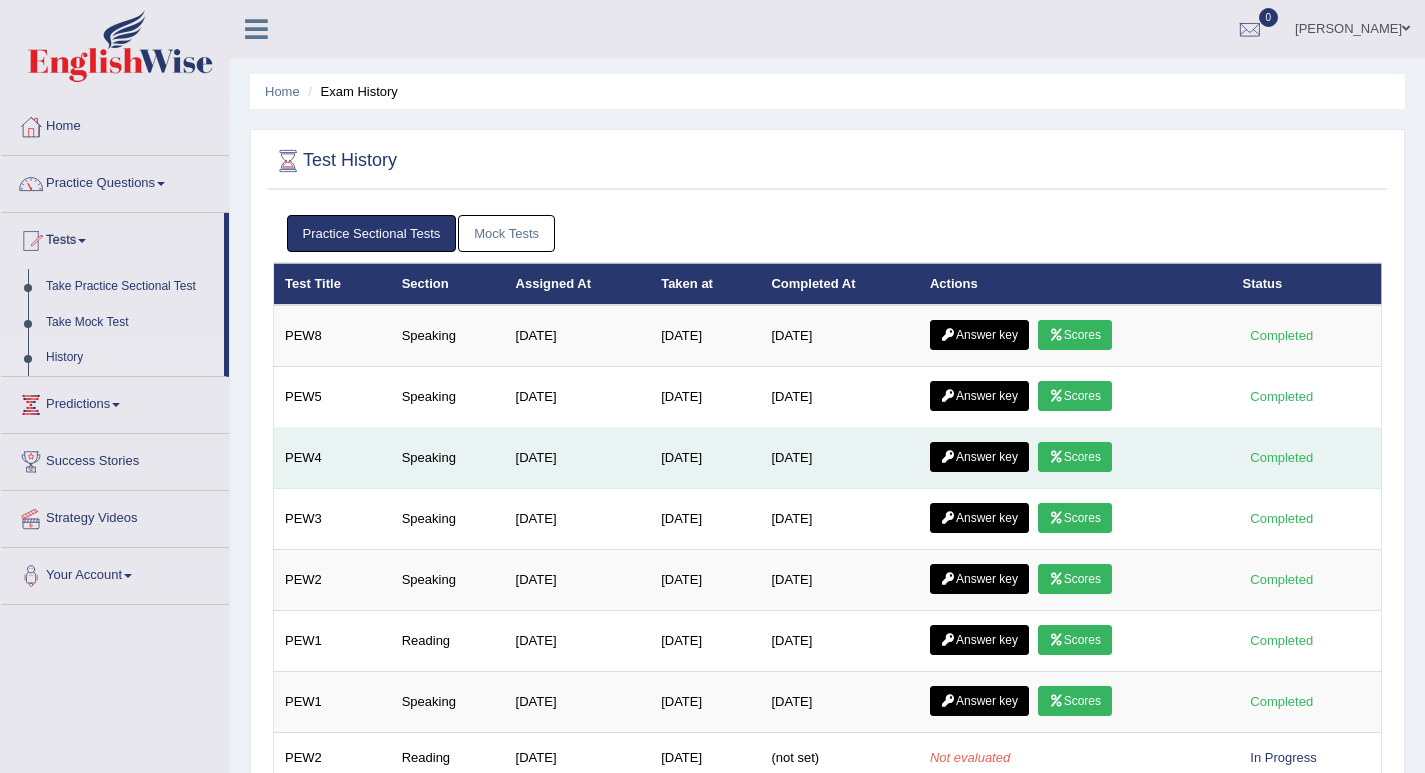 click on "Scores" at bounding box center [1075, 457] 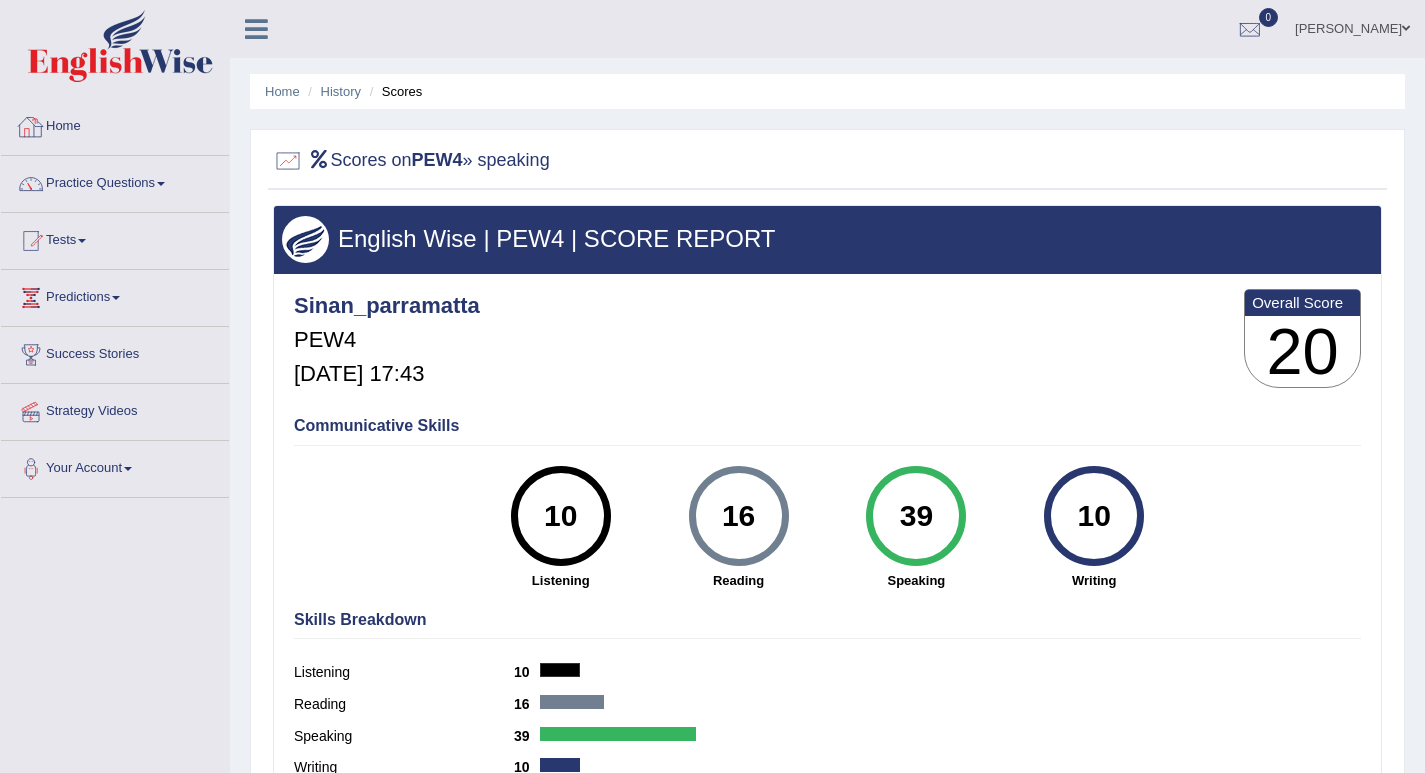 scroll, scrollTop: 0, scrollLeft: 0, axis: both 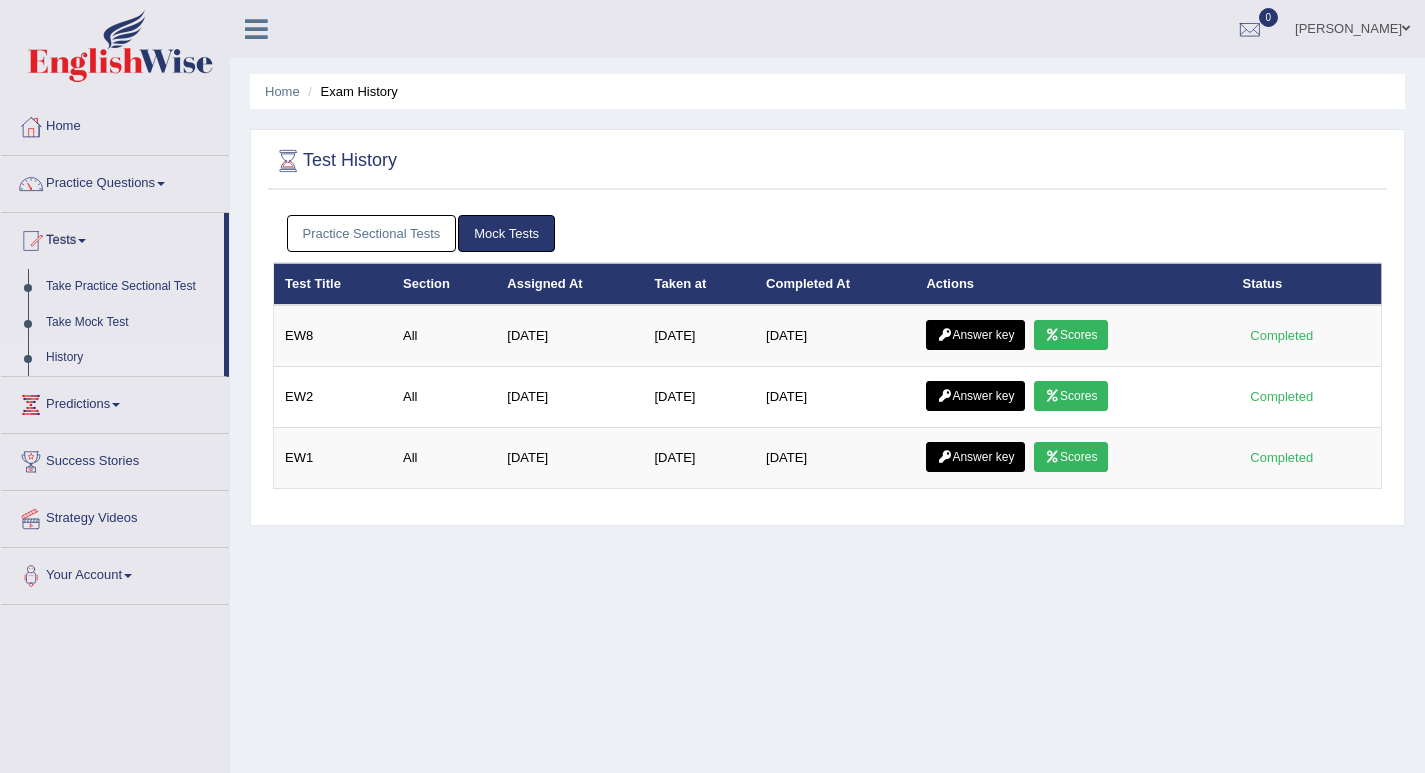 click on "Practice Sectional Tests" at bounding box center (372, 233) 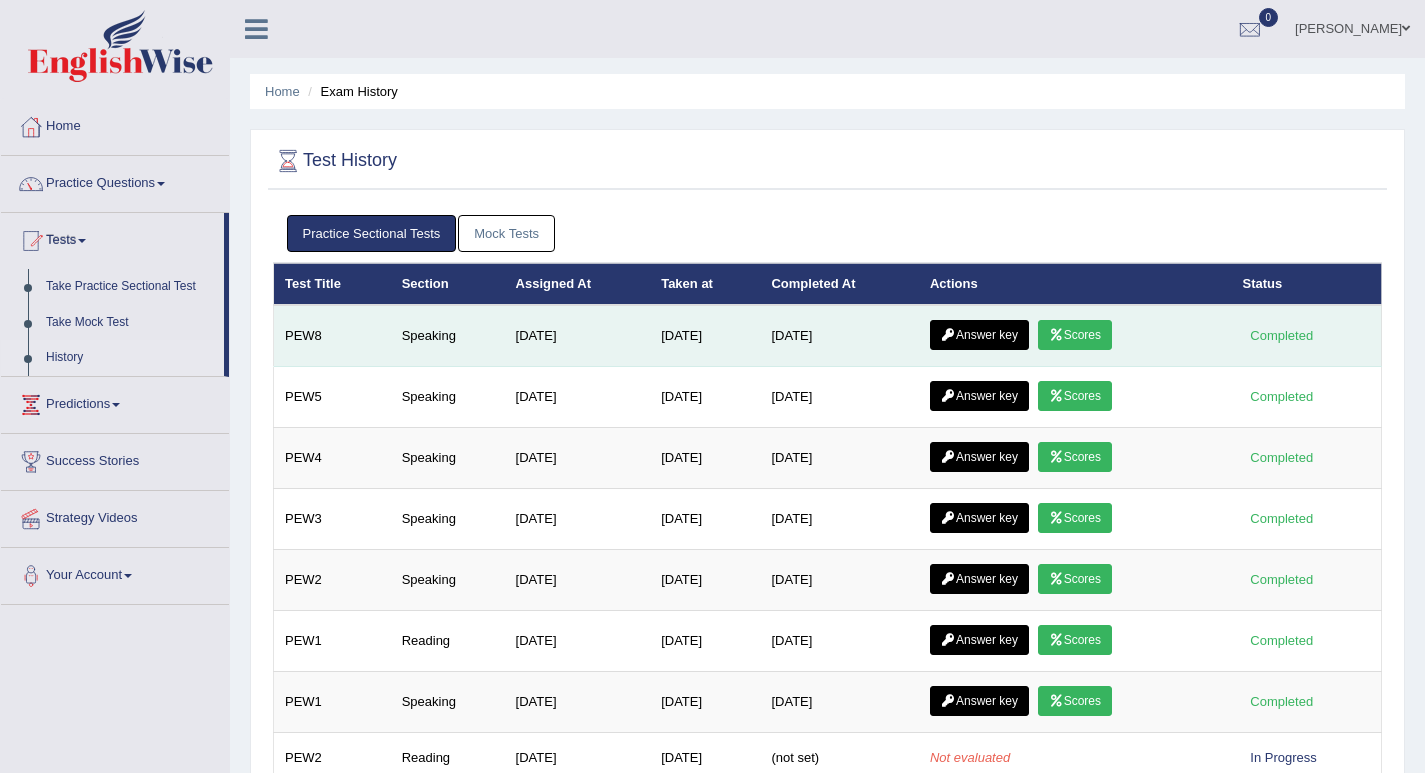 click on "Answer key" at bounding box center [979, 335] 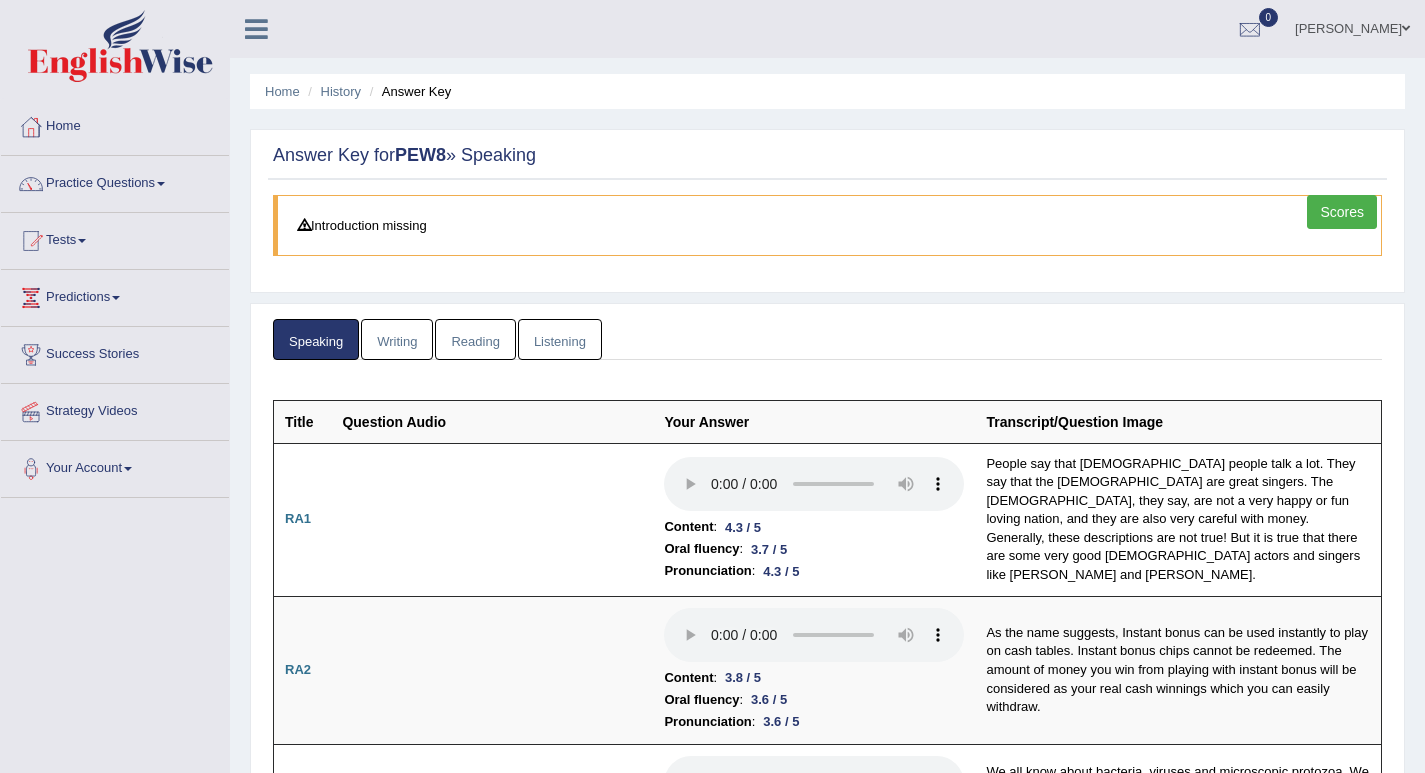 scroll, scrollTop: 600, scrollLeft: 0, axis: vertical 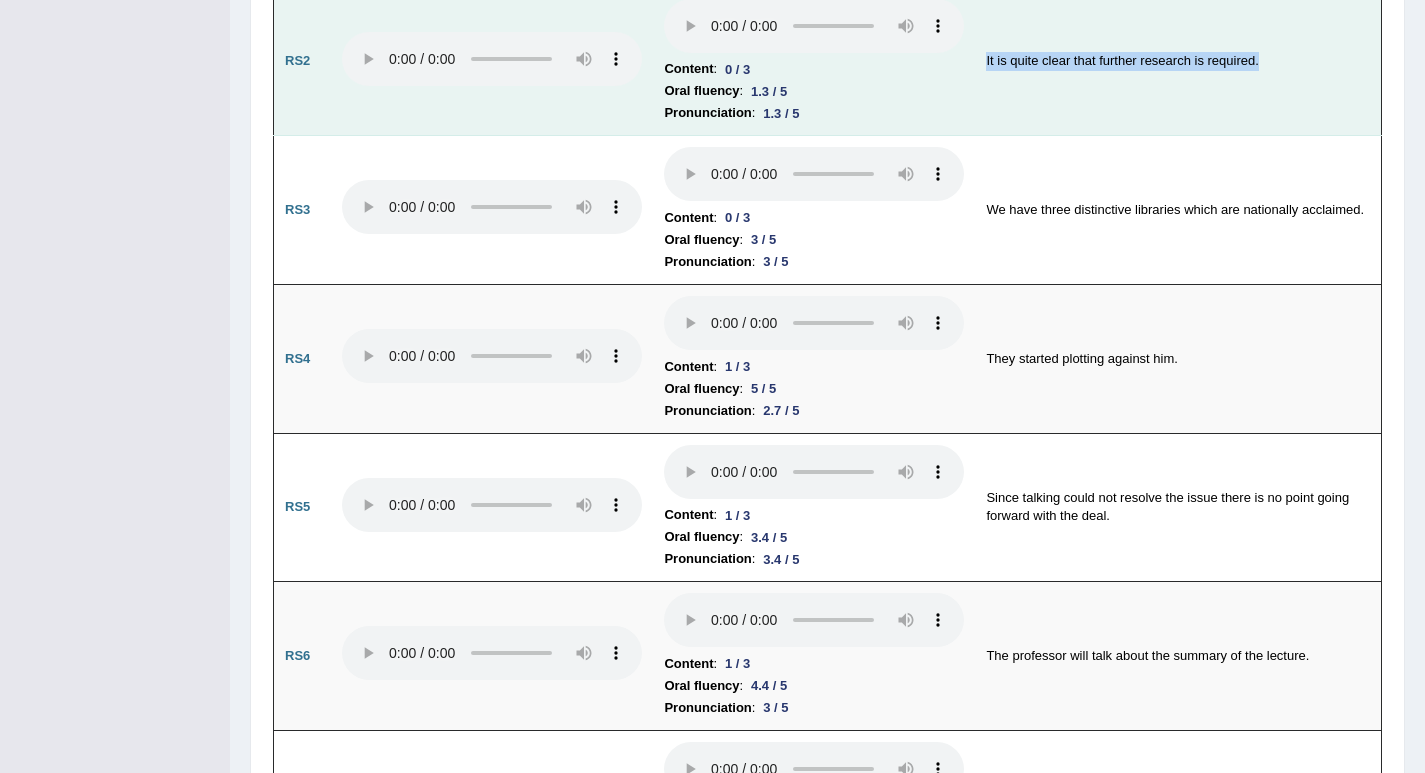 drag, startPoint x: 983, startPoint y: 59, endPoint x: 1264, endPoint y: 73, distance: 281.34854 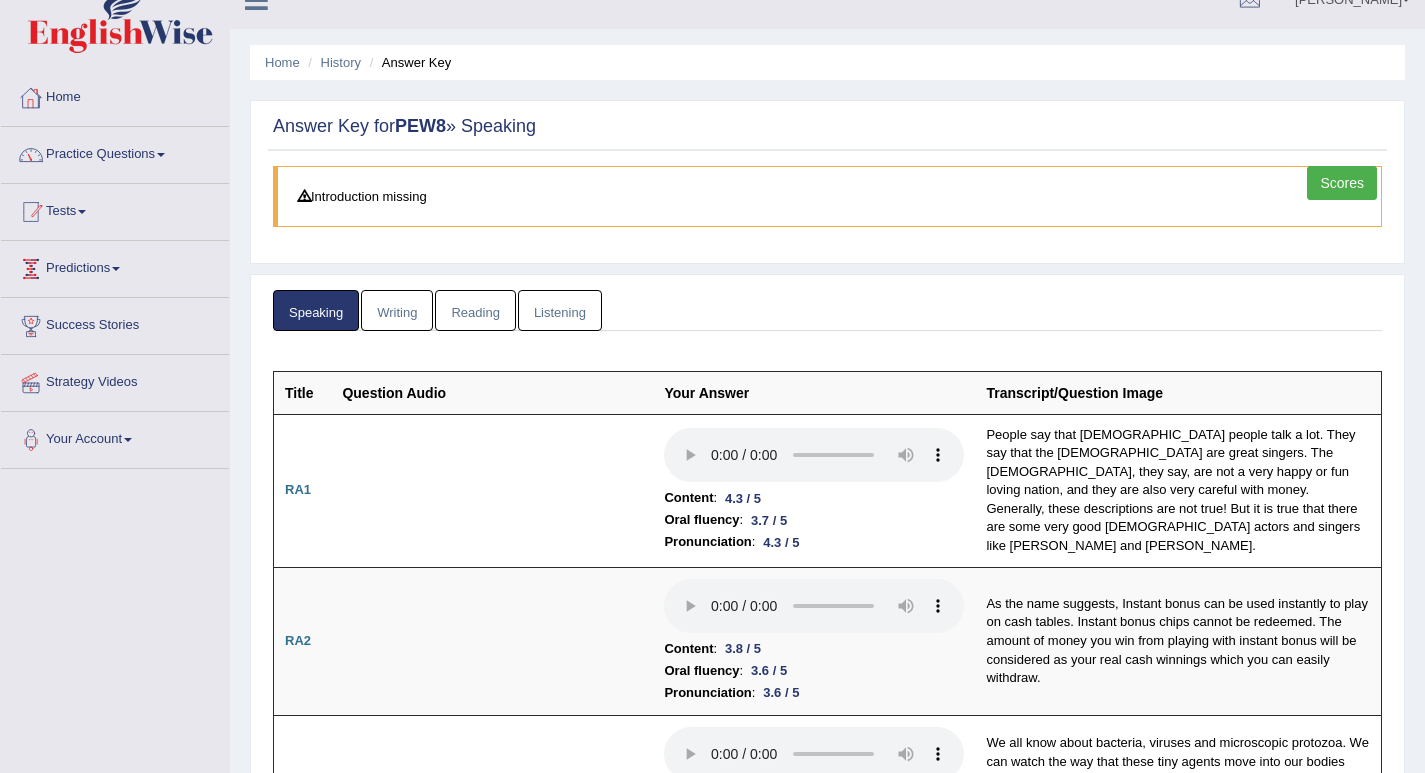 scroll, scrollTop: 0, scrollLeft: 0, axis: both 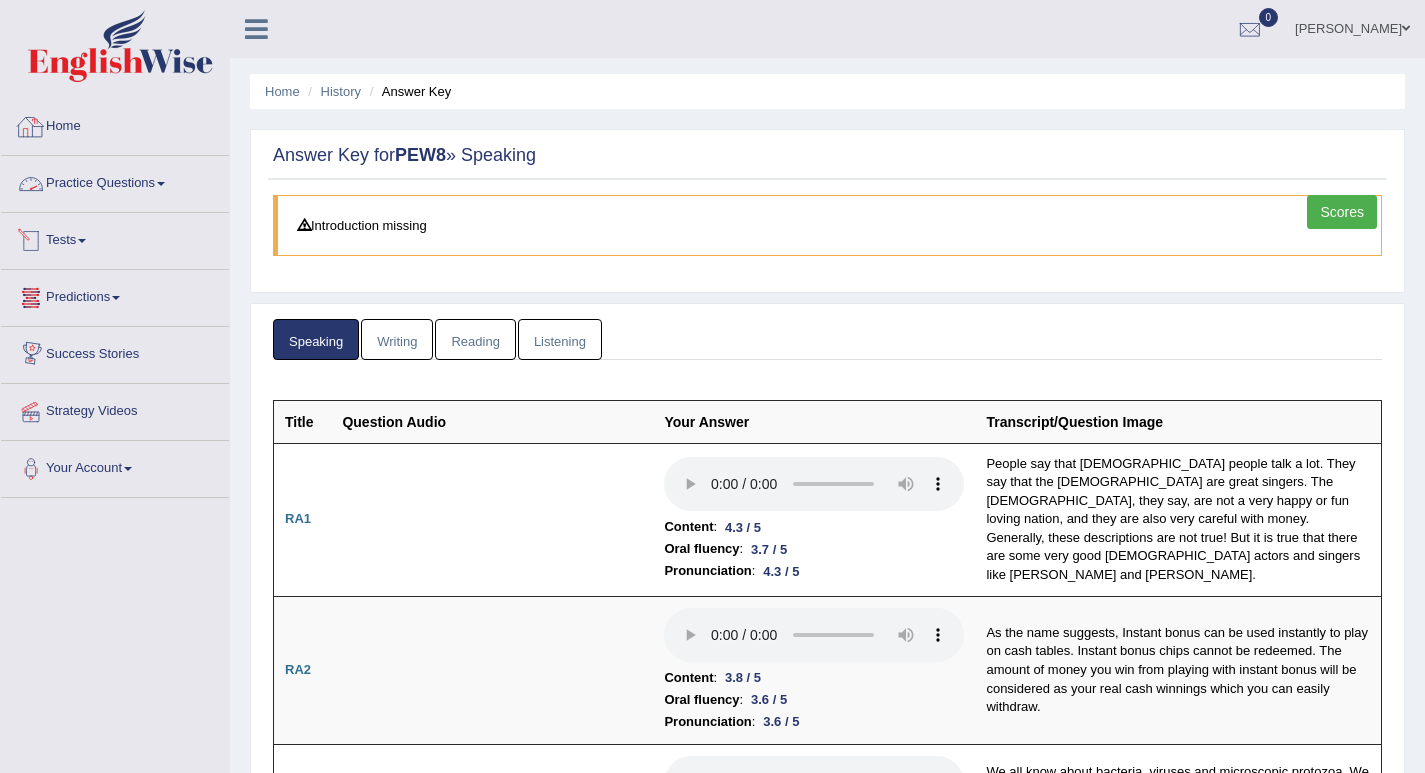 click on "Practice Questions" at bounding box center (115, 181) 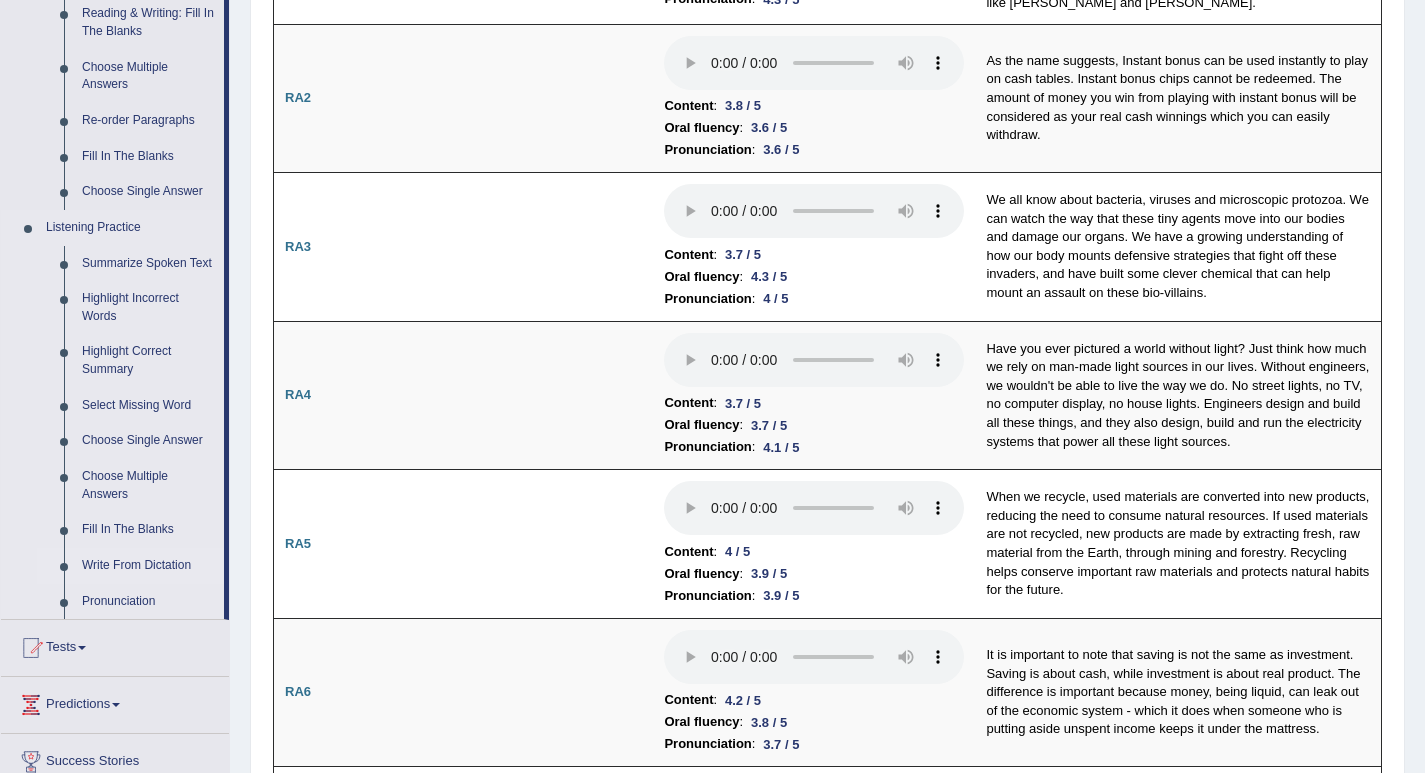 scroll, scrollTop: 600, scrollLeft: 0, axis: vertical 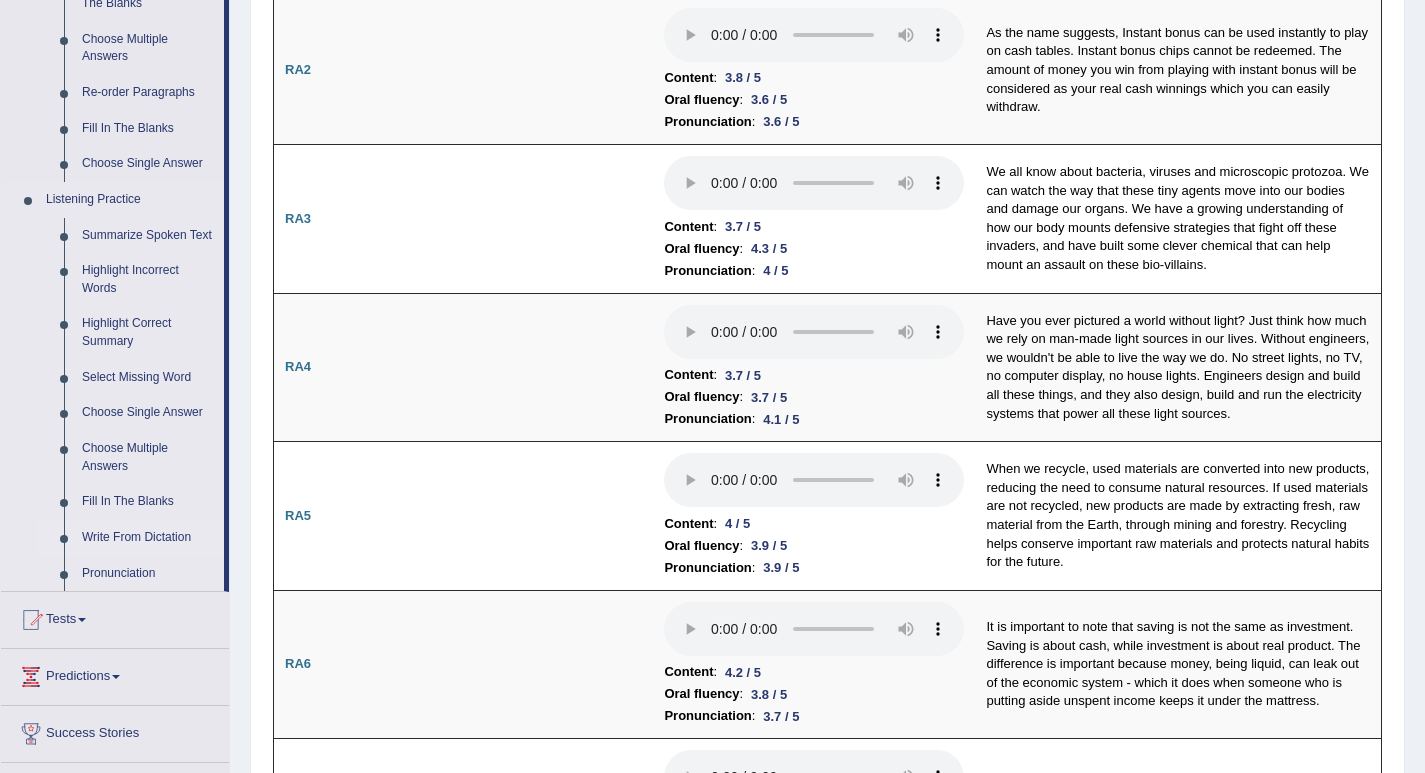 click on "Write From Dictation" at bounding box center (148, 538) 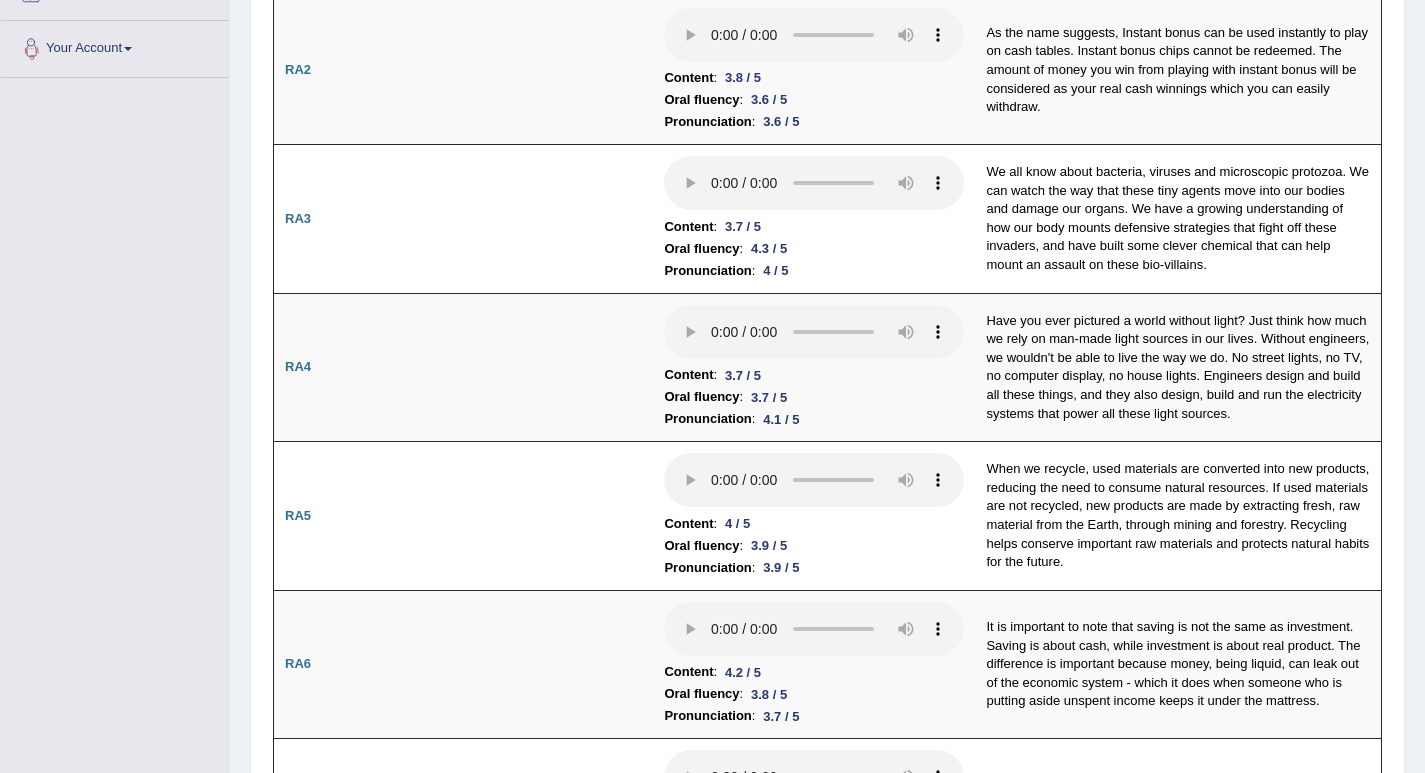 scroll, scrollTop: 303, scrollLeft: 0, axis: vertical 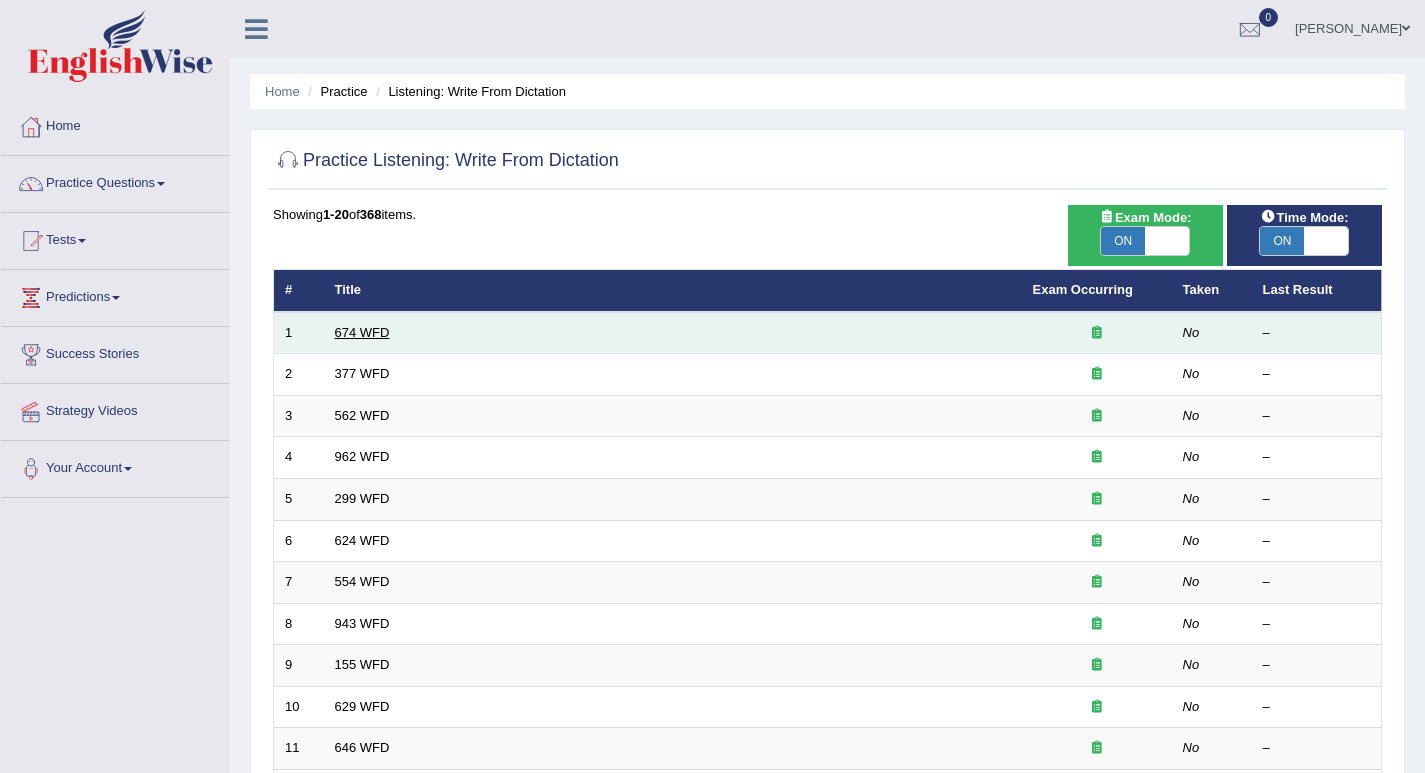 click on "674 WFD" at bounding box center (362, 332) 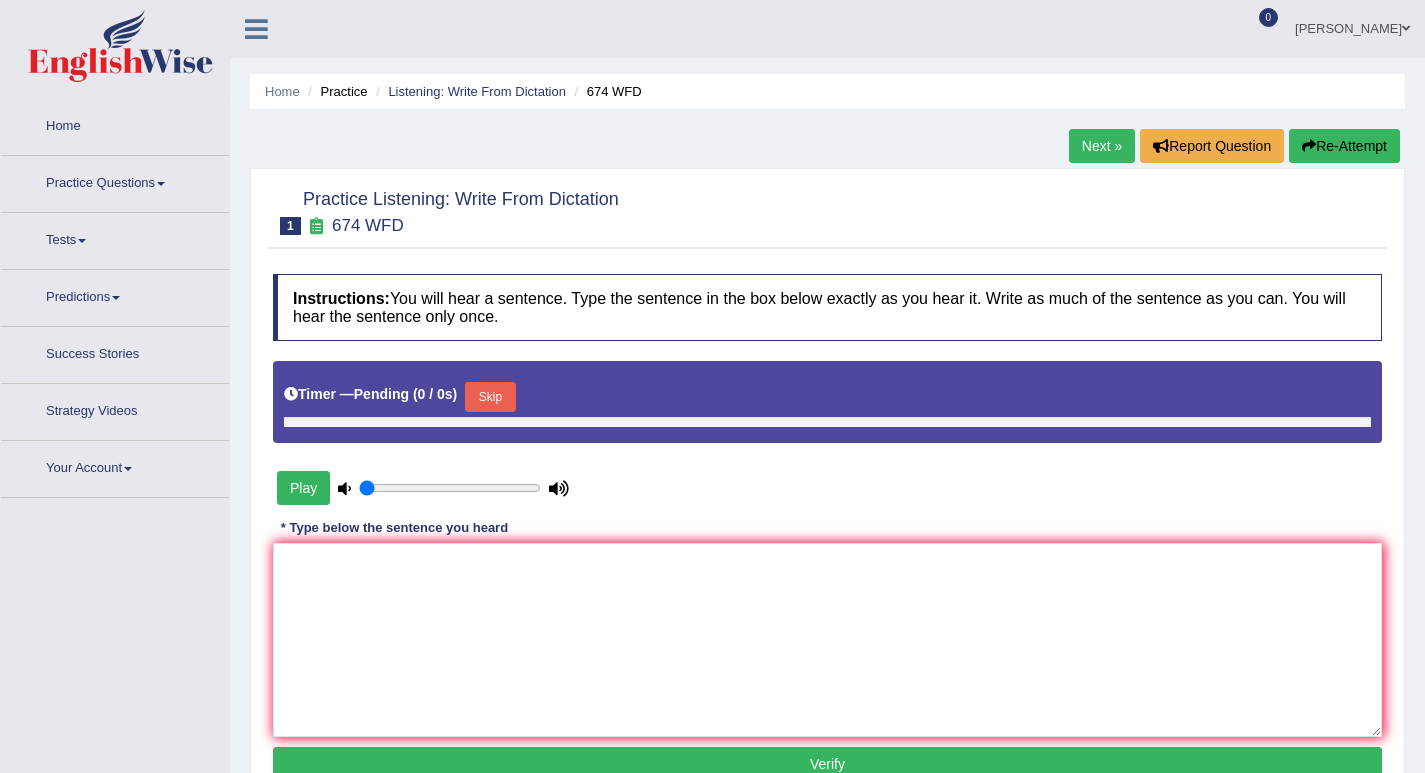 type on "1" 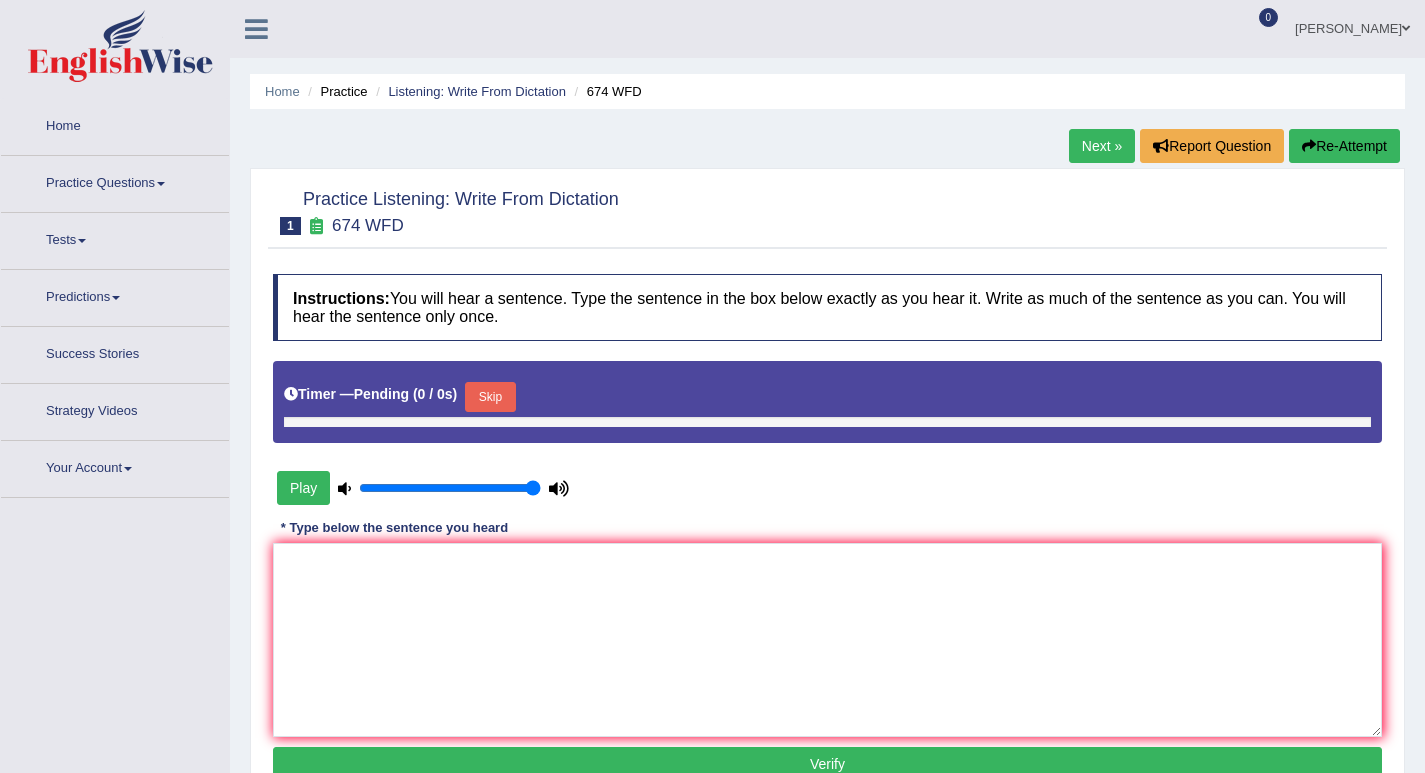 scroll, scrollTop: 0, scrollLeft: 0, axis: both 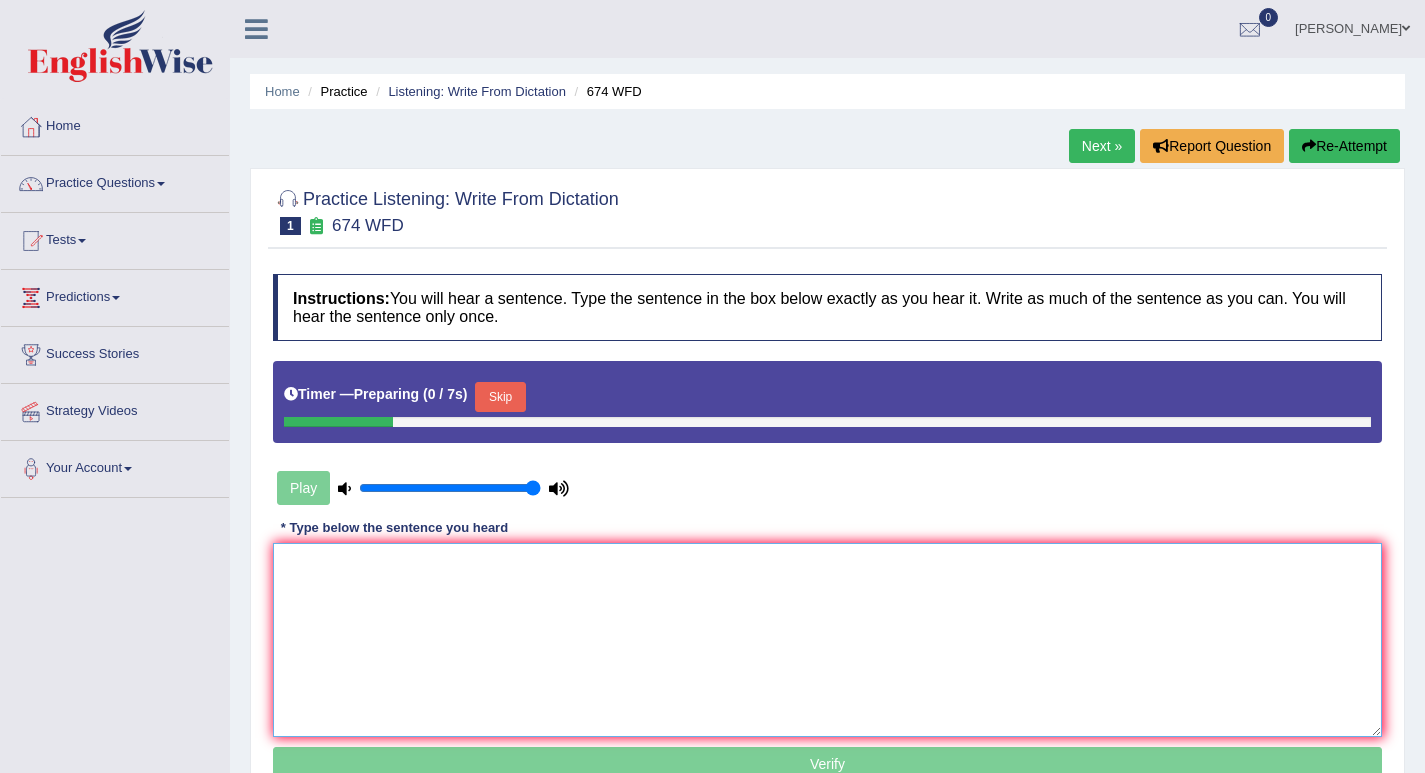 click at bounding box center [827, 640] 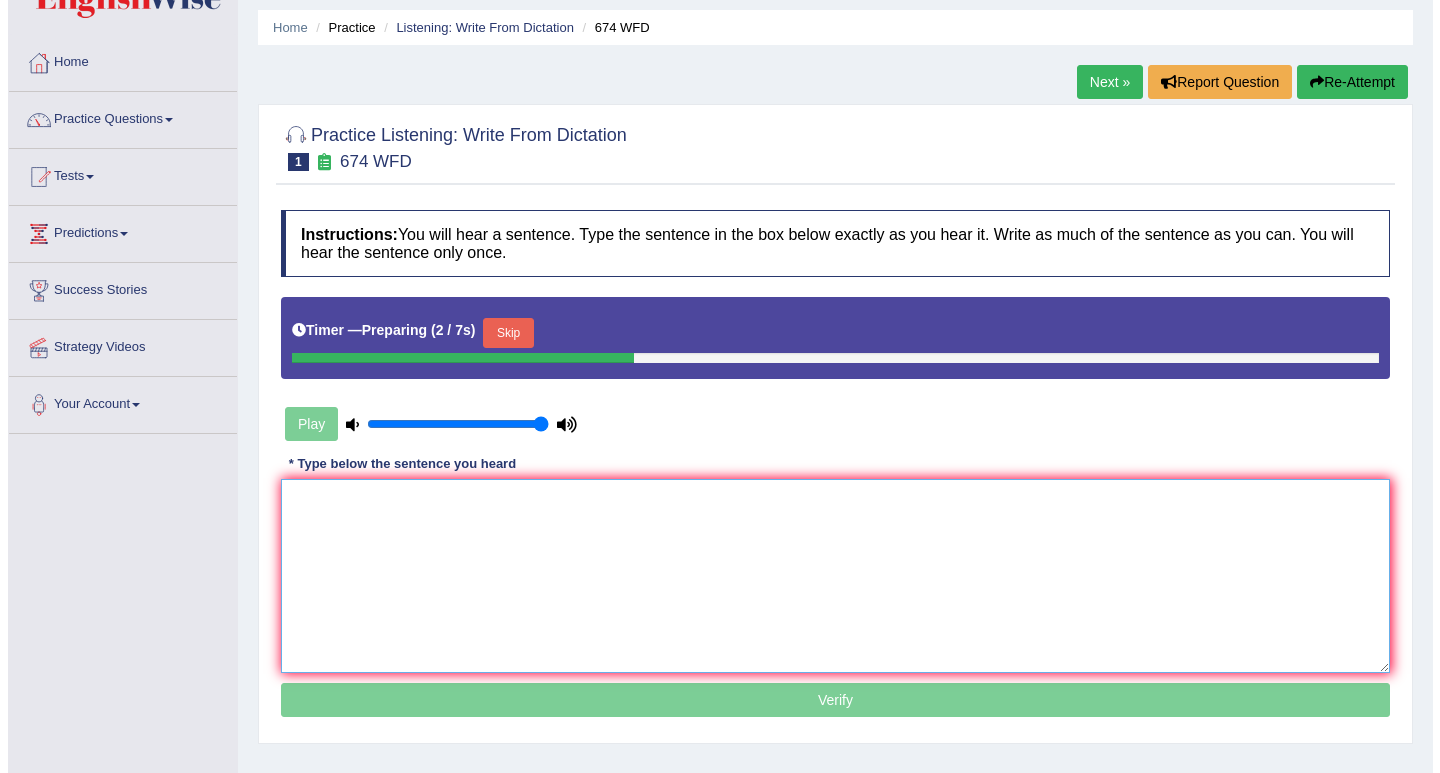 scroll, scrollTop: 100, scrollLeft: 0, axis: vertical 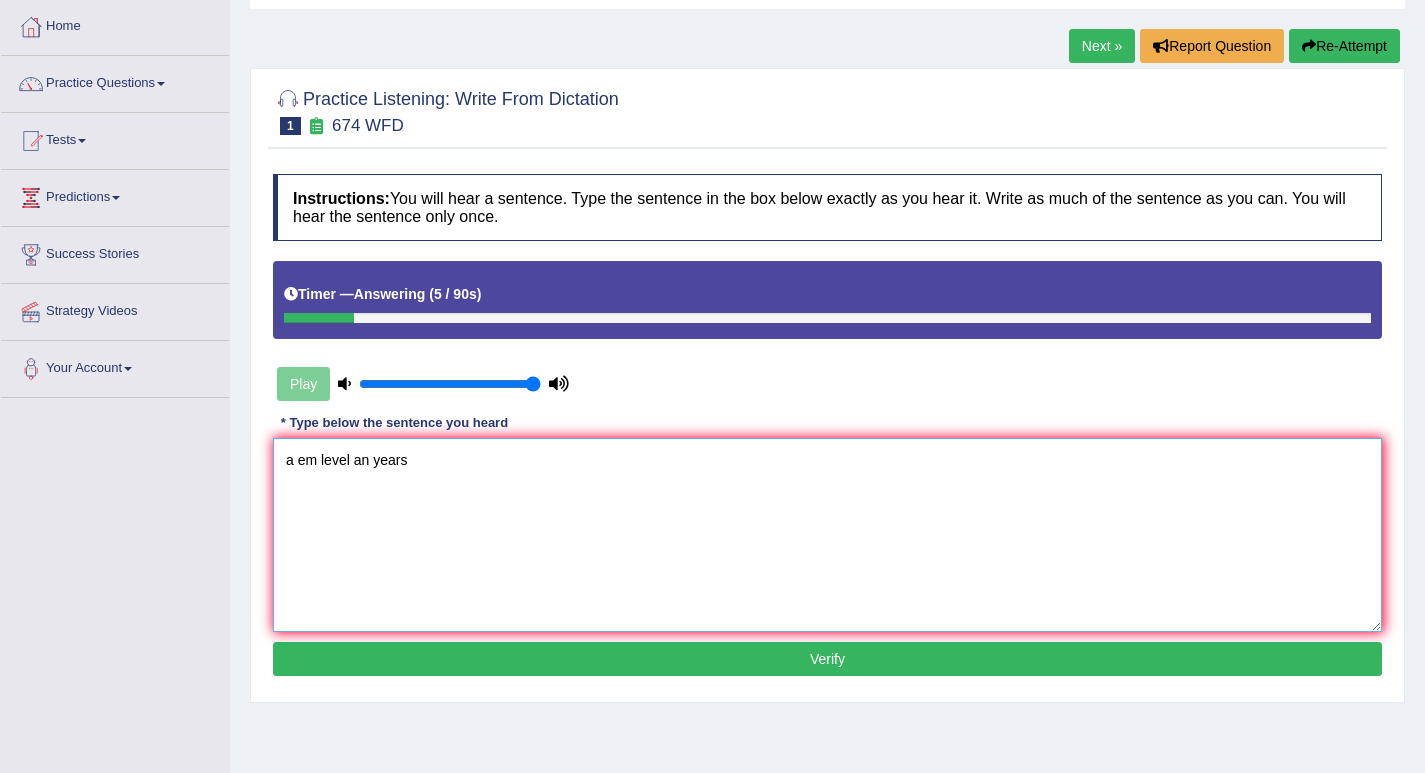 click on "a em level an years" at bounding box center [827, 535] 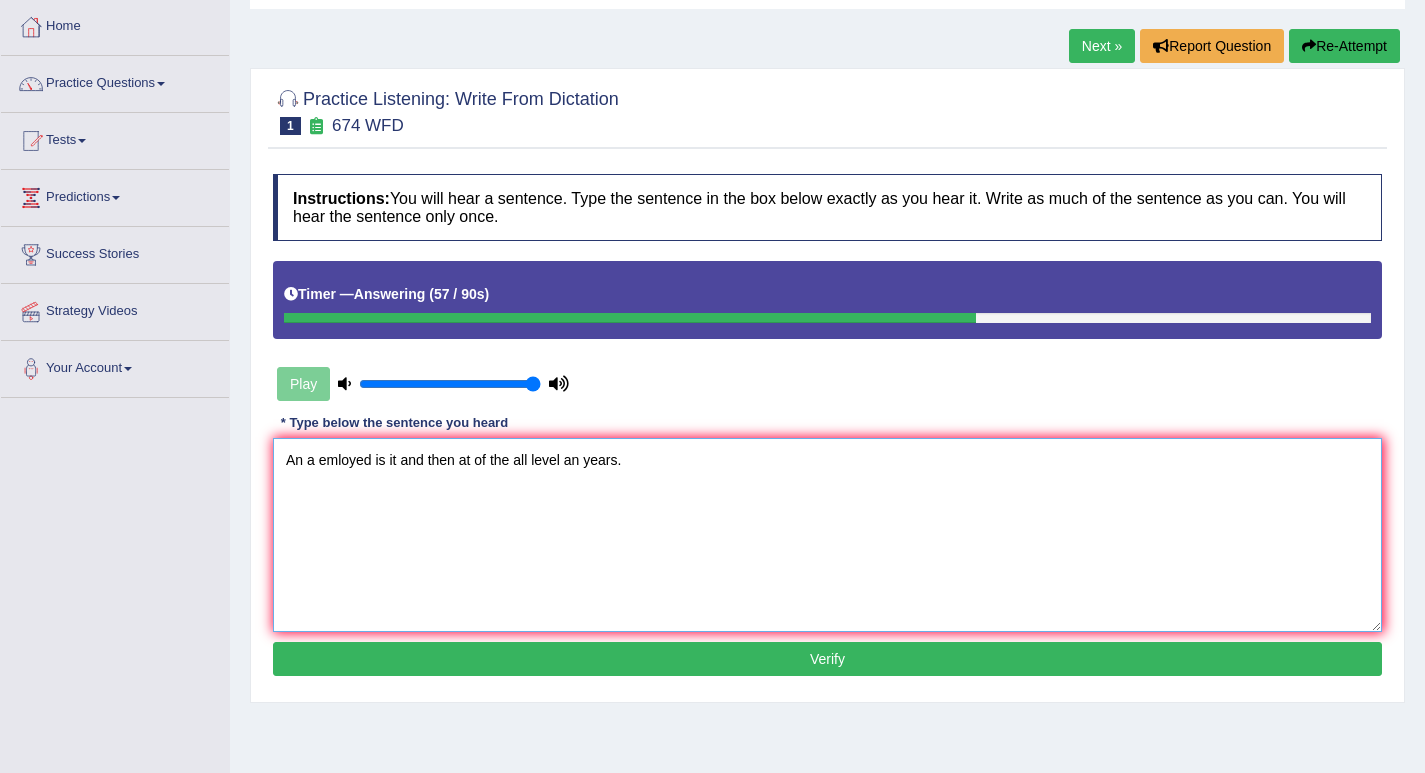 type on "An a emloyed is it and then at of the all level an years." 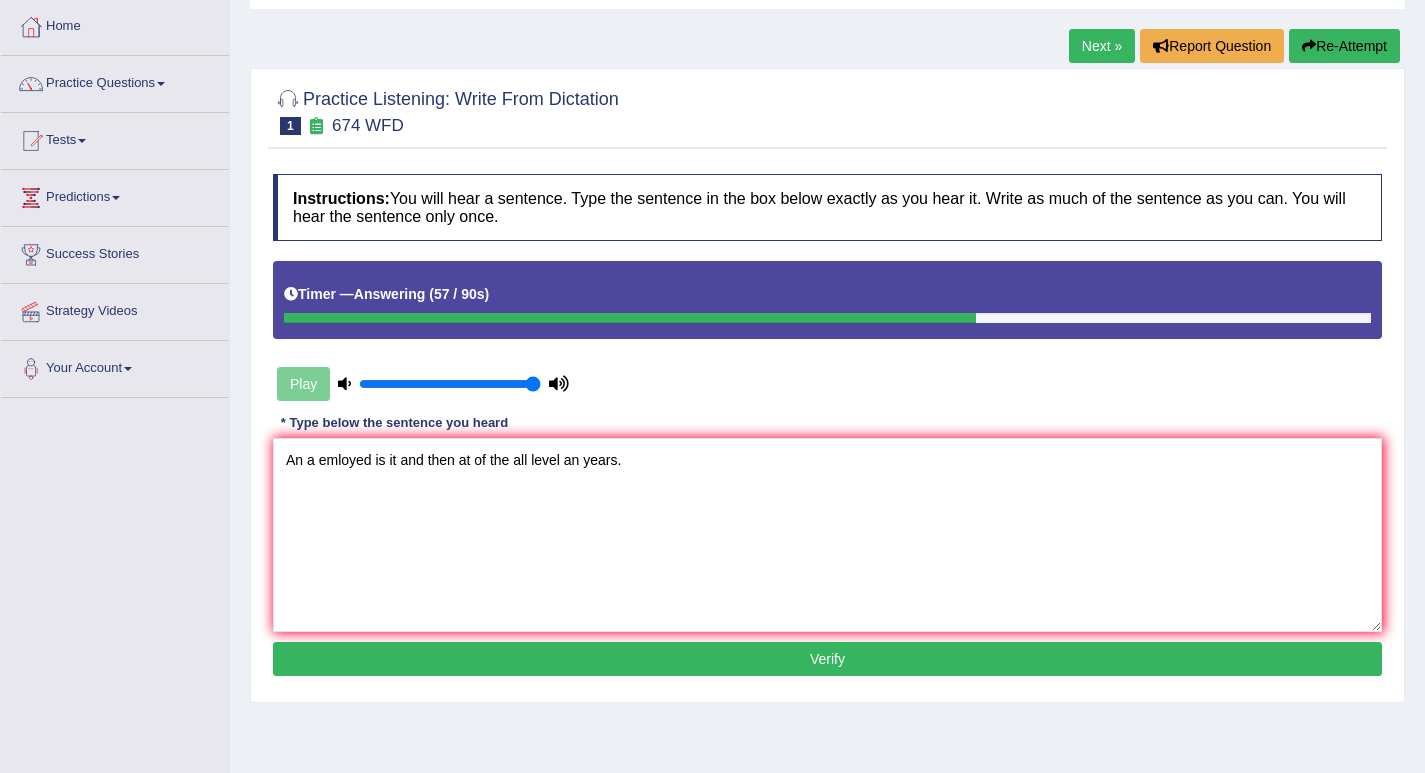 click on "Verify" at bounding box center (827, 659) 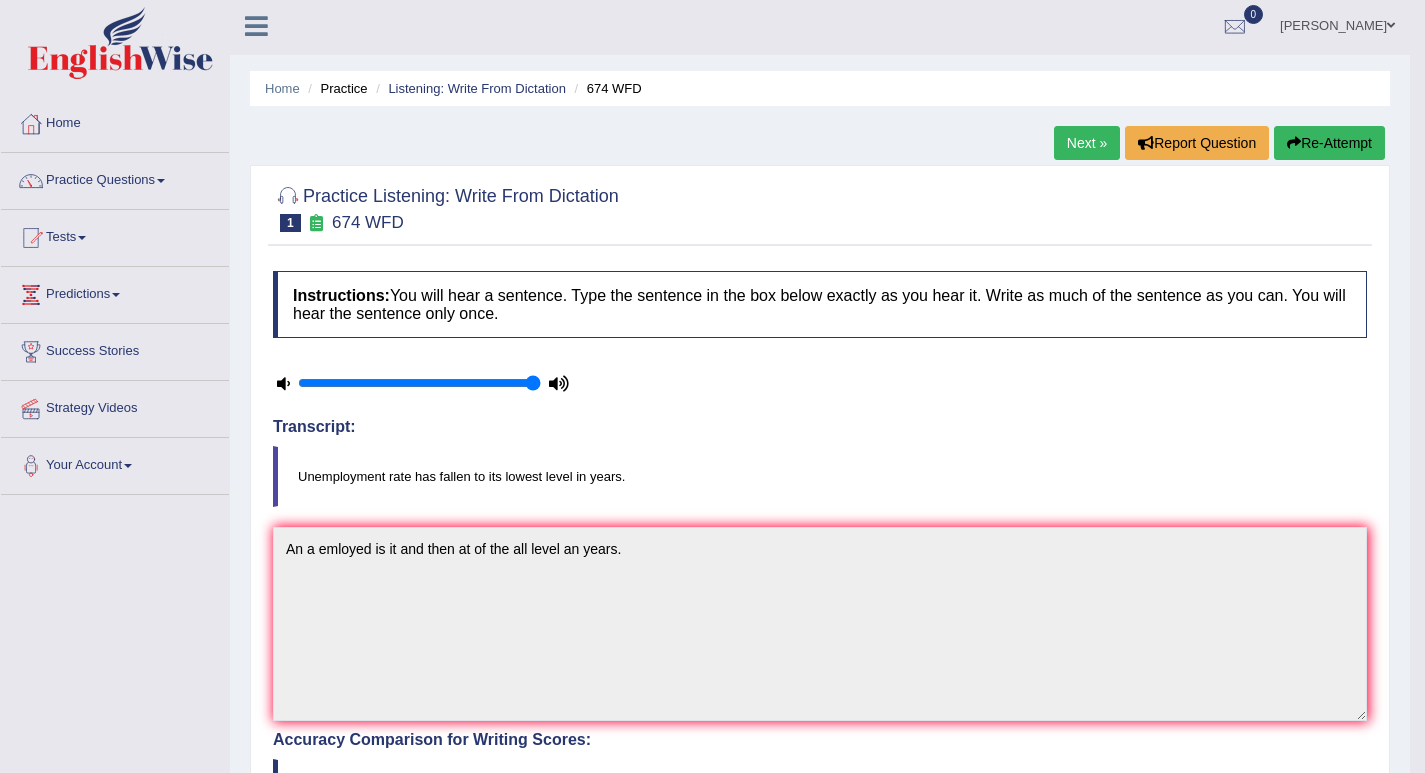 scroll, scrollTop: 0, scrollLeft: 0, axis: both 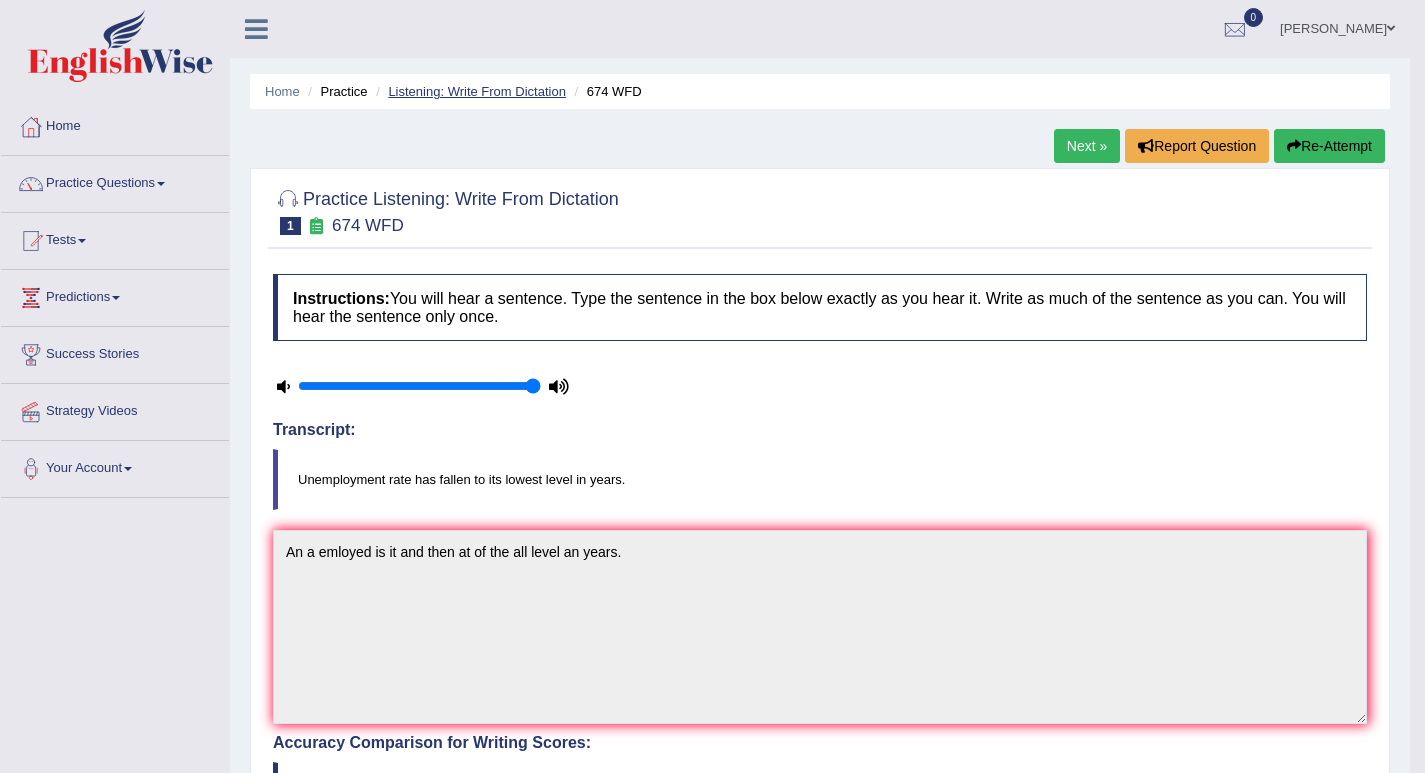 click on "Listening: Write From Dictation" at bounding box center [477, 91] 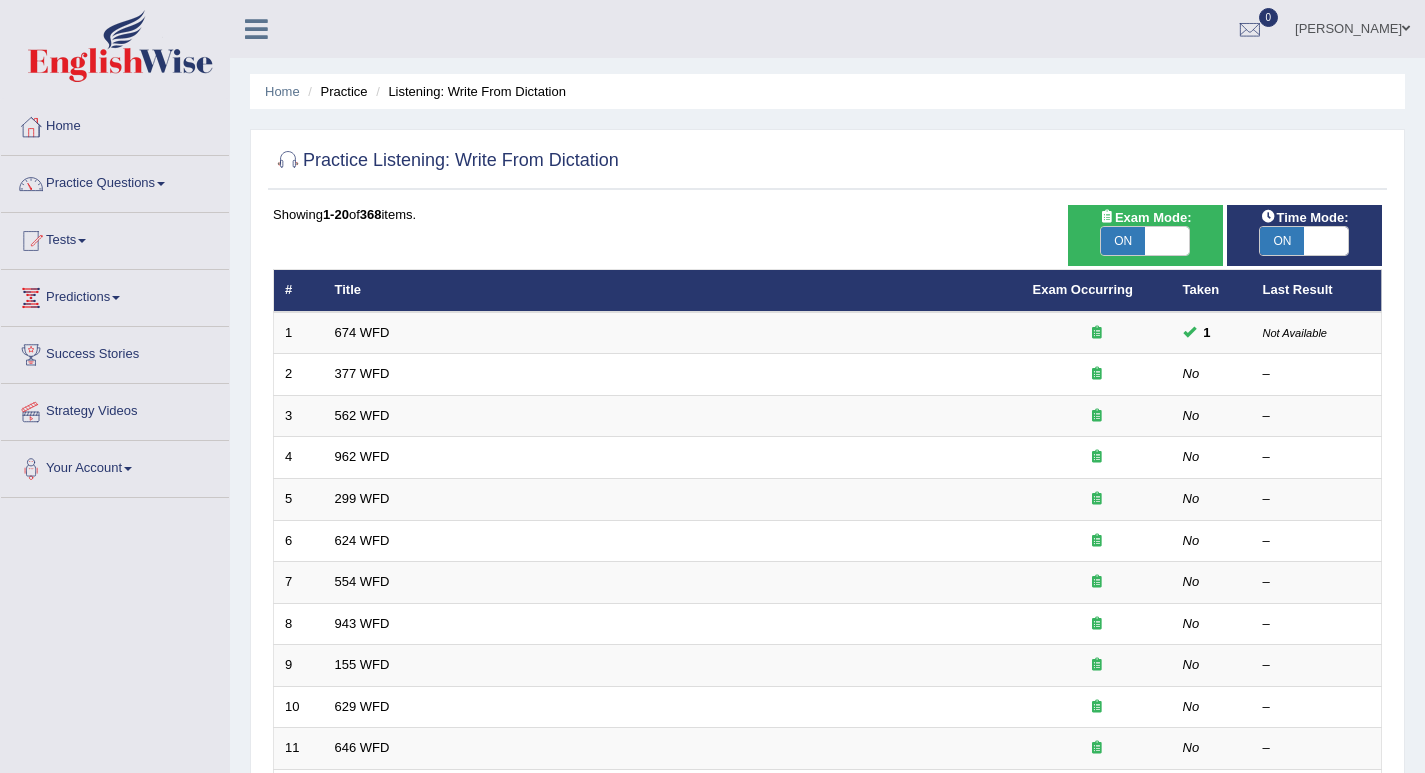 scroll, scrollTop: 0, scrollLeft: 0, axis: both 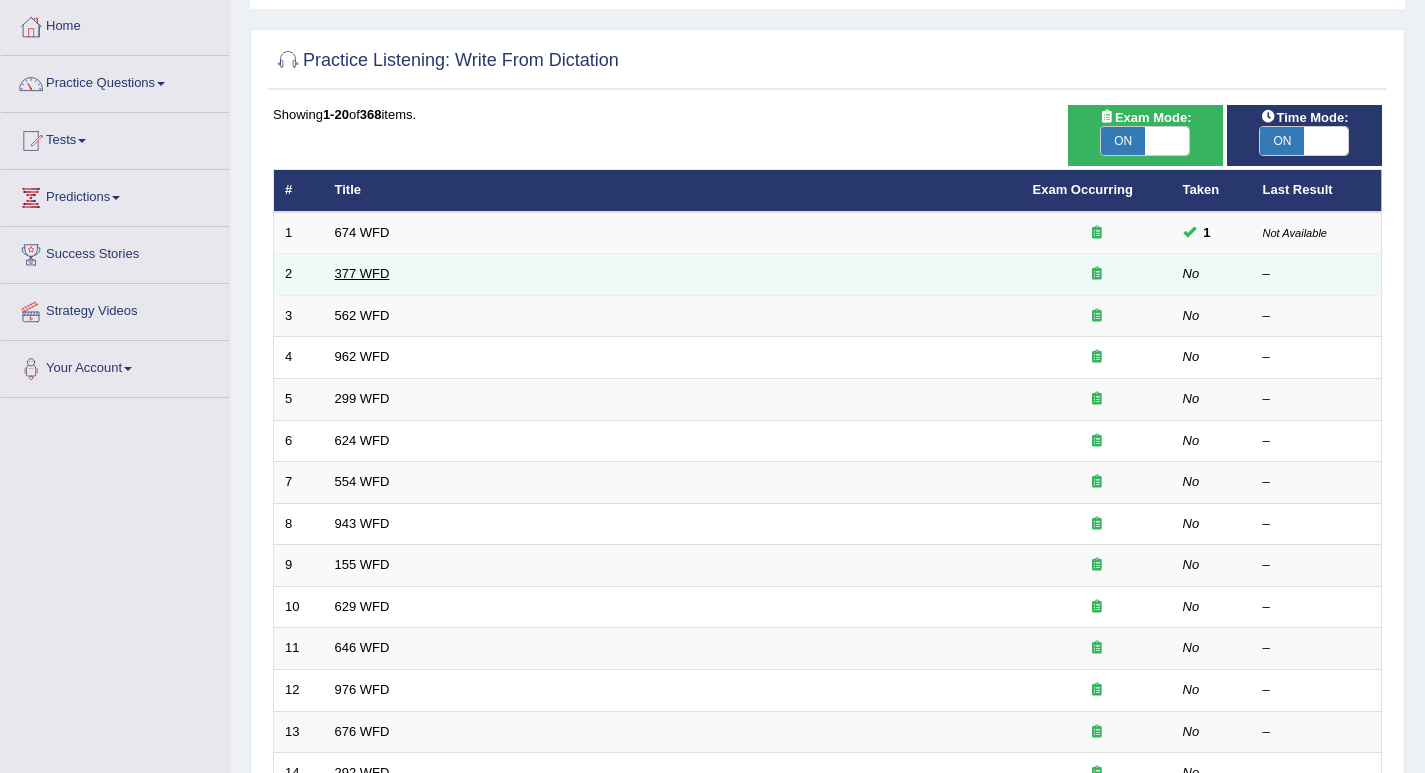 click on "377 WFD" at bounding box center (362, 273) 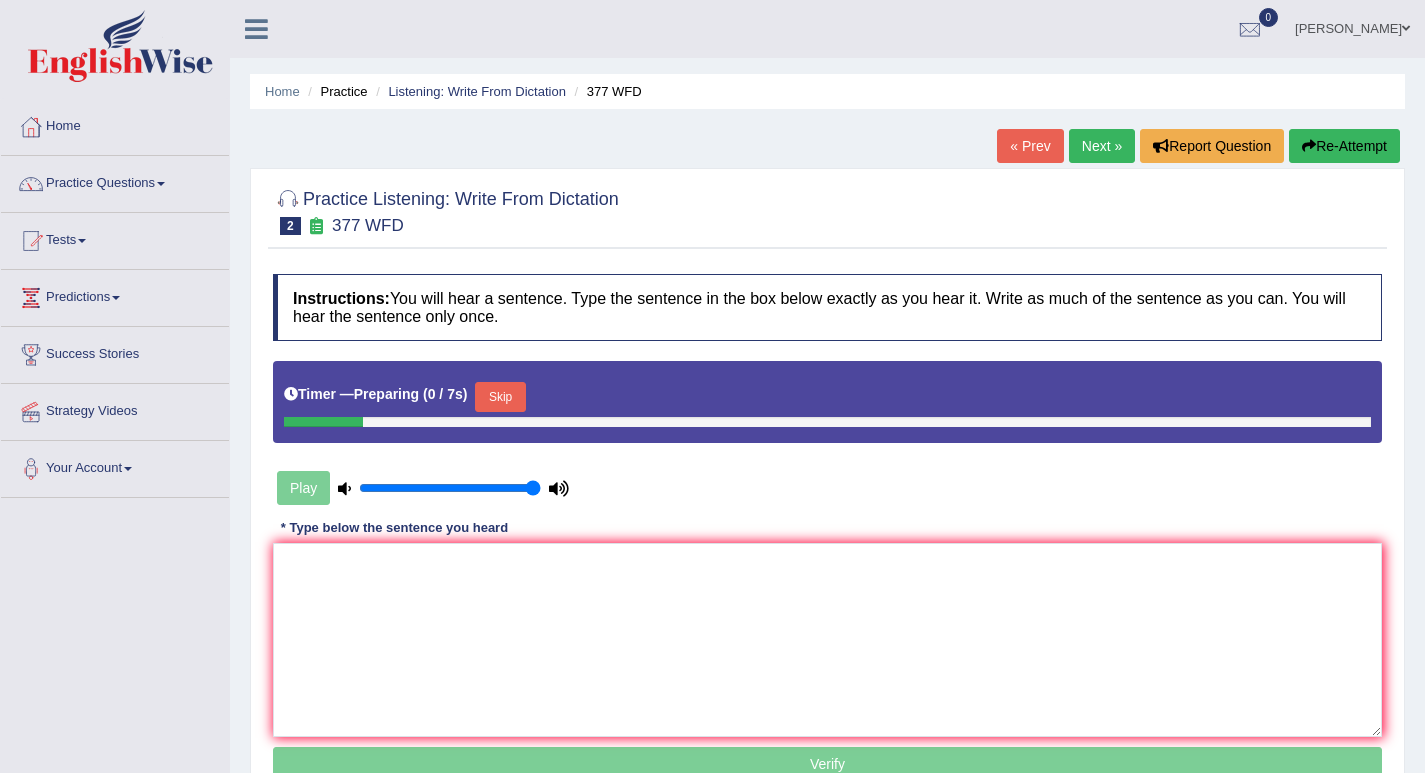 scroll, scrollTop: 0, scrollLeft: 0, axis: both 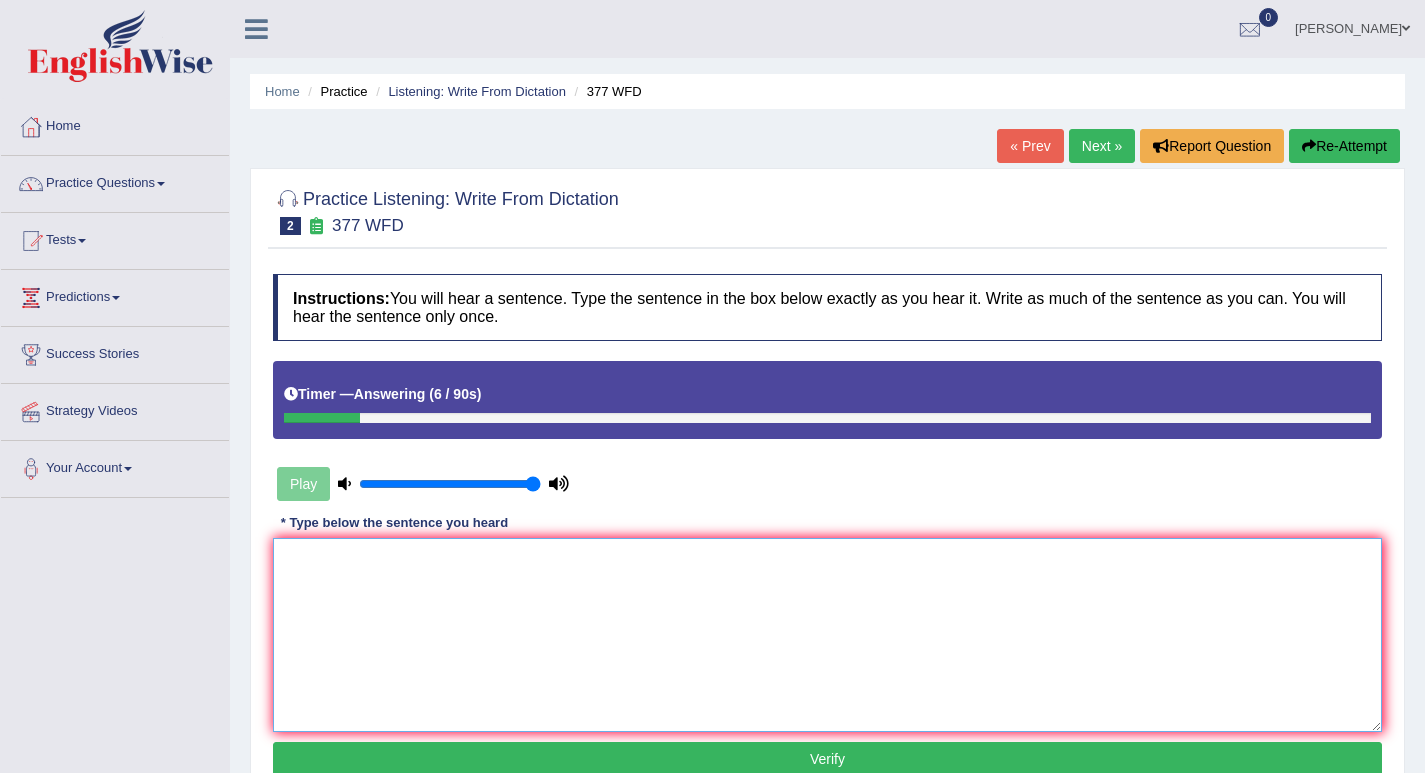 click at bounding box center (827, 635) 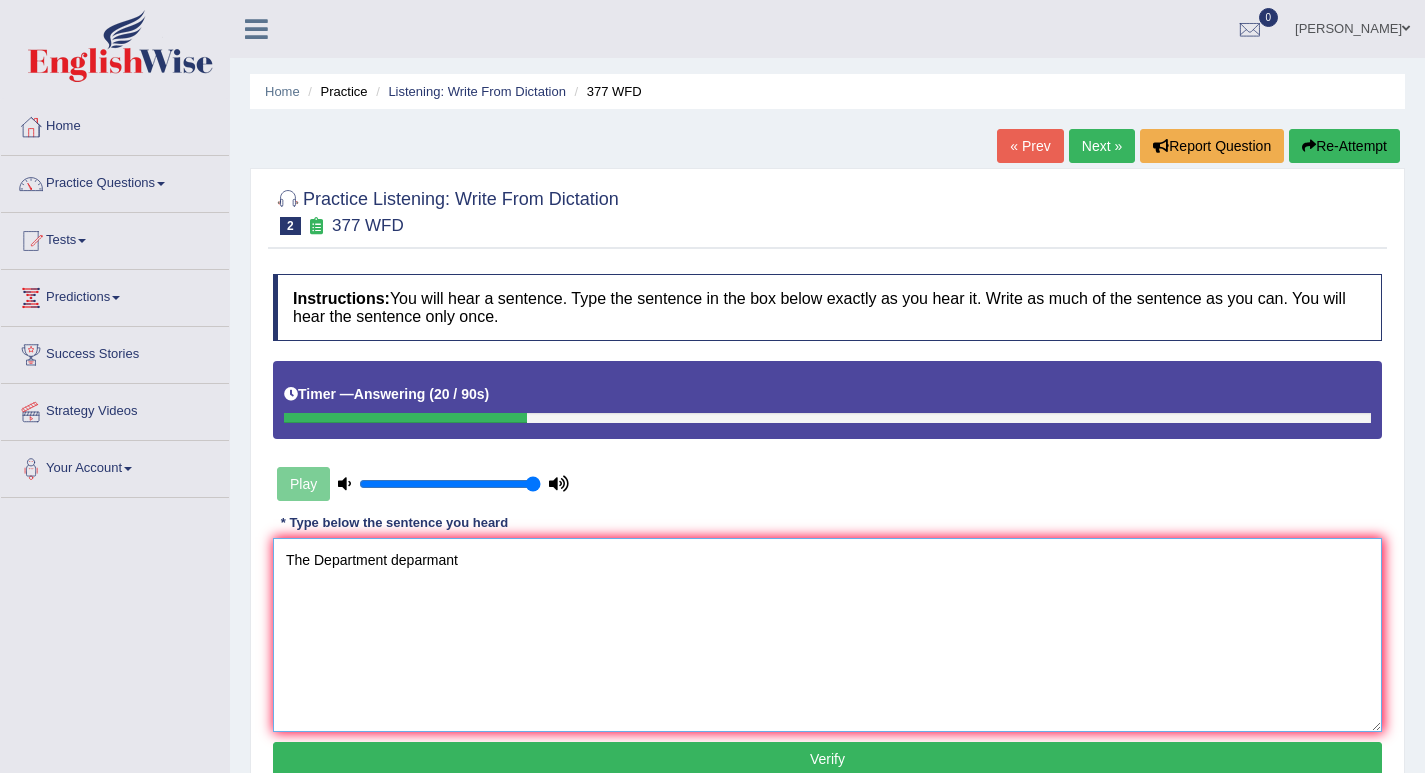 click on "The Department deparmant" at bounding box center [827, 635] 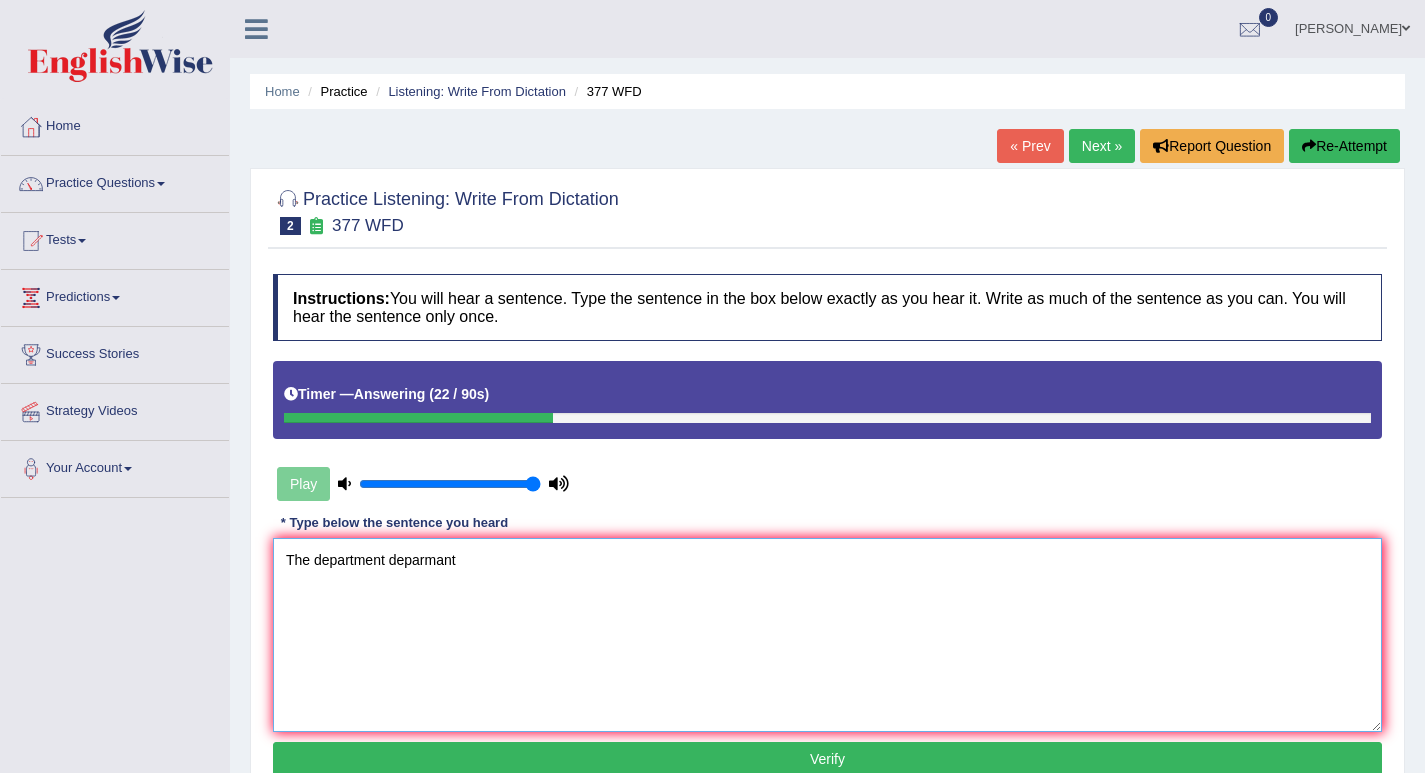 click on "The department deparmant" at bounding box center [827, 635] 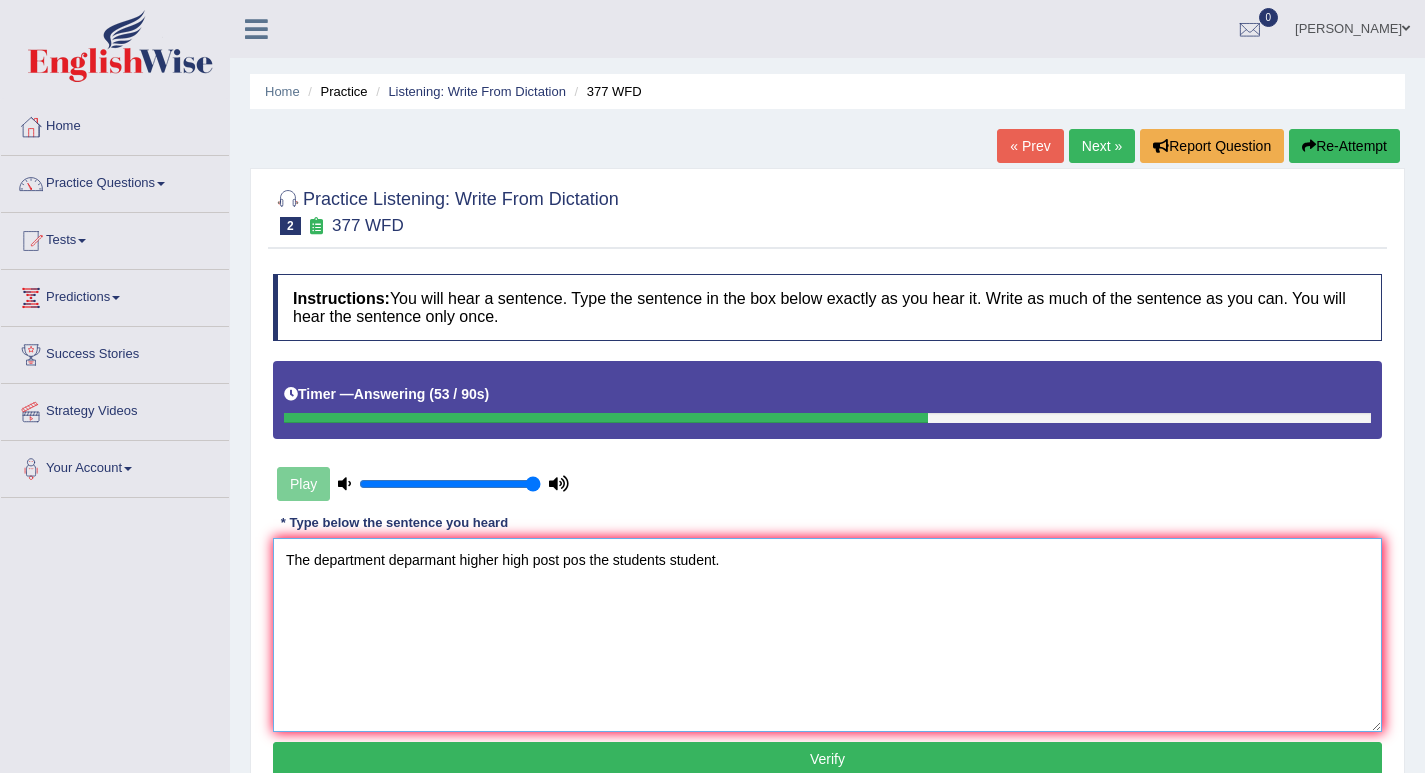 click on "The department deparmant higher high post pos the students student." at bounding box center (827, 635) 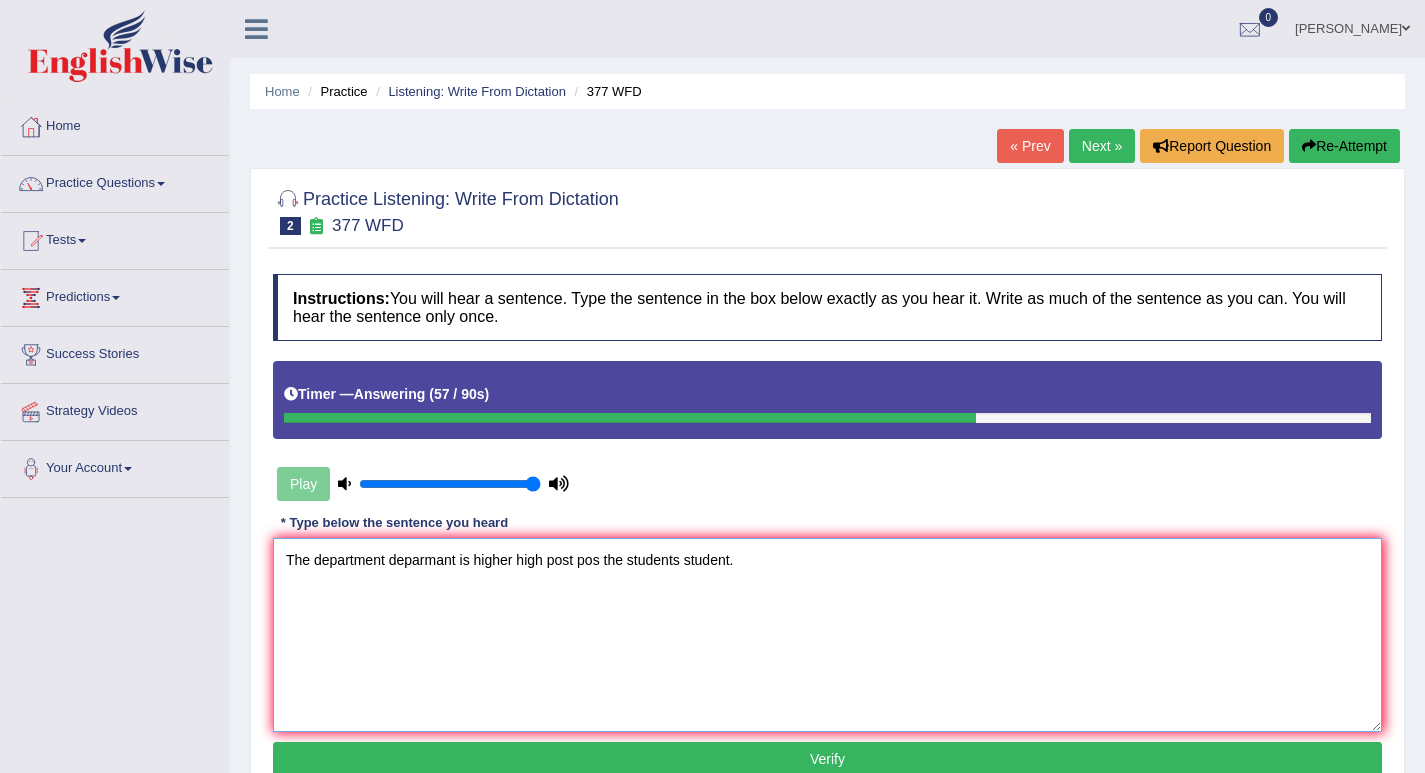 click on "The department deparmant is higher high post pos the students student." at bounding box center [827, 635] 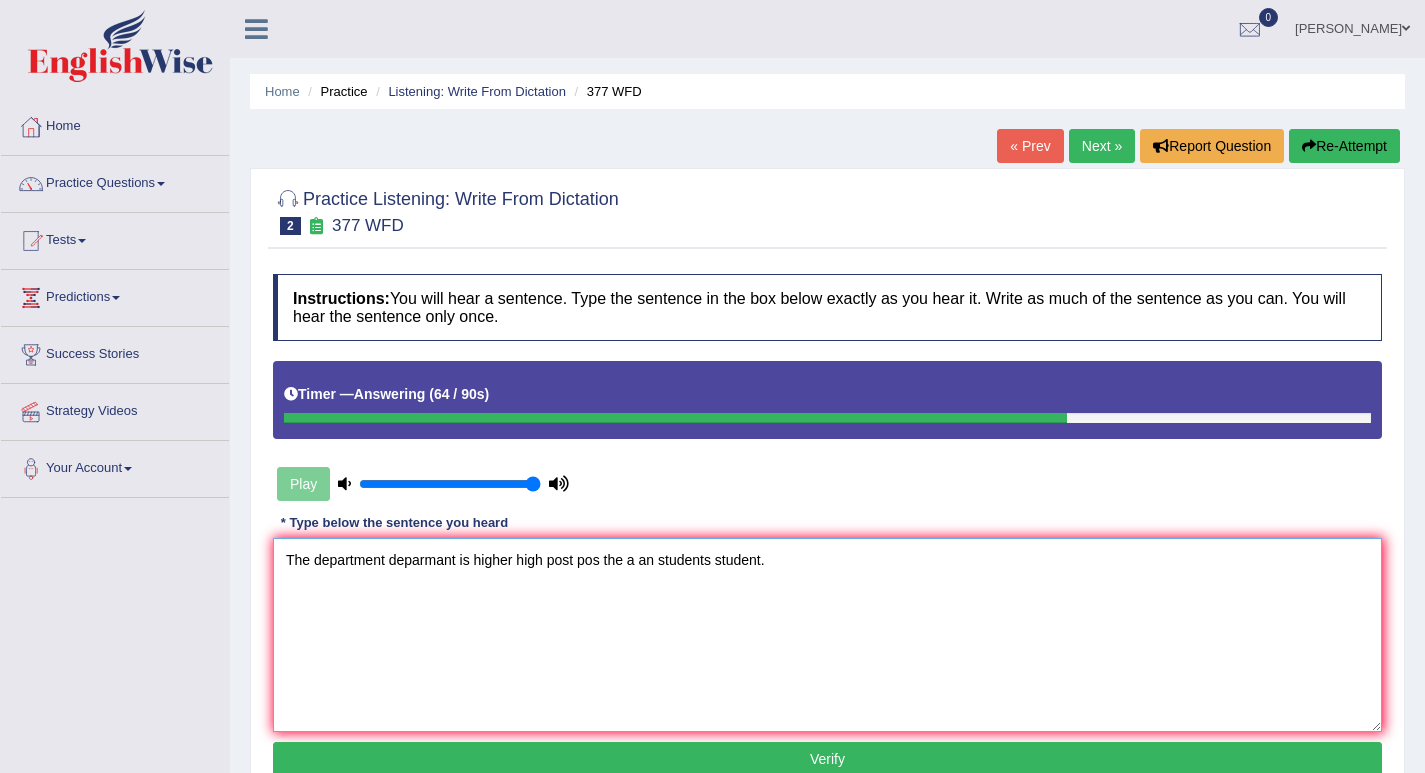 click on "The department deparmant is higher high post pos the a an students student." at bounding box center [827, 635] 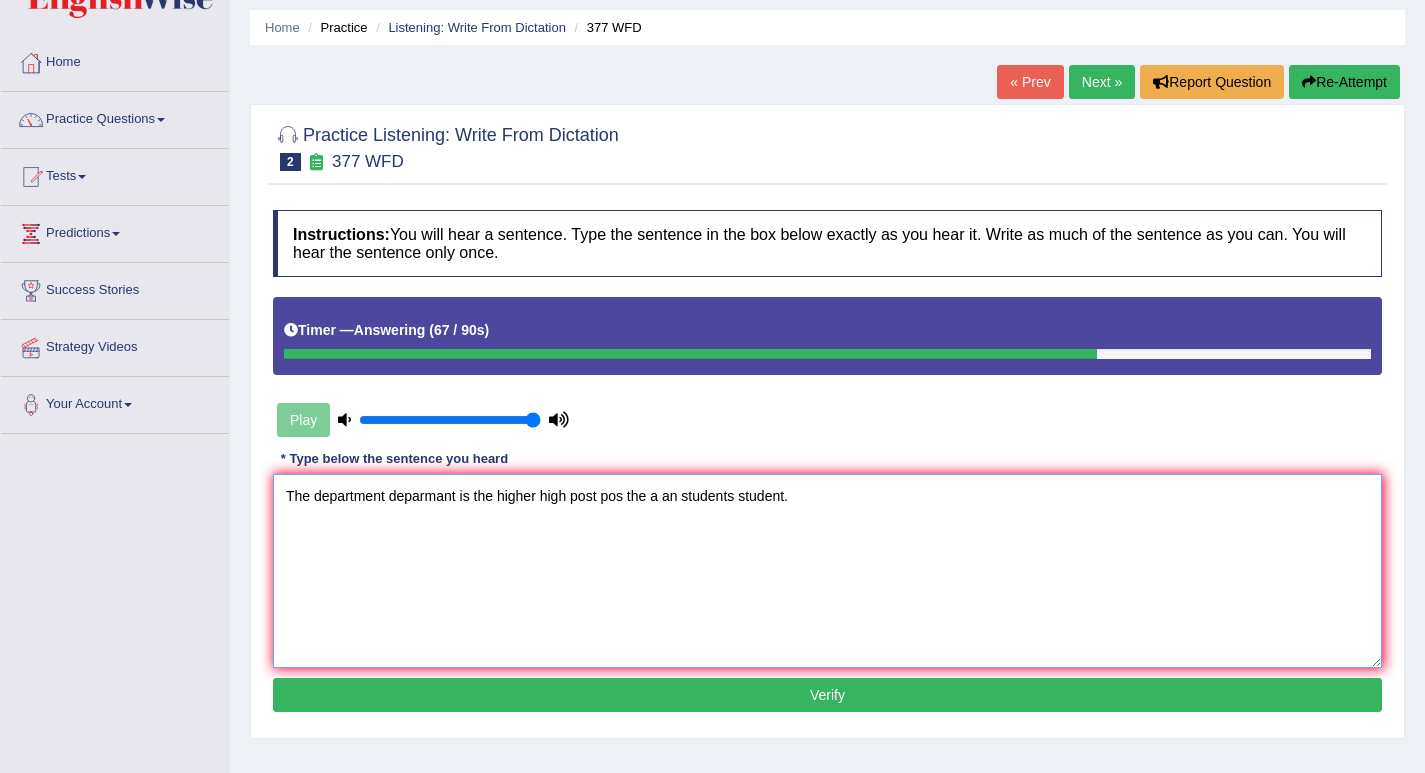 scroll, scrollTop: 100, scrollLeft: 0, axis: vertical 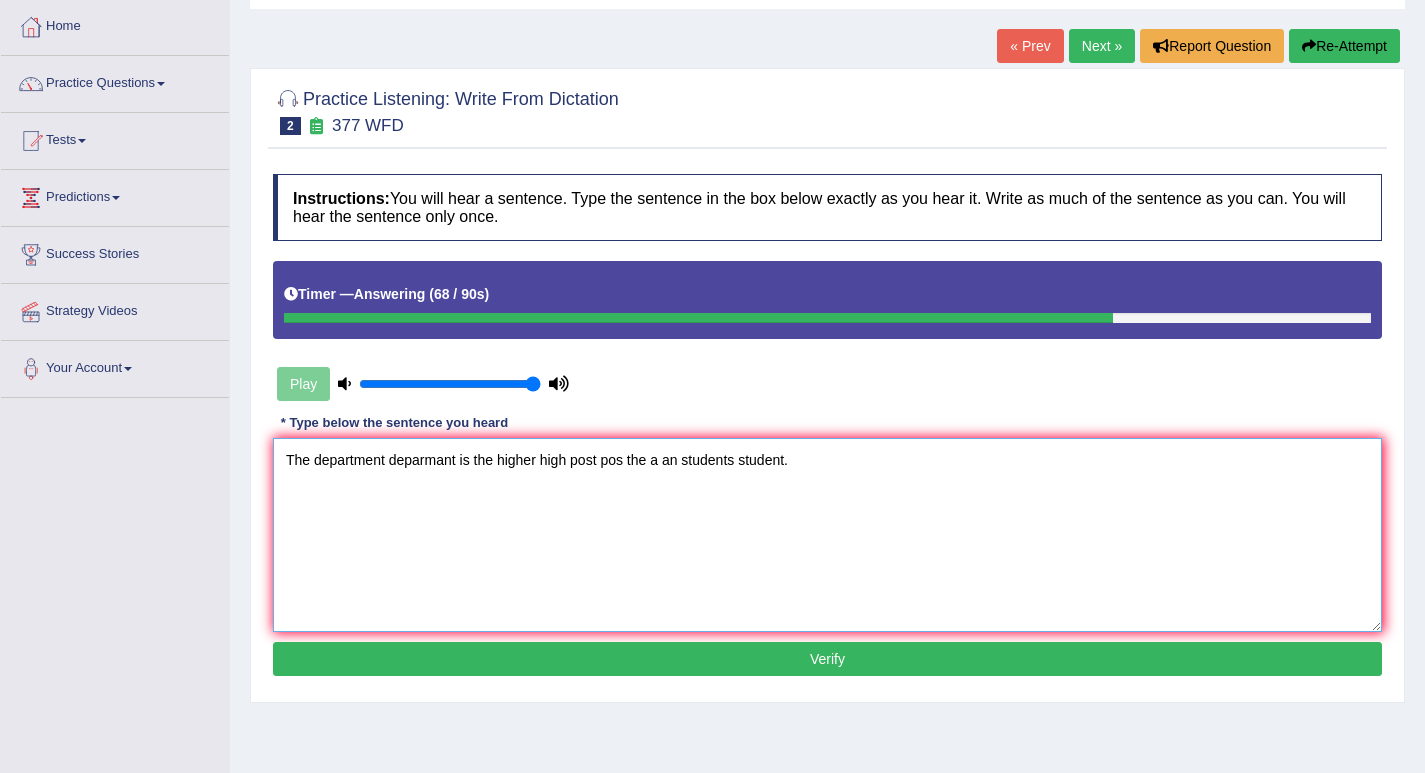 type on "The department deparmant is the higher high post pos the a an students student." 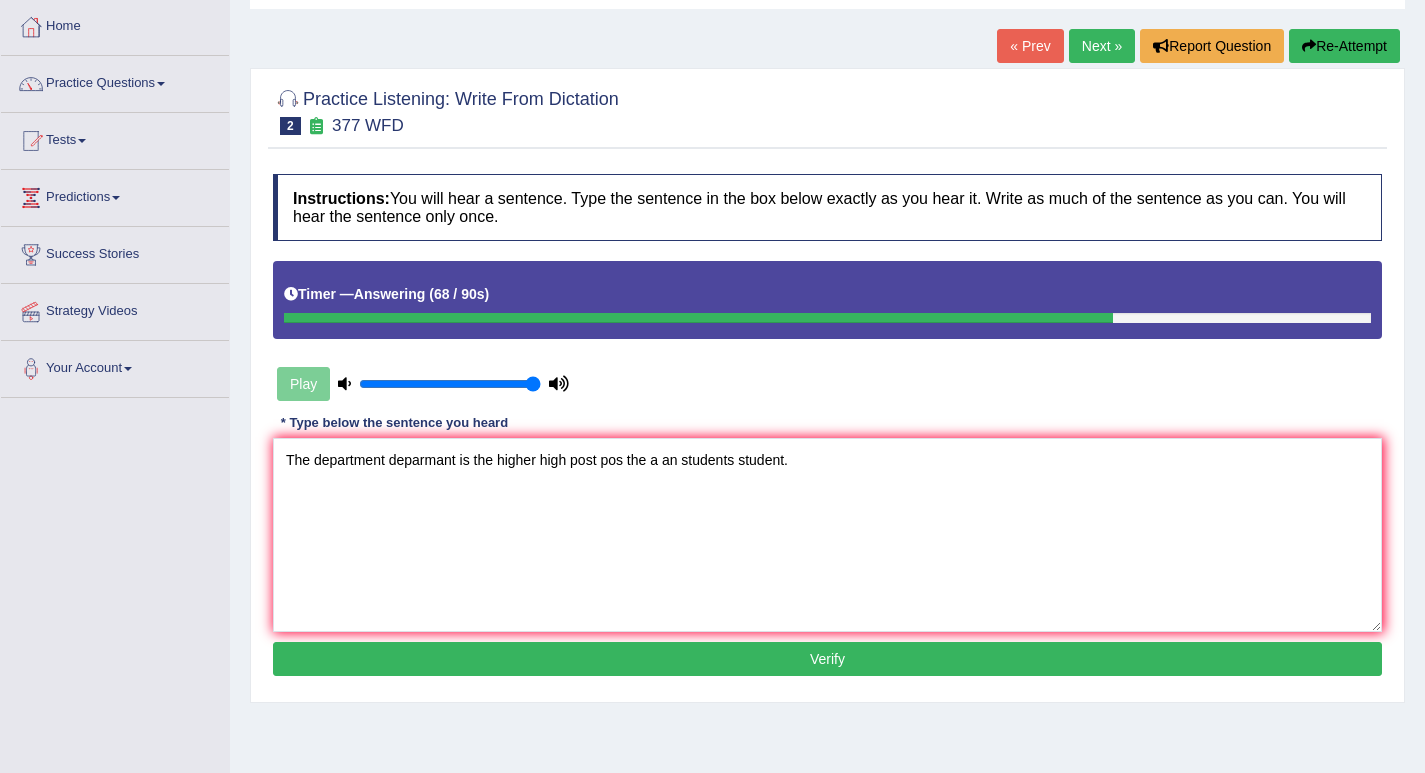 click on "Verify" at bounding box center [827, 659] 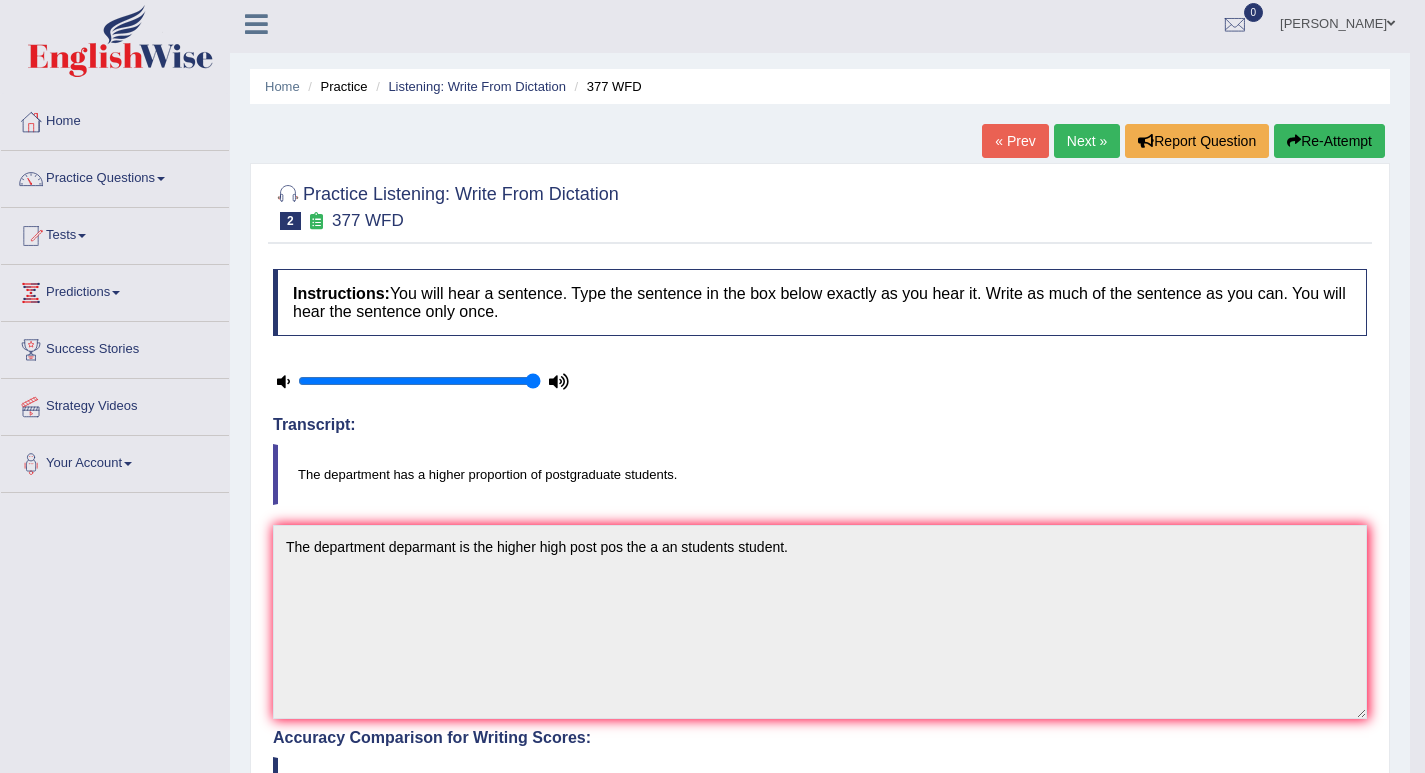 scroll, scrollTop: 0, scrollLeft: 0, axis: both 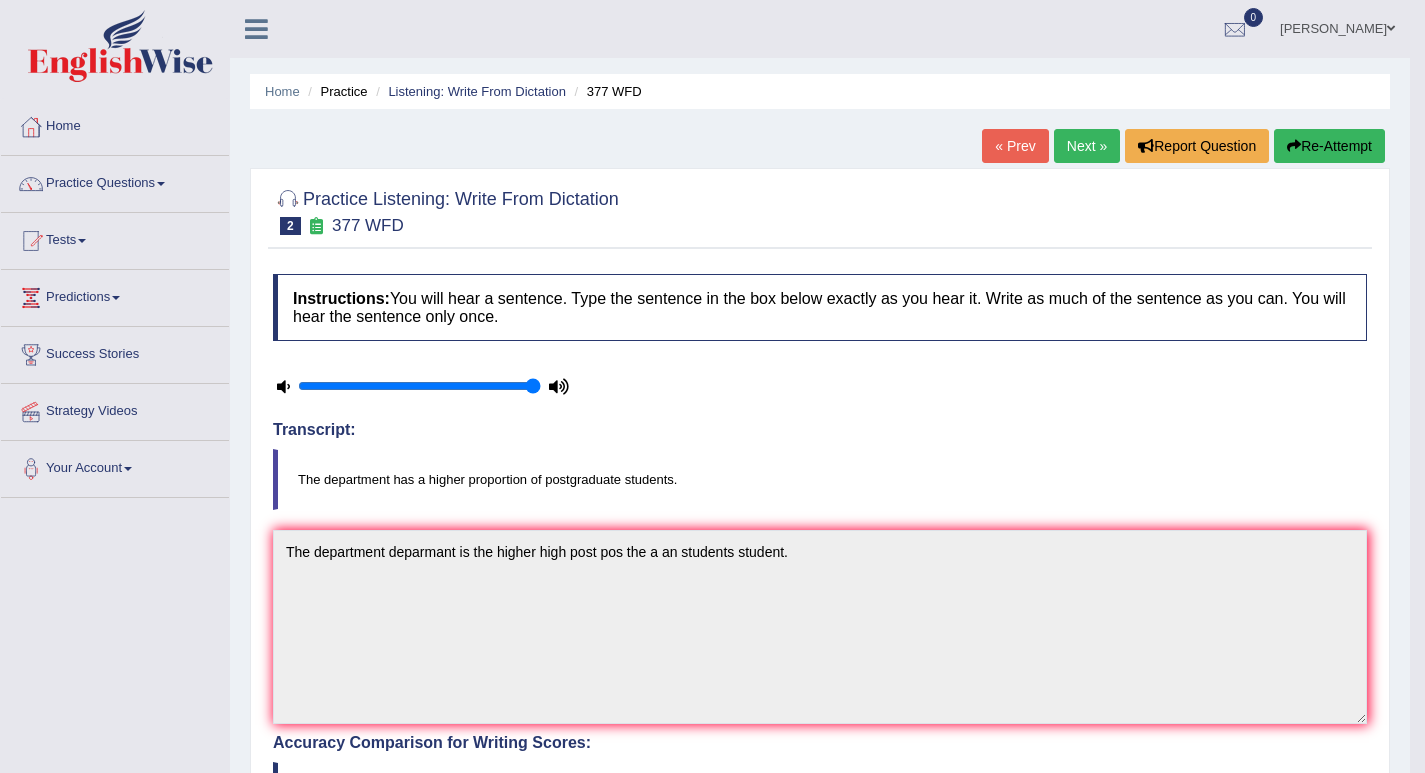 click on "Next »" at bounding box center (1087, 146) 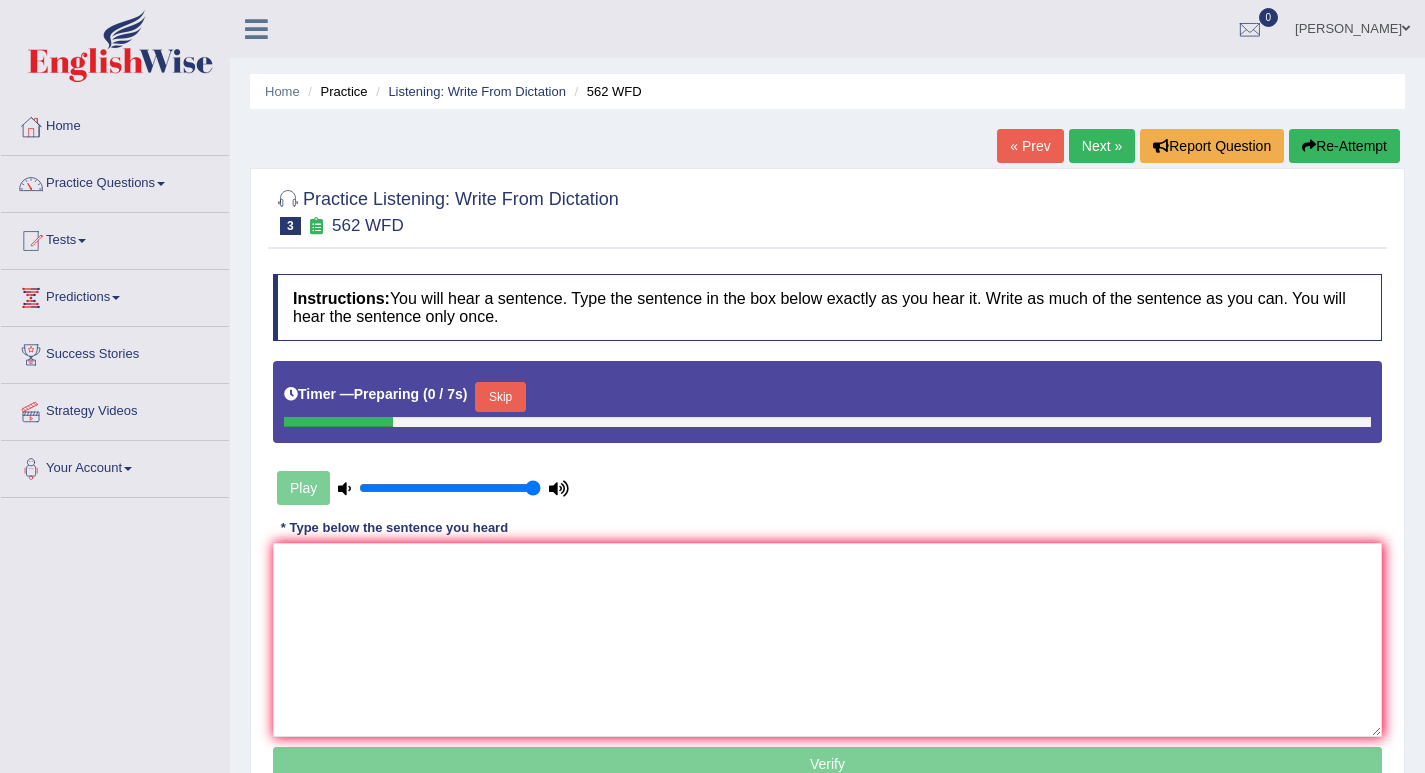 scroll, scrollTop: 0, scrollLeft: 0, axis: both 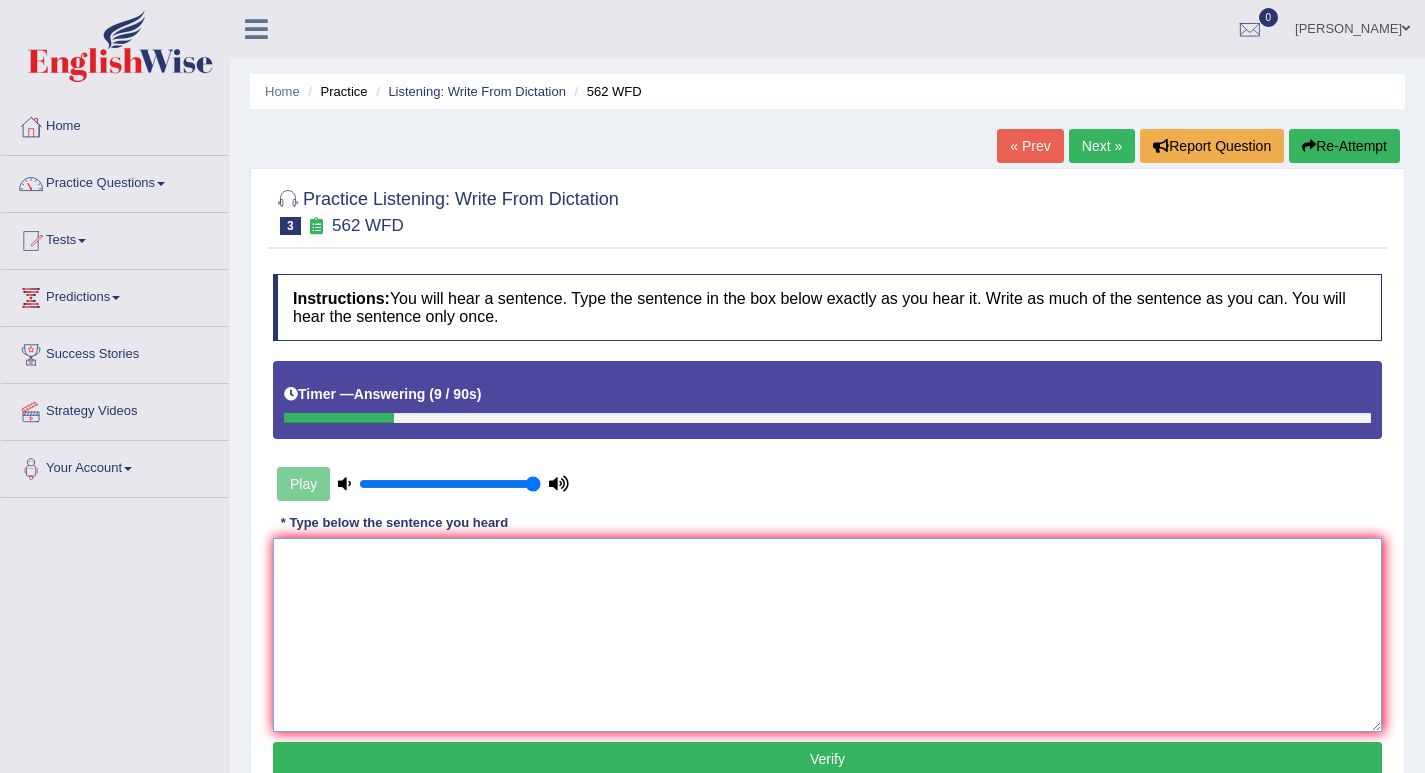click at bounding box center [827, 635] 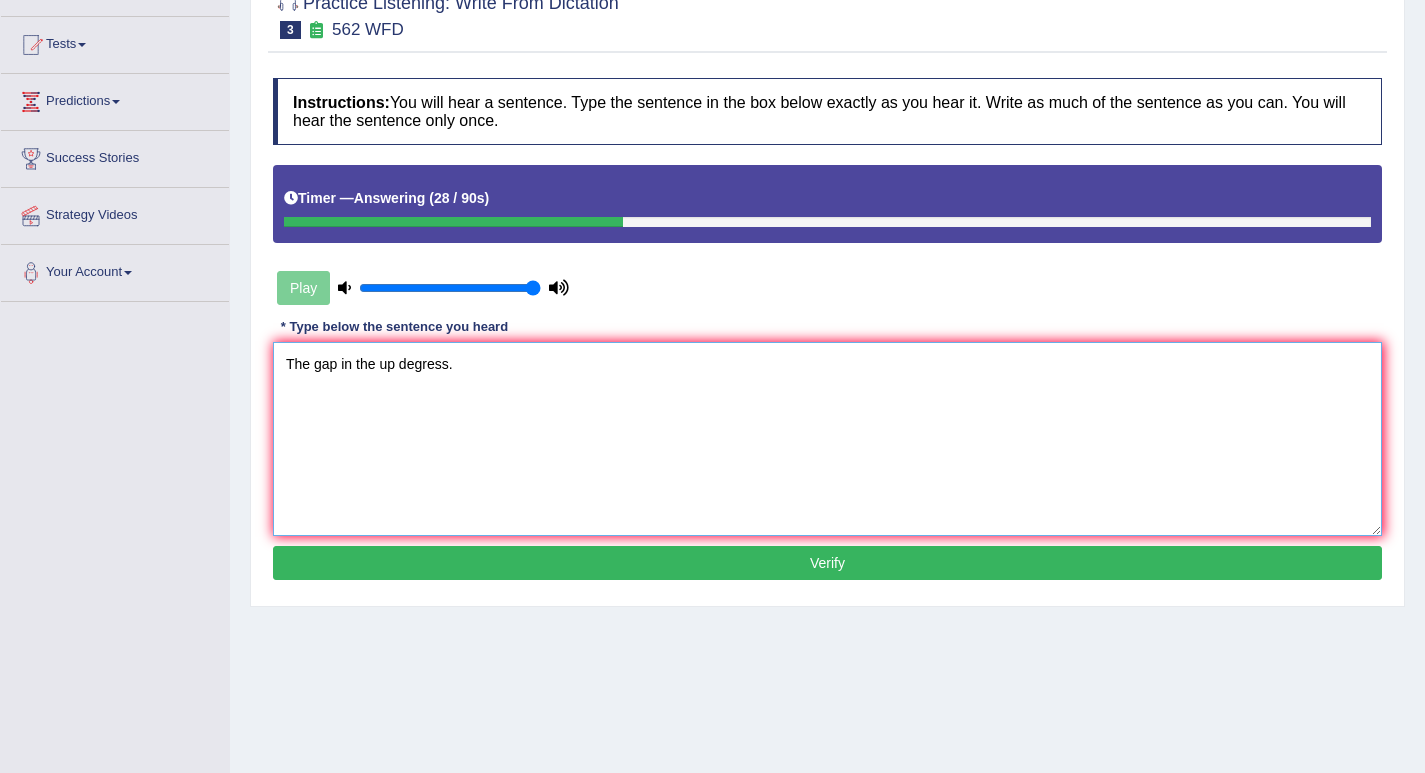 scroll, scrollTop: 200, scrollLeft: 0, axis: vertical 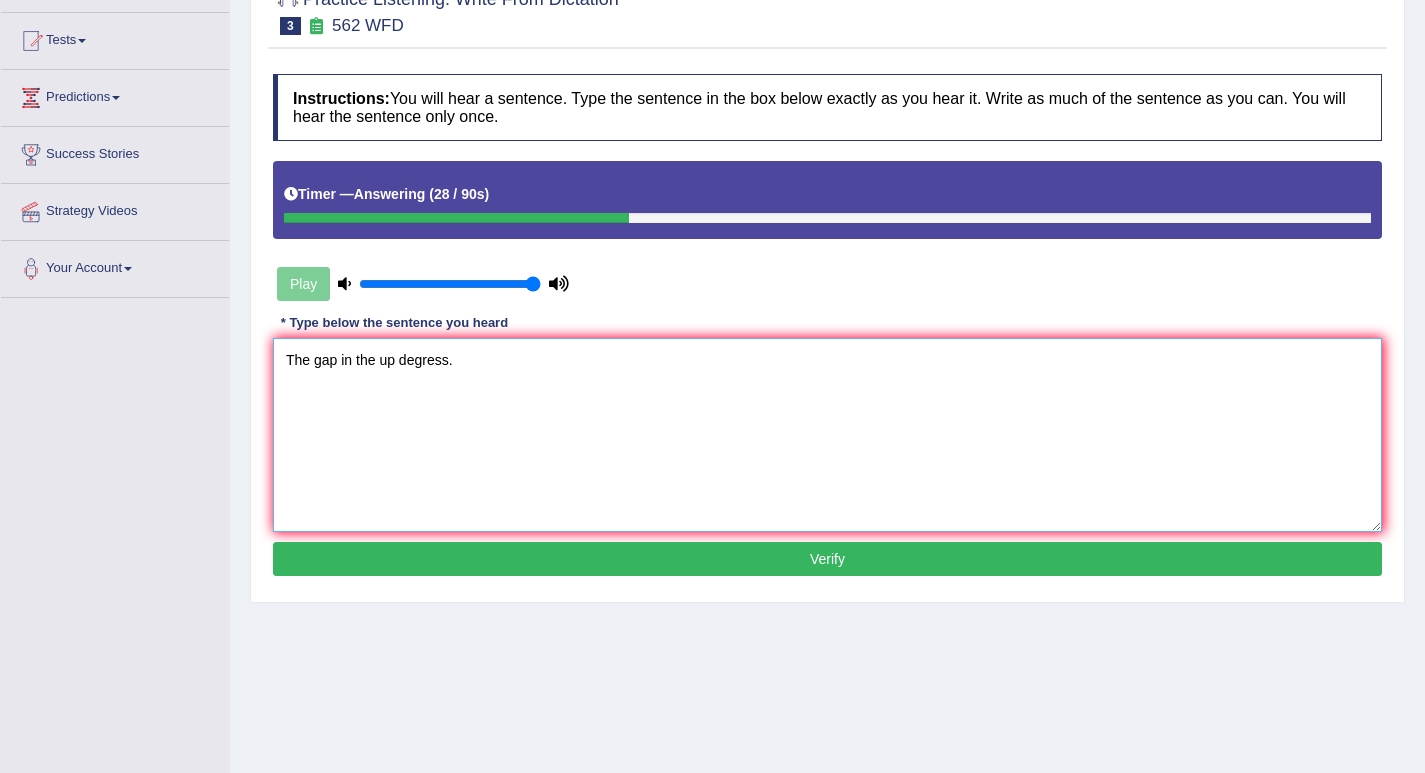 type on "The gap in the up degress." 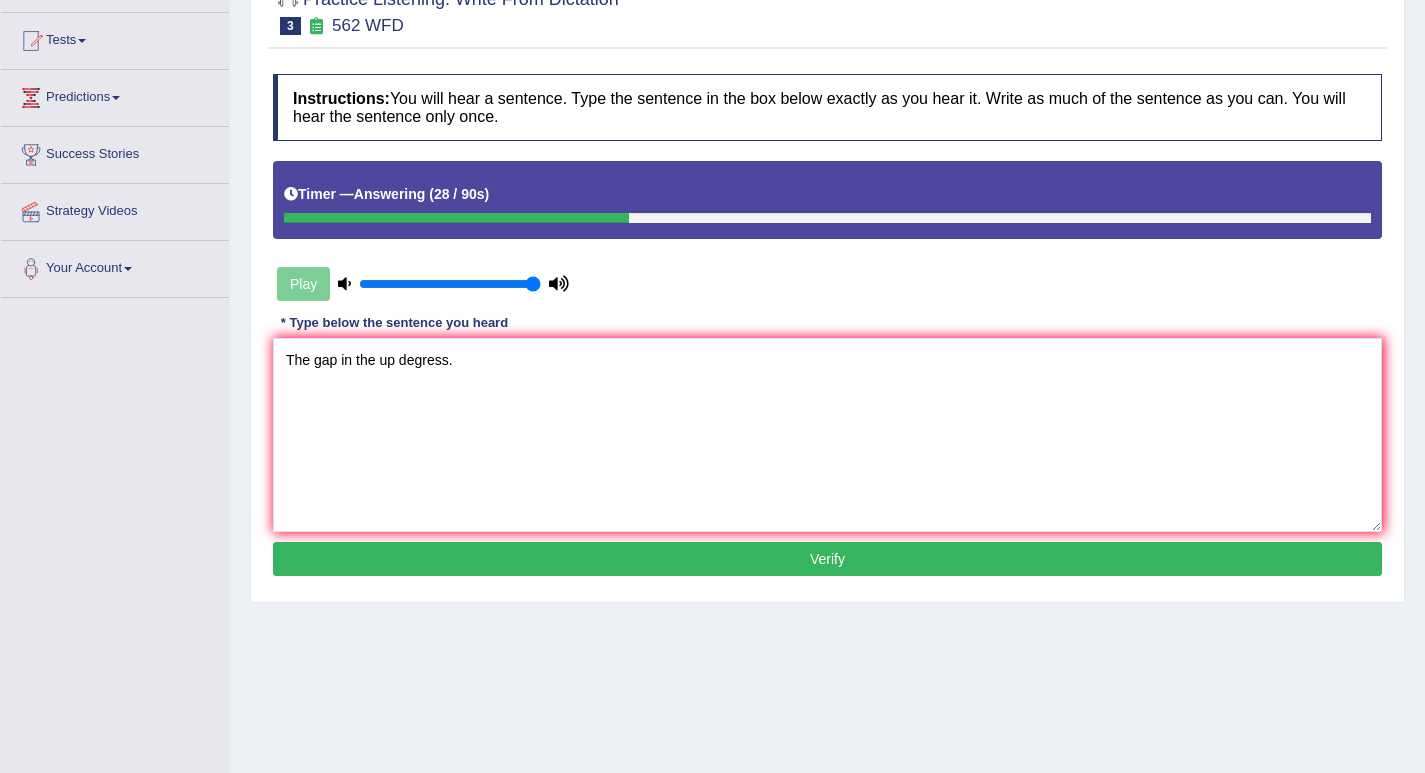 click on "Verify" at bounding box center (827, 559) 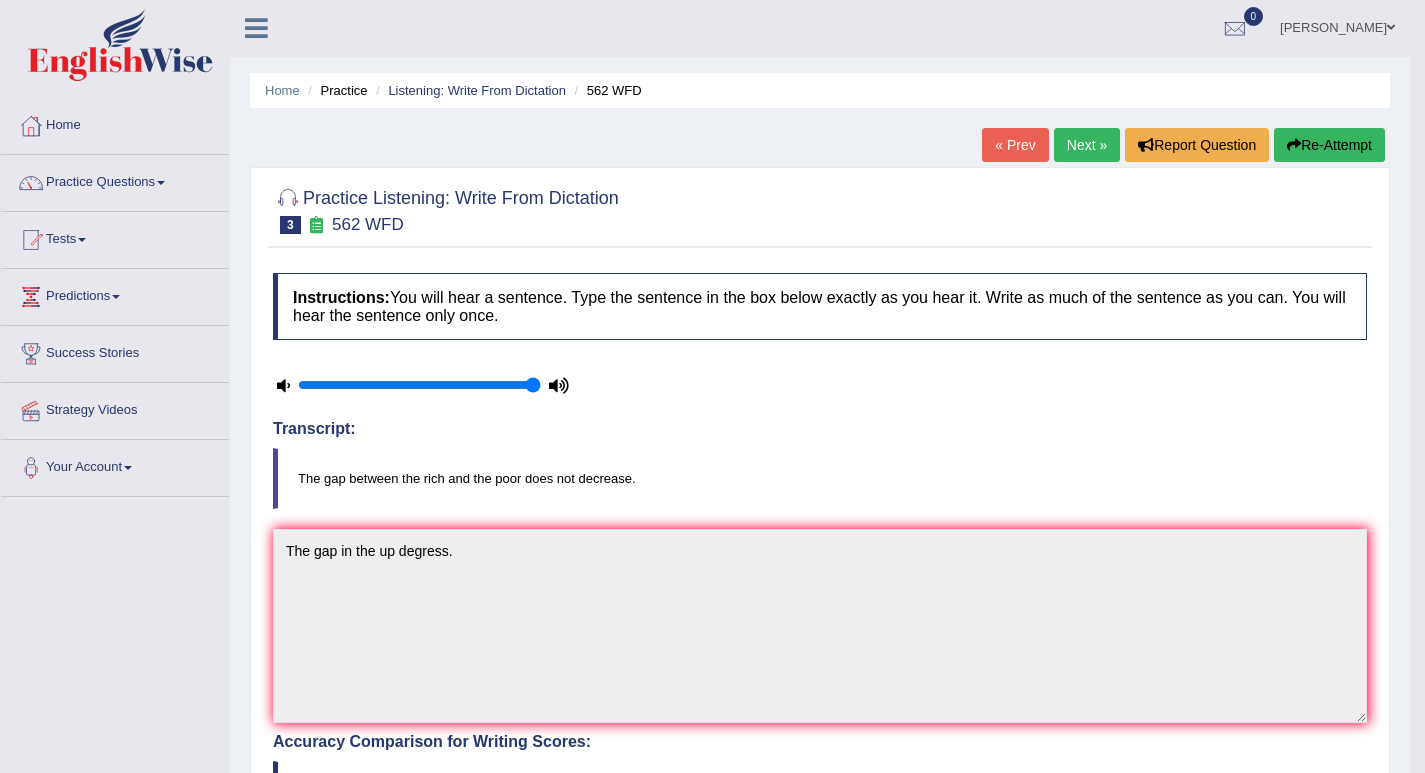 scroll, scrollTop: 0, scrollLeft: 0, axis: both 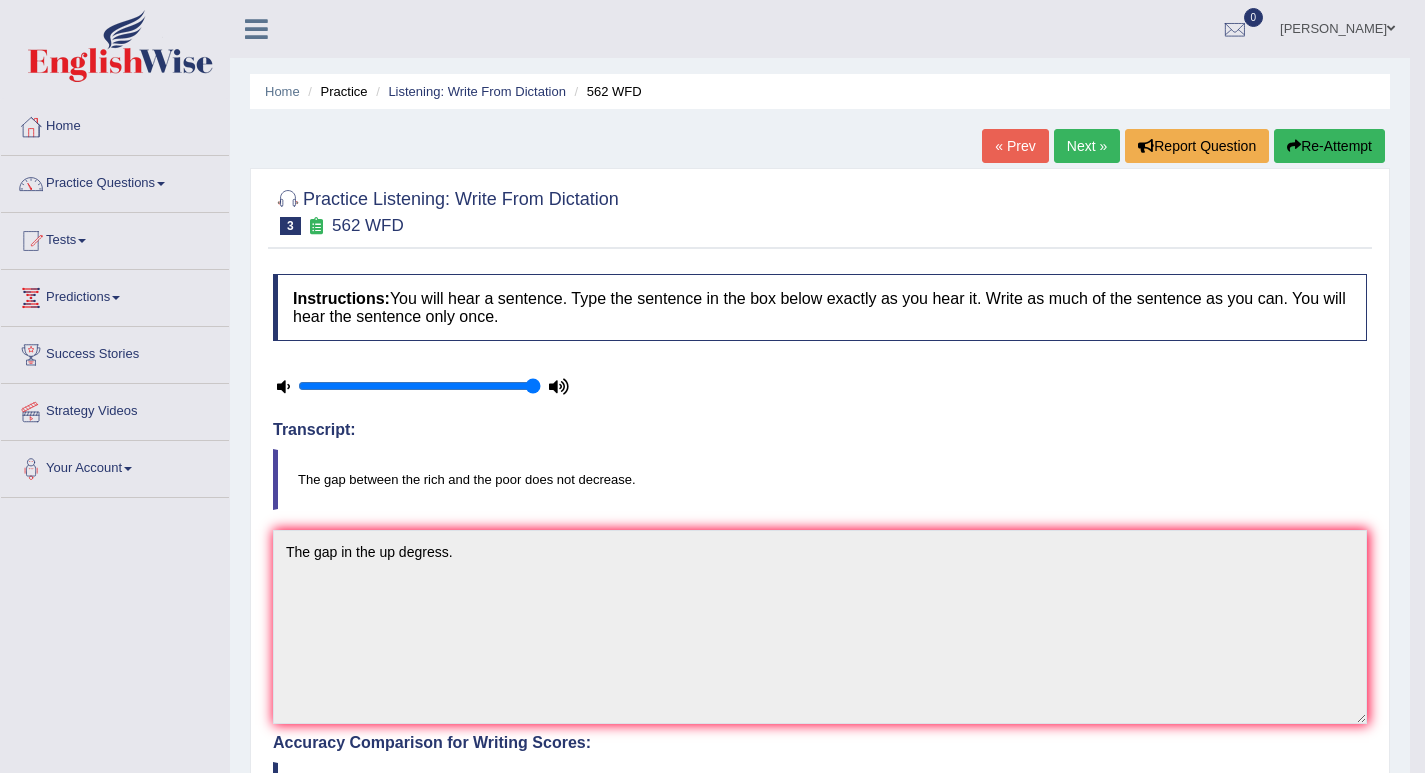 click on "Re-Attempt" at bounding box center [1329, 146] 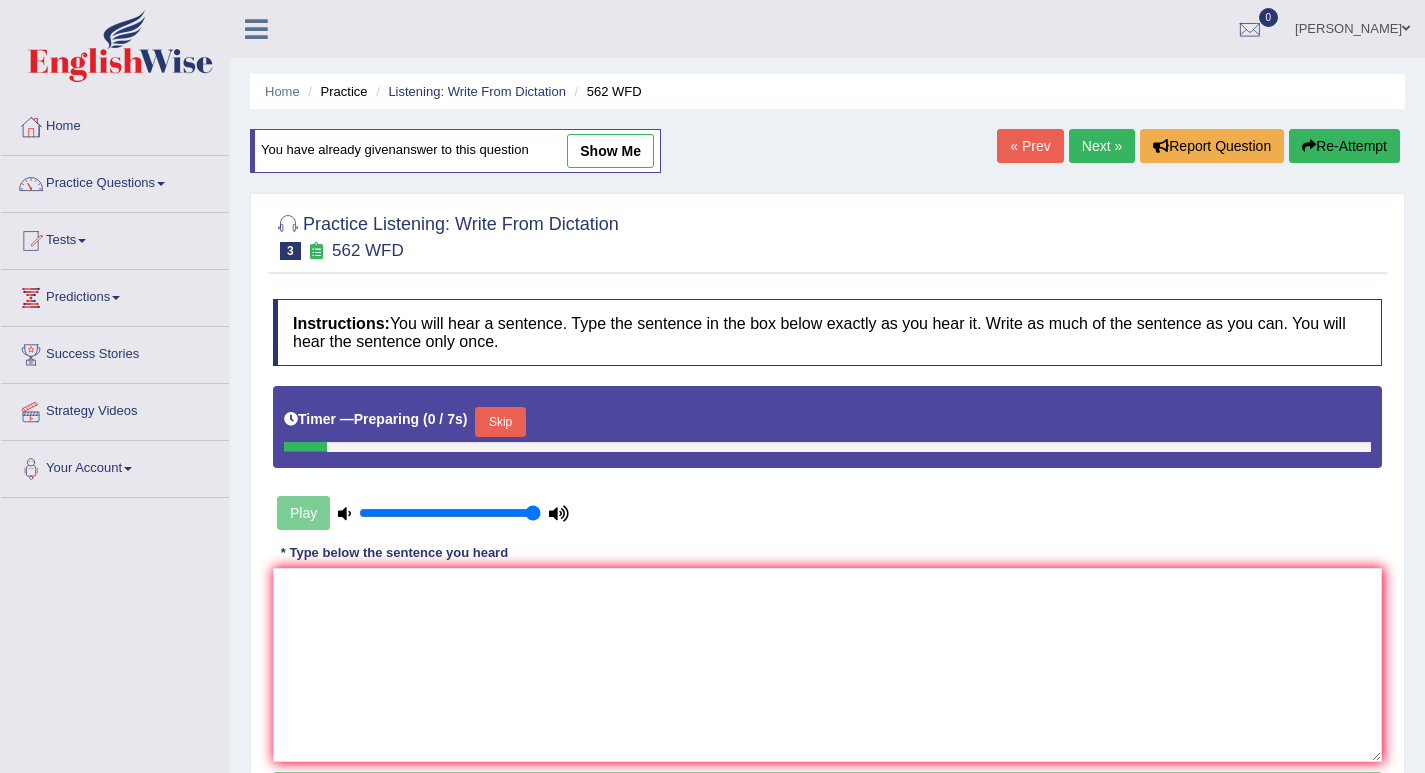 scroll, scrollTop: 0, scrollLeft: 0, axis: both 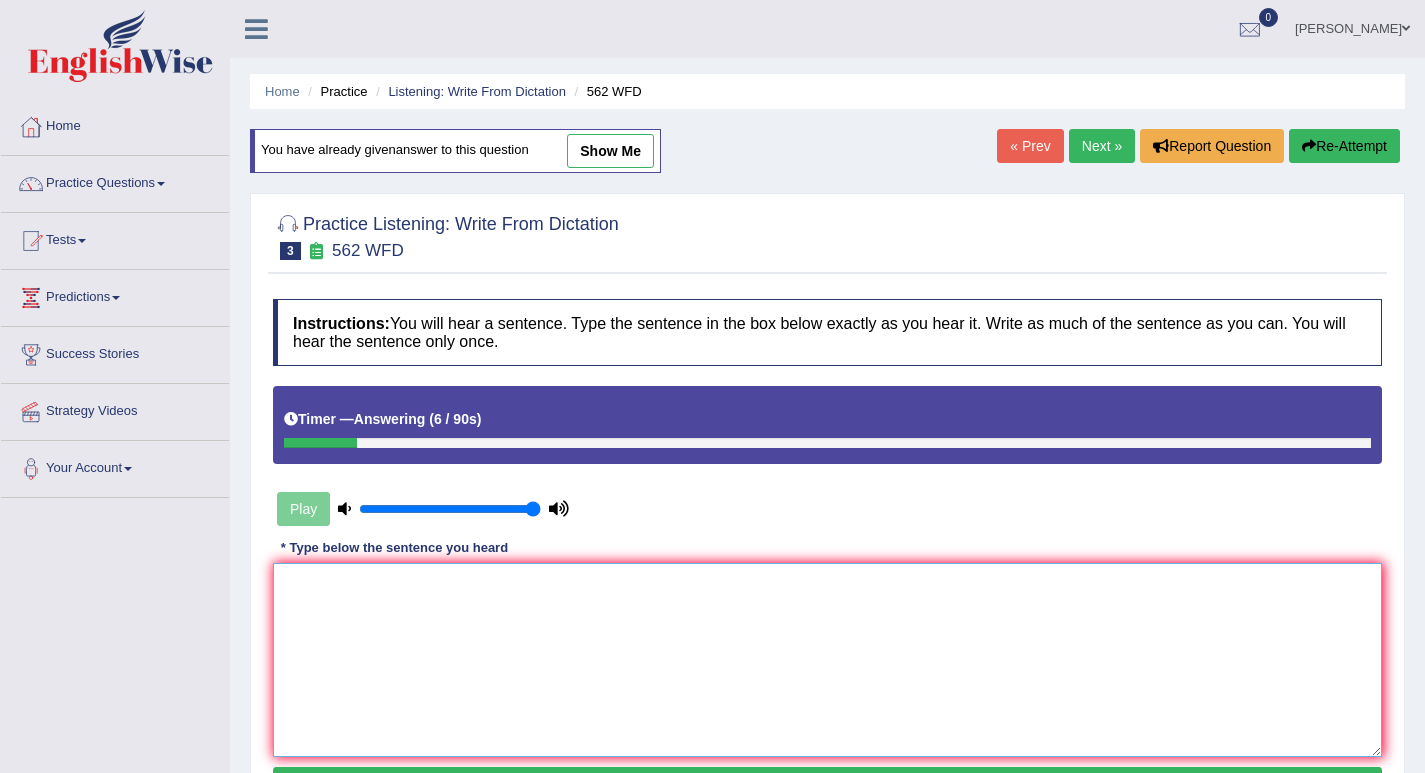 click at bounding box center [827, 660] 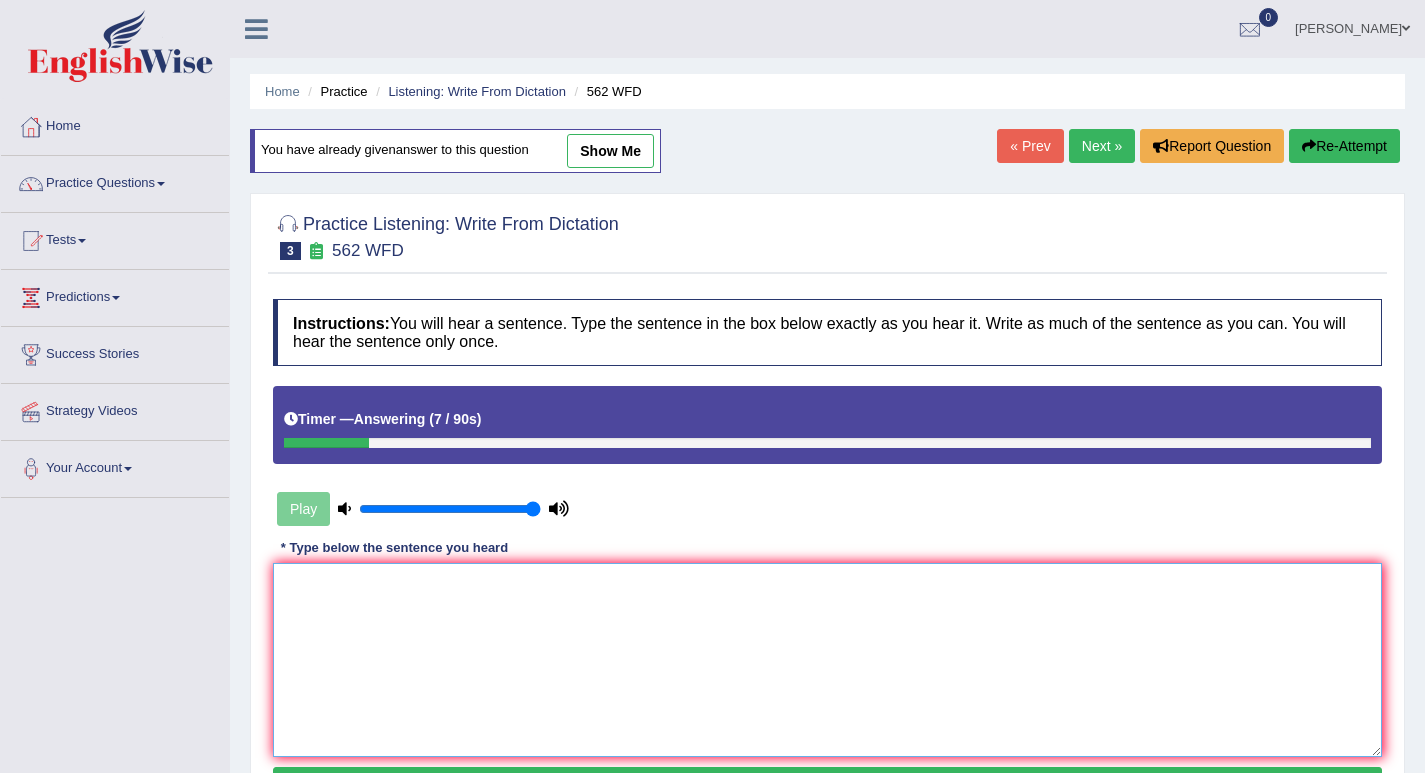 type on "Y" 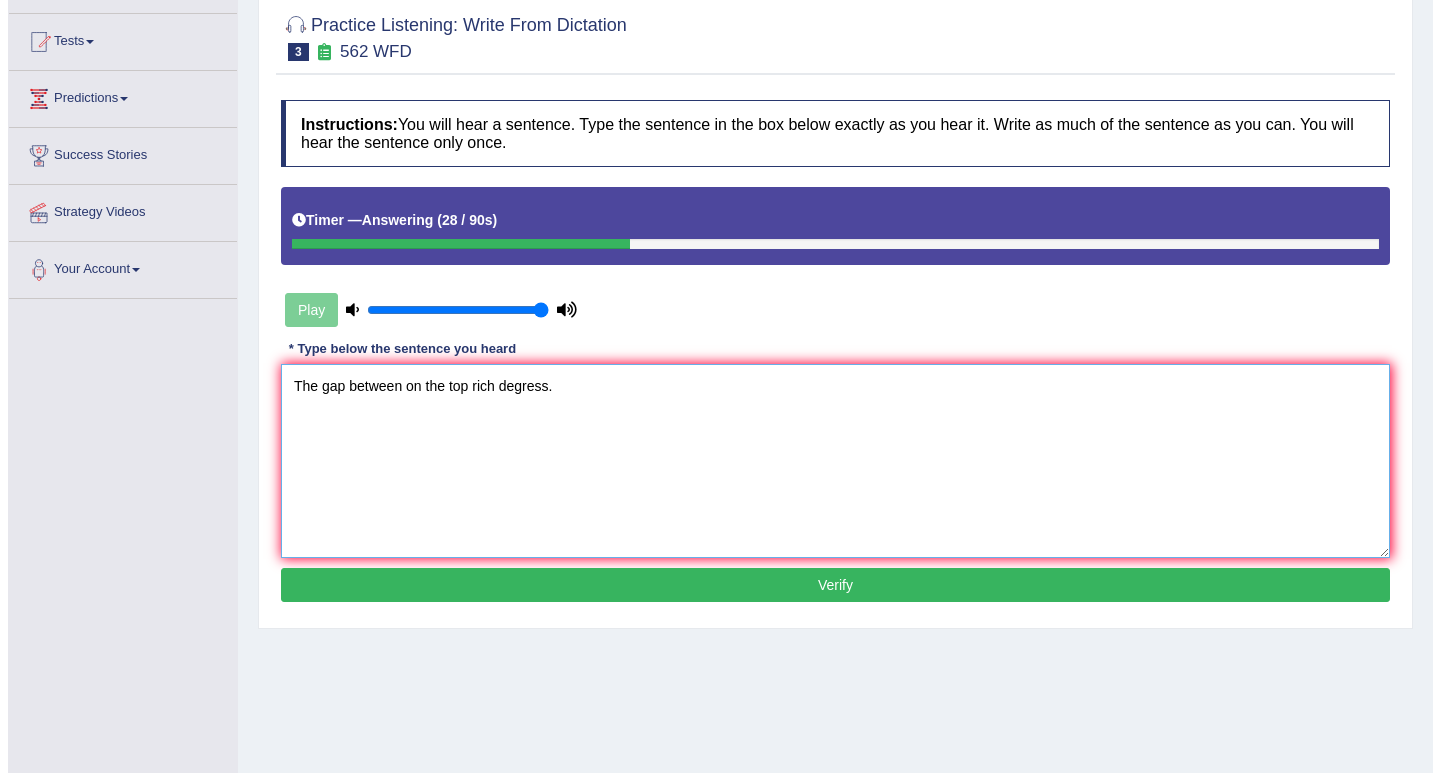 scroll, scrollTop: 200, scrollLeft: 0, axis: vertical 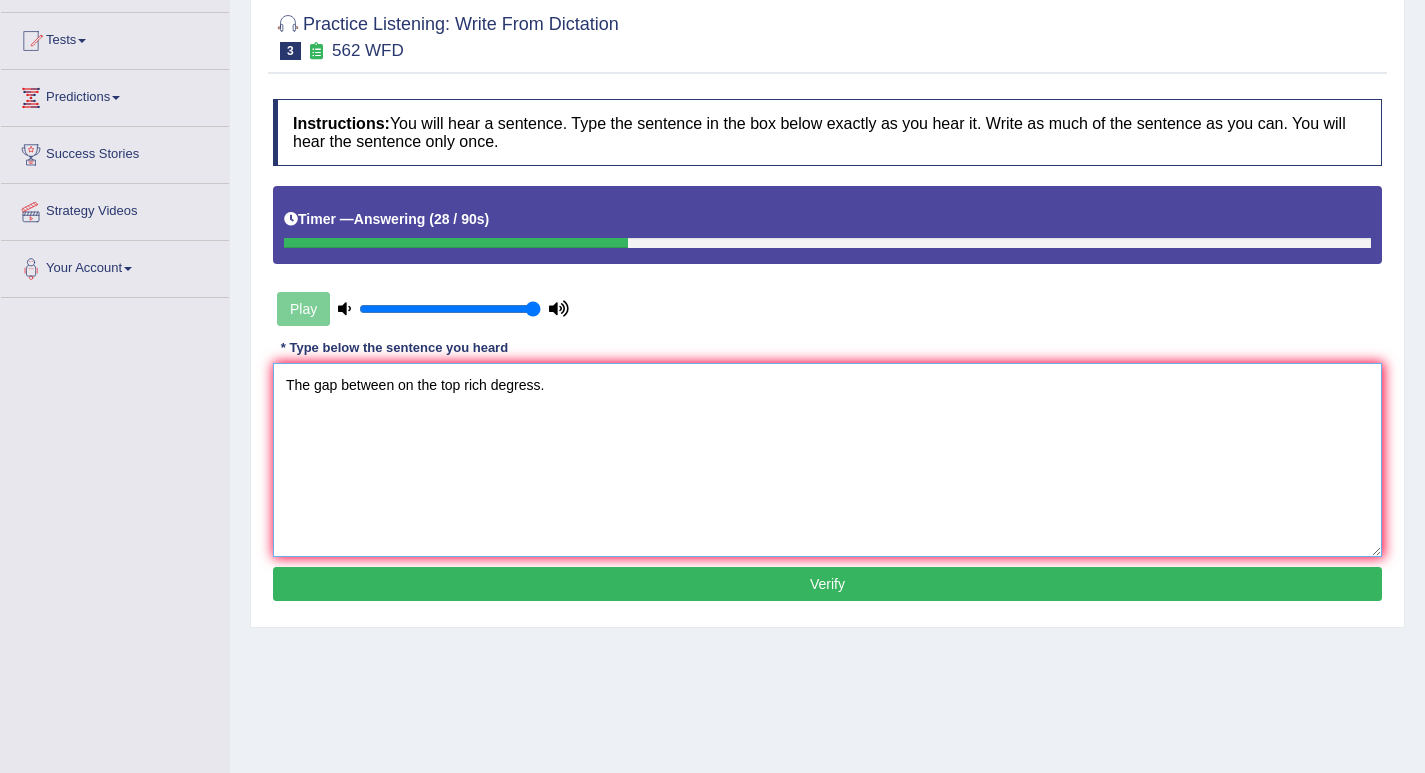 type on "The gap between on the top rich degress." 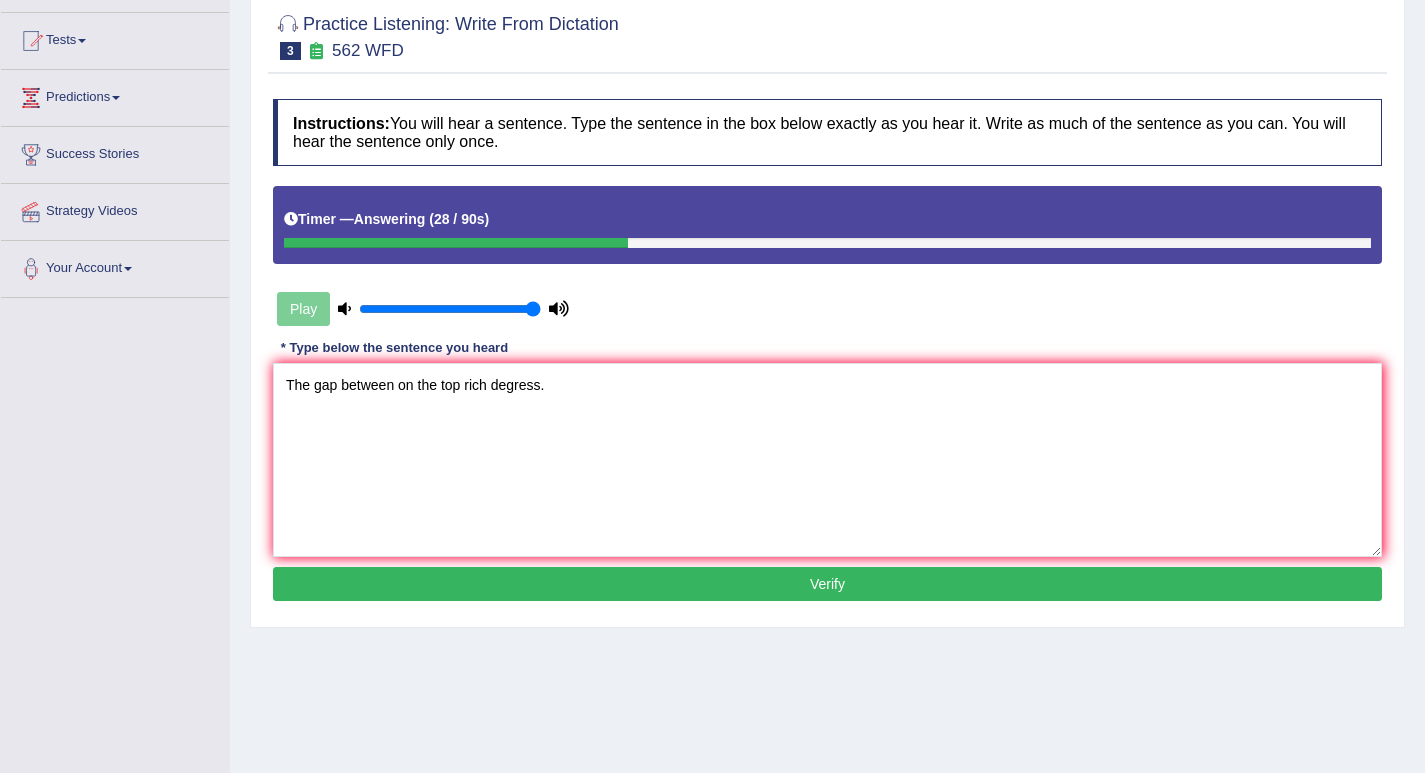 click on "Verify" at bounding box center (827, 584) 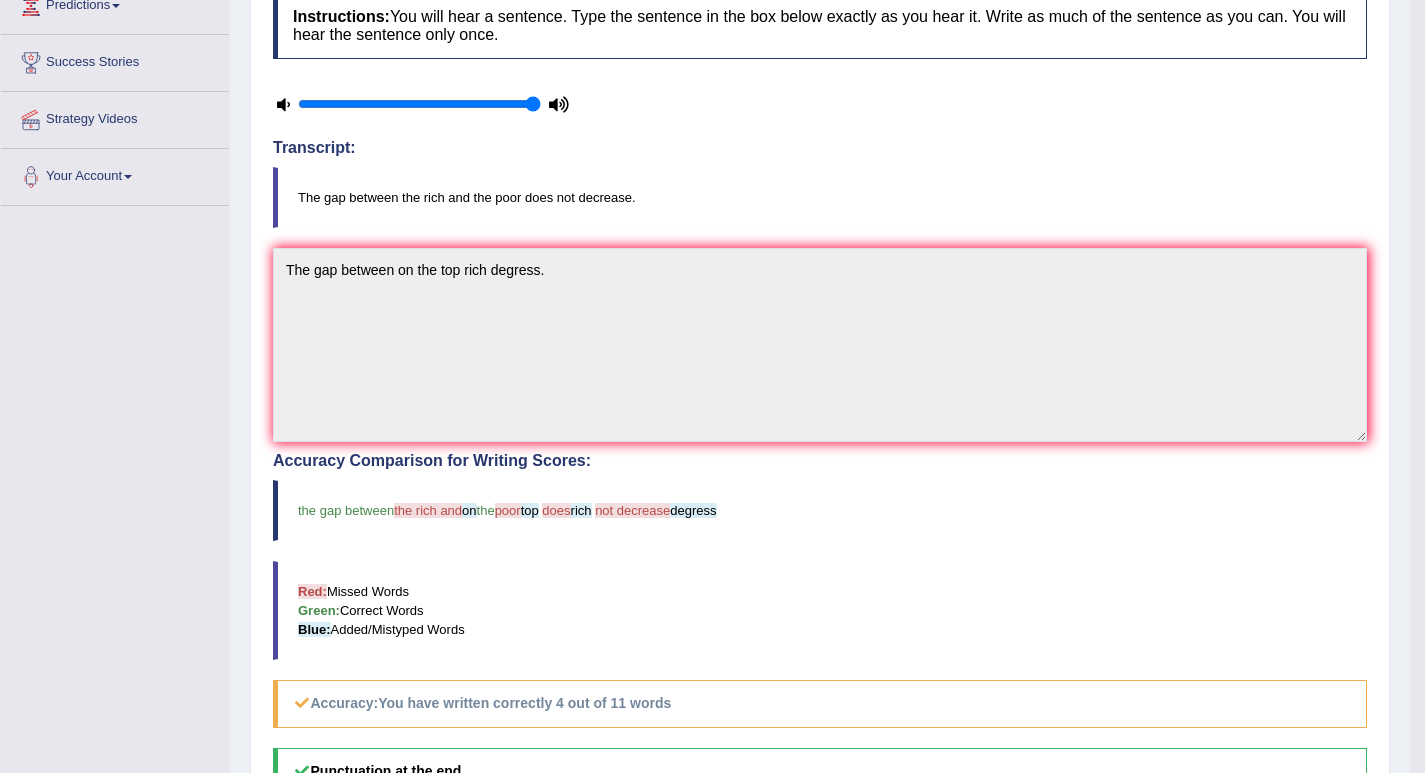 scroll, scrollTop: 0, scrollLeft: 0, axis: both 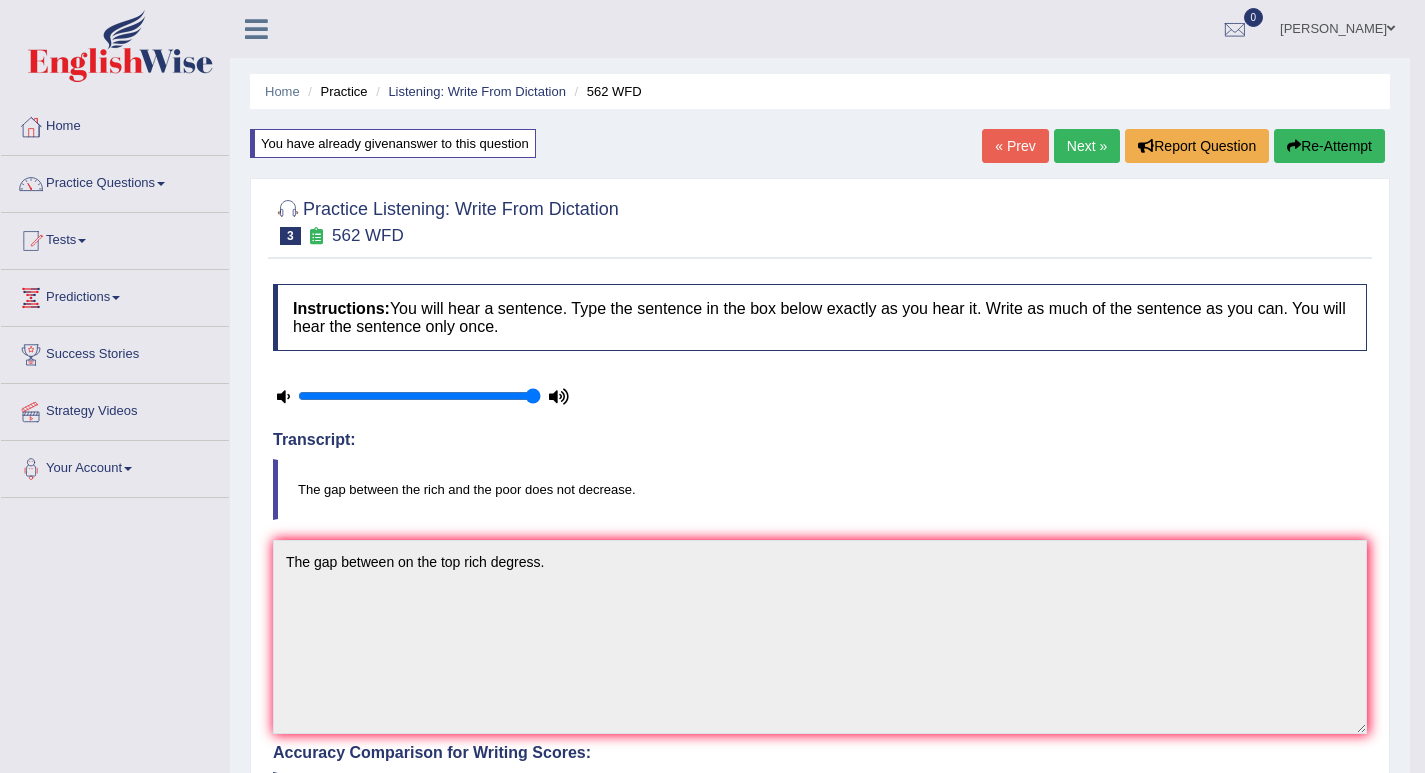 click on "Next »" at bounding box center (1087, 146) 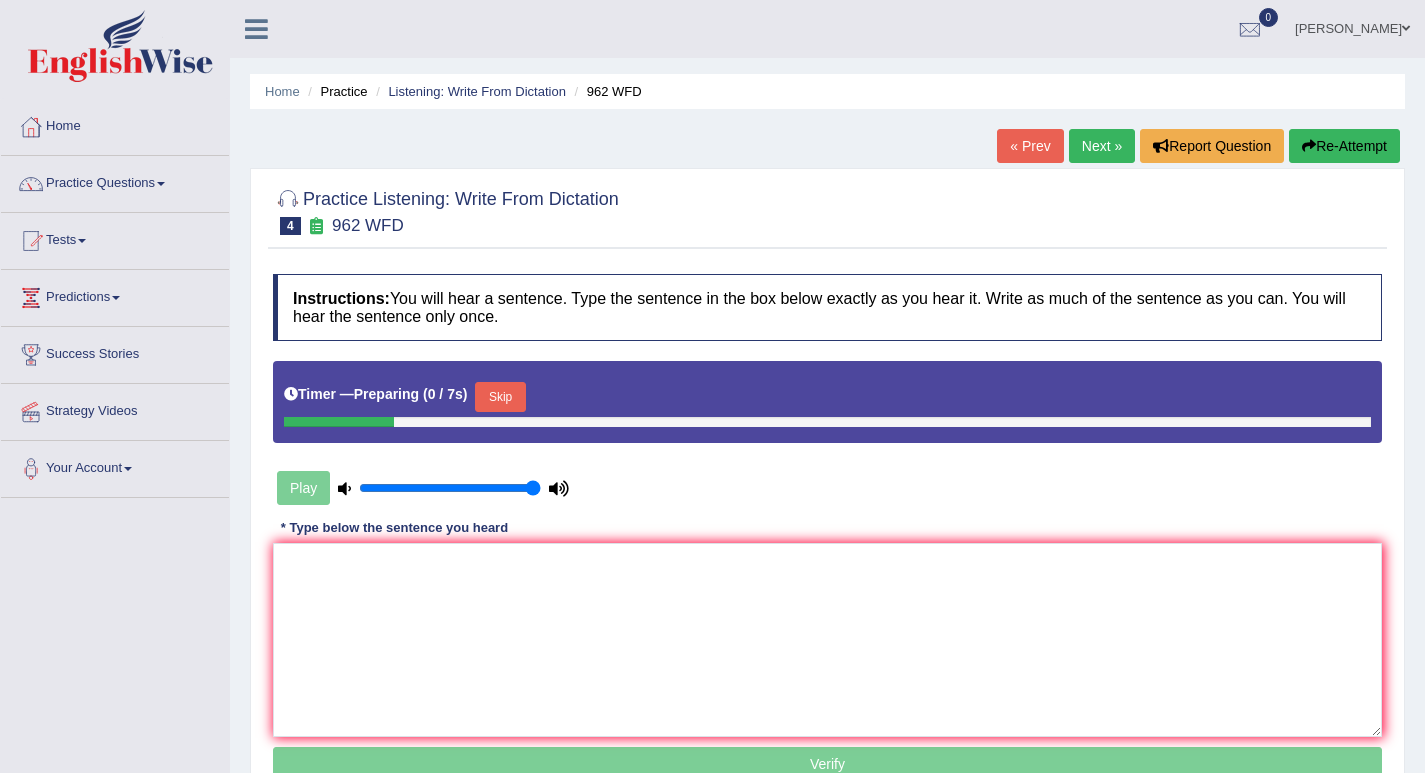 scroll, scrollTop: 0, scrollLeft: 0, axis: both 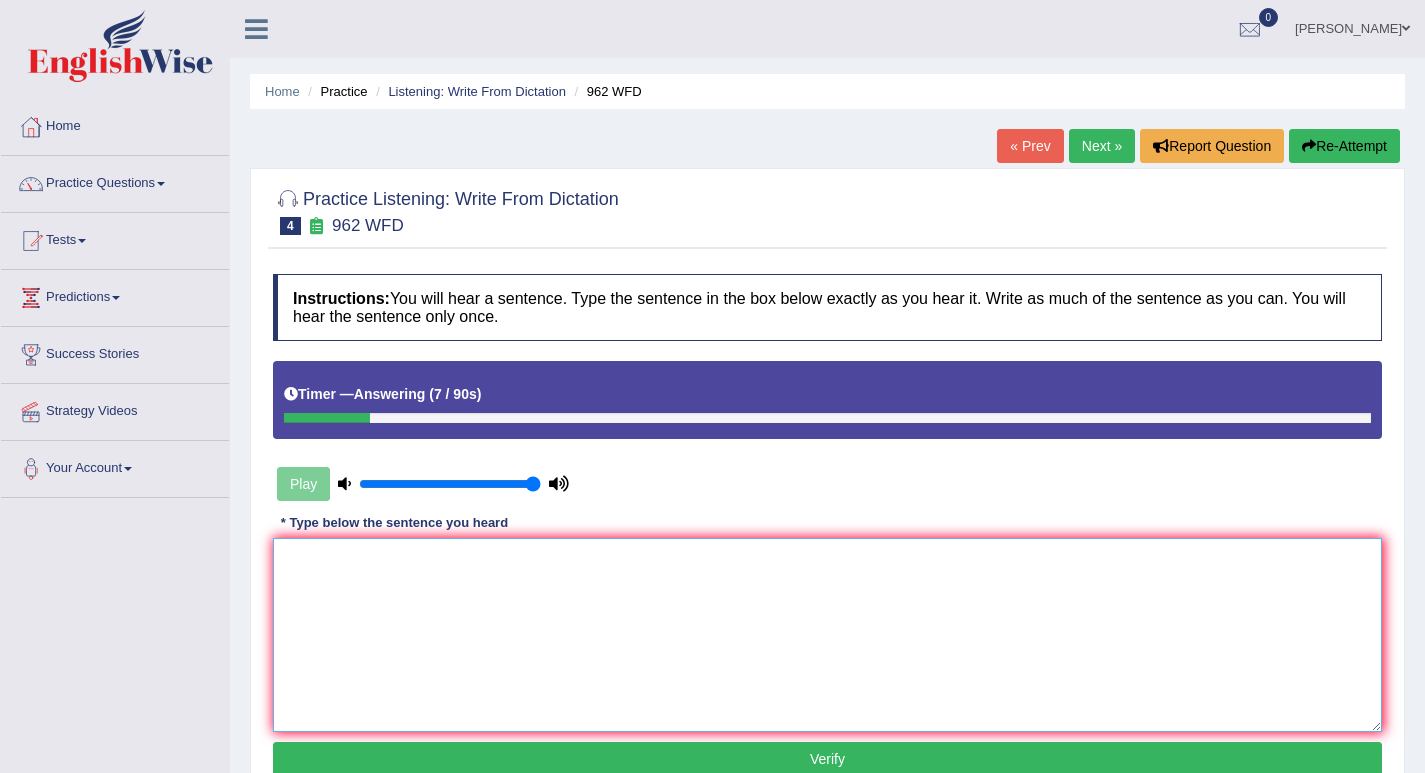 click at bounding box center [827, 635] 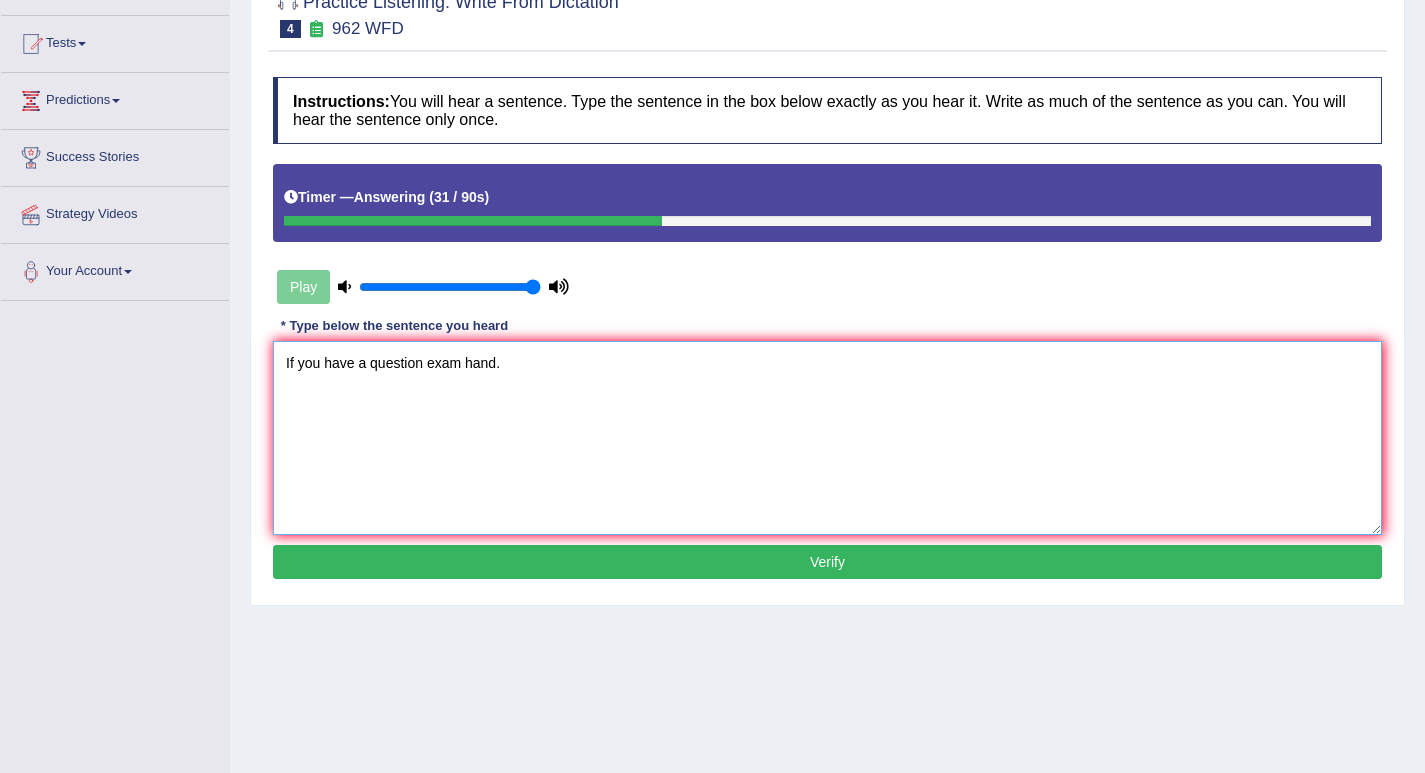 scroll, scrollTop: 200, scrollLeft: 0, axis: vertical 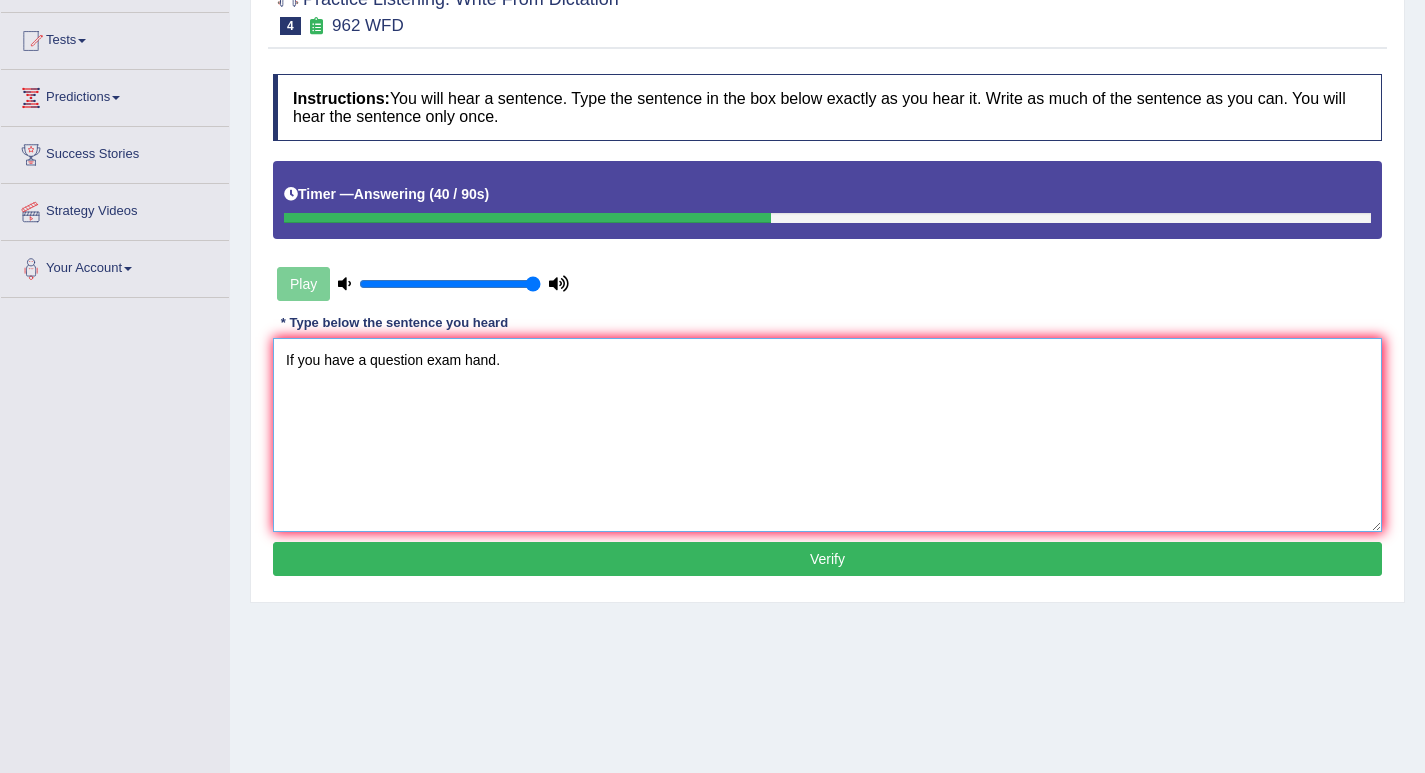 type on "If you have a question exam hand." 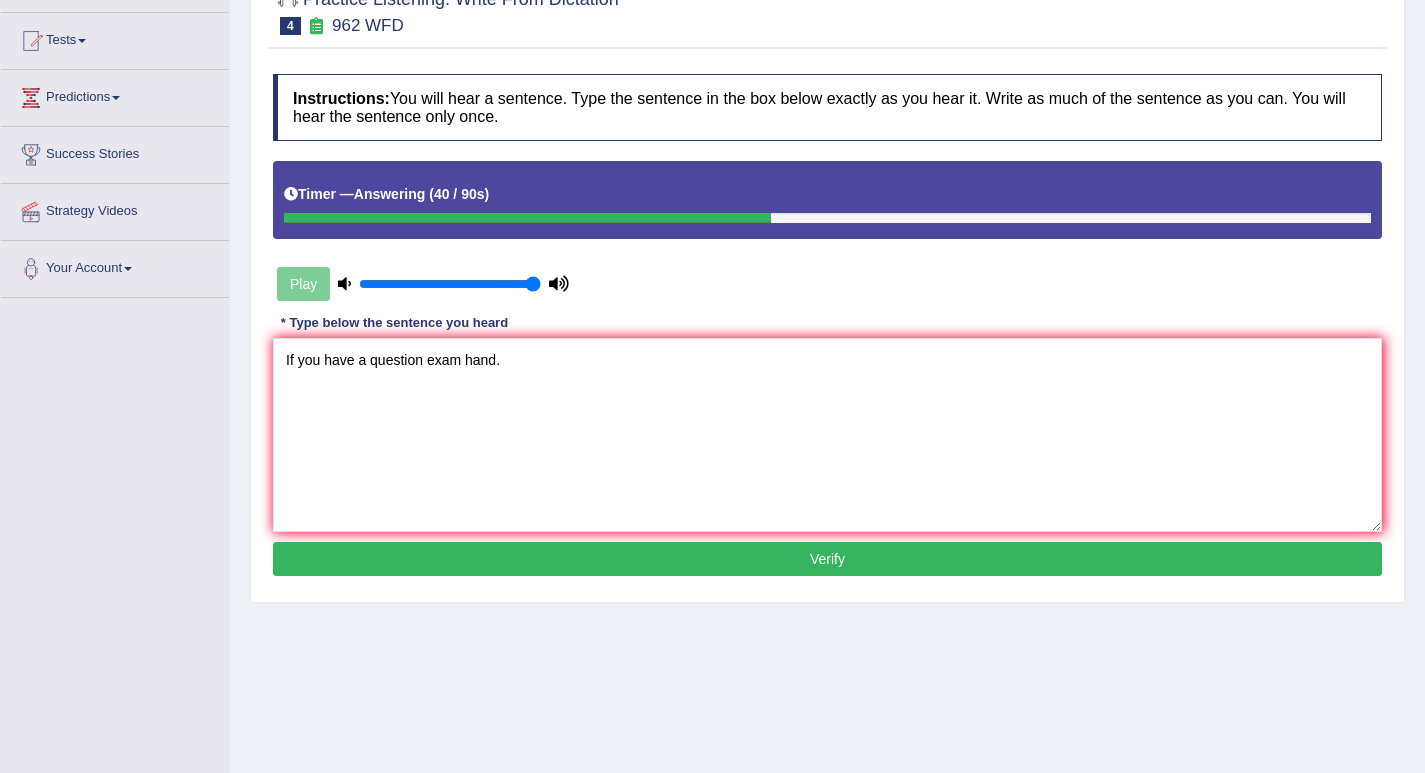 click on "Verify" at bounding box center (827, 559) 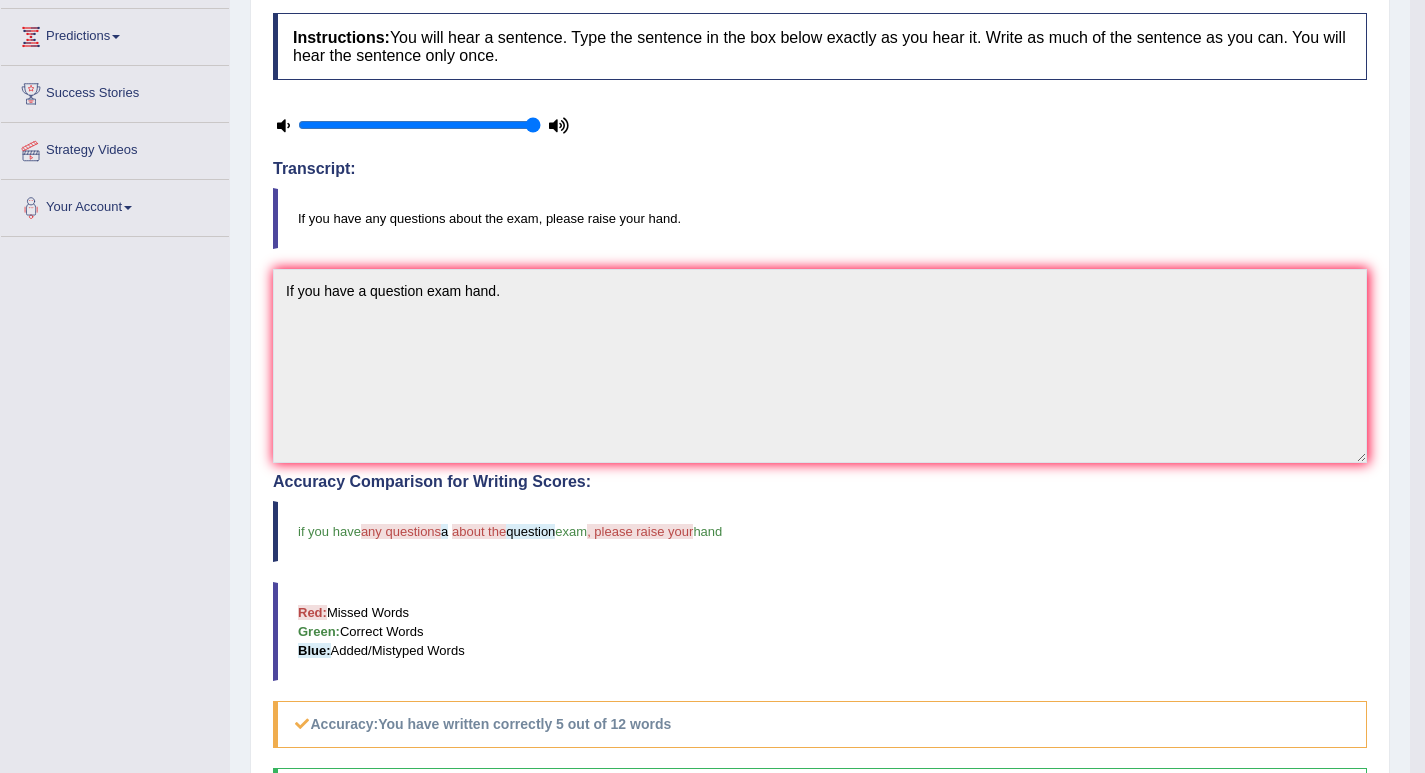 scroll, scrollTop: 300, scrollLeft: 0, axis: vertical 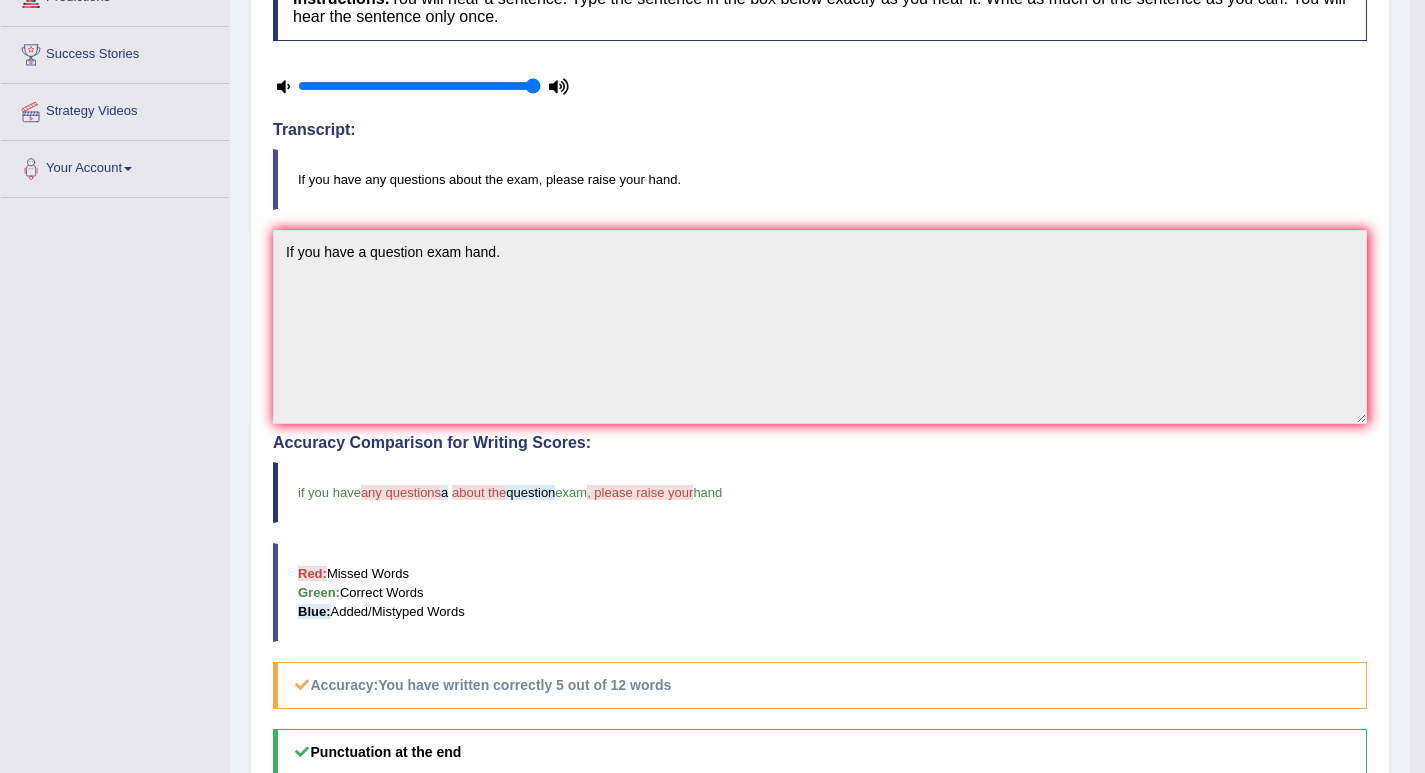 click on "Home
Practice
Listening: Write From Dictation
962 WFD
« Prev Next »  Report Question  Re-Attempt
Practice Listening: Write From Dictation
4
962 WFD
Instructions:  You will hear a sentence. Type the sentence in the box below exactly as you hear it. Write as much of the sentence as you can. You will hear the sentence only once.
Timer —  Answering   ( 40 / 90s ) Transcript: If you have any questions about the exam, please raise your hand. * Type below the sentence you heard If you have a question exam hand. Accuracy Comparison for Writing Scores: if you have  any questions a   about the question  exam , please raise your  hand
Red:  Missed Words
Green:  Correct Words
Blue:  Added/Mistyped Words
Accuracy:  You have written correctly 5 out of 12 words If" at bounding box center [820, 352] 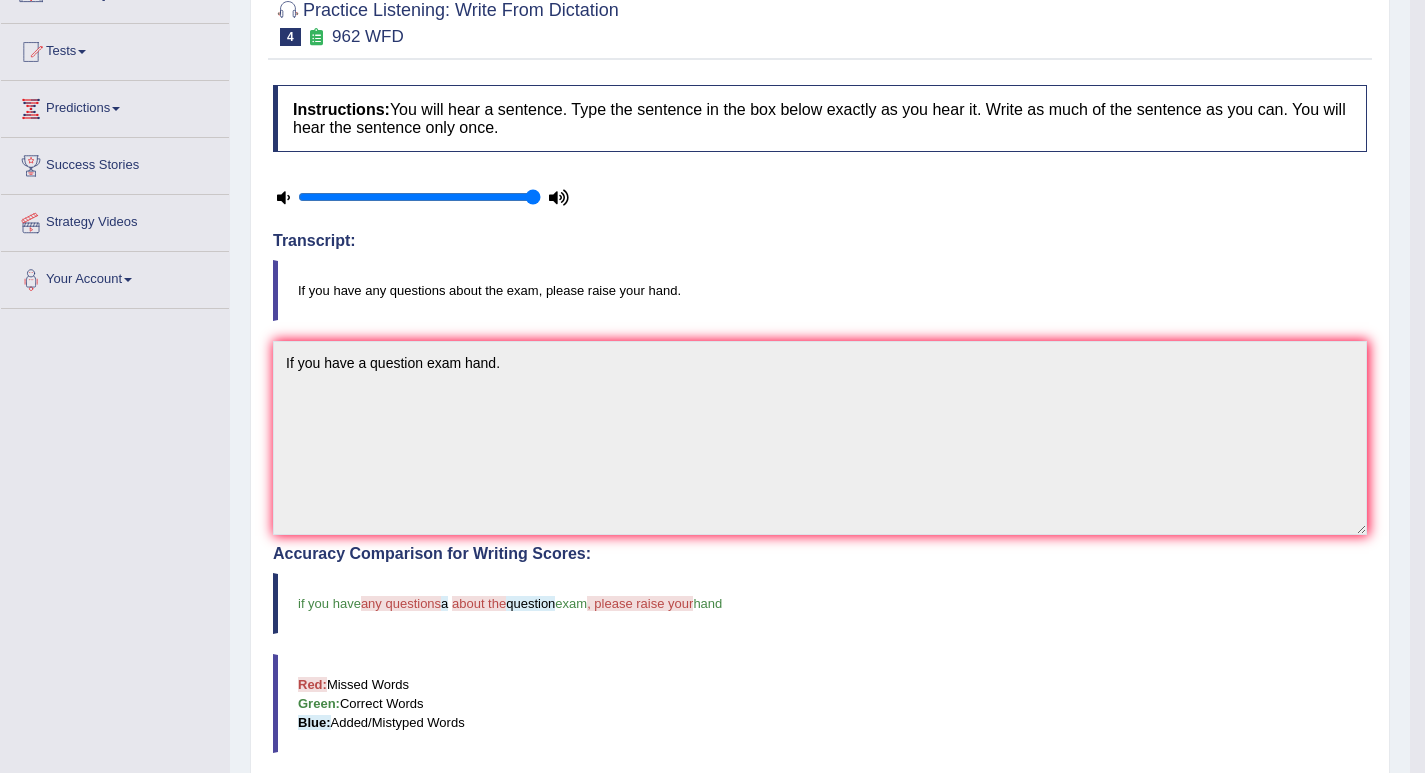scroll, scrollTop: 0, scrollLeft: 0, axis: both 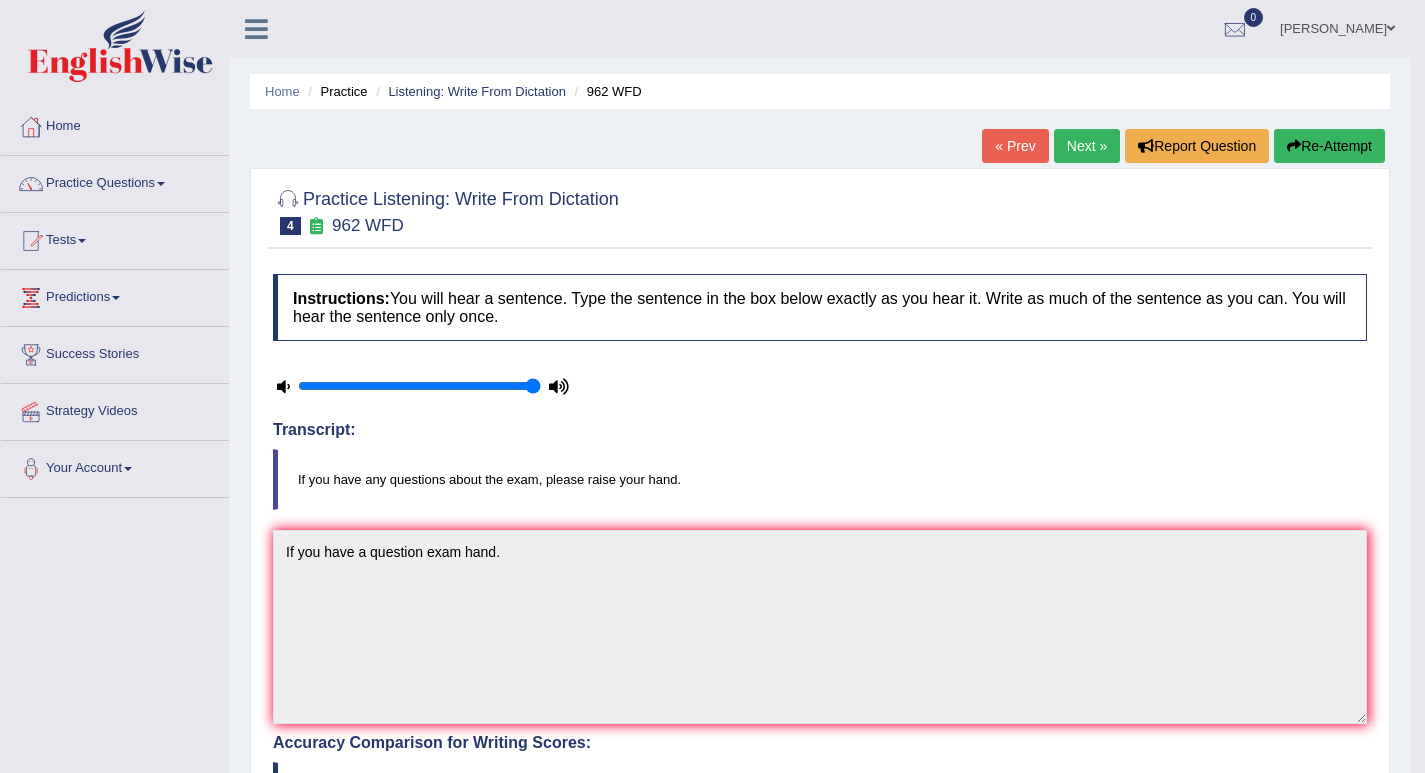 click on "Re-Attempt" at bounding box center (1329, 146) 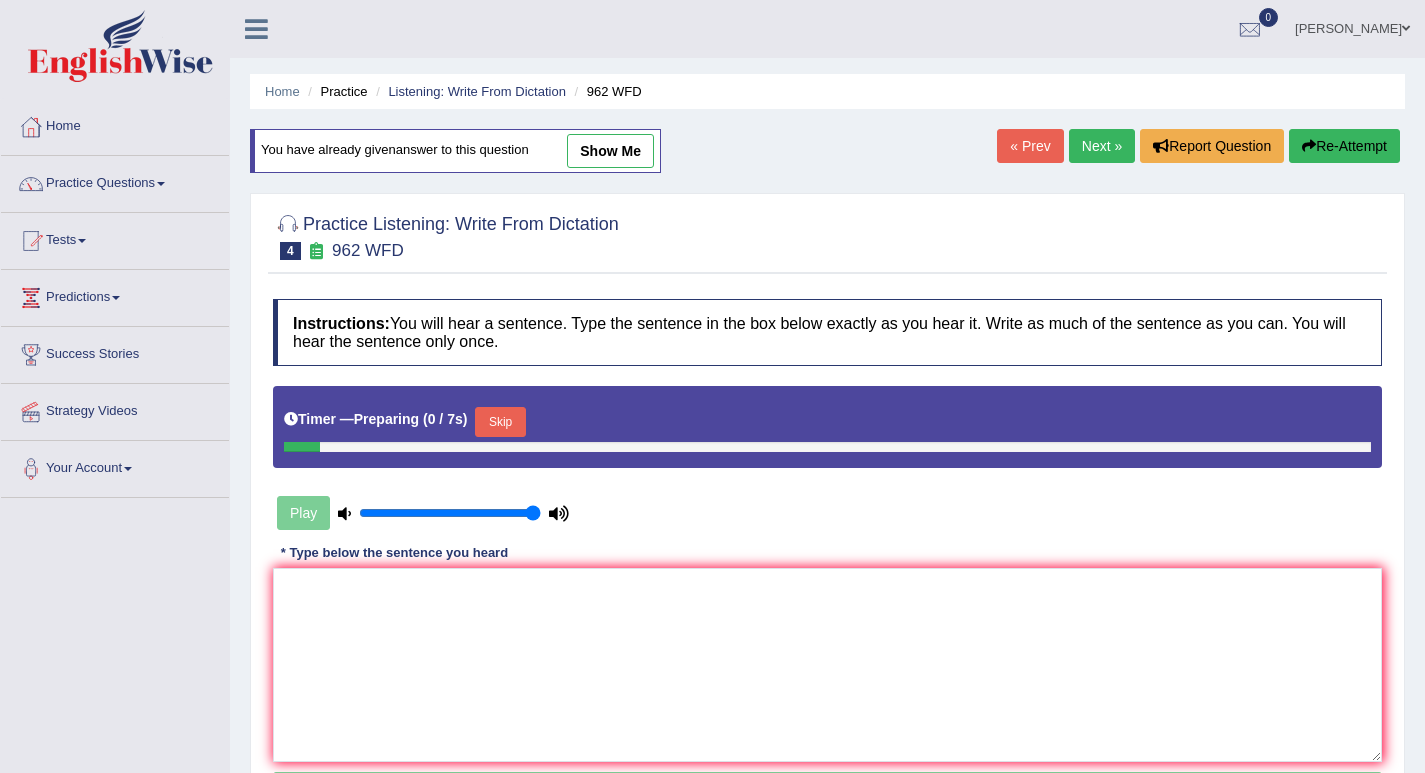 scroll, scrollTop: 0, scrollLeft: 0, axis: both 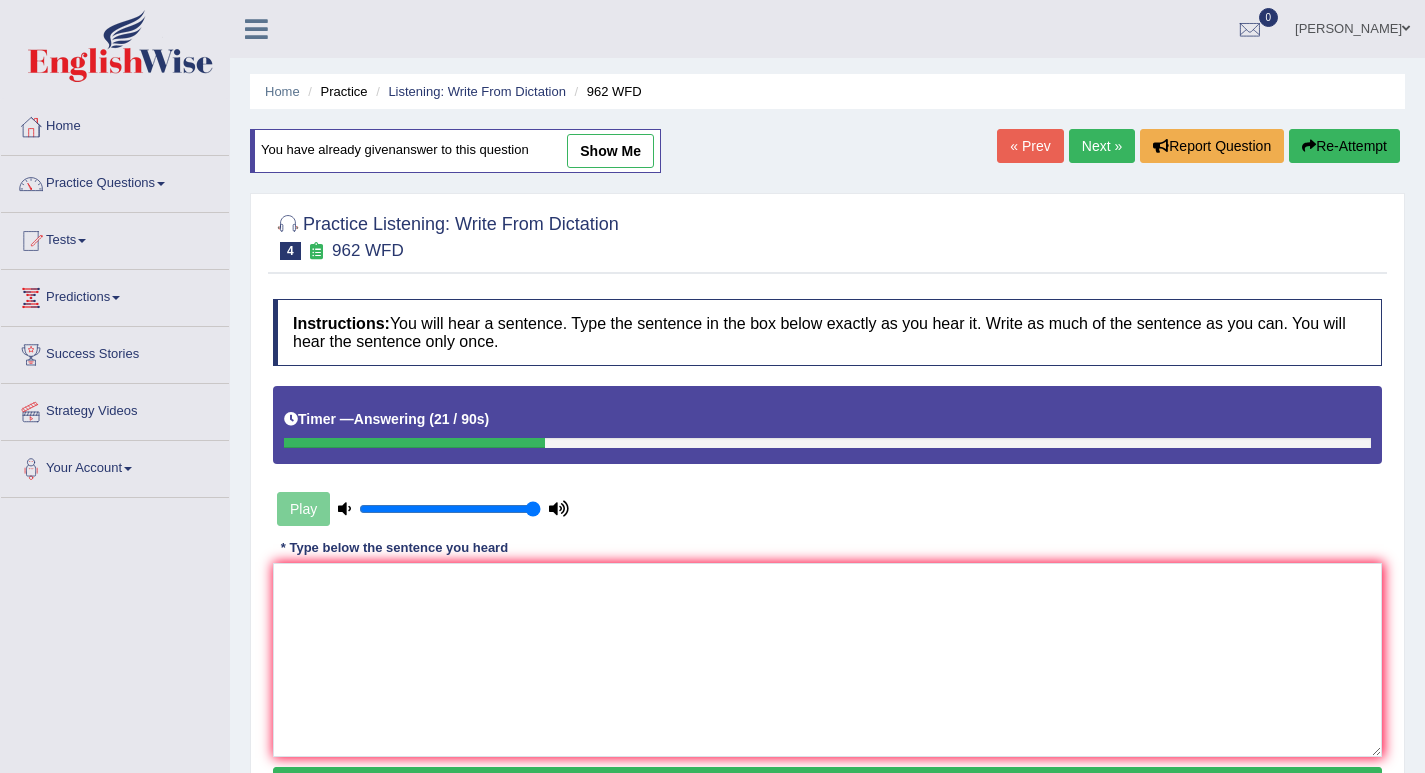 click on "« Prev" at bounding box center (1030, 146) 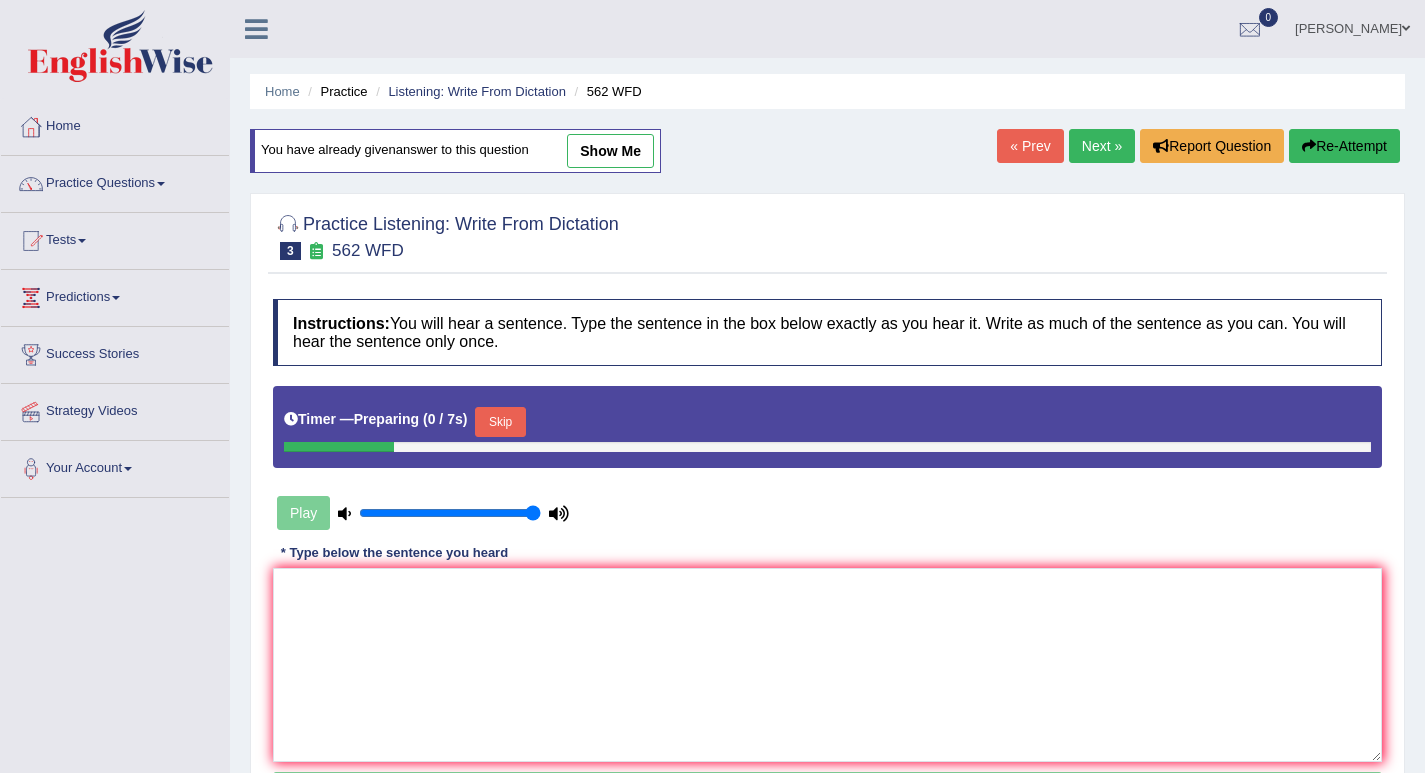 scroll, scrollTop: 0, scrollLeft: 0, axis: both 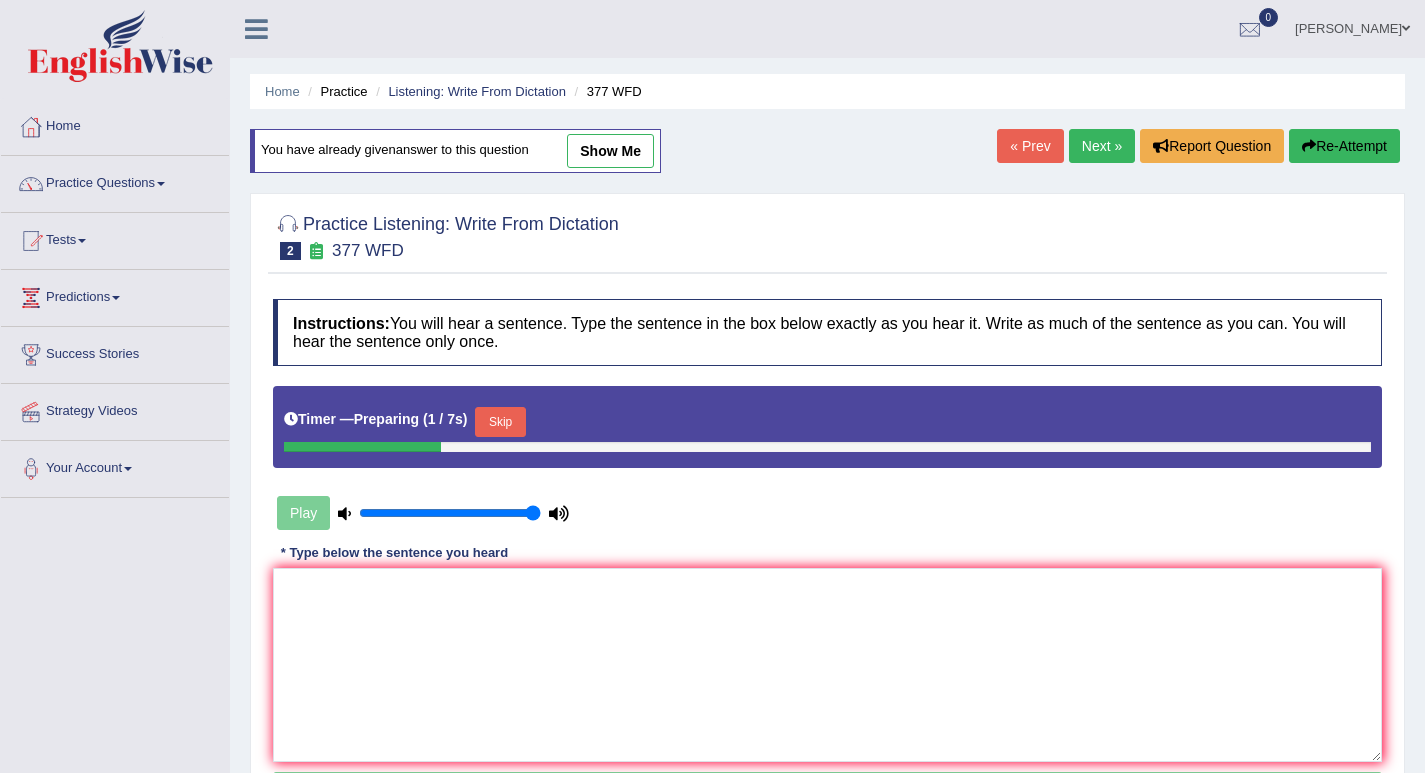 click on "« Prev" at bounding box center [1030, 146] 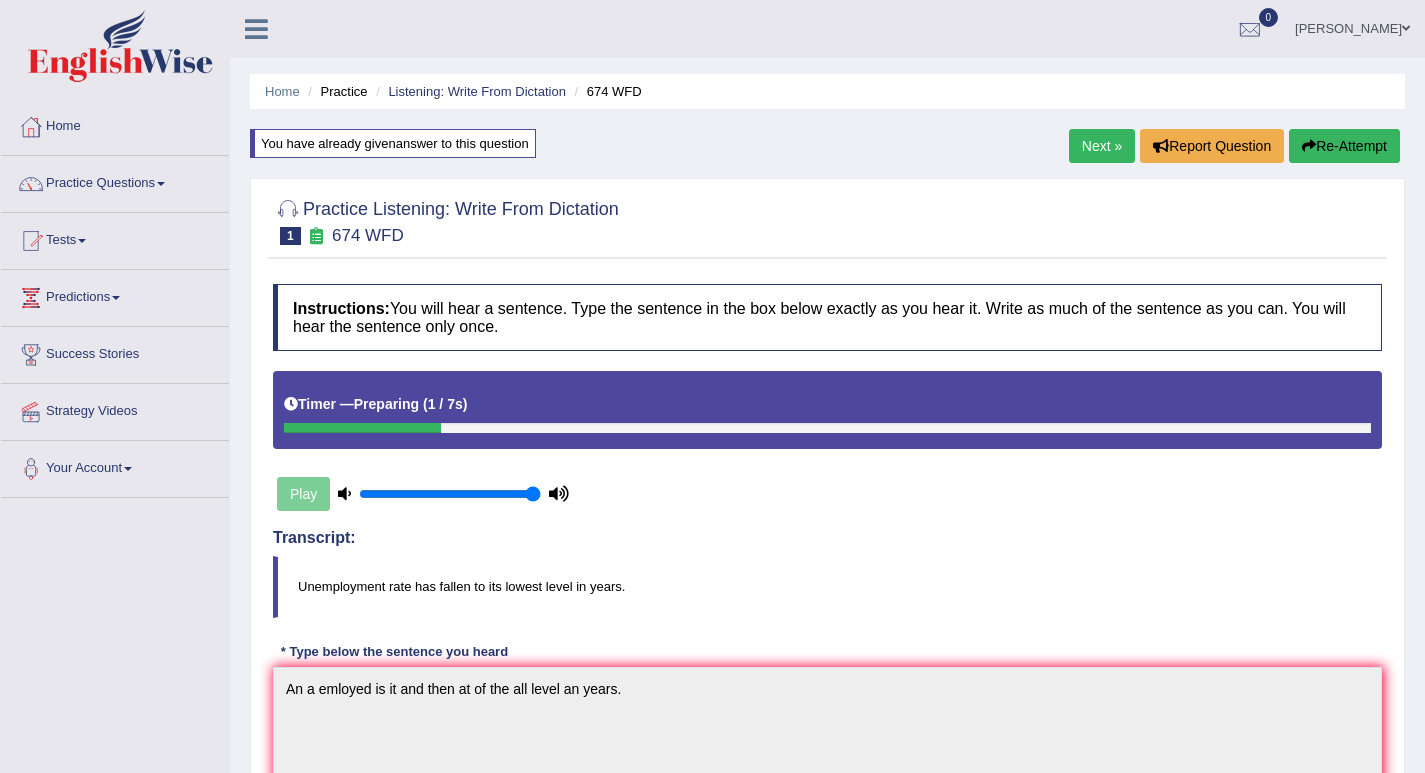 scroll, scrollTop: 200, scrollLeft: 0, axis: vertical 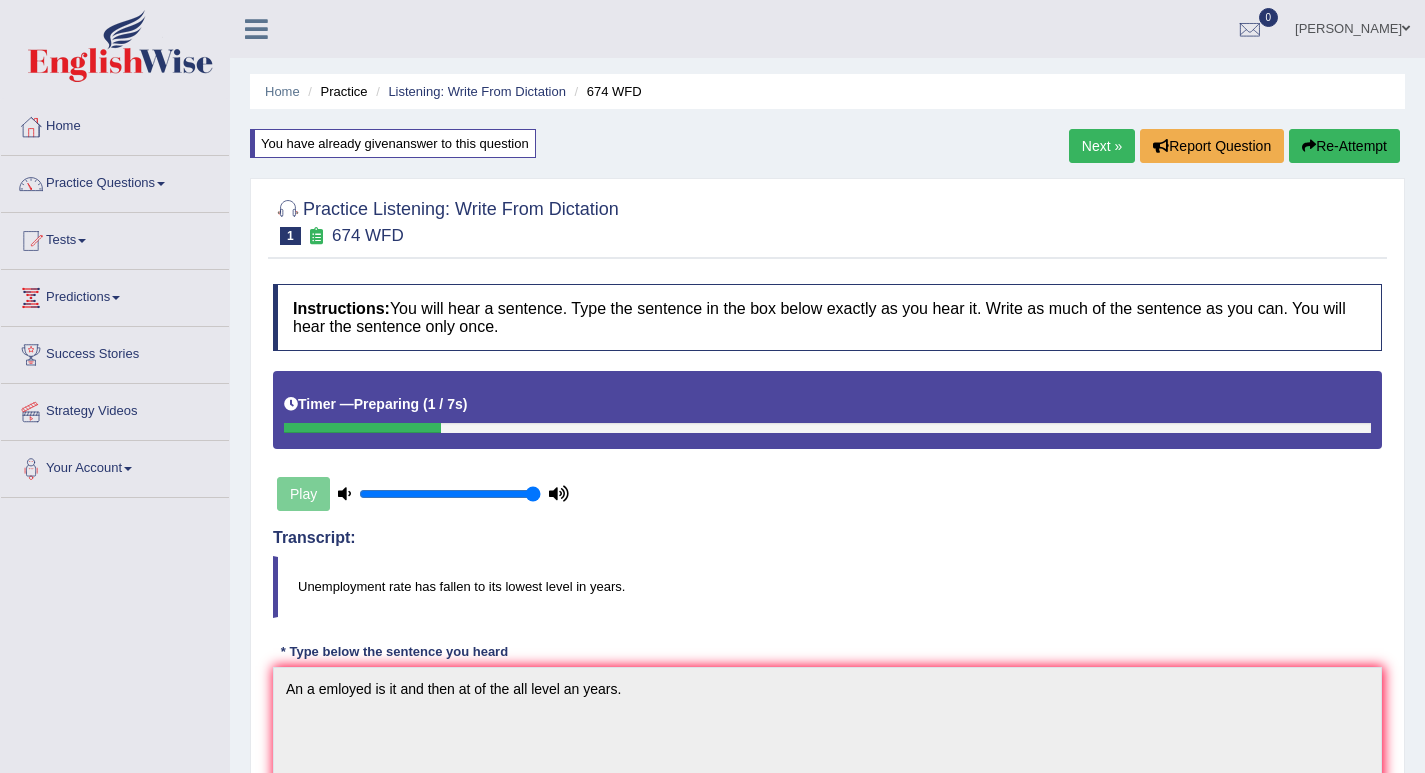 click on "Next »" at bounding box center (1102, 146) 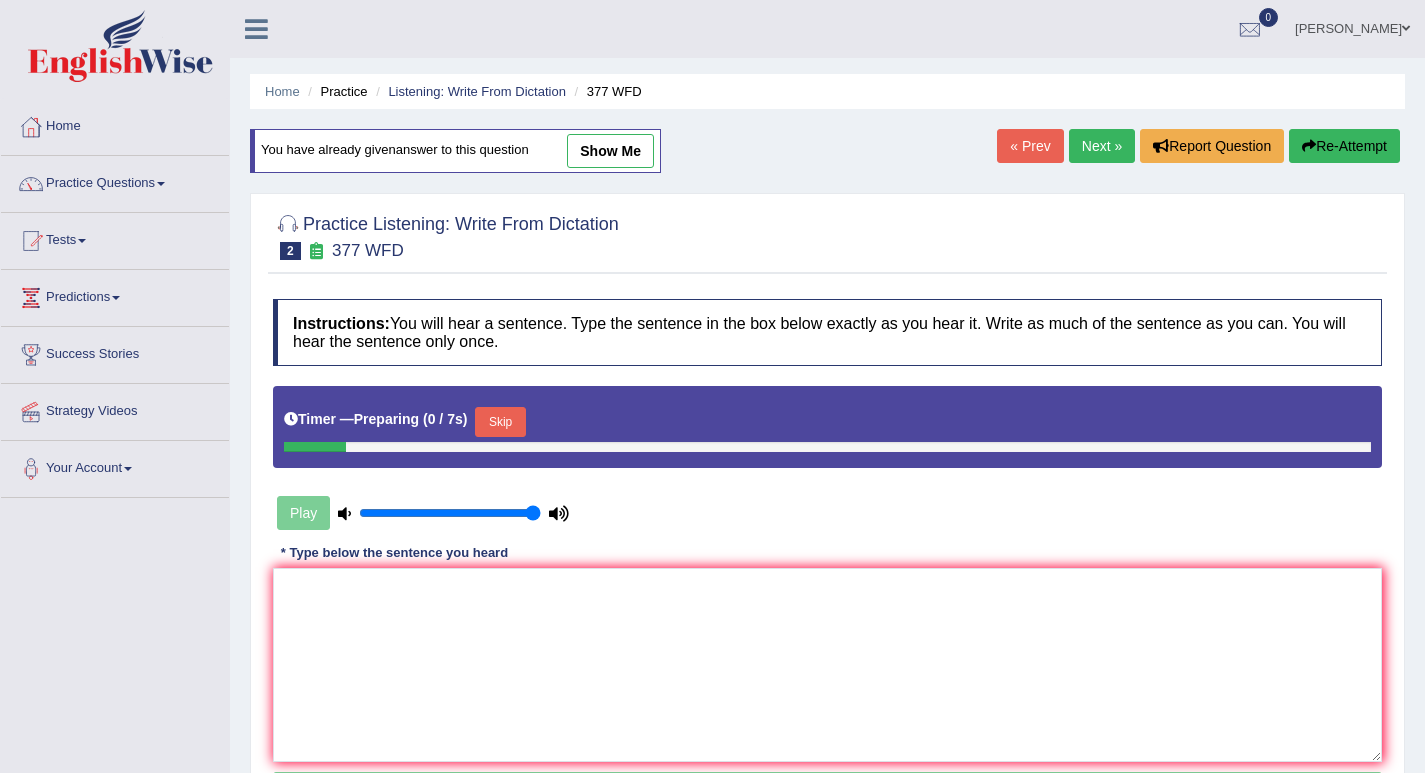 scroll, scrollTop: 0, scrollLeft: 0, axis: both 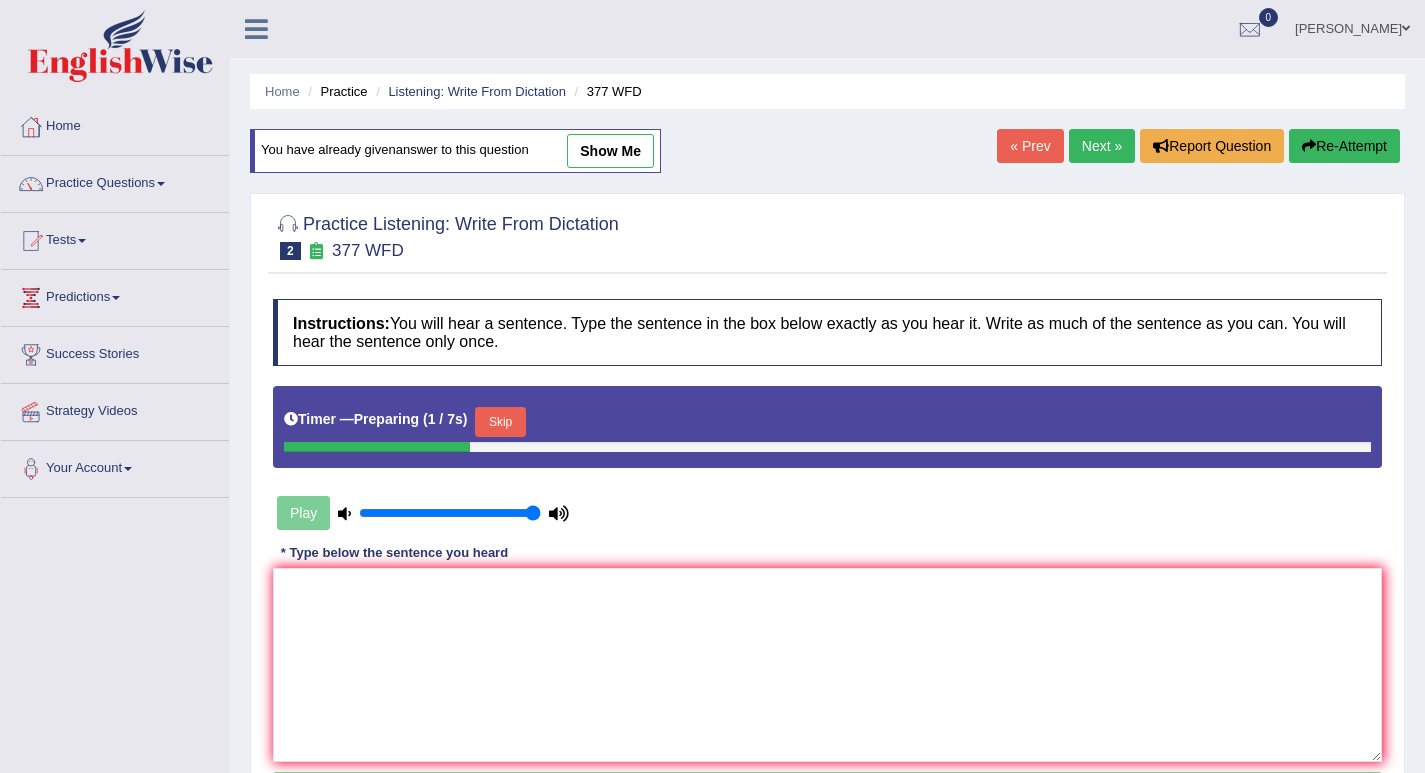 click on "You have already given   answer to this question
show me" at bounding box center [455, 151] 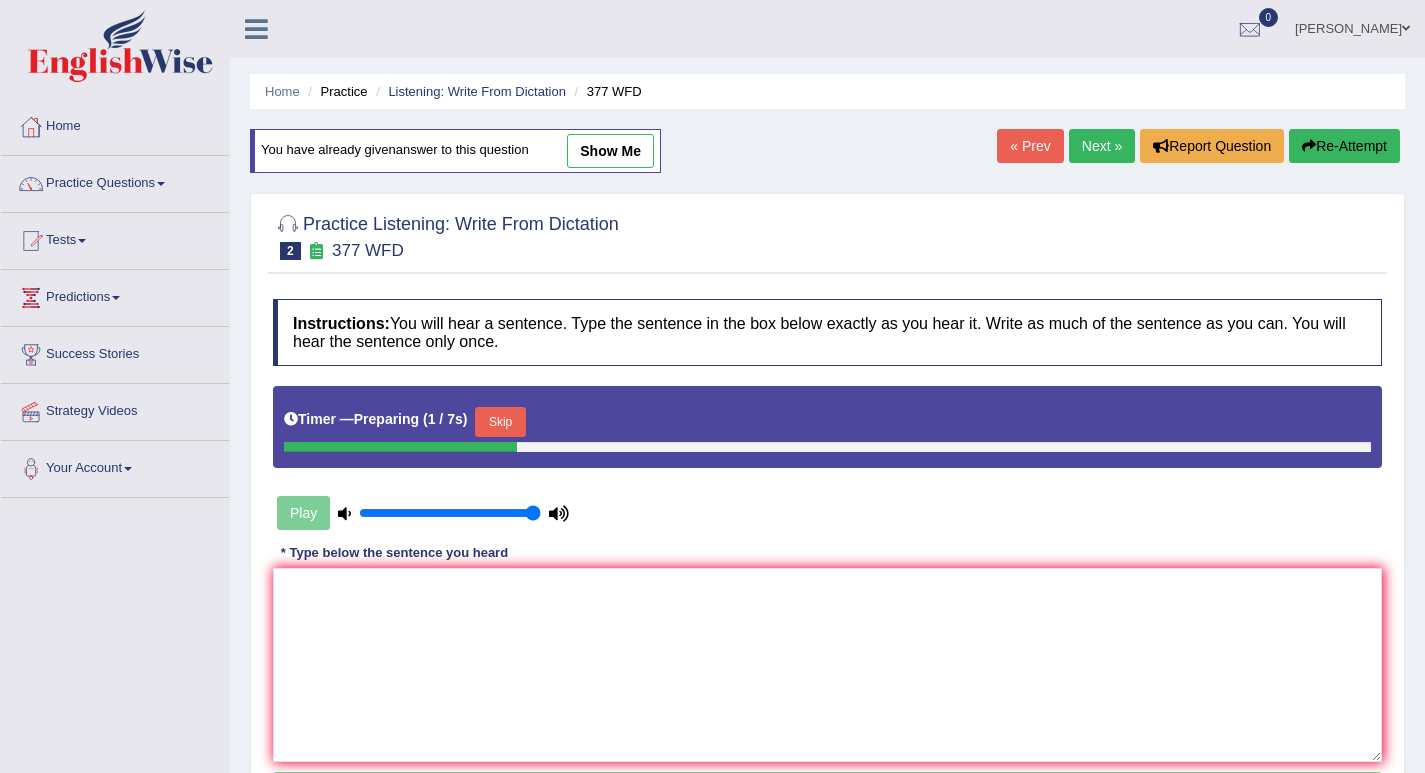 click on "show me" at bounding box center (610, 151) 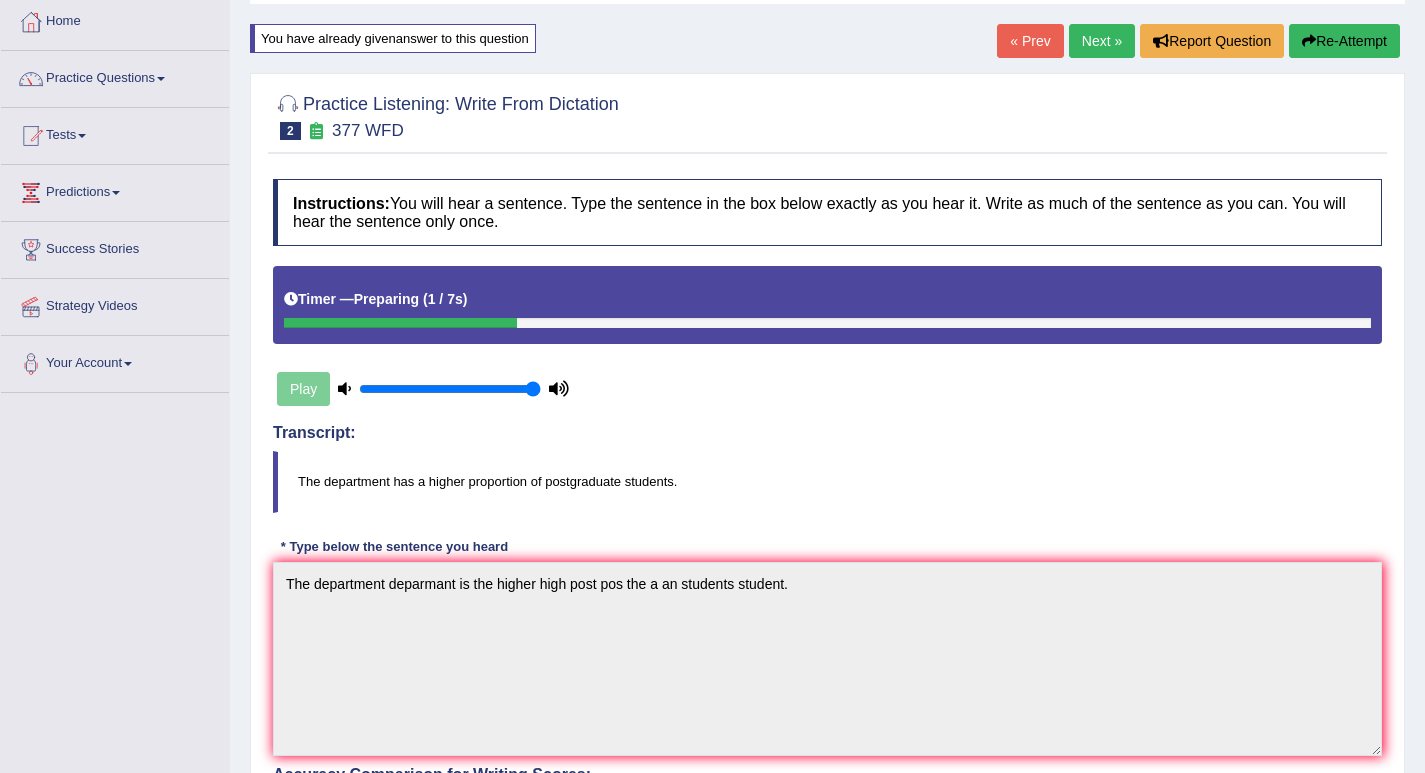 scroll, scrollTop: 0, scrollLeft: 0, axis: both 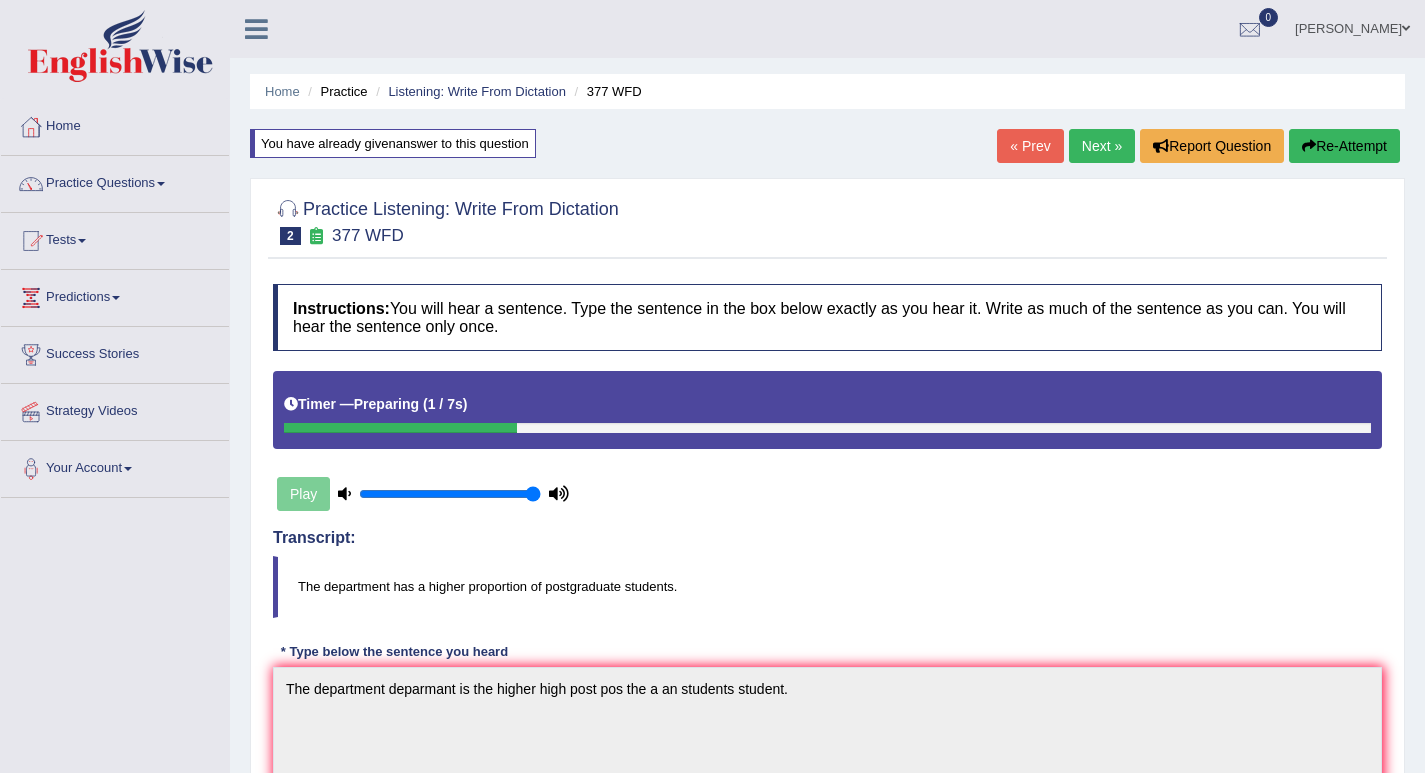 click on "Next »" at bounding box center (1102, 146) 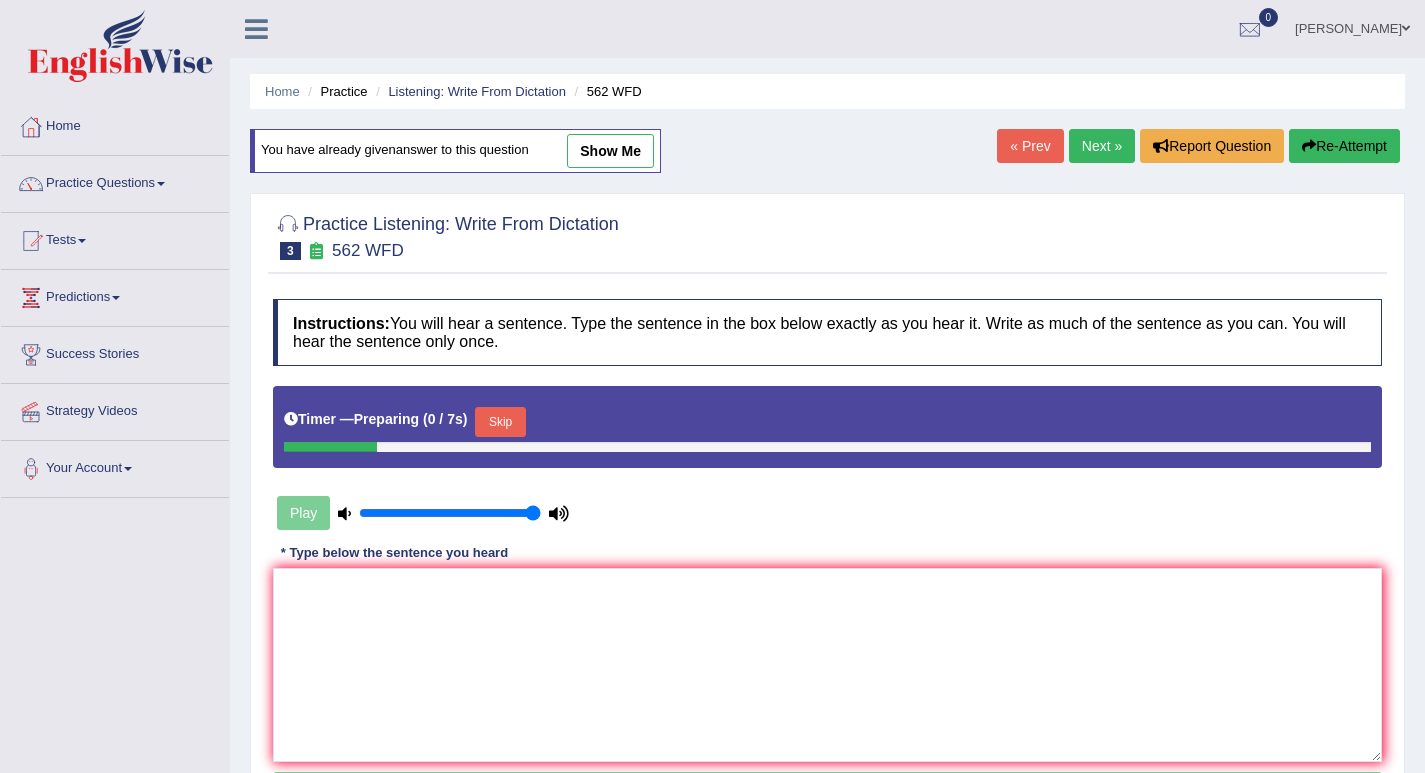 scroll, scrollTop: 0, scrollLeft: 0, axis: both 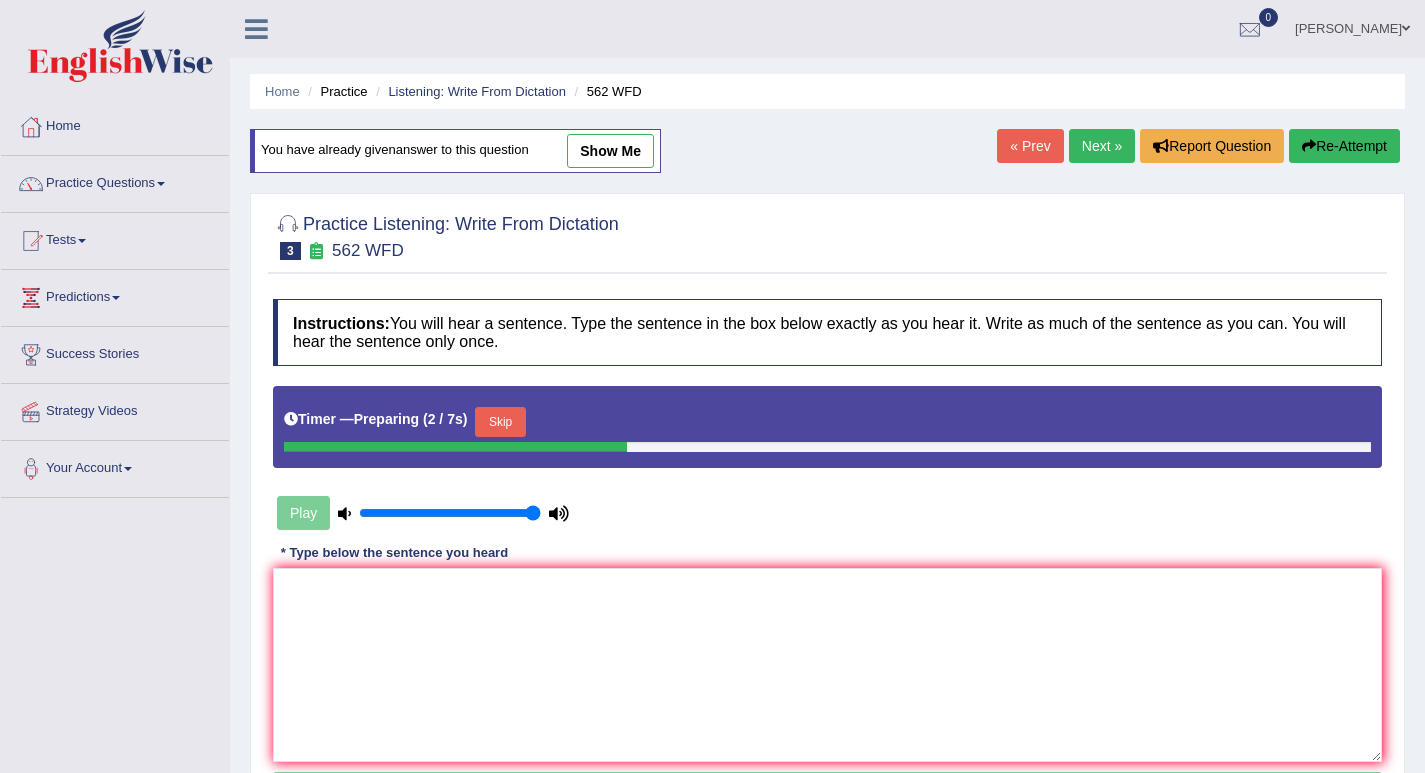 click on "Next »" at bounding box center (1102, 146) 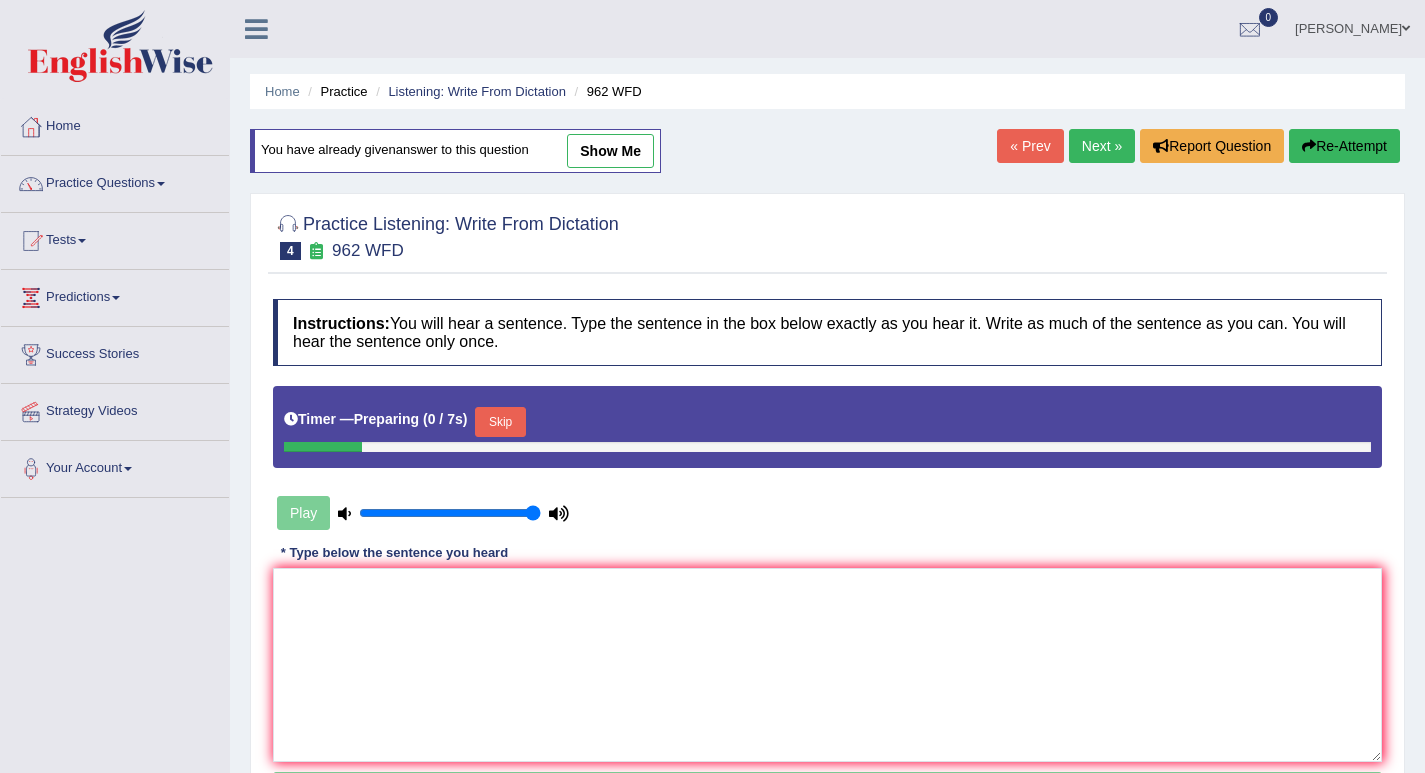 scroll, scrollTop: 0, scrollLeft: 0, axis: both 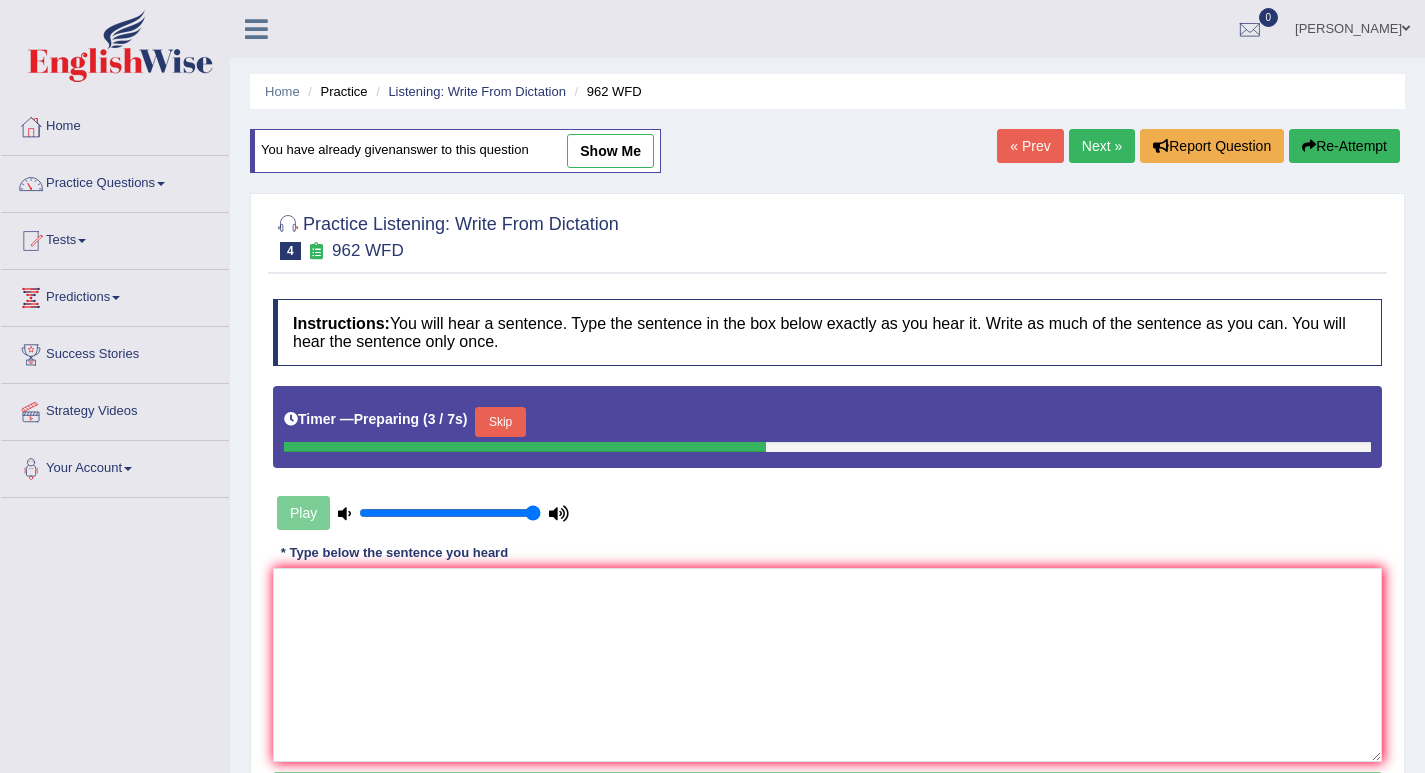 click on "Next »" at bounding box center (1102, 146) 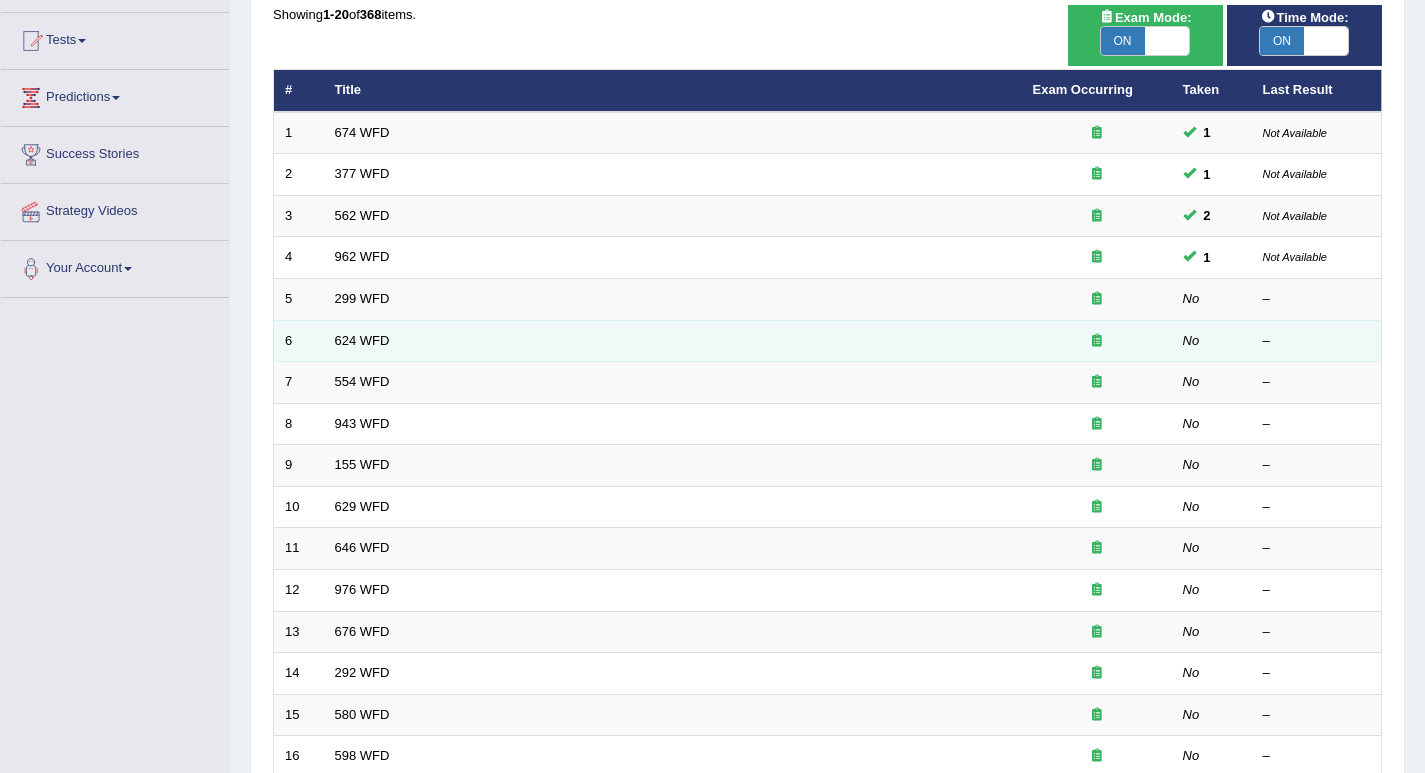 scroll, scrollTop: 200, scrollLeft: 0, axis: vertical 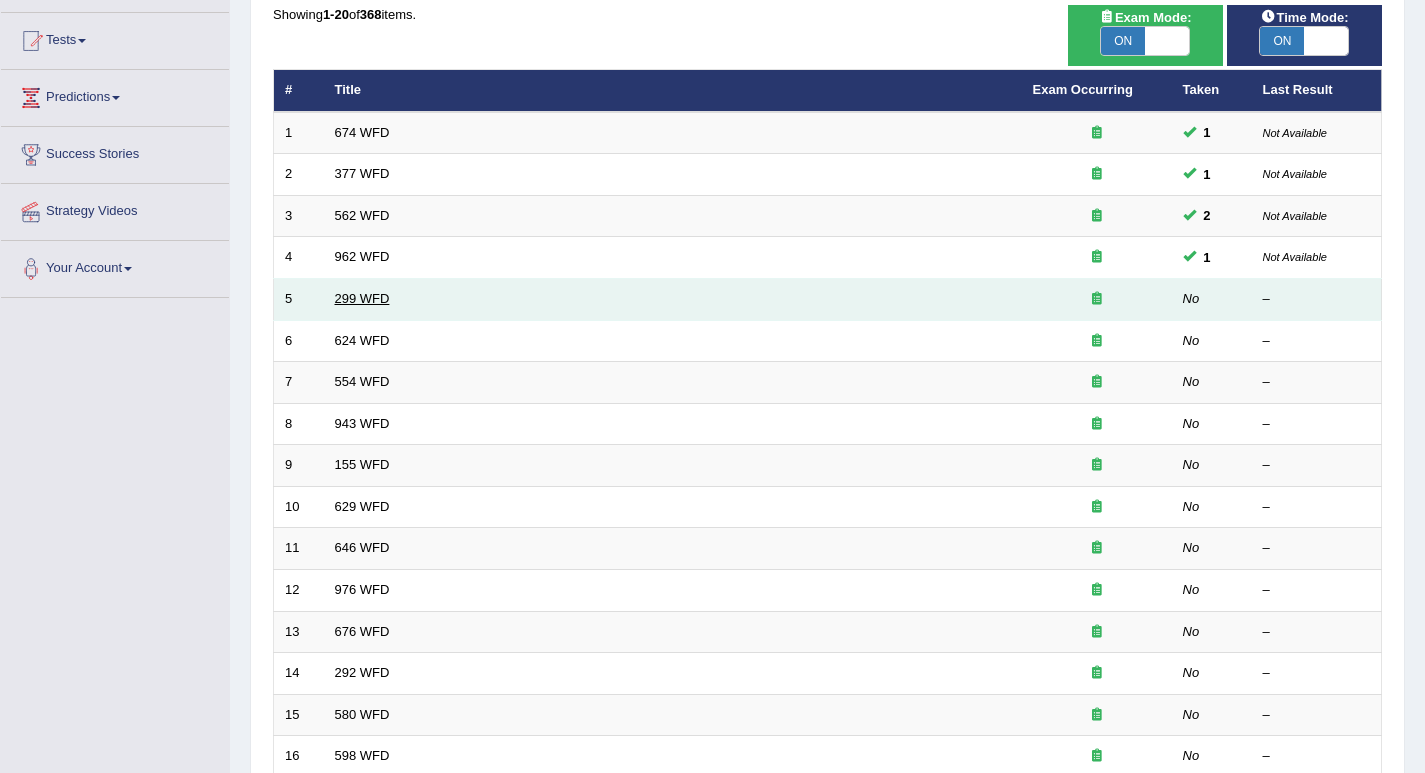 click on "299 WFD" at bounding box center [362, 298] 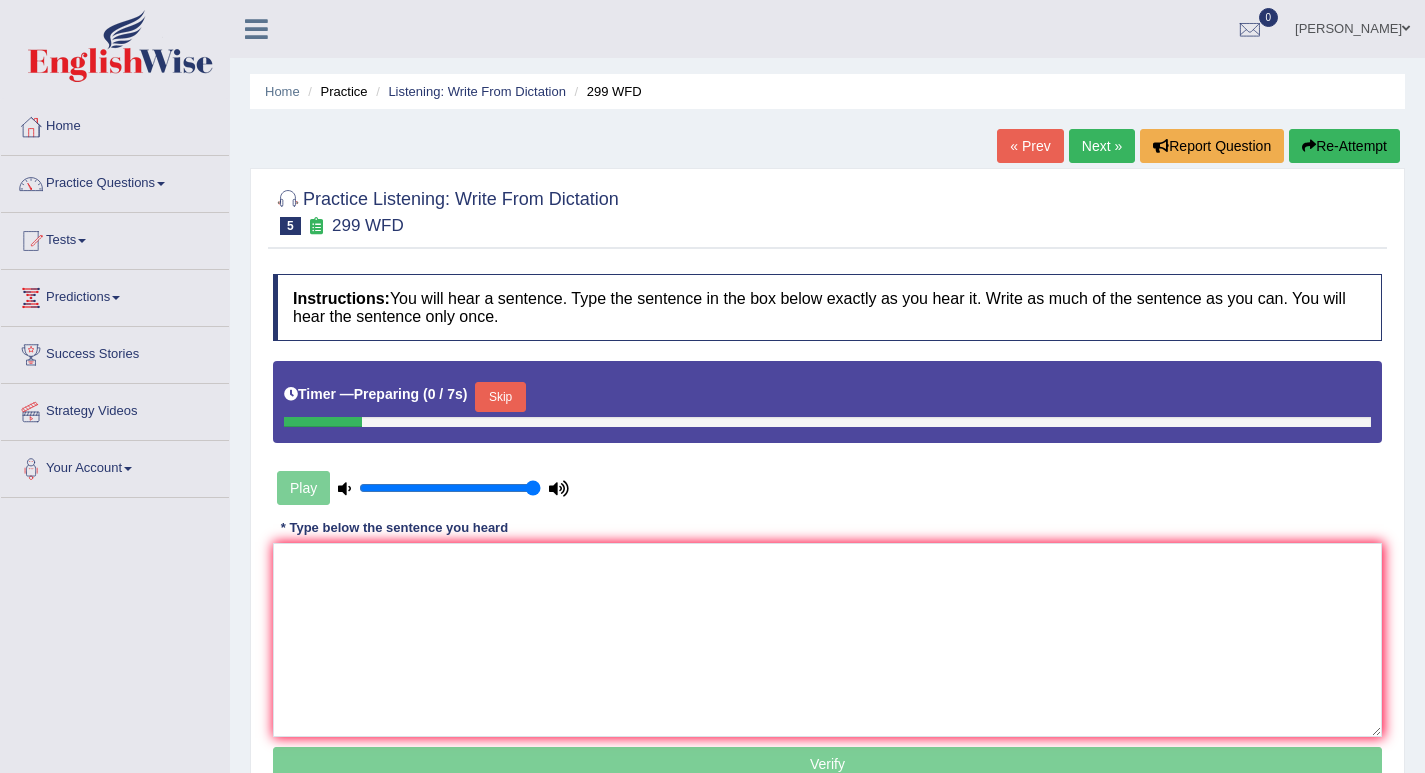 scroll, scrollTop: 23, scrollLeft: 0, axis: vertical 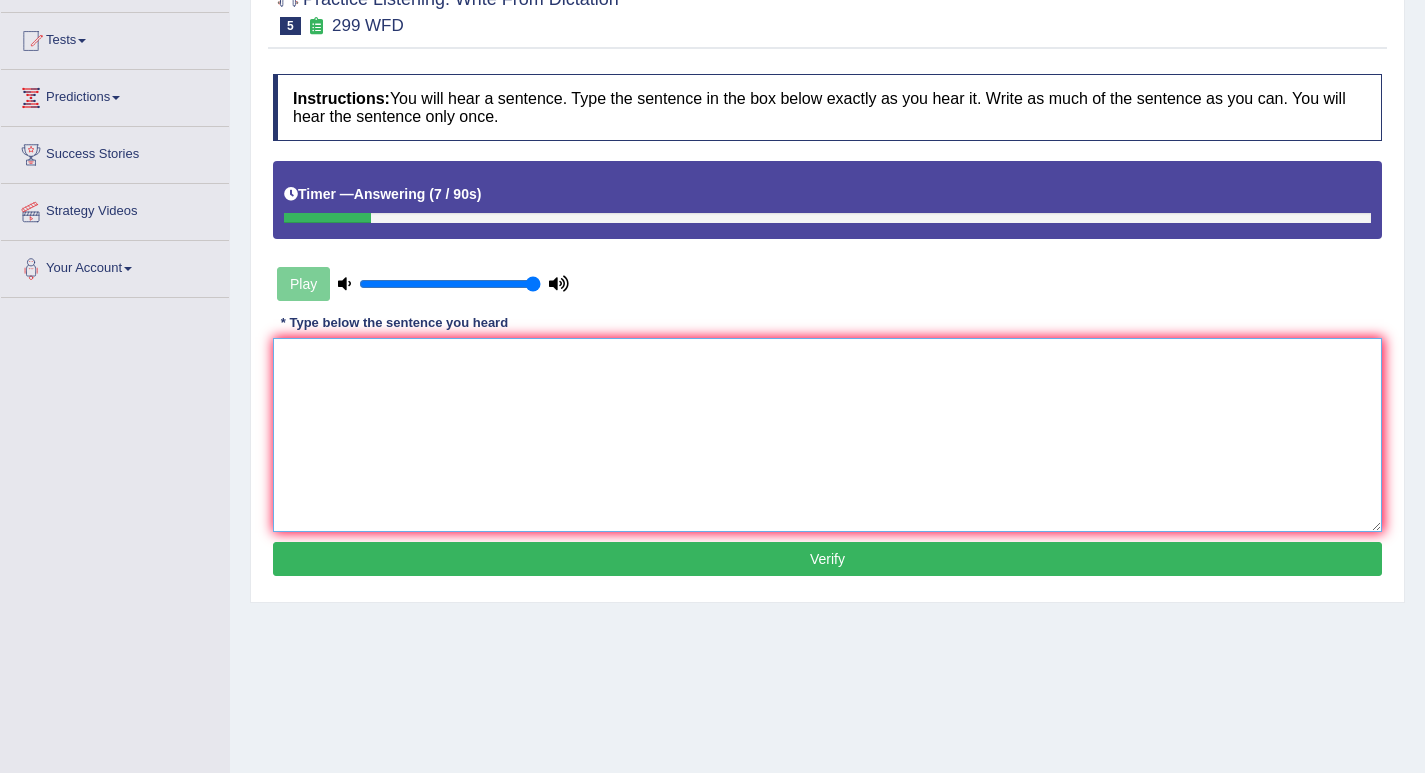 click at bounding box center (827, 435) 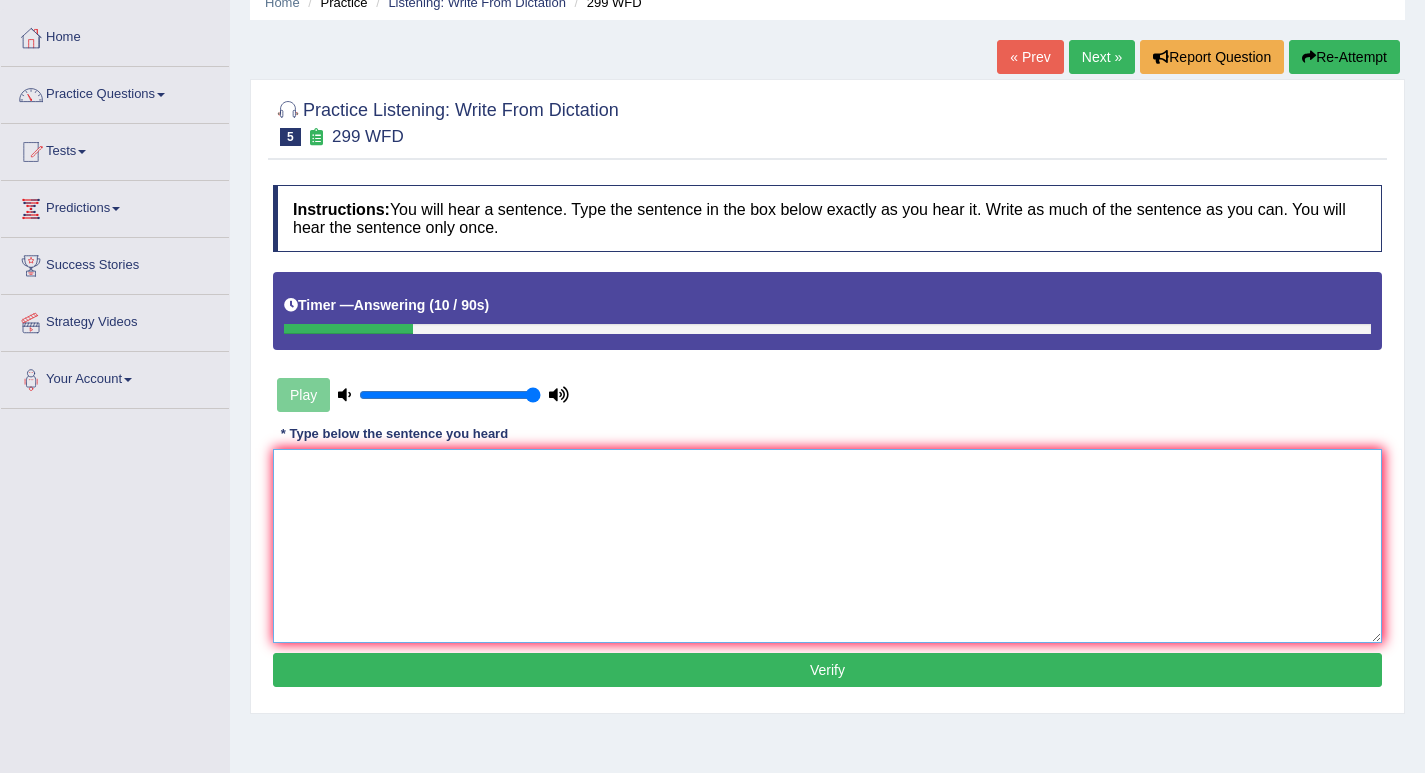 scroll, scrollTop: 0, scrollLeft: 0, axis: both 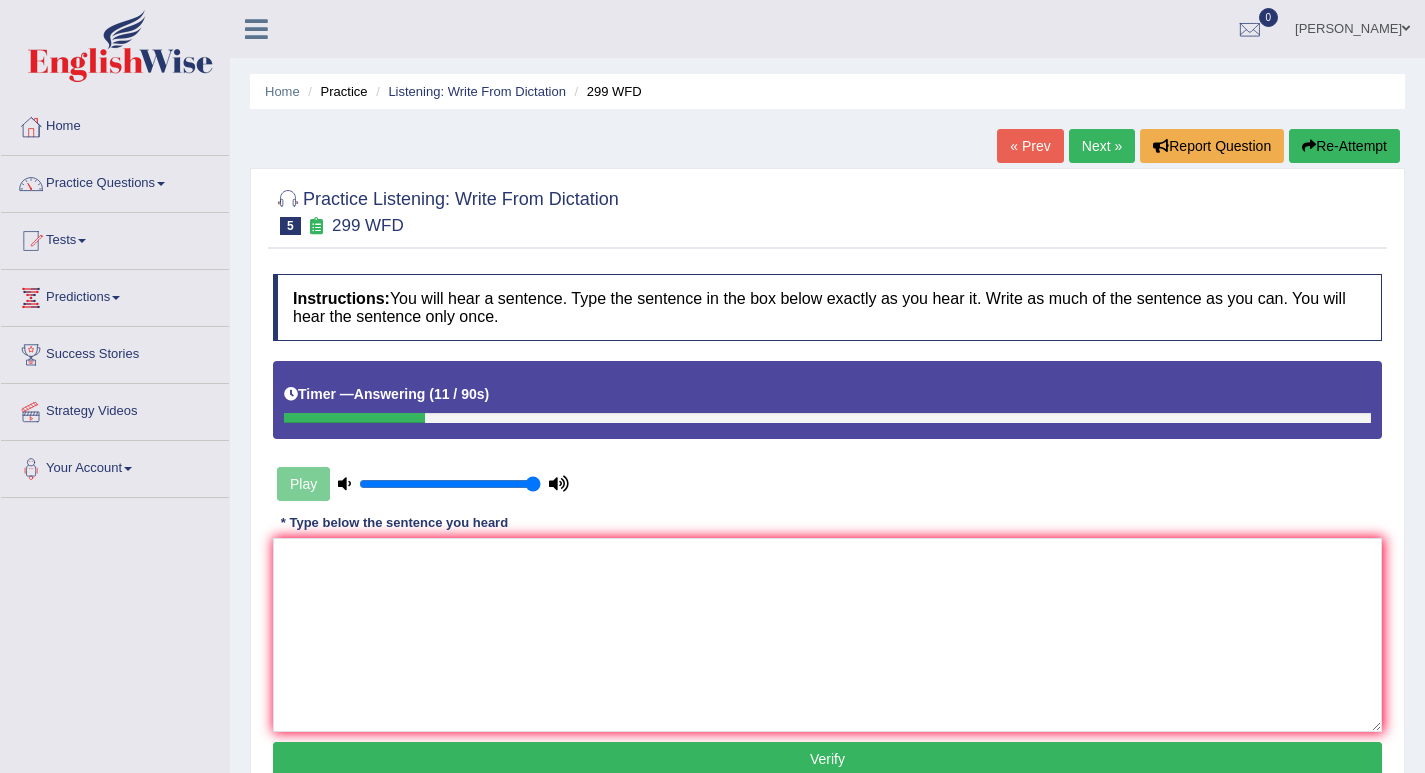 click on "Re-Attempt" at bounding box center [1344, 146] 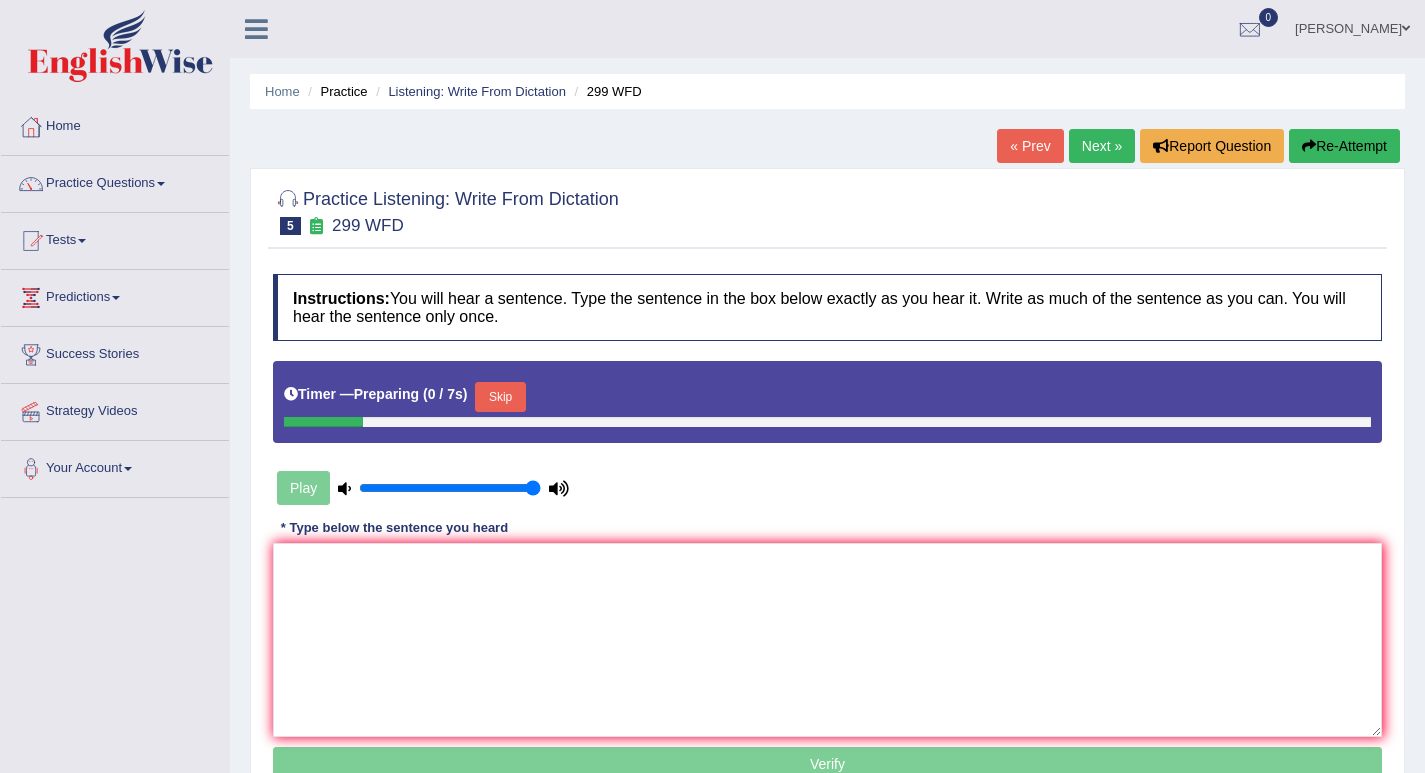 scroll, scrollTop: 0, scrollLeft: 0, axis: both 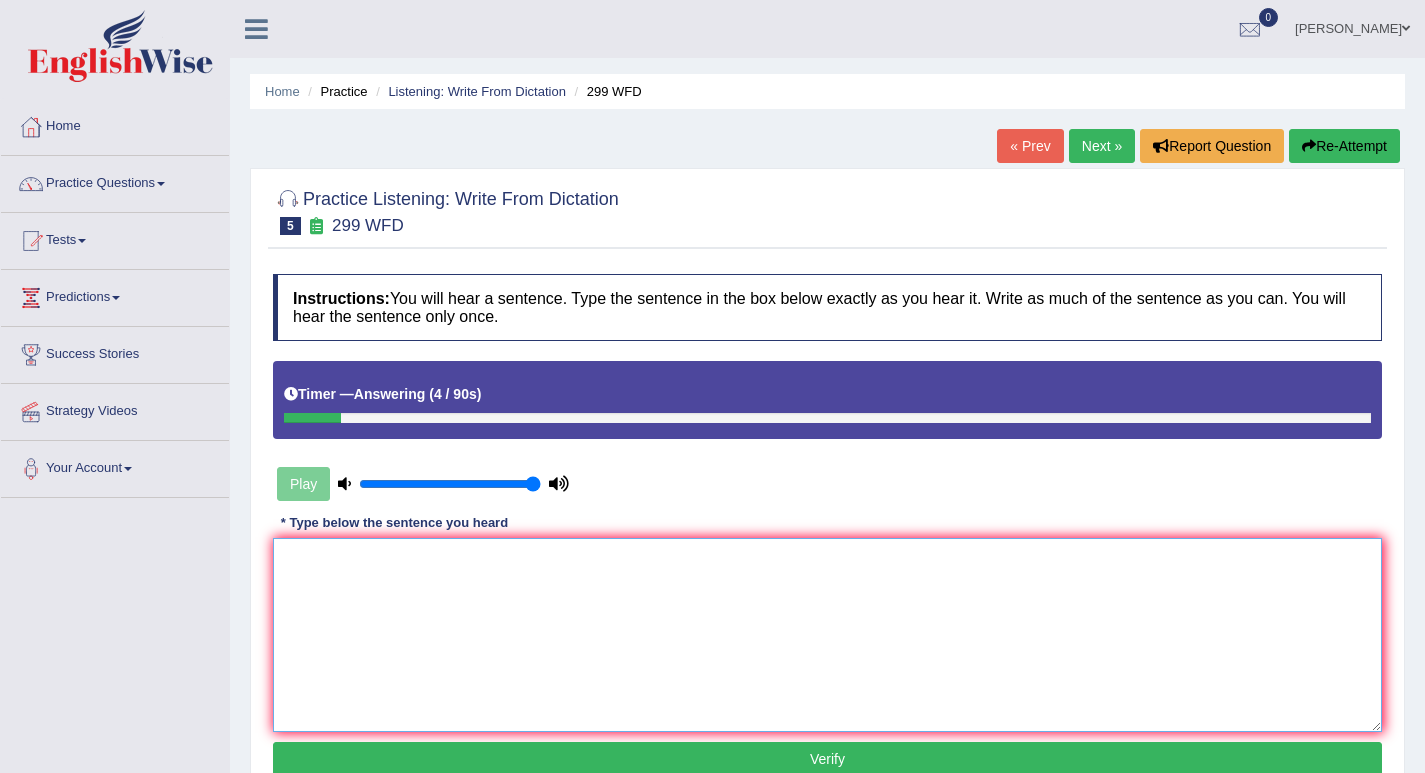 click at bounding box center [827, 635] 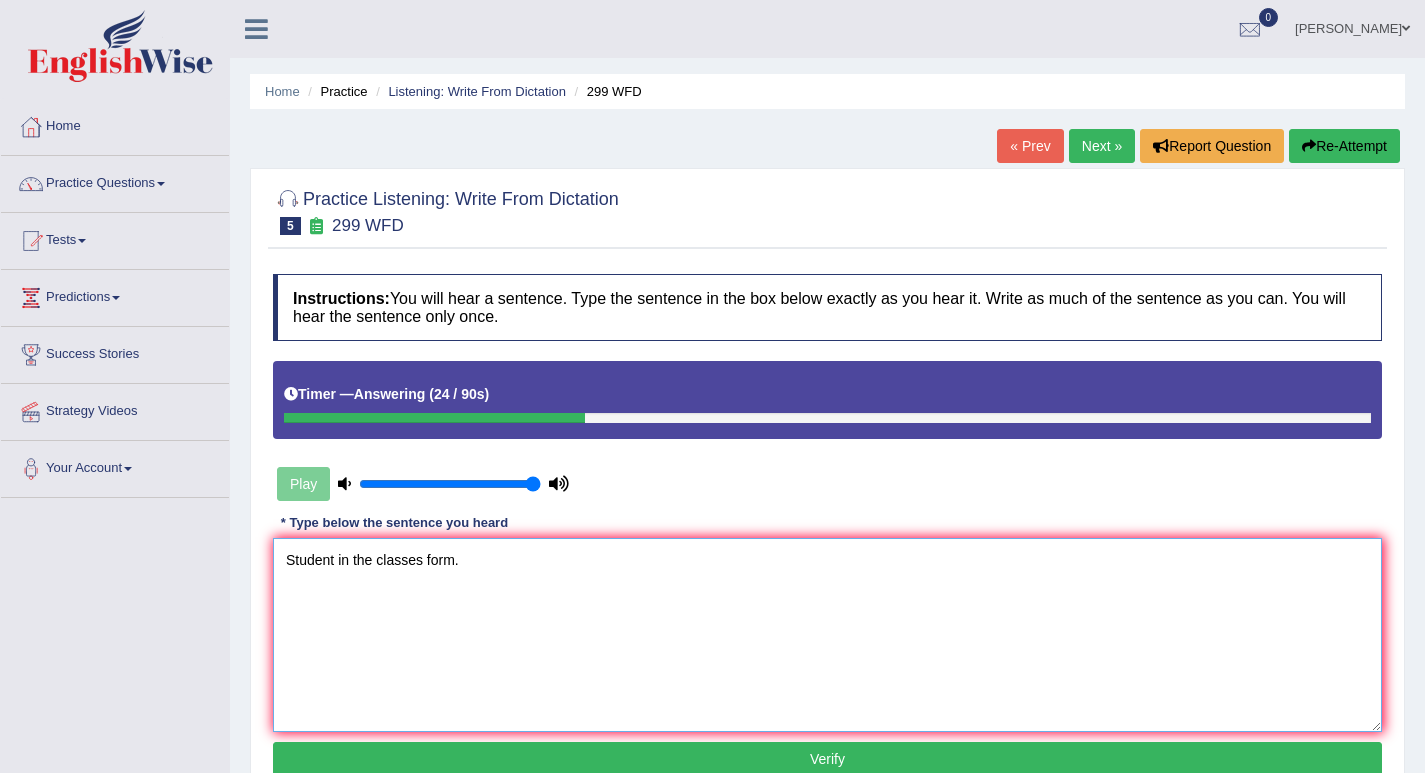 click on "Student in the classes form." at bounding box center [827, 635] 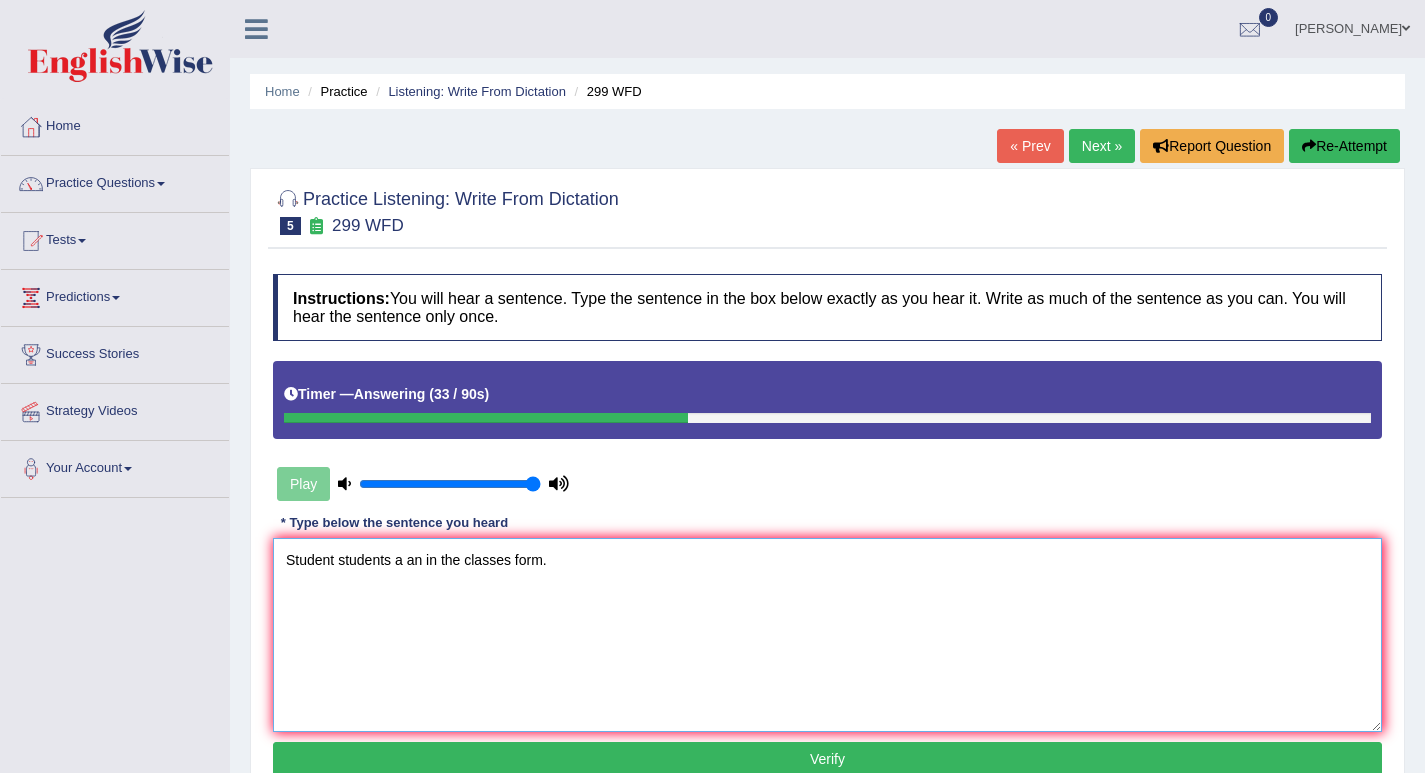click on "Student students a an in the classes form." at bounding box center [827, 635] 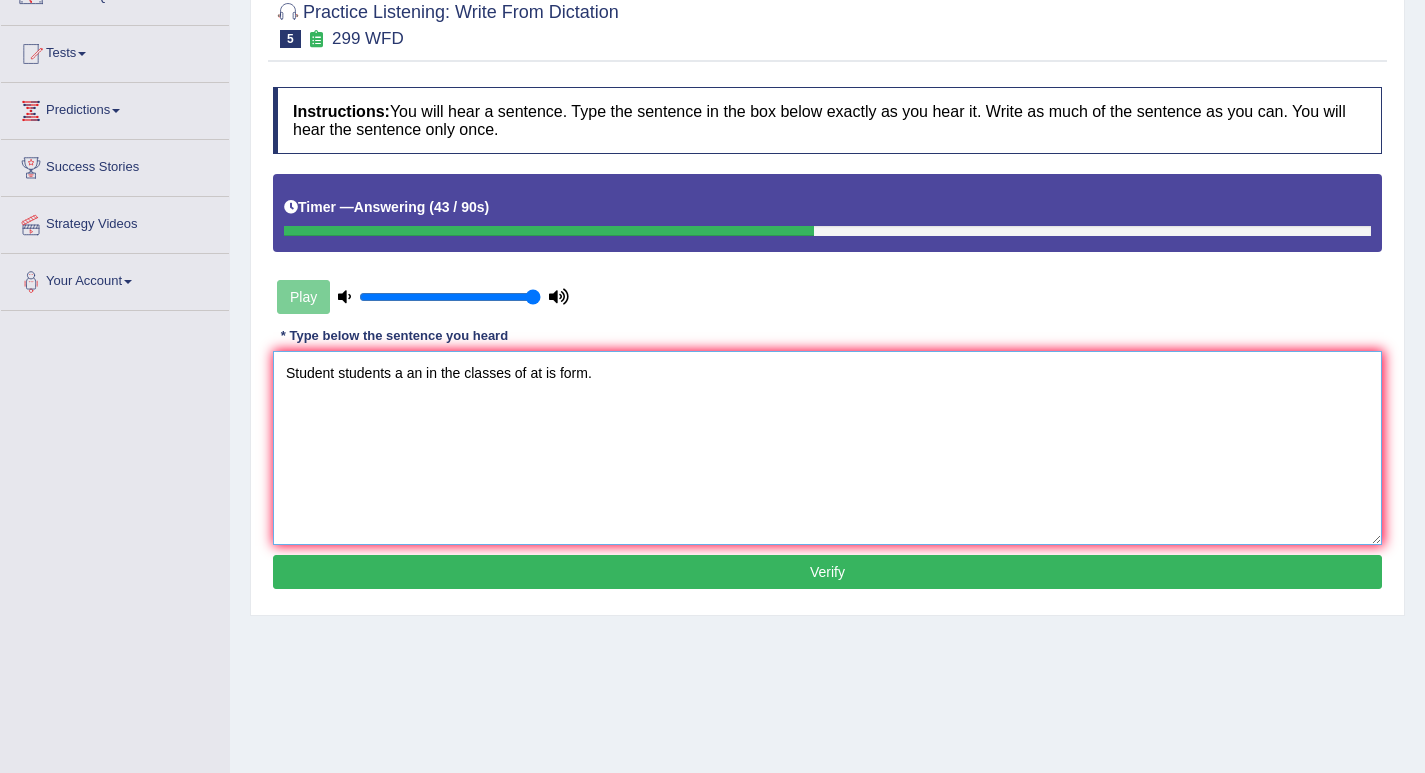 scroll, scrollTop: 200, scrollLeft: 0, axis: vertical 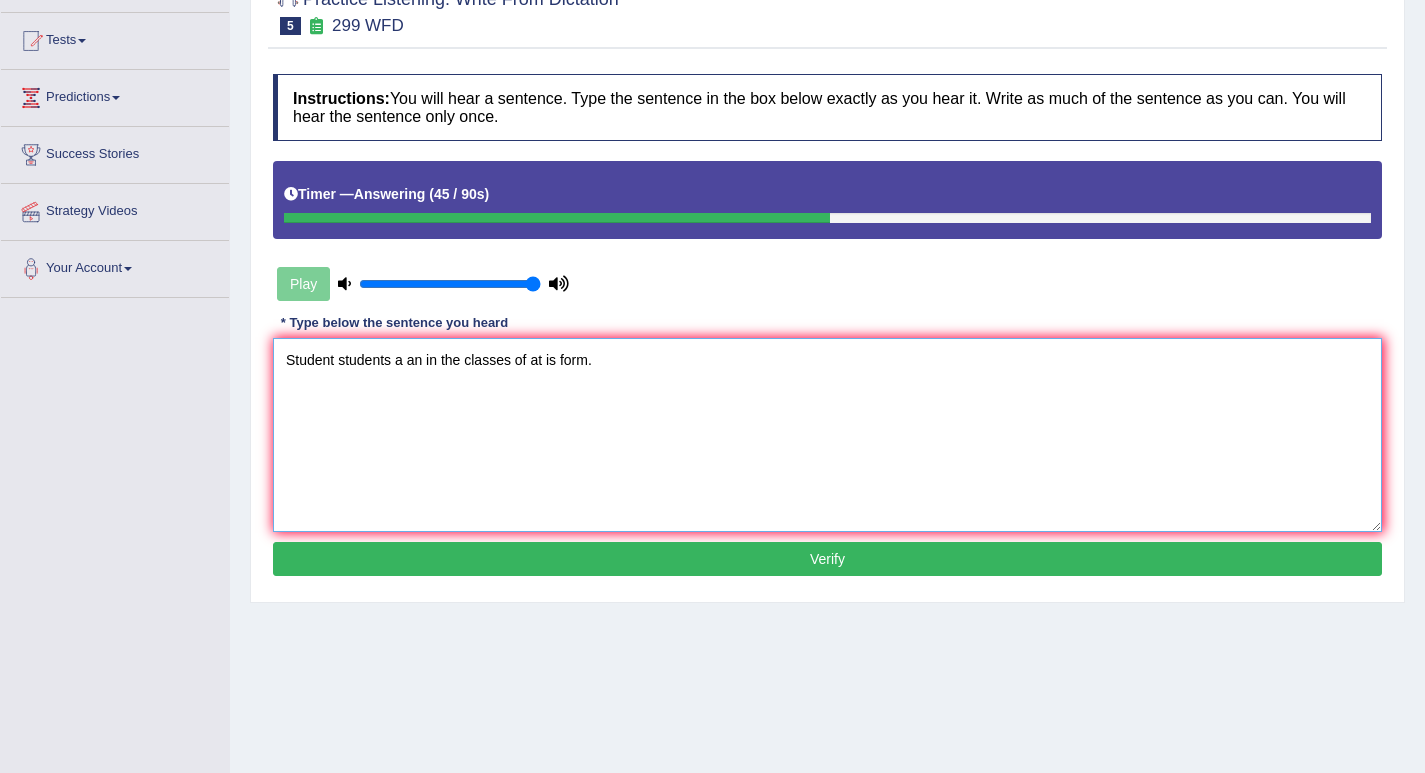 click on "Student students a an in the classes of at is form." at bounding box center [827, 435] 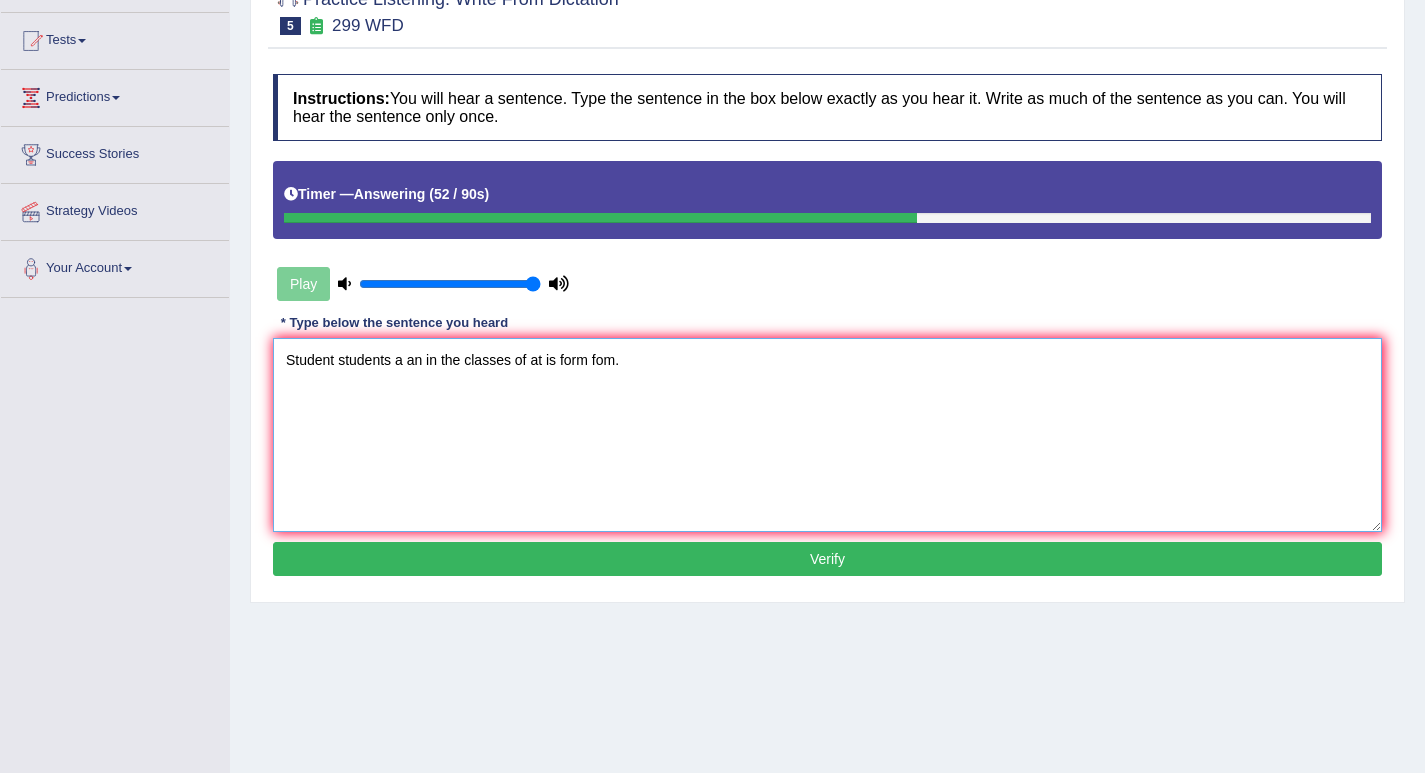 type on "Student students a an in the classes of at is form fom." 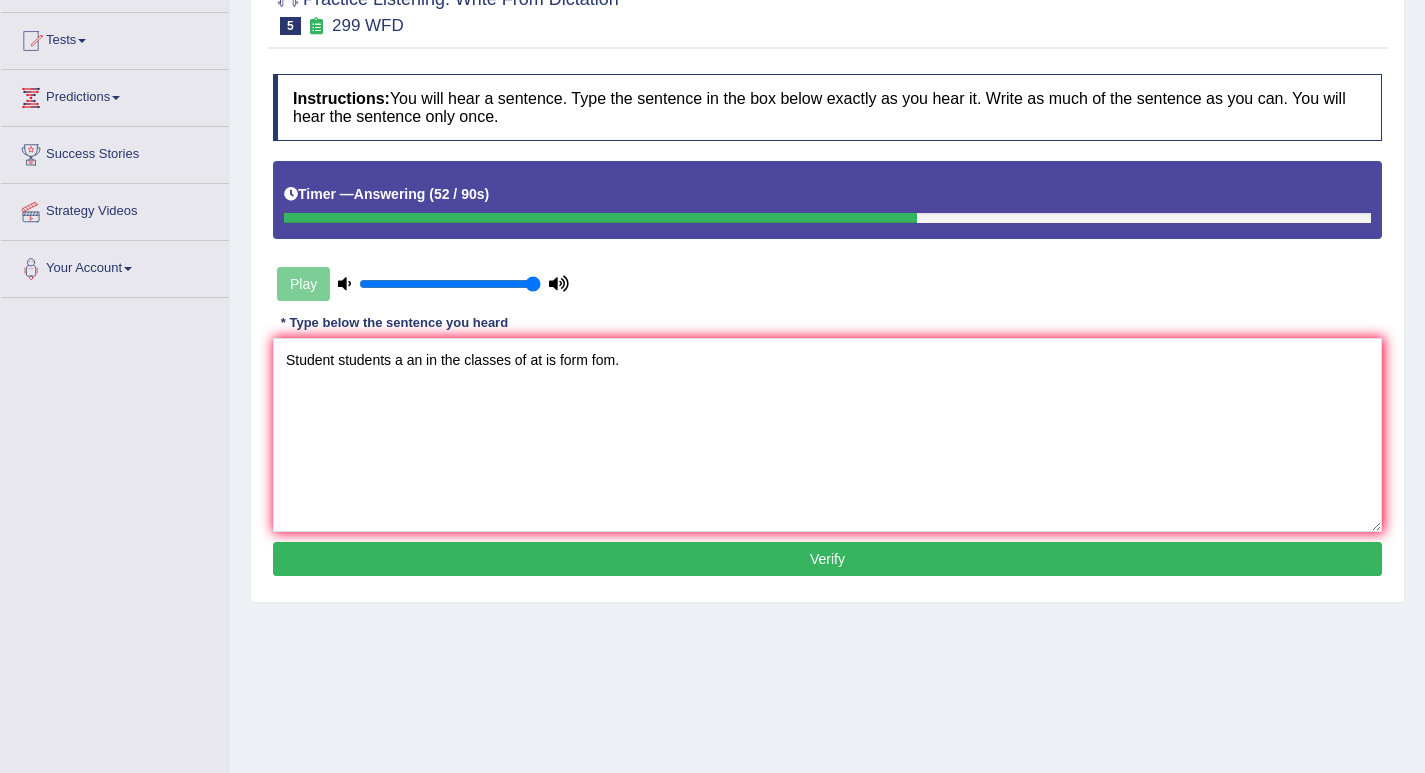click on "Verify" at bounding box center (827, 559) 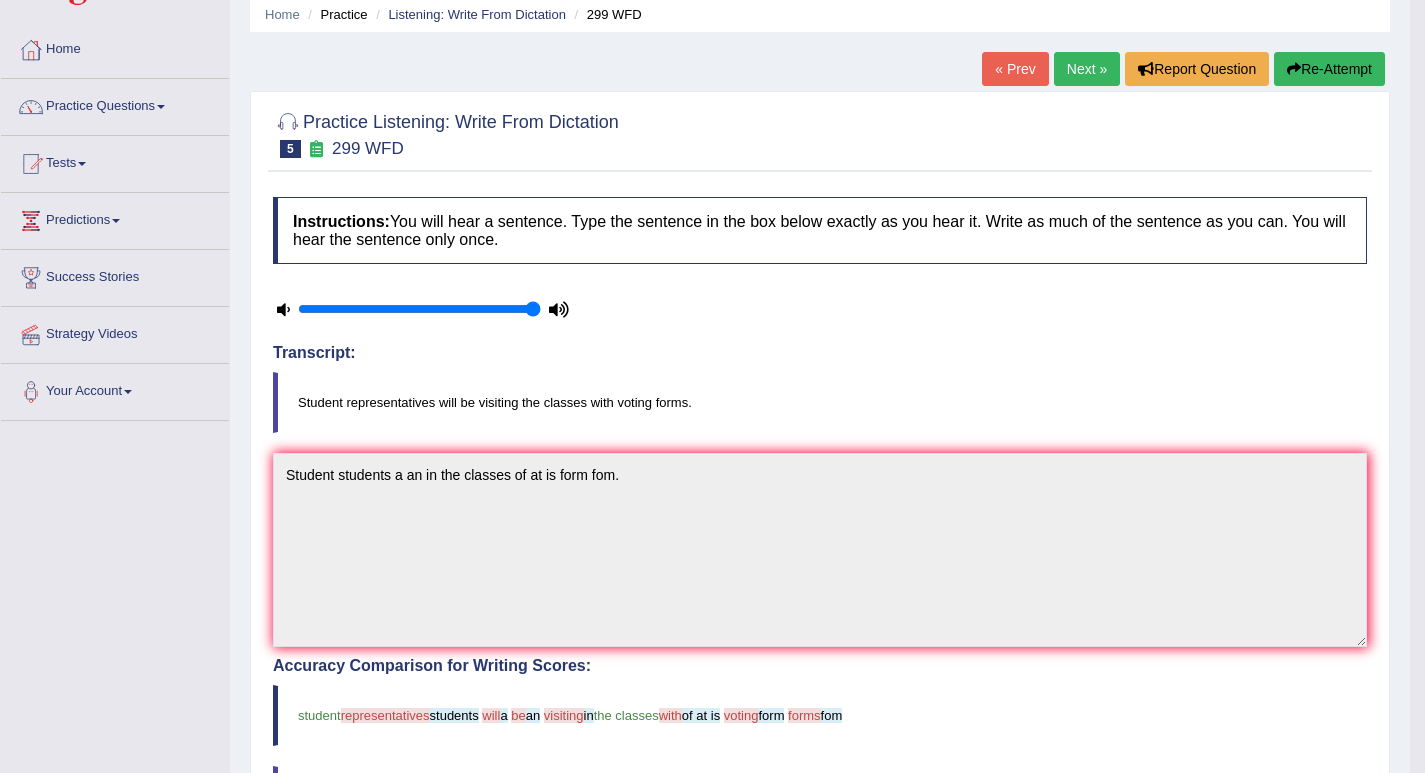 scroll, scrollTop: 0, scrollLeft: 0, axis: both 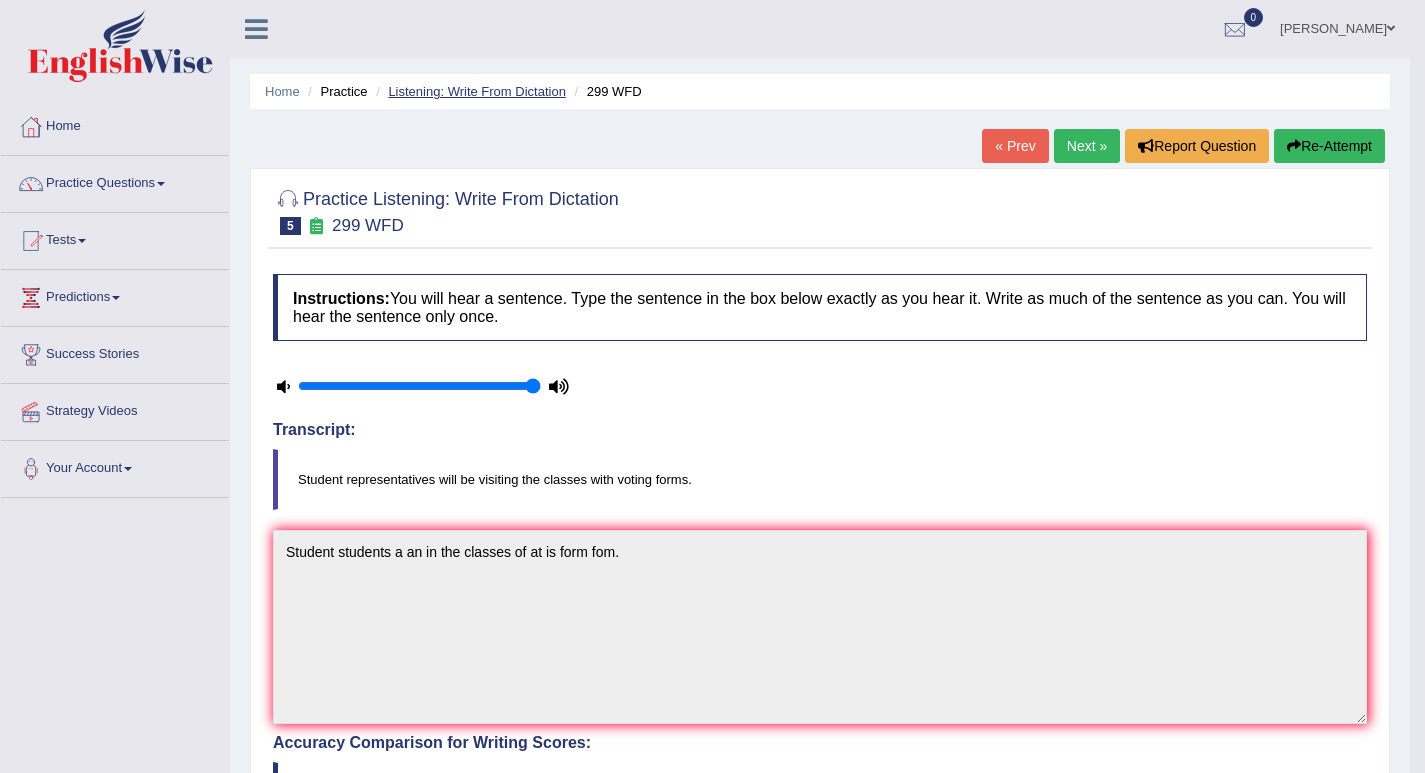 click on "Listening: Write From Dictation" at bounding box center (477, 91) 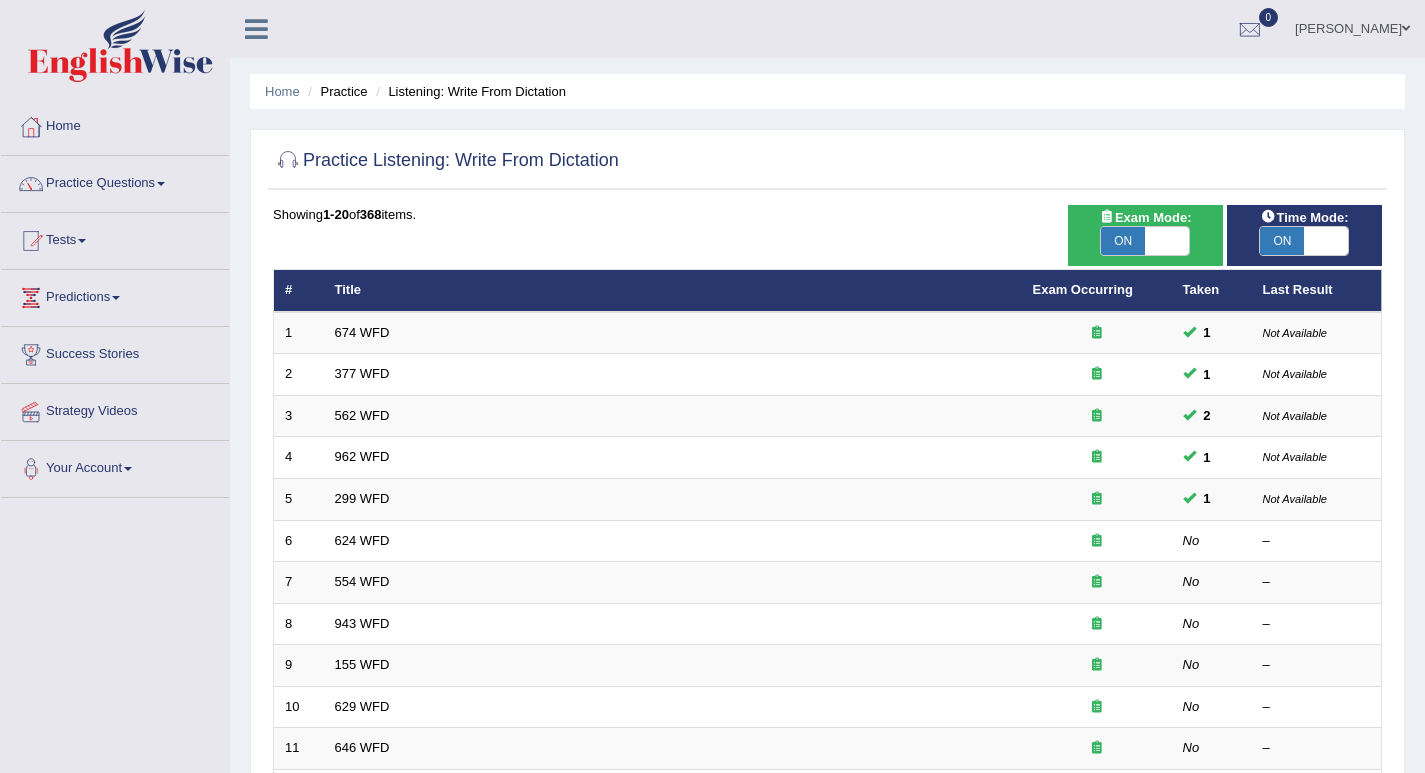 scroll, scrollTop: 0, scrollLeft: 0, axis: both 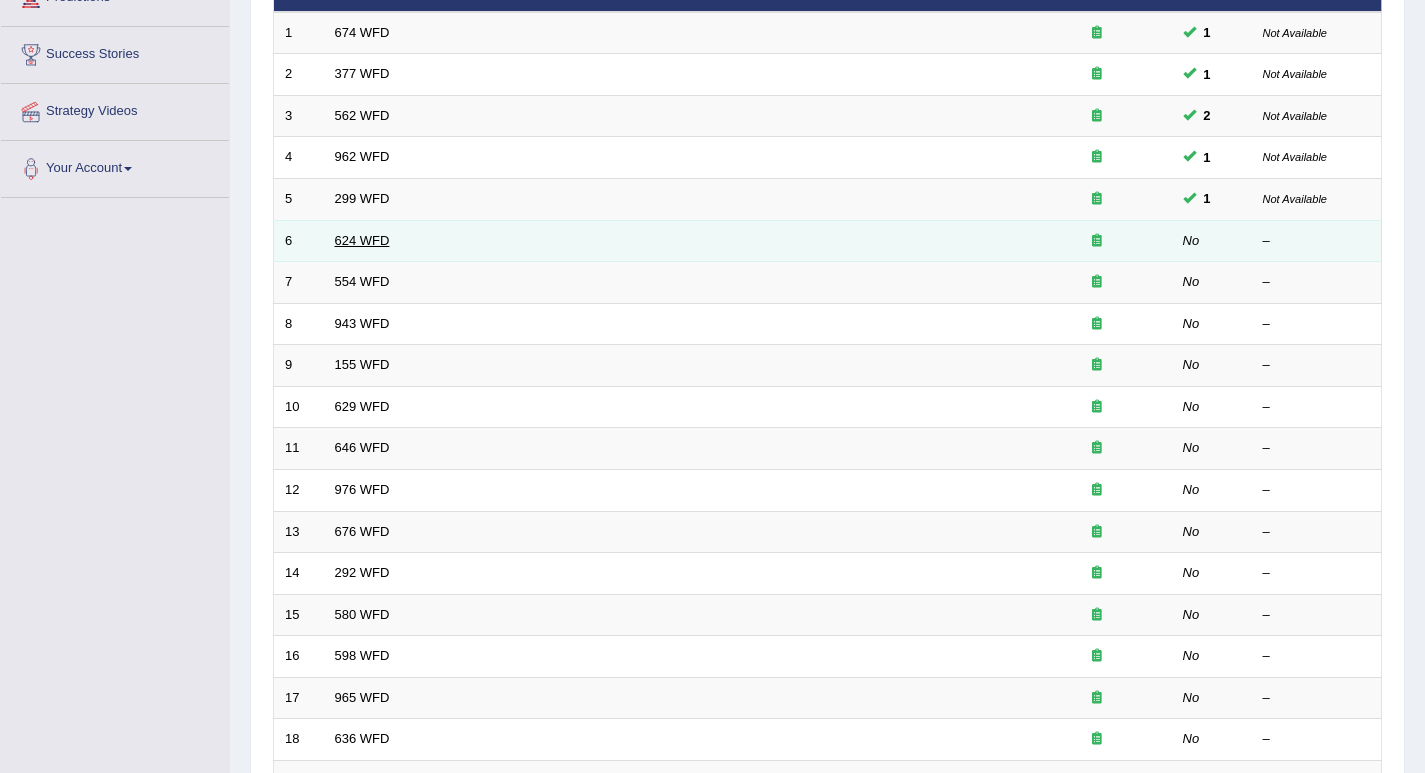 click on "624 WFD" at bounding box center (362, 240) 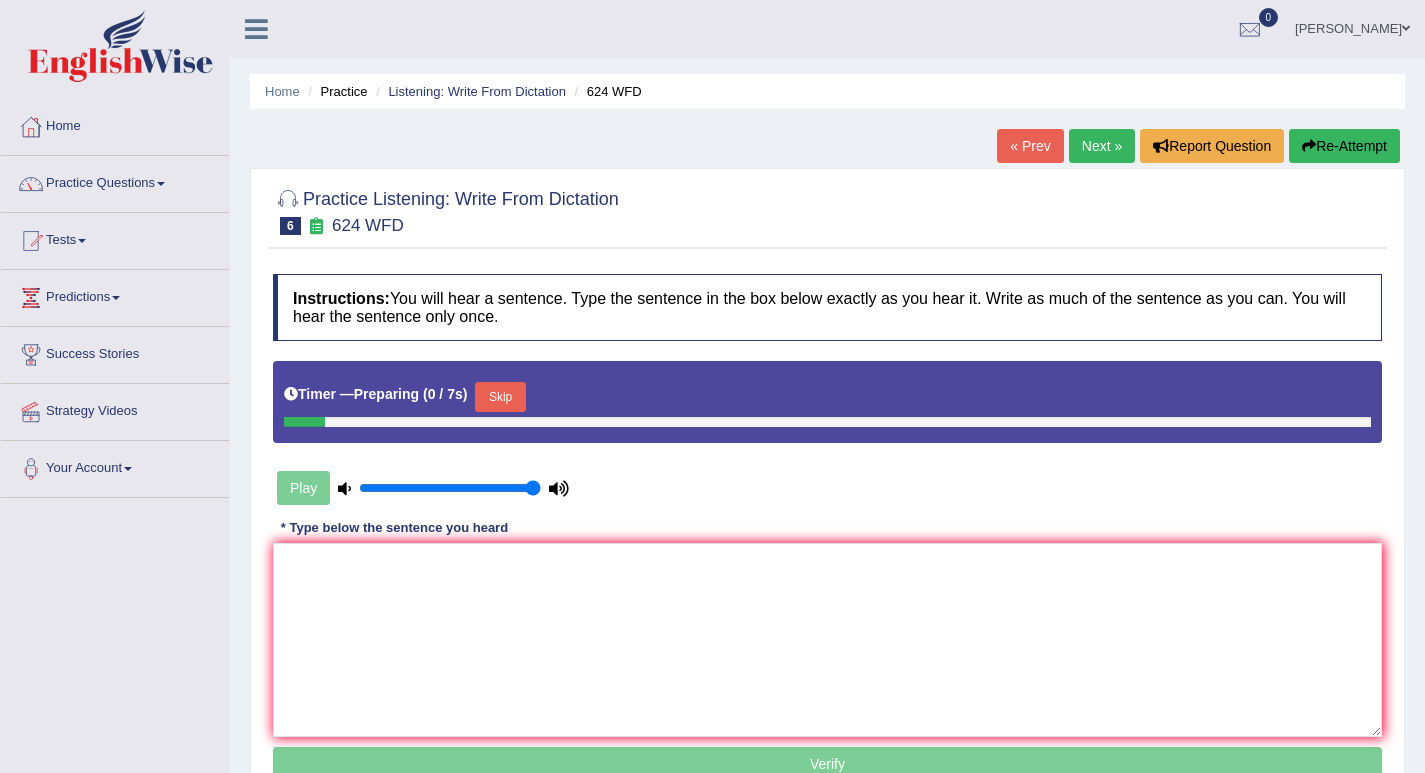 scroll, scrollTop: 0, scrollLeft: 0, axis: both 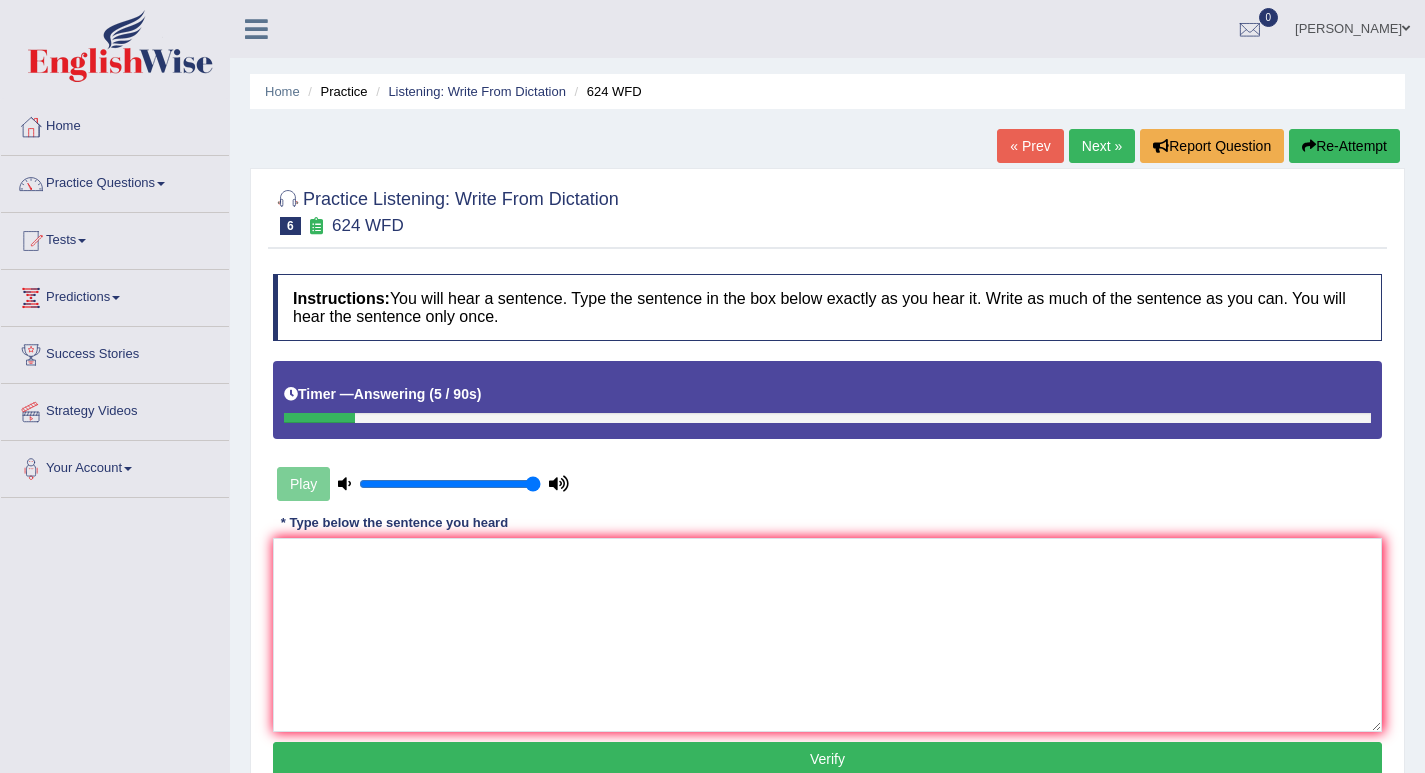 click on "Re-Attempt" at bounding box center (1344, 146) 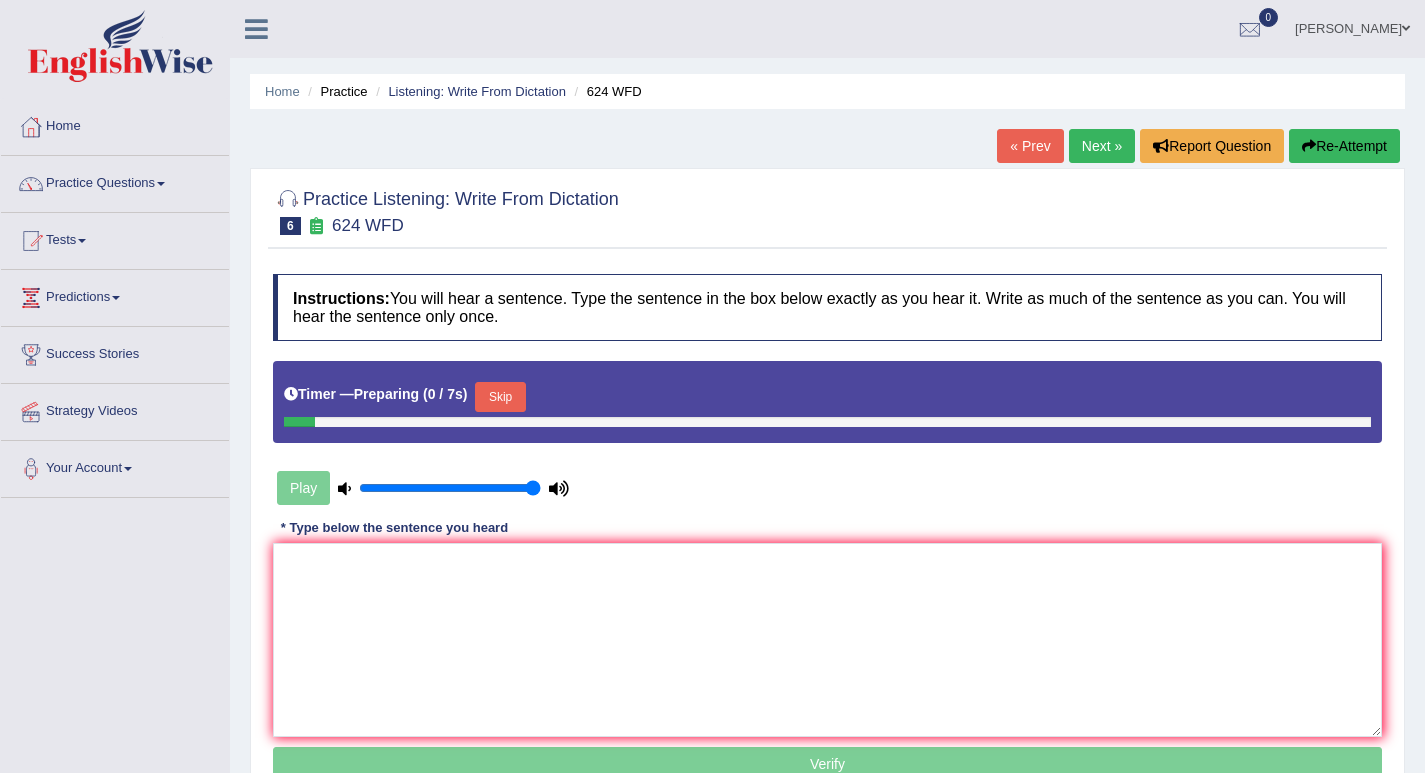 scroll, scrollTop: 0, scrollLeft: 0, axis: both 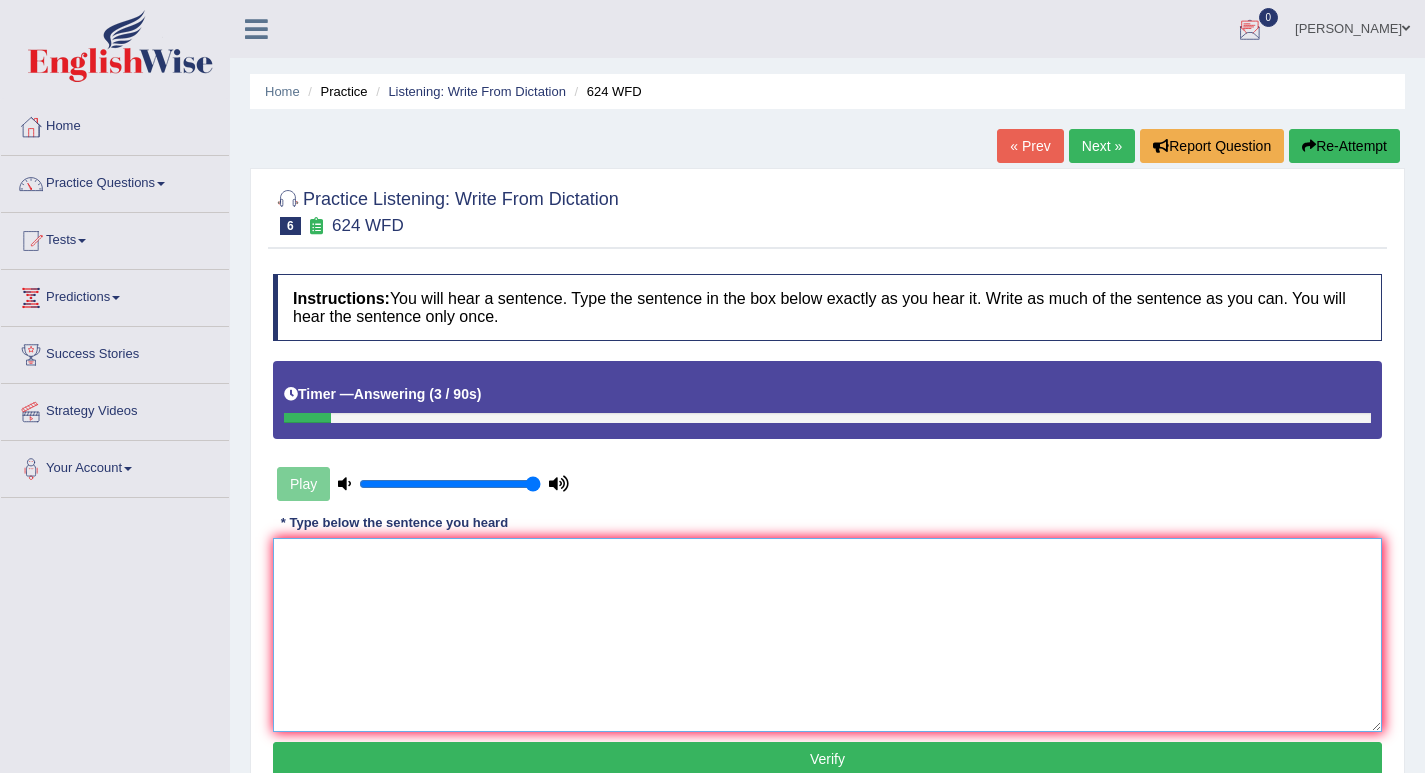 click at bounding box center [827, 635] 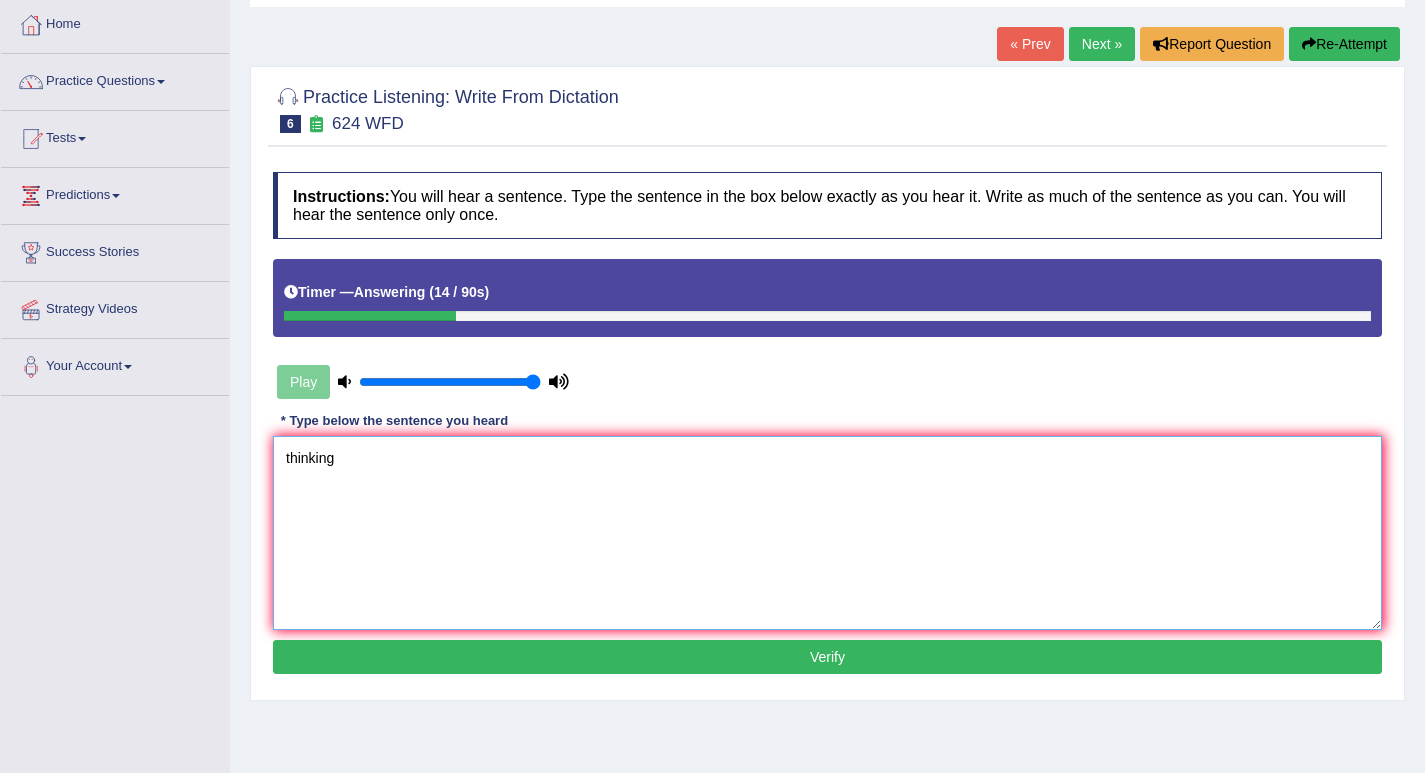 scroll, scrollTop: 200, scrollLeft: 0, axis: vertical 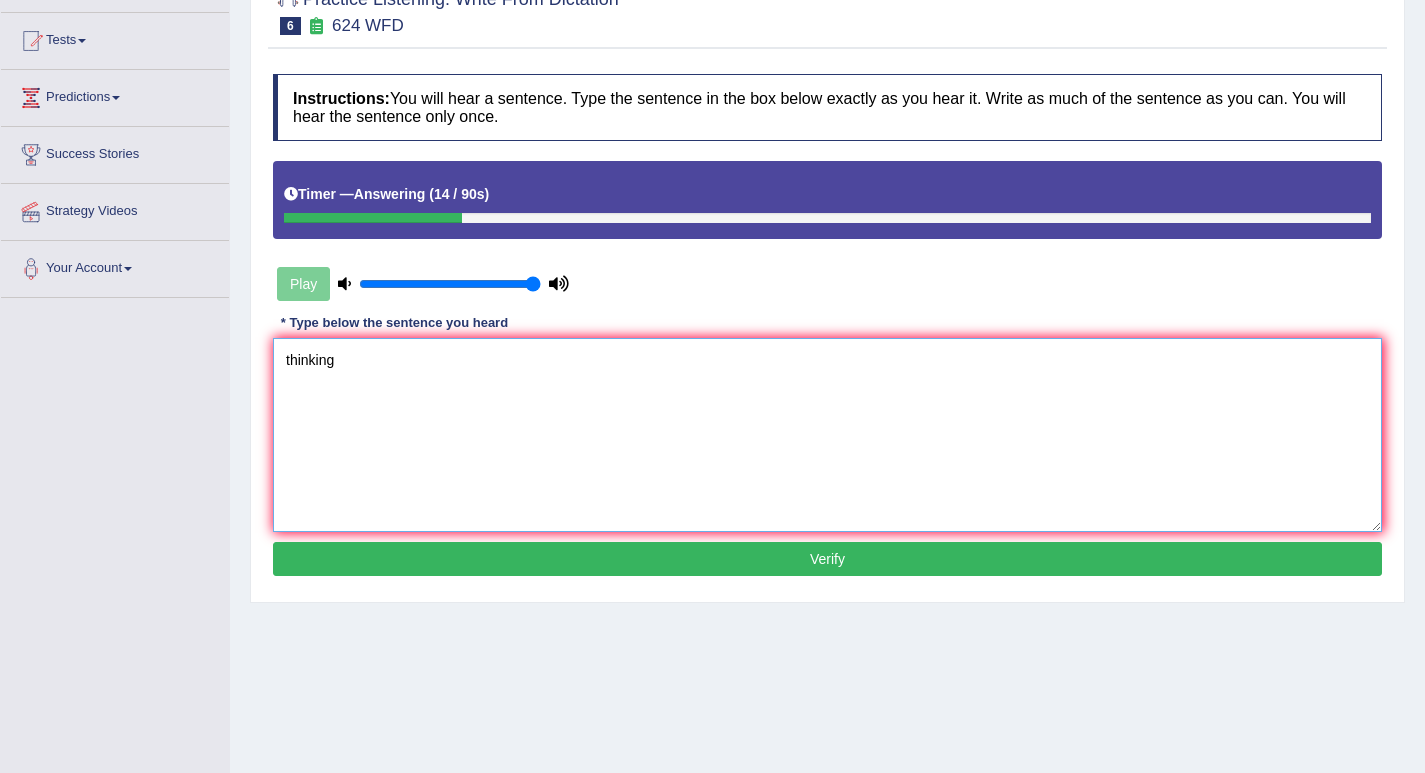 type on "thinking" 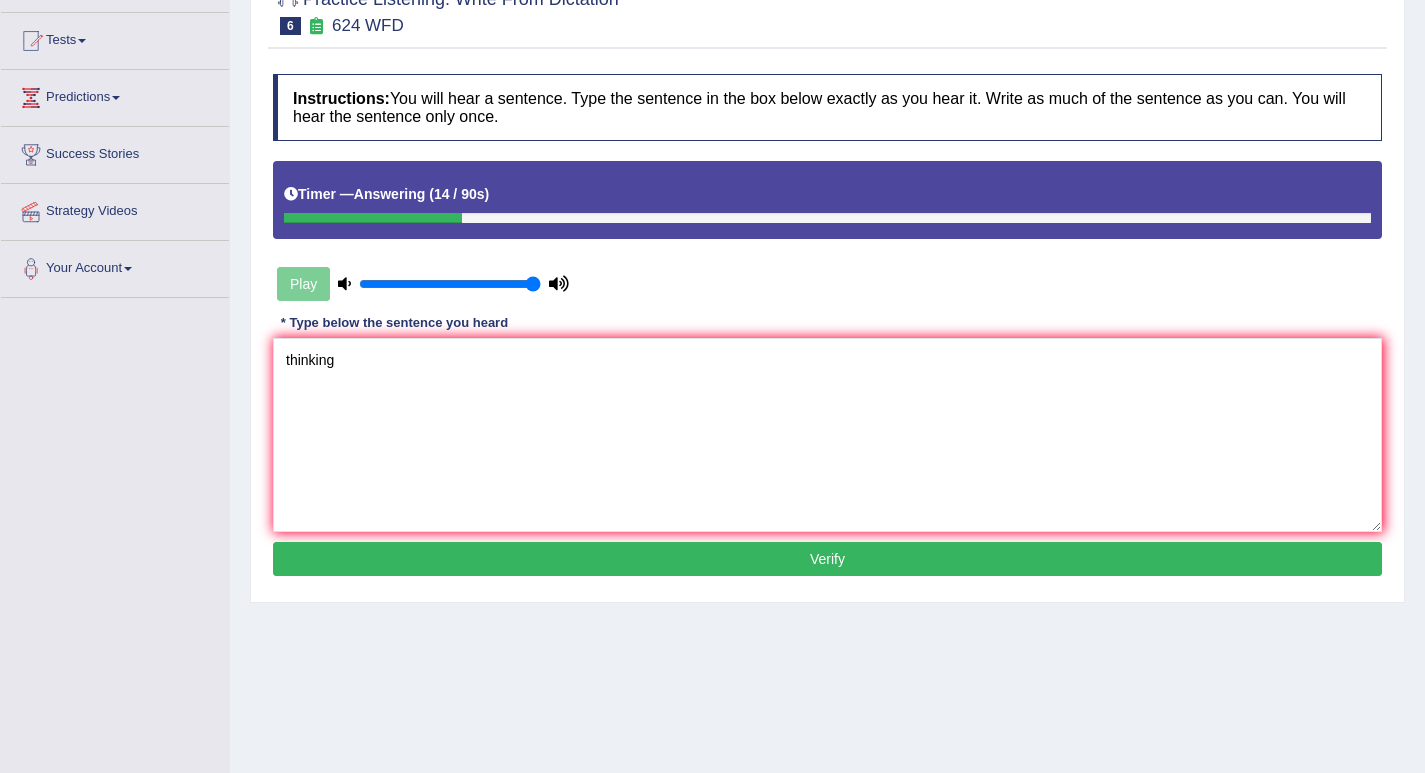 click on "Verify" at bounding box center (827, 559) 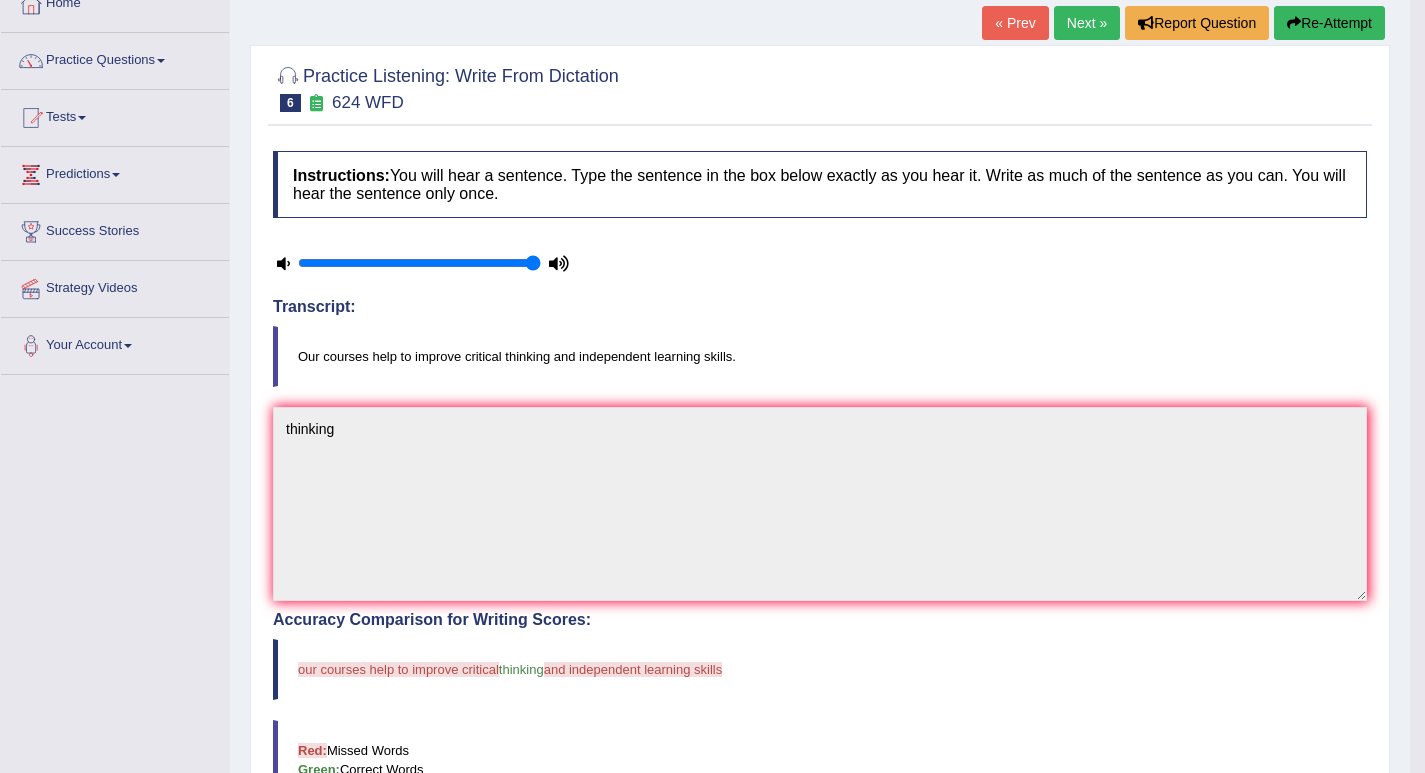 scroll, scrollTop: 0, scrollLeft: 0, axis: both 